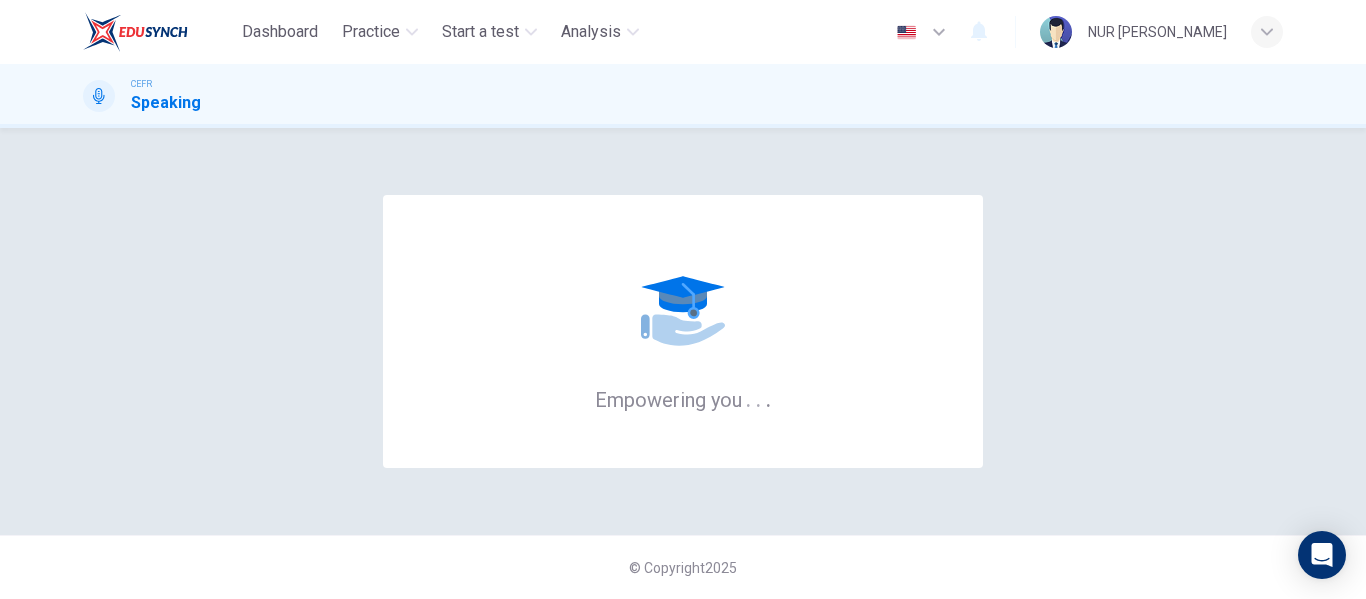 scroll, scrollTop: 0, scrollLeft: 0, axis: both 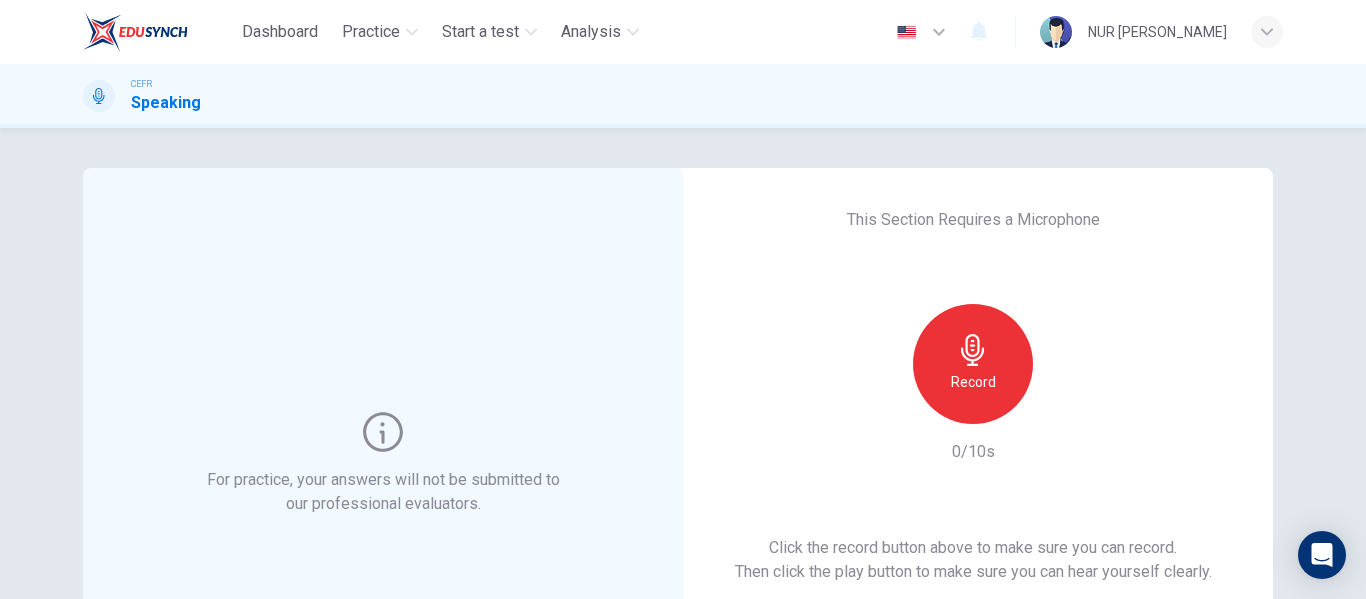 click on "Record" at bounding box center [973, 364] 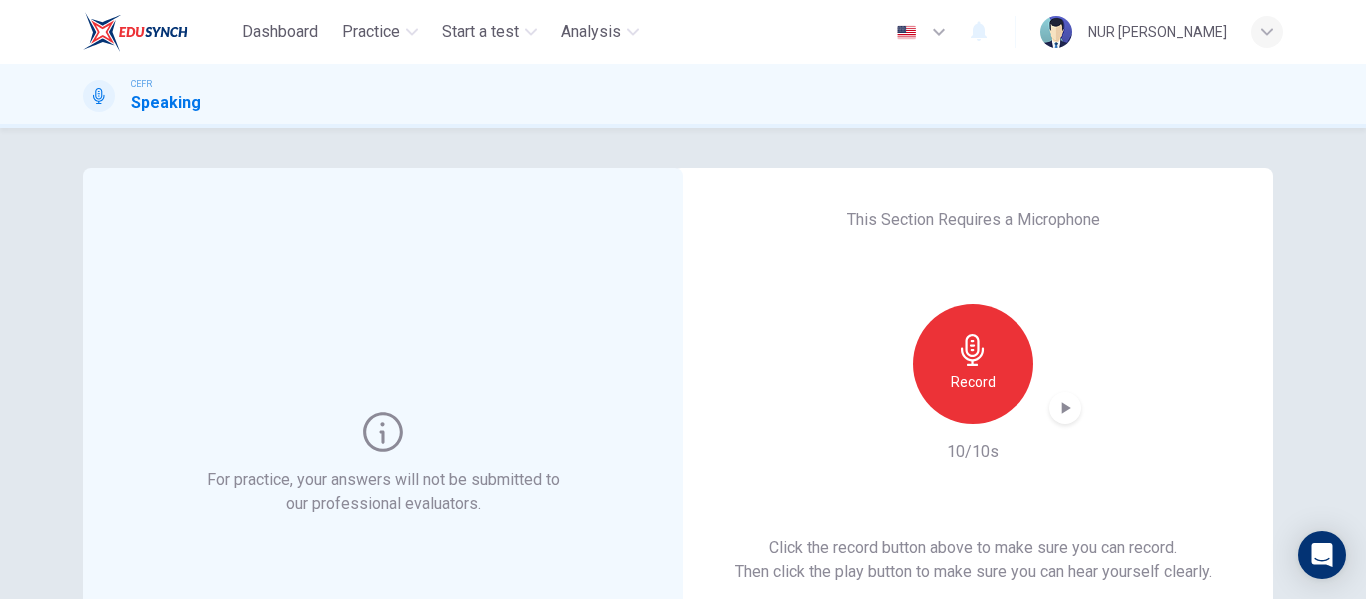 click 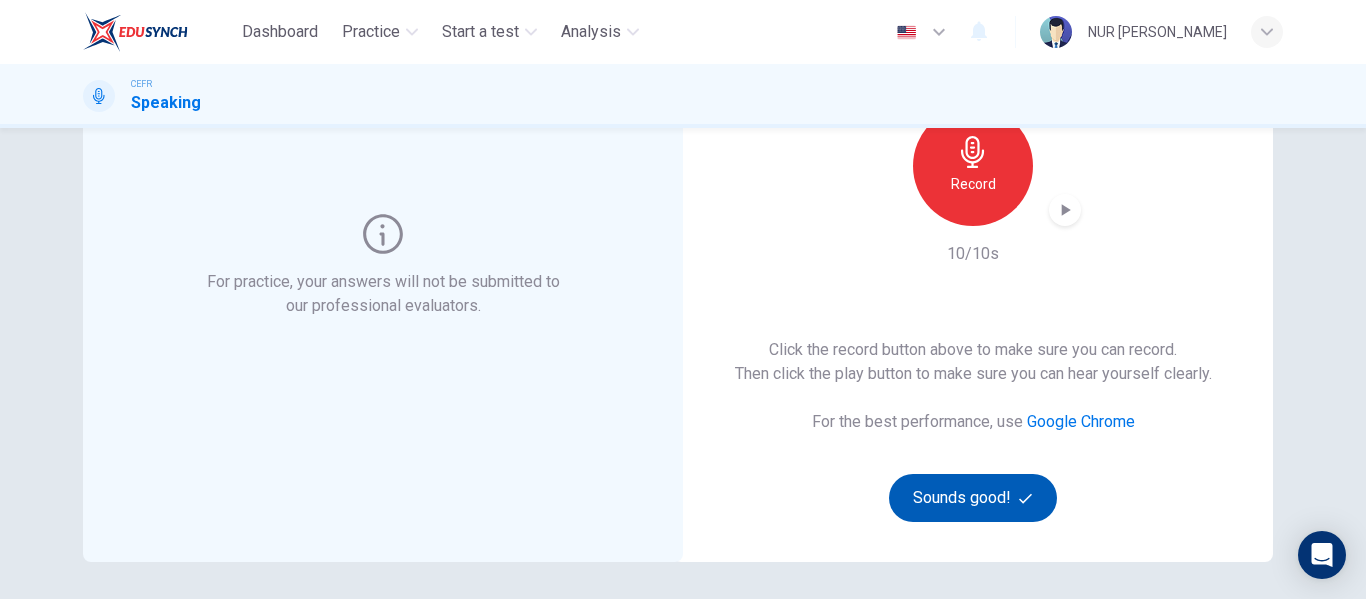 scroll, scrollTop: 200, scrollLeft: 0, axis: vertical 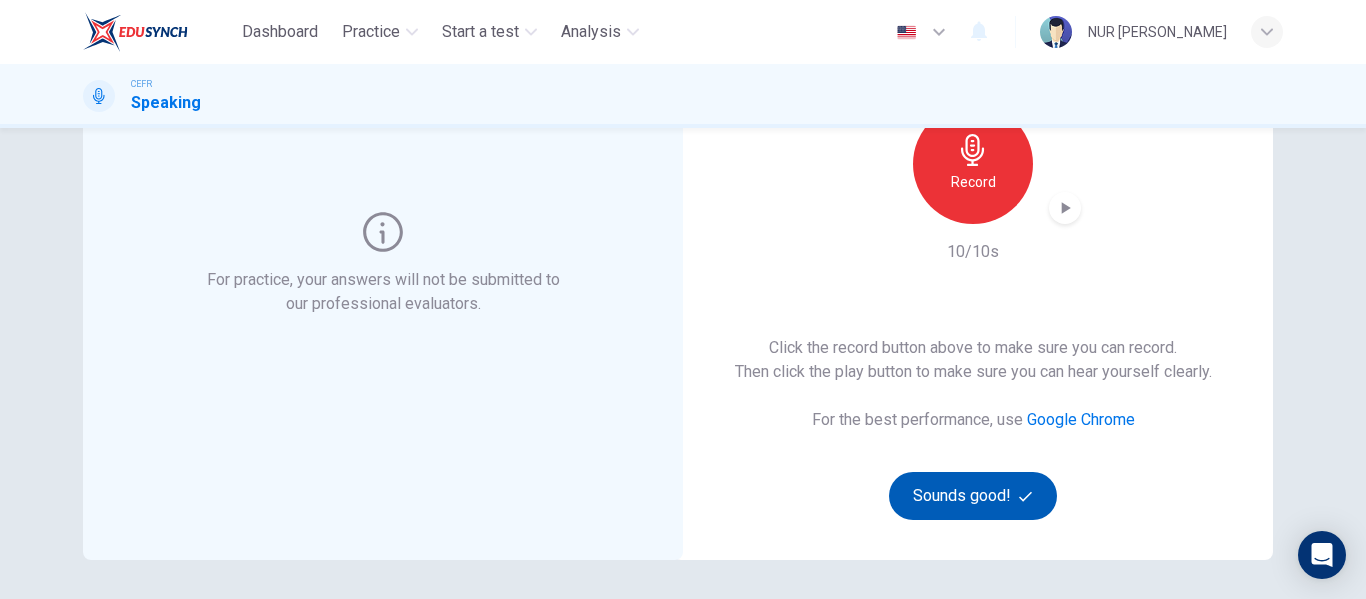 click on "Sounds good!" at bounding box center (973, 496) 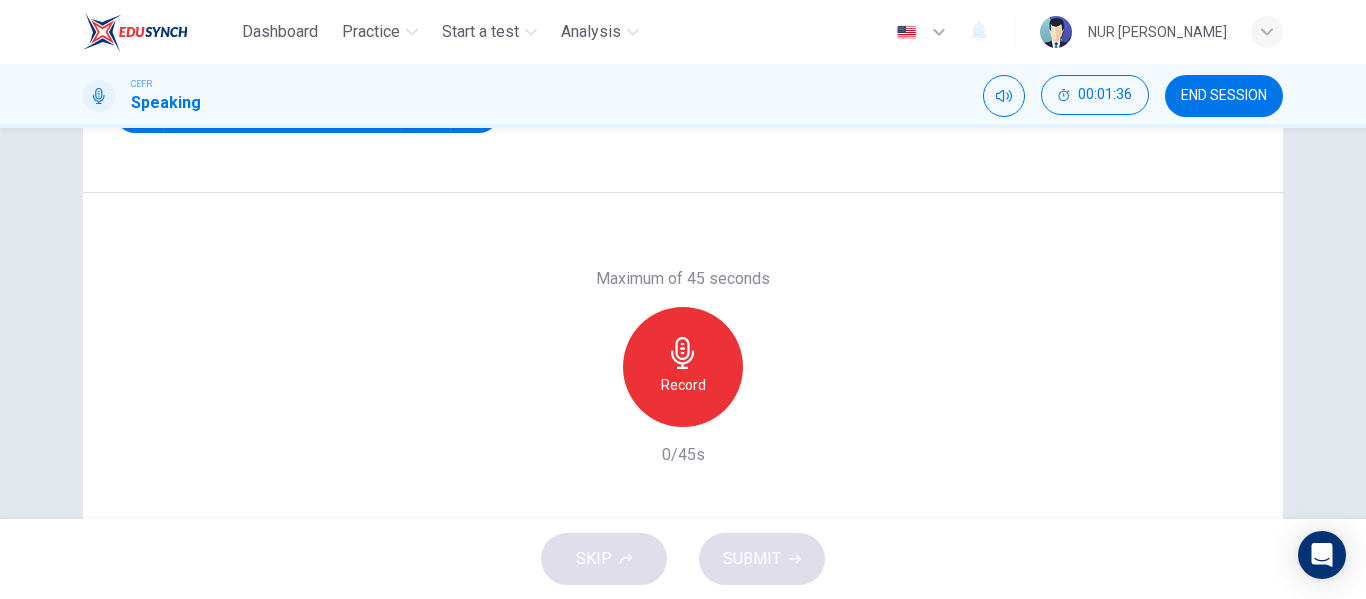scroll, scrollTop: 223, scrollLeft: 0, axis: vertical 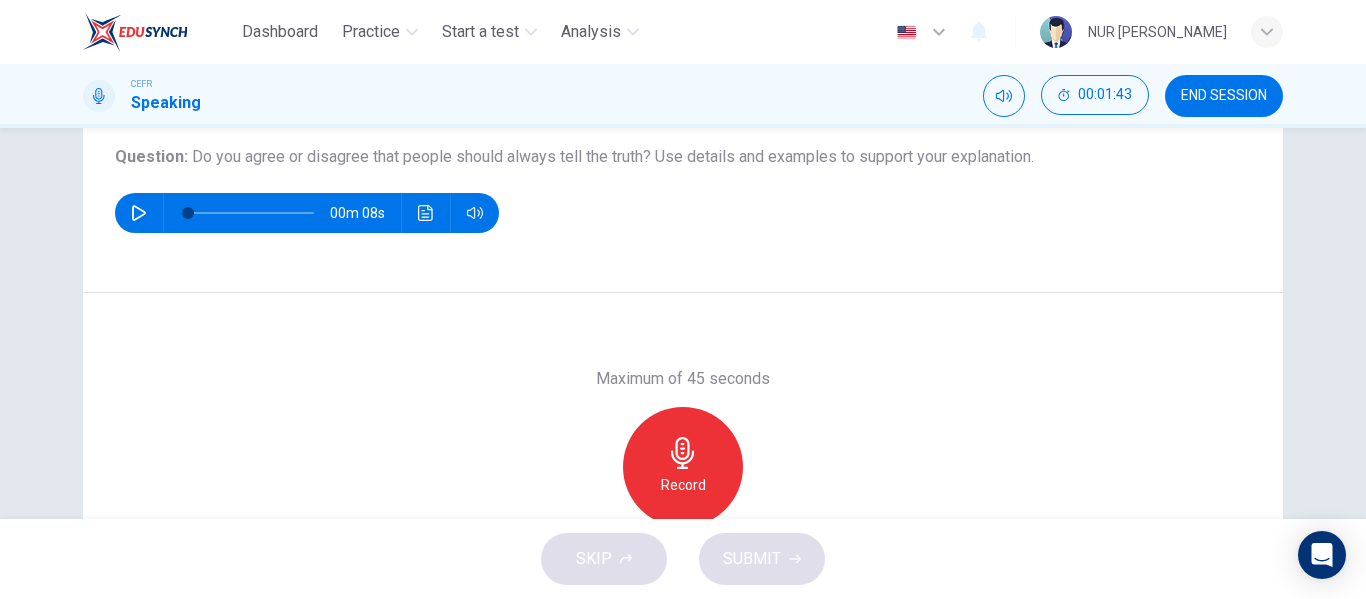 click 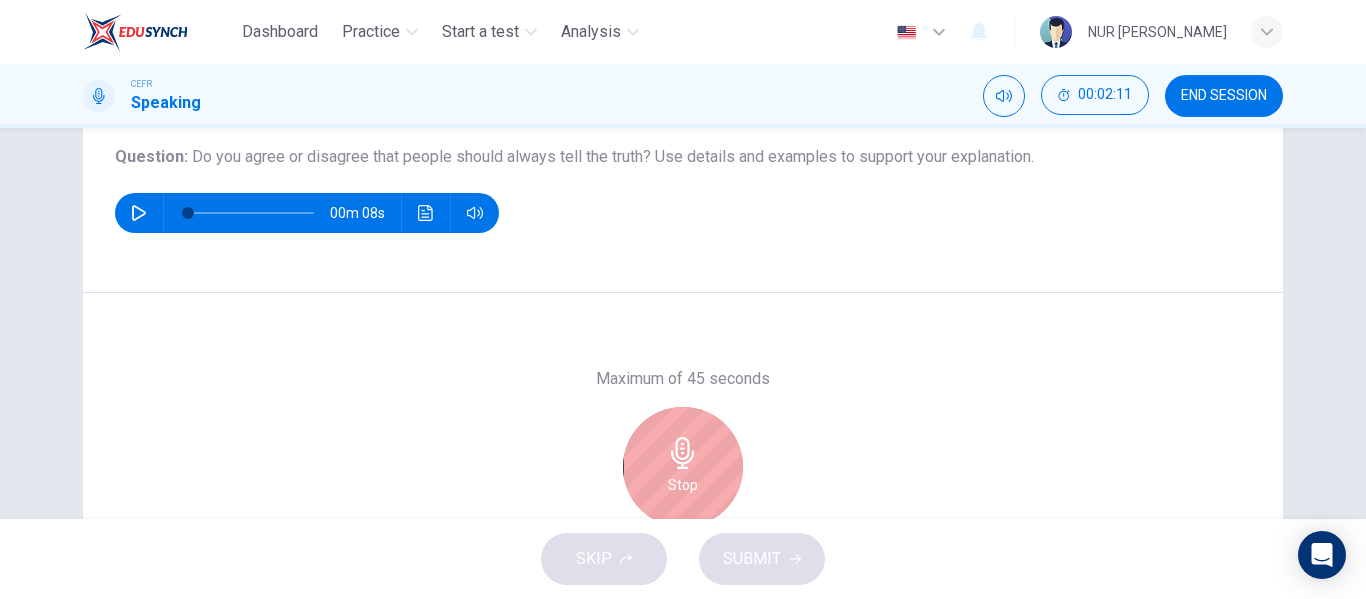 click 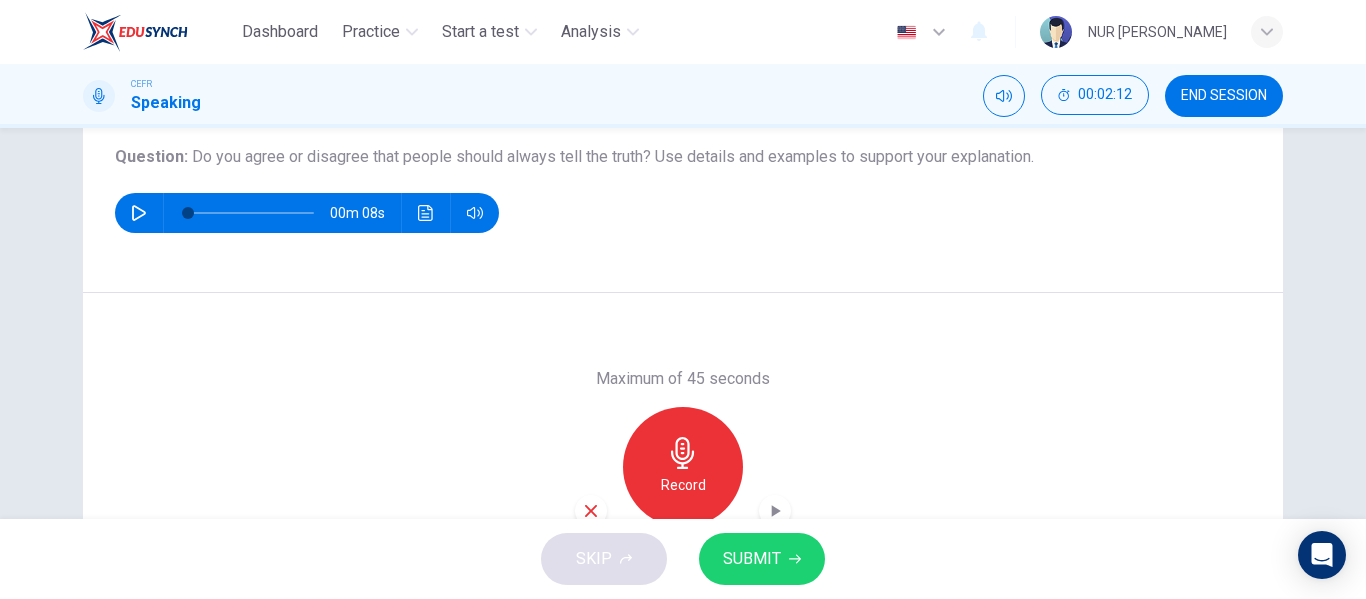 click 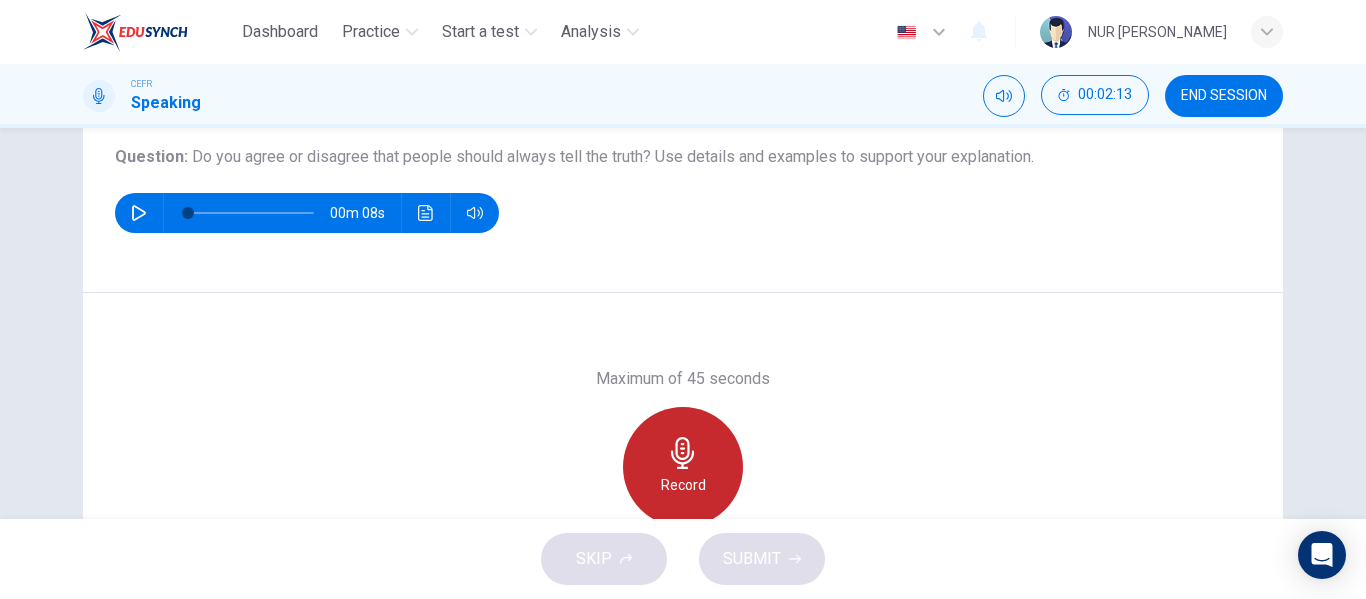 click on "Record" at bounding box center [683, 467] 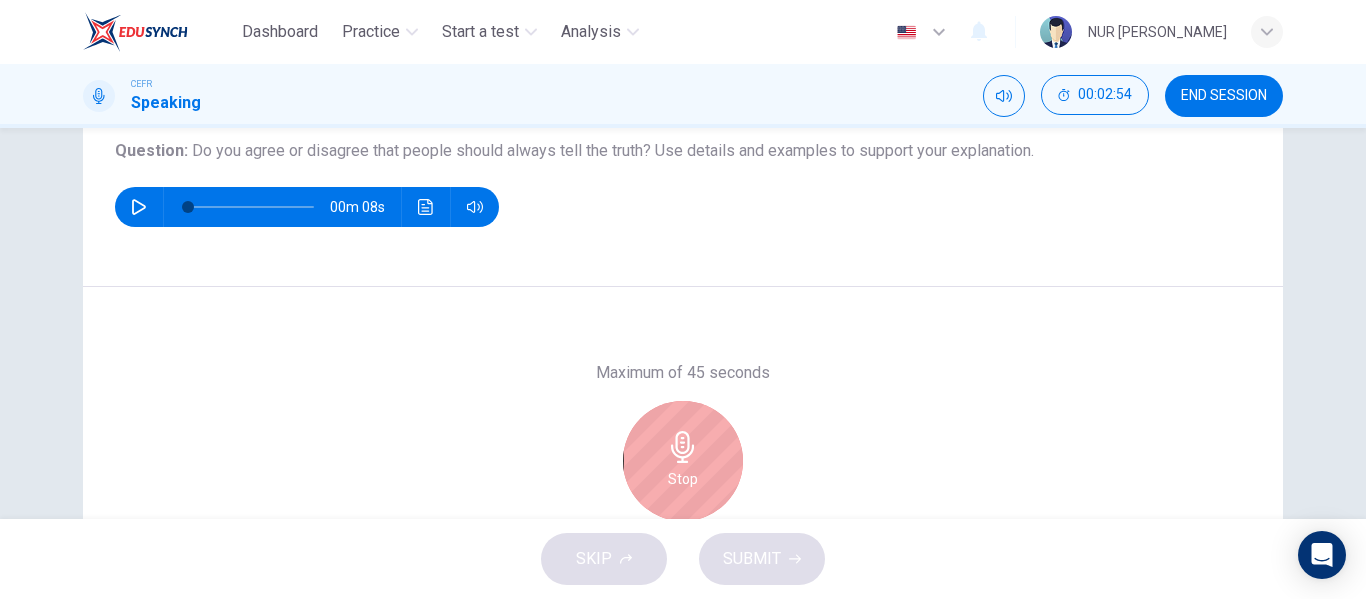 scroll, scrollTop: 227, scrollLeft: 0, axis: vertical 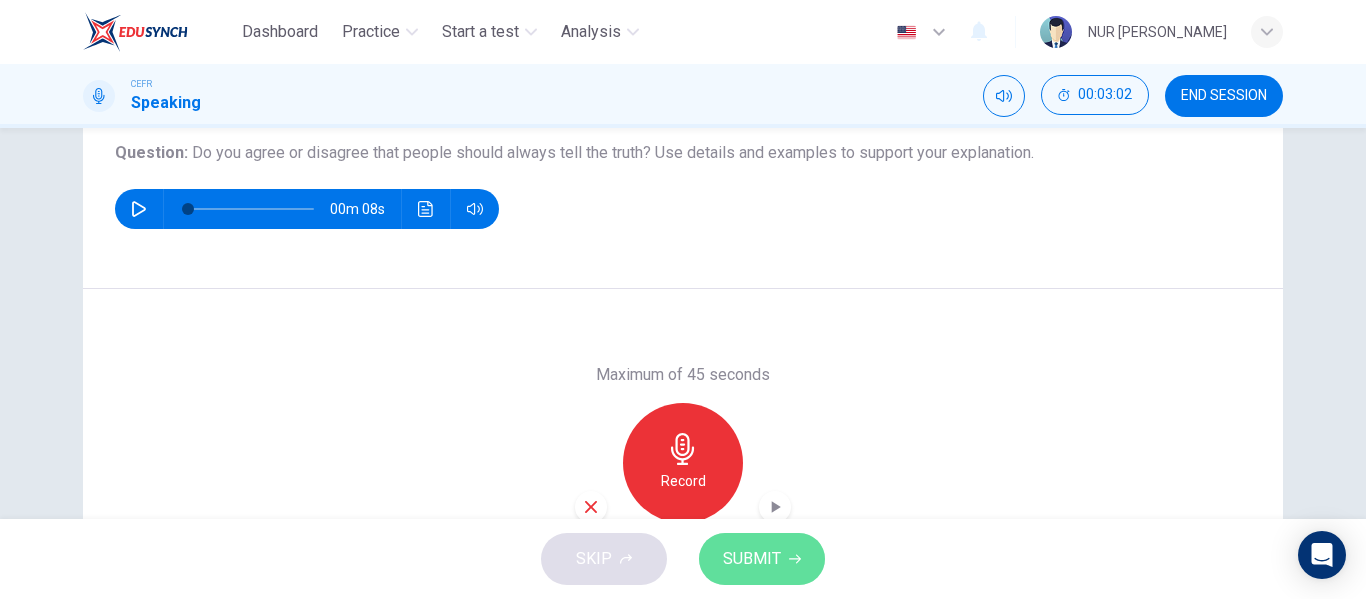 click on "SUBMIT" at bounding box center [752, 559] 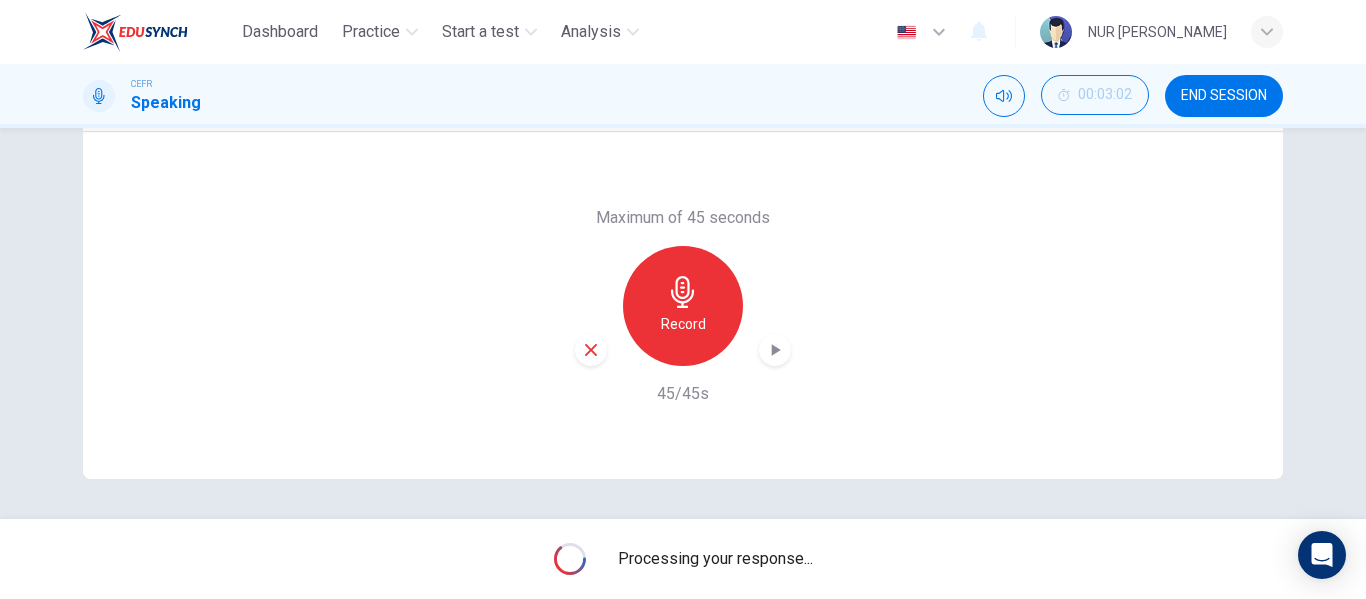 scroll, scrollTop: 284, scrollLeft: 0, axis: vertical 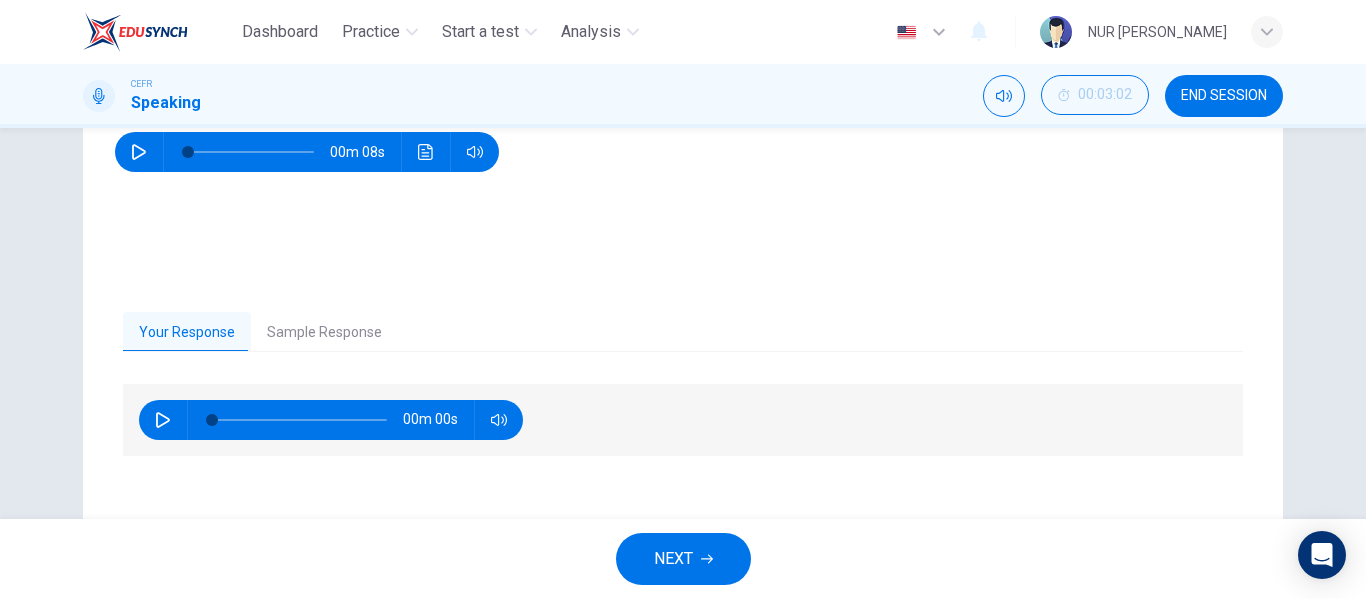 click on "Sample Response" at bounding box center (324, 333) 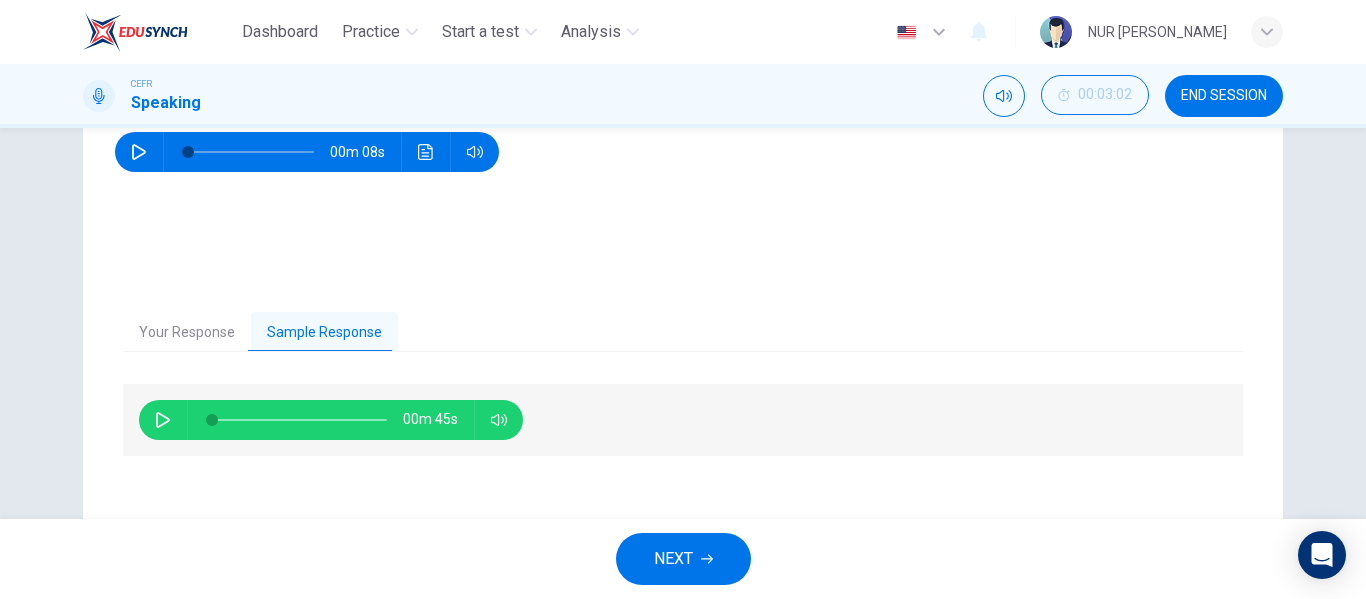 click 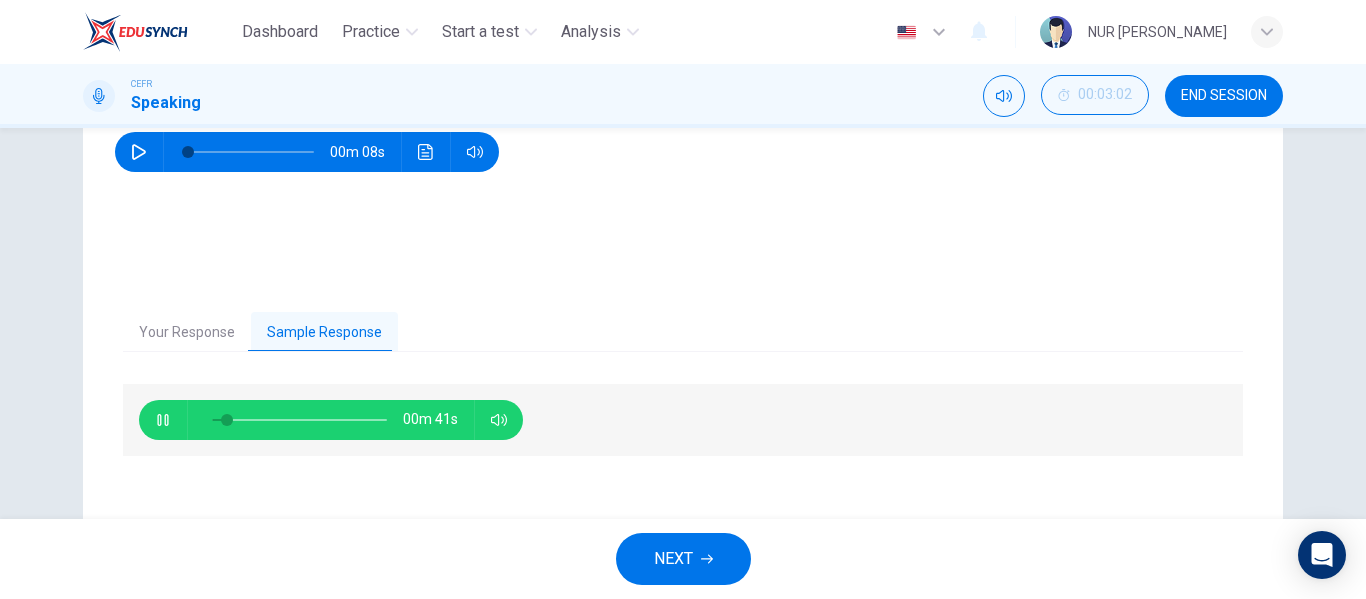 type on "11" 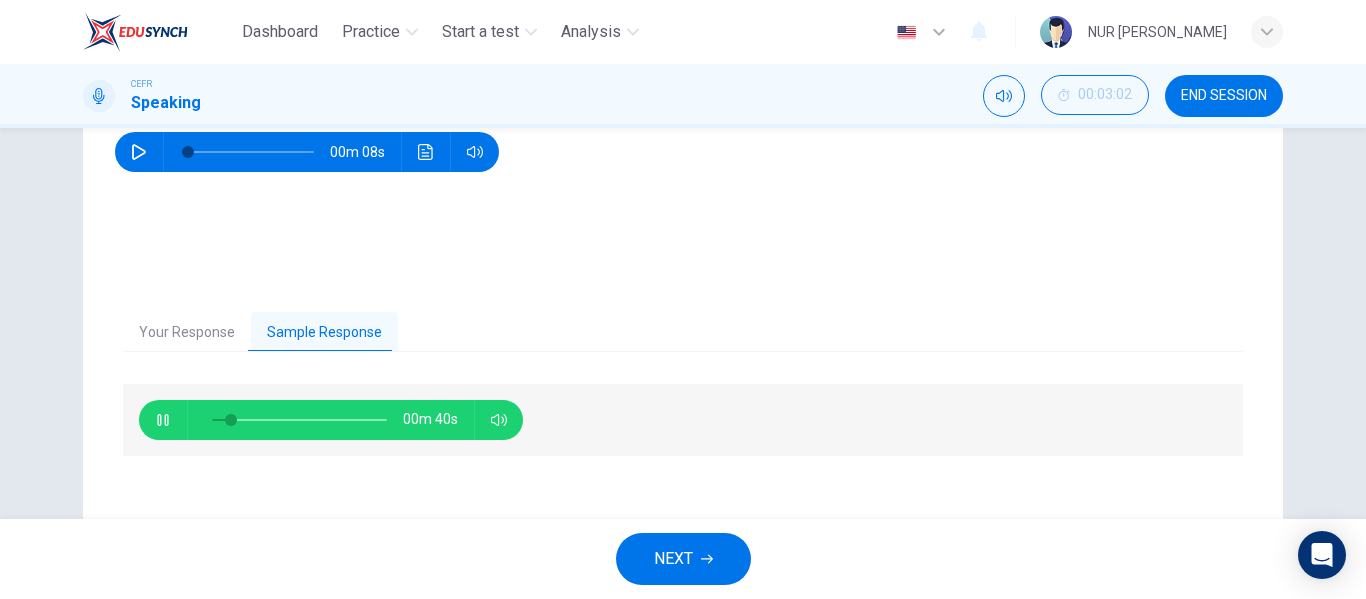 type 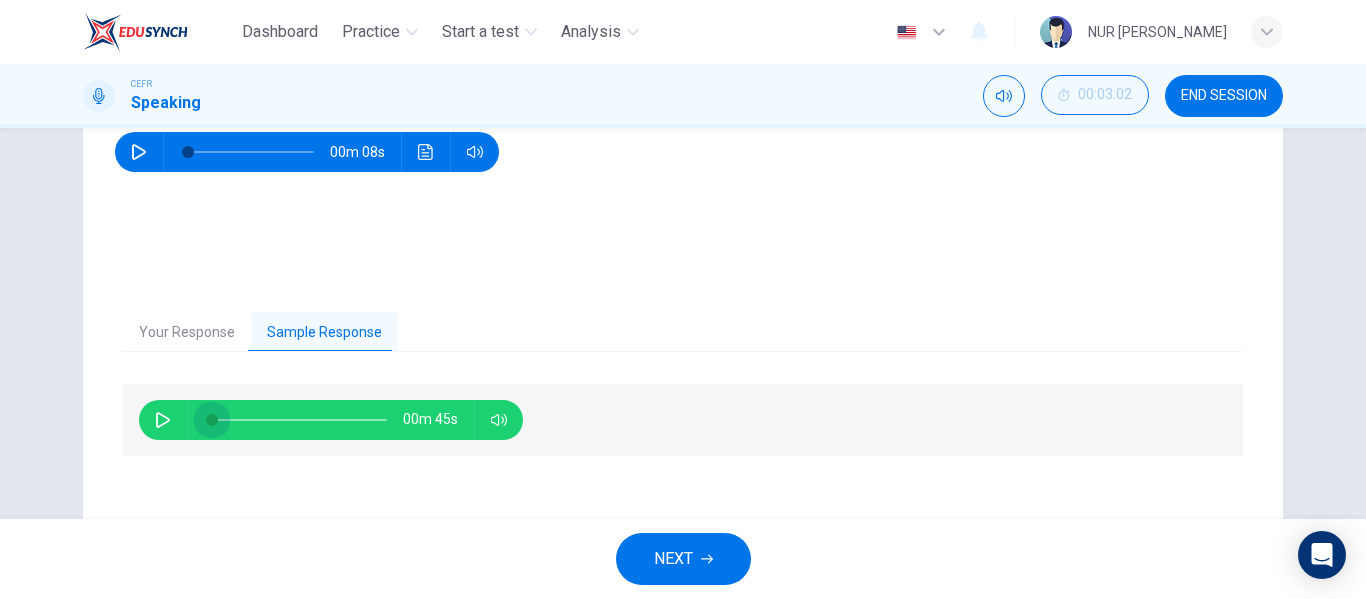 drag, startPoint x: 241, startPoint y: 420, endPoint x: 189, endPoint y: 421, distance: 52.009613 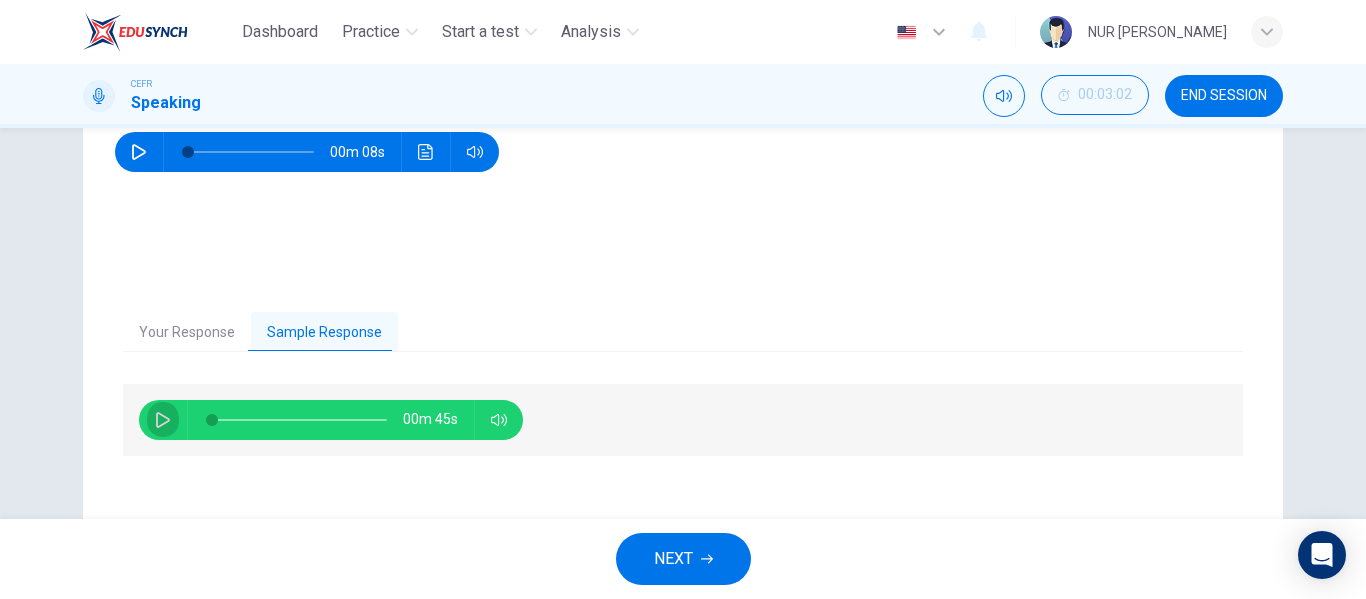 click 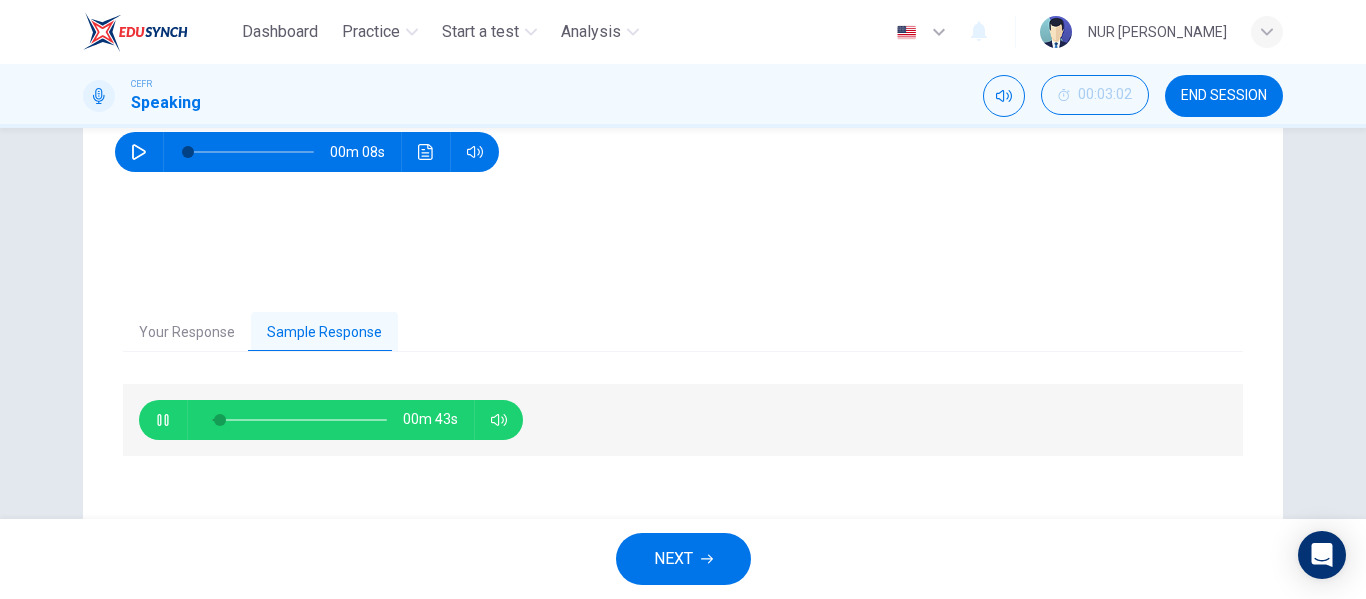 click at bounding box center (163, 420) 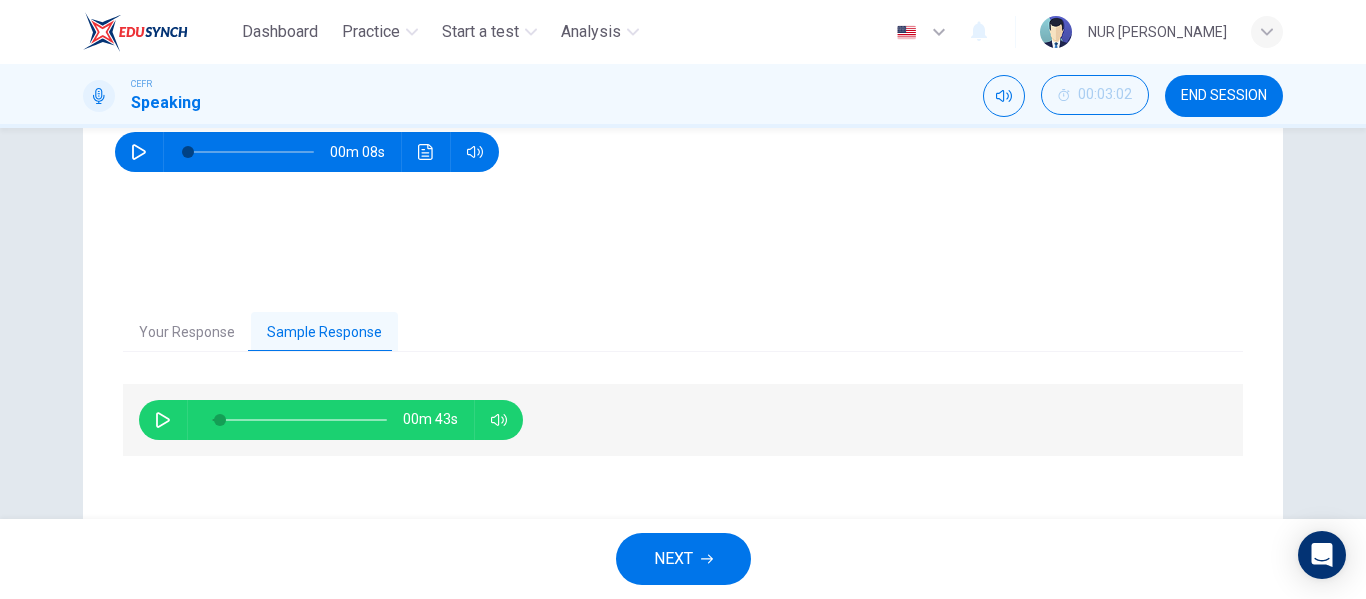 click at bounding box center (163, 420) 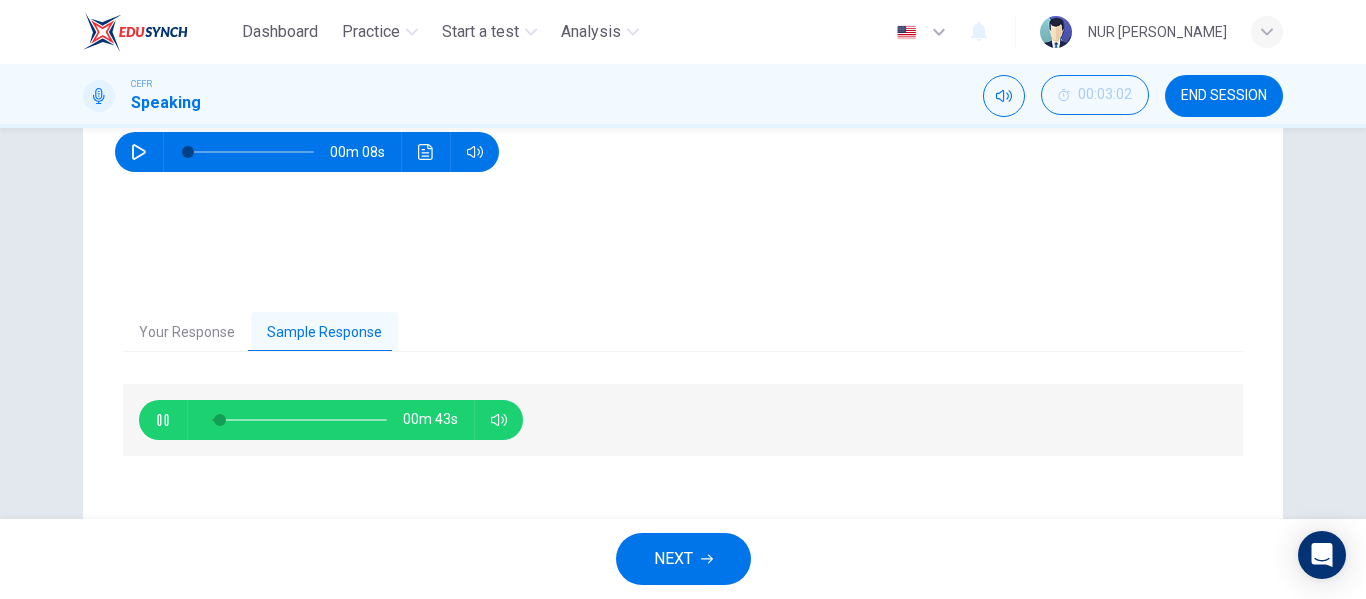 click at bounding box center [163, 420] 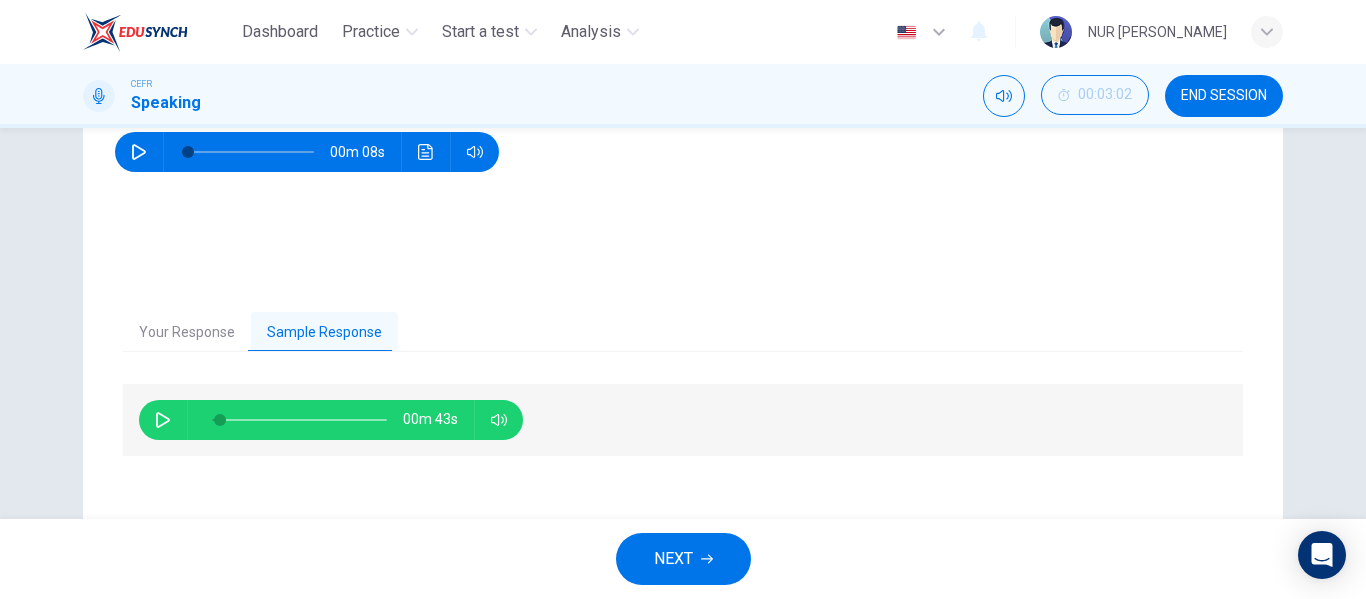 click at bounding box center (163, 420) 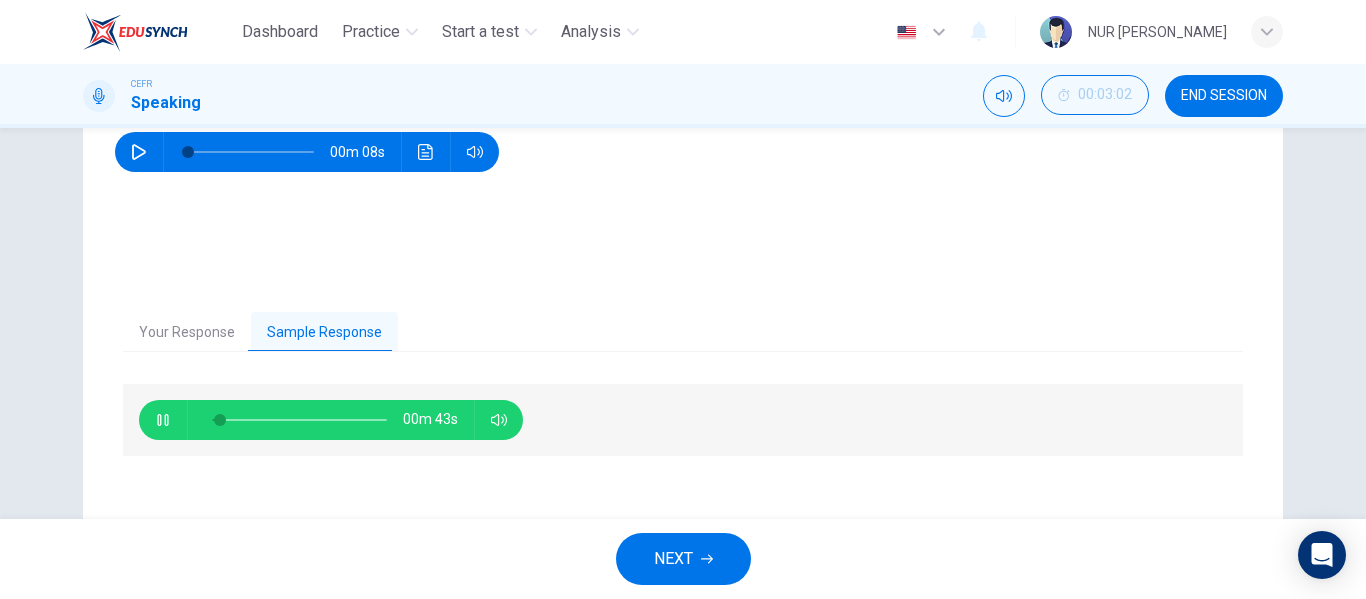 click at bounding box center (163, 420) 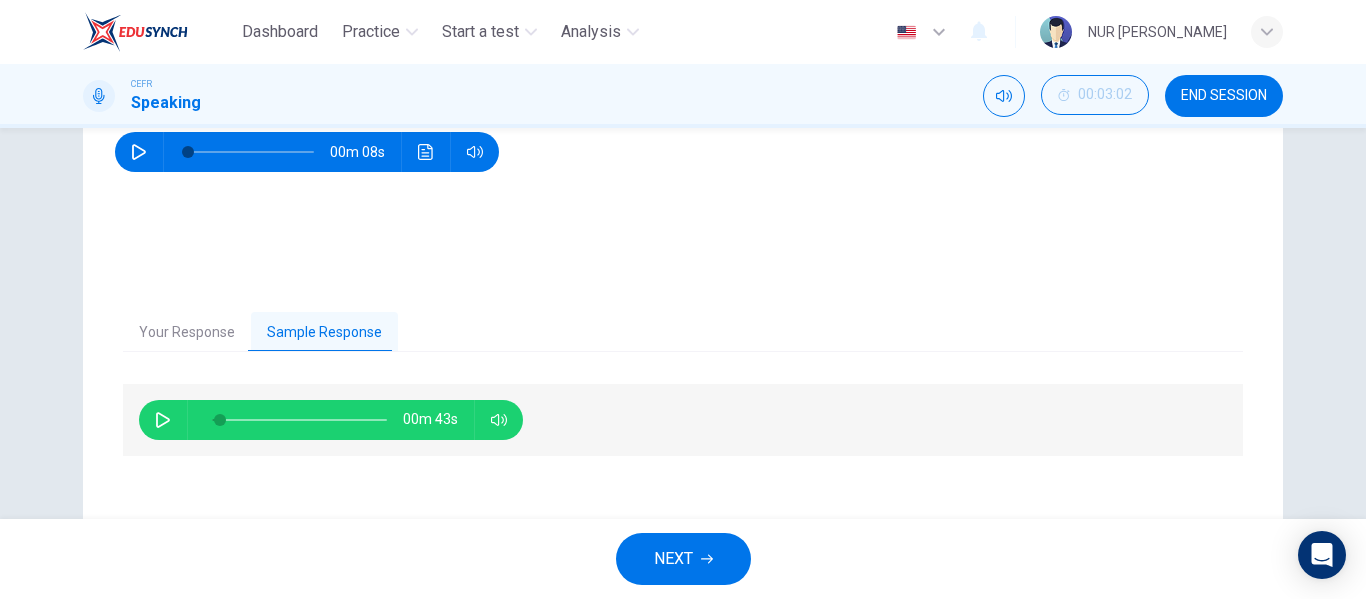 click at bounding box center [163, 420] 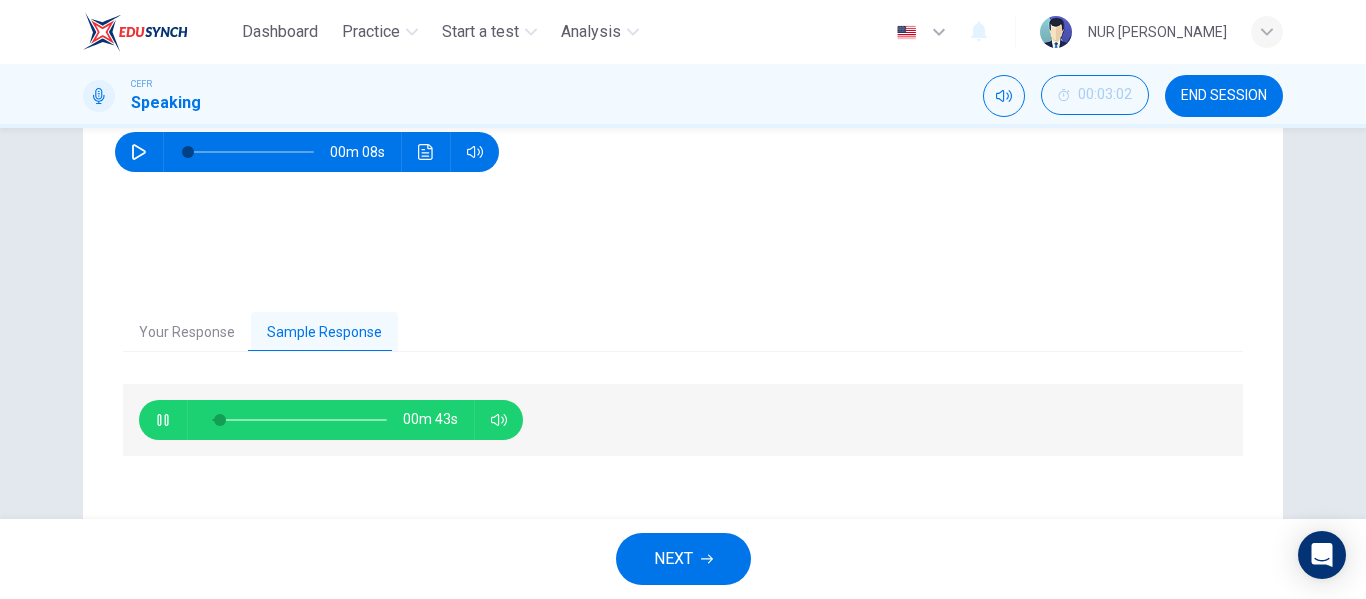 click at bounding box center (163, 420) 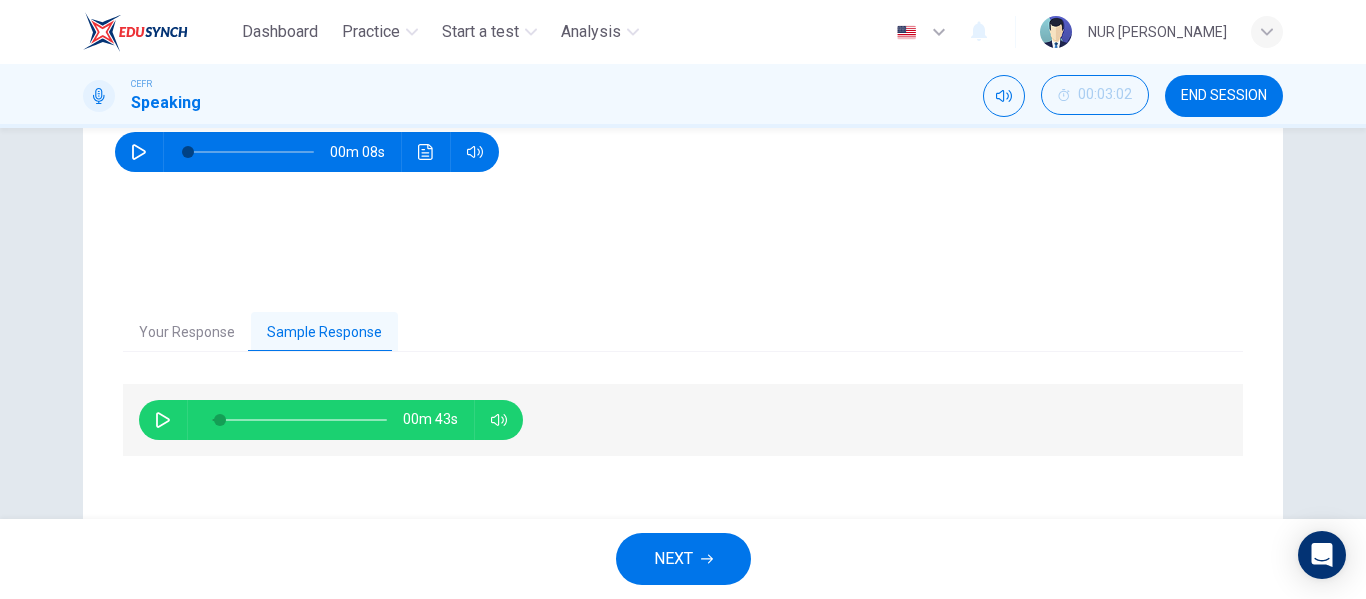 click at bounding box center [163, 420] 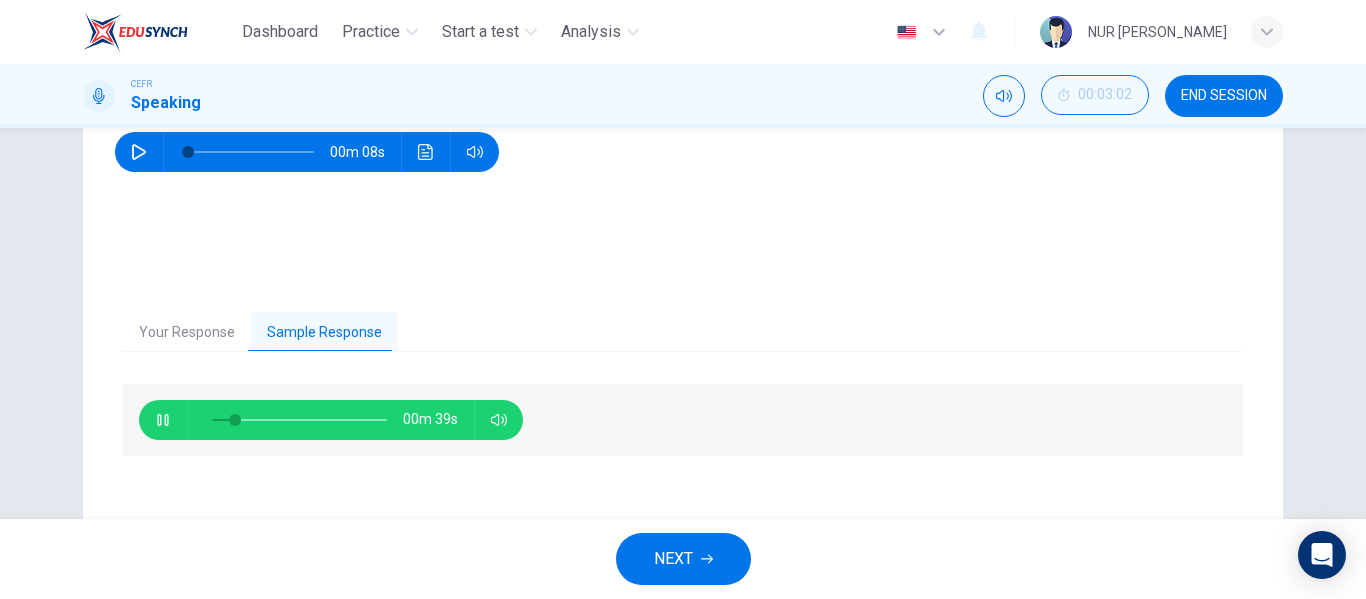 click at bounding box center [163, 420] 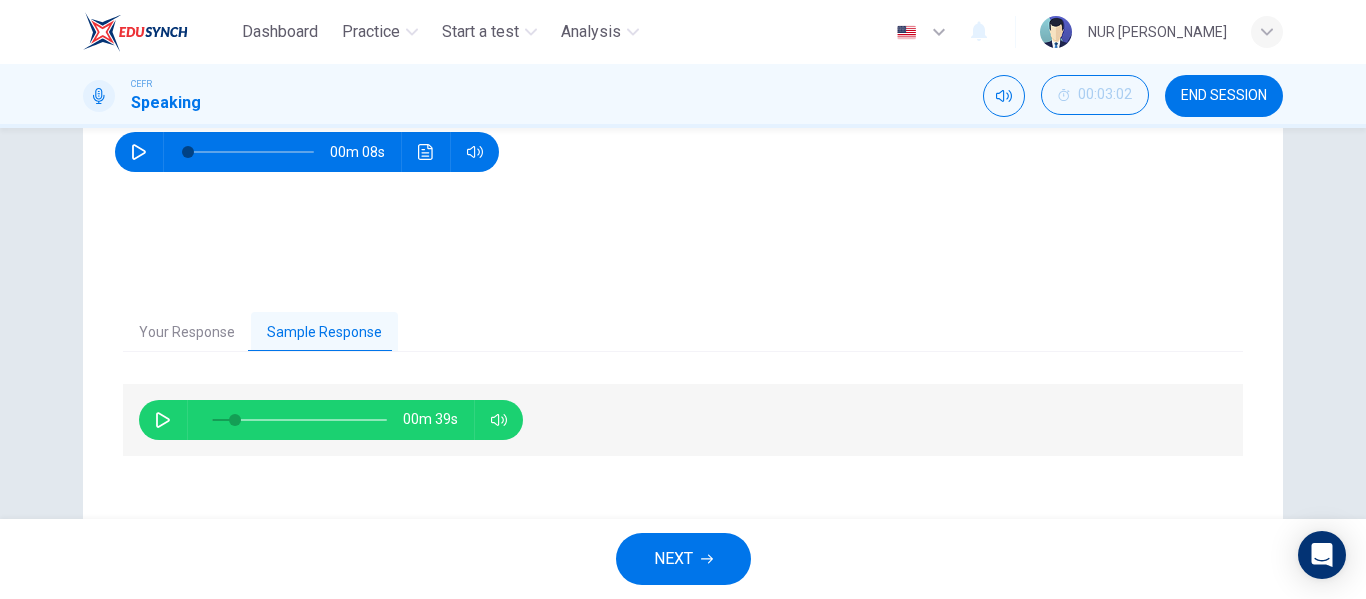 click at bounding box center (163, 420) 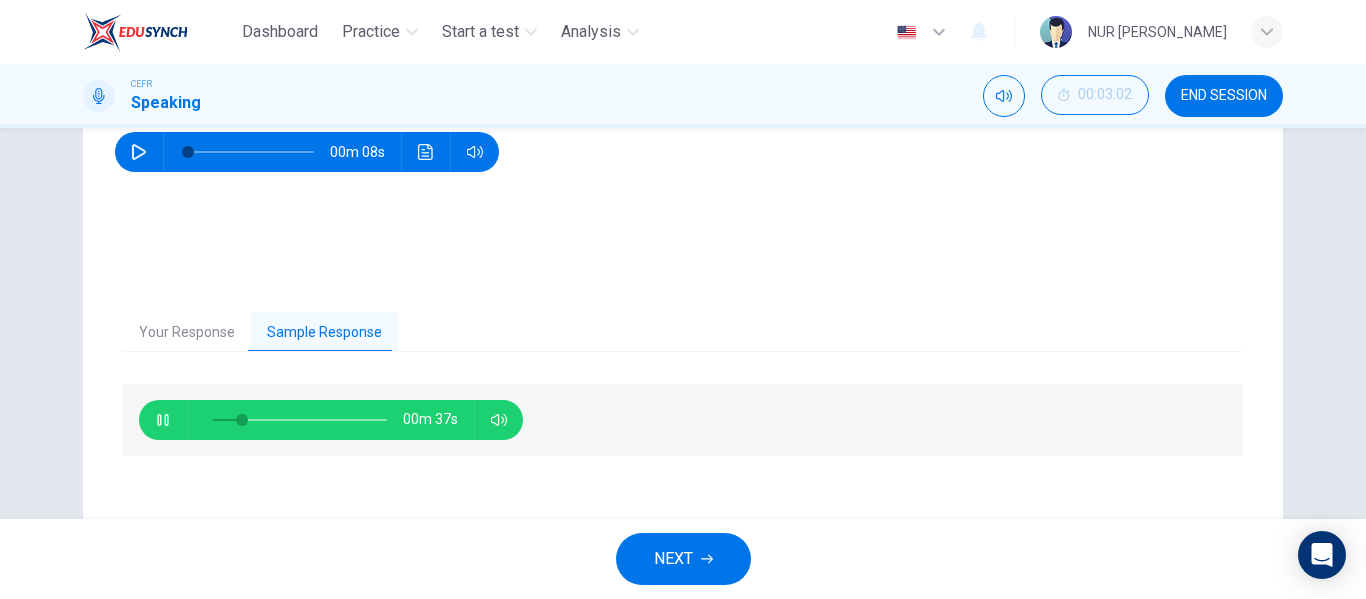 click at bounding box center [163, 420] 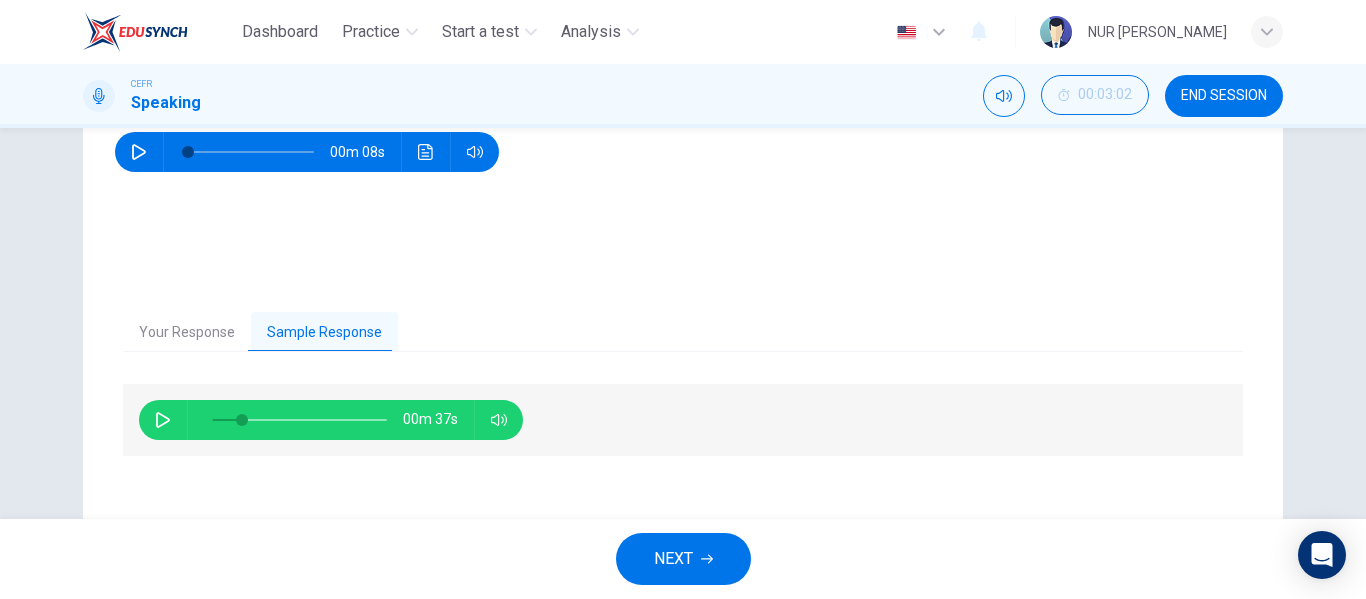 click at bounding box center (163, 420) 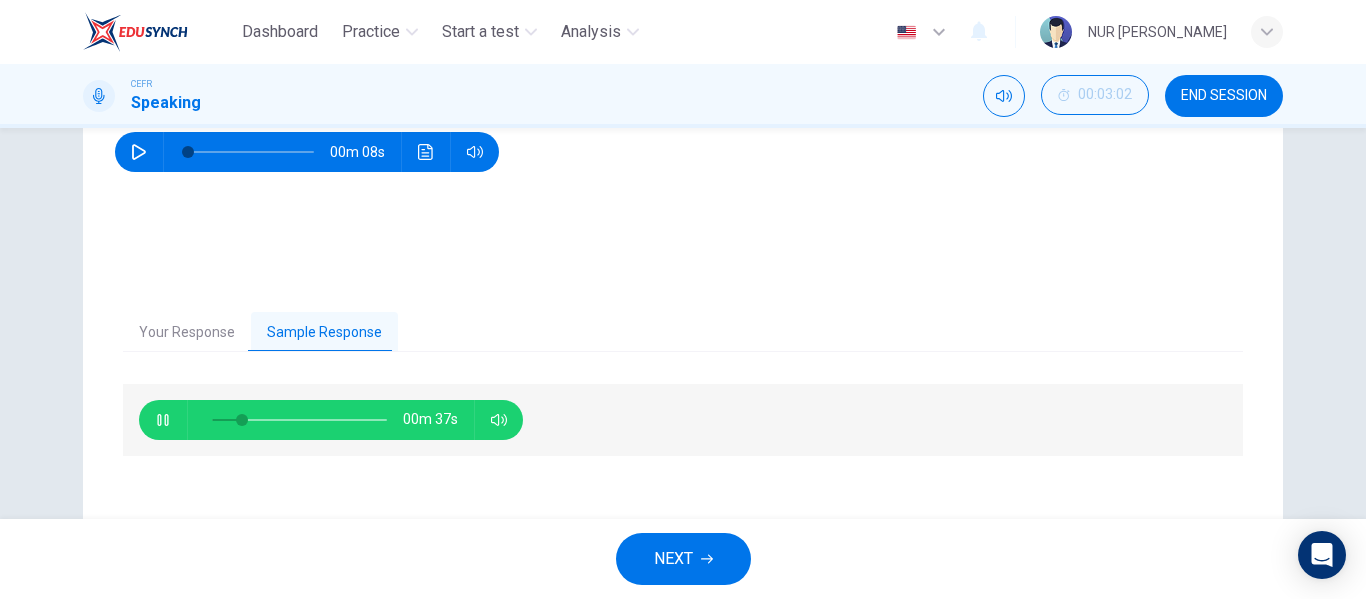 click at bounding box center [163, 420] 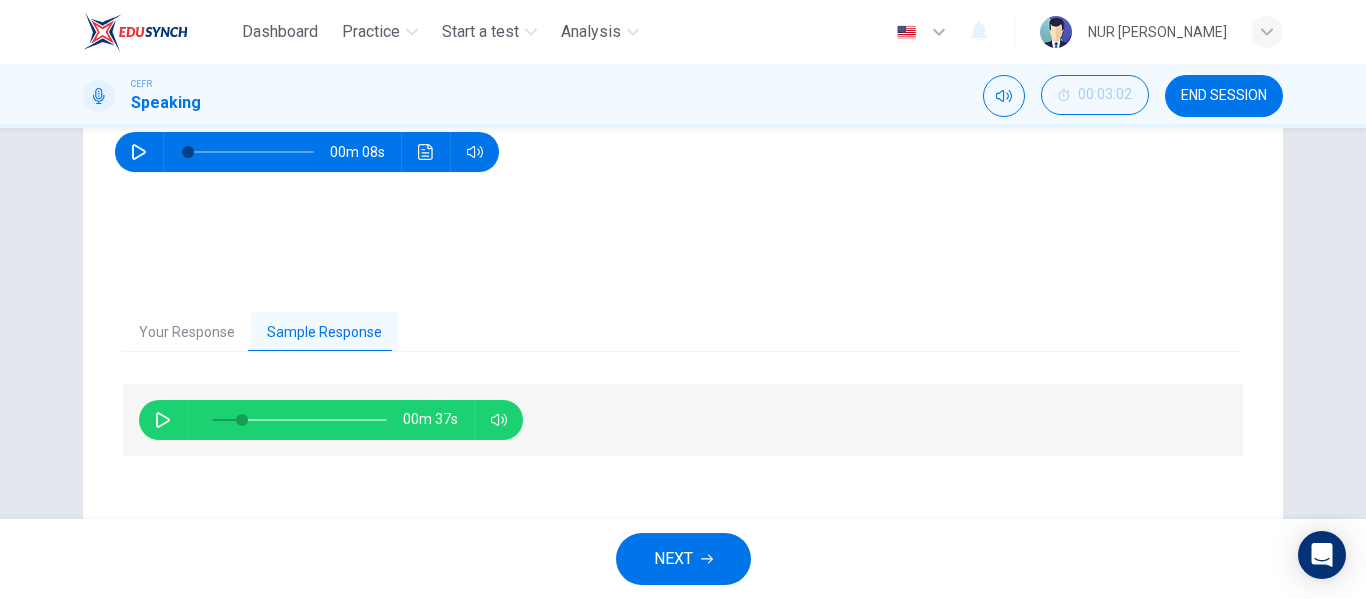 click at bounding box center [163, 420] 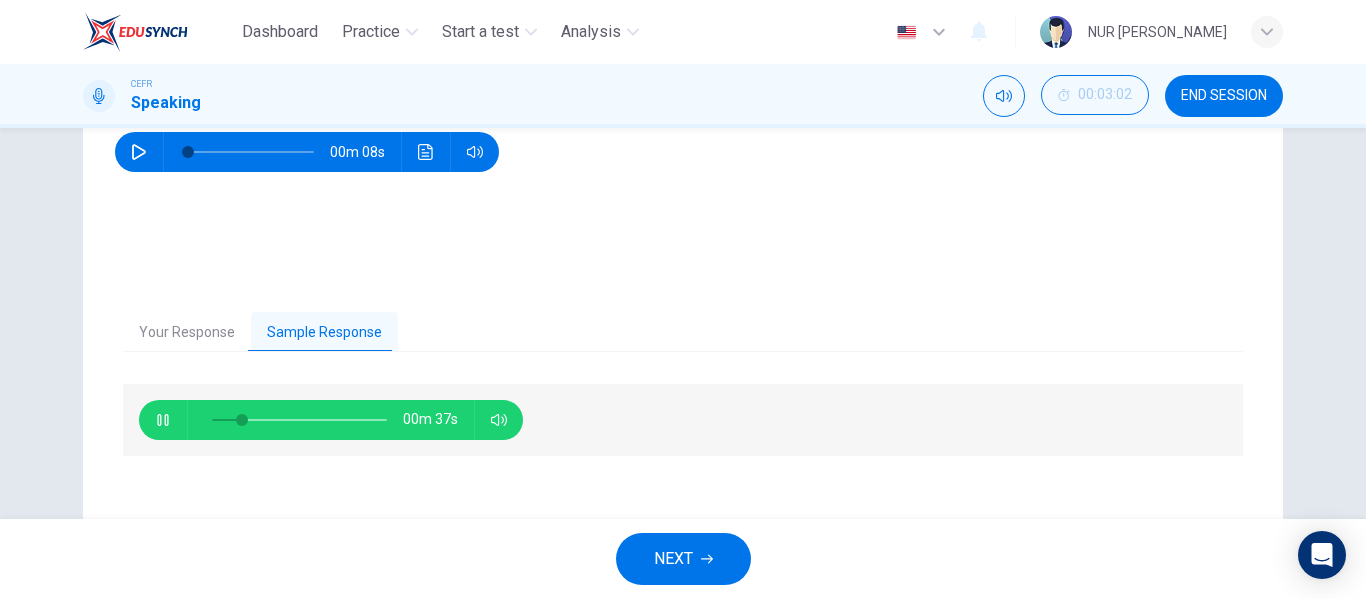click at bounding box center [163, 420] 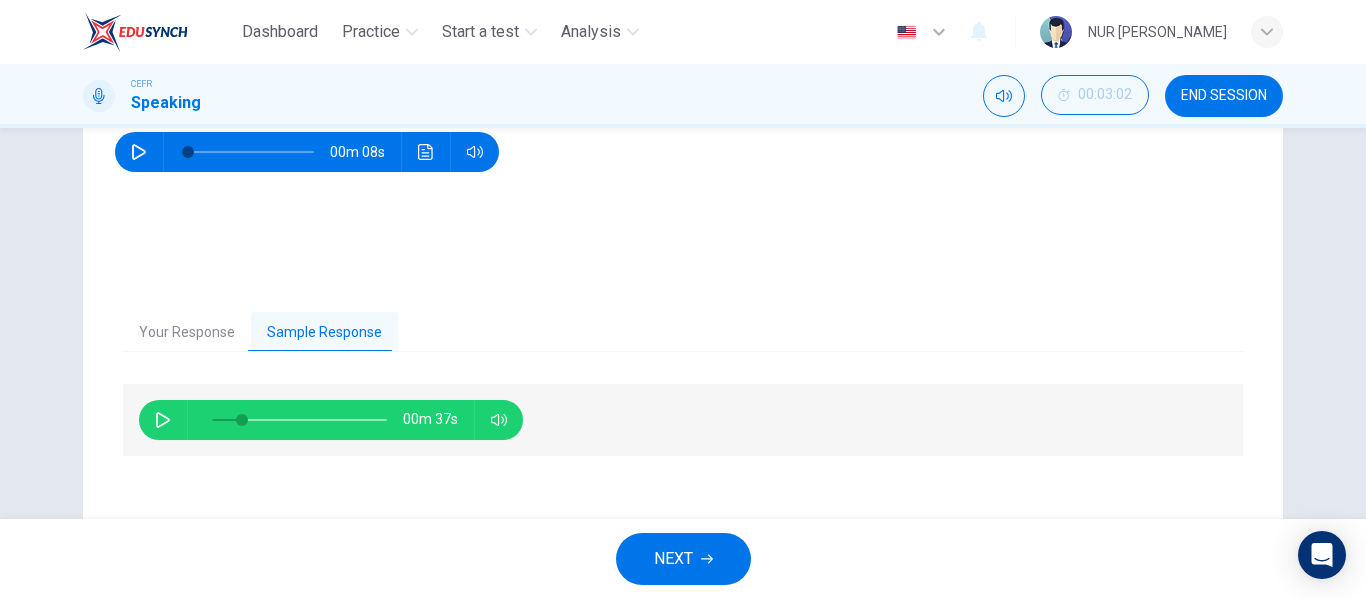 click at bounding box center [163, 420] 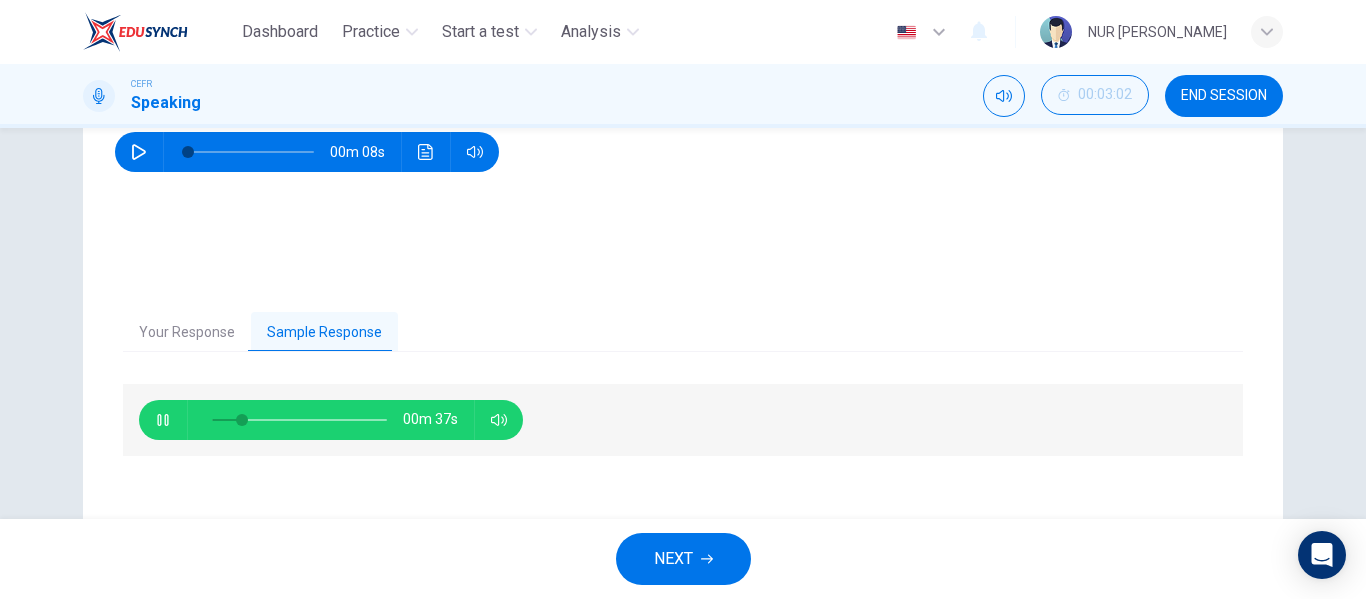click at bounding box center [163, 420] 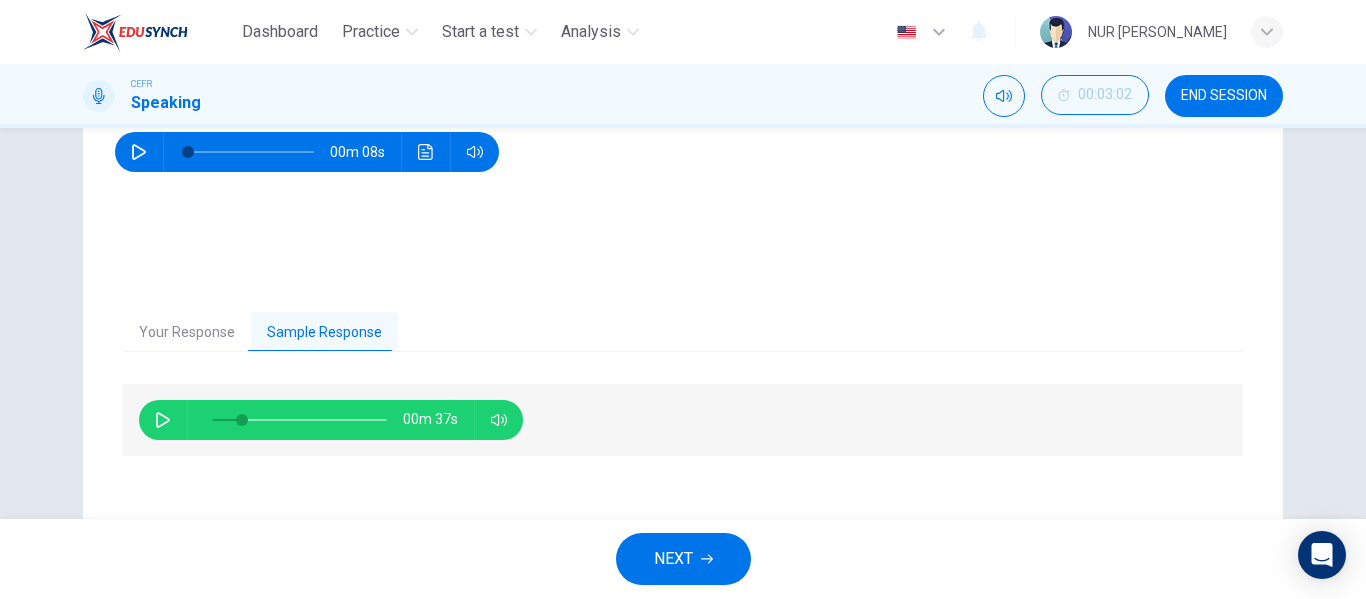 click at bounding box center [163, 420] 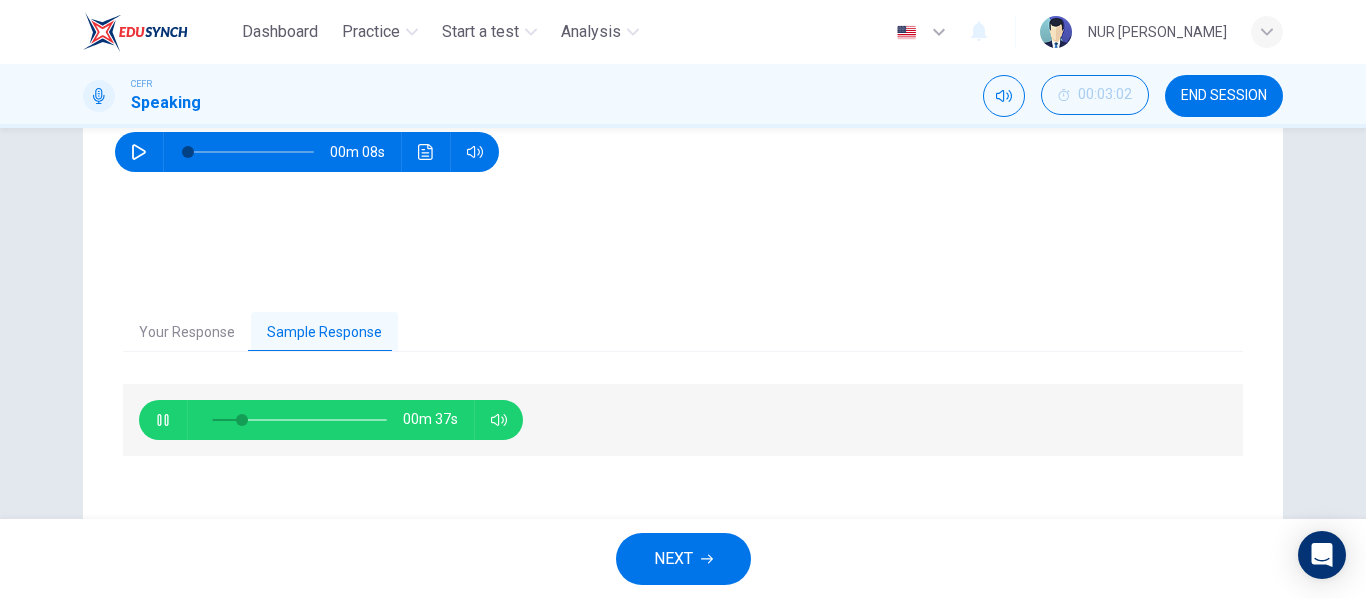 click at bounding box center [163, 420] 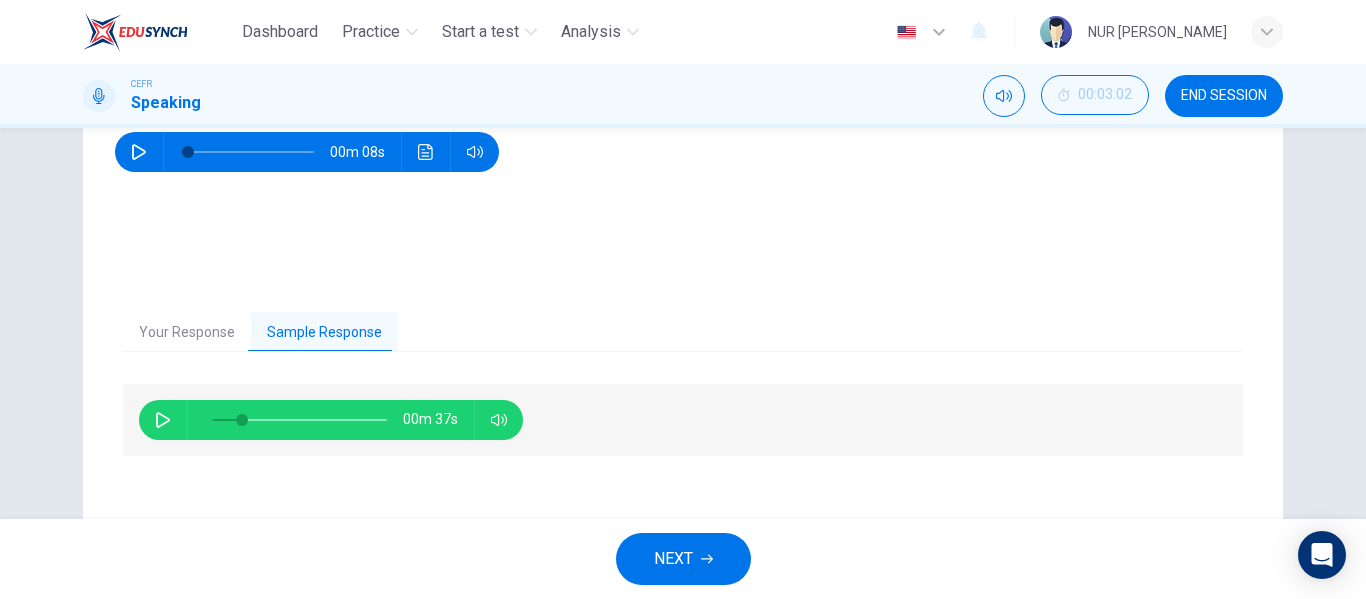 click at bounding box center (163, 420) 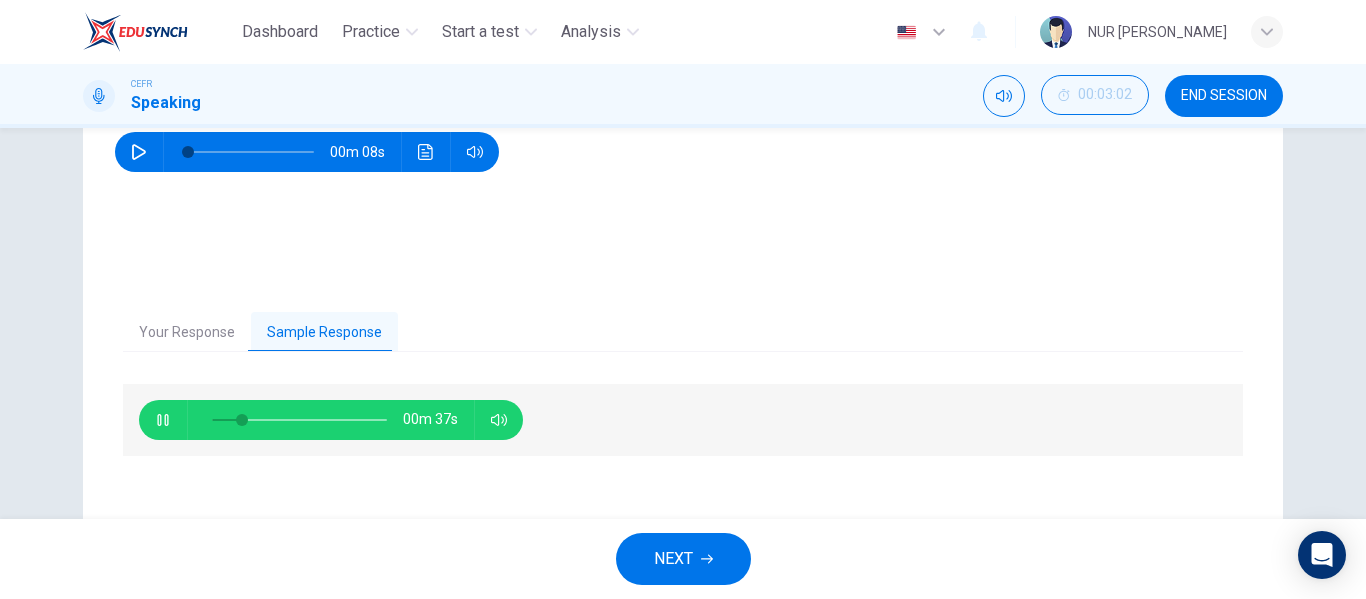click at bounding box center [163, 420] 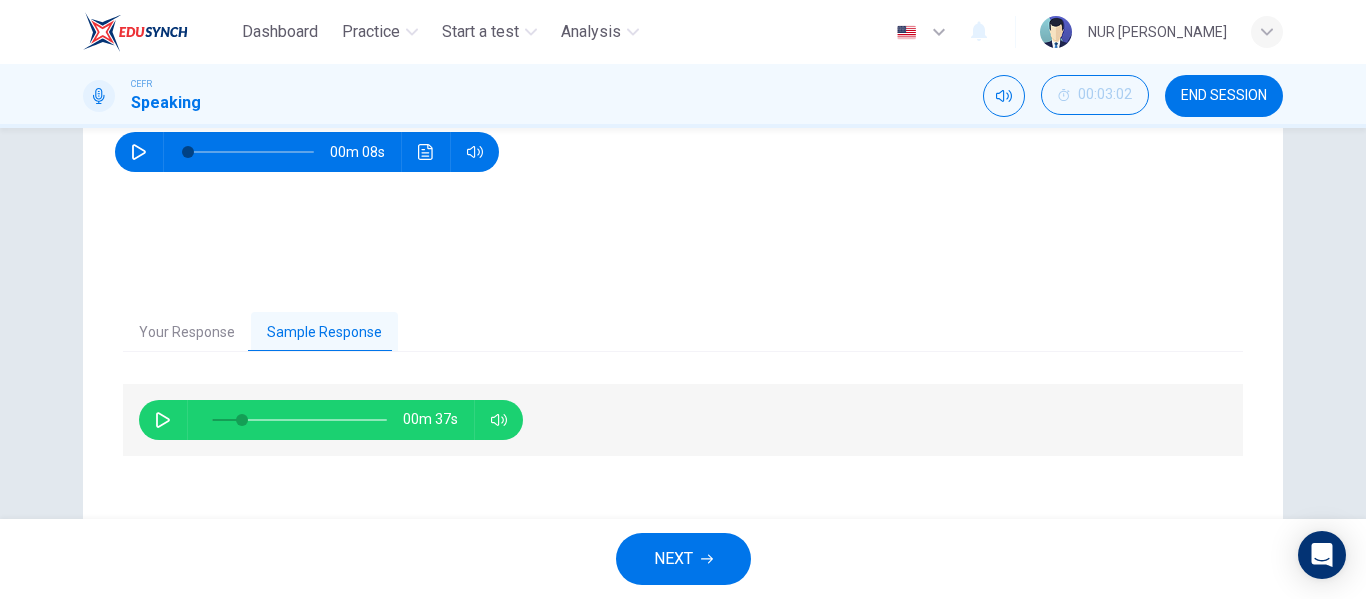 click at bounding box center [163, 420] 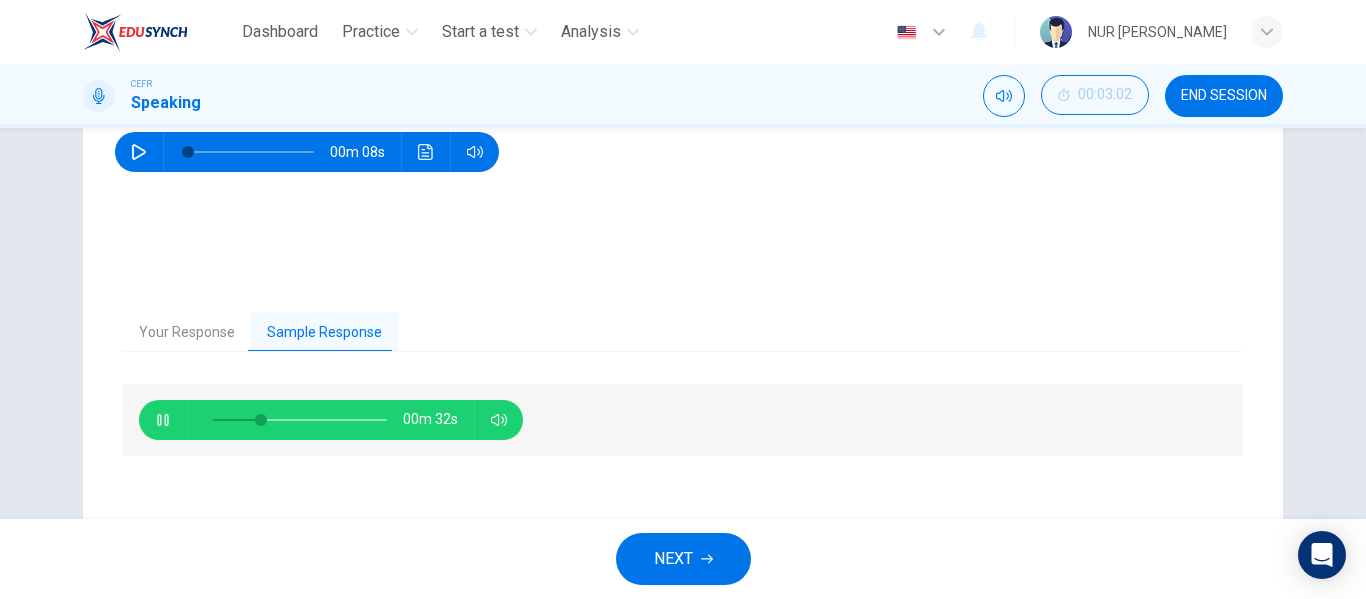 click at bounding box center [163, 420] 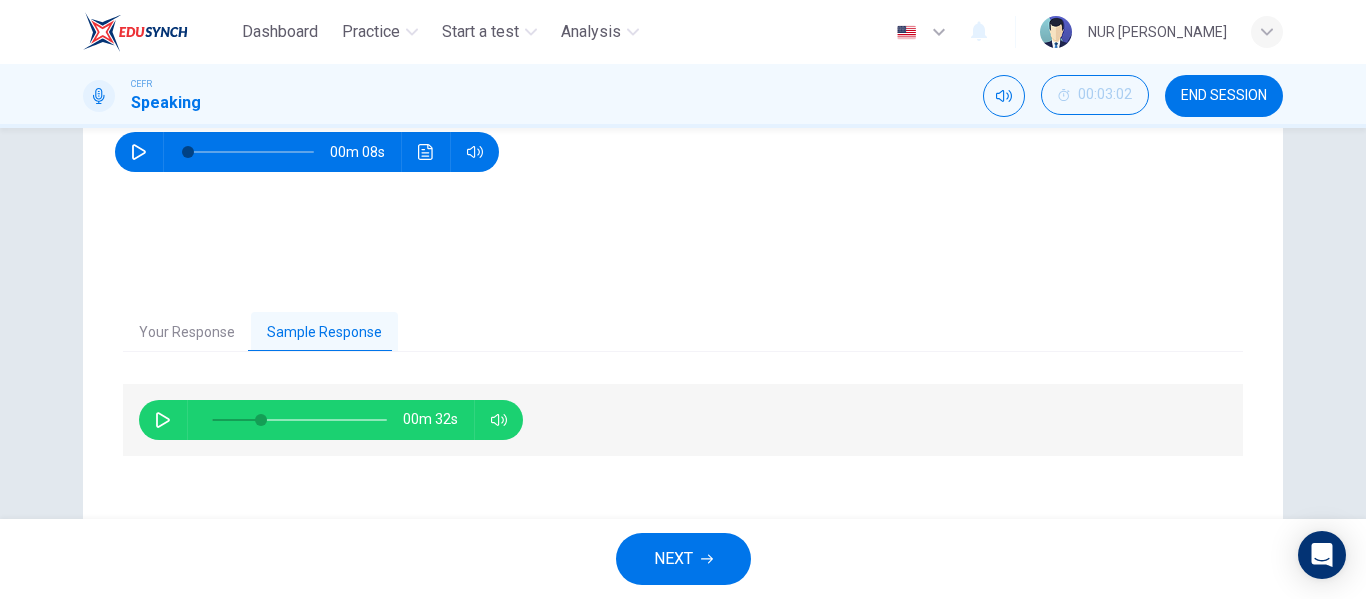 click at bounding box center [163, 420] 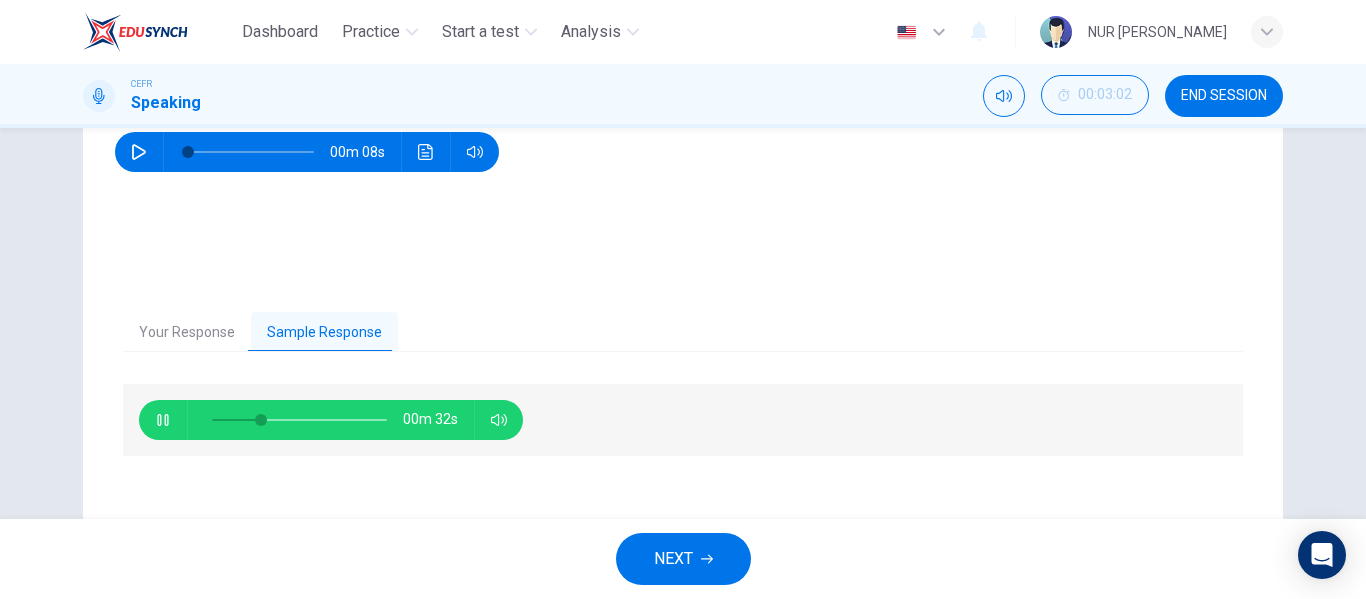 click at bounding box center [163, 420] 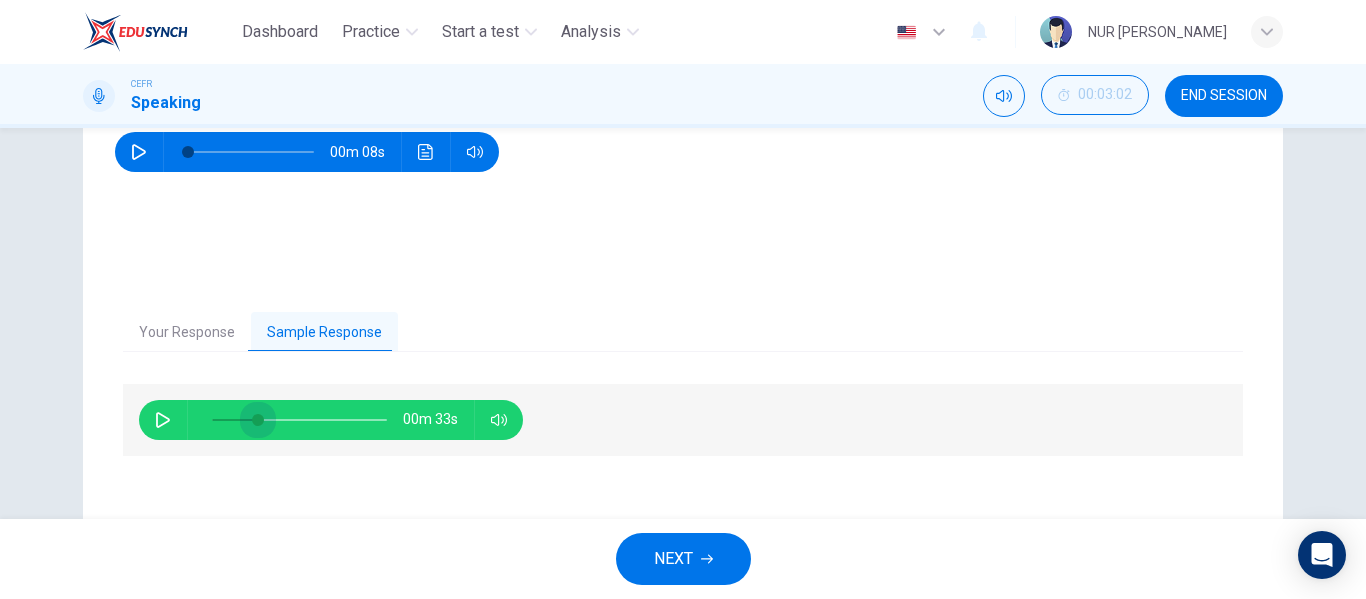 click at bounding box center [258, 420] 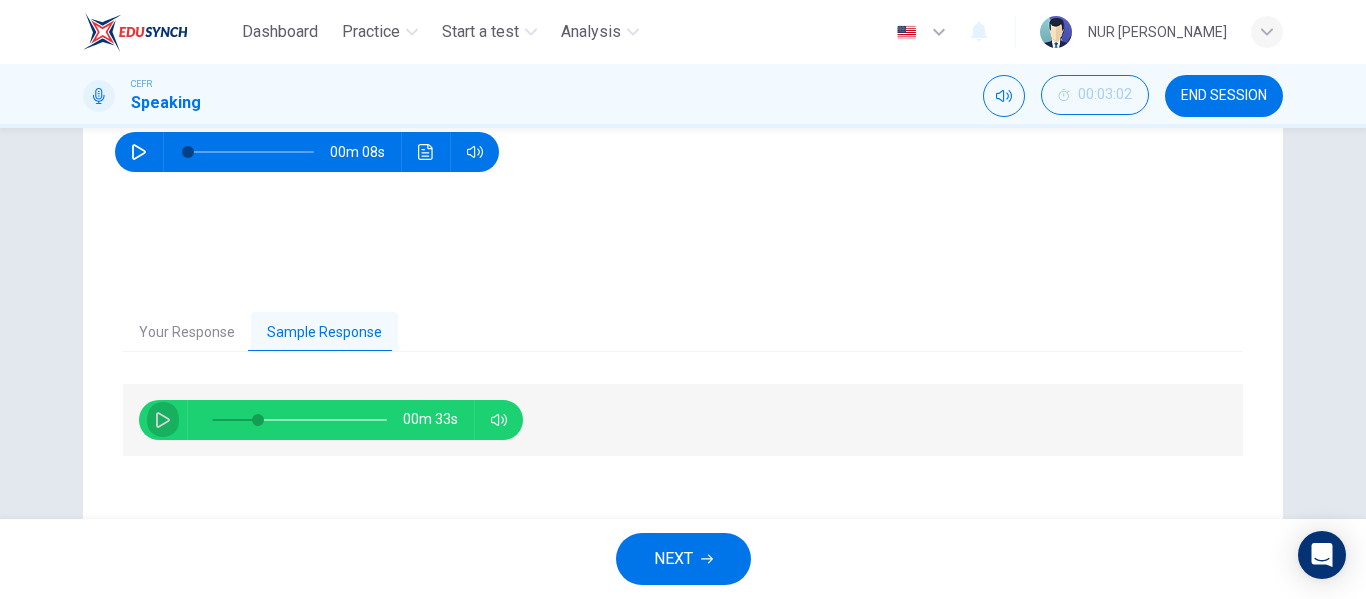 click 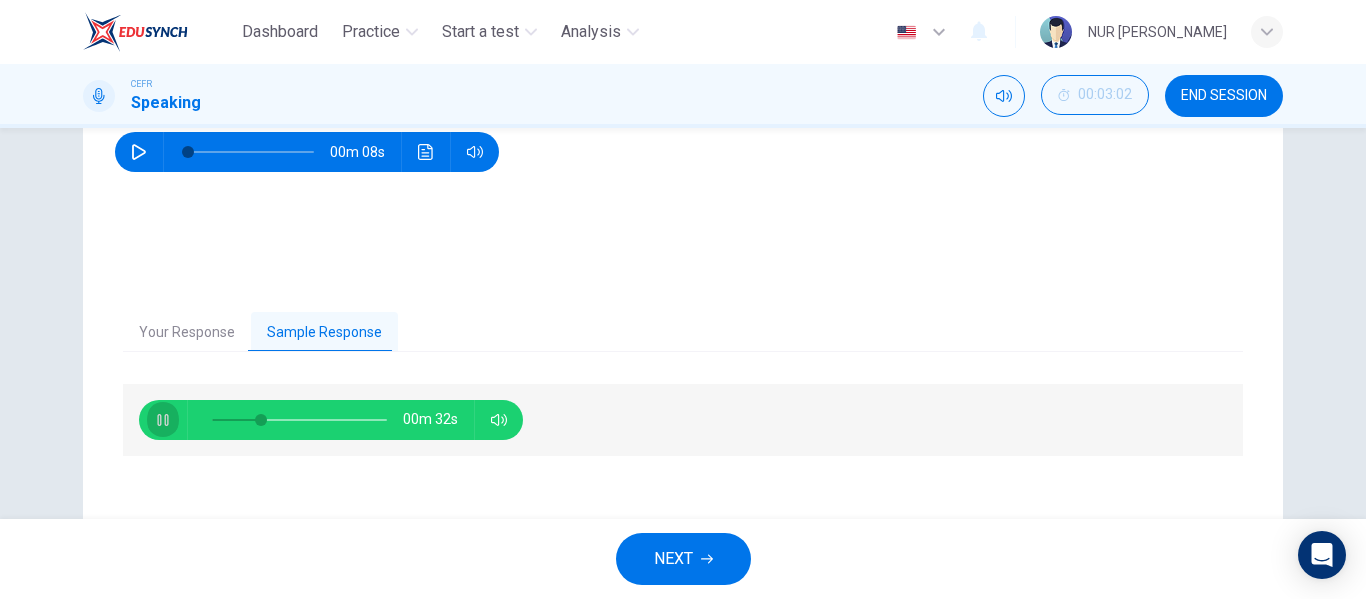 click 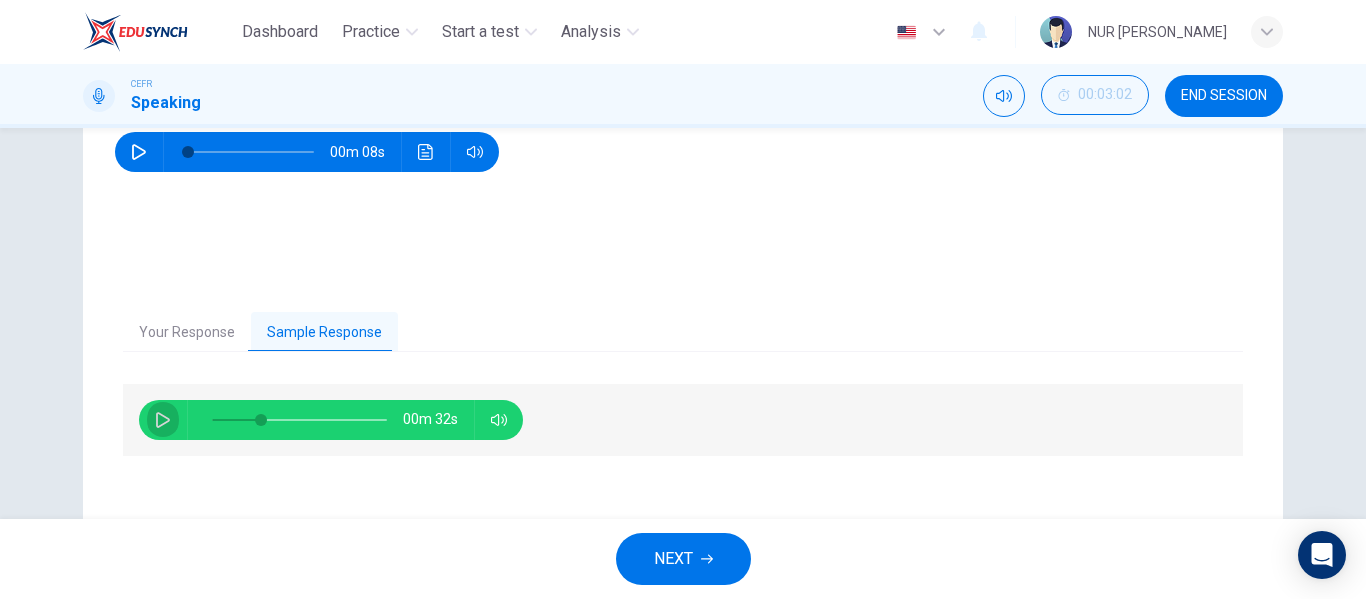 click 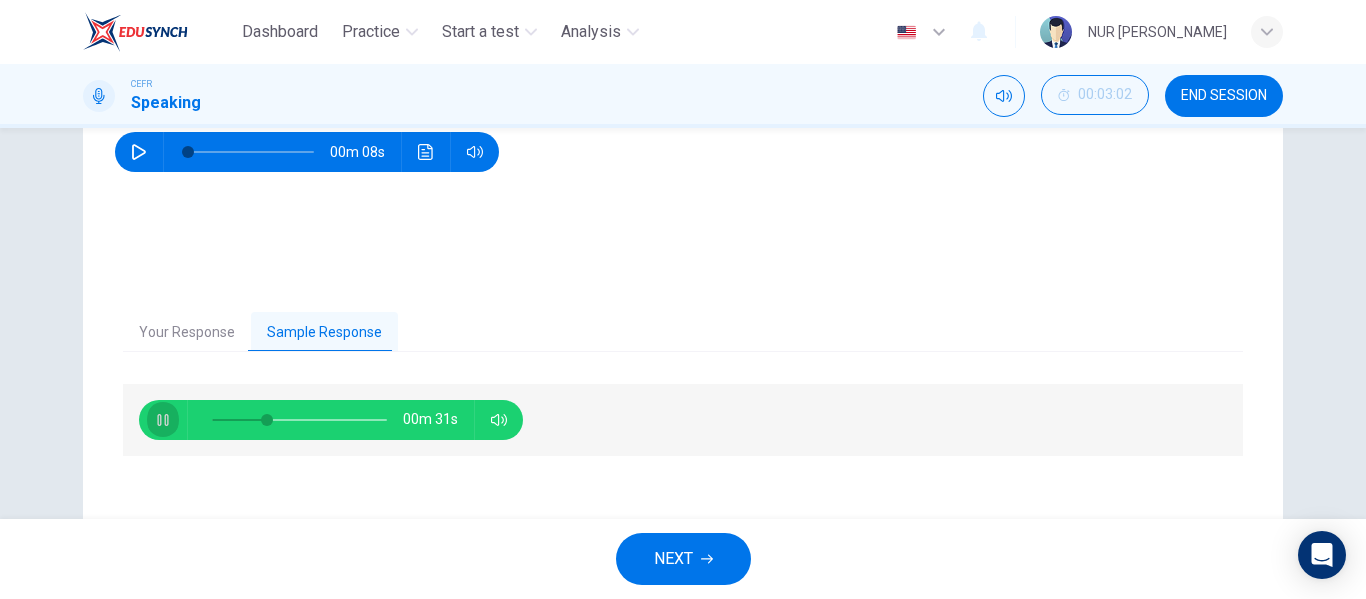 click 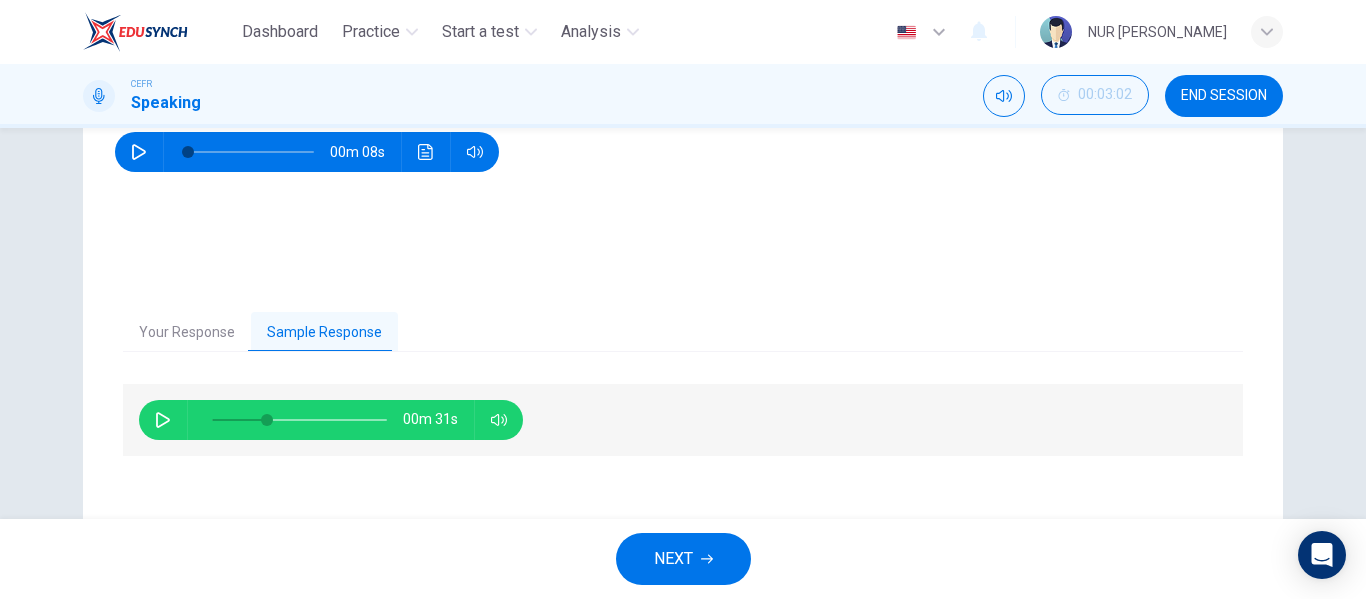 click at bounding box center [163, 420] 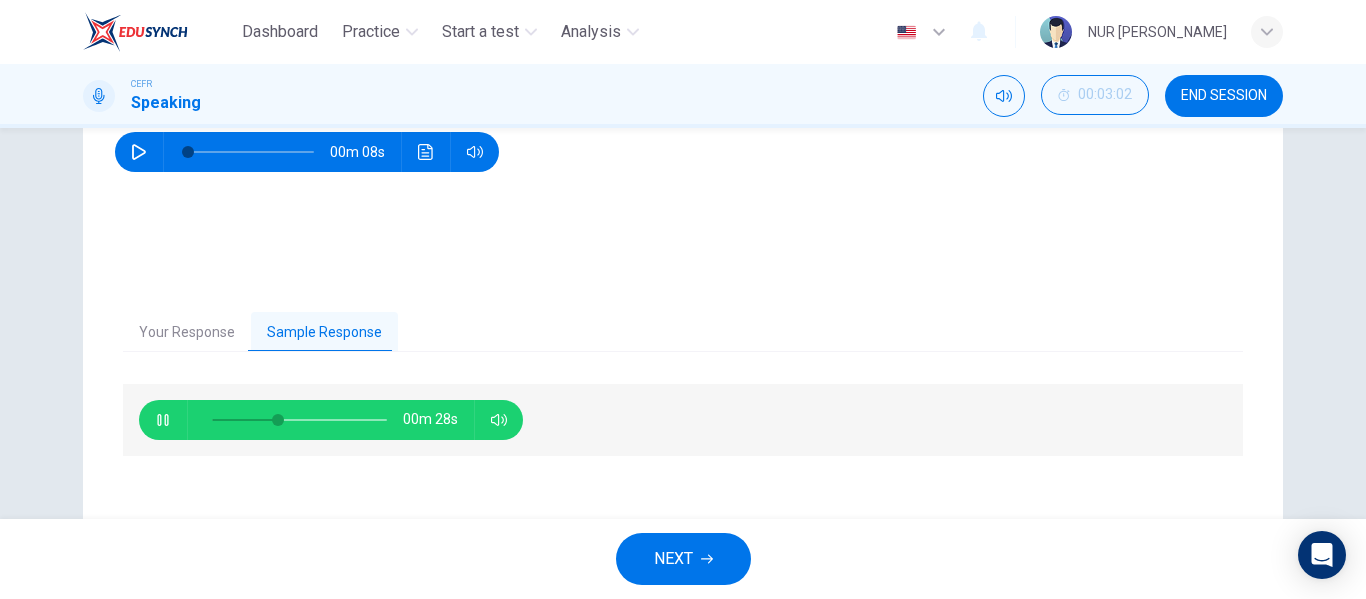 click at bounding box center [163, 420] 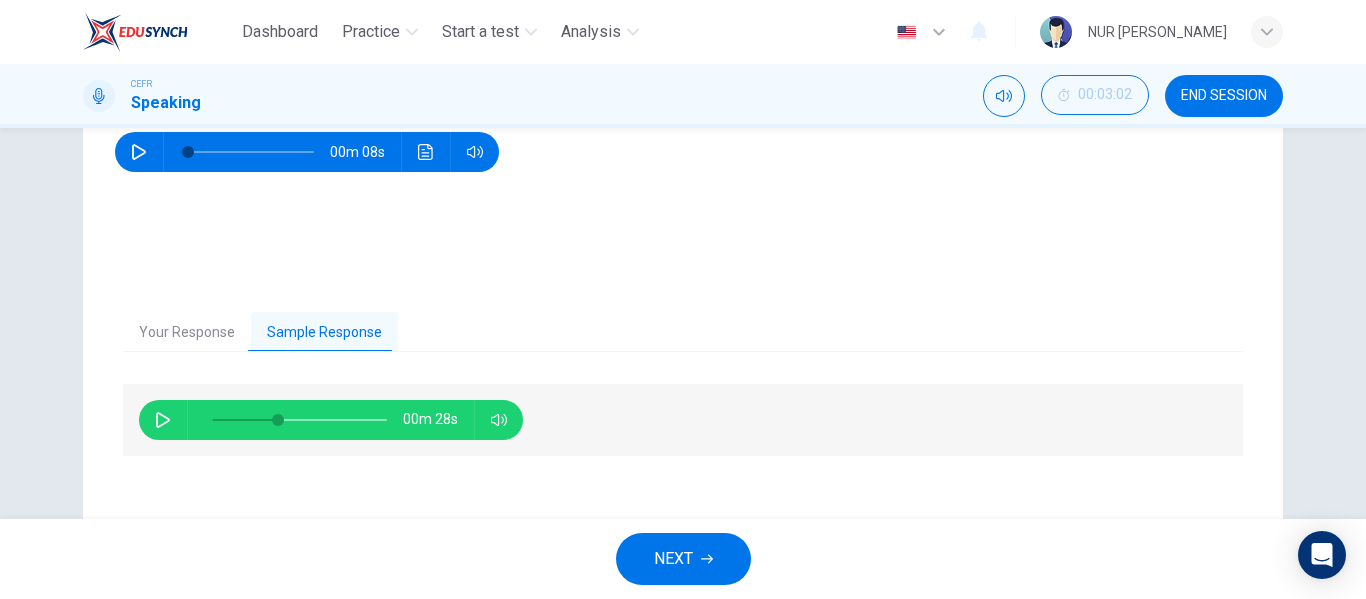 click at bounding box center (163, 420) 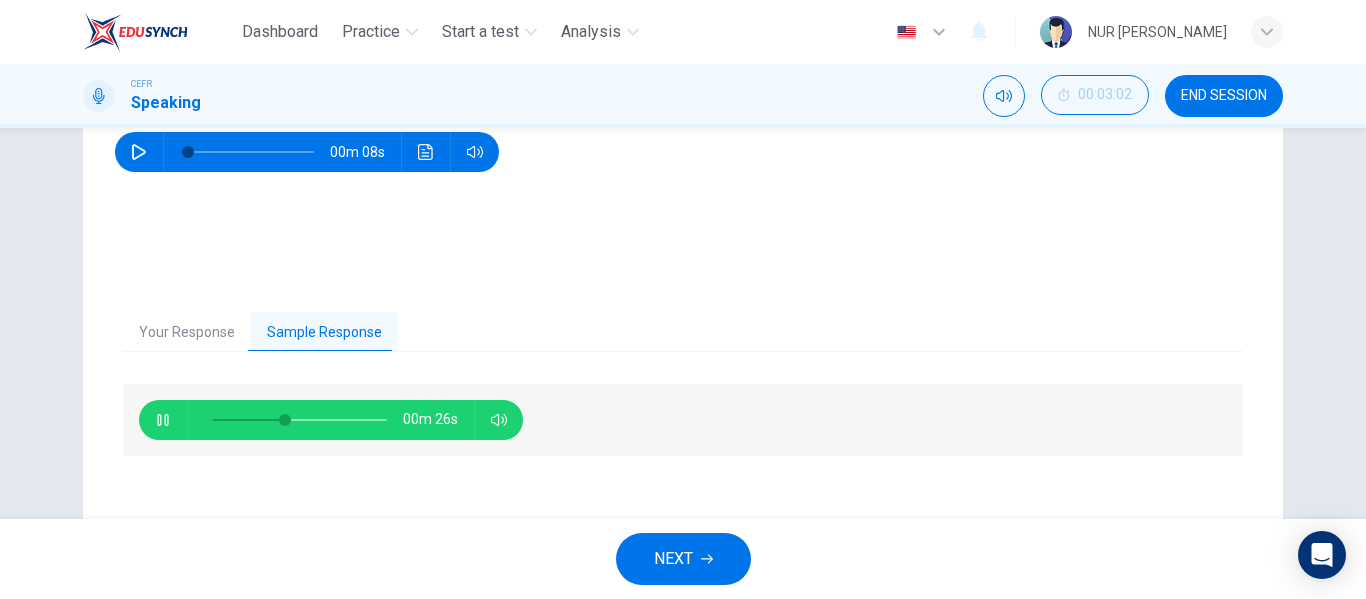 click at bounding box center [163, 420] 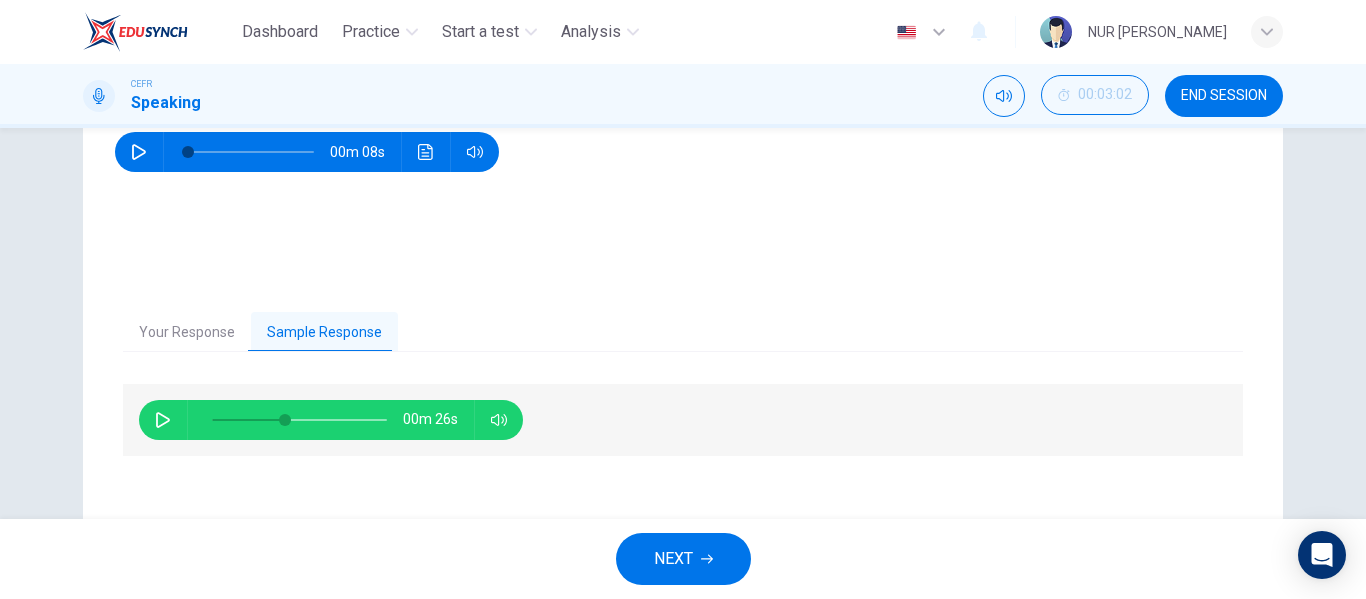 click at bounding box center [163, 420] 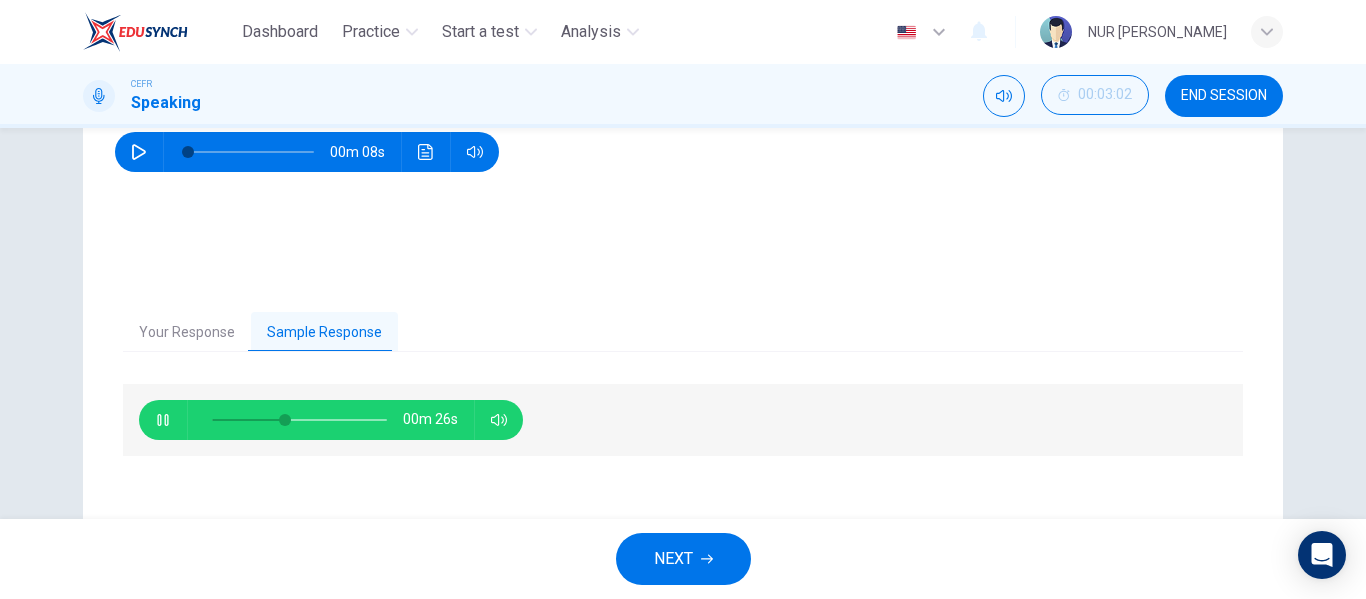click at bounding box center [163, 420] 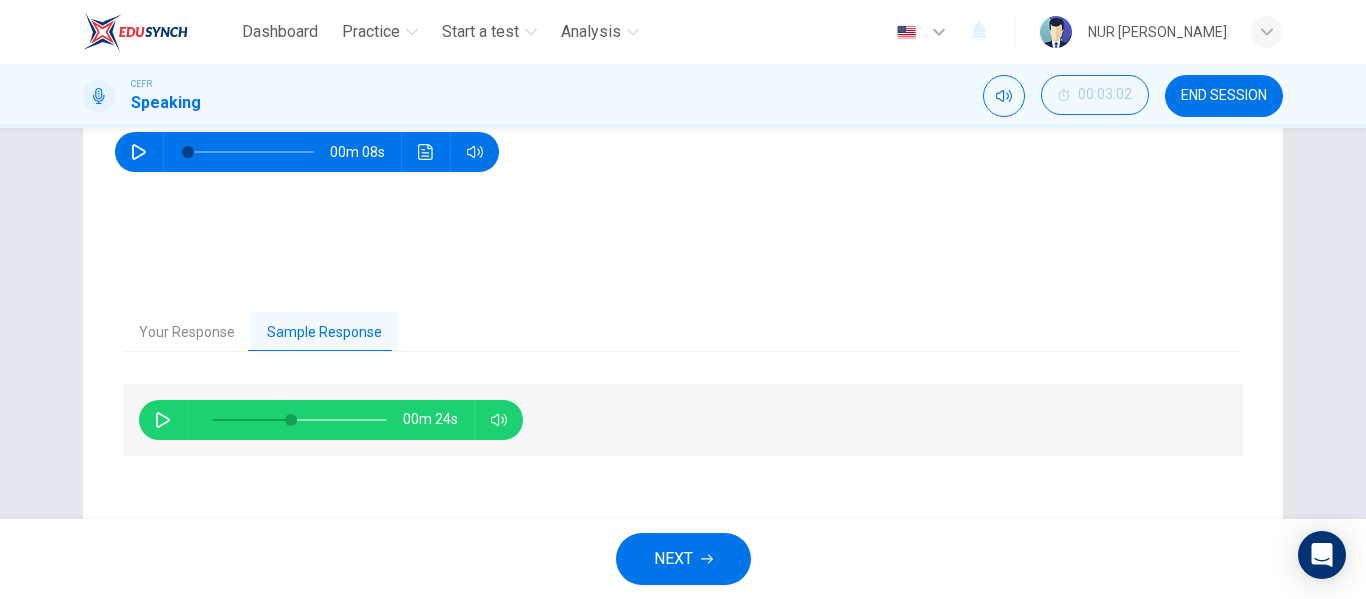 click at bounding box center (163, 420) 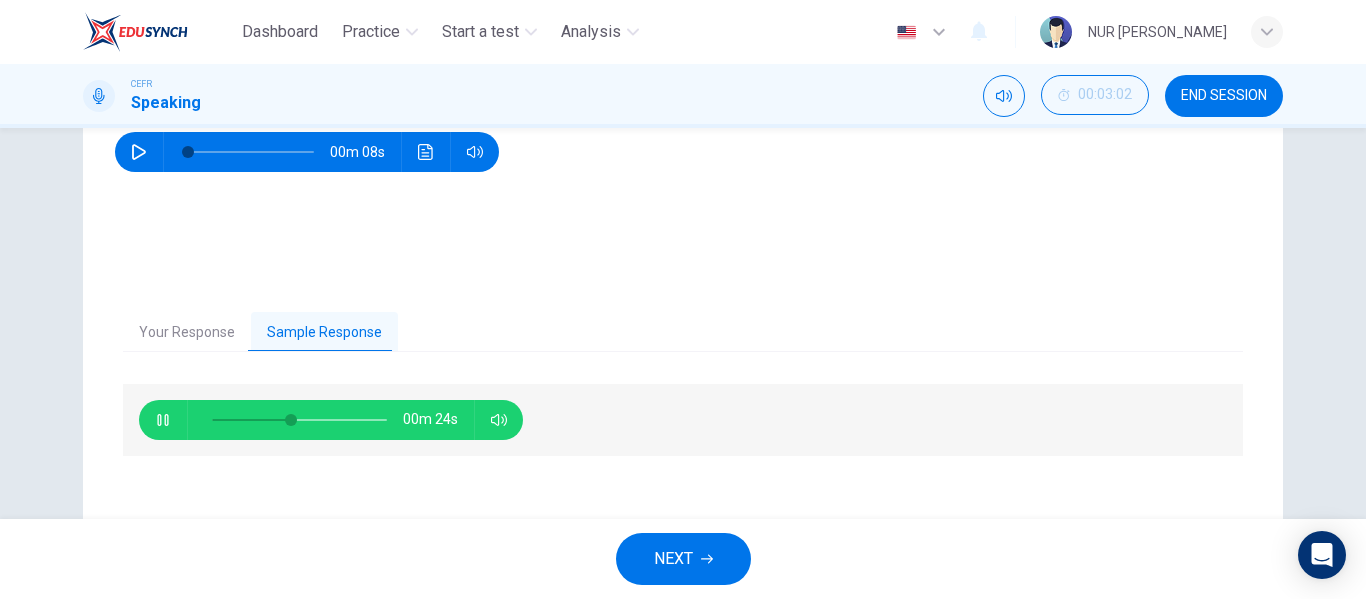 click at bounding box center [163, 420] 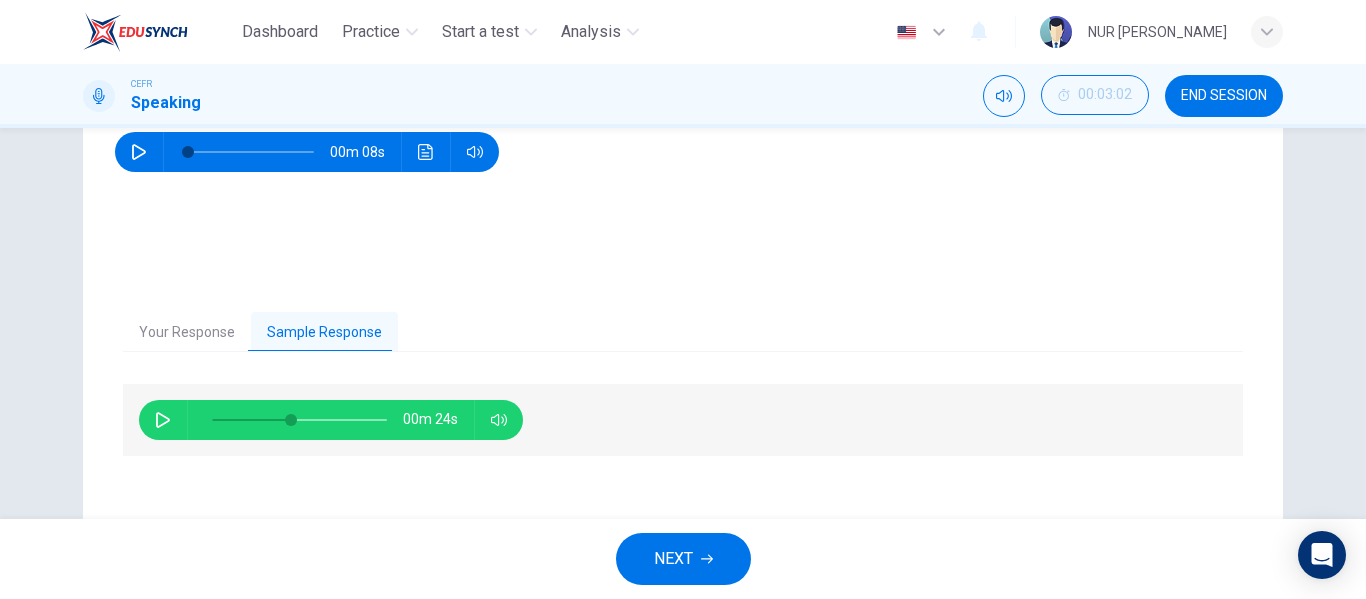 click at bounding box center (163, 420) 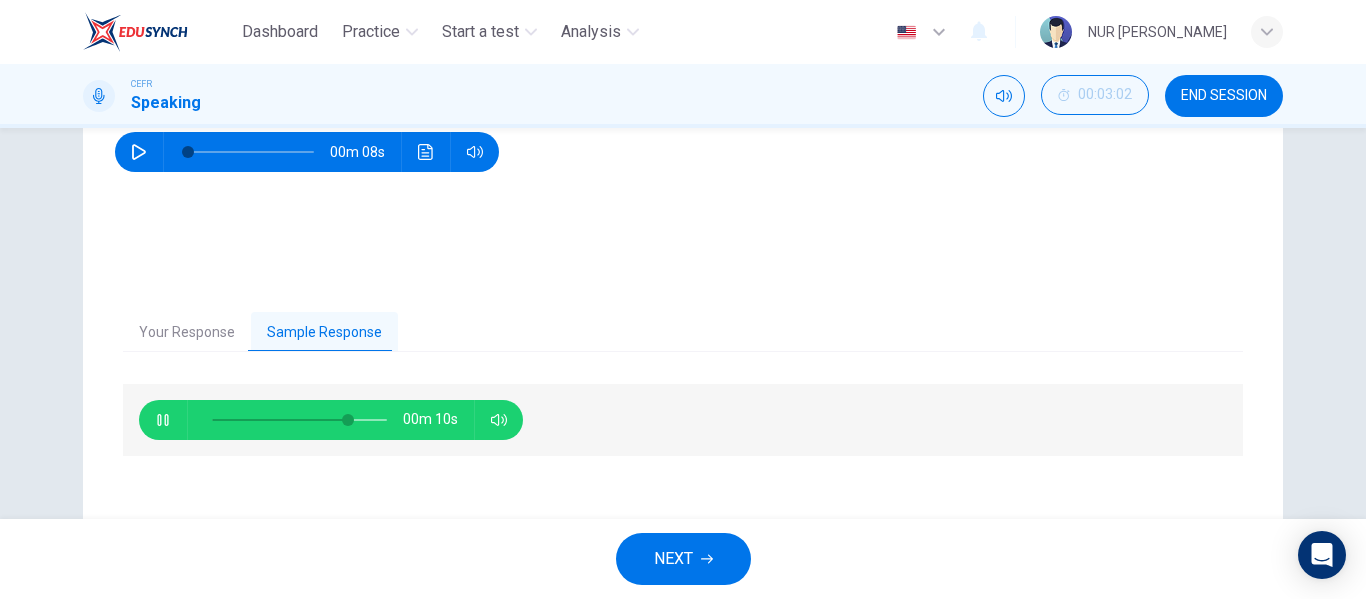 click at bounding box center [163, 420] 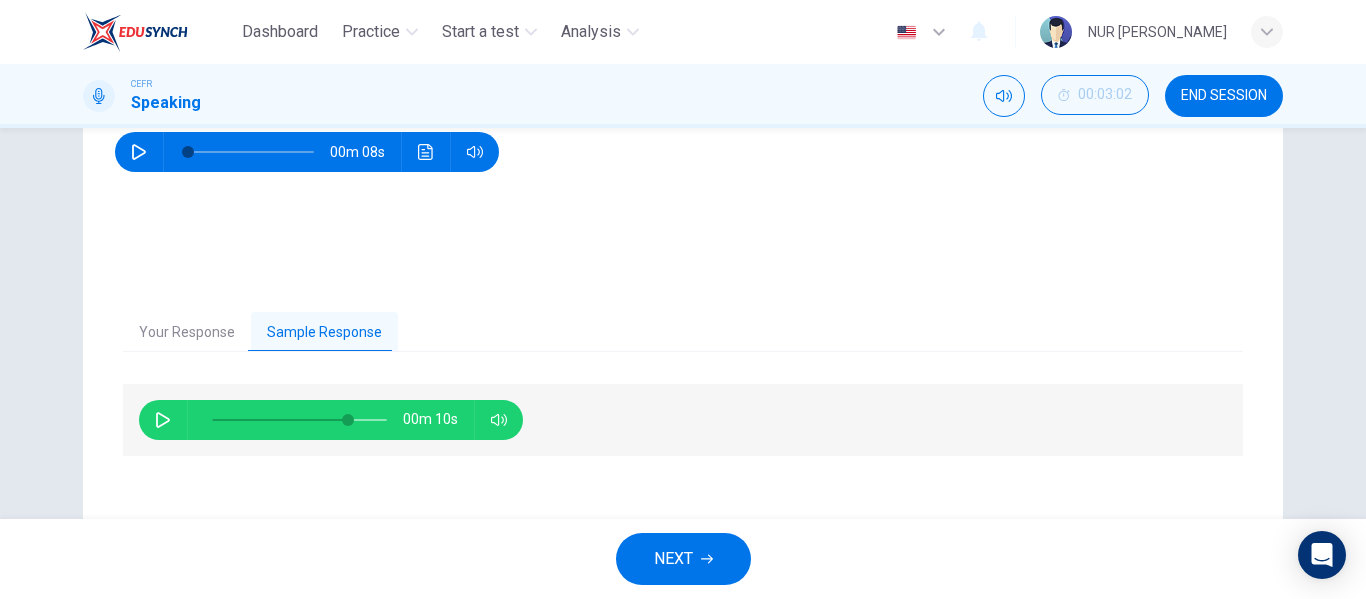 click at bounding box center (163, 420) 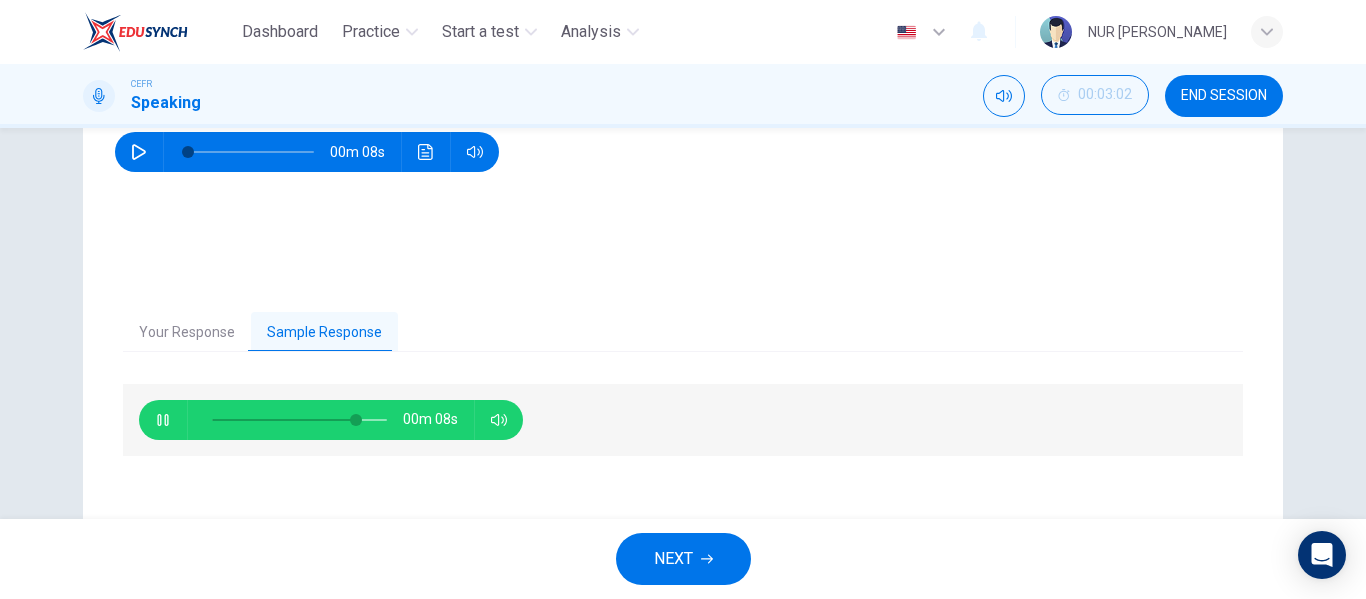 click at bounding box center [163, 420] 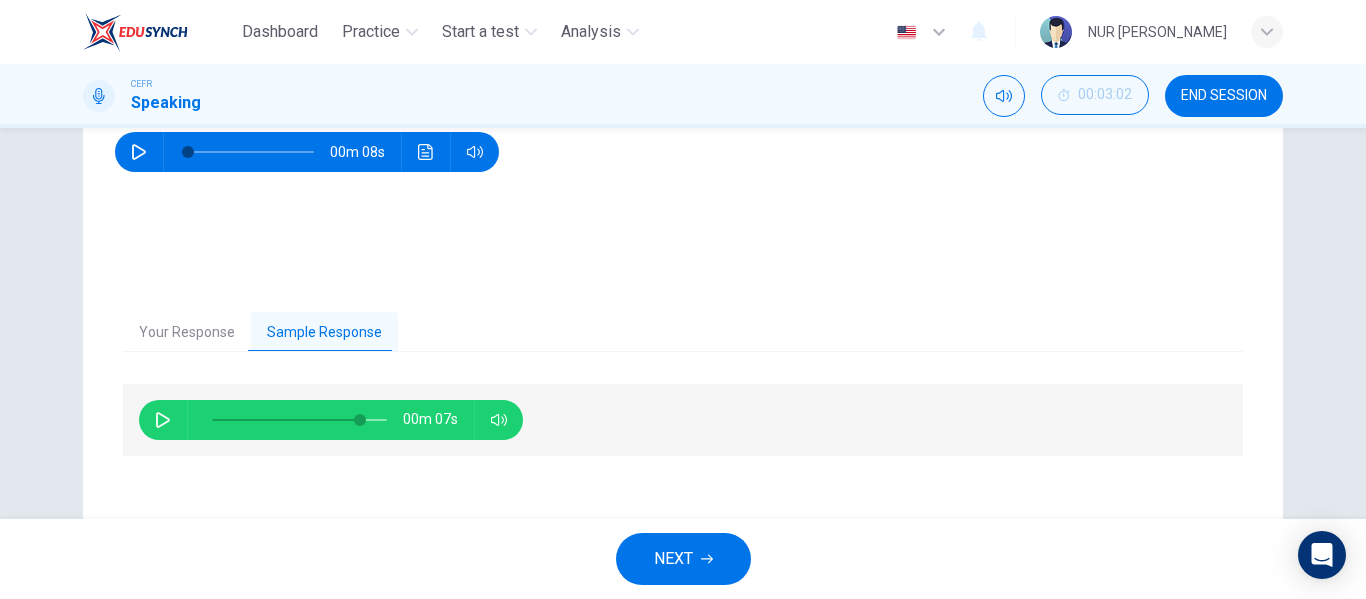 click at bounding box center (163, 420) 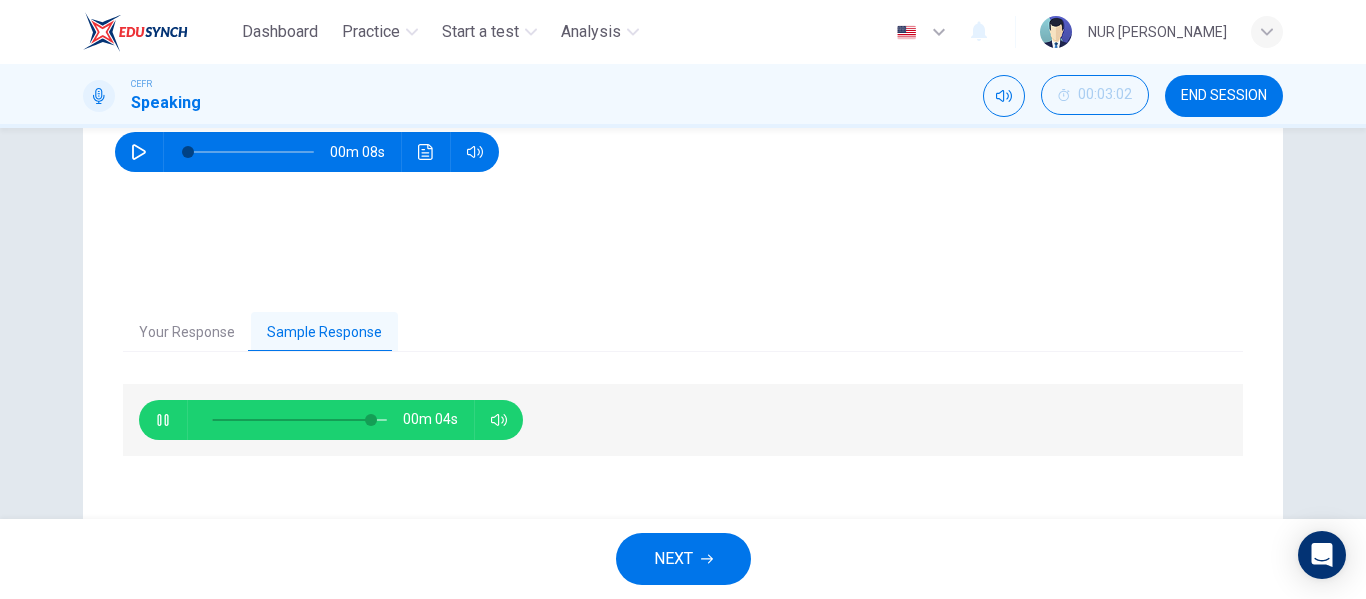 type on "93" 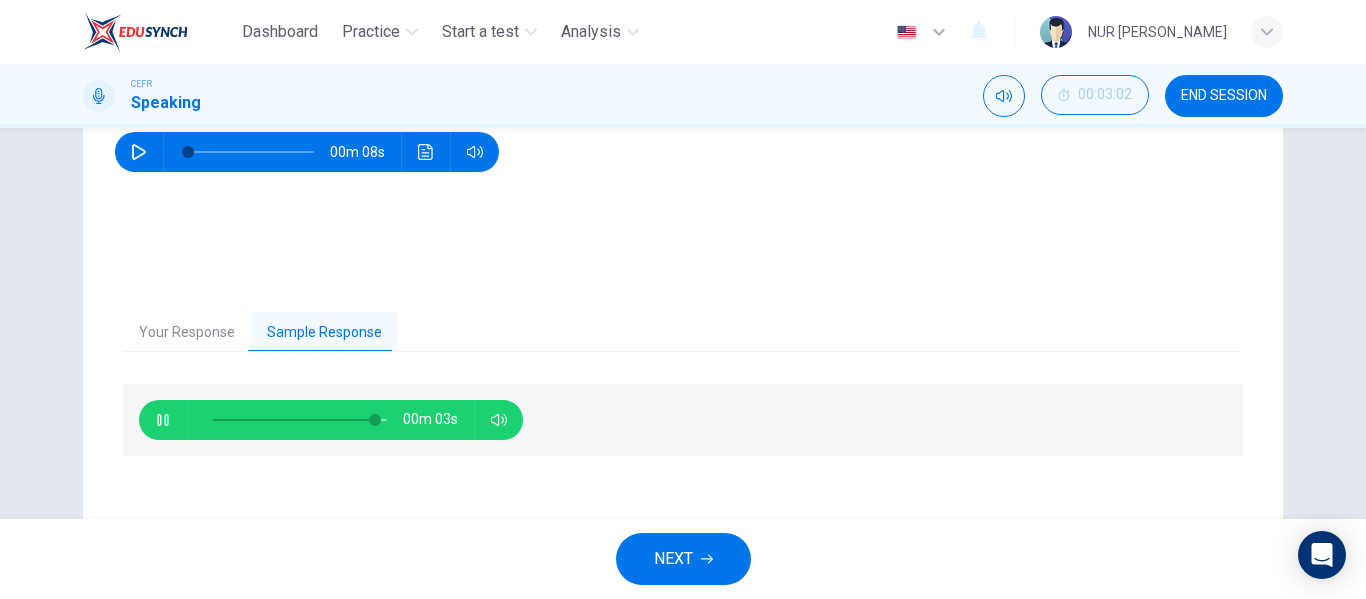 click on "NEXT" at bounding box center (683, 559) 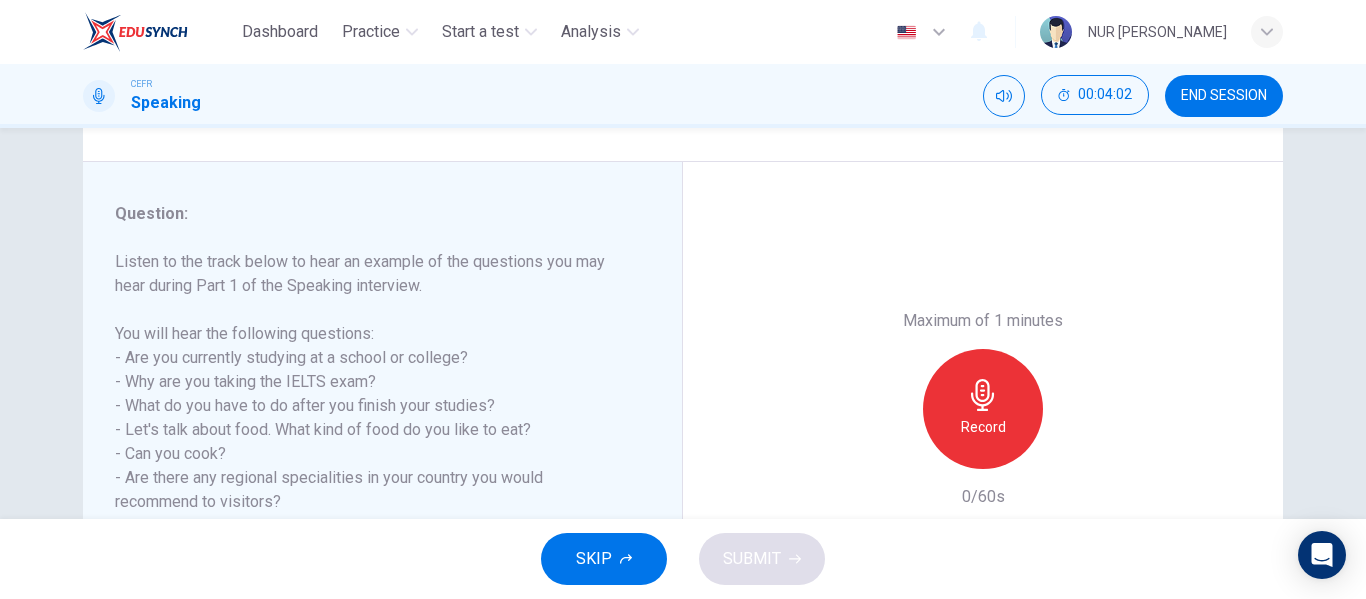 scroll, scrollTop: 307, scrollLeft: 0, axis: vertical 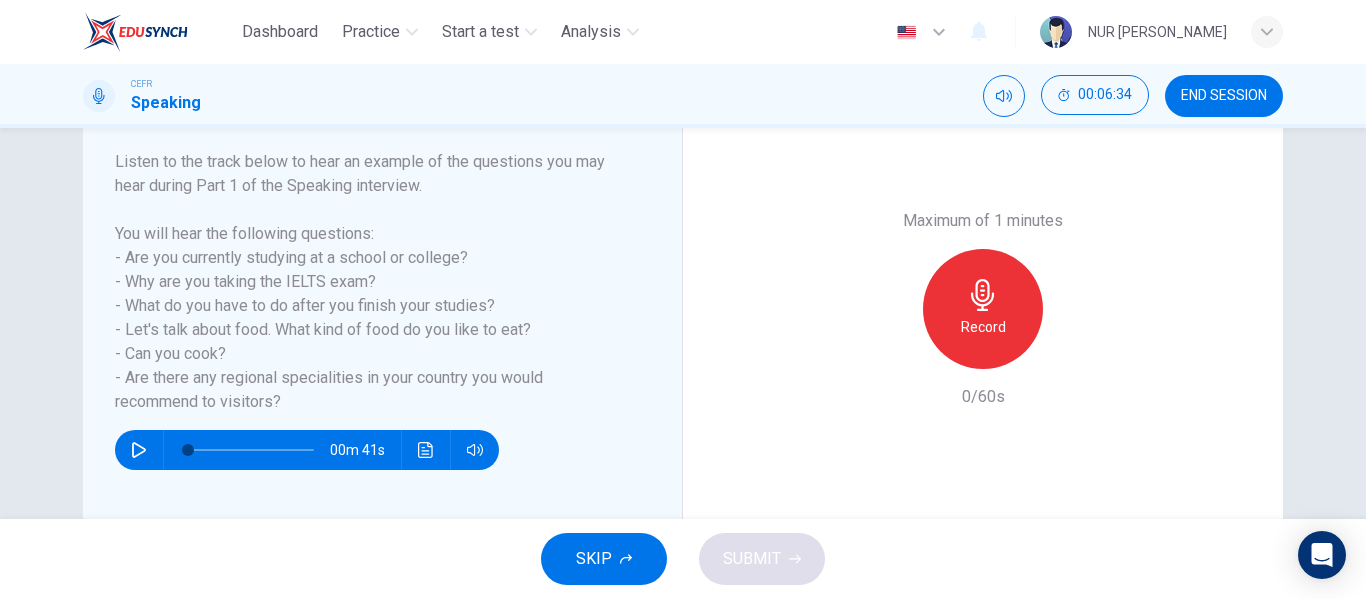click on "Question : Listen to the track below to hear an example of the questions you may hear during Part 1 of the Speaking interview.  You will hear the following questions:
- Are you currently studying at a school or college?
- Why are you taking the IELTS exam?
- What do you have to do after you finish your studies?
- Let's talk about food. What kind of food do you like to eat?
- Can you cook?
- Are there any regional specialities in your country you would recommend to visitors? 00m 41s" at bounding box center [390, 309] 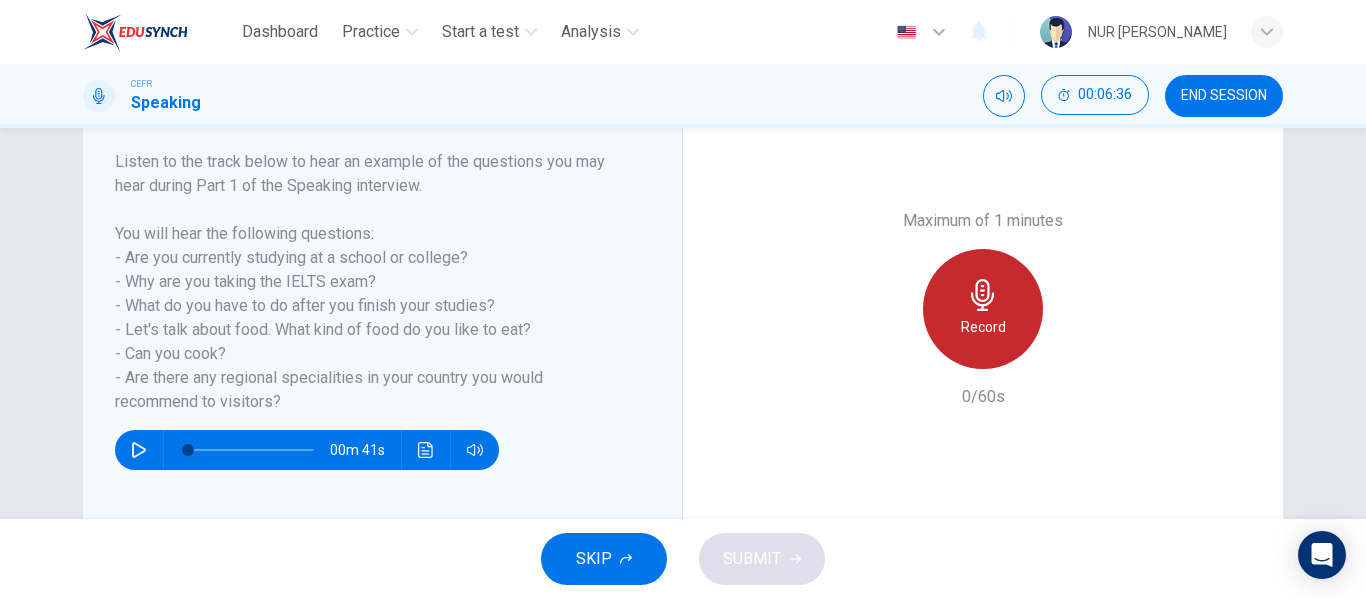 click on "Record" at bounding box center (983, 327) 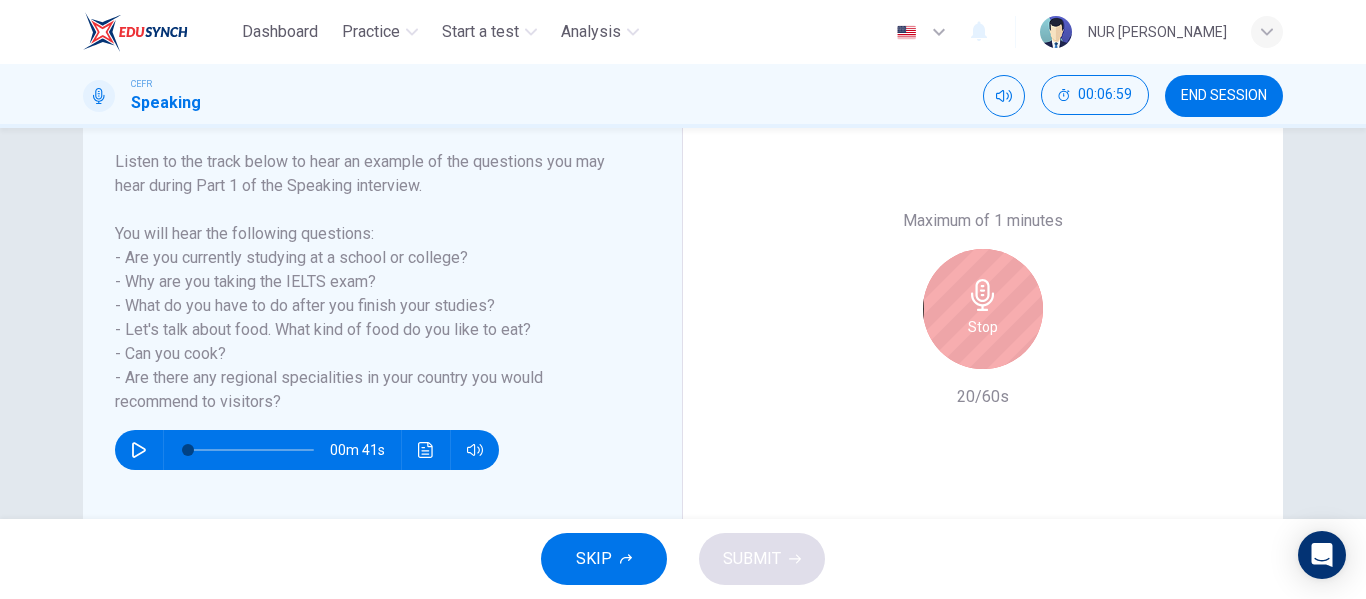 click on "Stop" at bounding box center [983, 327] 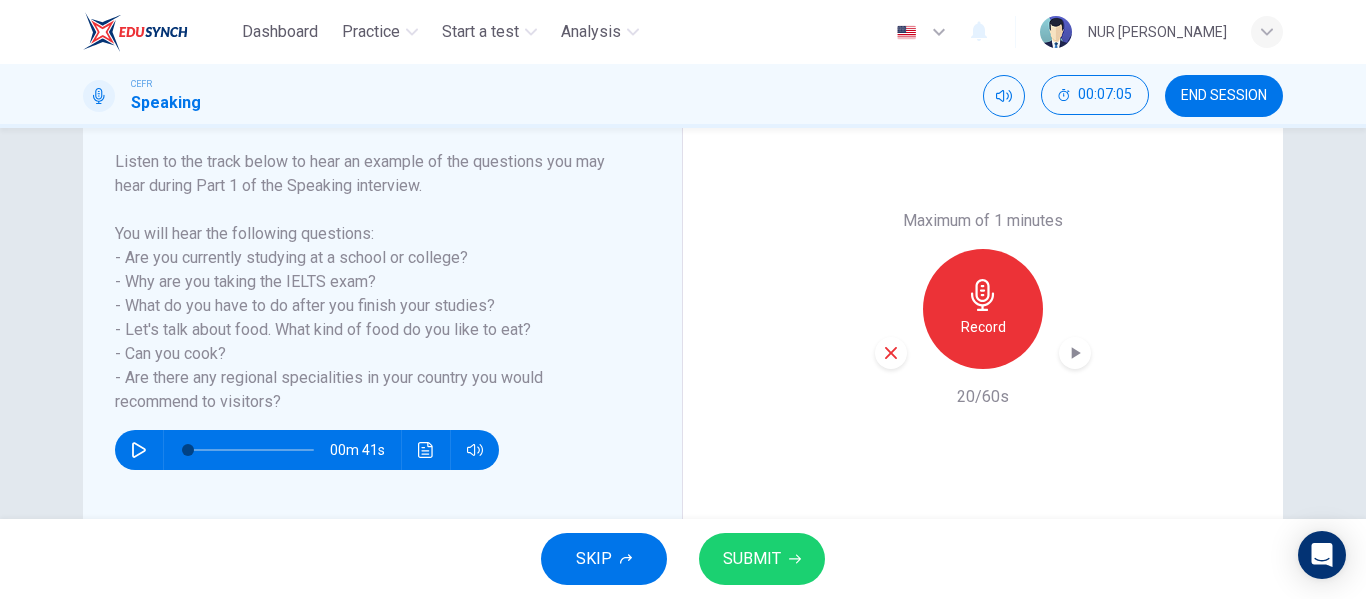 click on "Record" at bounding box center [983, 309] 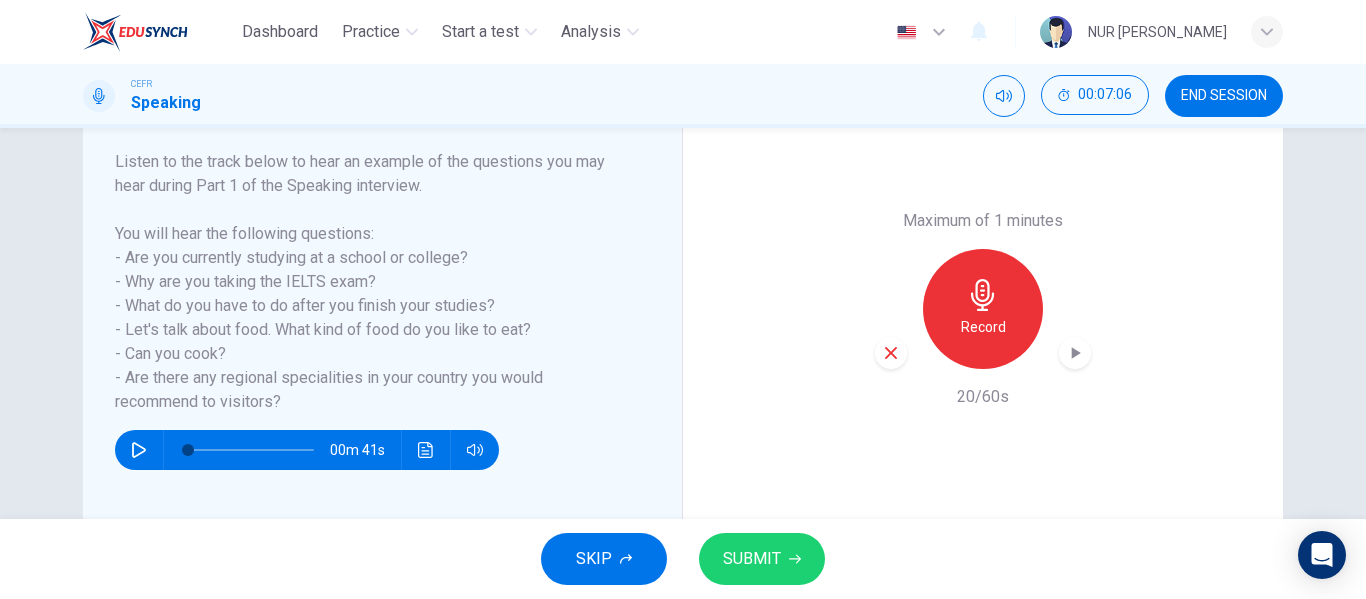 click 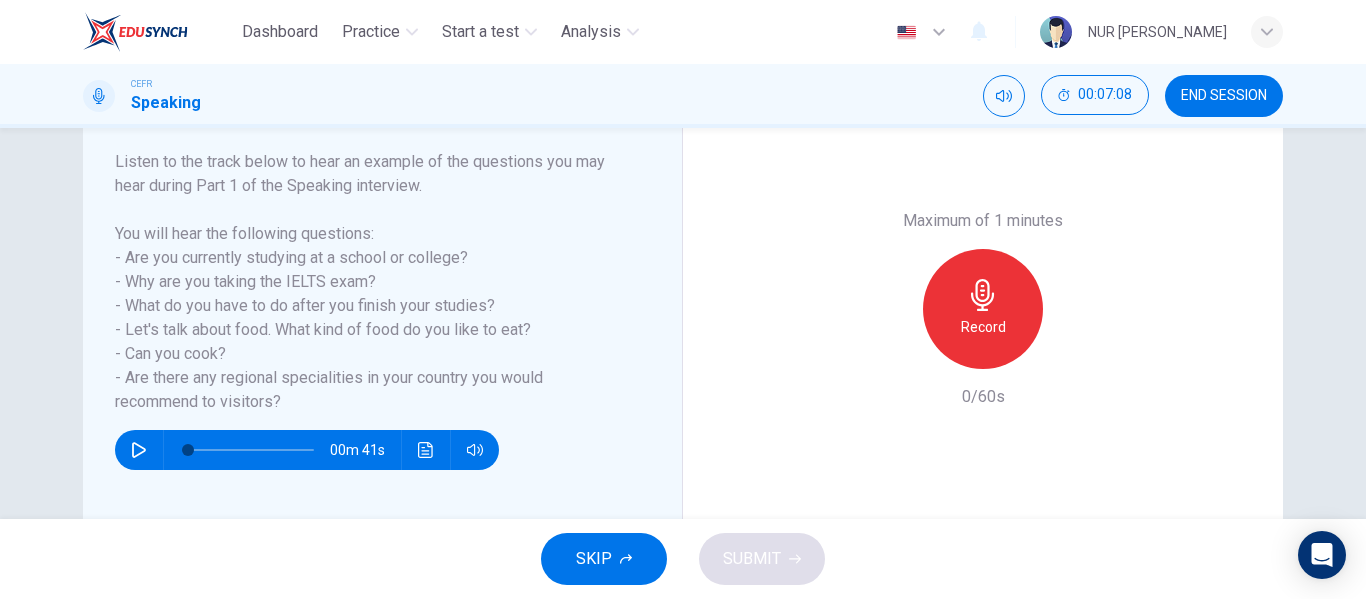 click on "Record" at bounding box center [983, 309] 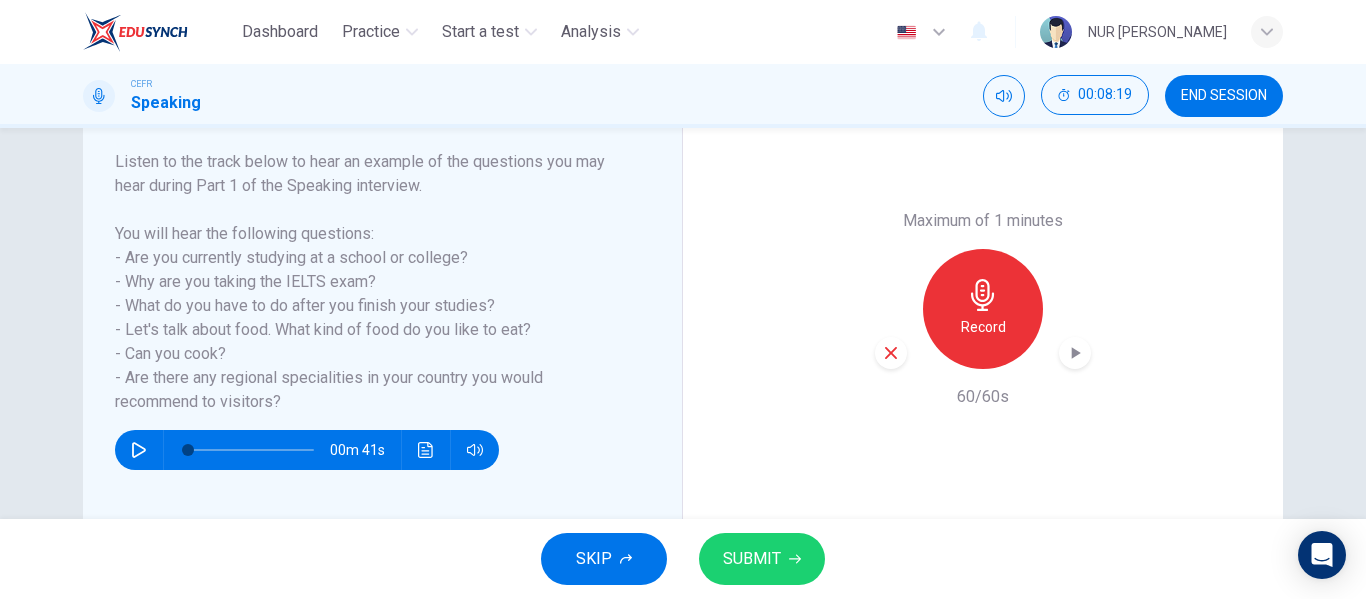 click at bounding box center (891, 353) 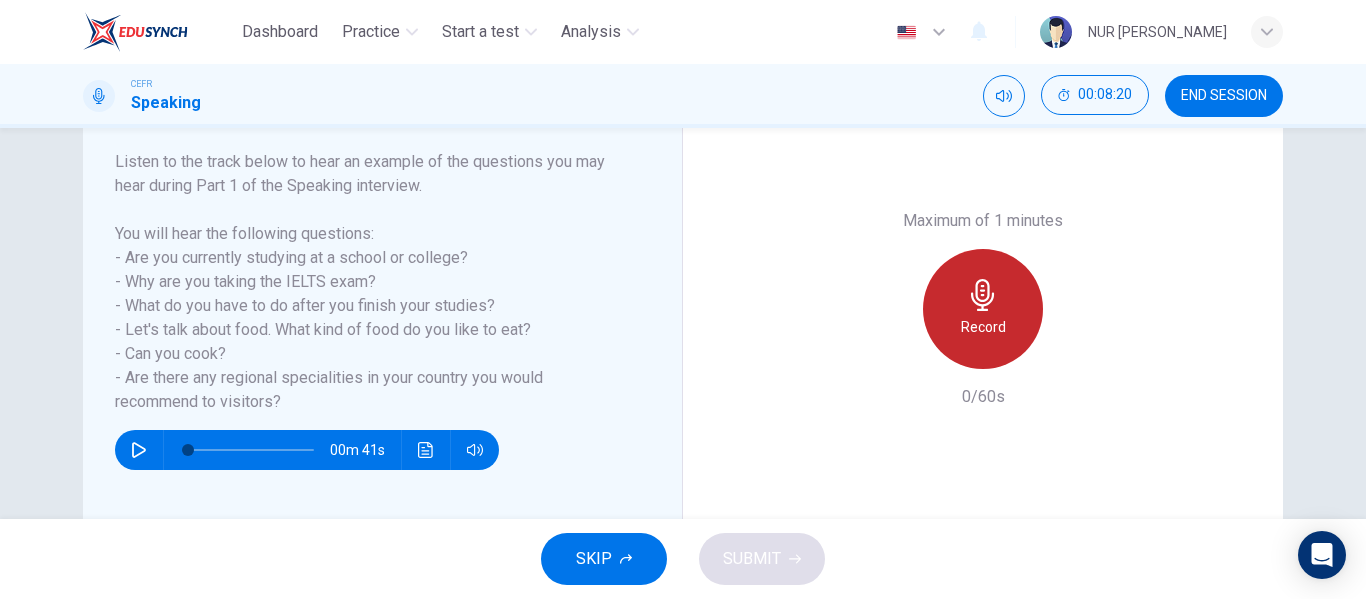 click 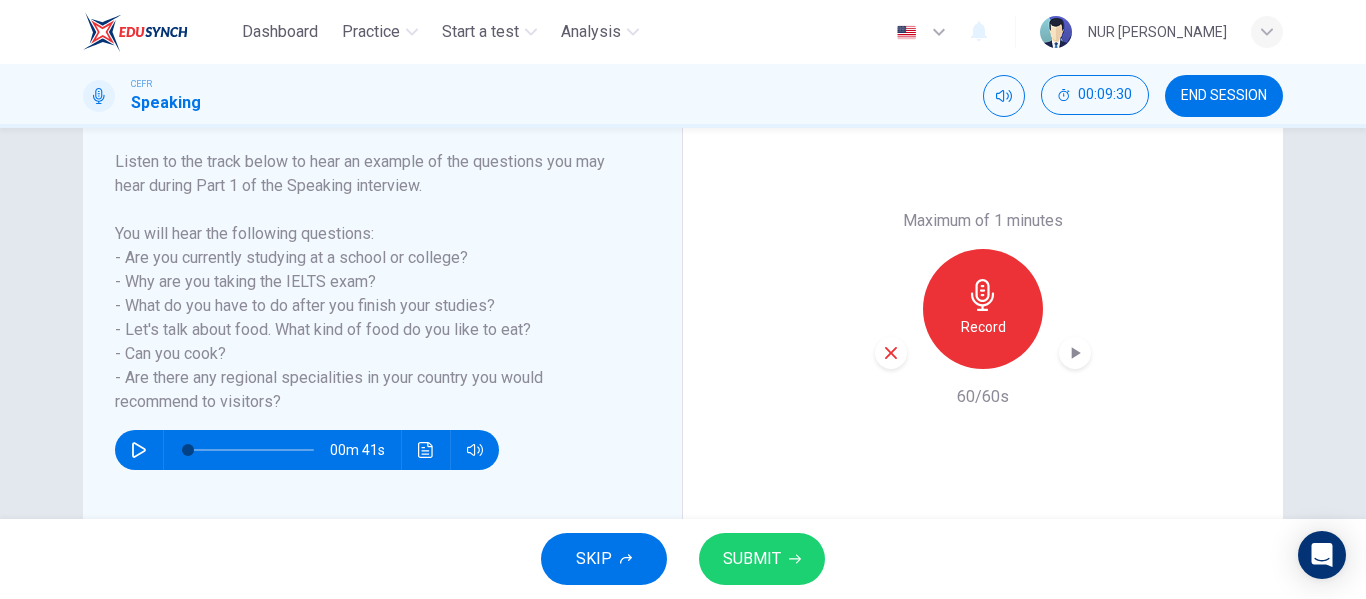 click on "SUBMIT" at bounding box center [752, 559] 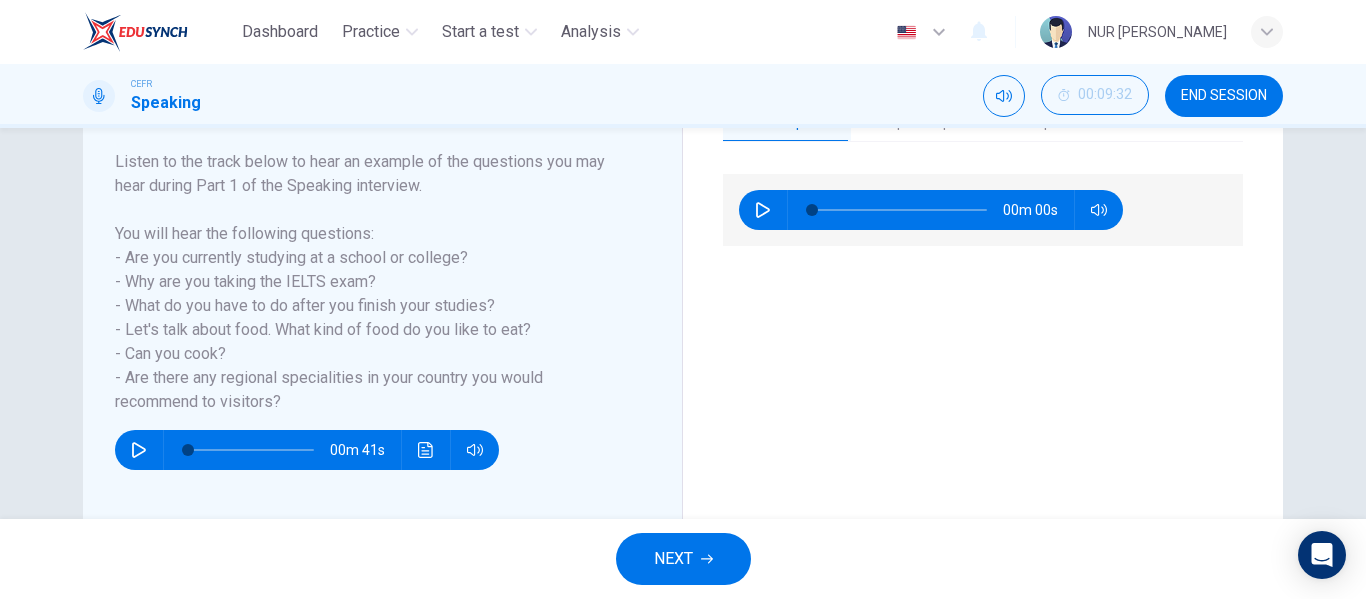 scroll, scrollTop: 207, scrollLeft: 0, axis: vertical 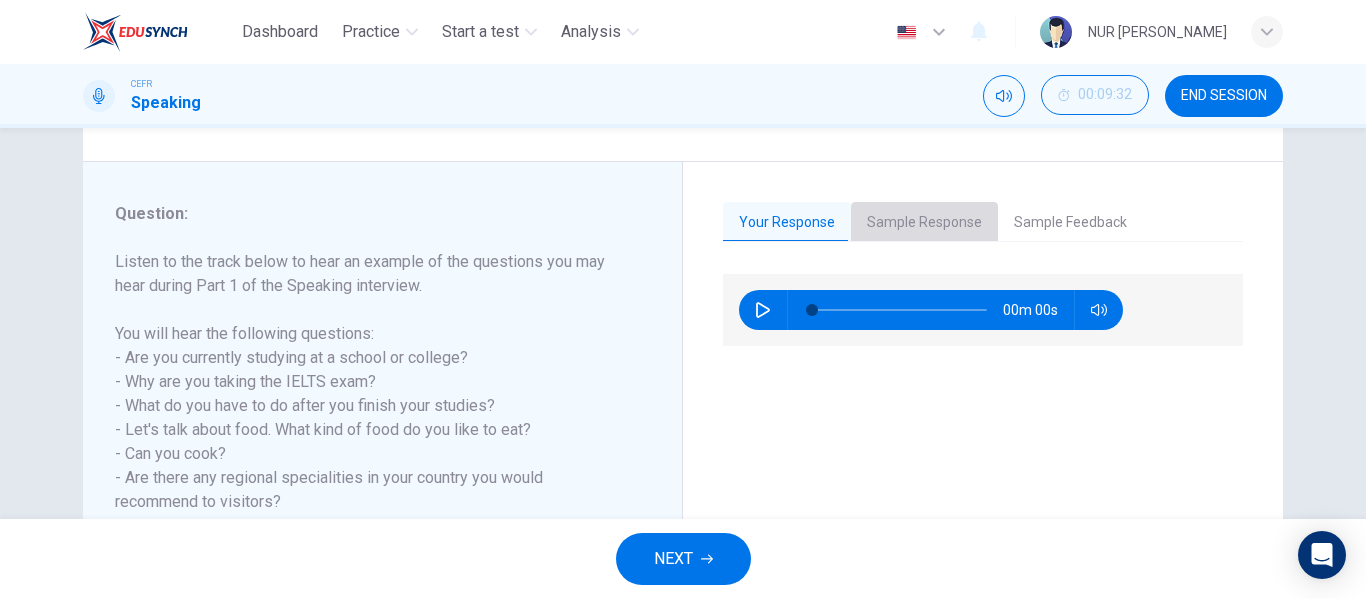 click on "Sample Response" at bounding box center [924, 223] 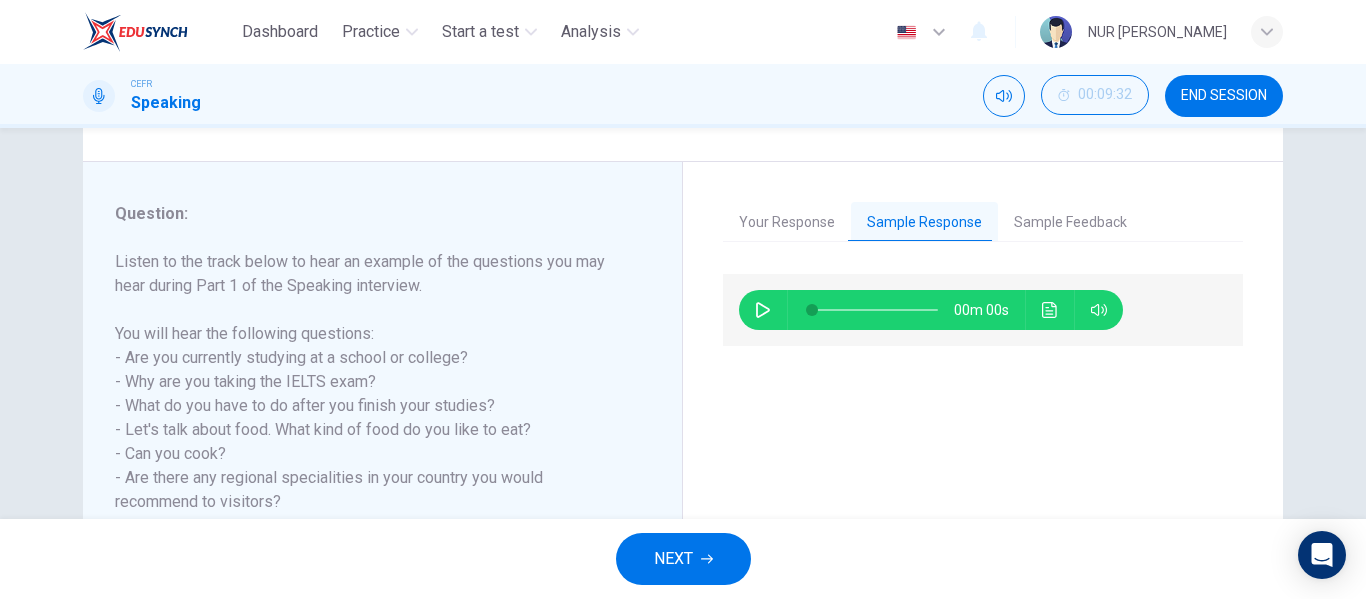 click at bounding box center (763, 310) 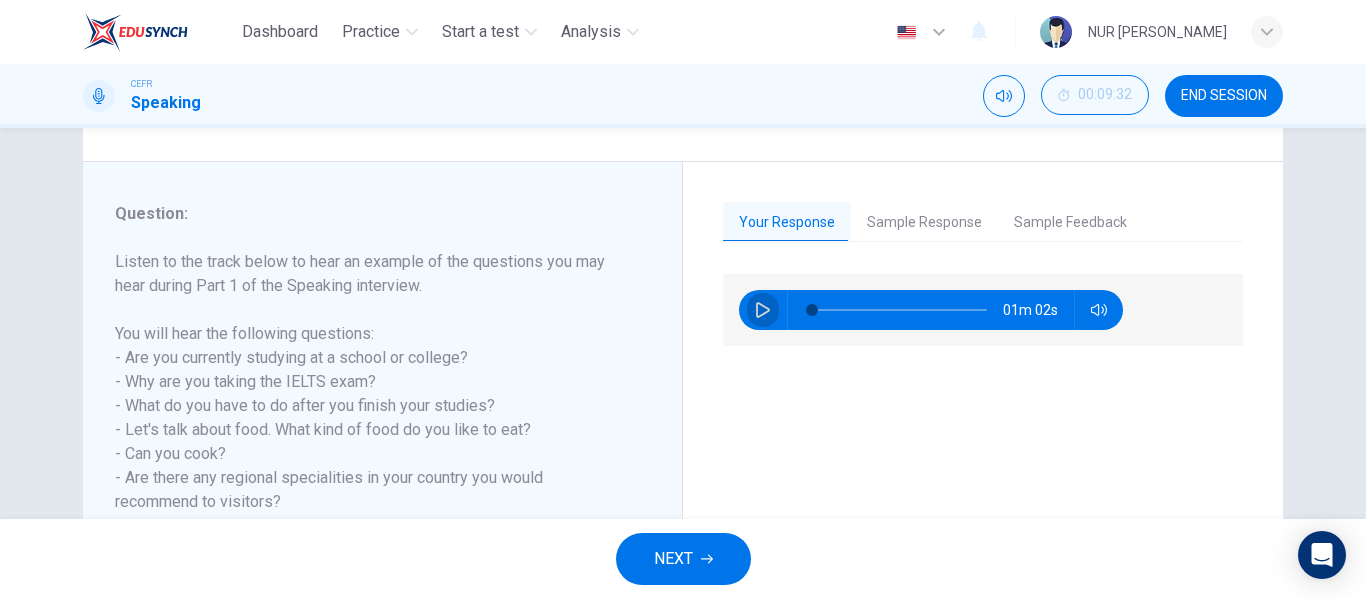 click 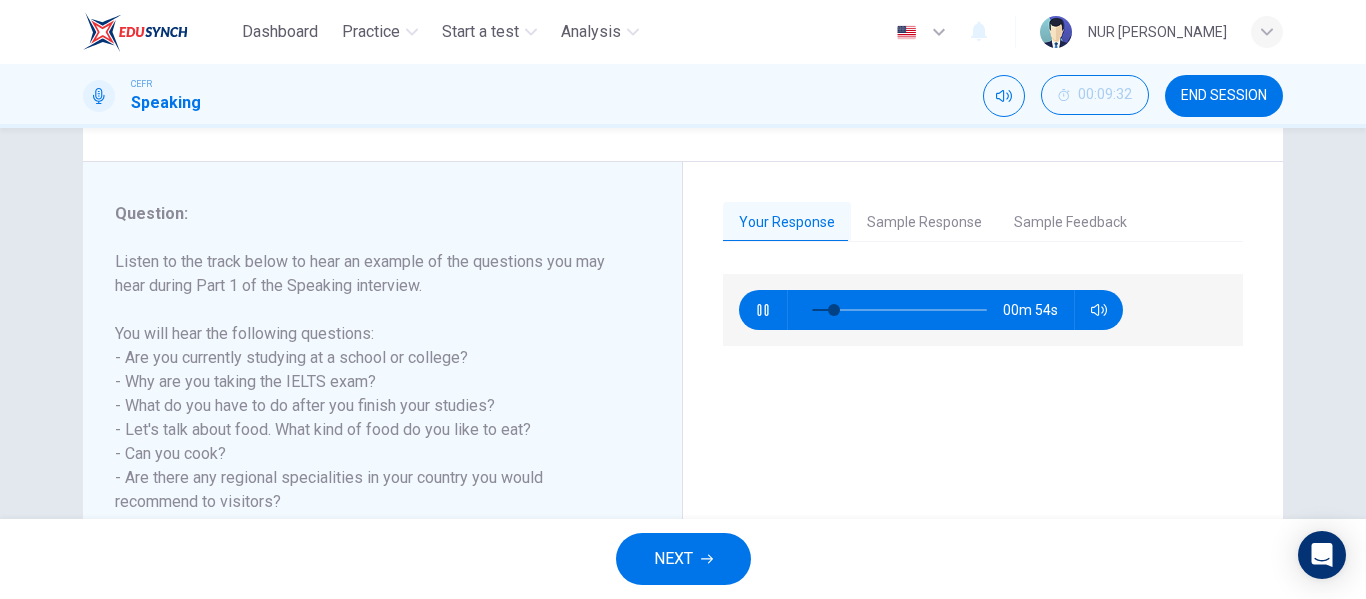 click 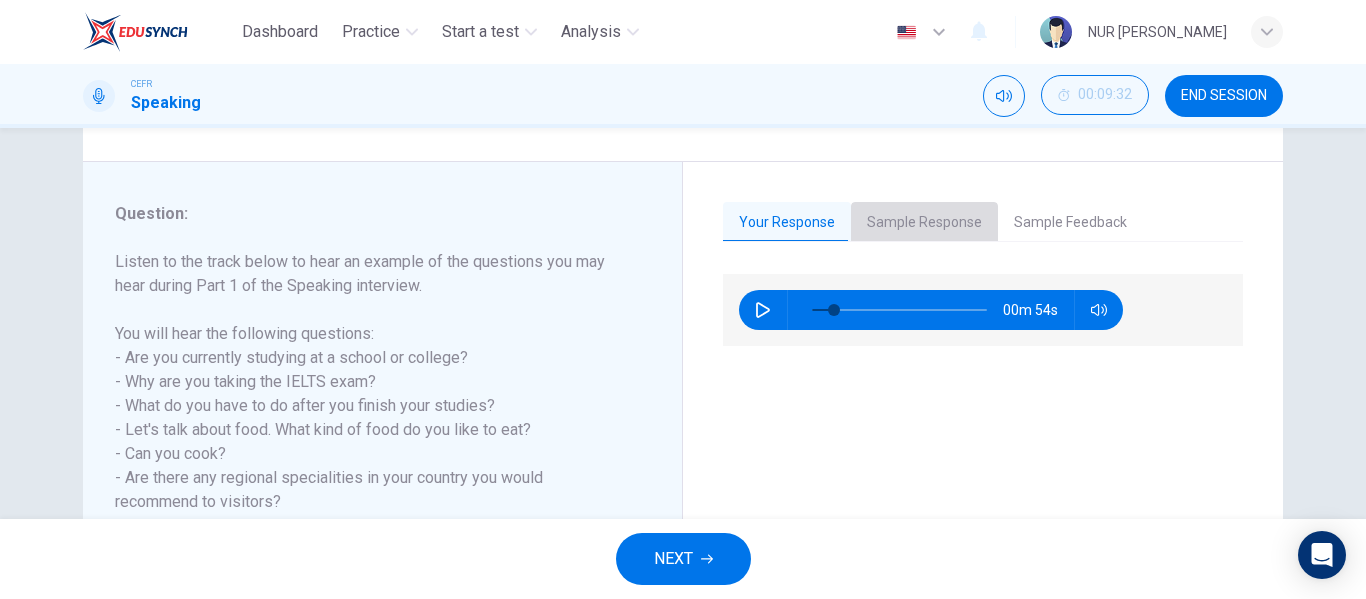 click on "Sample Response" at bounding box center (924, 223) 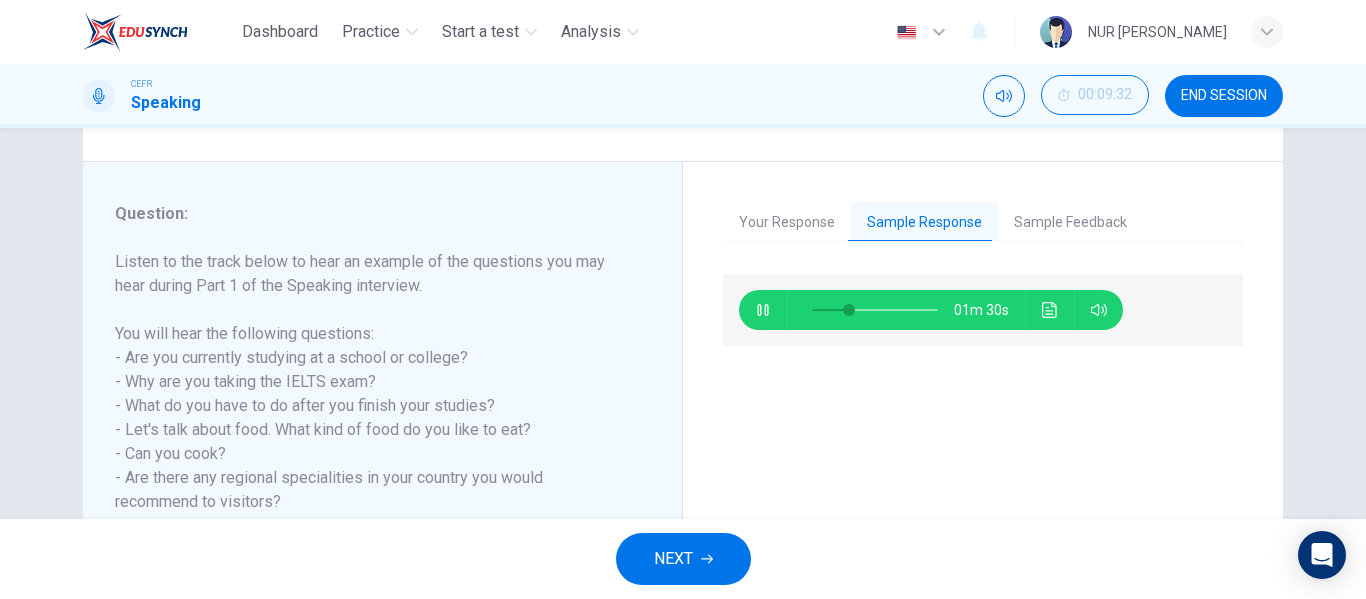 type on "30" 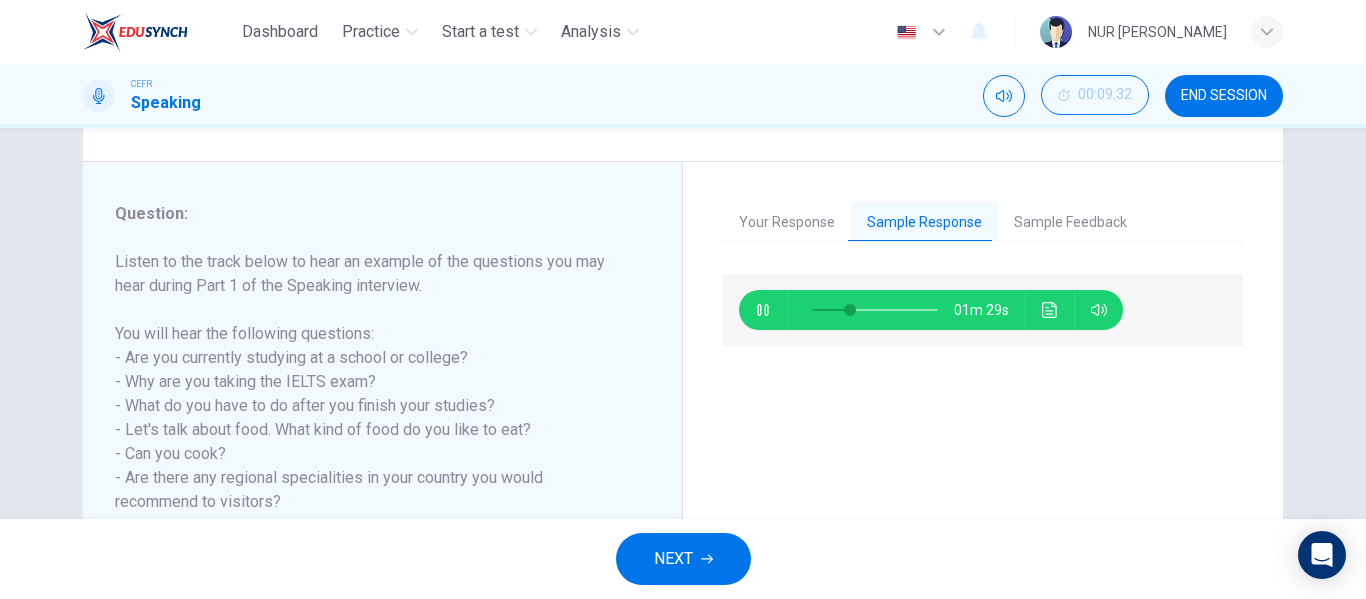 click 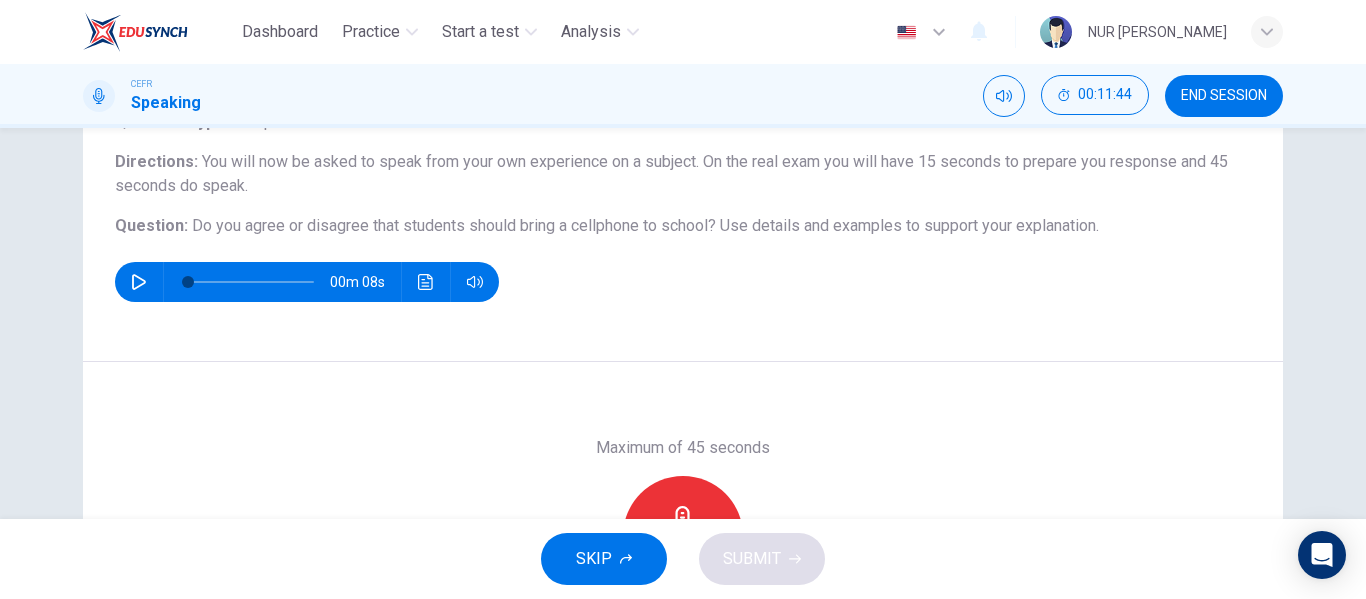 scroll, scrollTop: 284, scrollLeft: 0, axis: vertical 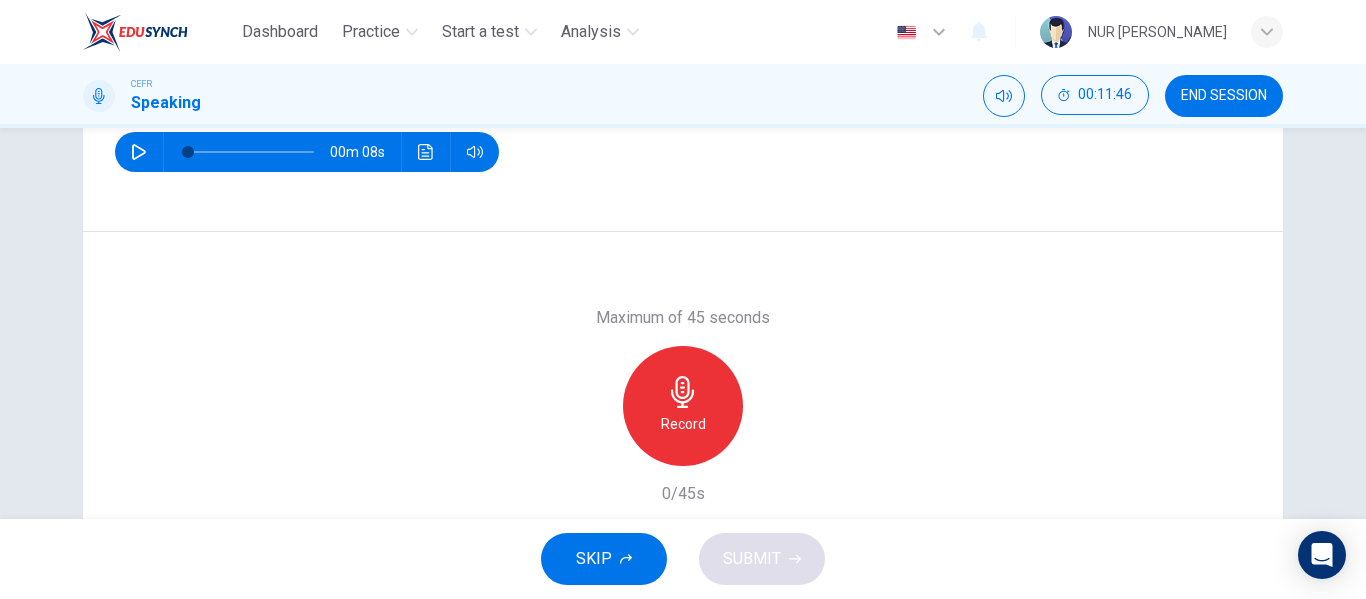 click on "Record" at bounding box center (683, 424) 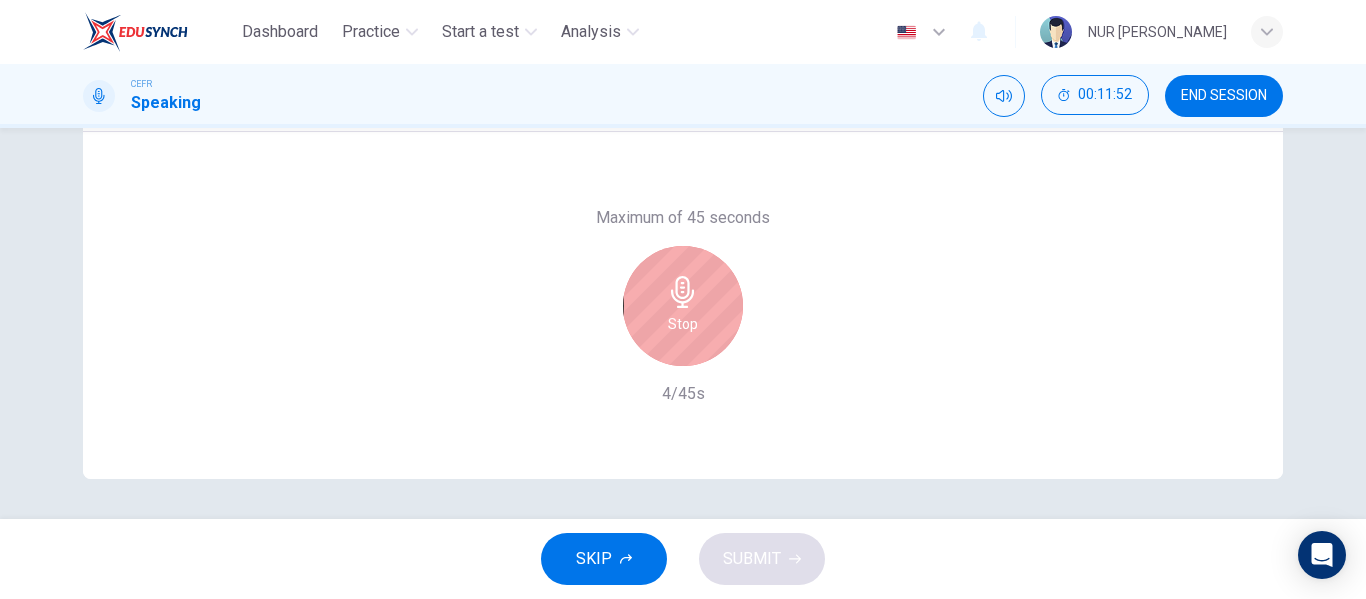 scroll, scrollTop: 184, scrollLeft: 0, axis: vertical 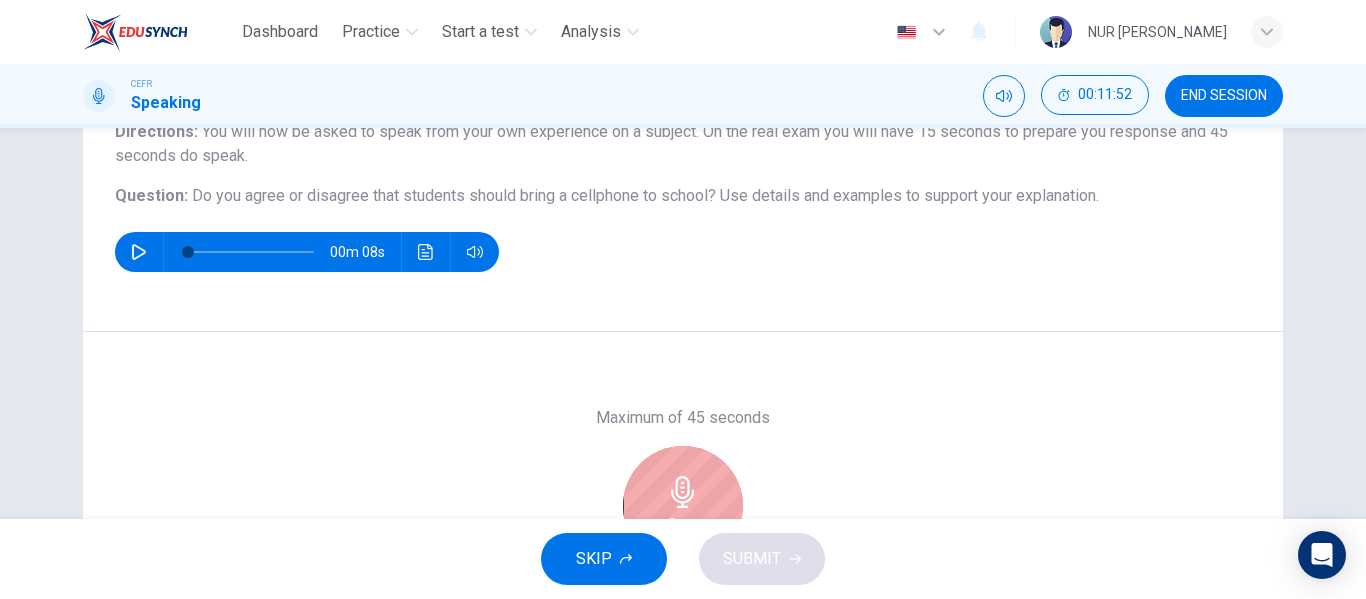 click on "Stop" at bounding box center [683, 506] 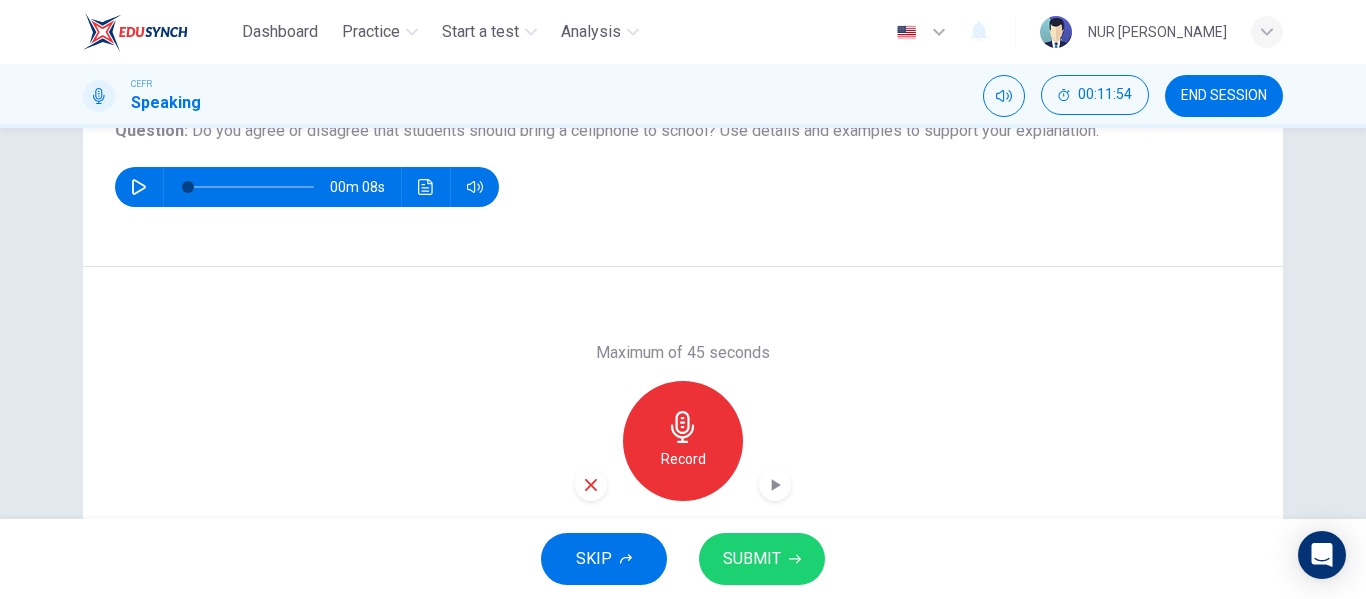 scroll, scrollTop: 284, scrollLeft: 0, axis: vertical 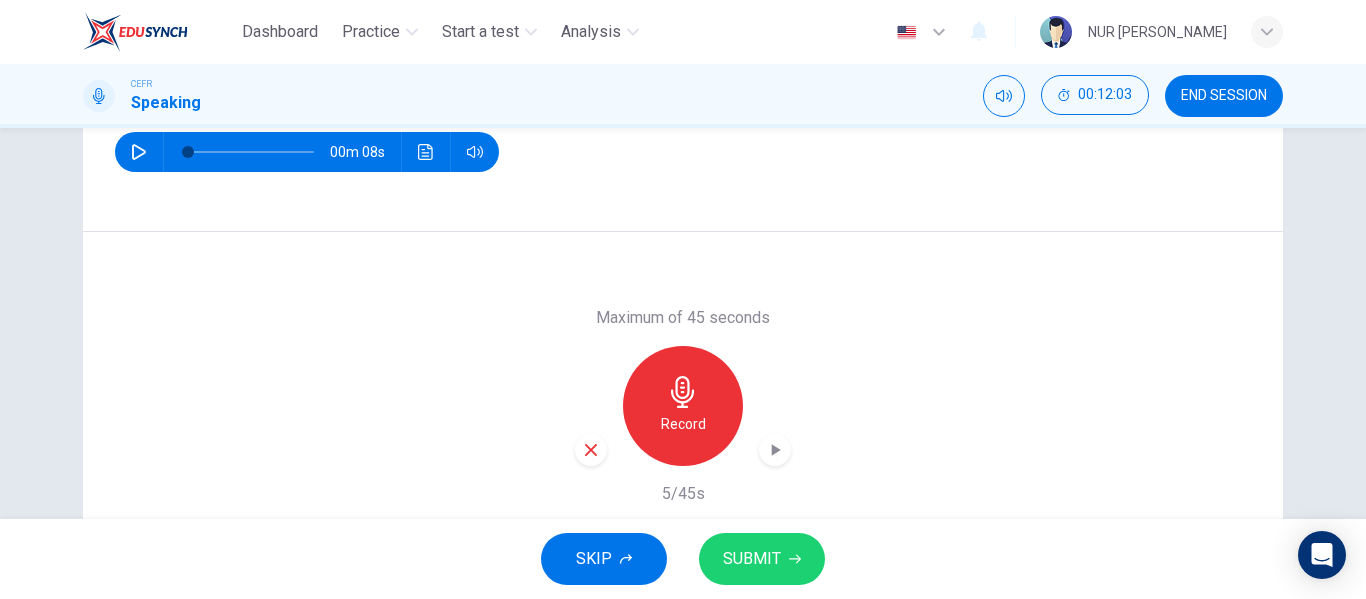 click 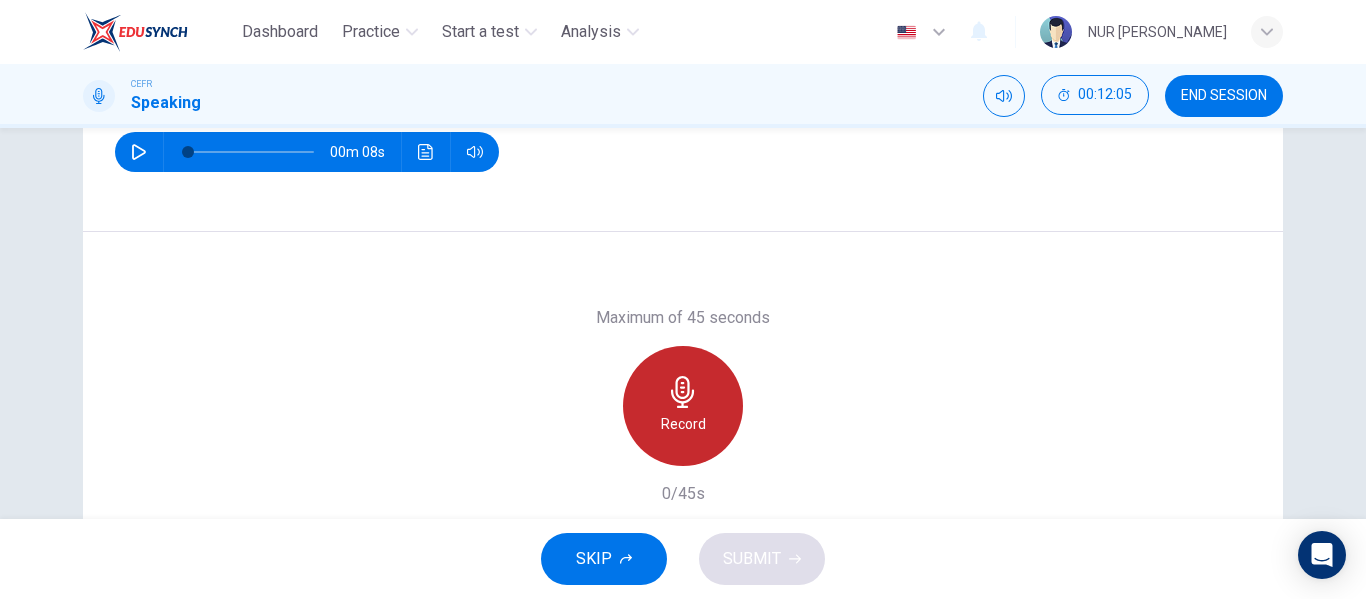 click on "Record" at bounding box center (683, 406) 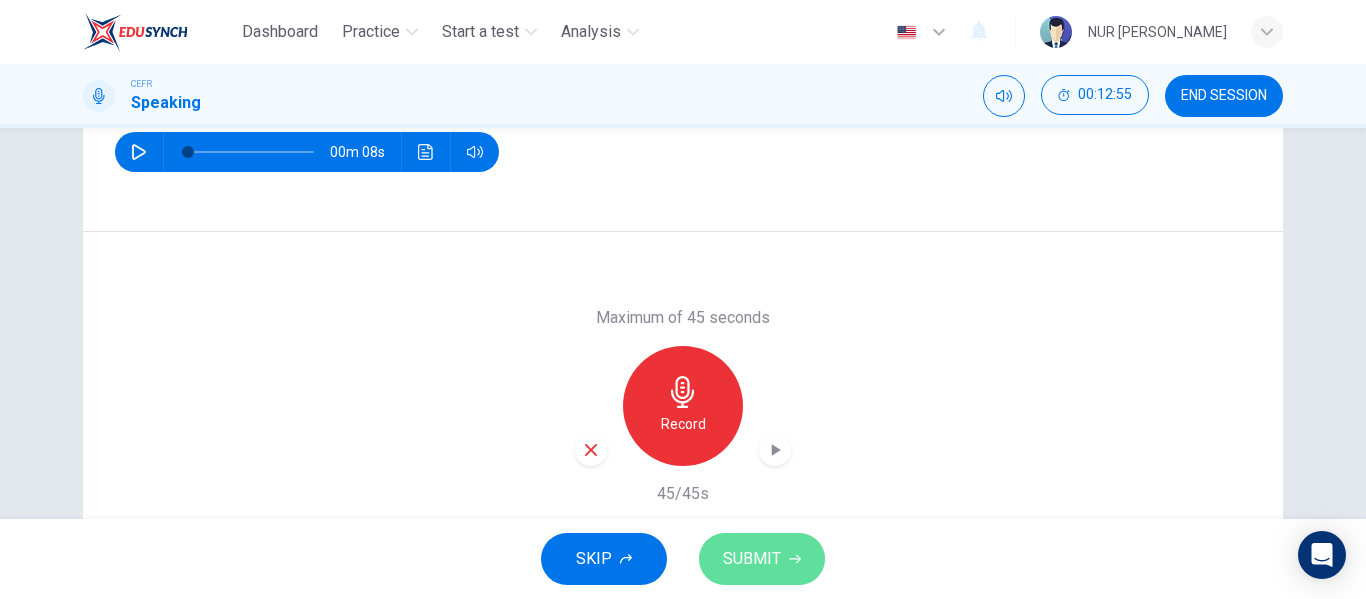 click on "SUBMIT" at bounding box center (762, 559) 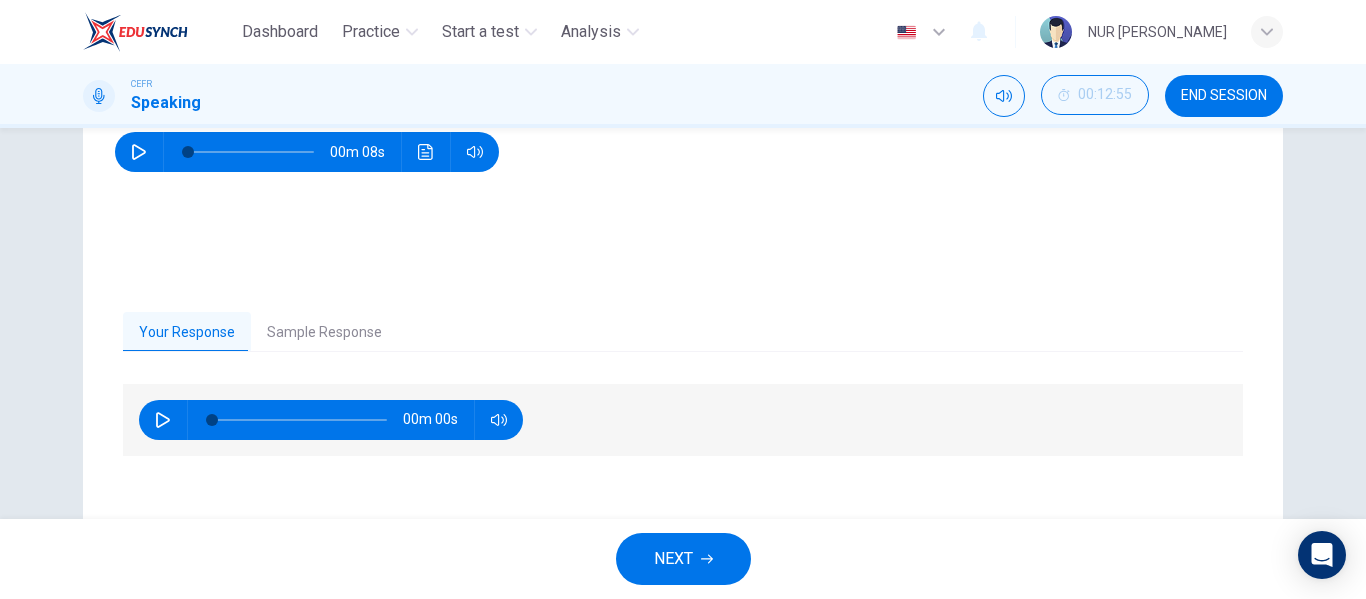 click on "Sample Response" at bounding box center [324, 333] 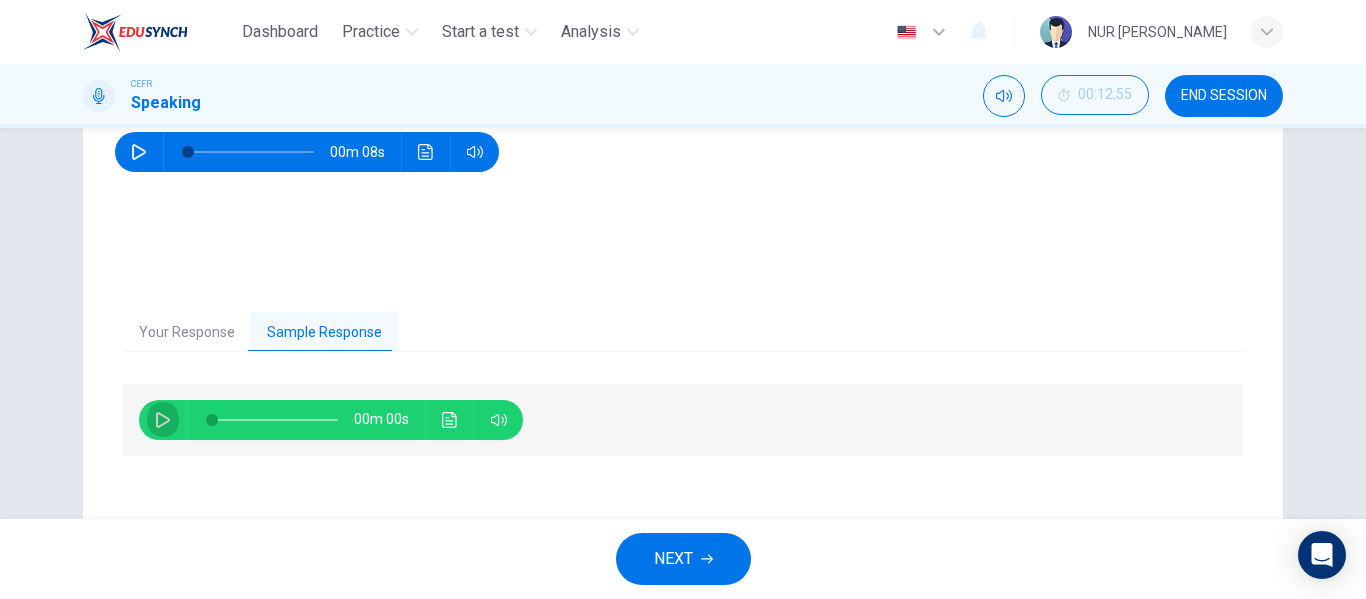 click at bounding box center [163, 420] 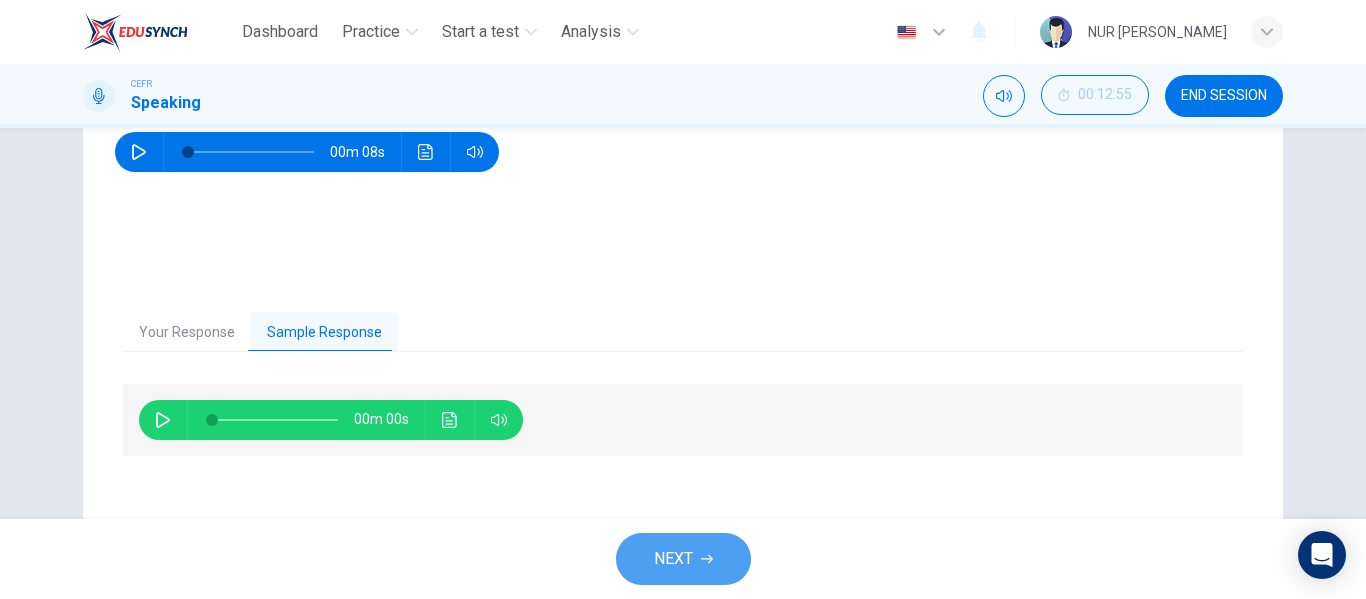click on "NEXT" at bounding box center [673, 559] 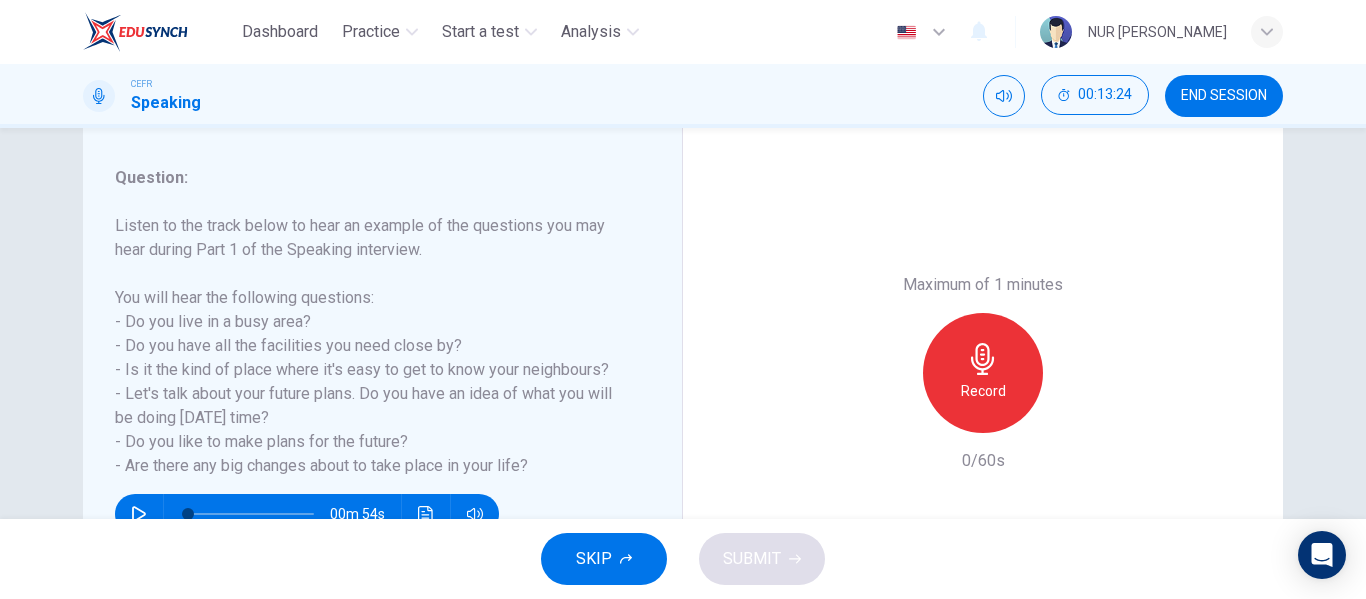 scroll, scrollTop: 244, scrollLeft: 0, axis: vertical 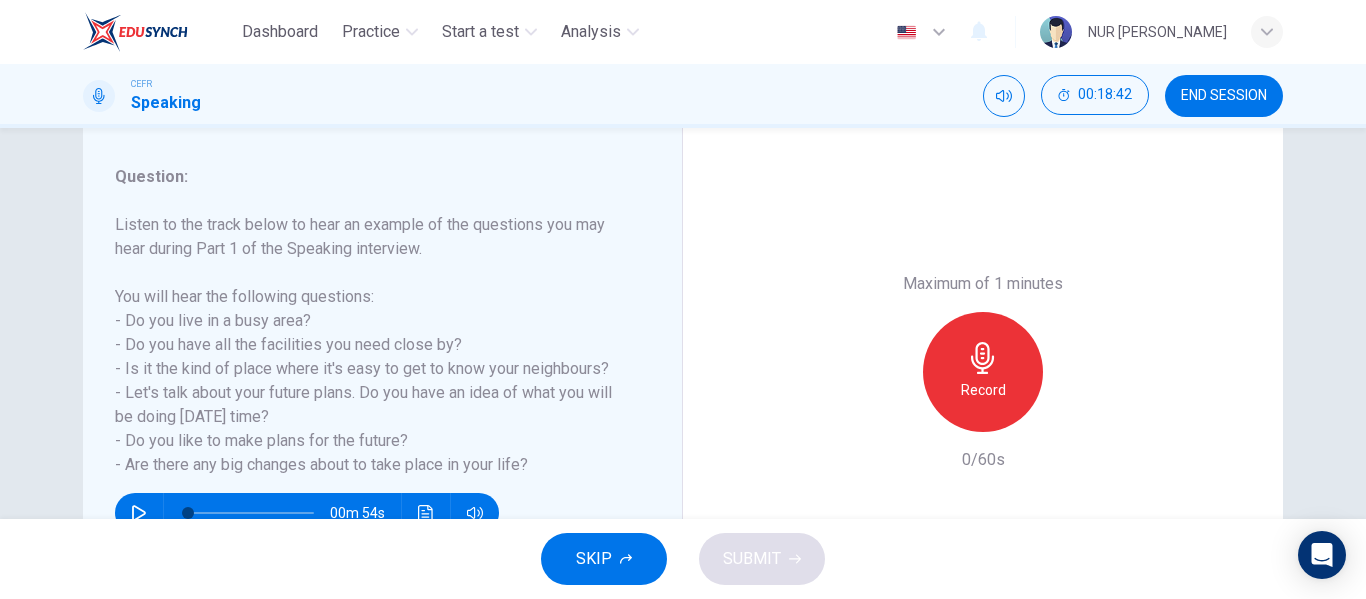 click on "Record" at bounding box center (983, 372) 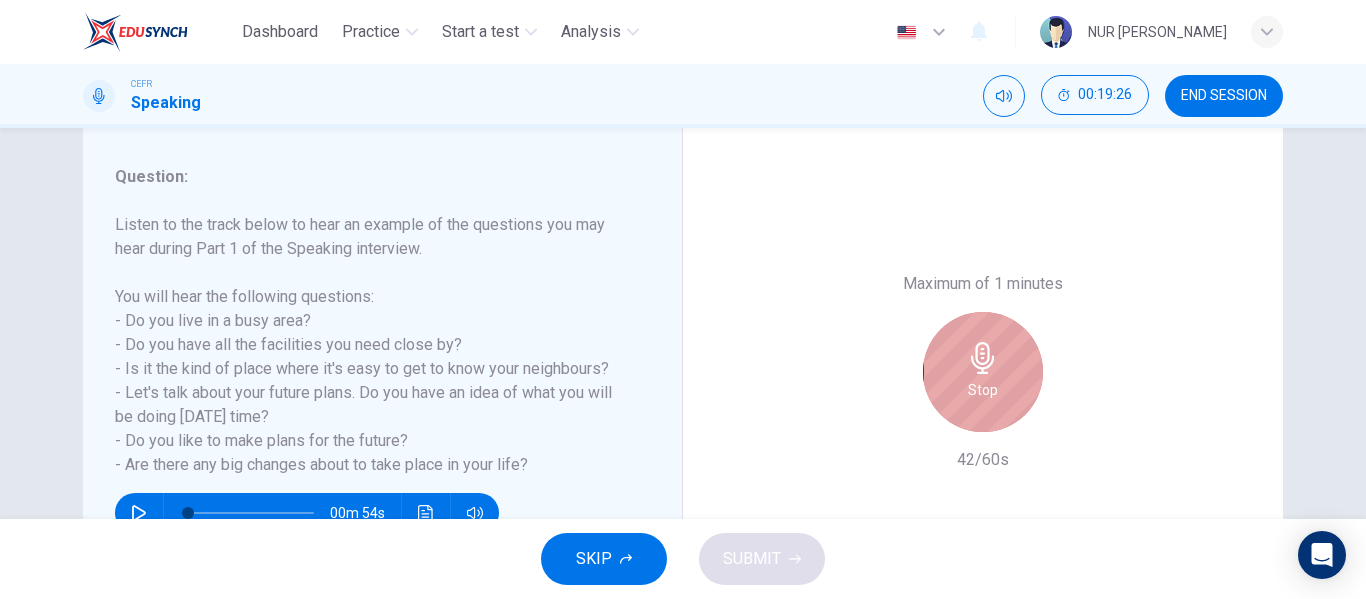 click on "Stop" at bounding box center (983, 372) 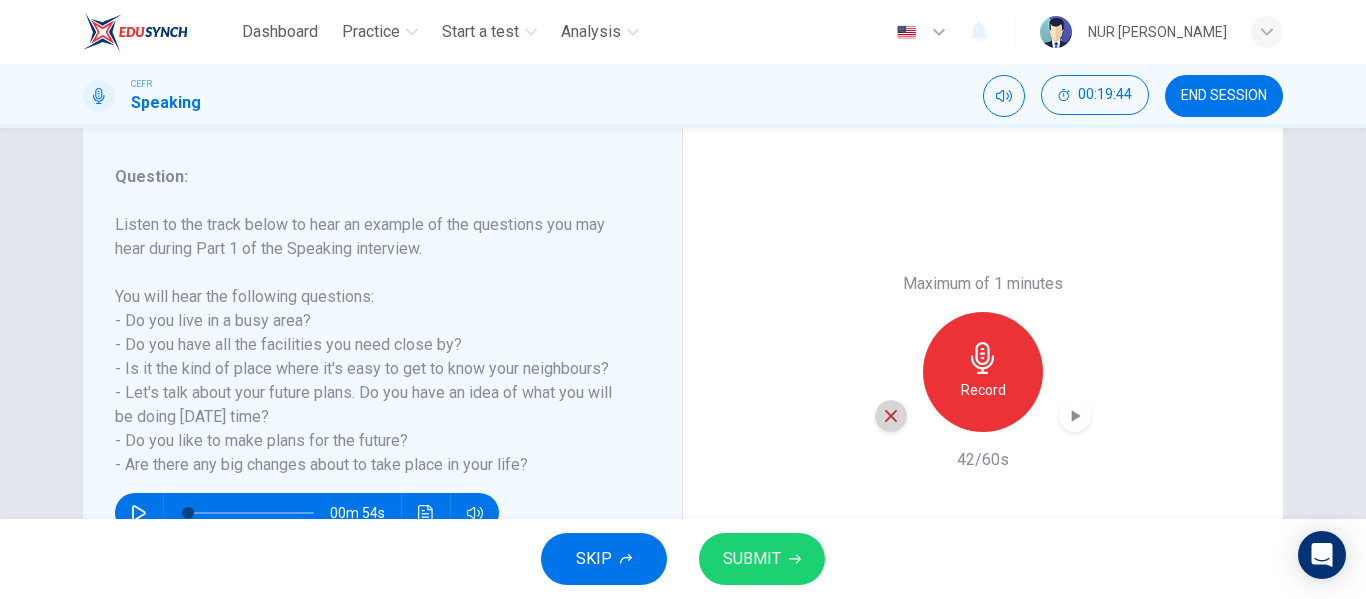 click 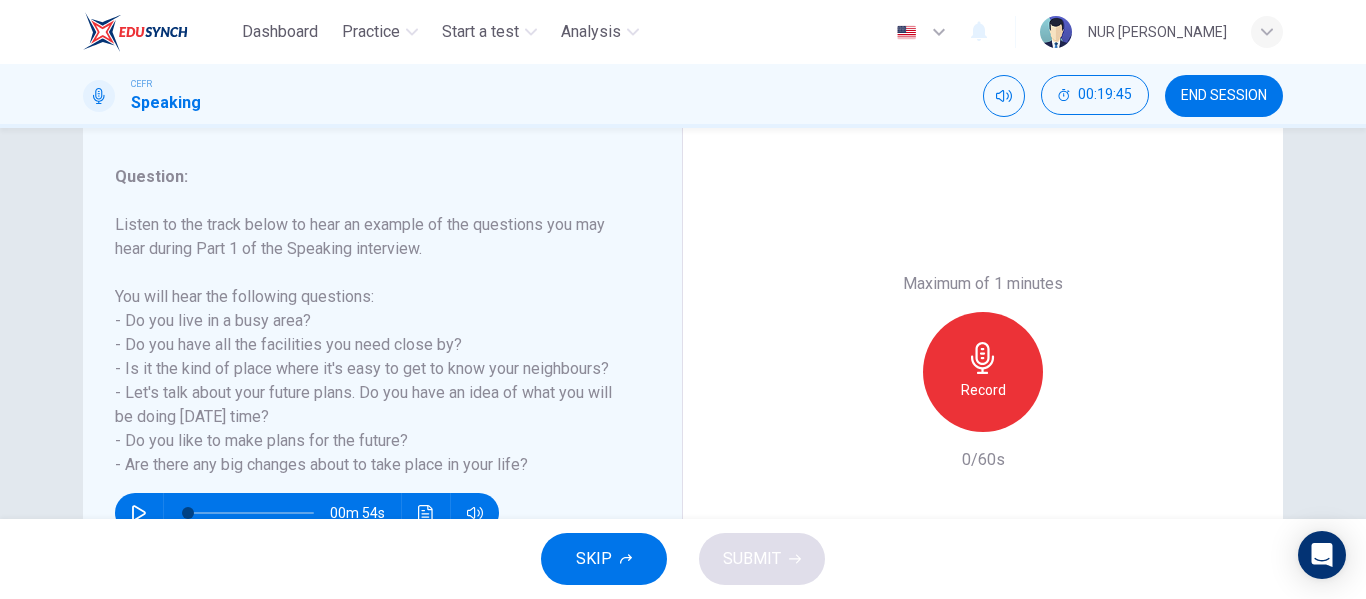 click on "Record" at bounding box center [983, 390] 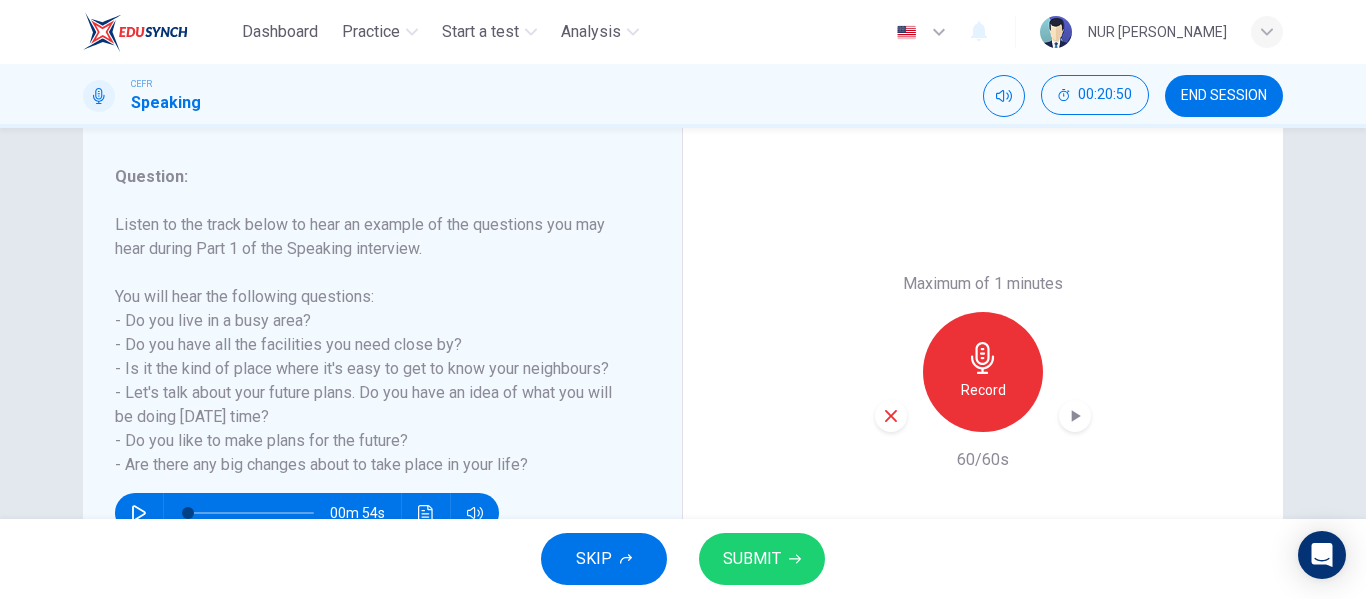 click on "SUBMIT" at bounding box center [752, 559] 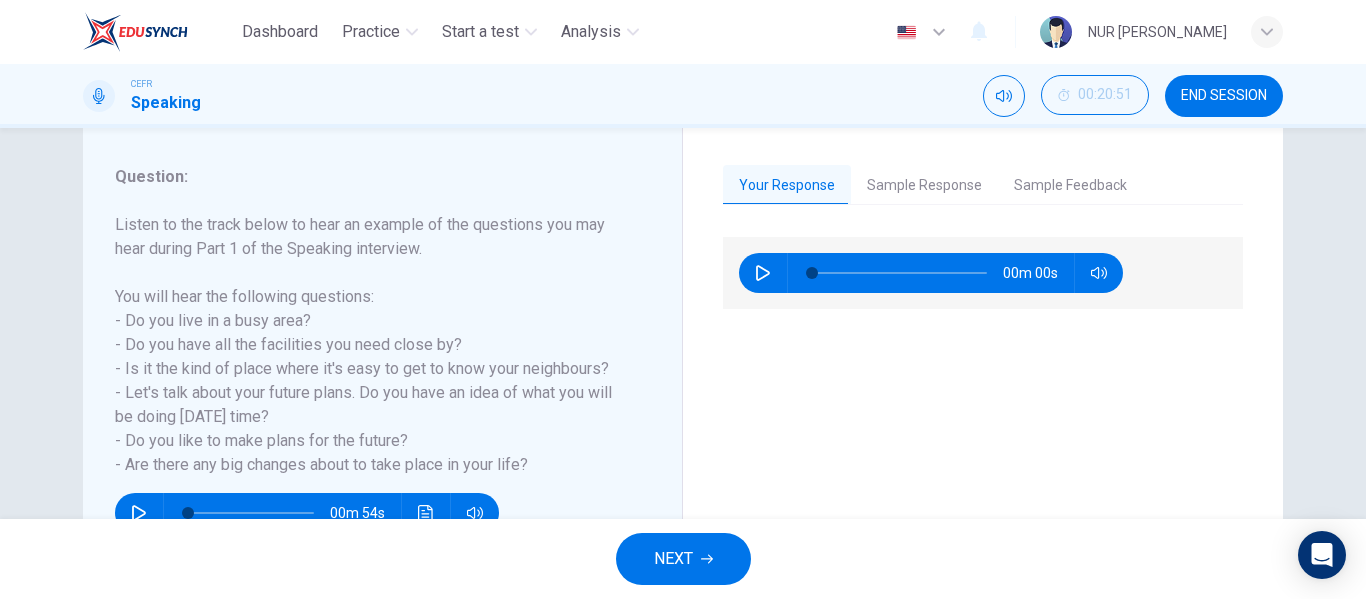 click on "NEXT" at bounding box center (683, 559) 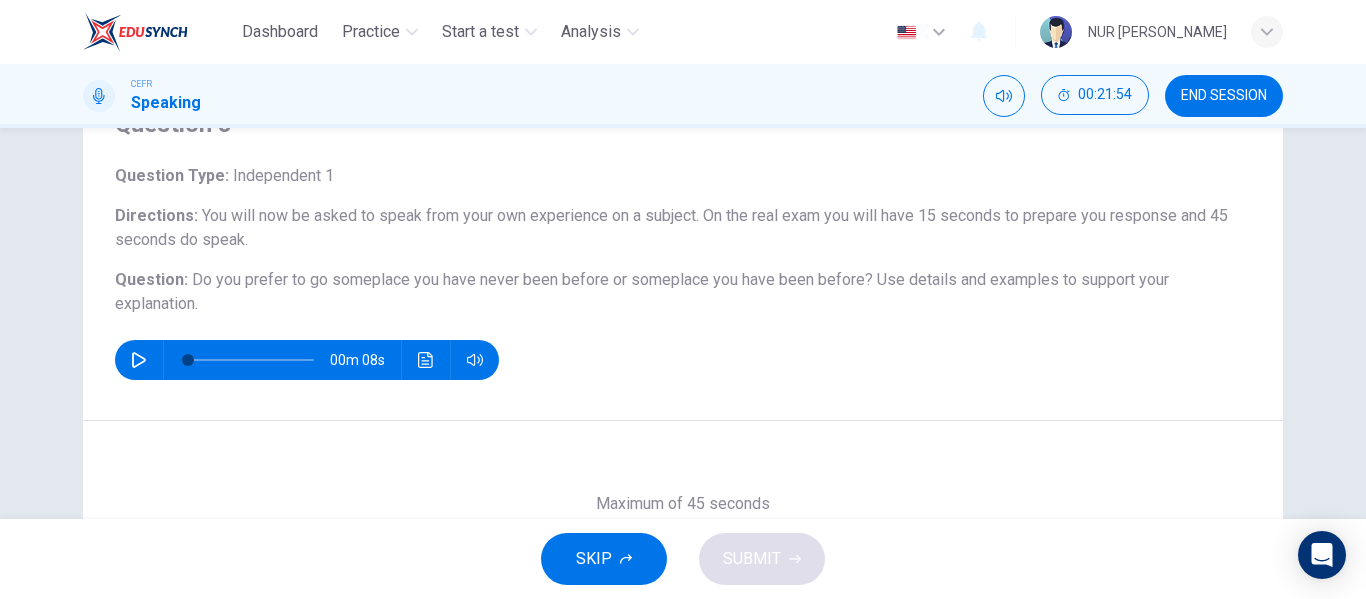 scroll, scrollTop: 200, scrollLeft: 0, axis: vertical 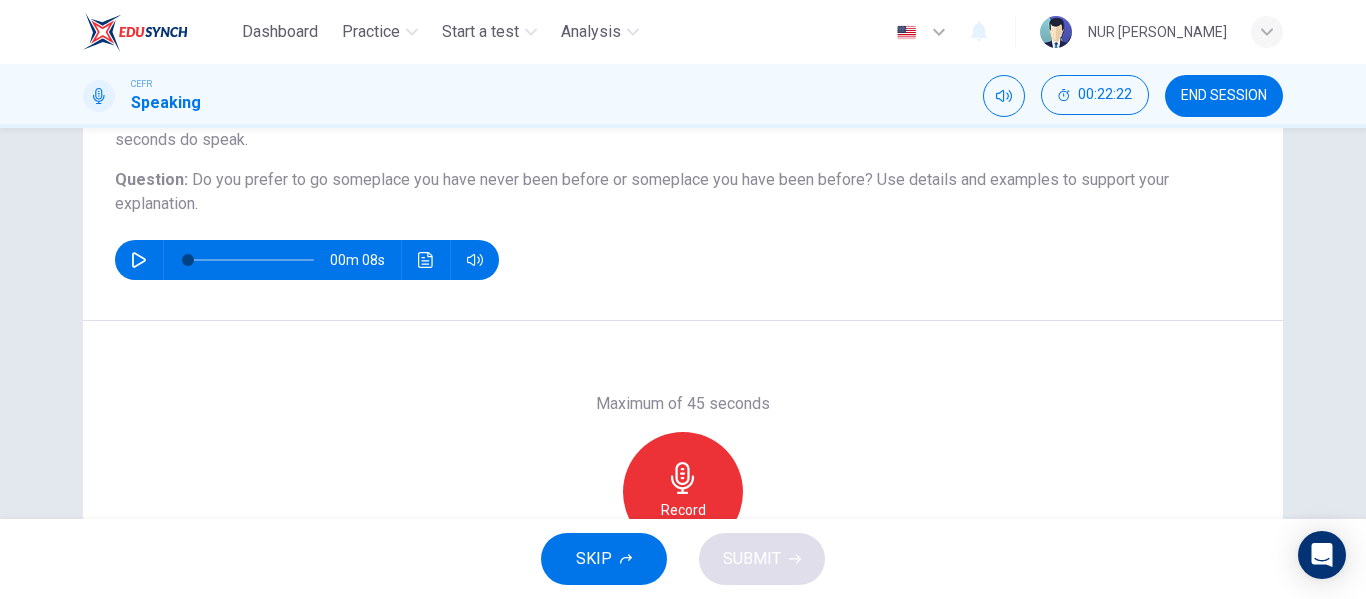 click 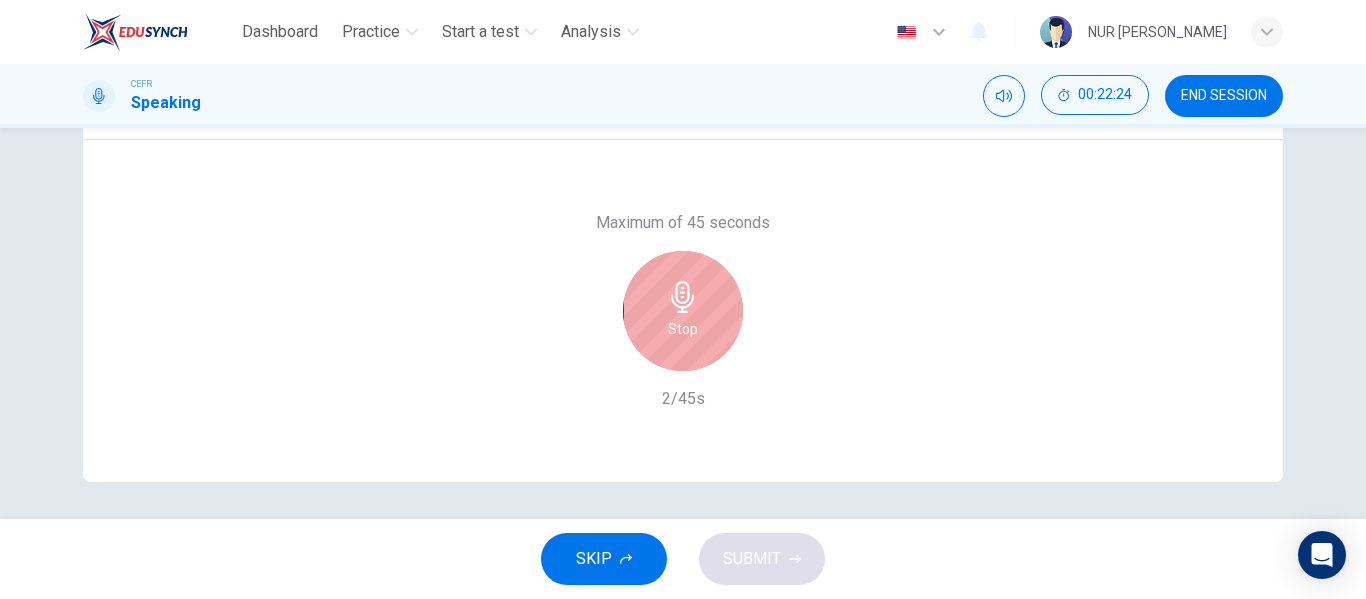 scroll, scrollTop: 384, scrollLeft: 0, axis: vertical 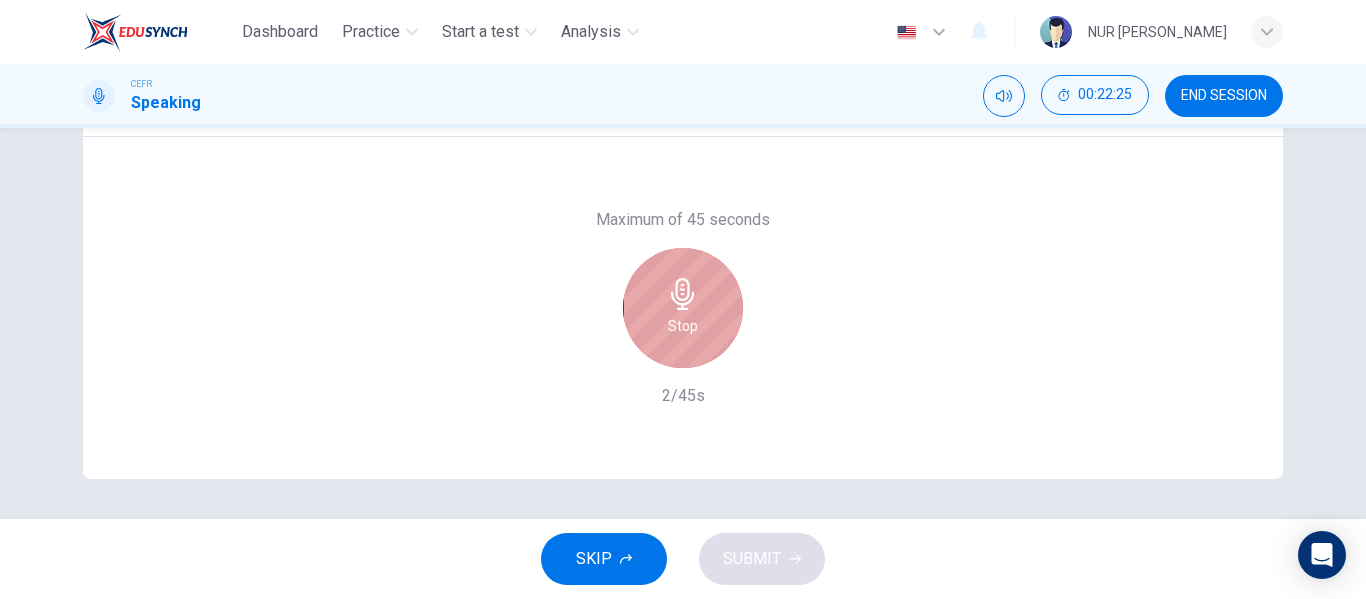 click on "Stop" at bounding box center (683, 308) 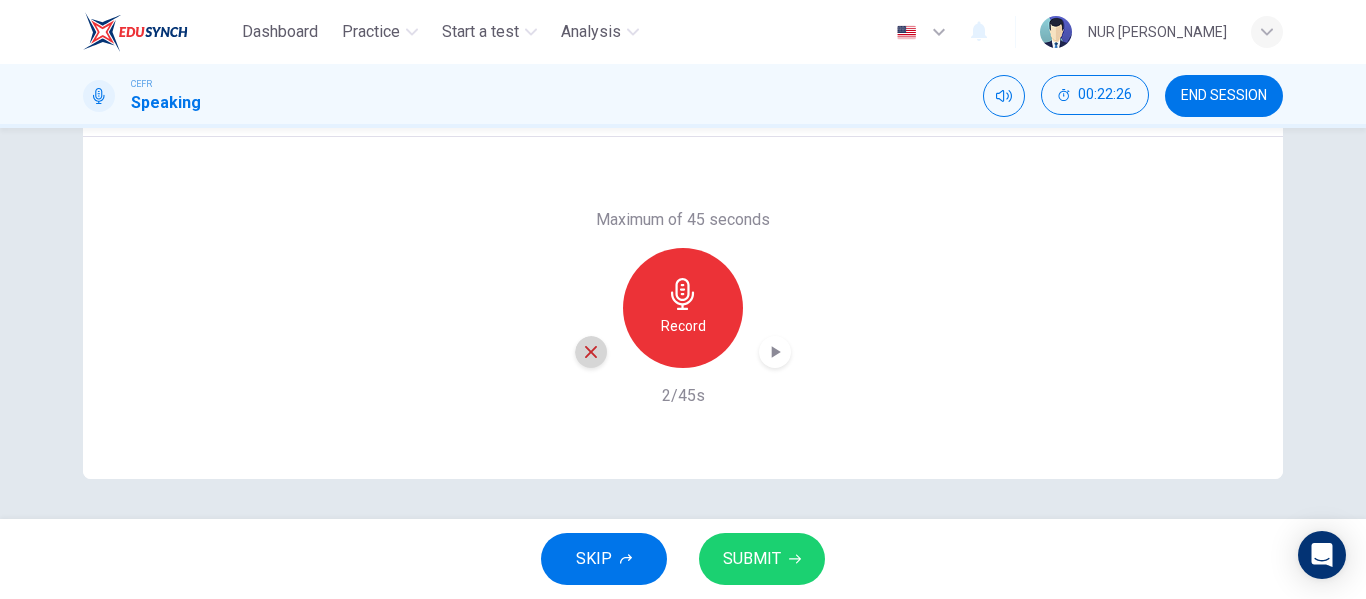 click 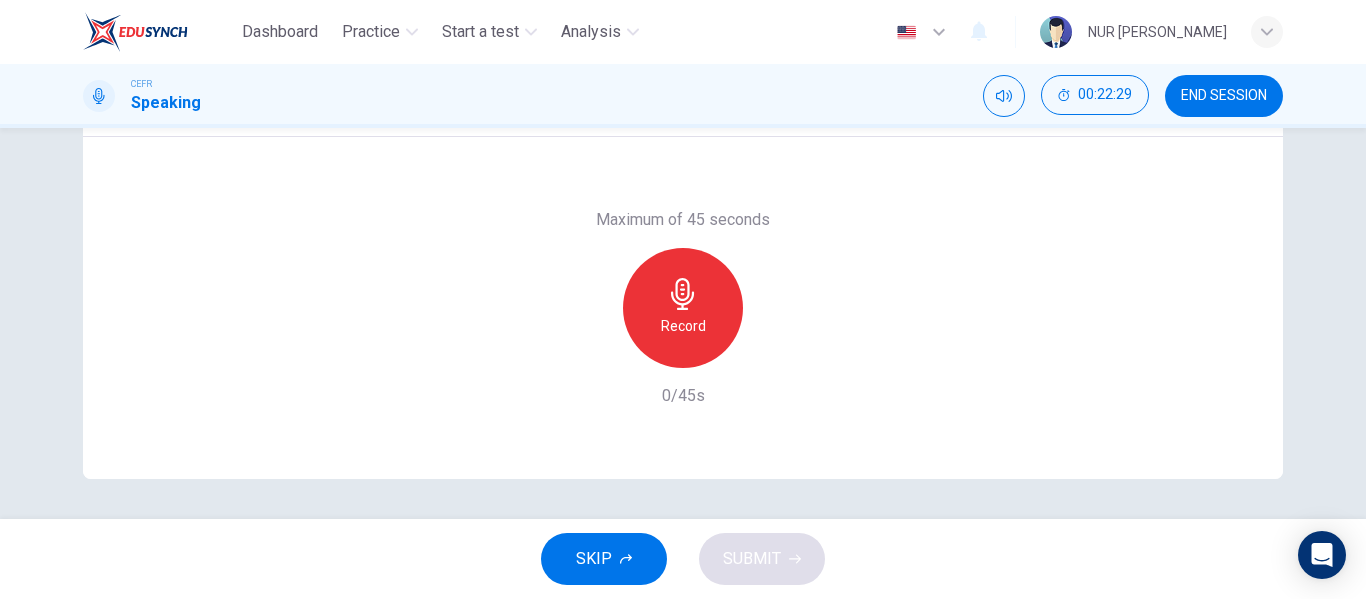 click 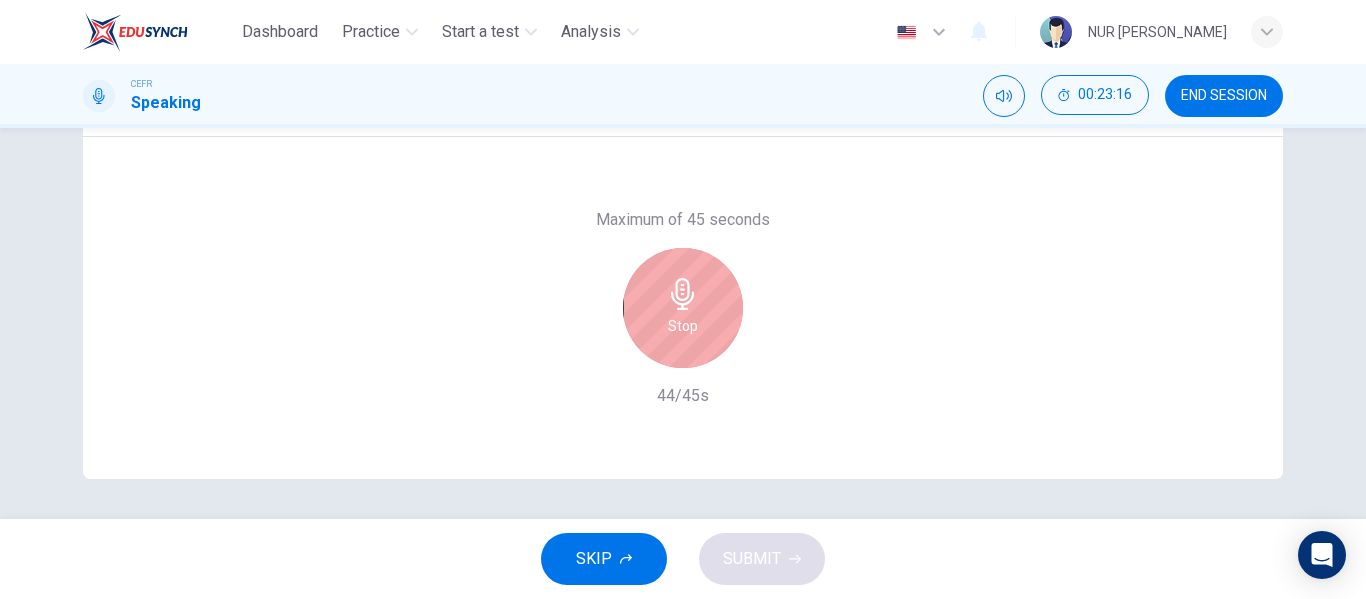 click 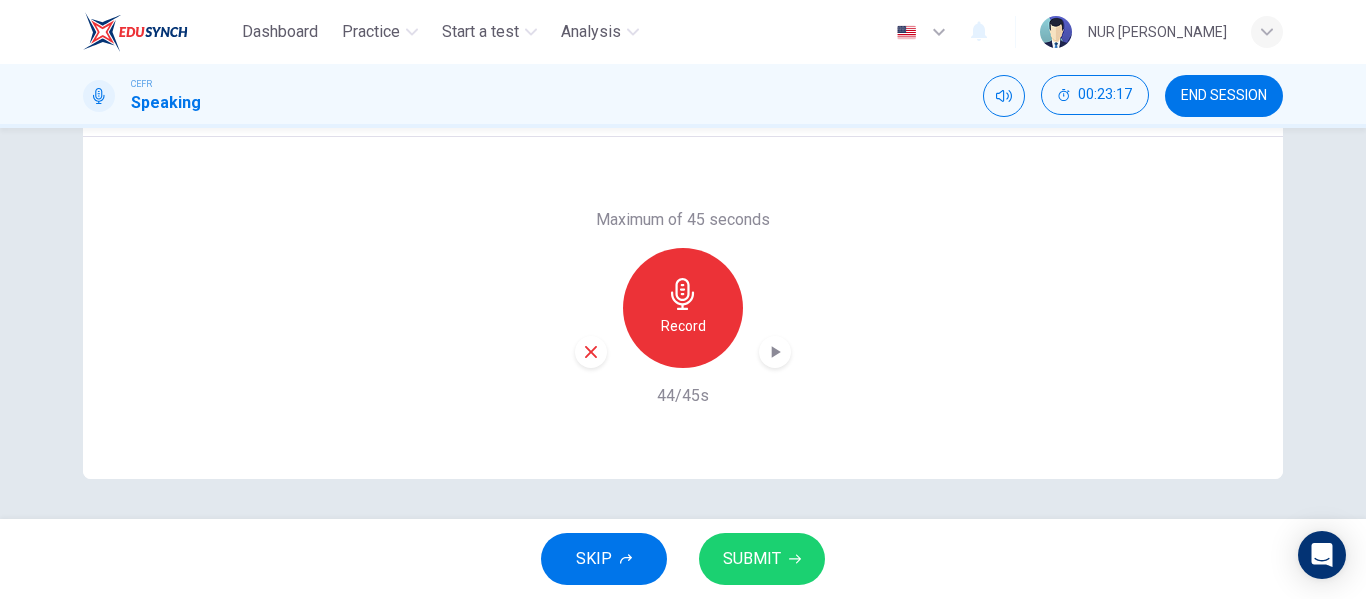 click on "SUBMIT" at bounding box center (752, 559) 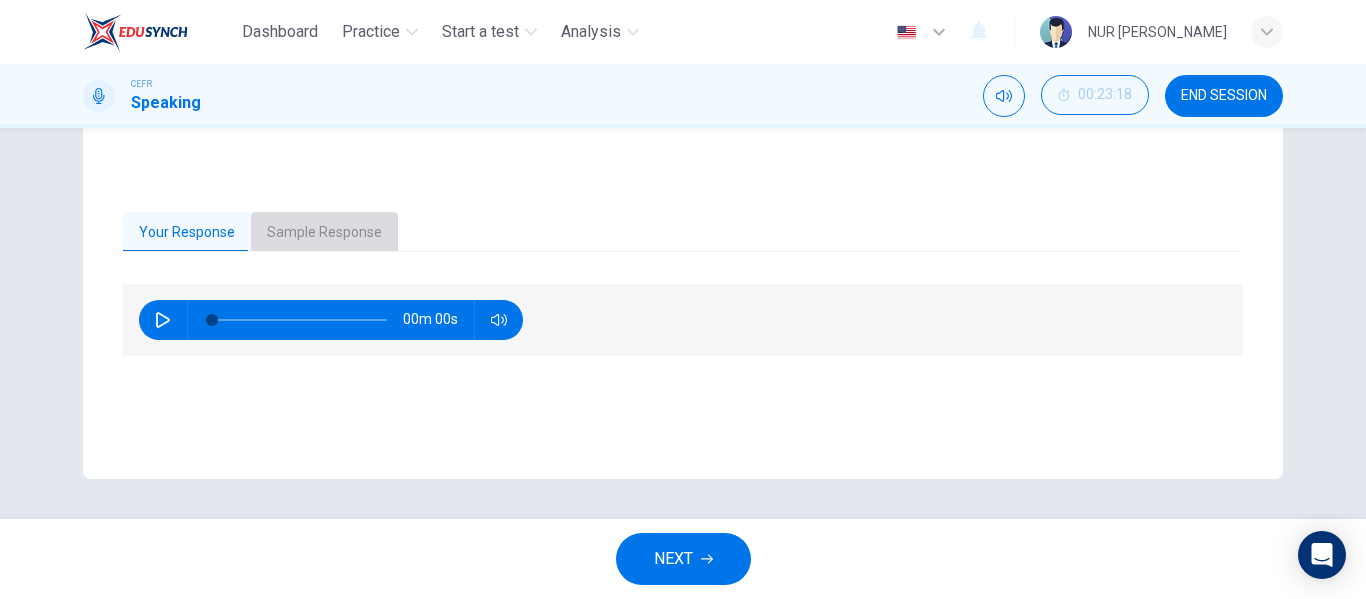 click on "Sample Response" at bounding box center [324, 233] 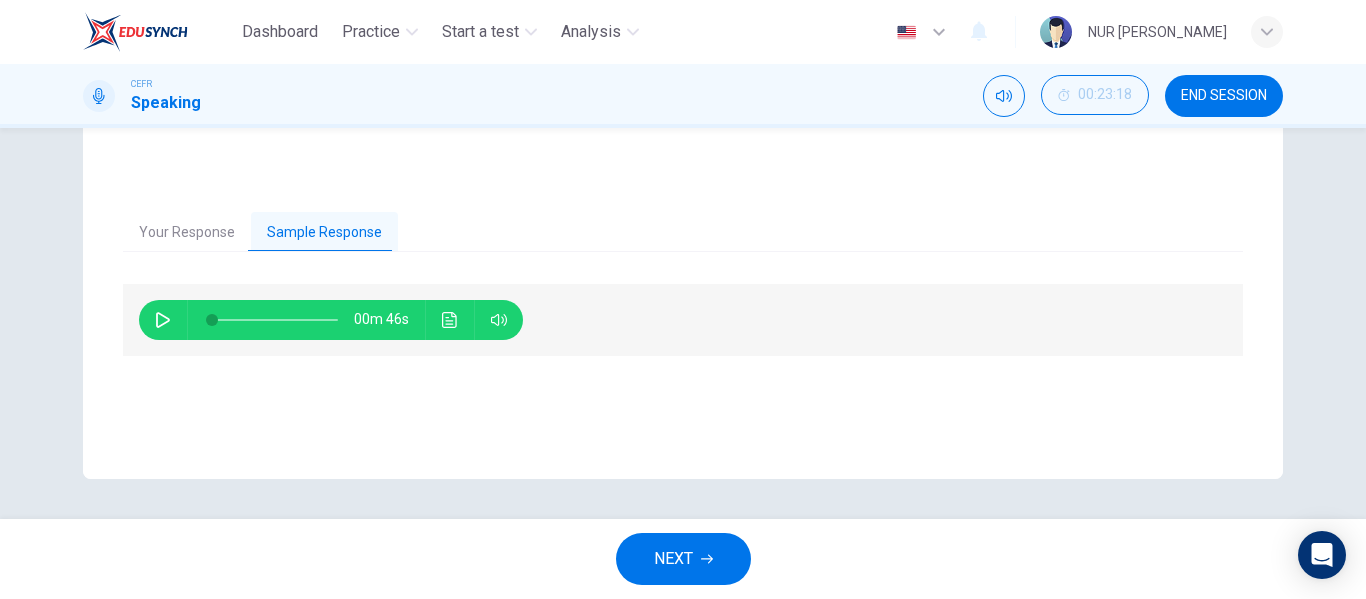 click 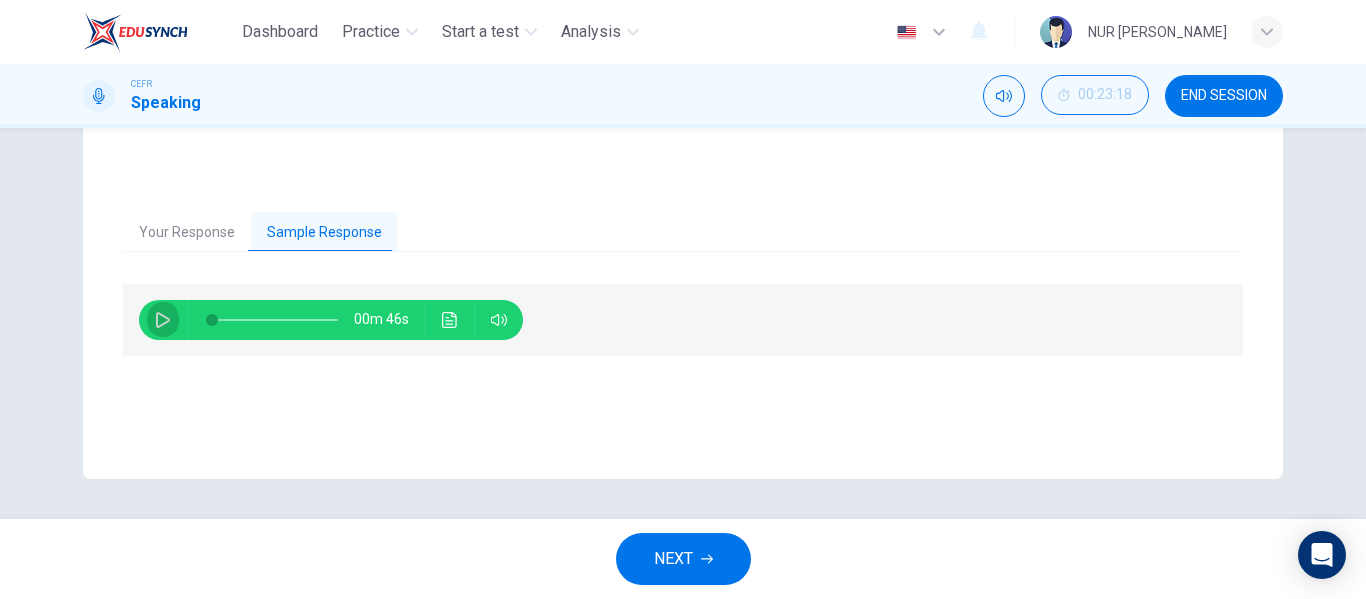 click at bounding box center [163, 320] 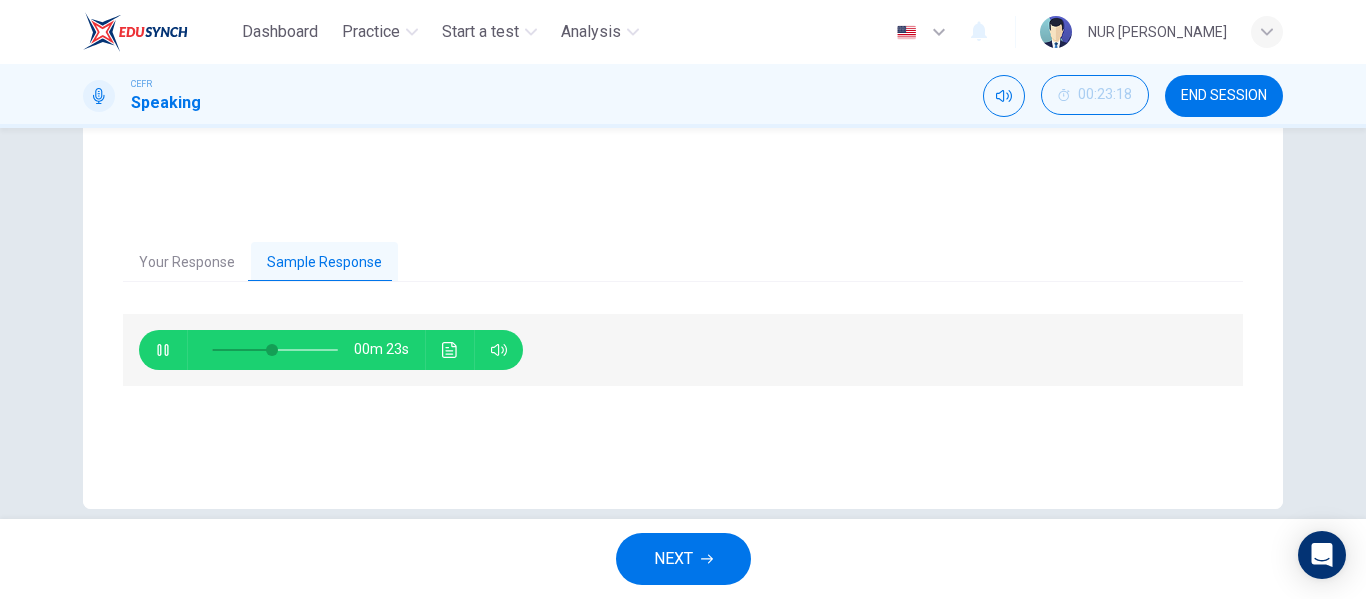 scroll, scrollTop: 384, scrollLeft: 0, axis: vertical 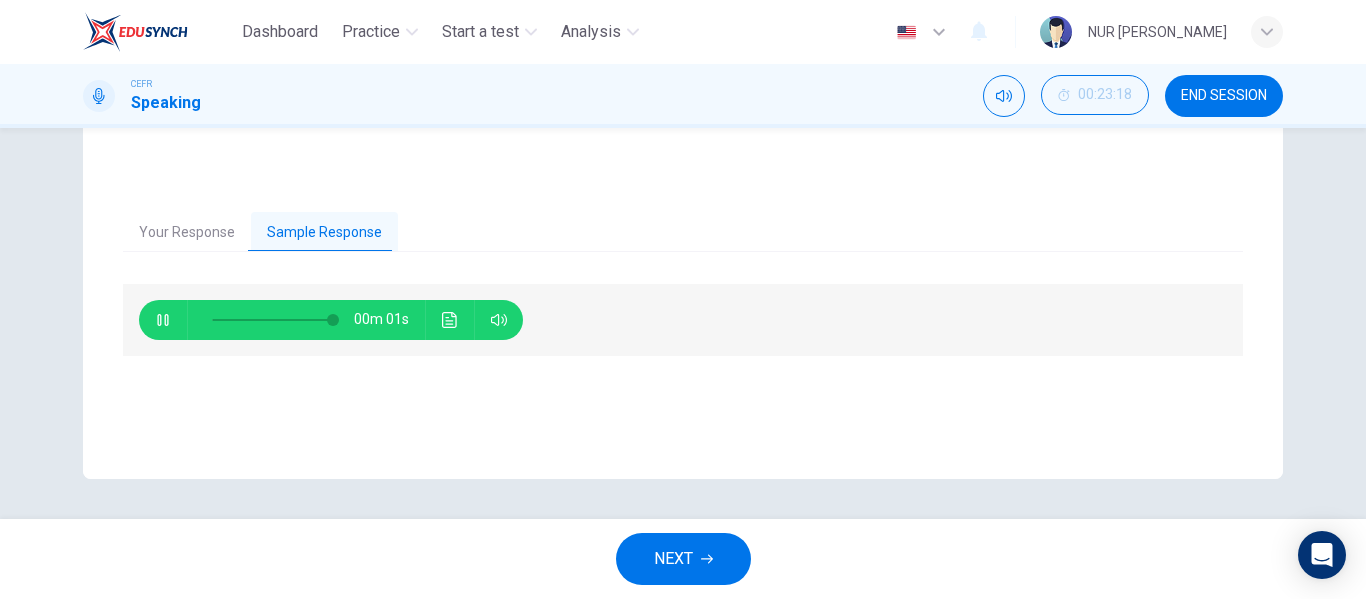 type on "98" 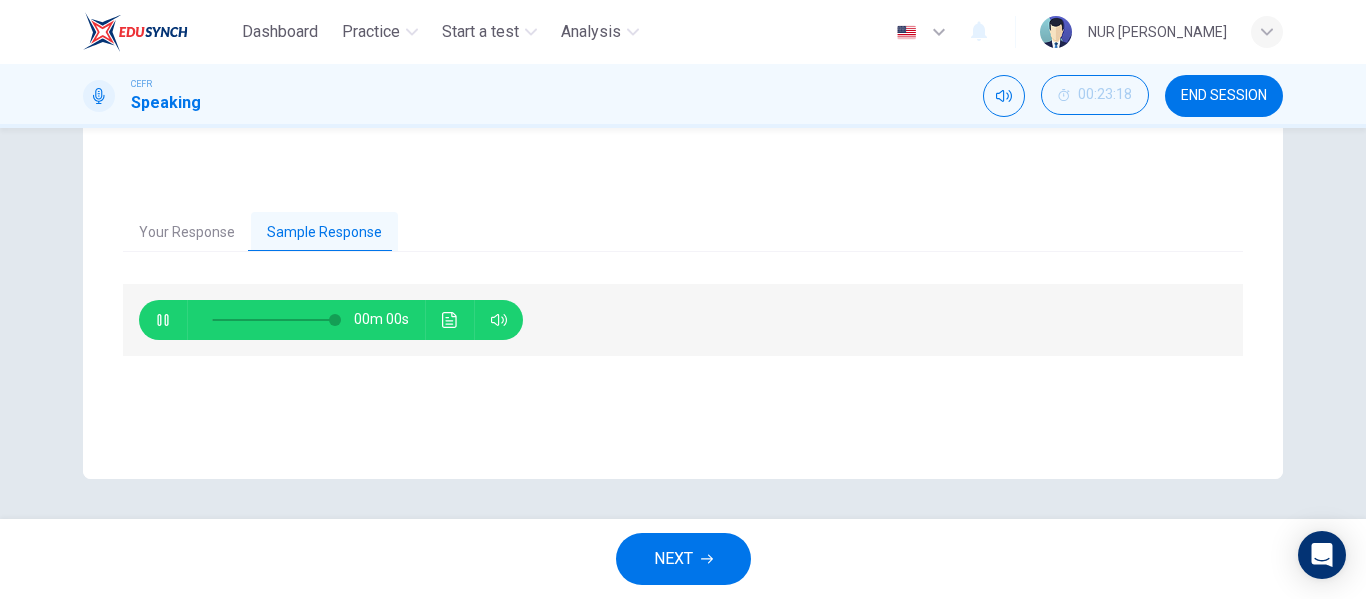 click on "NEXT" at bounding box center (683, 559) 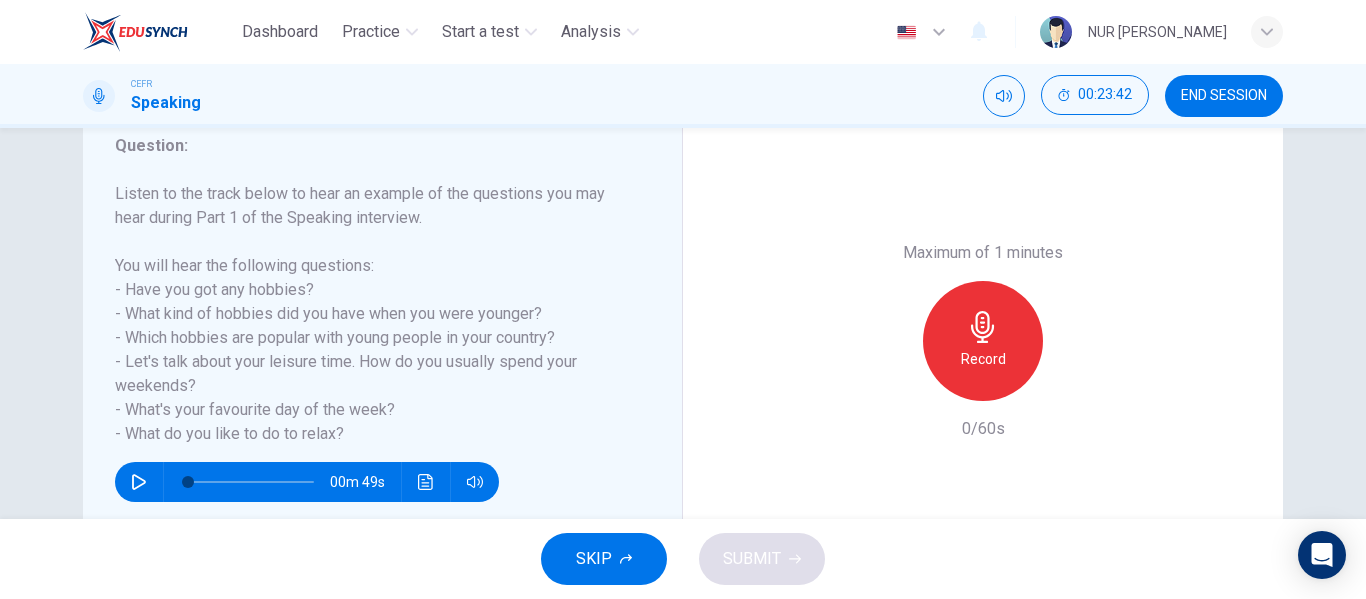 scroll, scrollTop: 275, scrollLeft: 0, axis: vertical 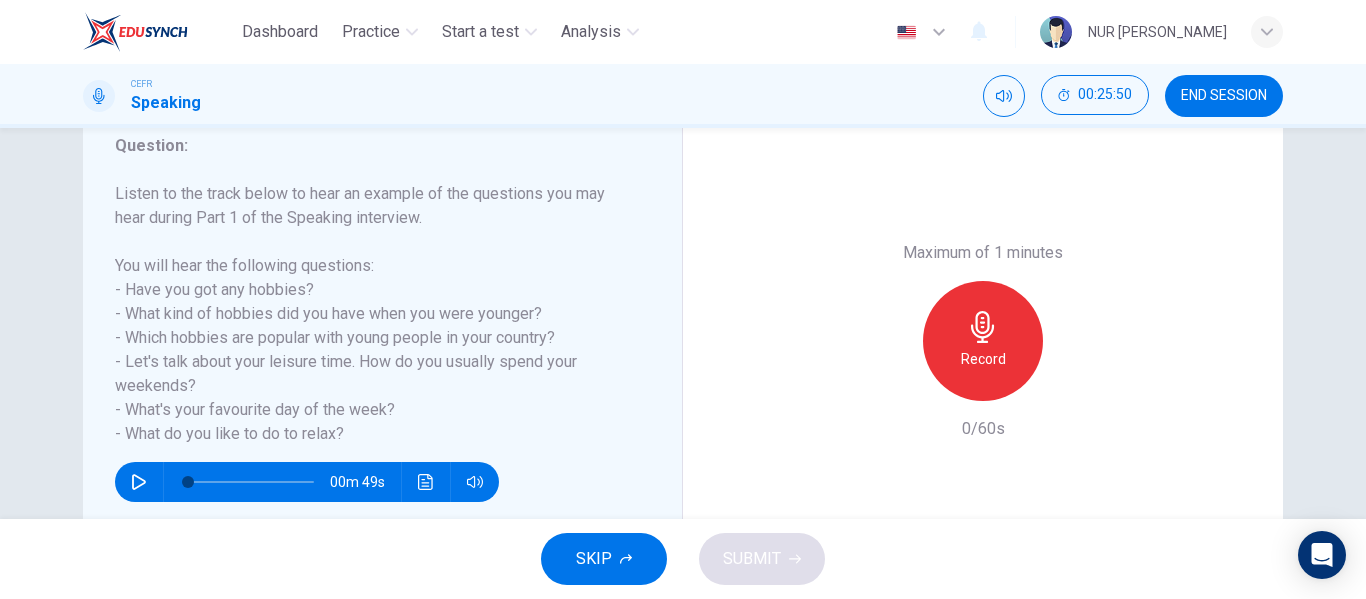 click on "Record" at bounding box center (983, 341) 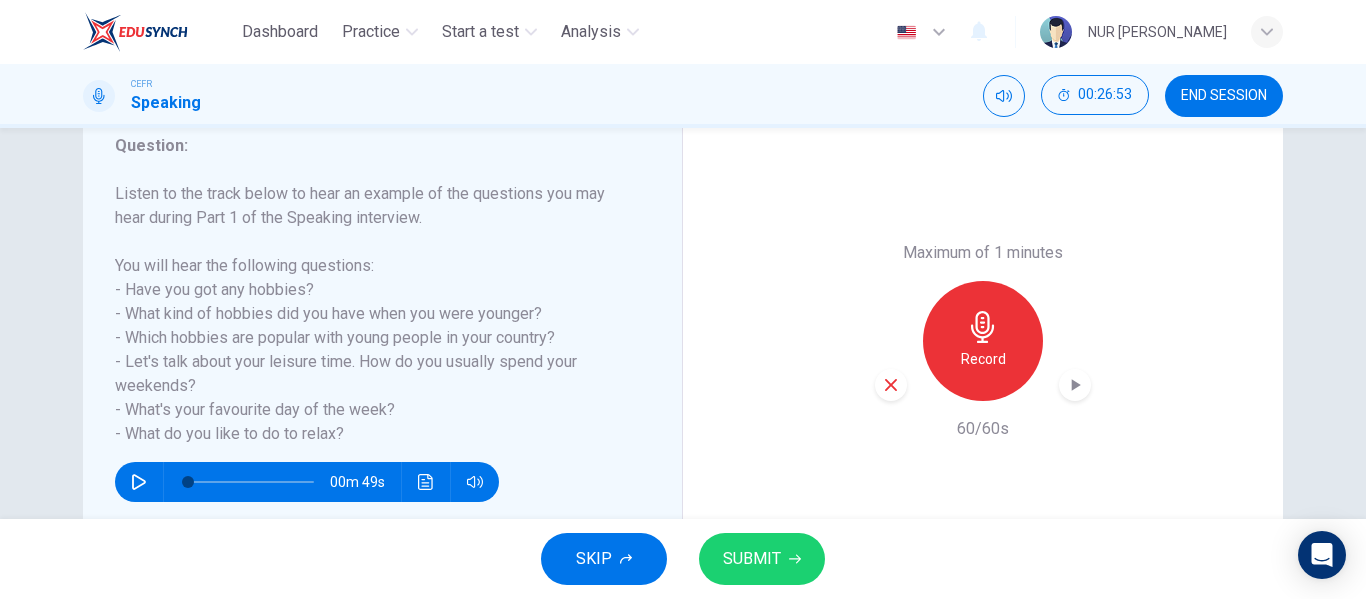 click on "SUBMIT" at bounding box center (752, 559) 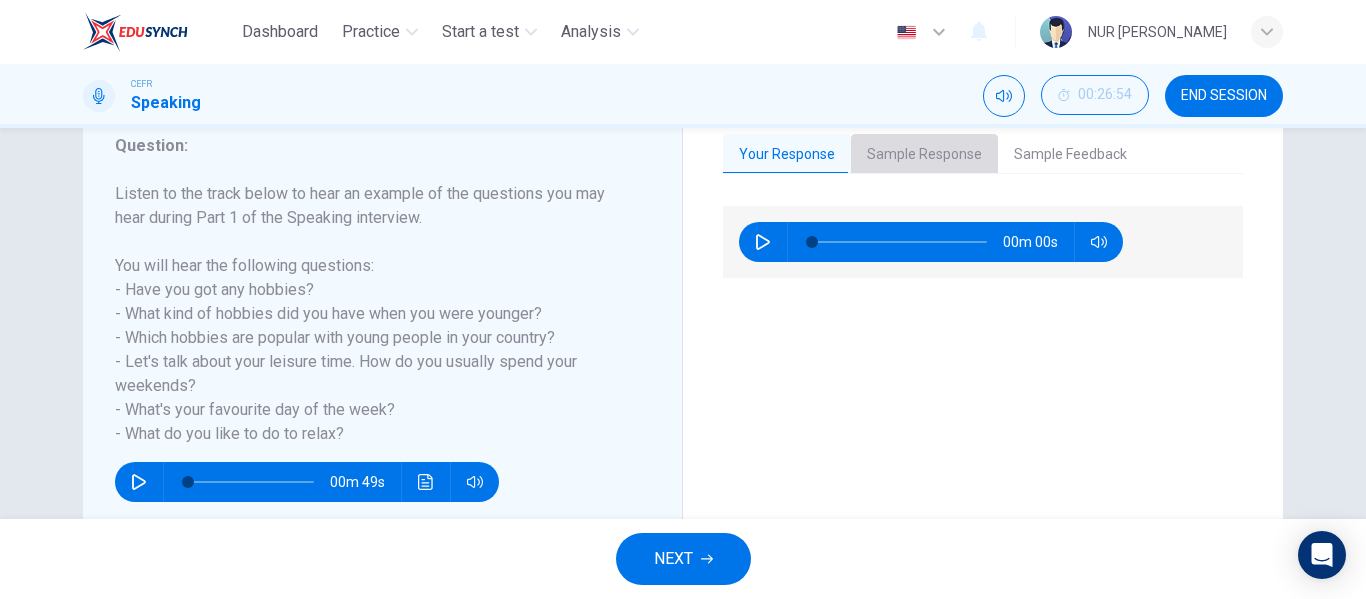 click on "Sample Response" at bounding box center [924, 155] 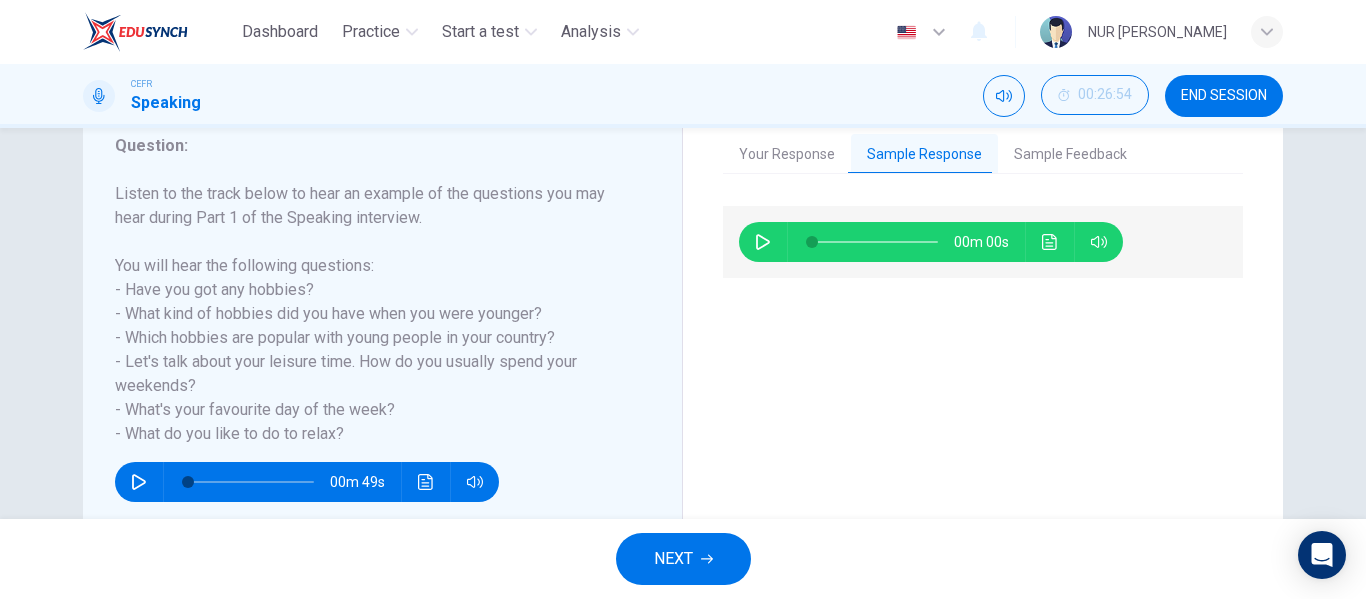 click 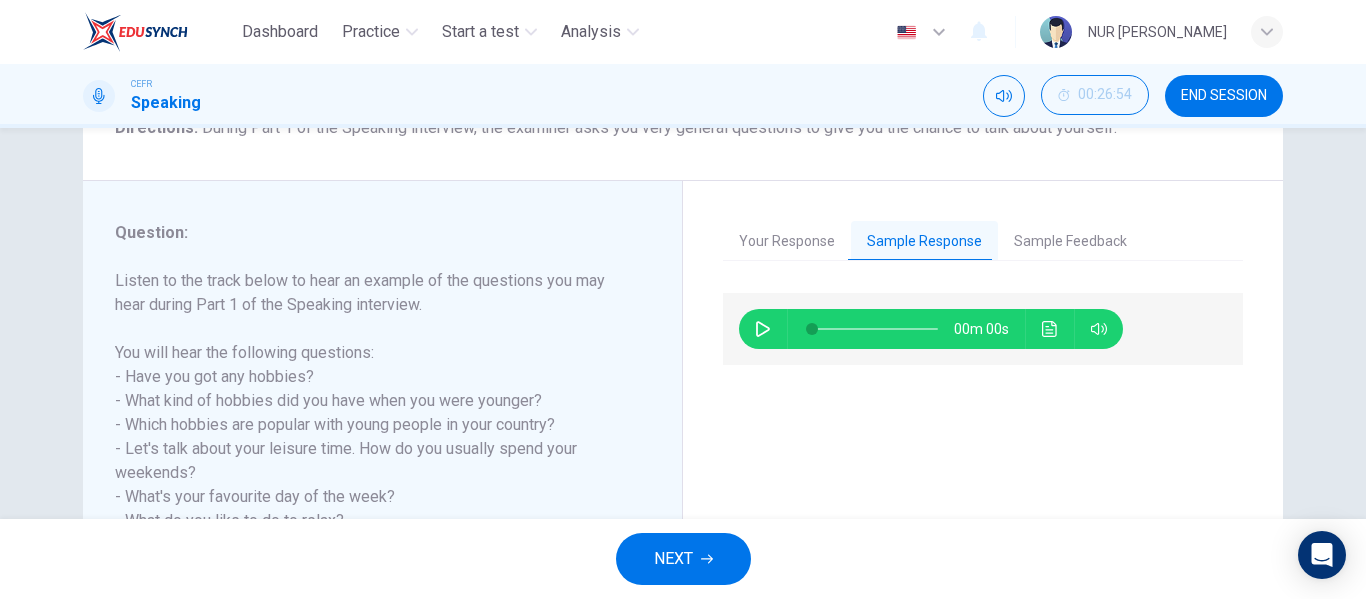 scroll, scrollTop: 184, scrollLeft: 0, axis: vertical 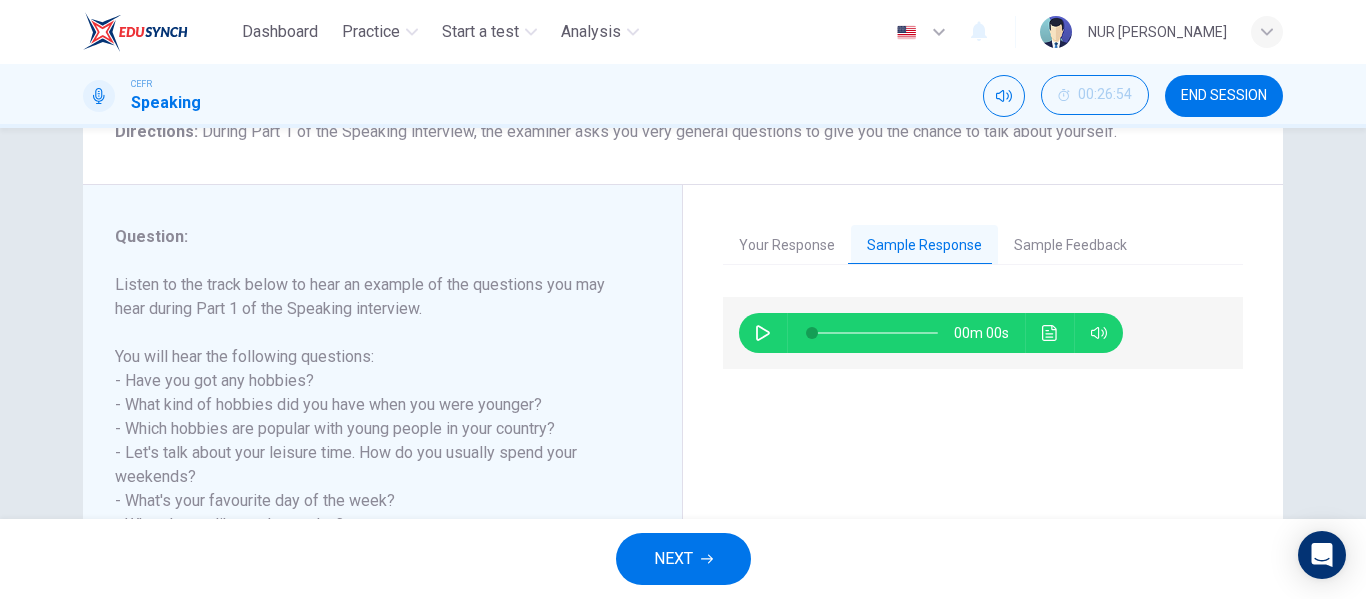 click on "NEXT" at bounding box center [683, 559] 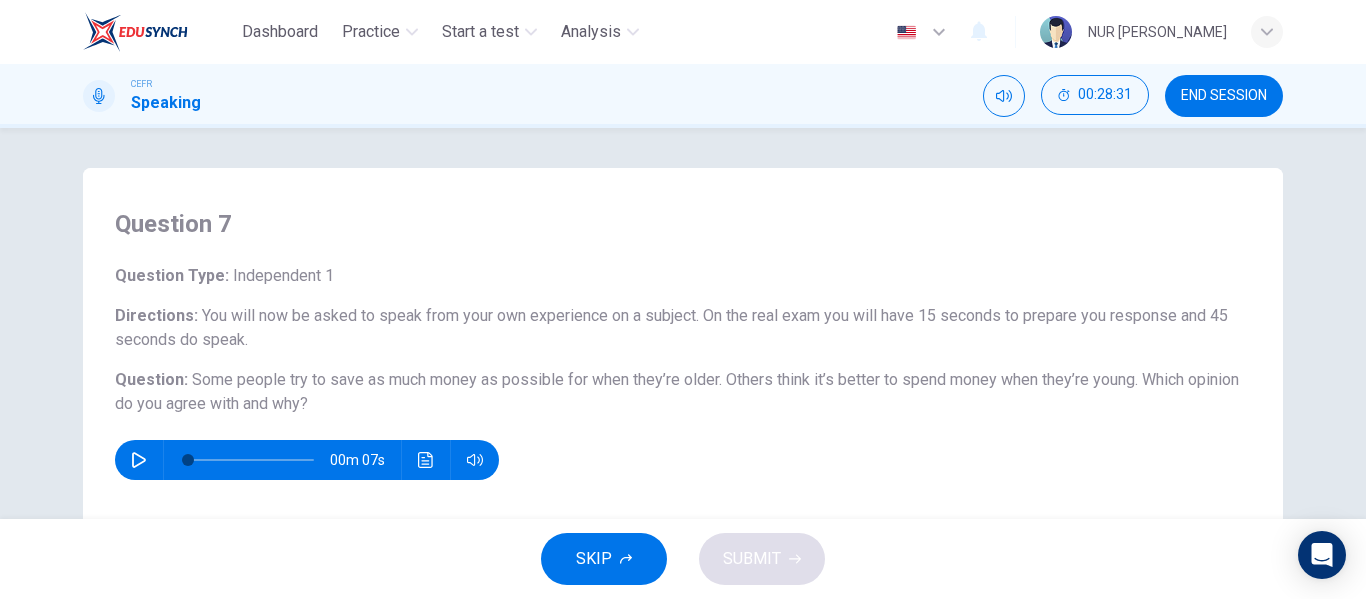 scroll, scrollTop: 200, scrollLeft: 0, axis: vertical 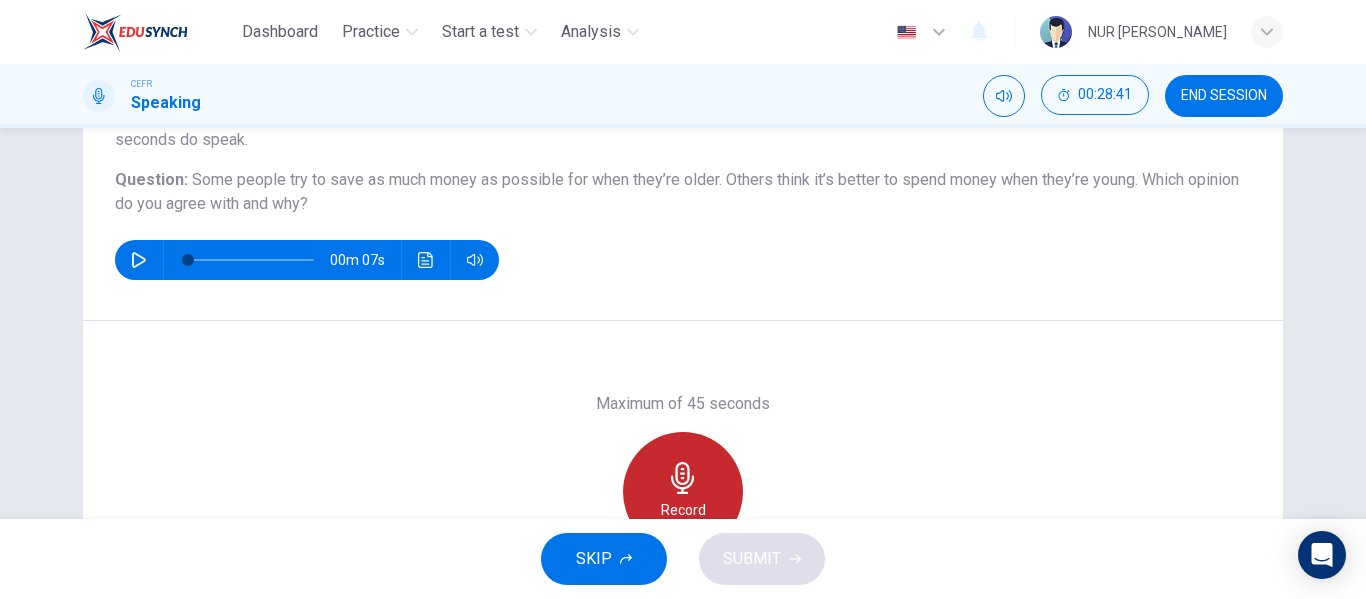 click 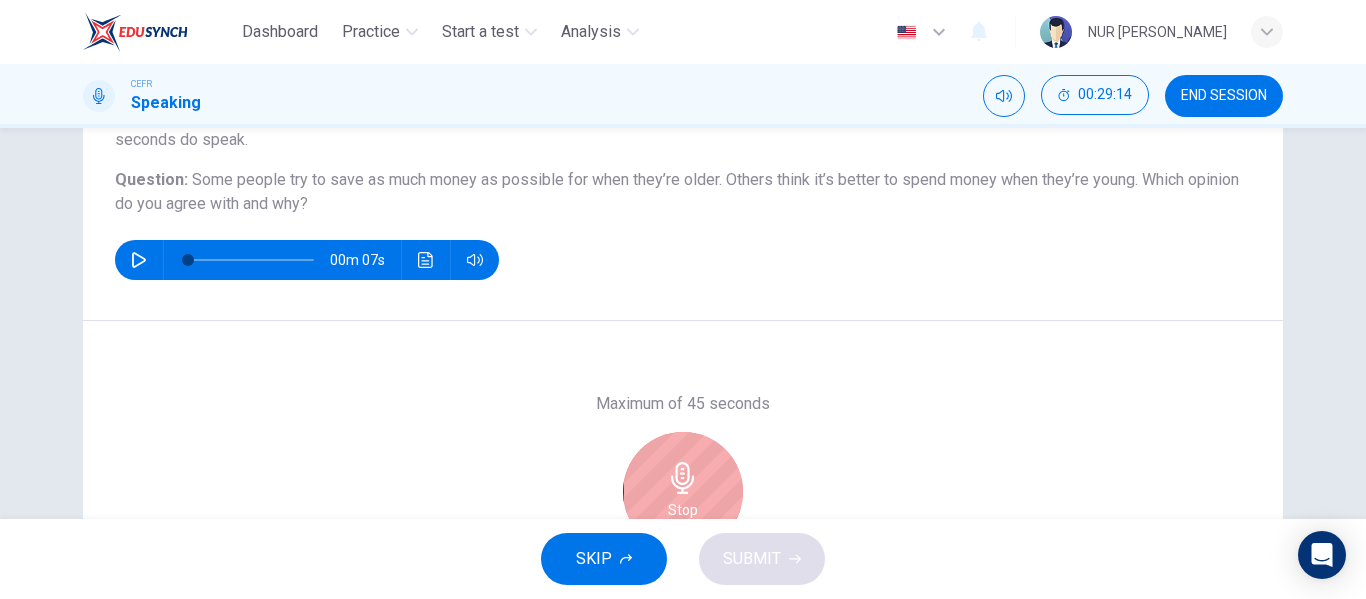 scroll, scrollTop: 300, scrollLeft: 0, axis: vertical 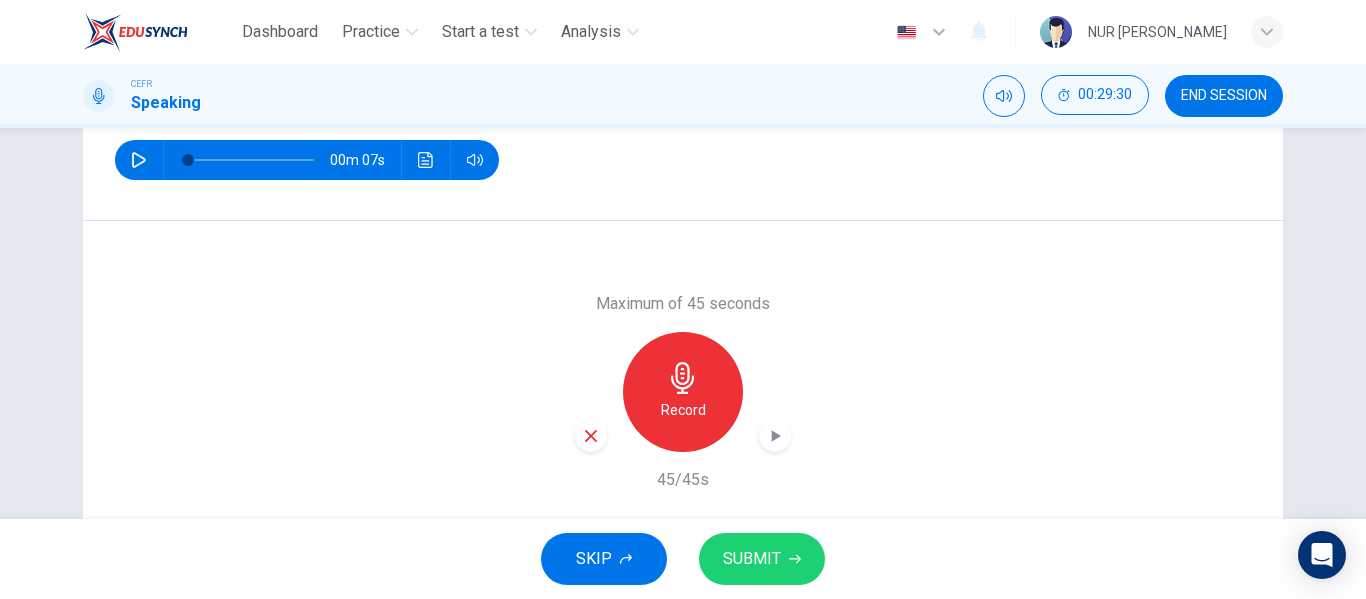 click on "SUBMIT" at bounding box center (752, 559) 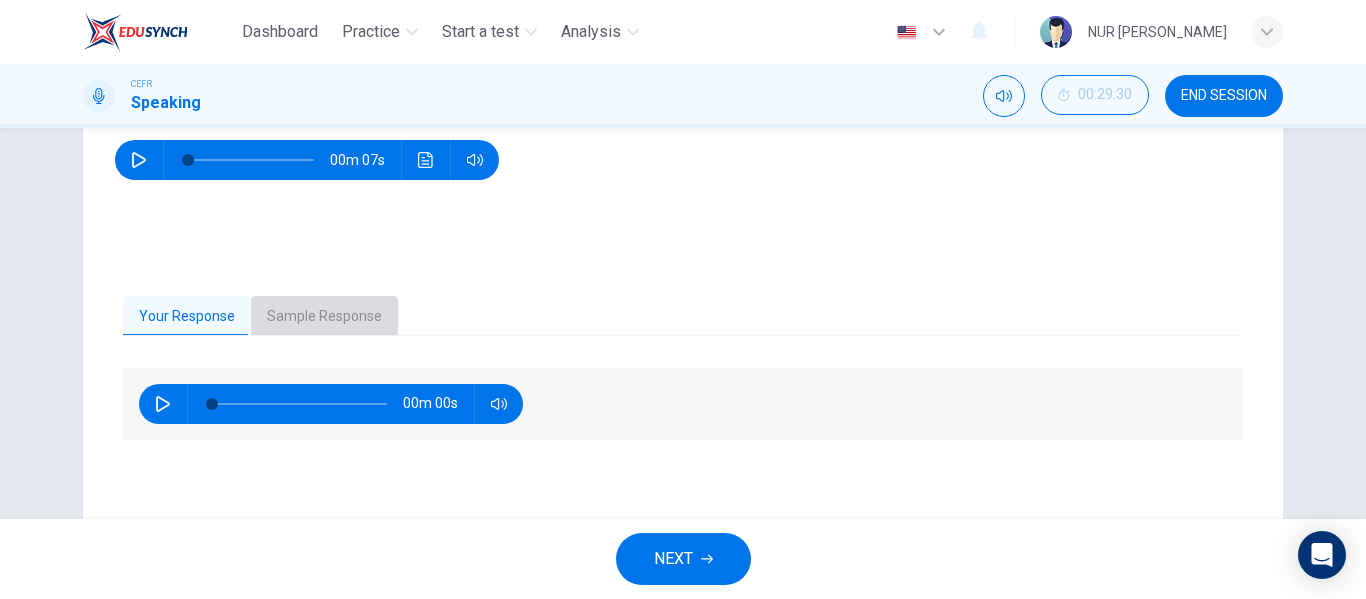 click on "Sample Response" at bounding box center (324, 317) 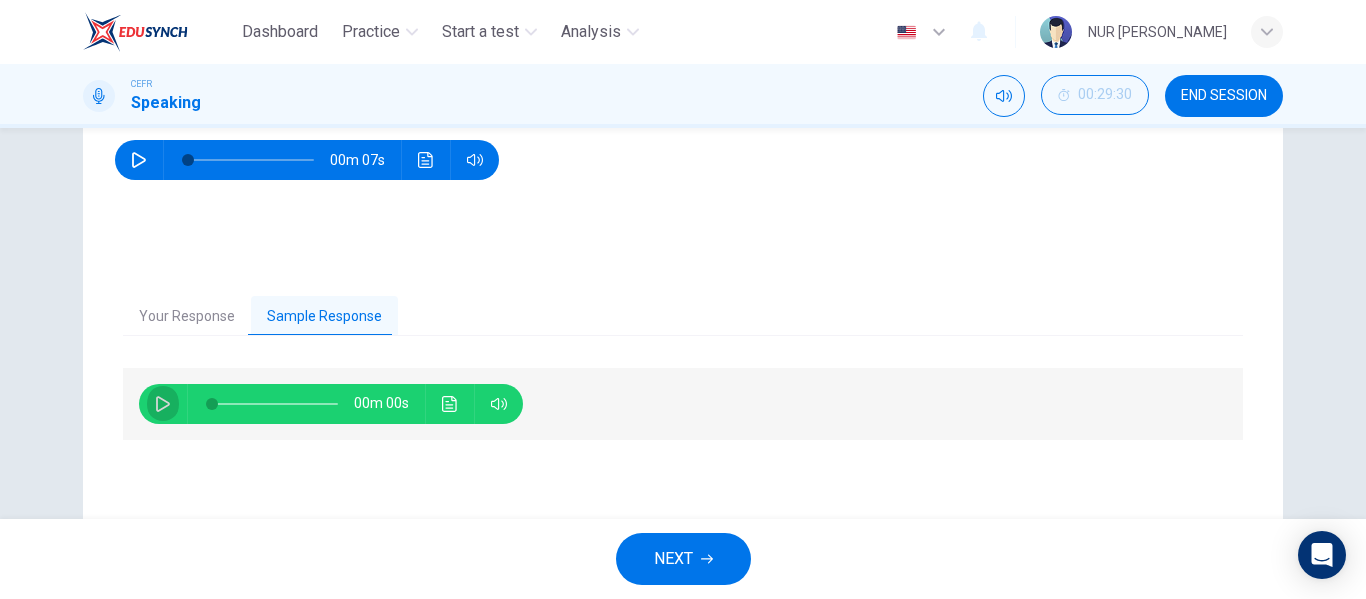click at bounding box center (163, 404) 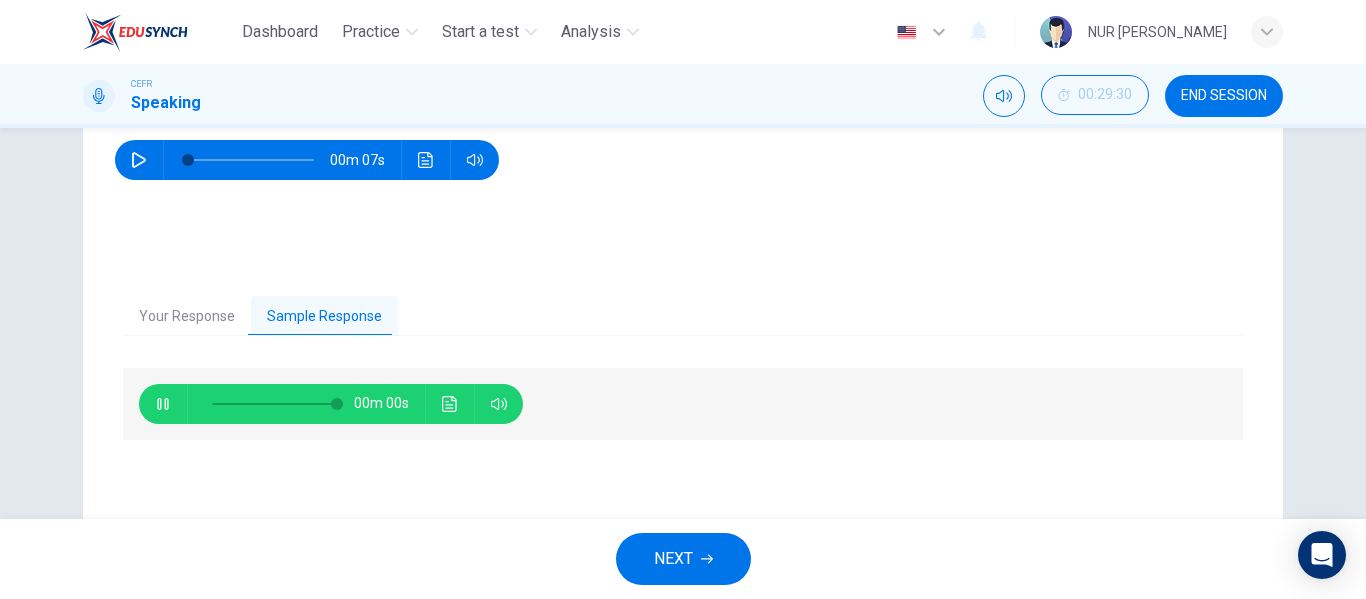 type on "0" 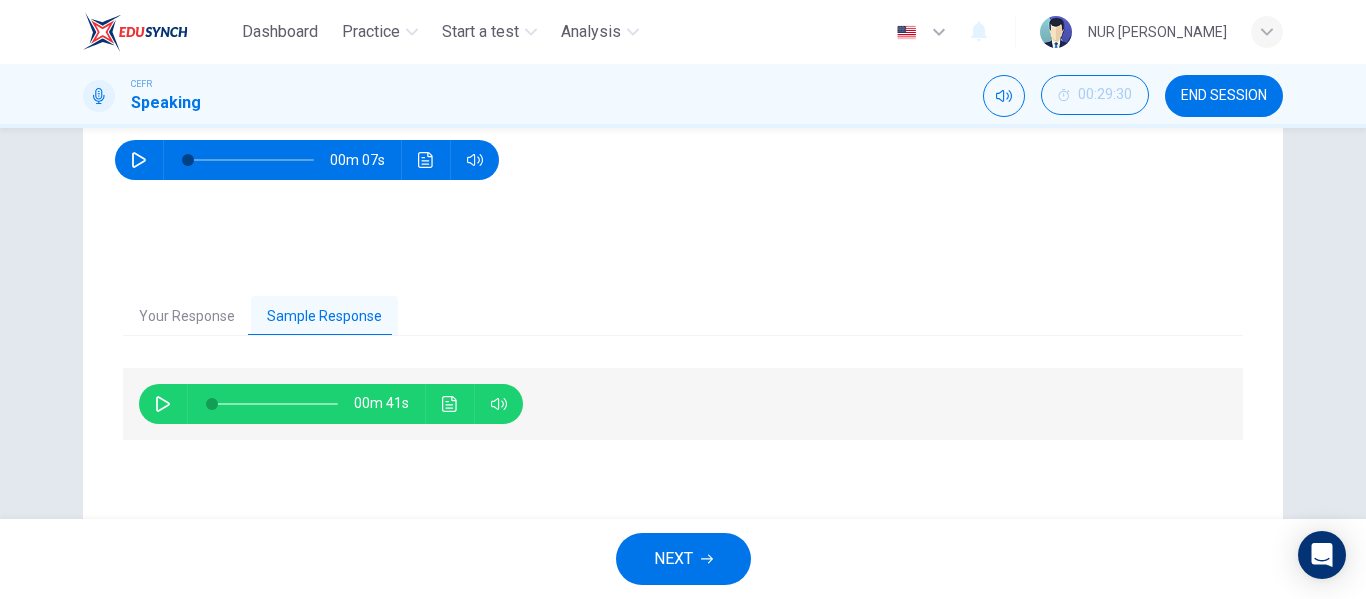click 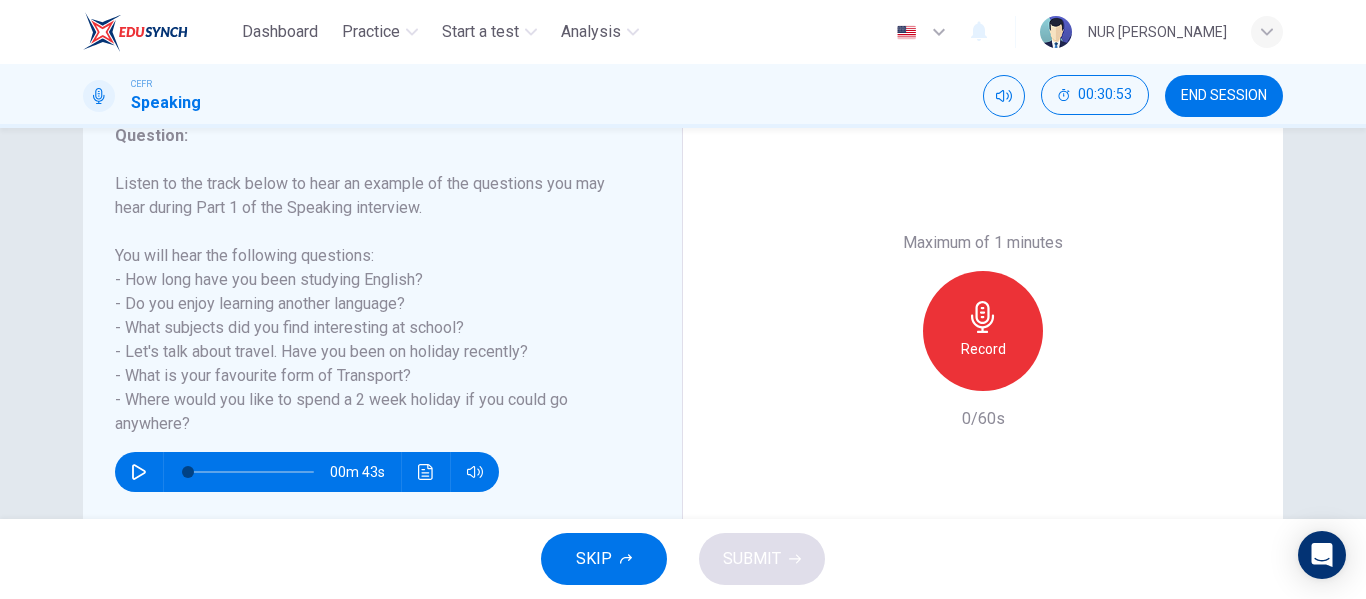 scroll, scrollTop: 286, scrollLeft: 0, axis: vertical 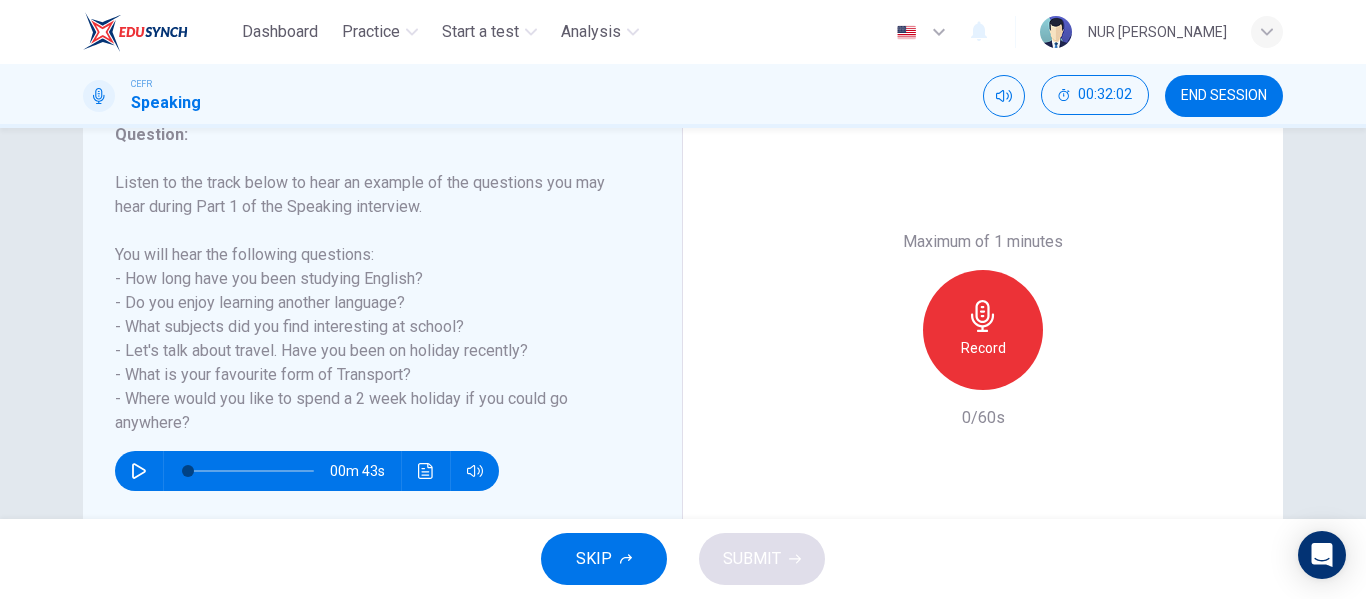 click on "Record" at bounding box center [983, 348] 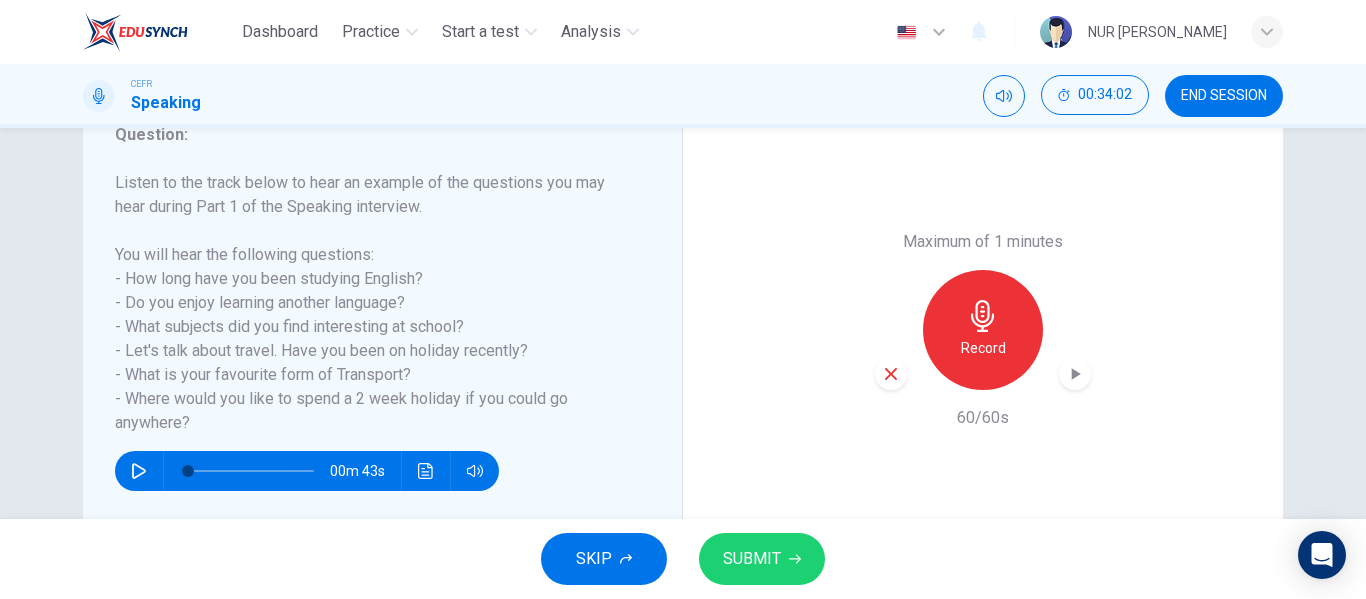 click on "SUBMIT" at bounding box center [762, 559] 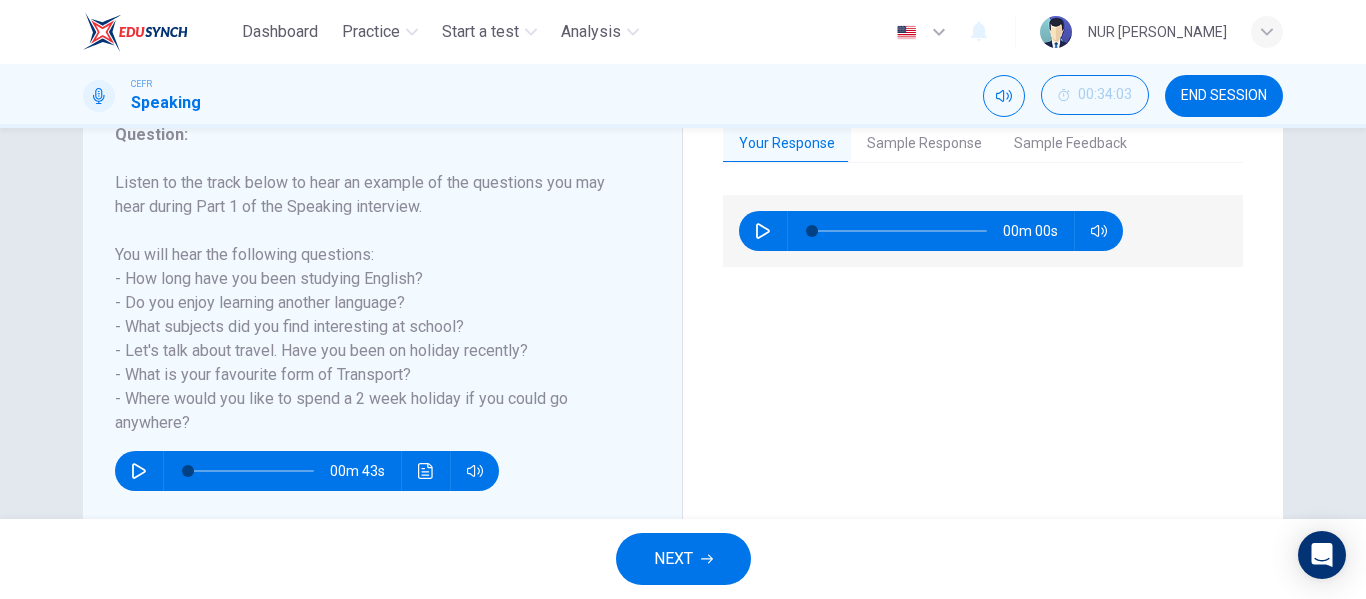click on "Sample Response" at bounding box center (924, 144) 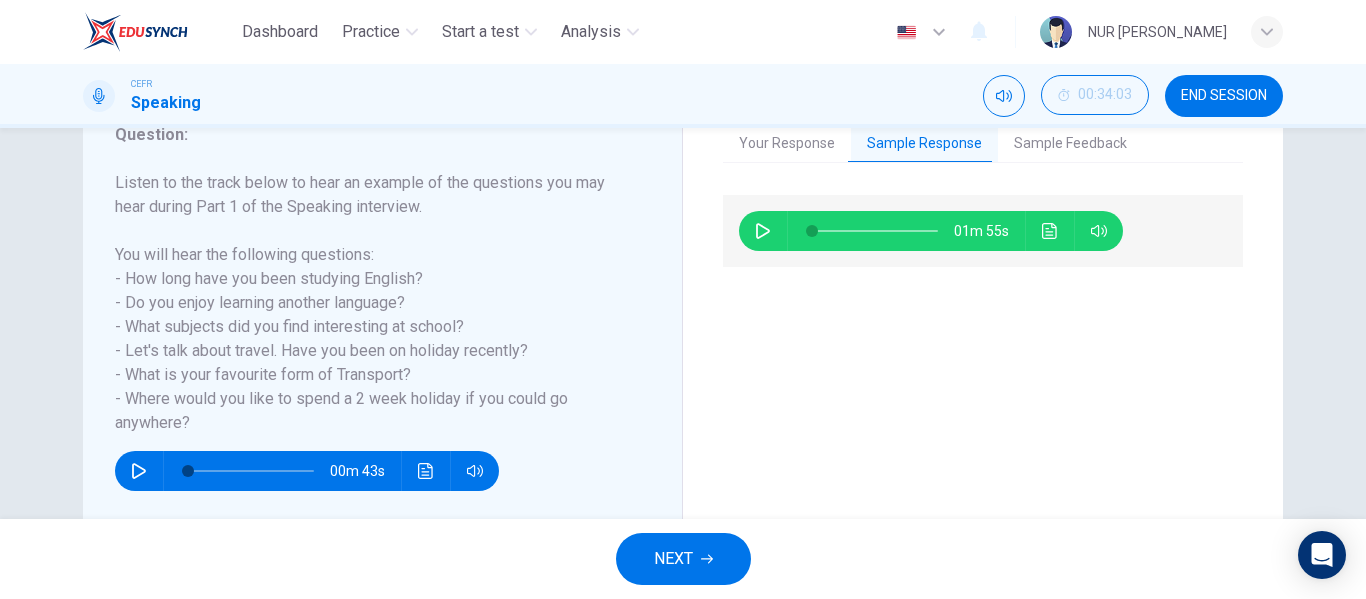 click at bounding box center (763, 231) 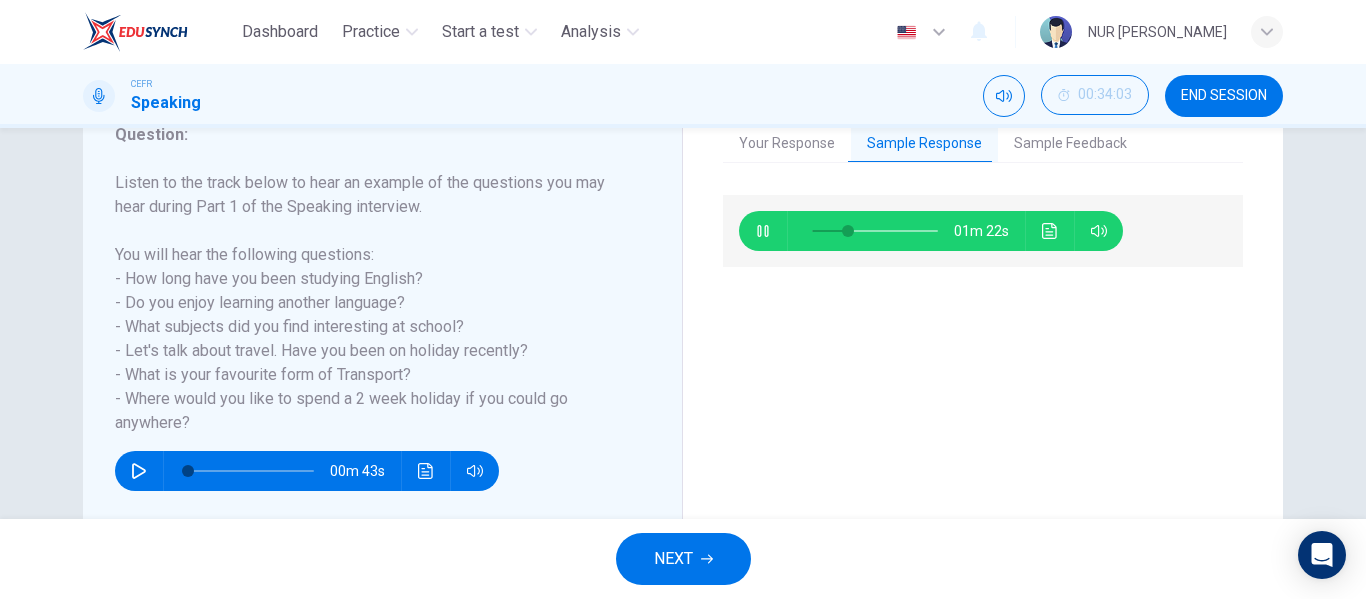 click at bounding box center (875, 231) 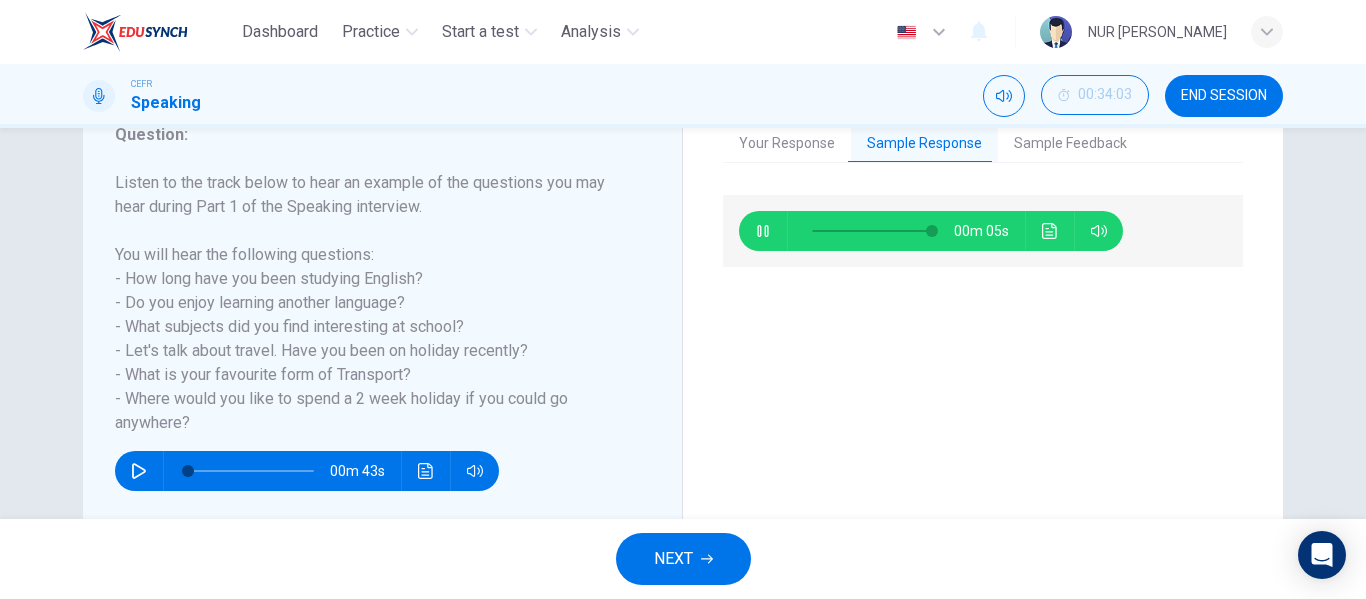 type on "96" 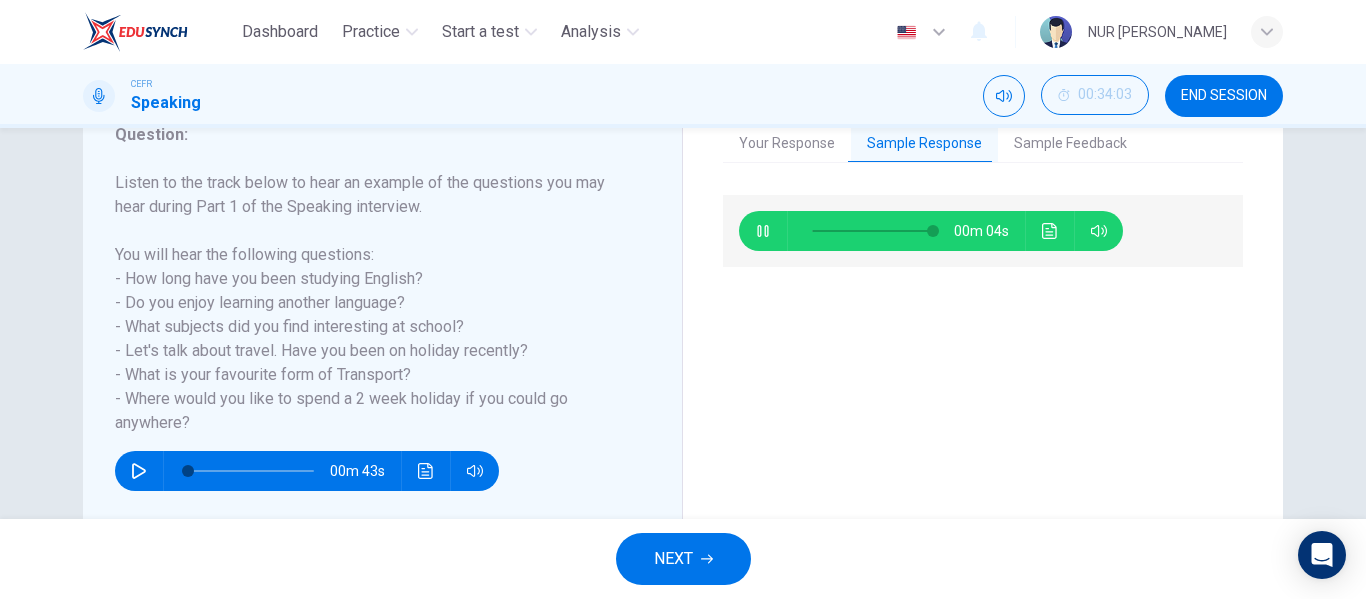 click on "NEXT" at bounding box center [683, 559] 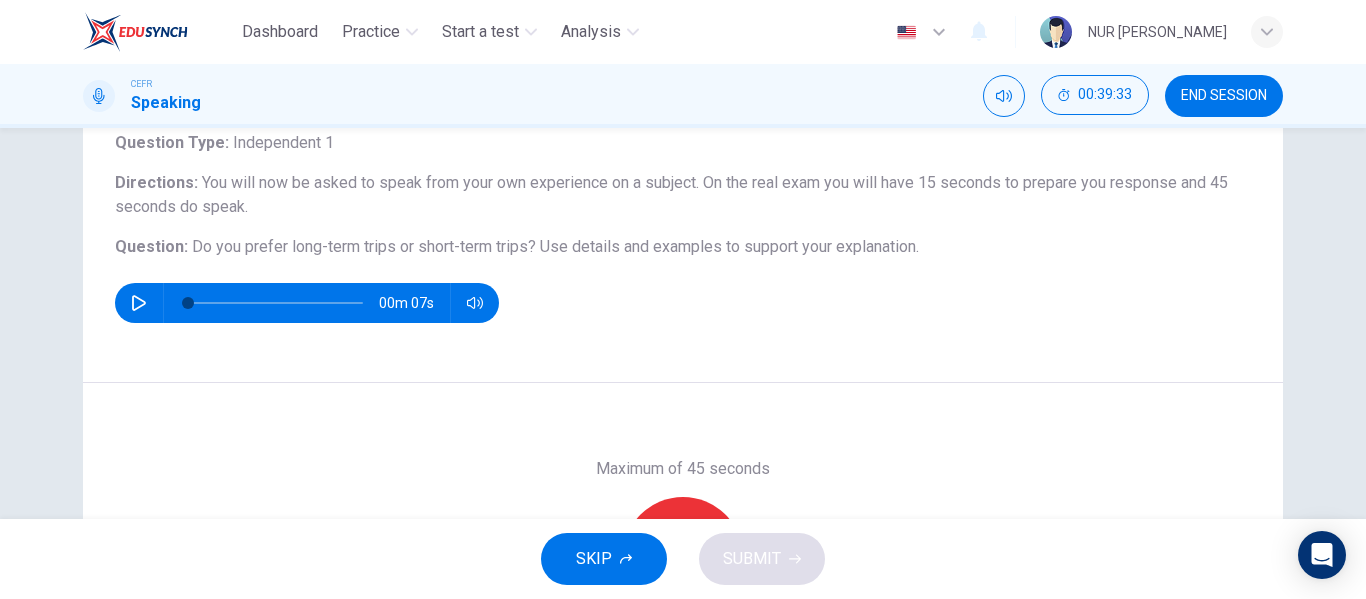 scroll, scrollTop: 300, scrollLeft: 0, axis: vertical 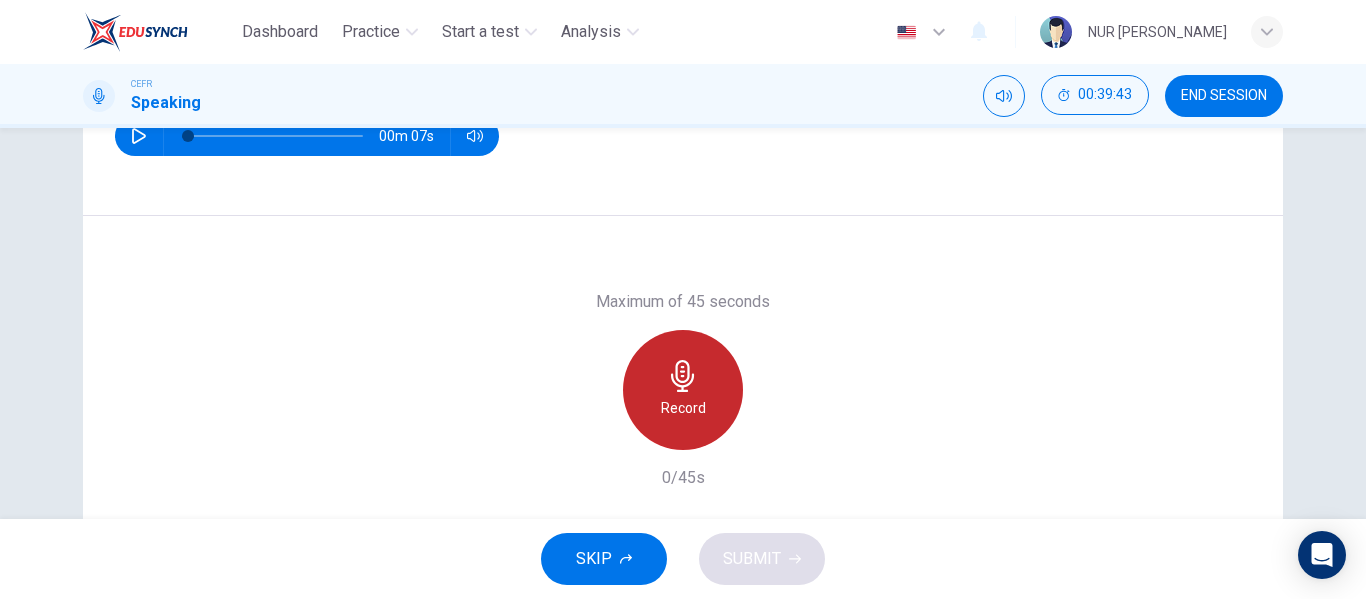 click on "Record" at bounding box center (683, 408) 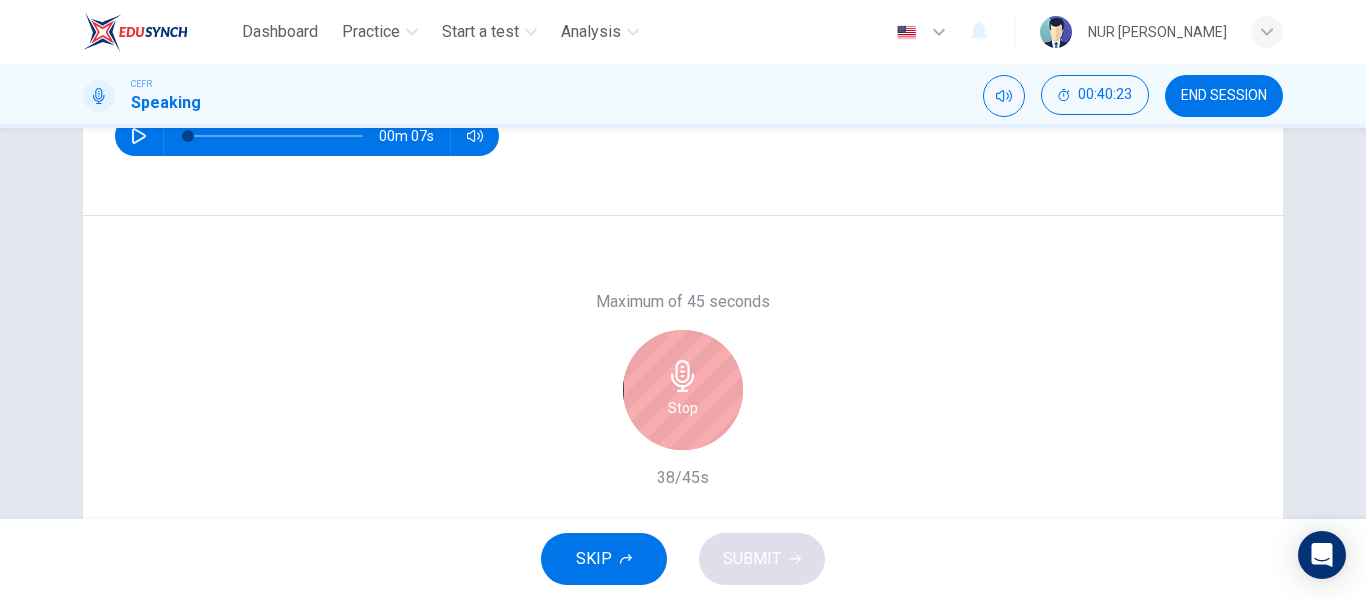 click 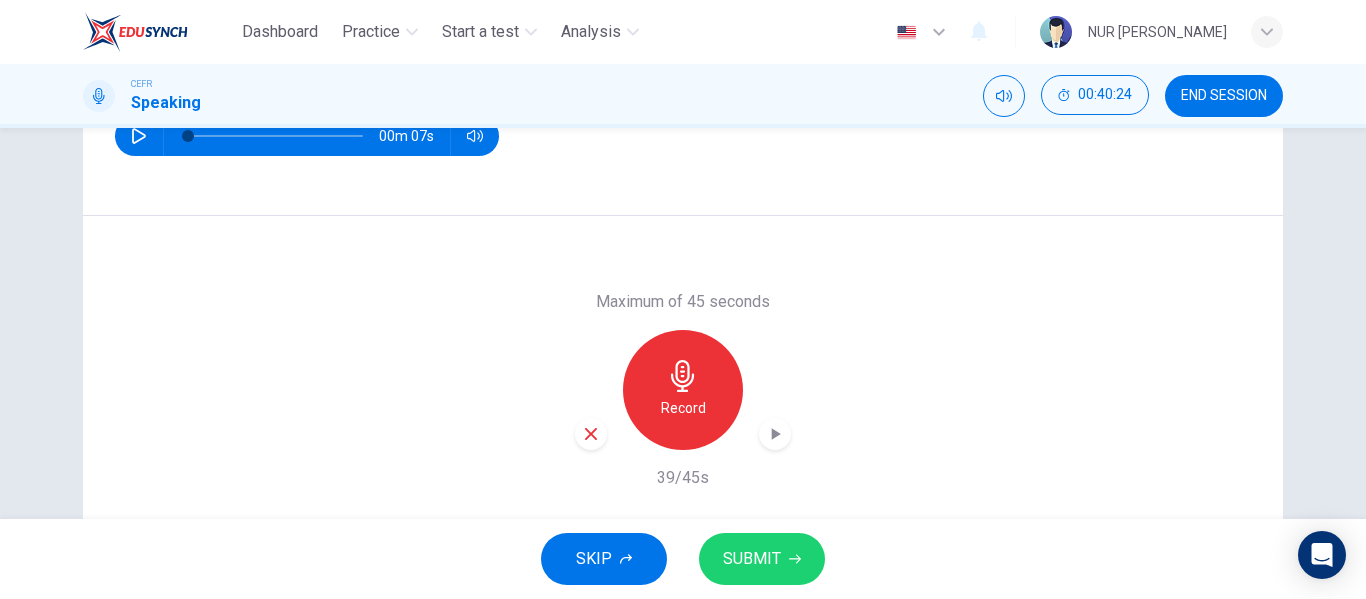click 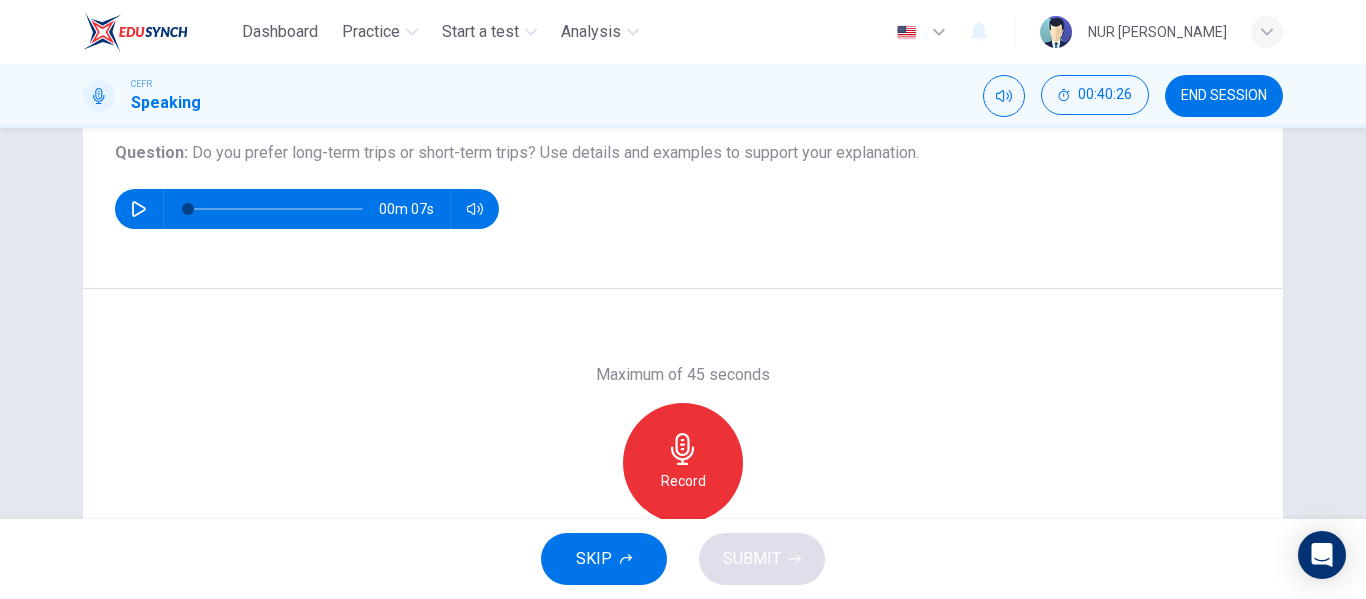 scroll, scrollTop: 300, scrollLeft: 0, axis: vertical 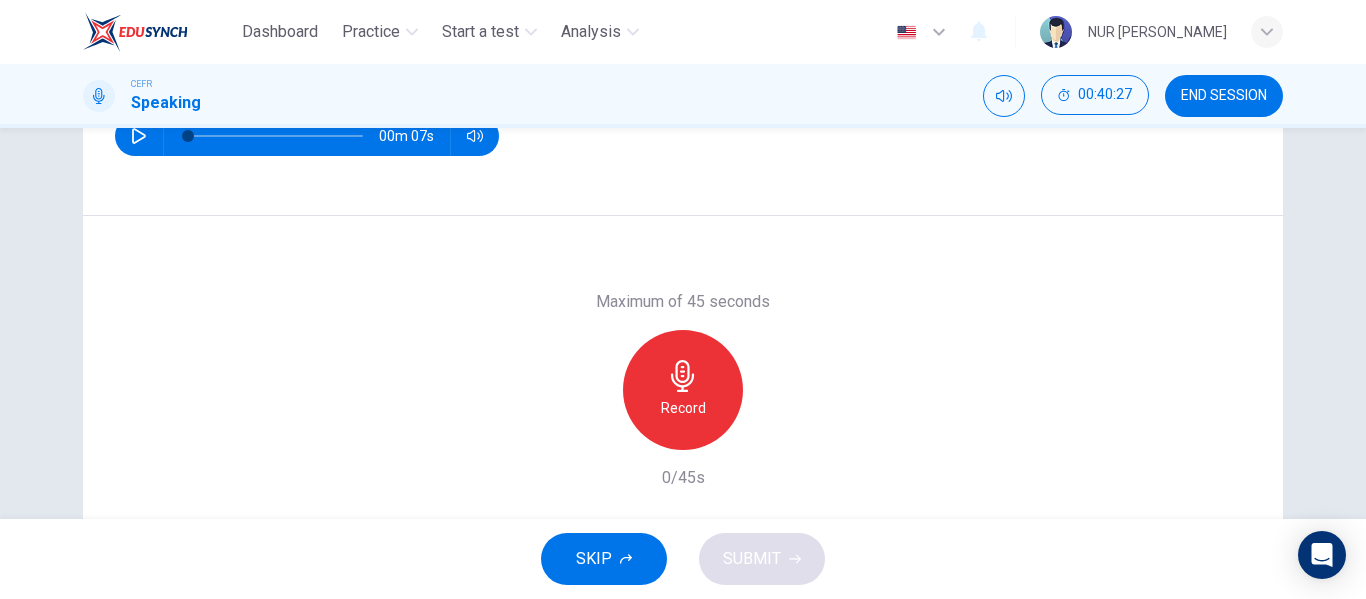 click on "Record" at bounding box center (683, 390) 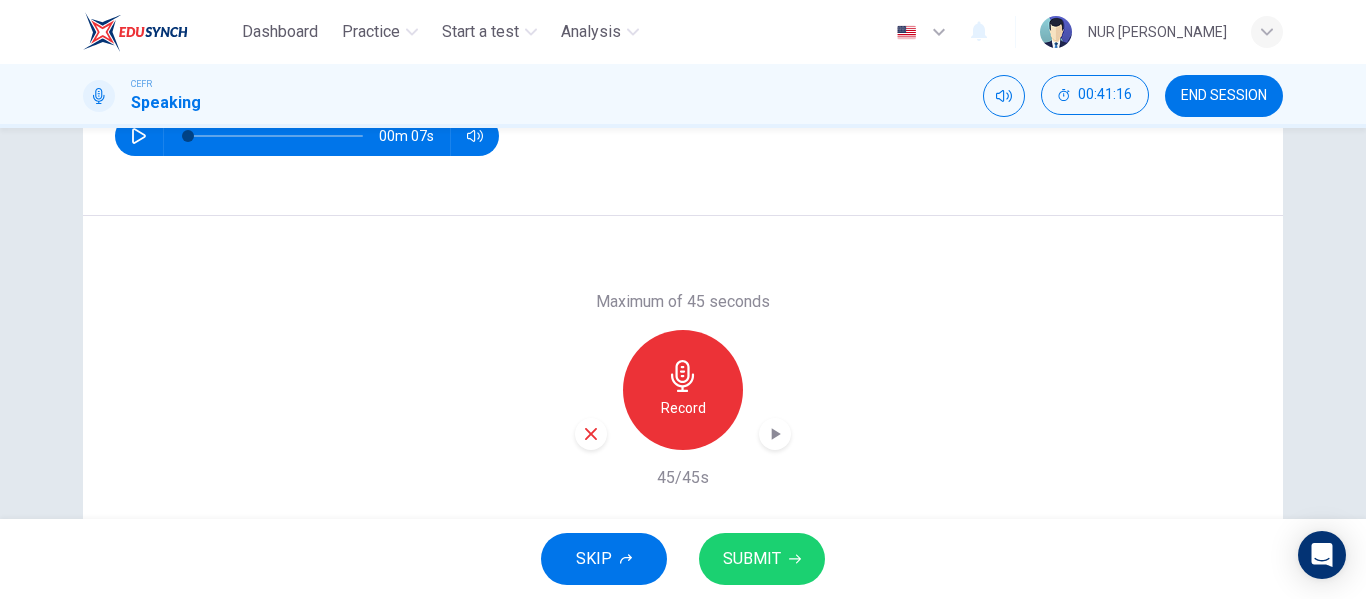 click on "SUBMIT" at bounding box center [762, 559] 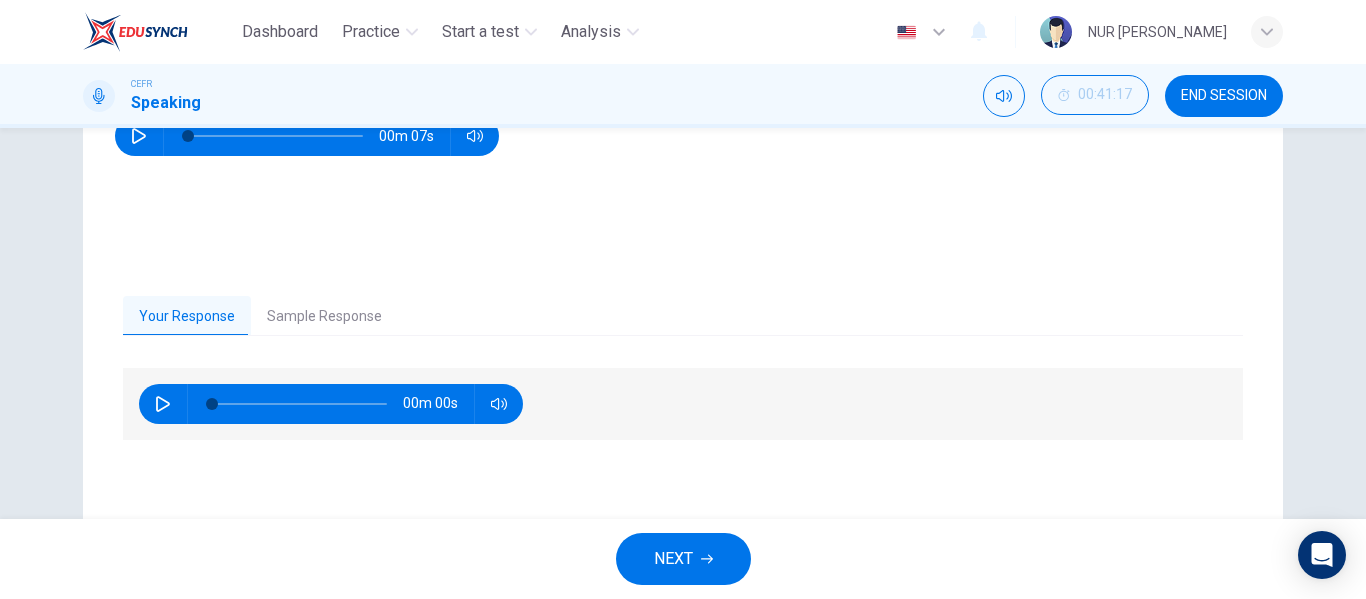 click on "Sample Response" at bounding box center [324, 317] 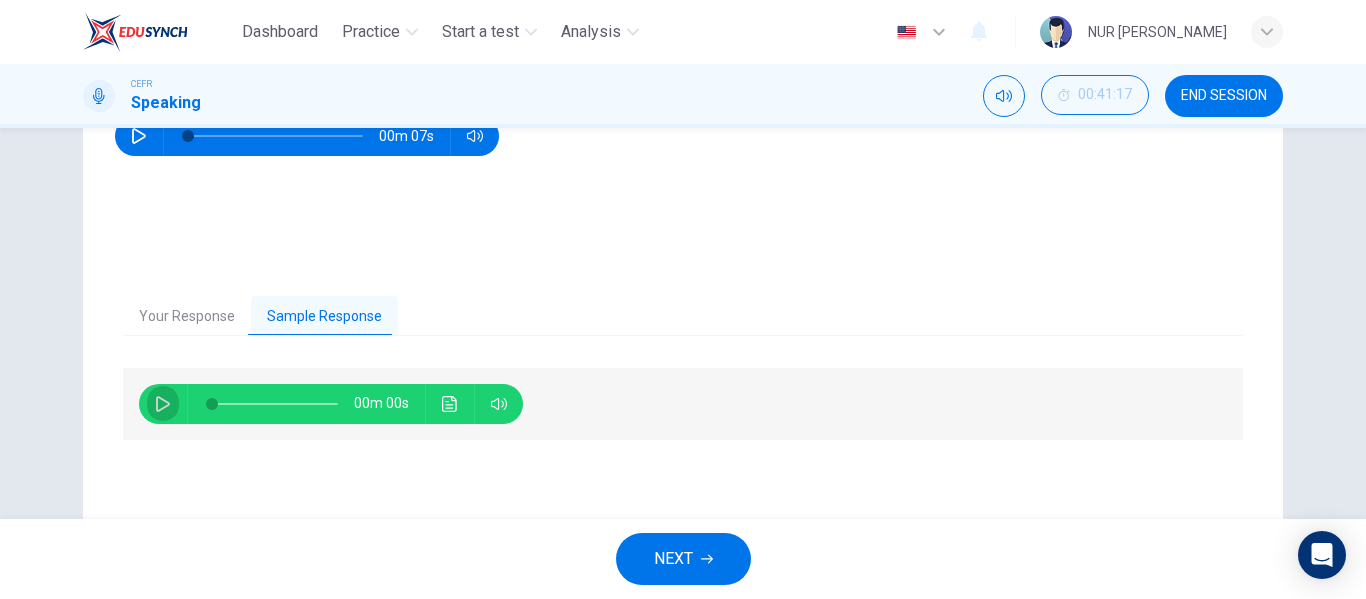 click at bounding box center [163, 404] 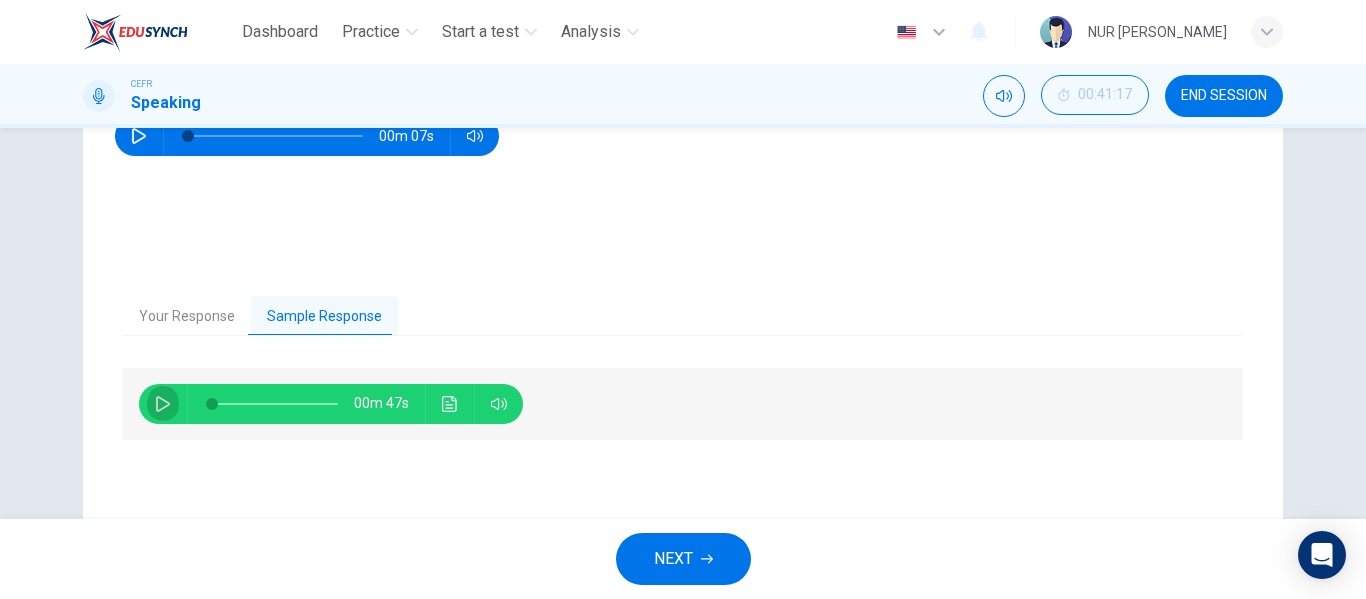 click at bounding box center (163, 404) 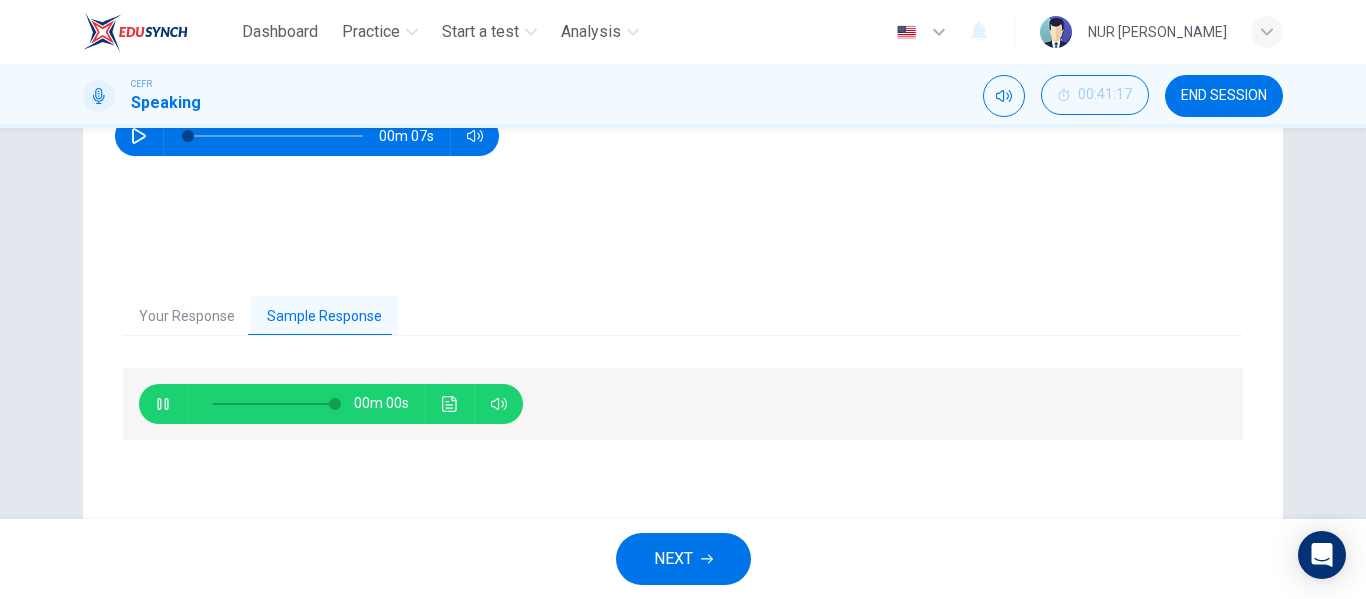 type on "0" 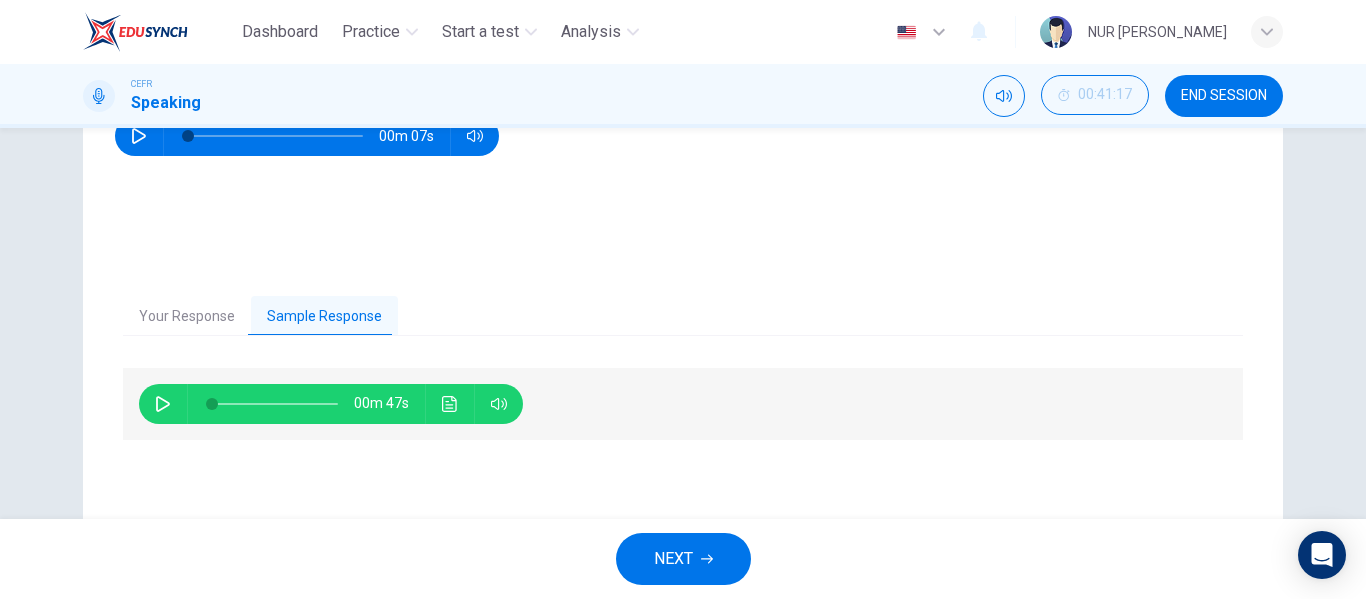 click on "NEXT" at bounding box center (683, 559) 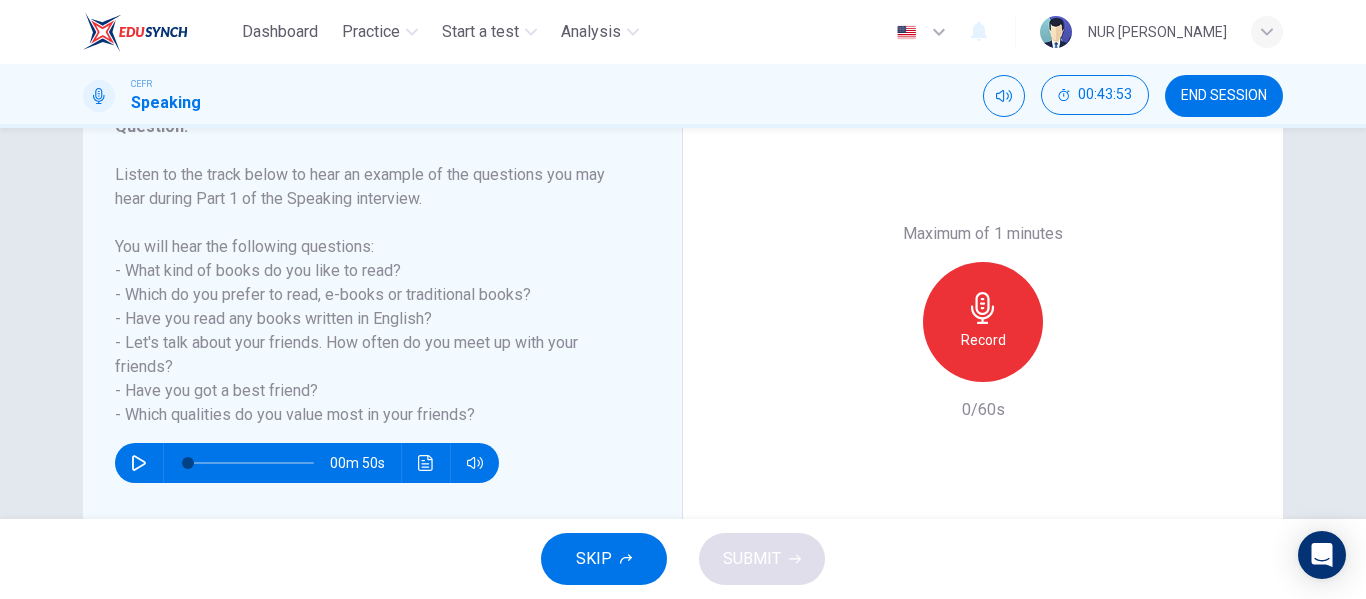 scroll, scrollTop: 295, scrollLeft: 0, axis: vertical 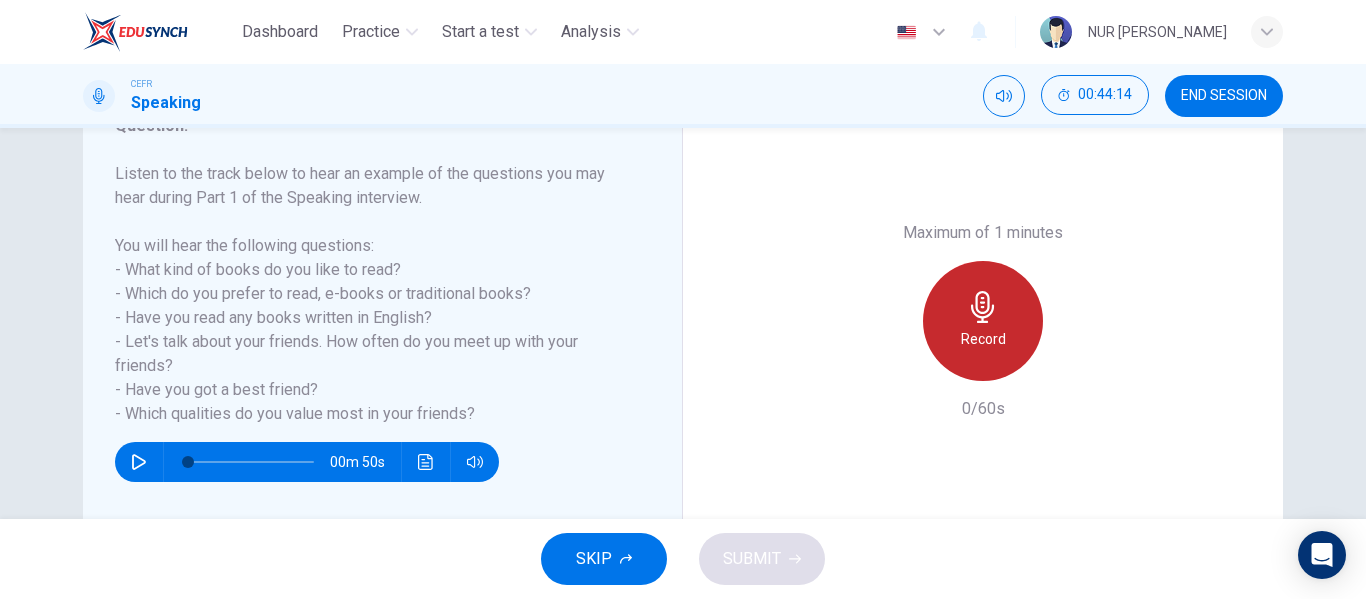 click on "Record" at bounding box center [983, 339] 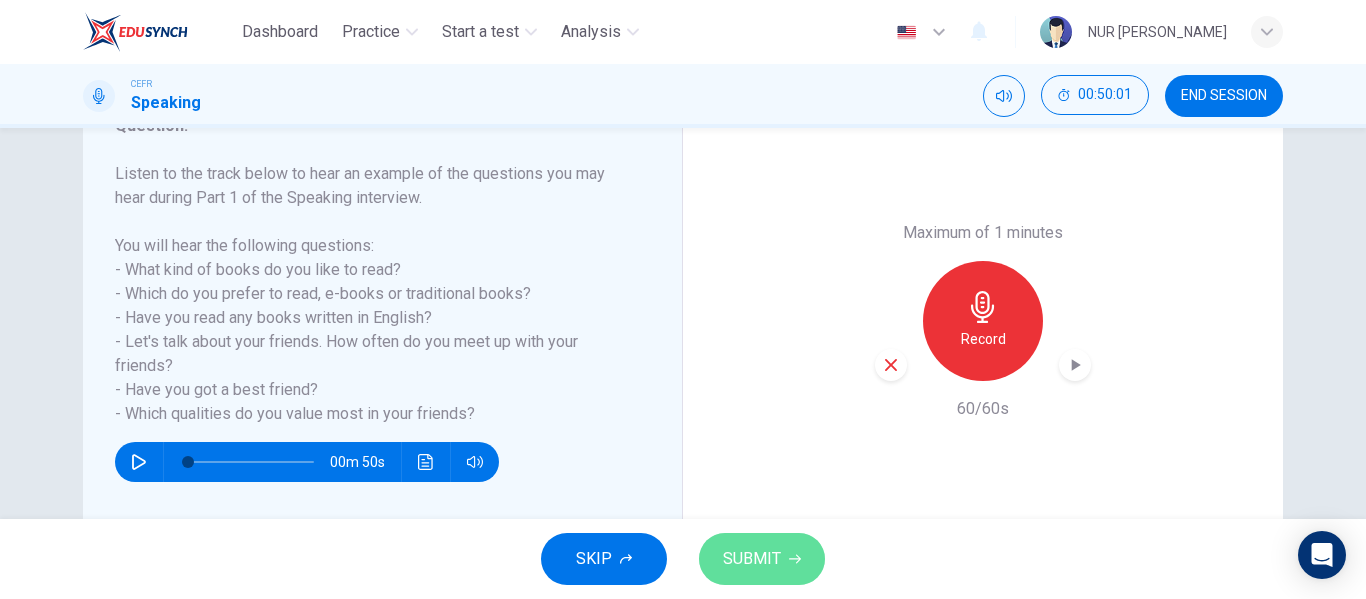 click on "SUBMIT" at bounding box center (752, 559) 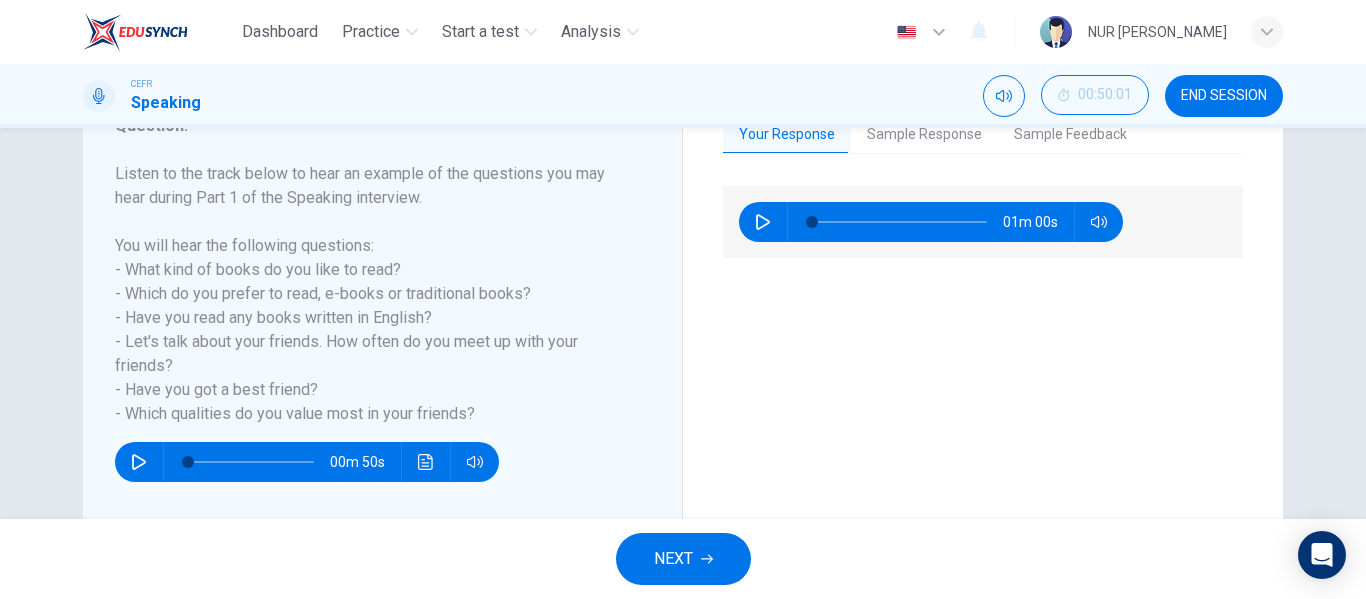 click on "NEXT" at bounding box center (683, 559) 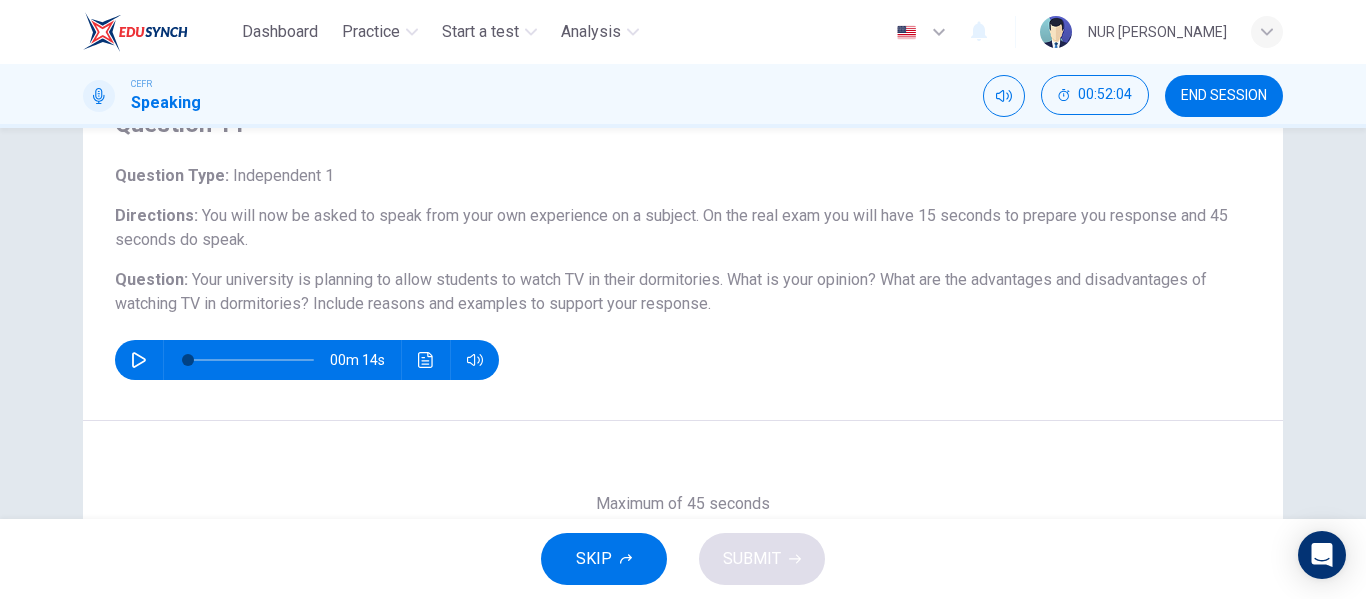 scroll, scrollTop: 200, scrollLeft: 0, axis: vertical 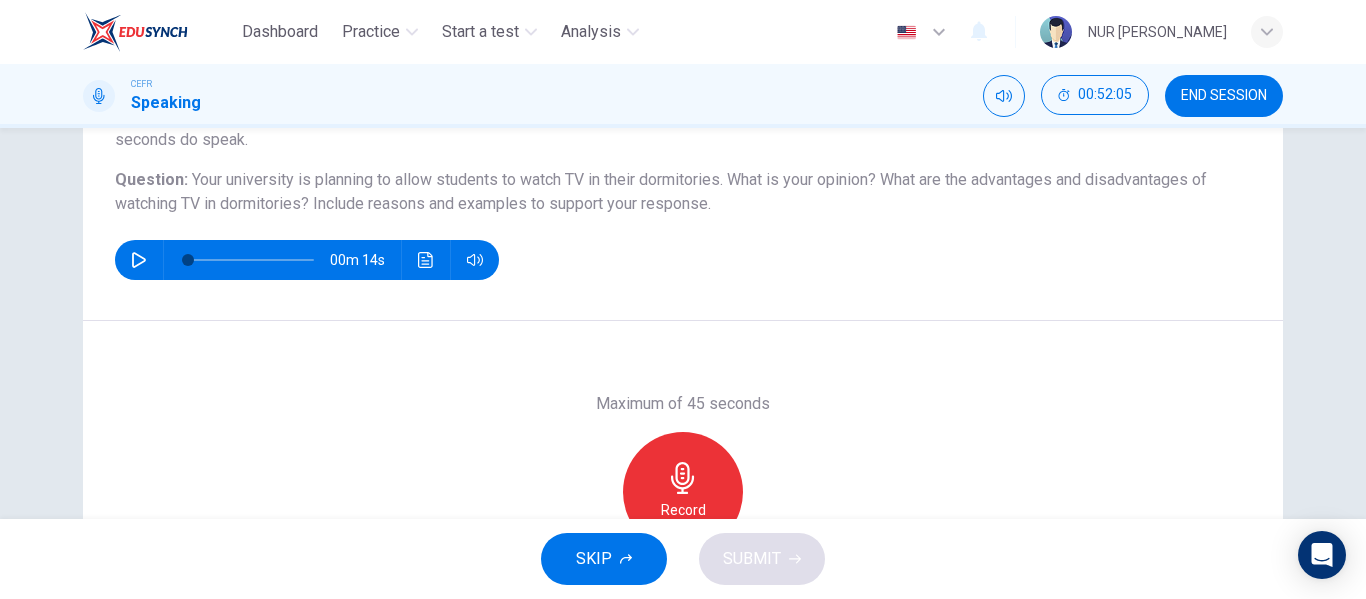click 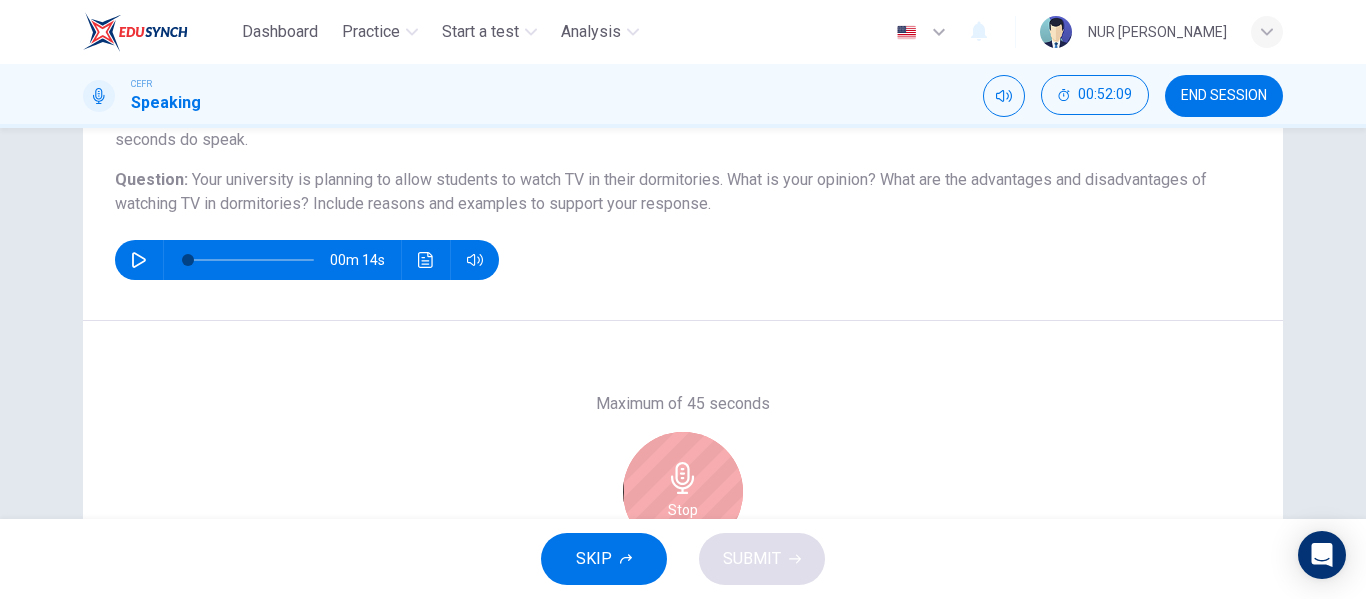 click 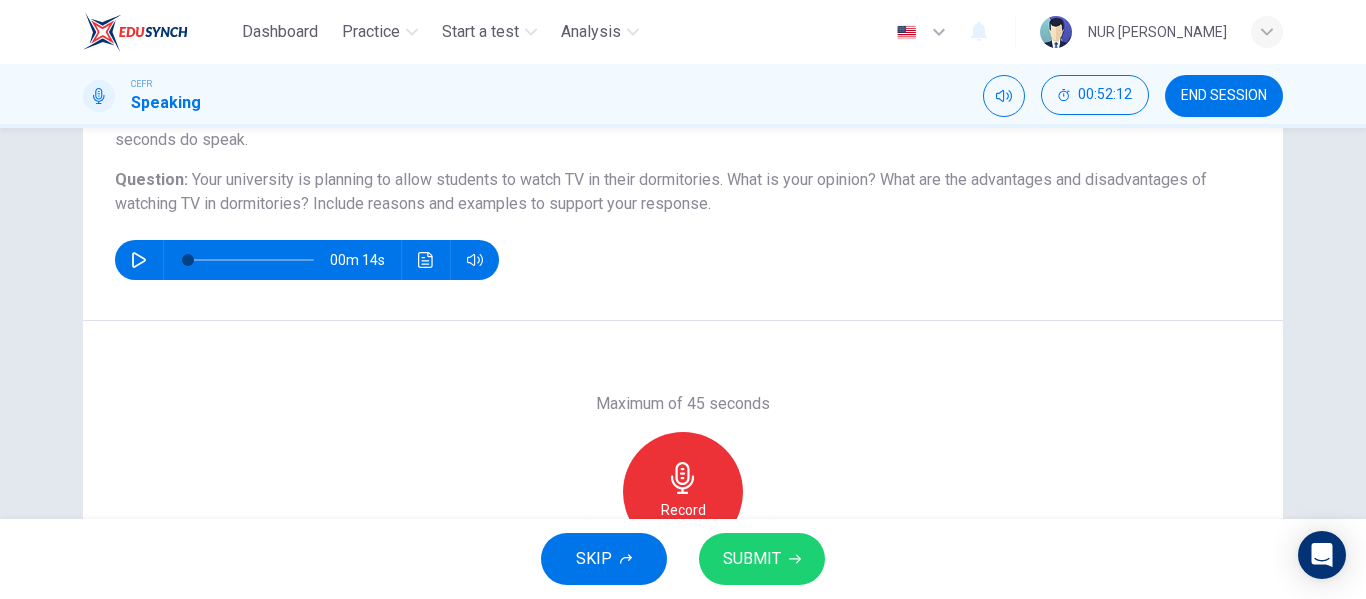 scroll, scrollTop: 300, scrollLeft: 0, axis: vertical 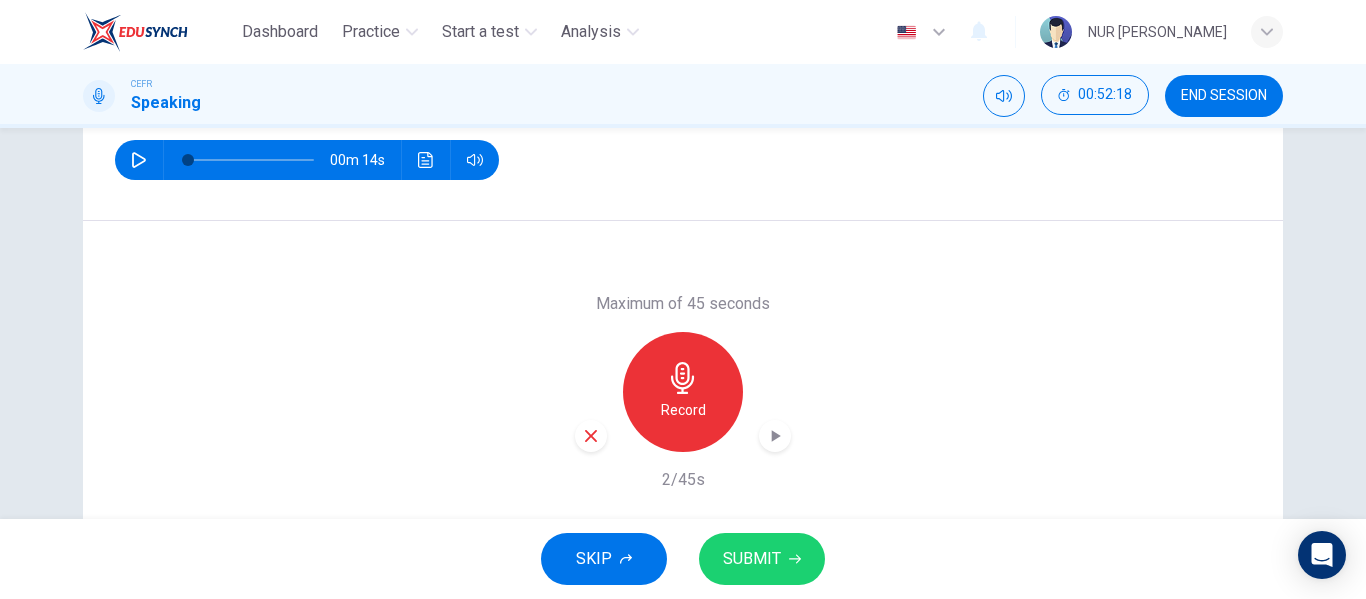 click at bounding box center [591, 436] 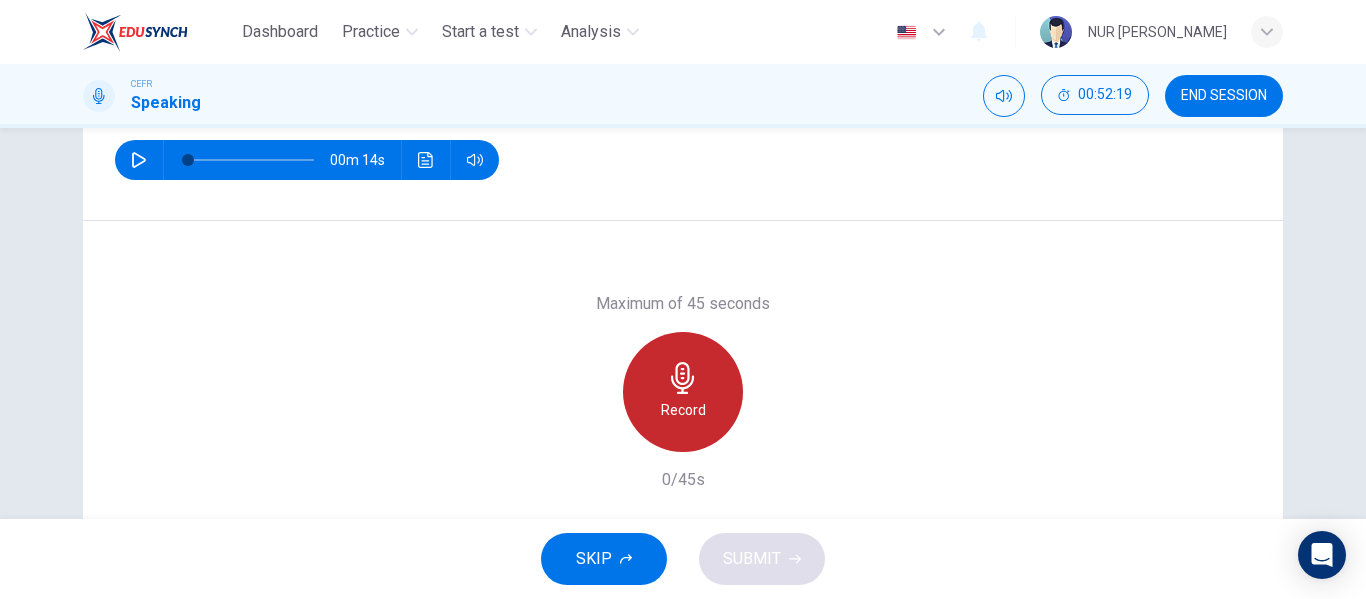 click 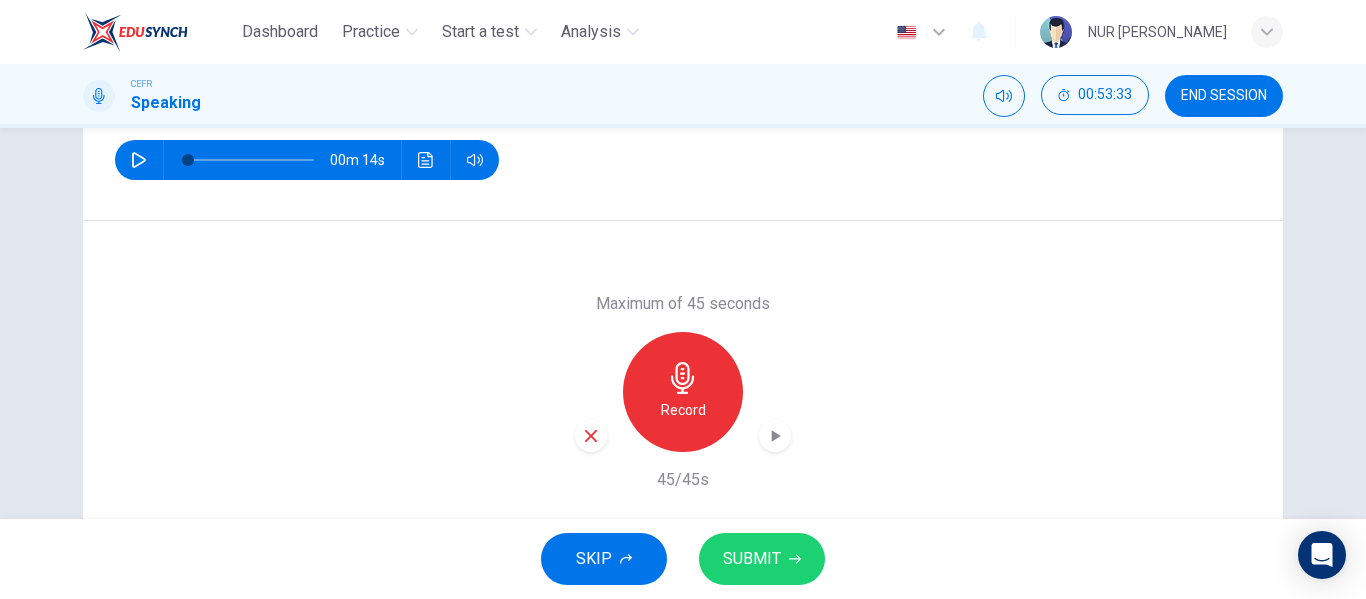 click on "SUBMIT" at bounding box center (752, 559) 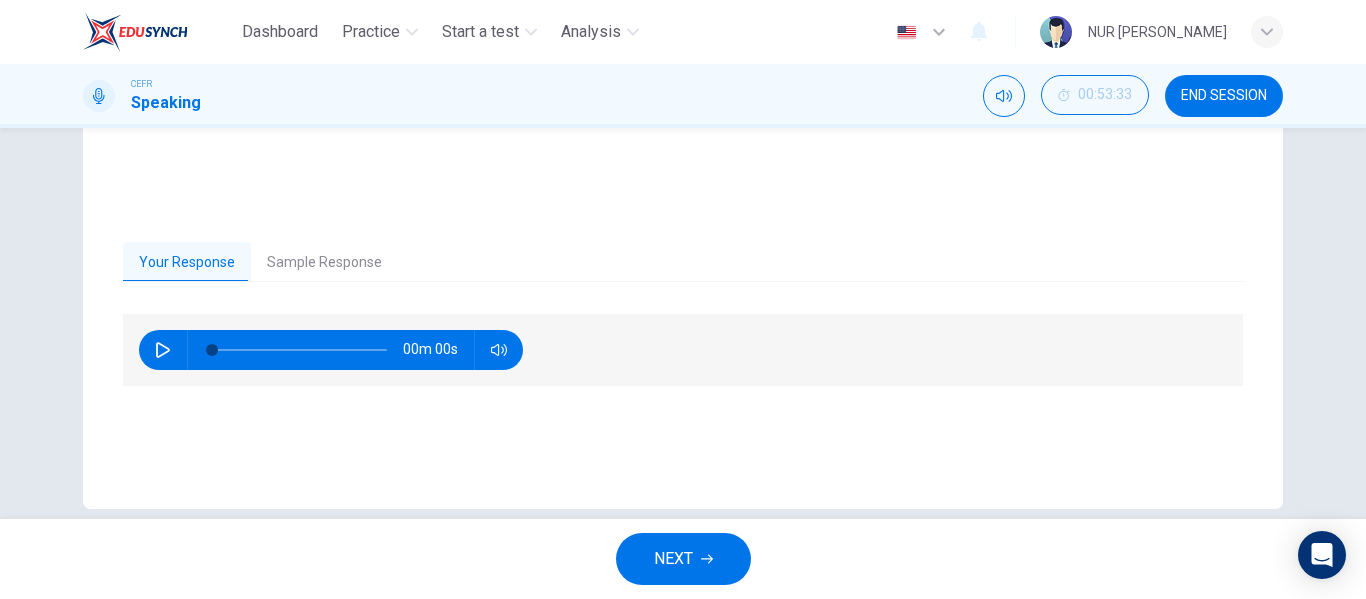scroll, scrollTop: 384, scrollLeft: 0, axis: vertical 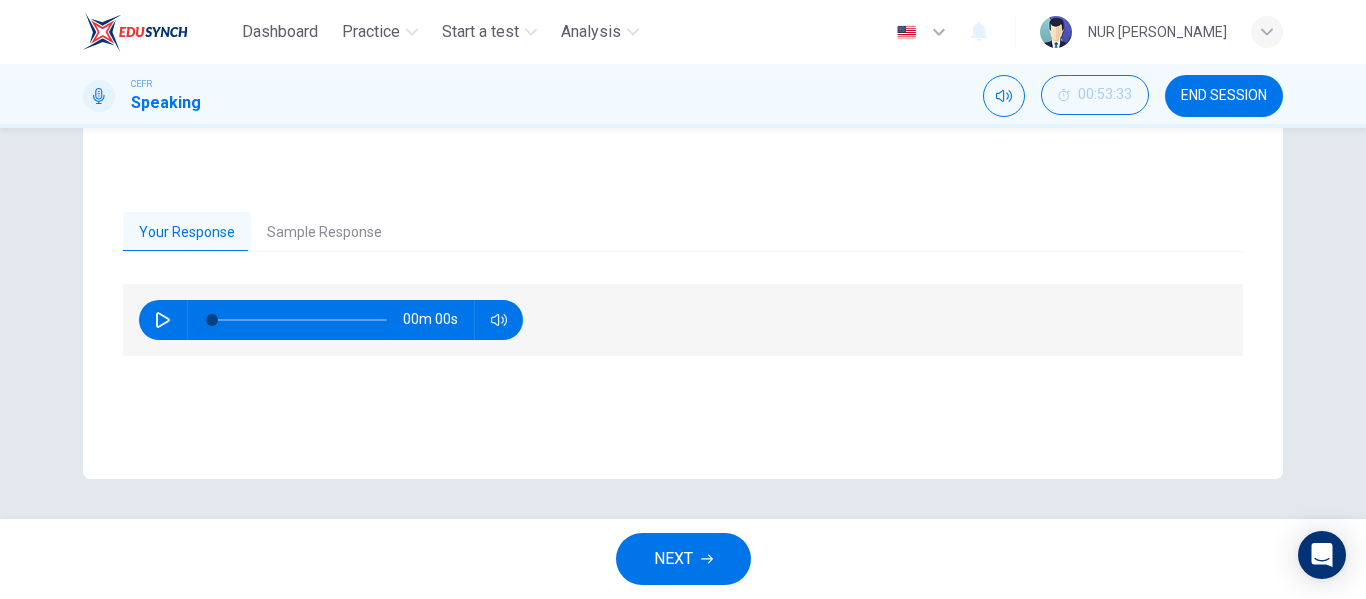 click on "Your Response Sample Response 00m 00s 00m 45s" at bounding box center [683, 326] 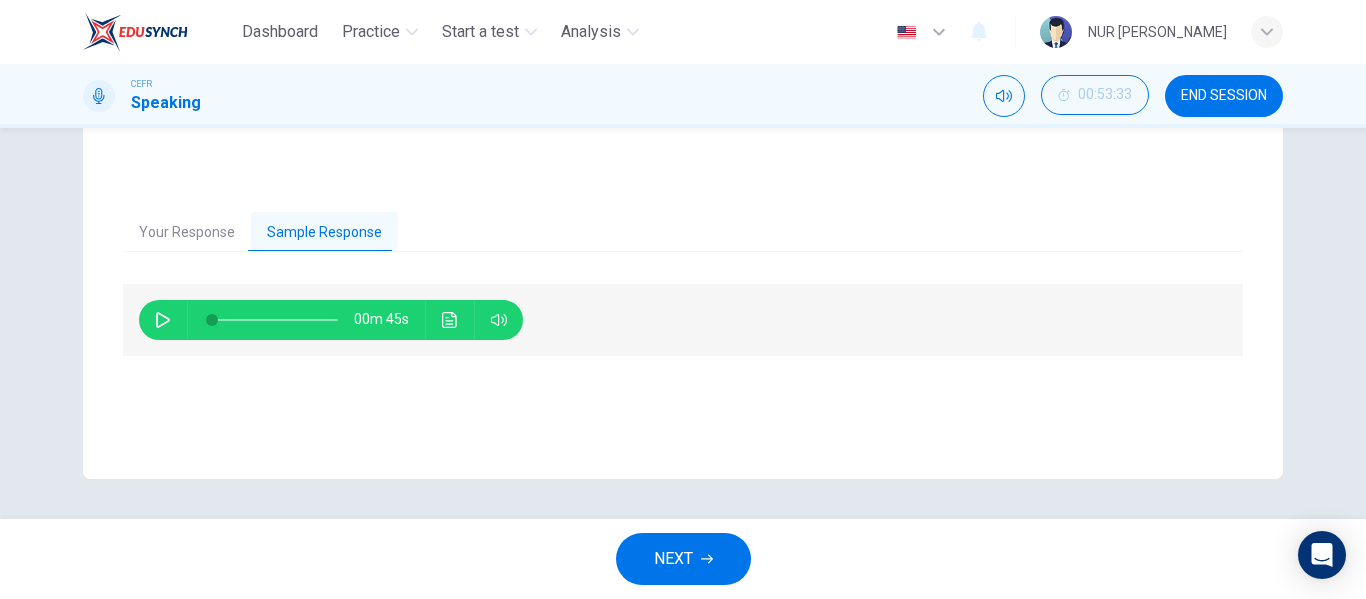 click 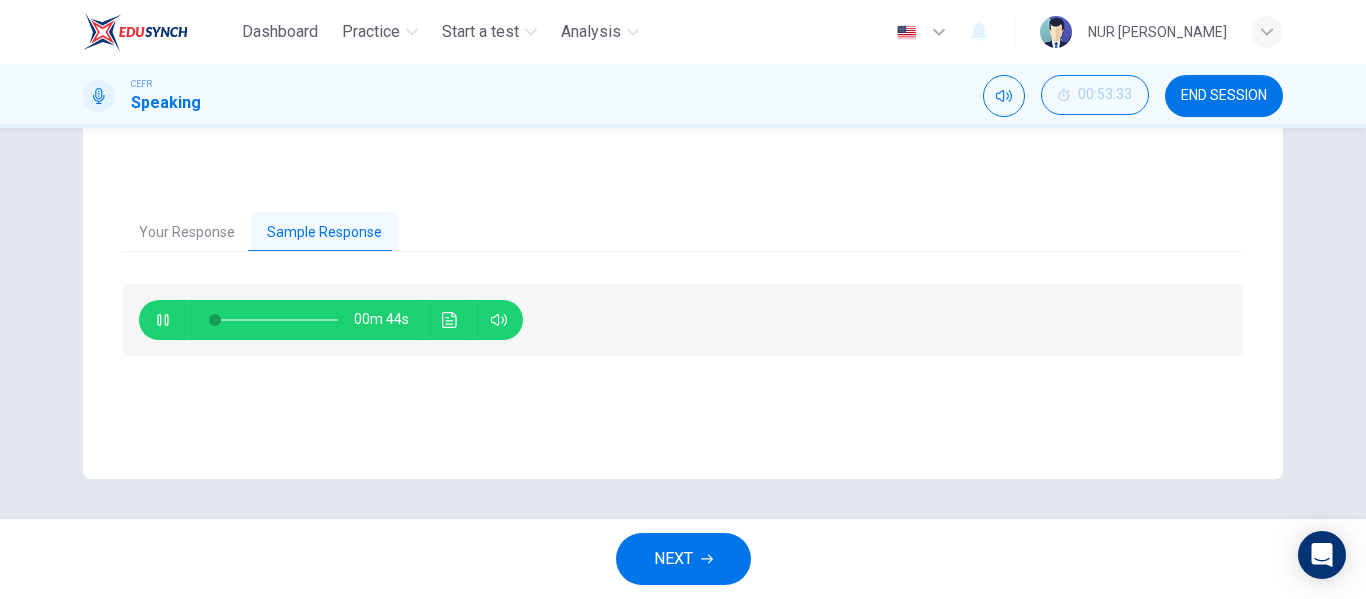 type on "5" 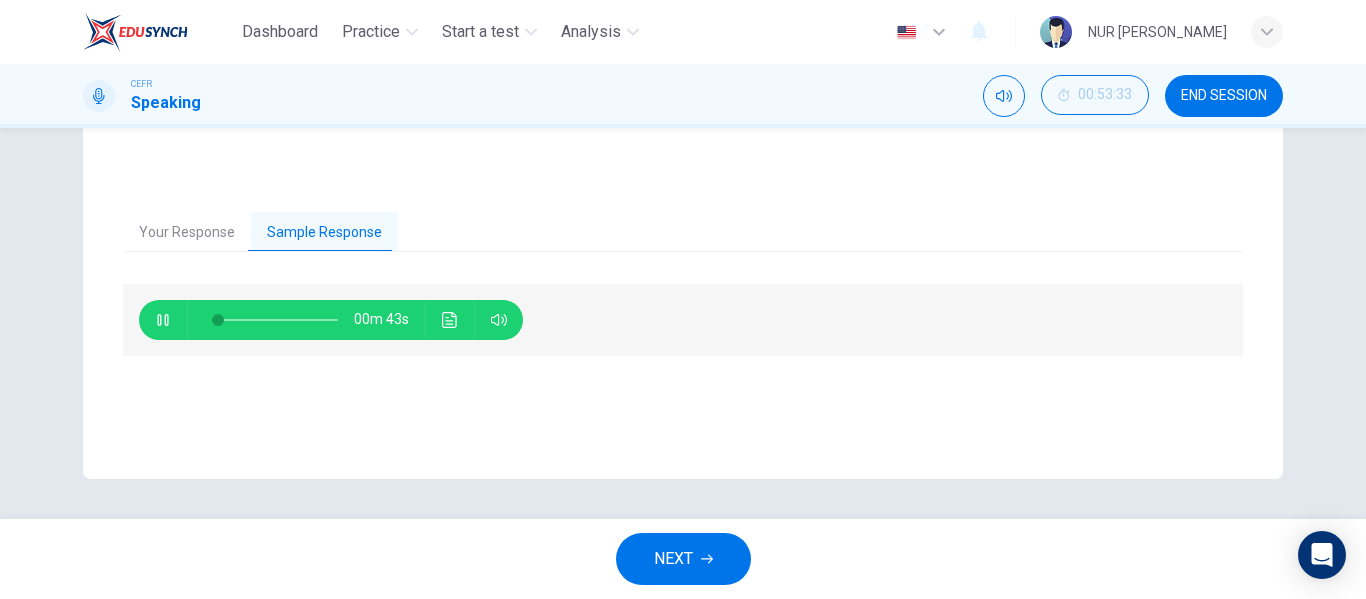 type 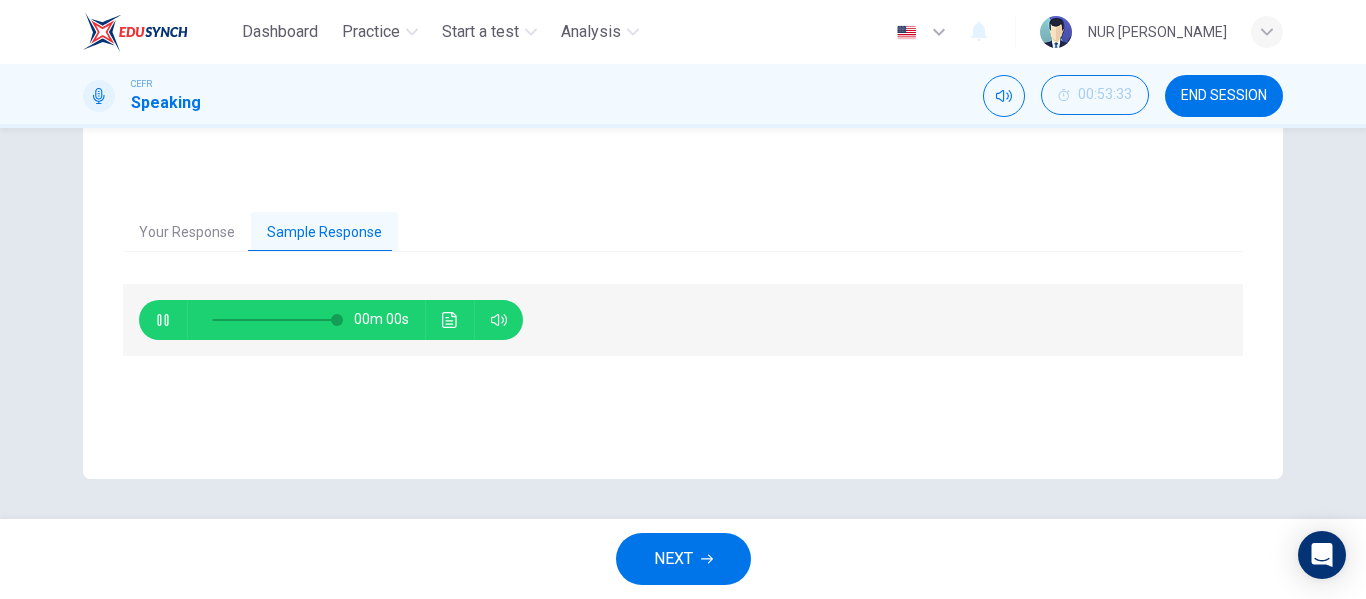 type on "0" 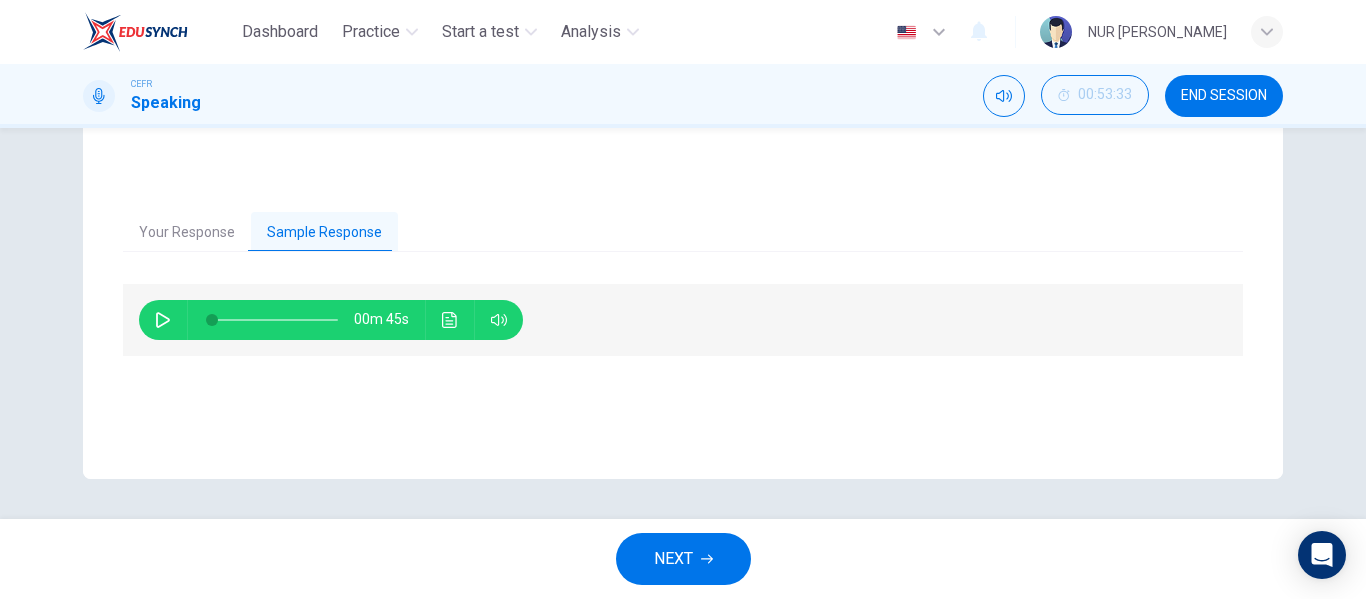click on "NEXT" at bounding box center [683, 559] 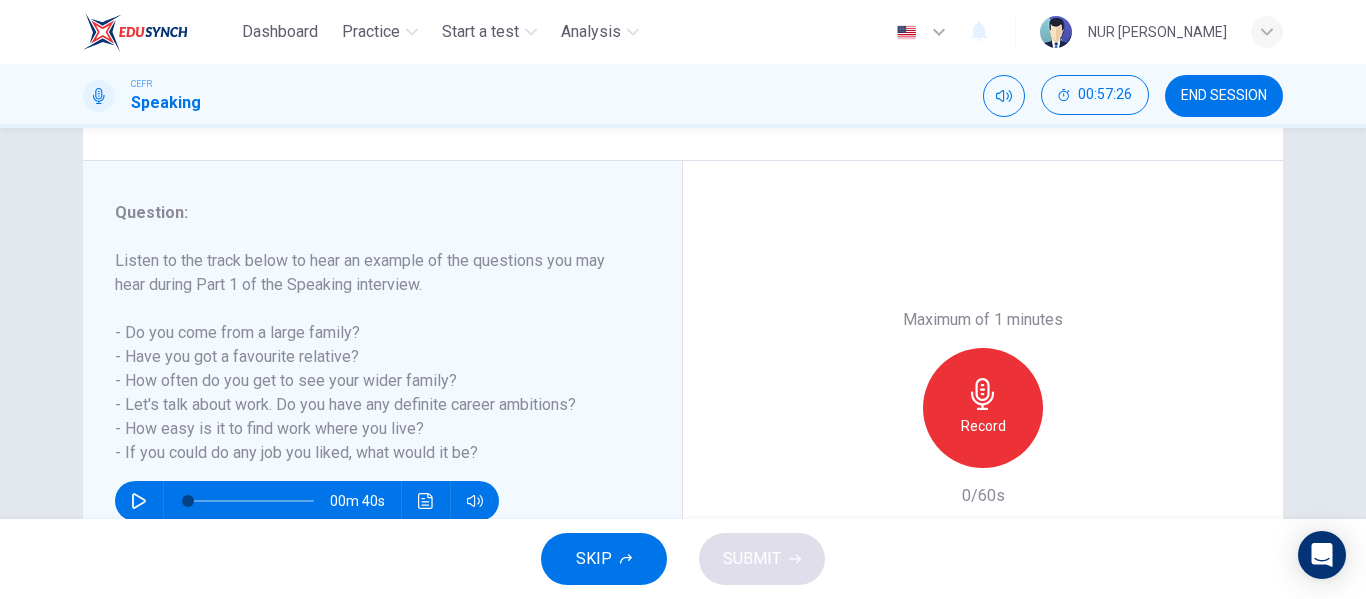 scroll, scrollTop: 215, scrollLeft: 0, axis: vertical 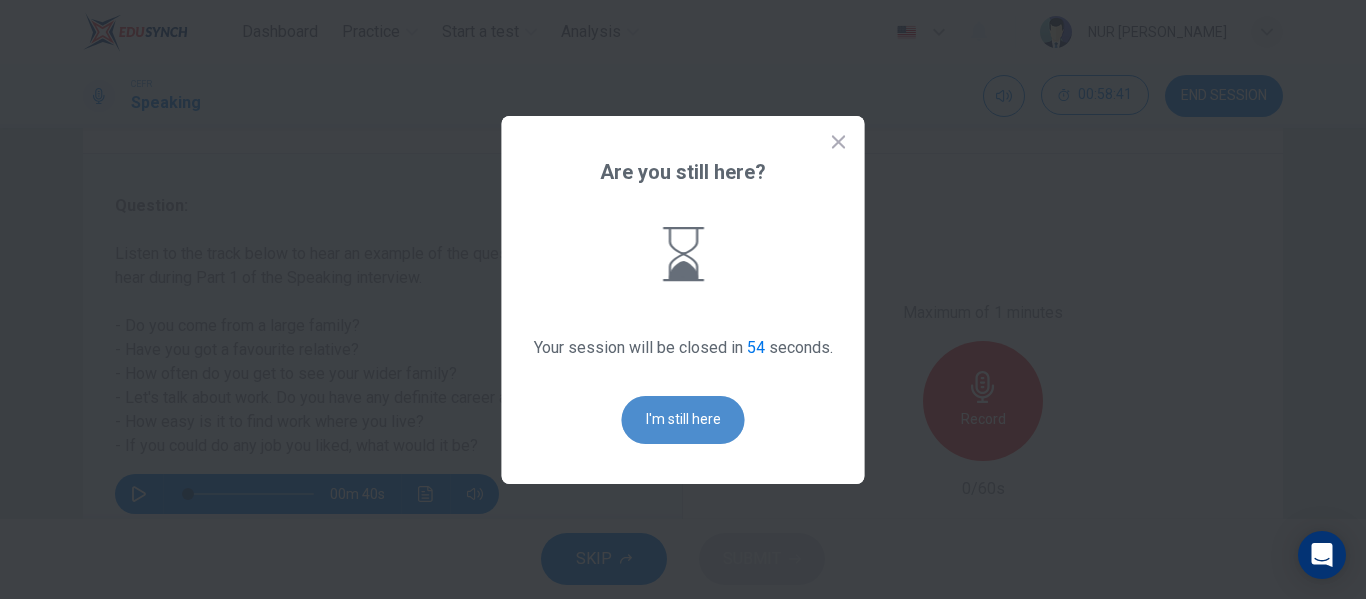 click on "I'm still here" at bounding box center (683, 420) 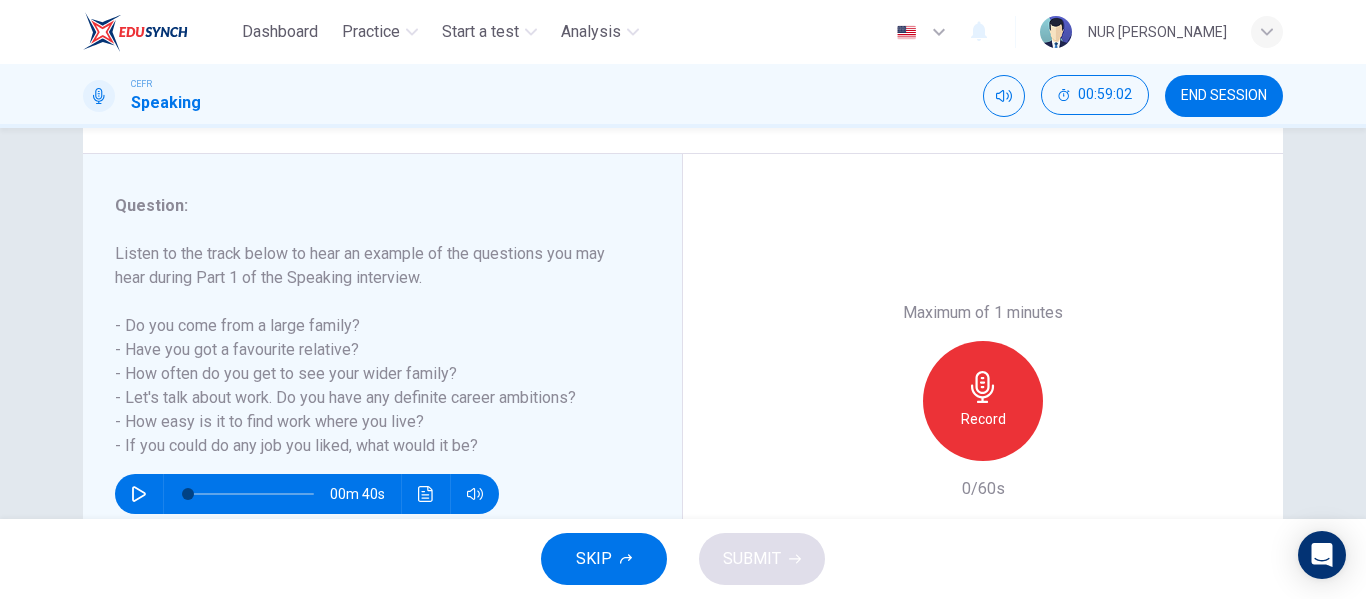 click on "Record" at bounding box center (983, 401) 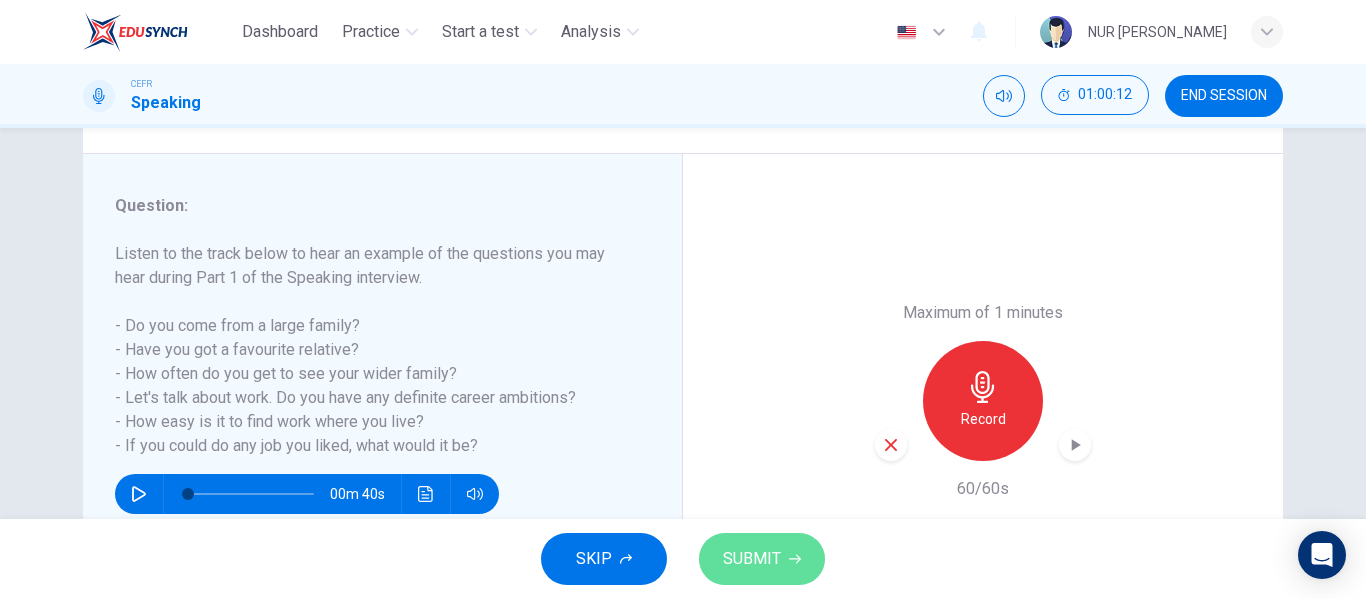 click on "SUBMIT" at bounding box center (762, 559) 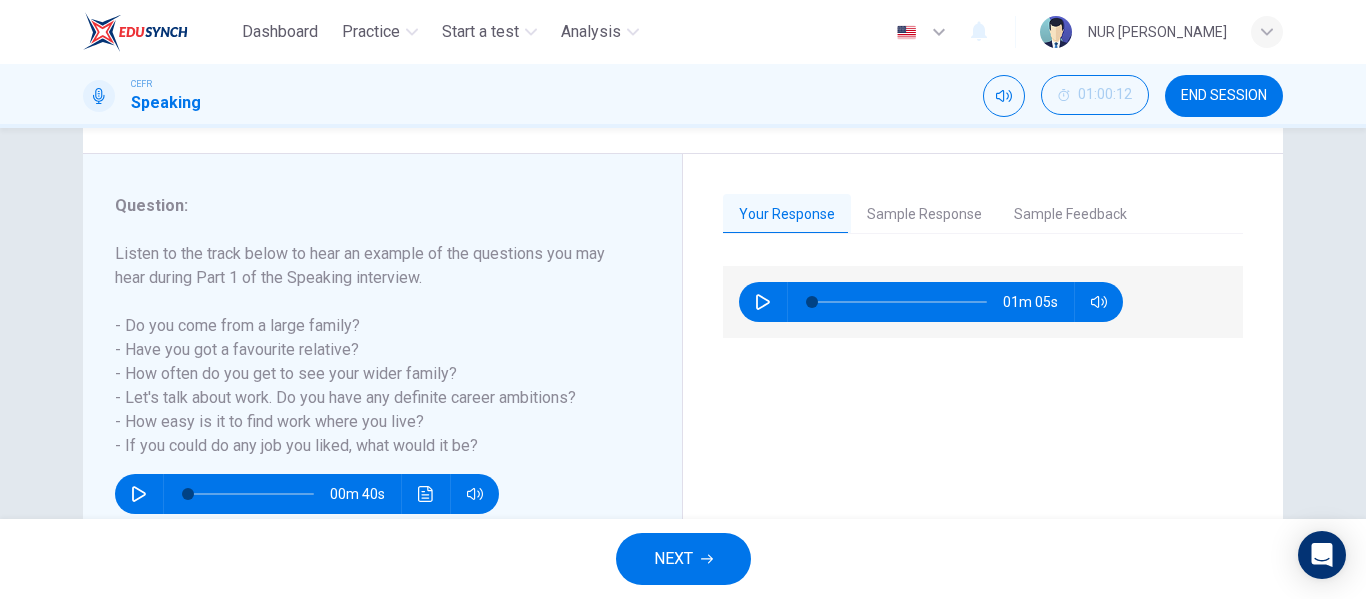 click on "NEXT" at bounding box center (683, 559) 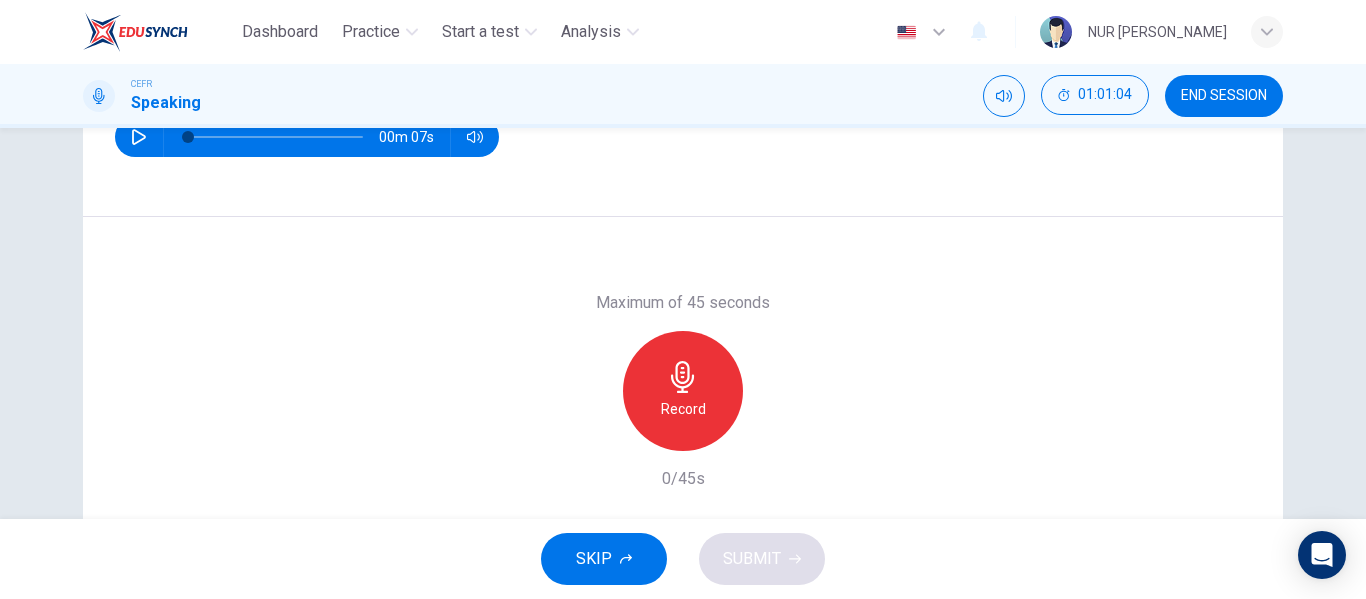 scroll, scrollTop: 300, scrollLeft: 0, axis: vertical 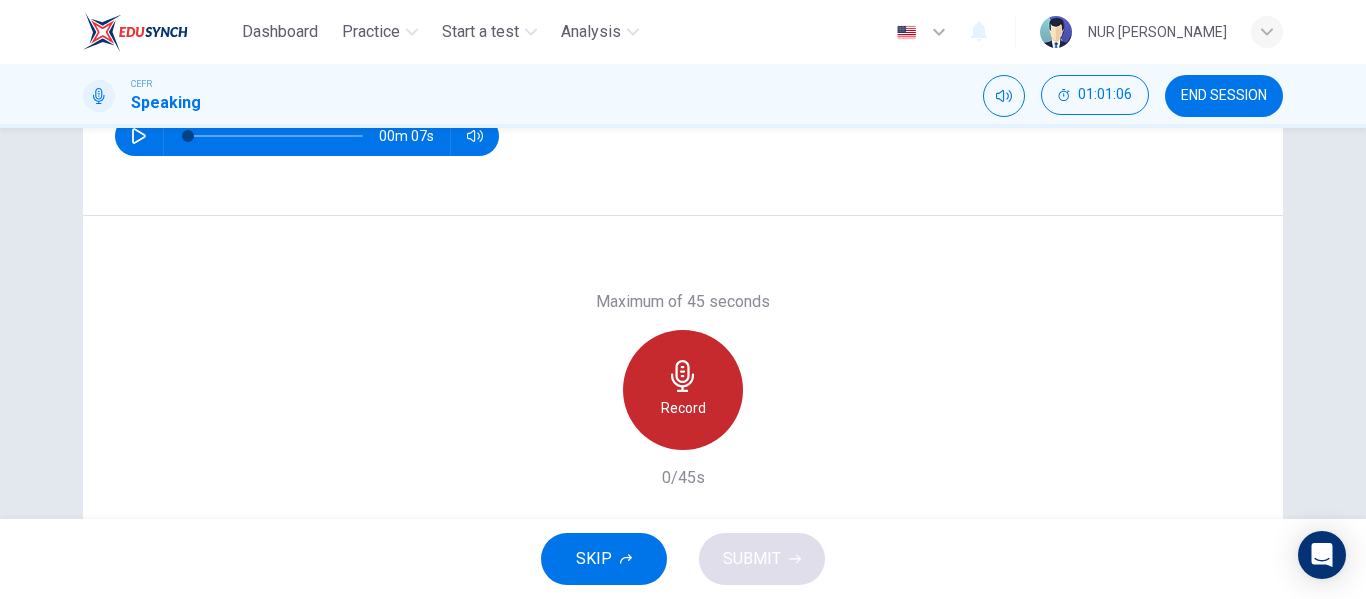 click on "Record" at bounding box center (683, 390) 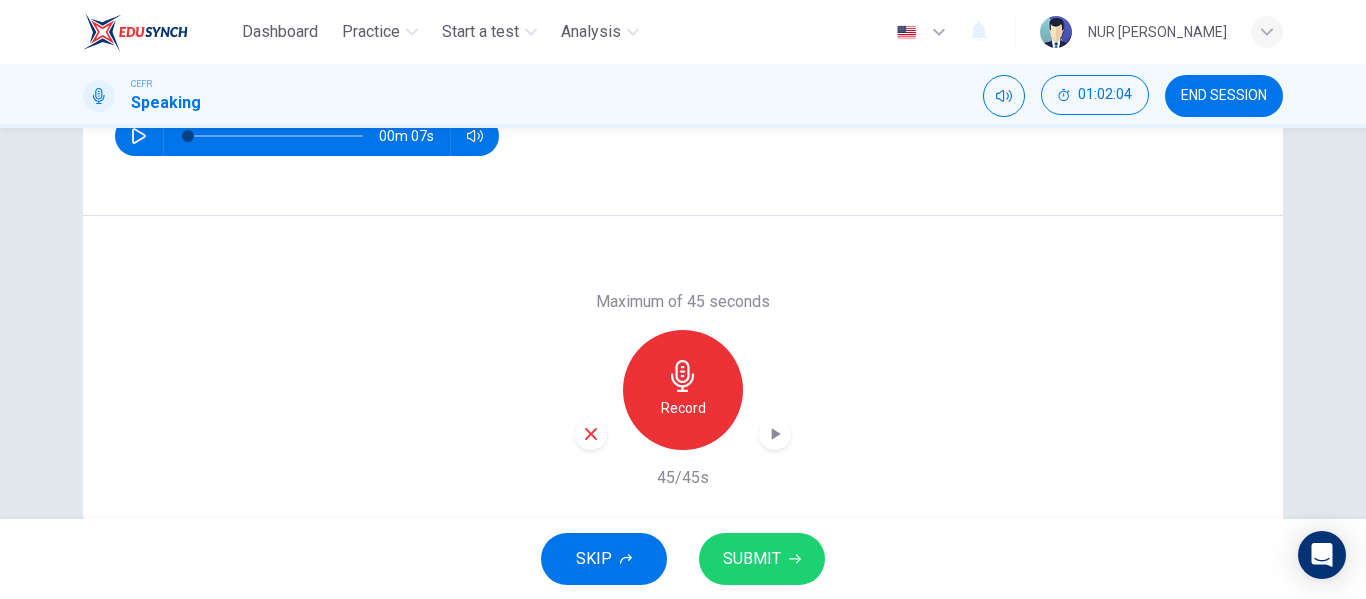 click on "SUBMIT" at bounding box center (762, 559) 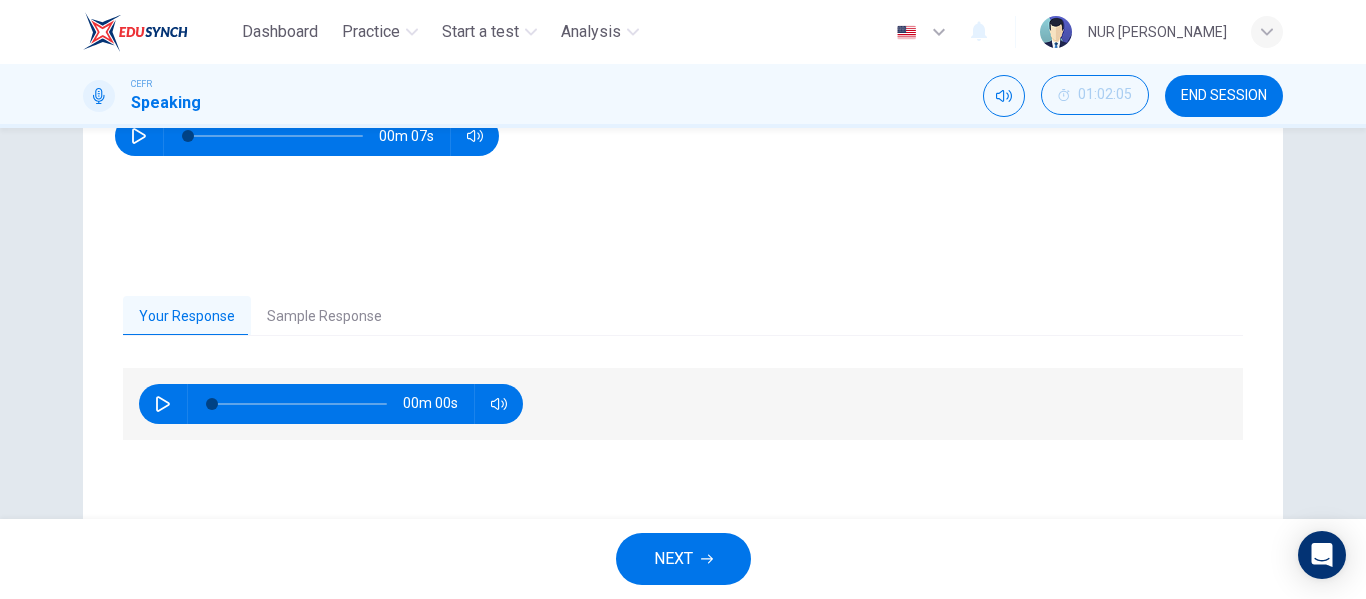 click on "Your Response Sample Response 00m 00s 00m 00s" at bounding box center [683, 410] 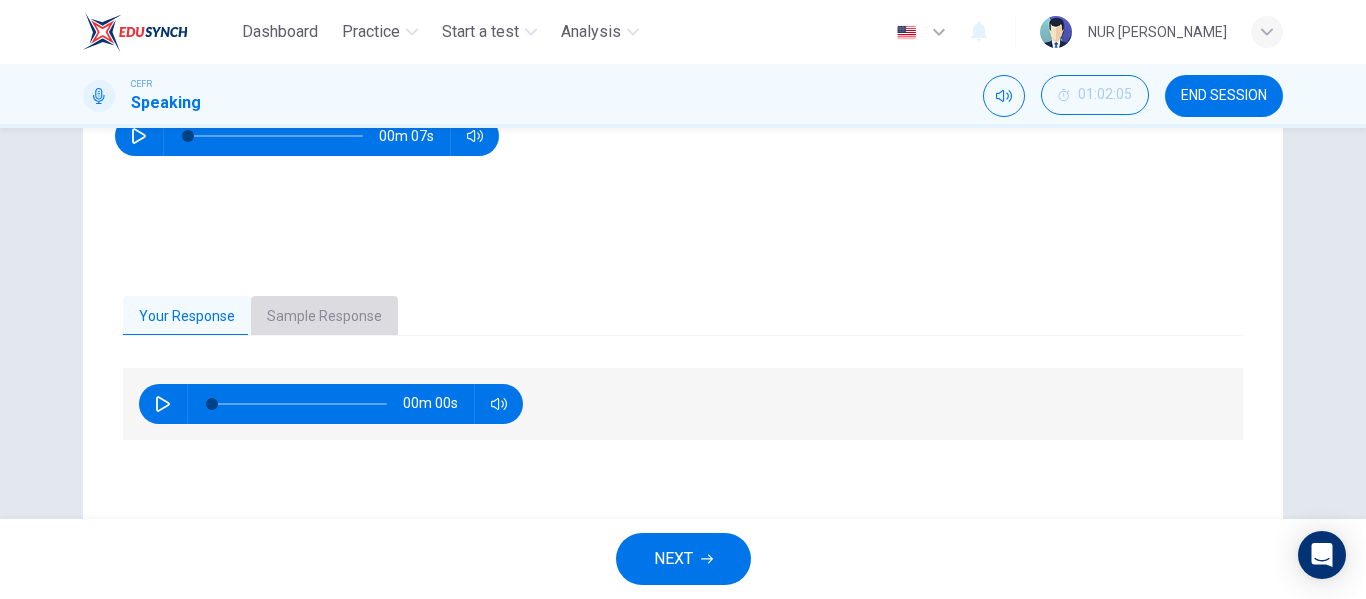 click on "Sample Response" at bounding box center (324, 317) 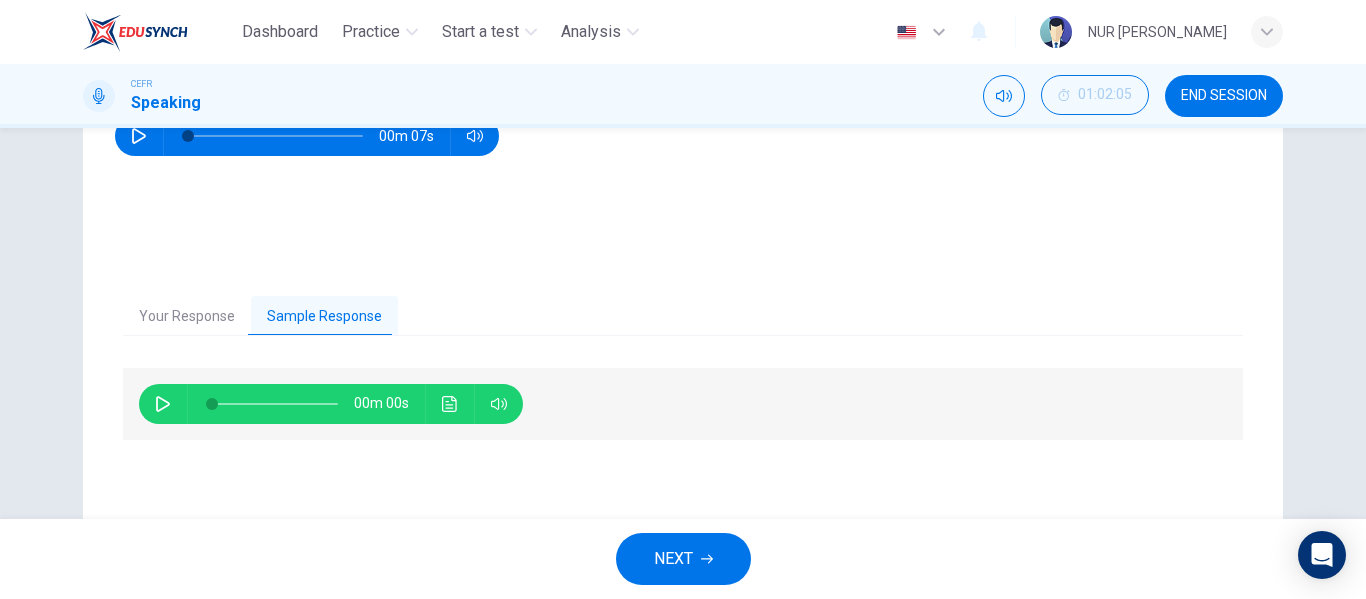 click at bounding box center [163, 404] 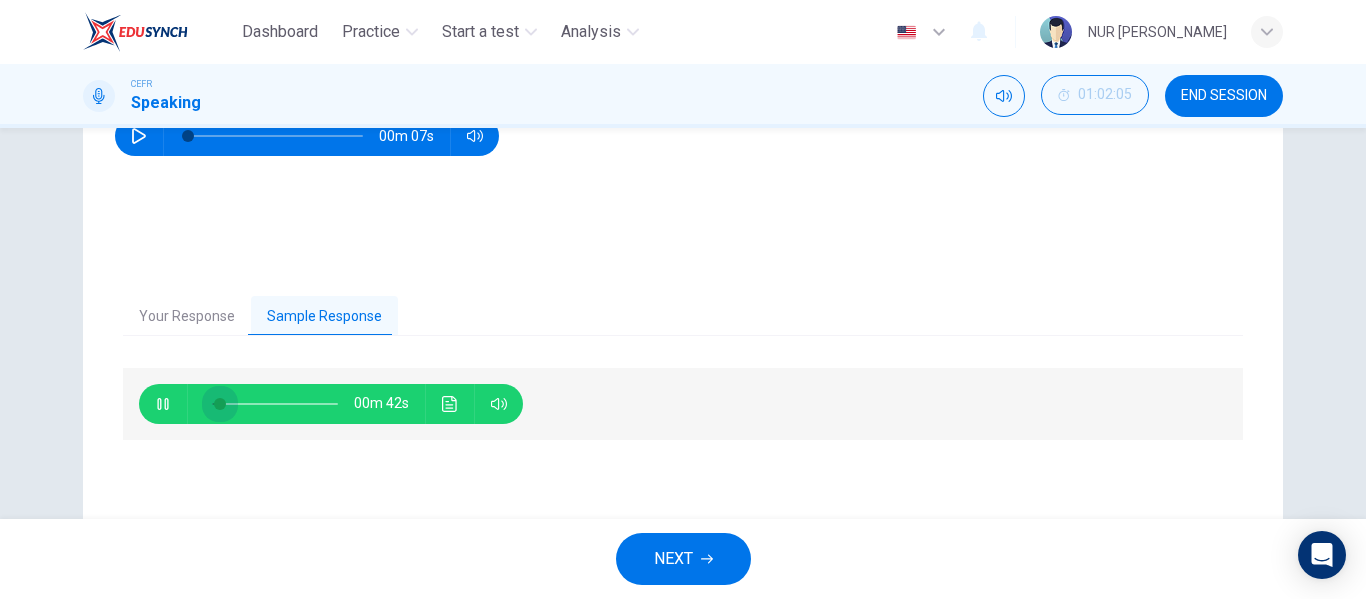 drag, startPoint x: 240, startPoint y: 398, endPoint x: 199, endPoint y: 400, distance: 41.04875 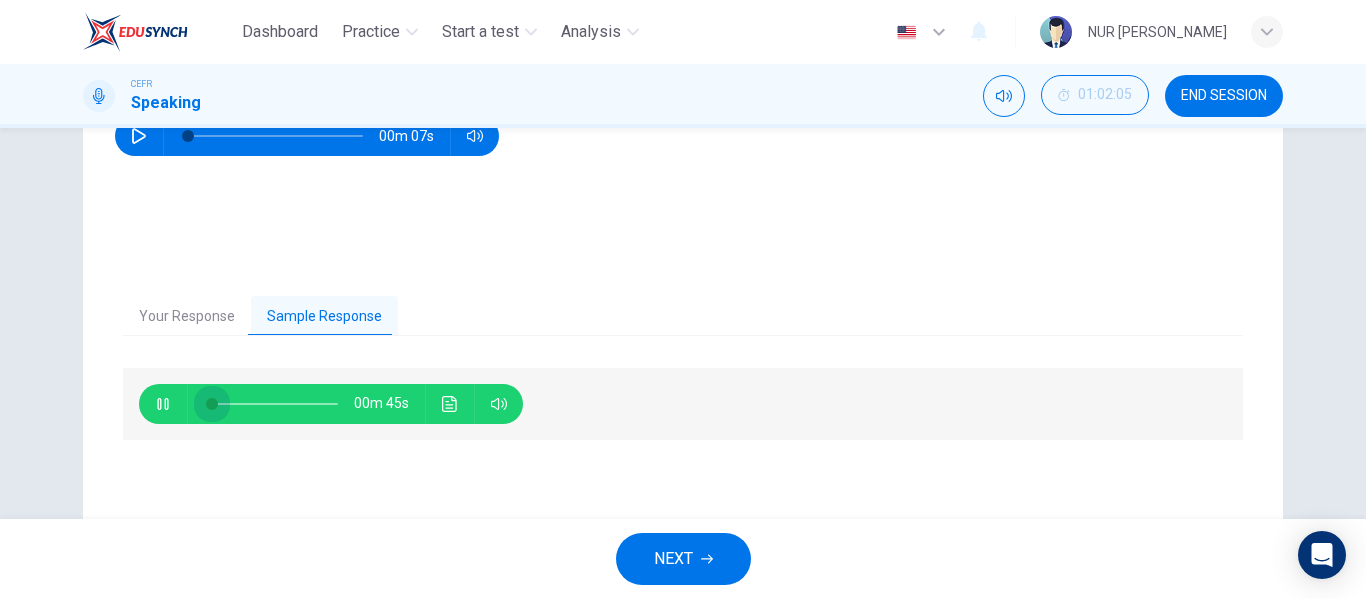 drag, startPoint x: 215, startPoint y: 399, endPoint x: 144, endPoint y: 399, distance: 71 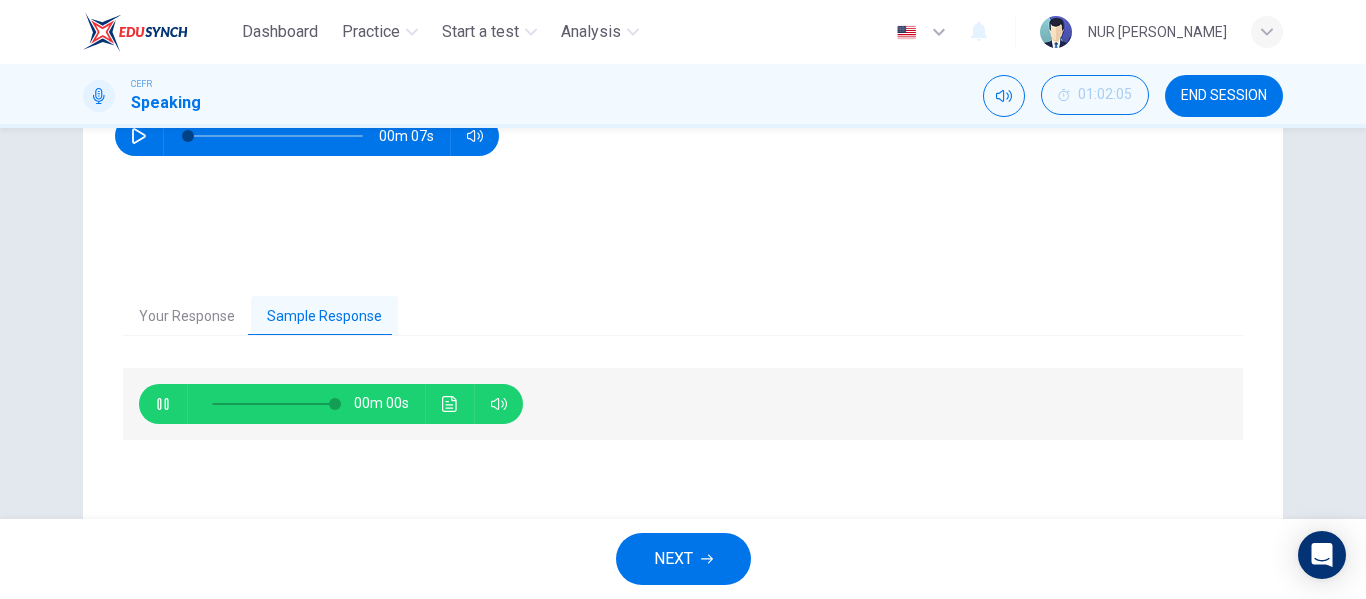 type on "0" 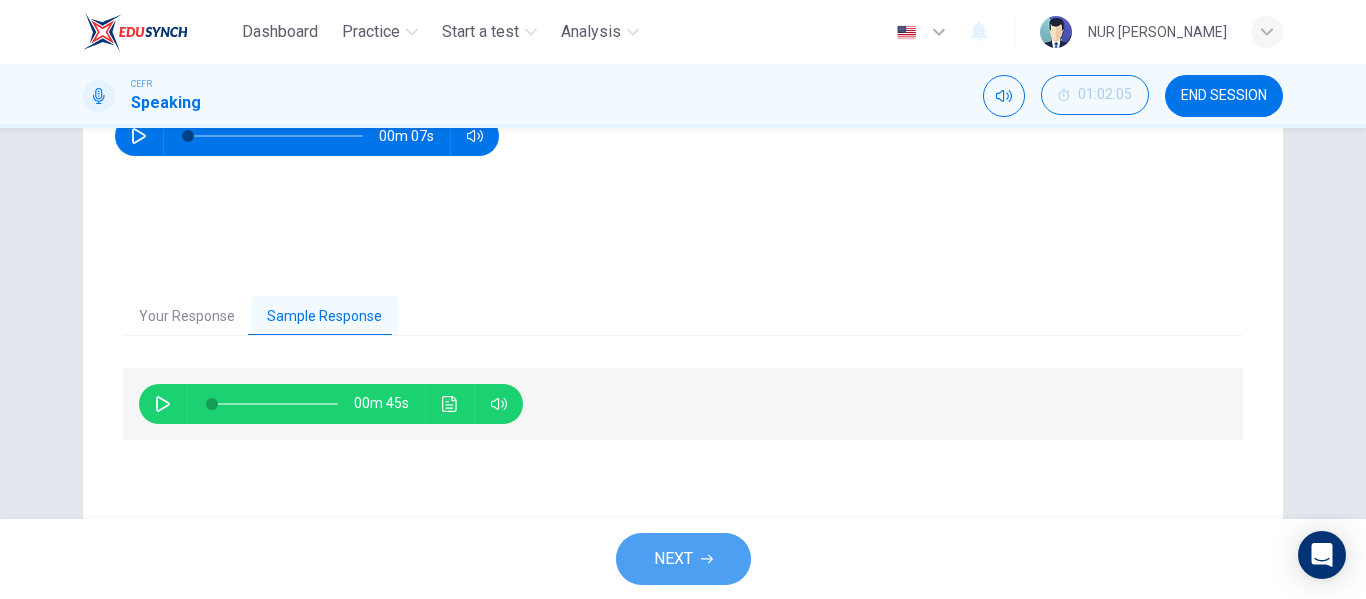 click on "NEXT" at bounding box center (673, 559) 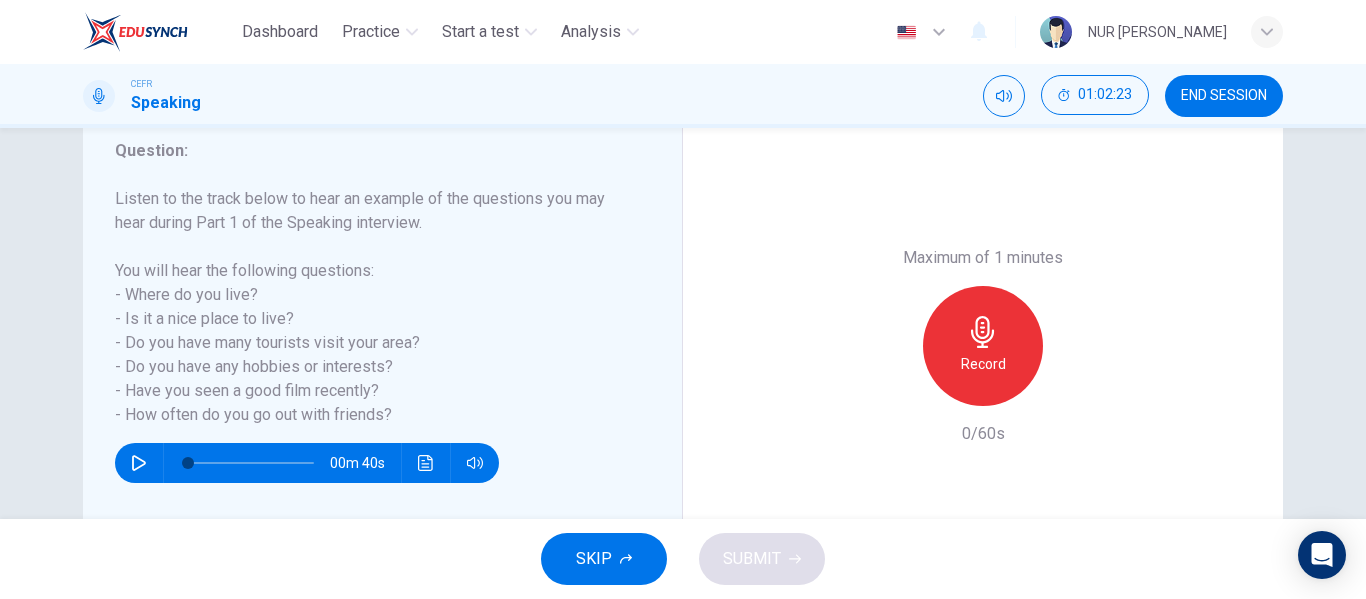 scroll, scrollTop: 300, scrollLeft: 0, axis: vertical 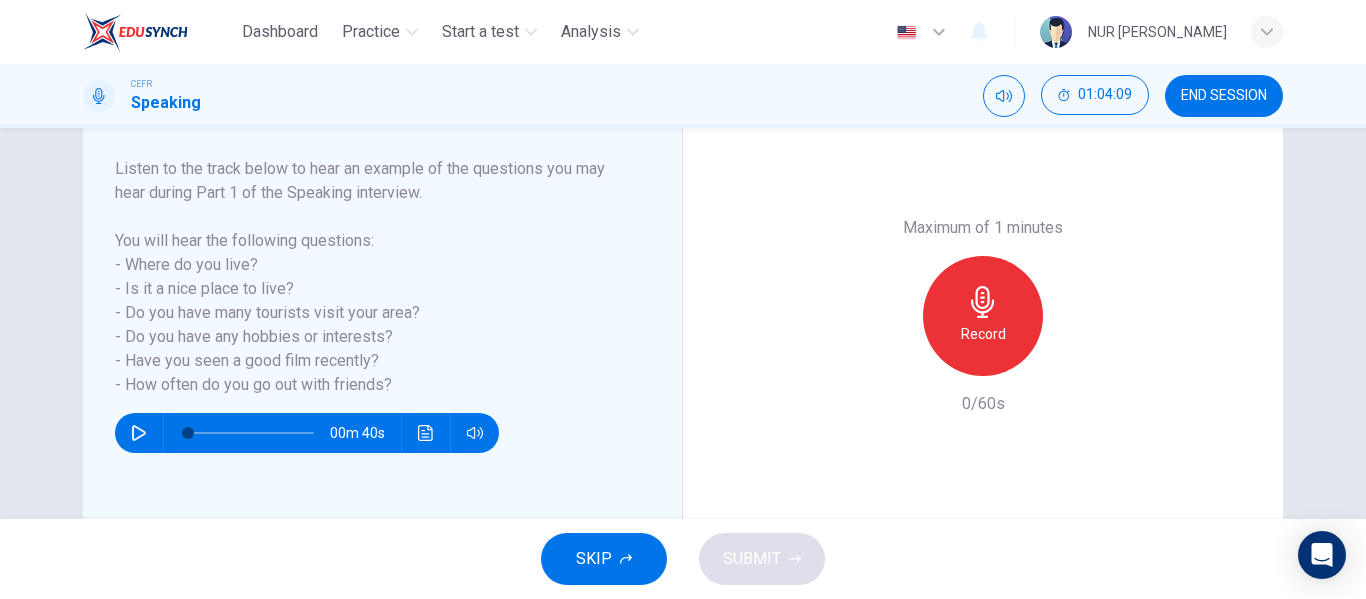 click on "Record" at bounding box center [983, 316] 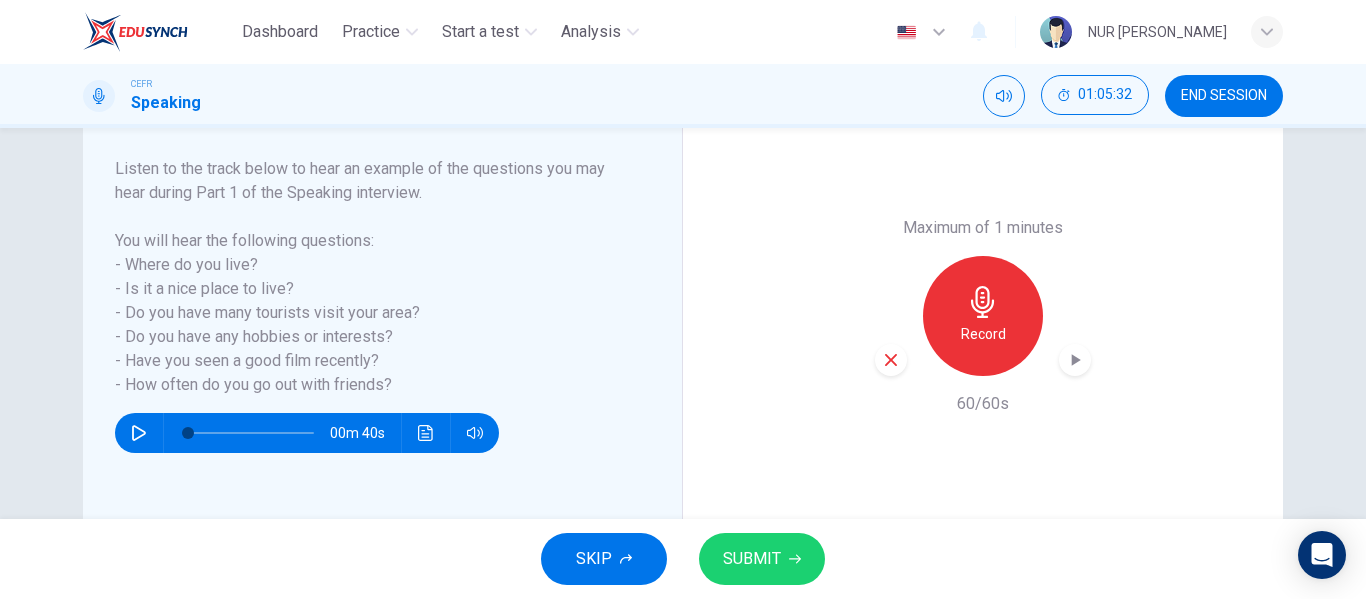 click on "SUBMIT" at bounding box center (752, 559) 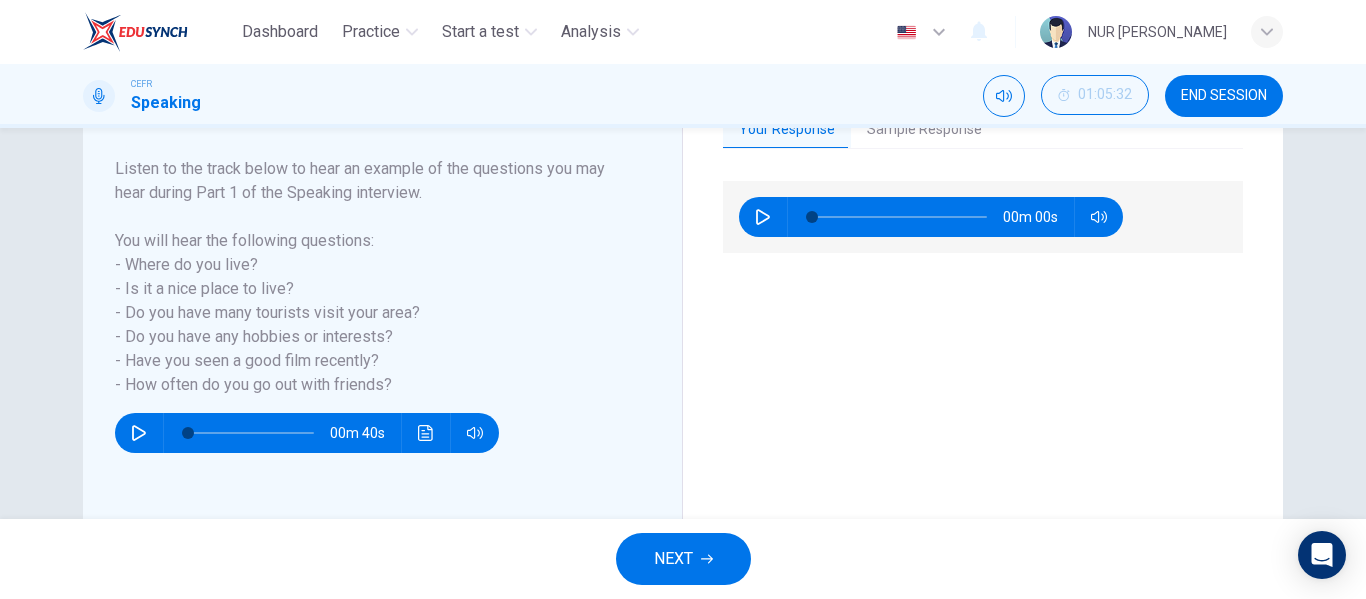 click on "NEXT" at bounding box center [683, 559] 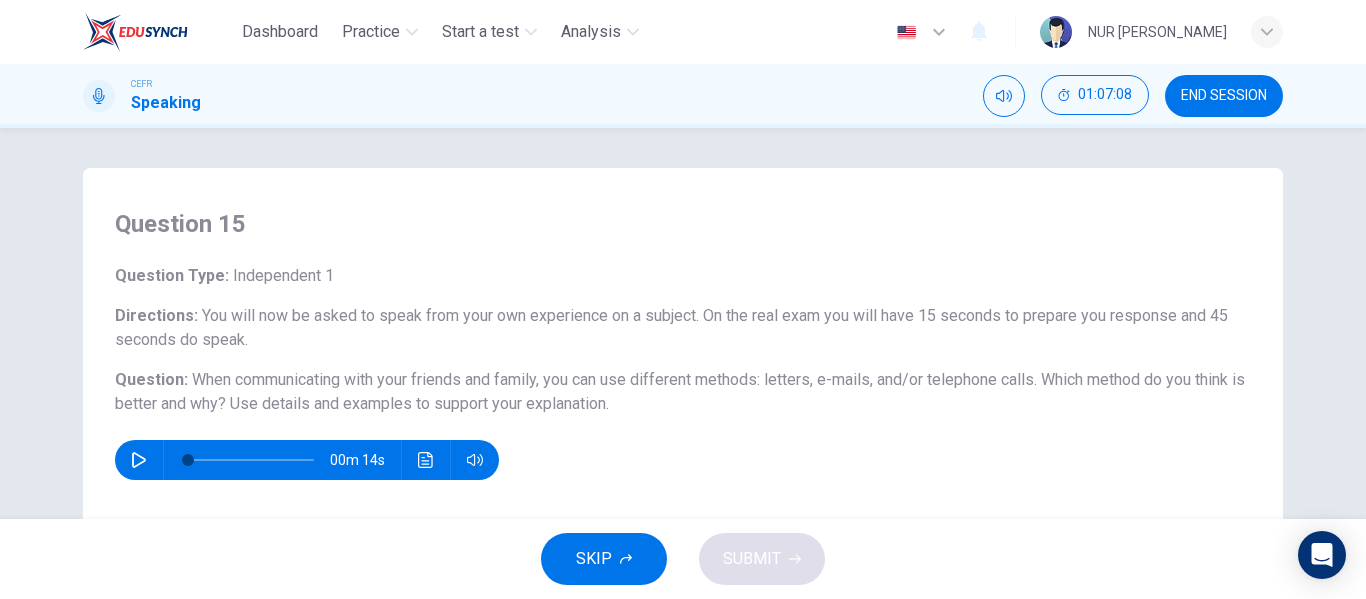 scroll, scrollTop: 200, scrollLeft: 0, axis: vertical 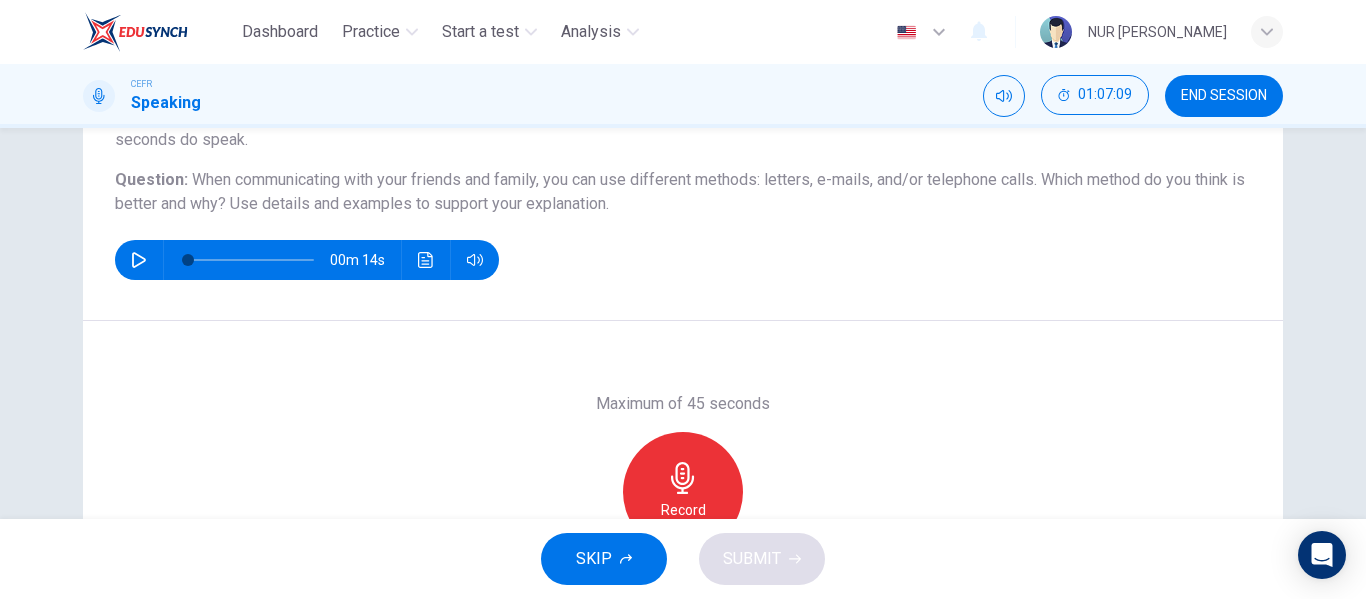 click 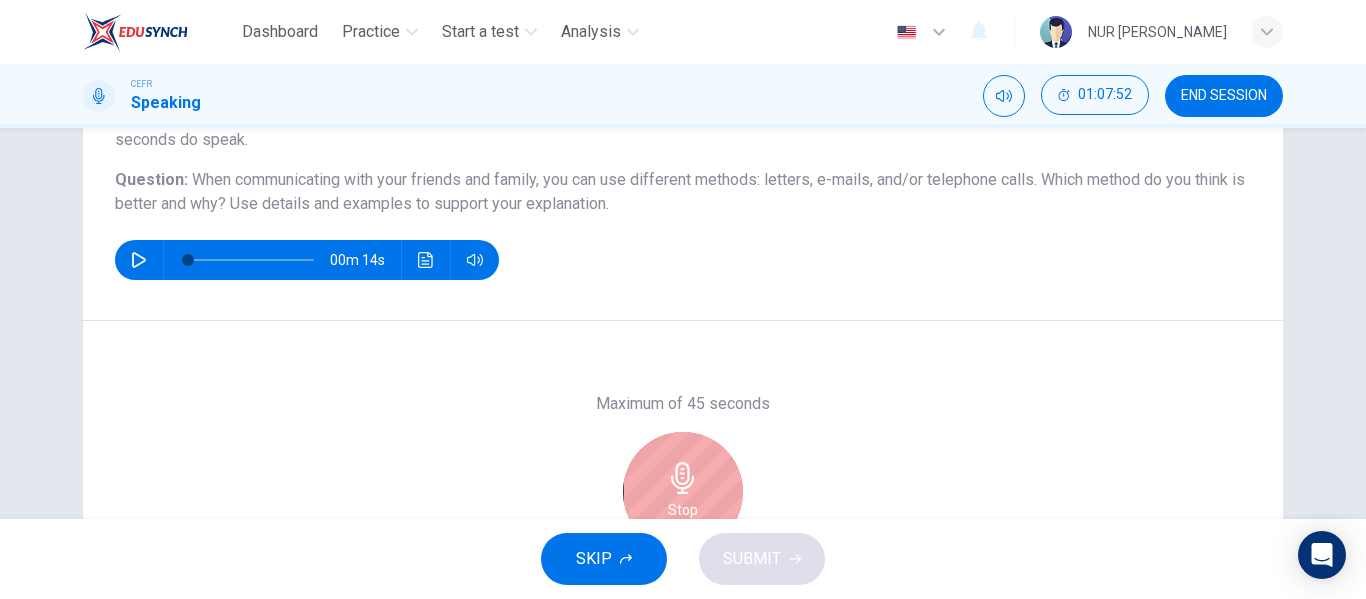click 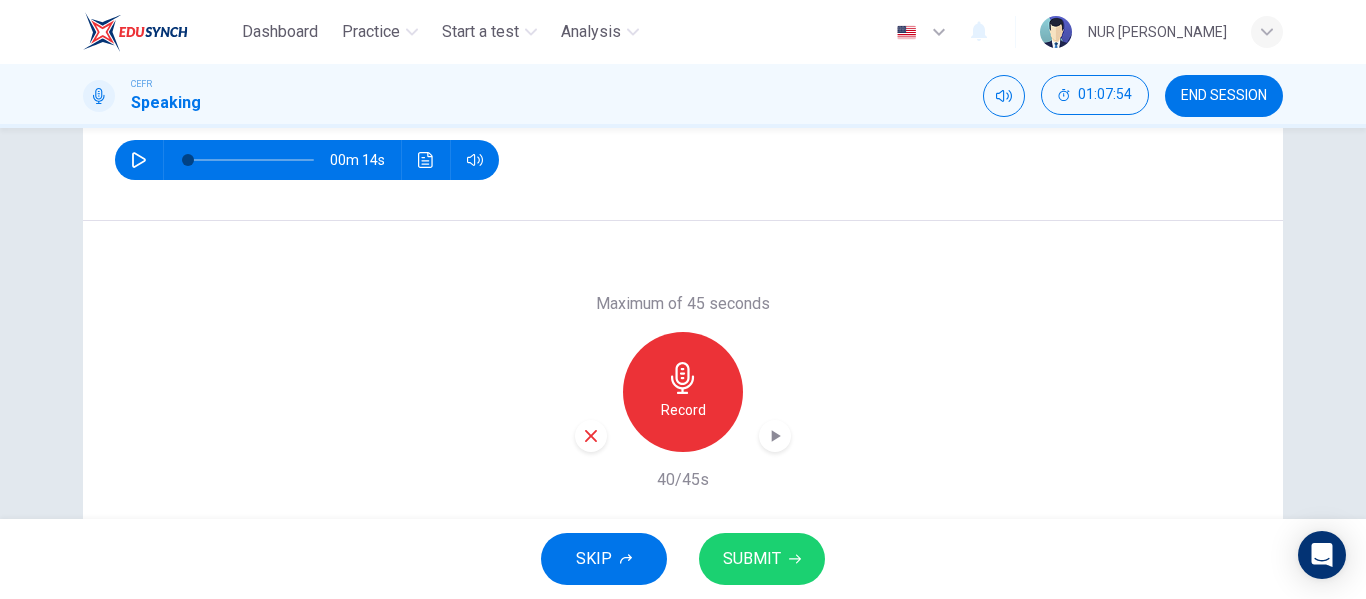 scroll, scrollTop: 384, scrollLeft: 0, axis: vertical 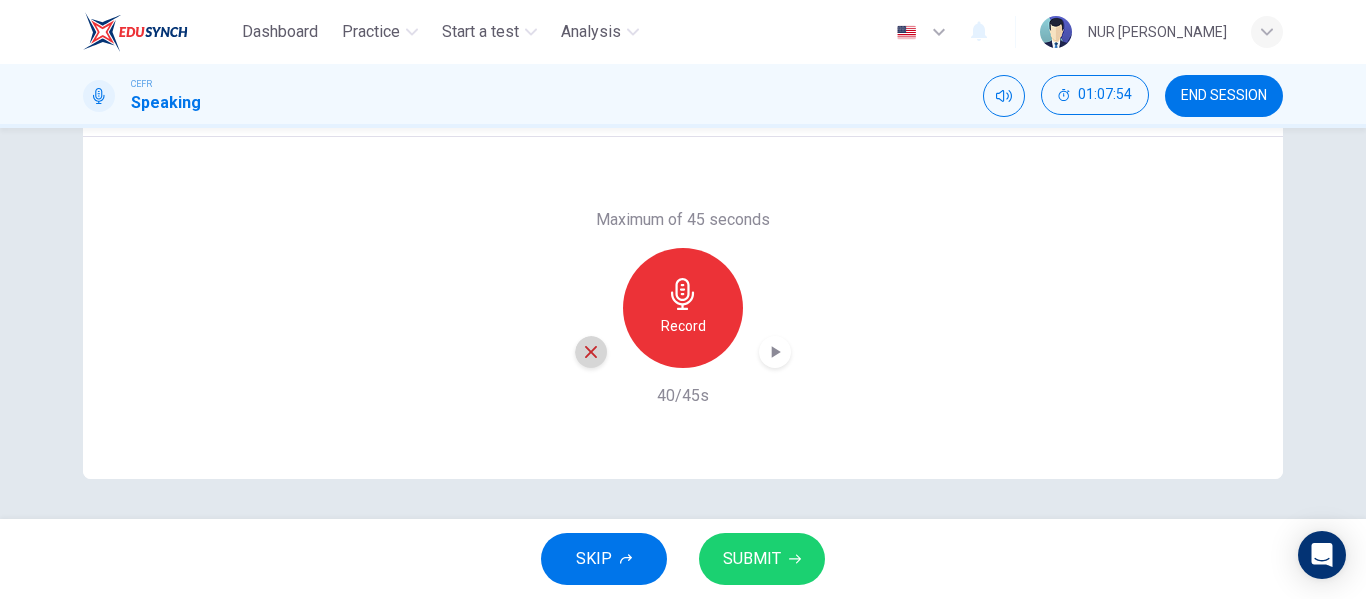 click at bounding box center [591, 352] 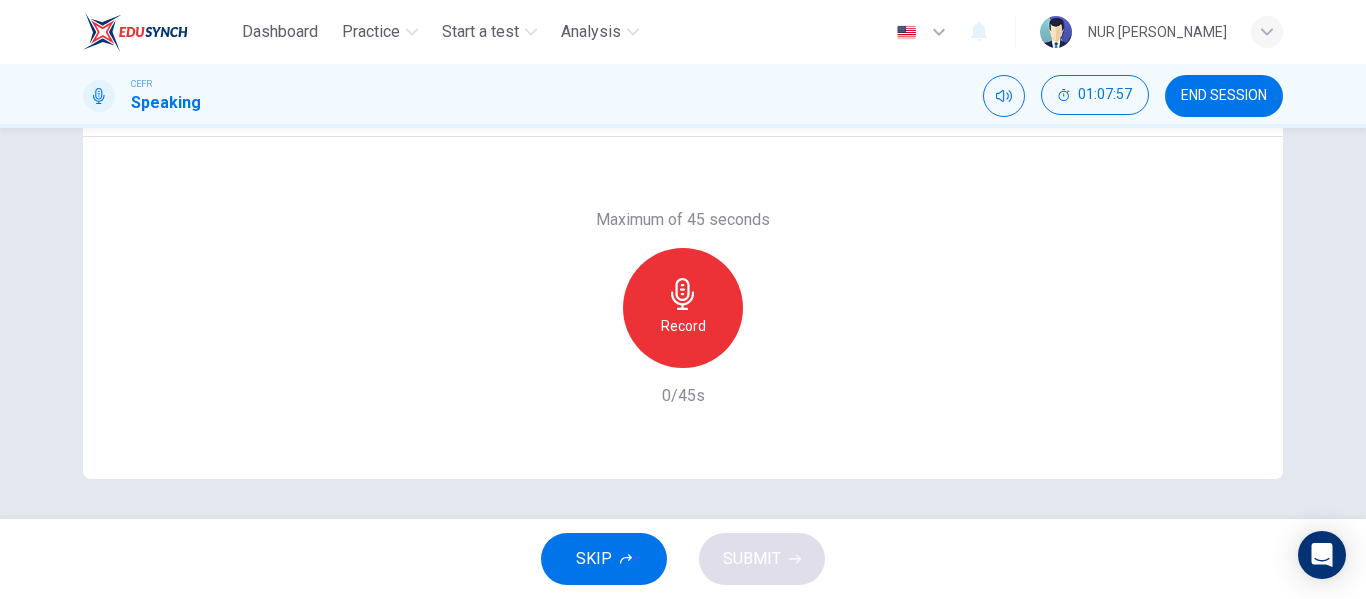 click on "Record" at bounding box center [683, 326] 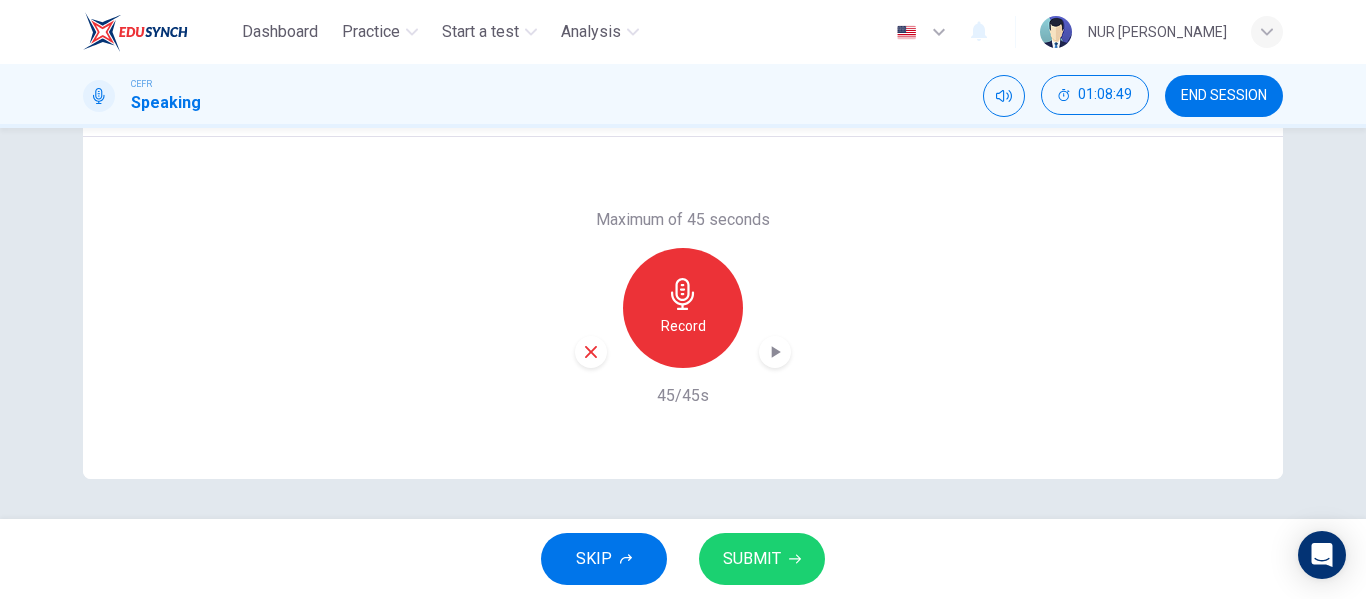click on "SUBMIT" at bounding box center [752, 559] 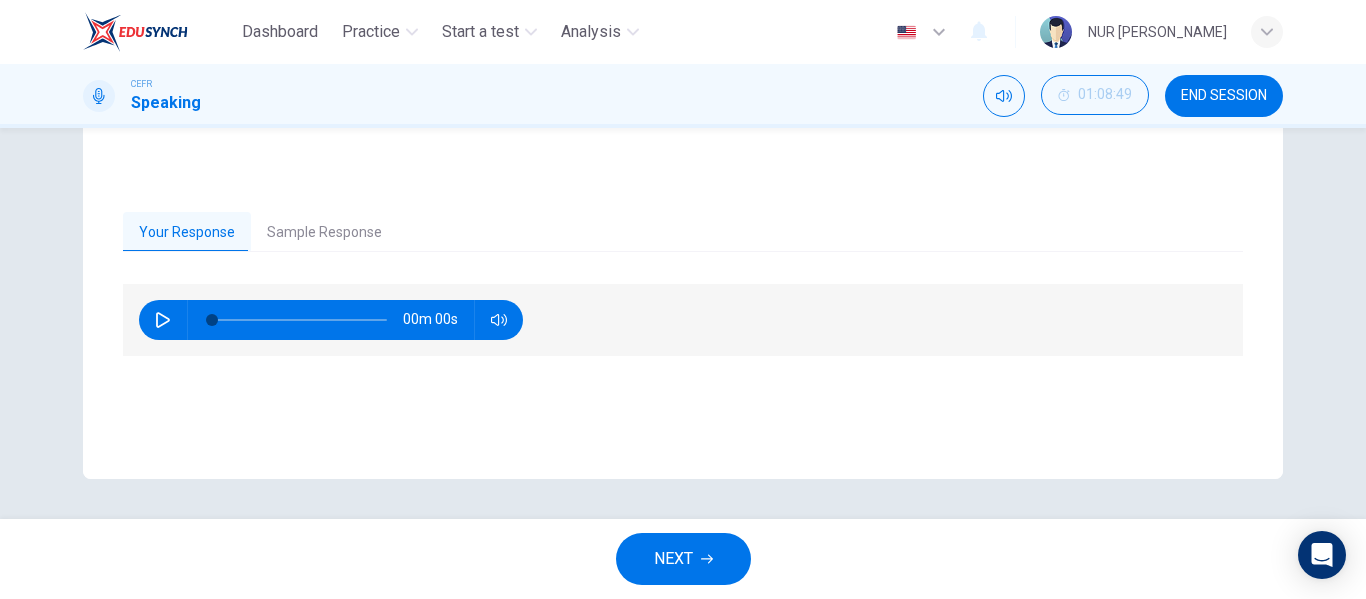 click on "Sample Response" at bounding box center [324, 233] 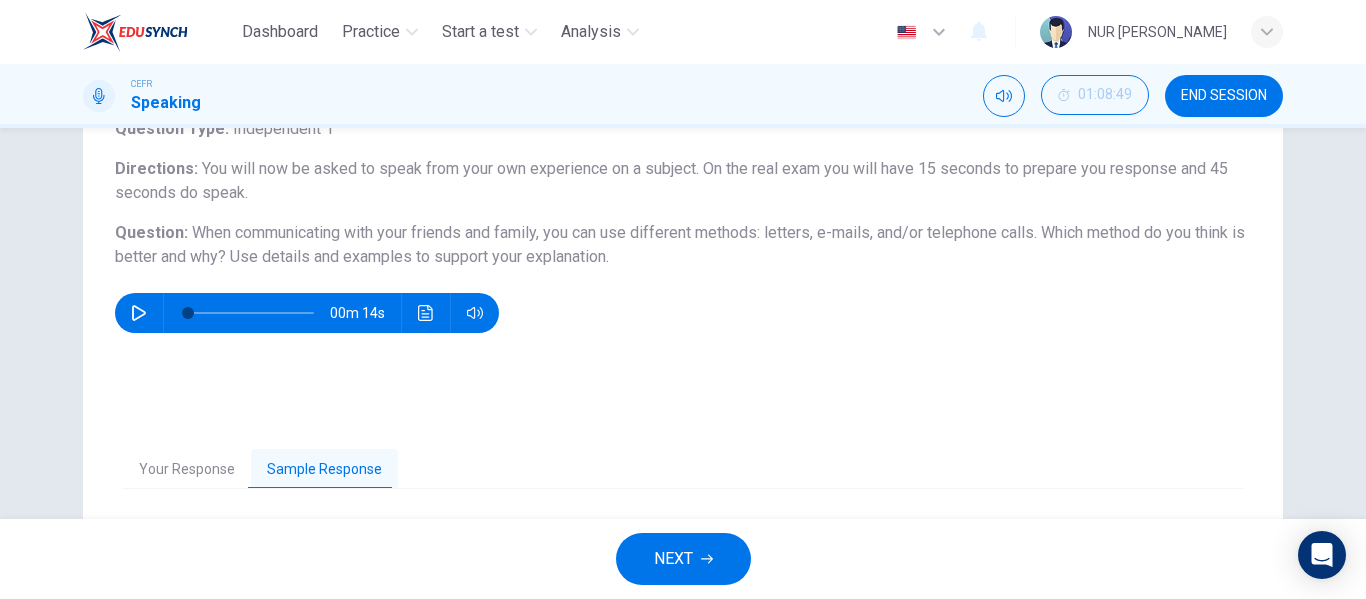scroll, scrollTop: 300, scrollLeft: 0, axis: vertical 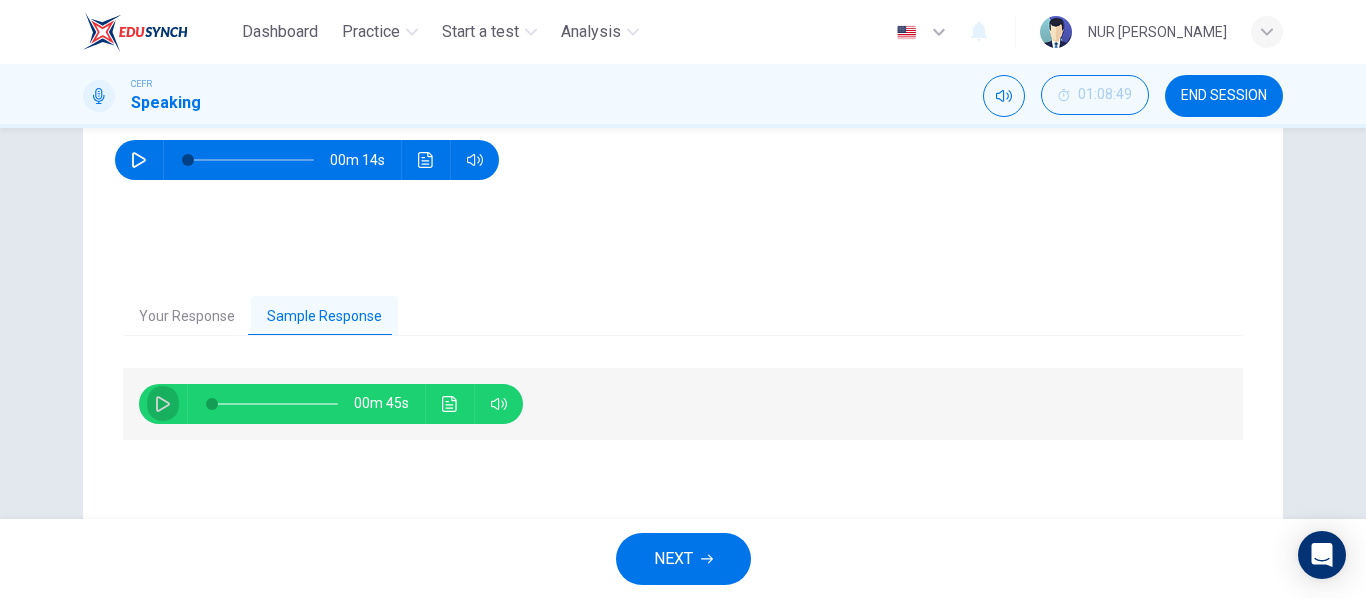 click at bounding box center (163, 404) 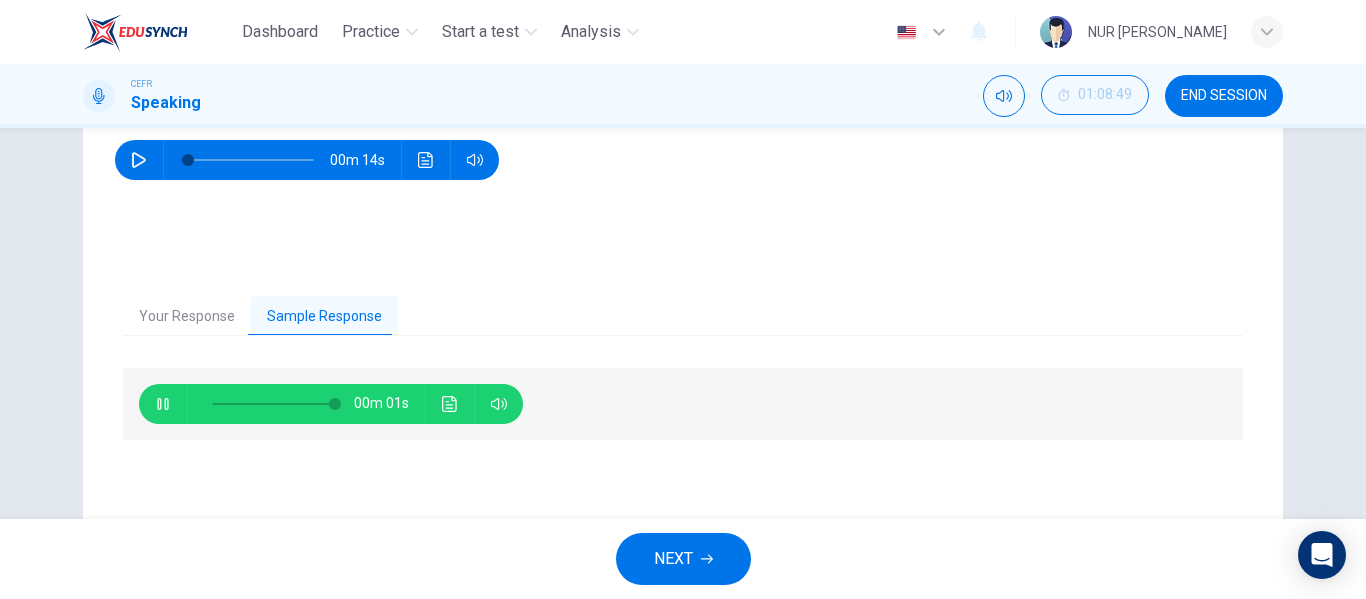 type on "0" 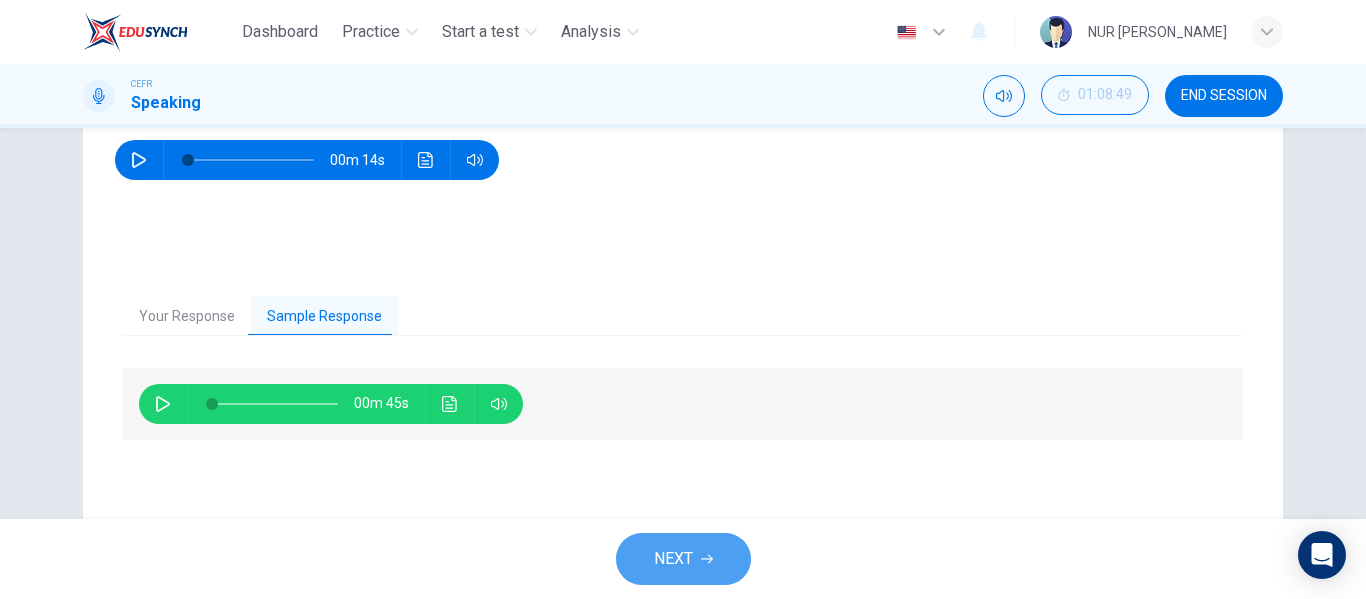 click on "NEXT" at bounding box center (683, 559) 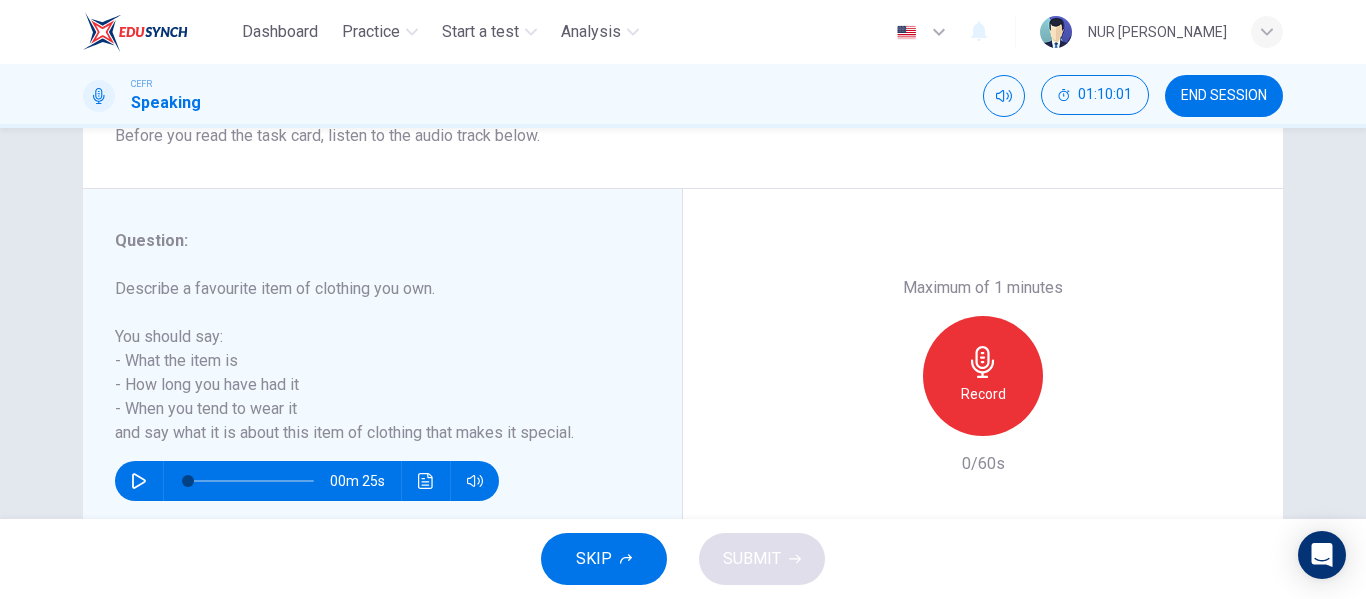 scroll, scrollTop: 384, scrollLeft: 0, axis: vertical 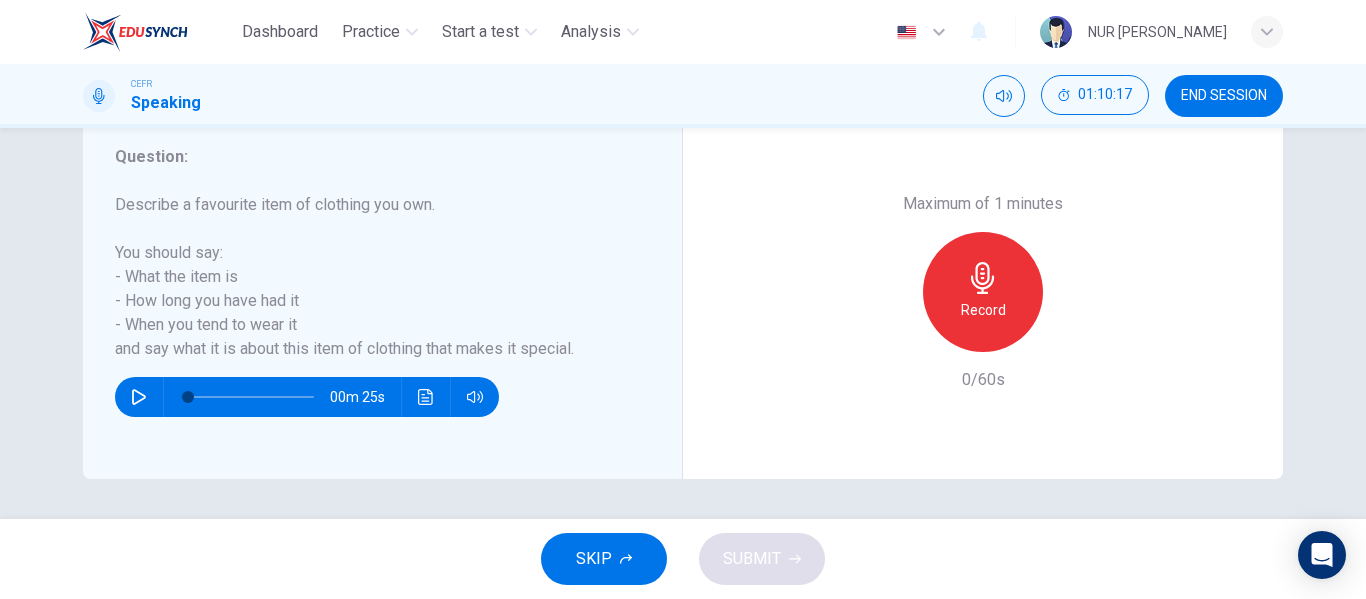 click 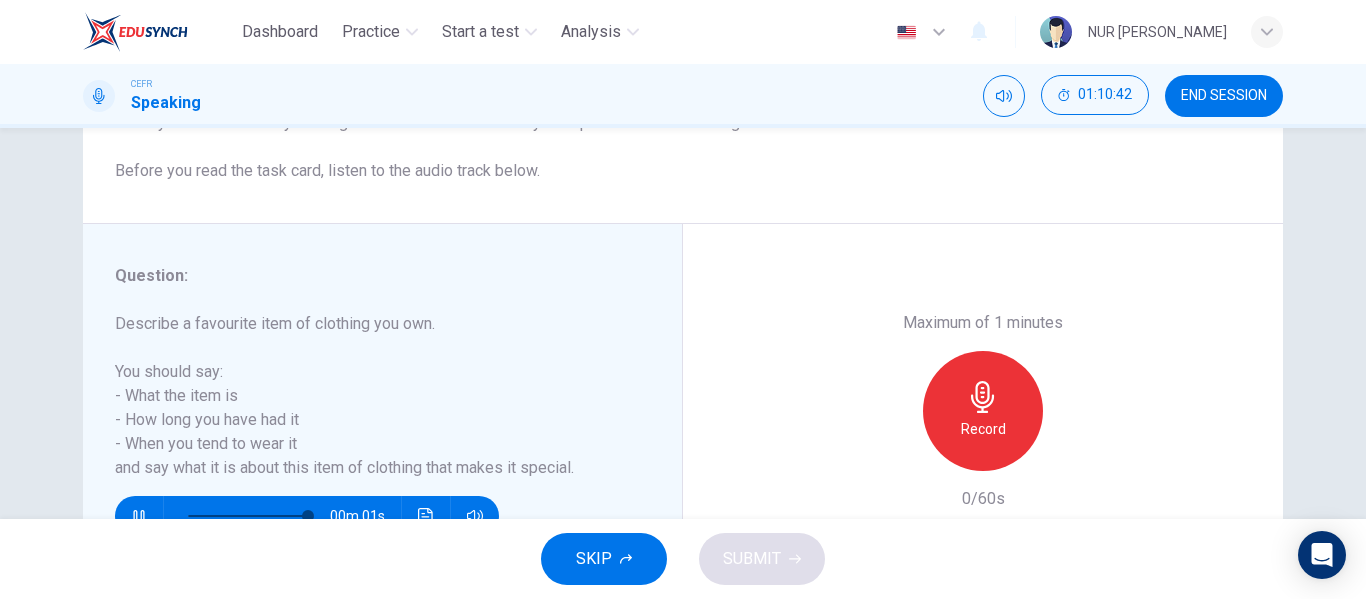 scroll, scrollTop: 0, scrollLeft: 0, axis: both 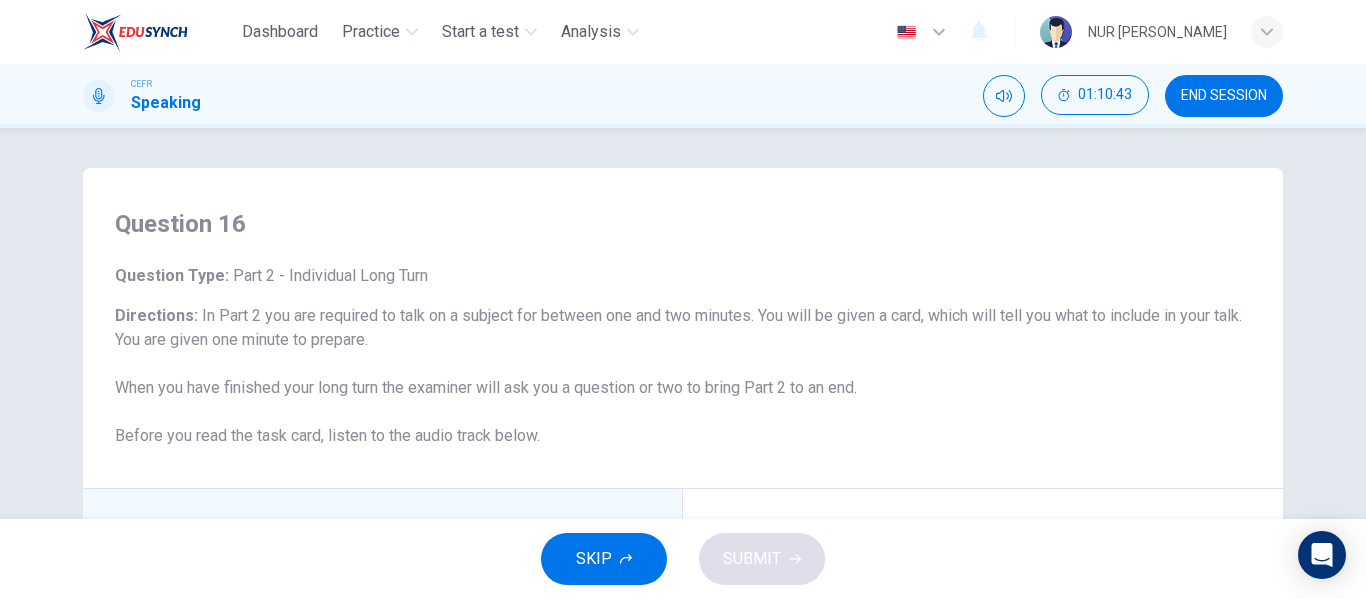 type on "0" 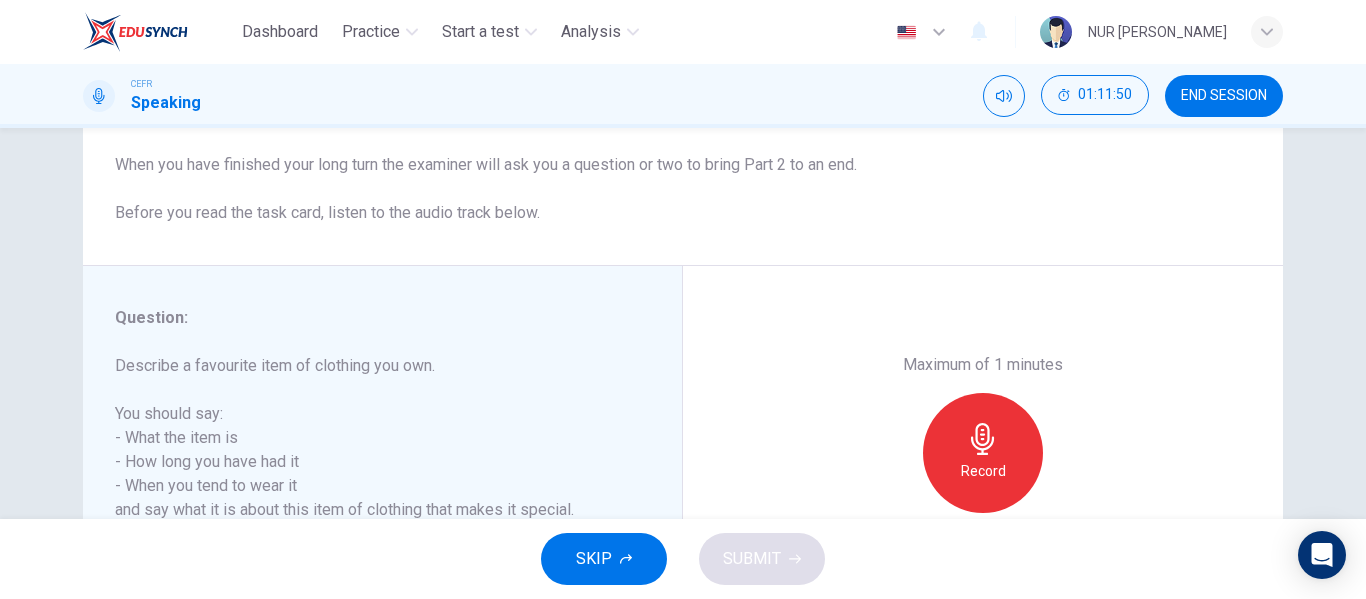 scroll, scrollTop: 301, scrollLeft: 0, axis: vertical 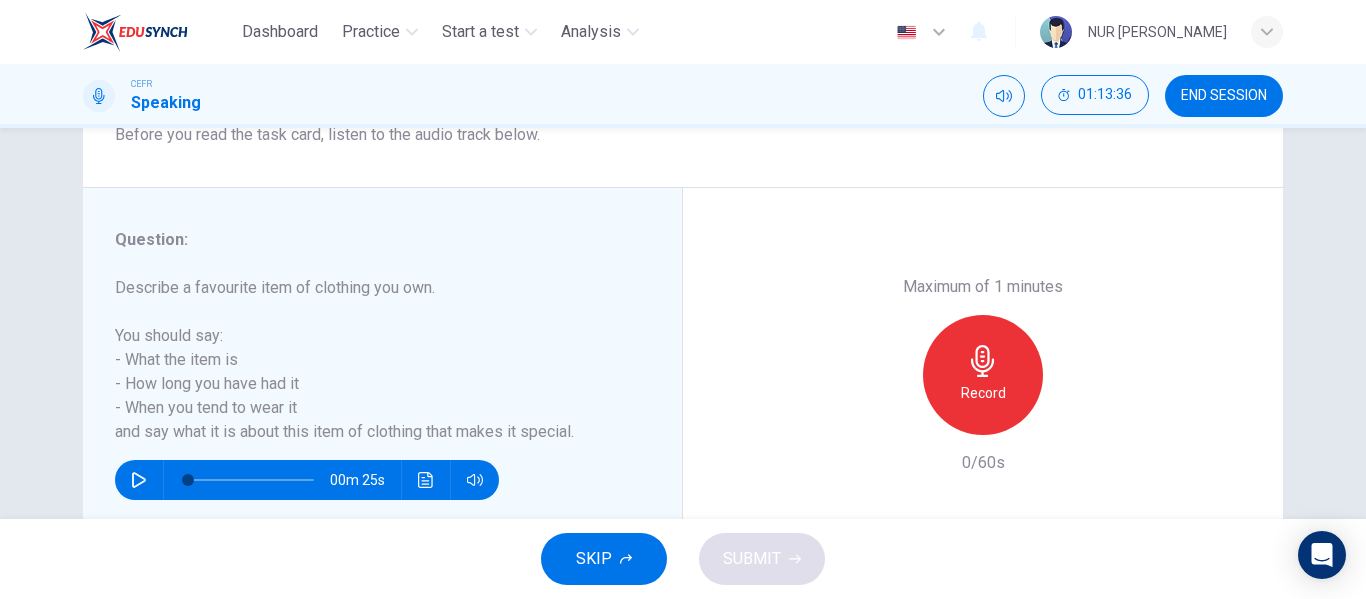 click on "Record" at bounding box center (983, 375) 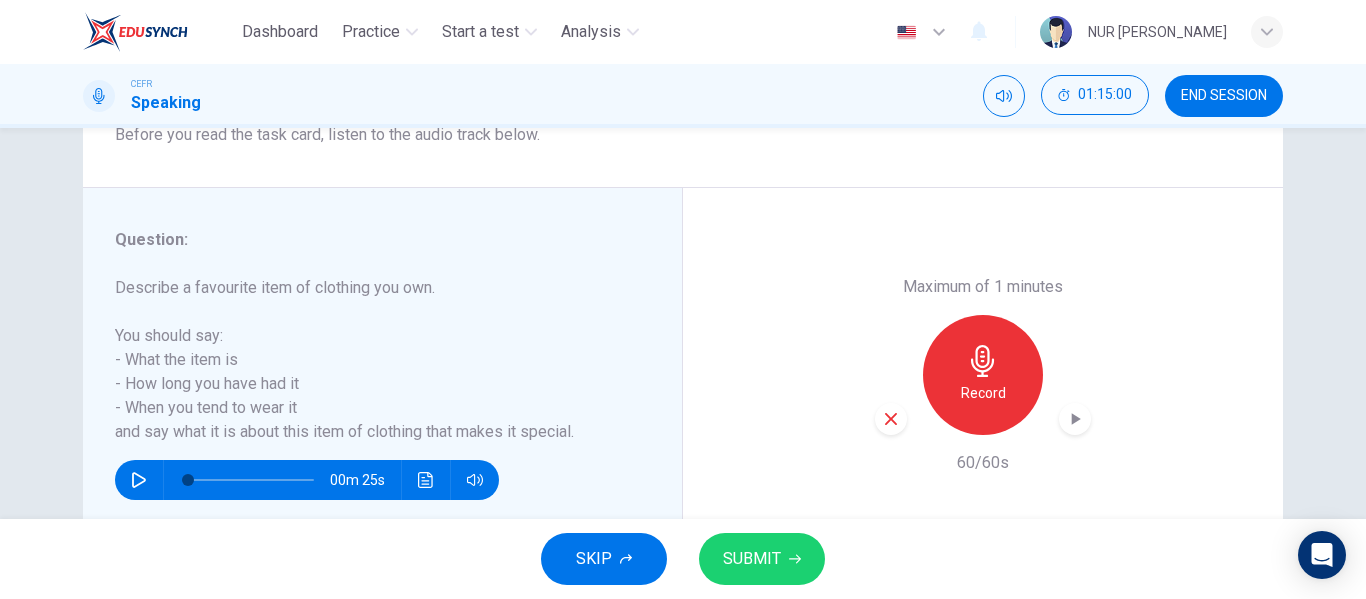 click on "SUBMIT" at bounding box center [752, 559] 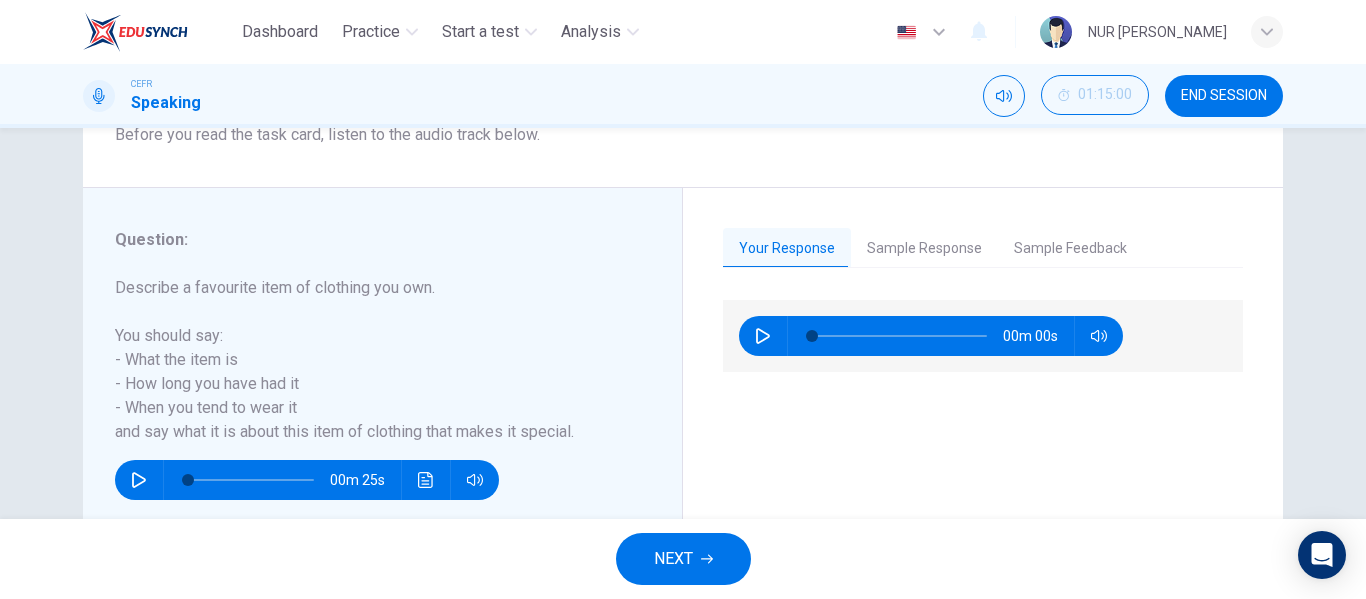 click on "Sample Response" at bounding box center (924, 249) 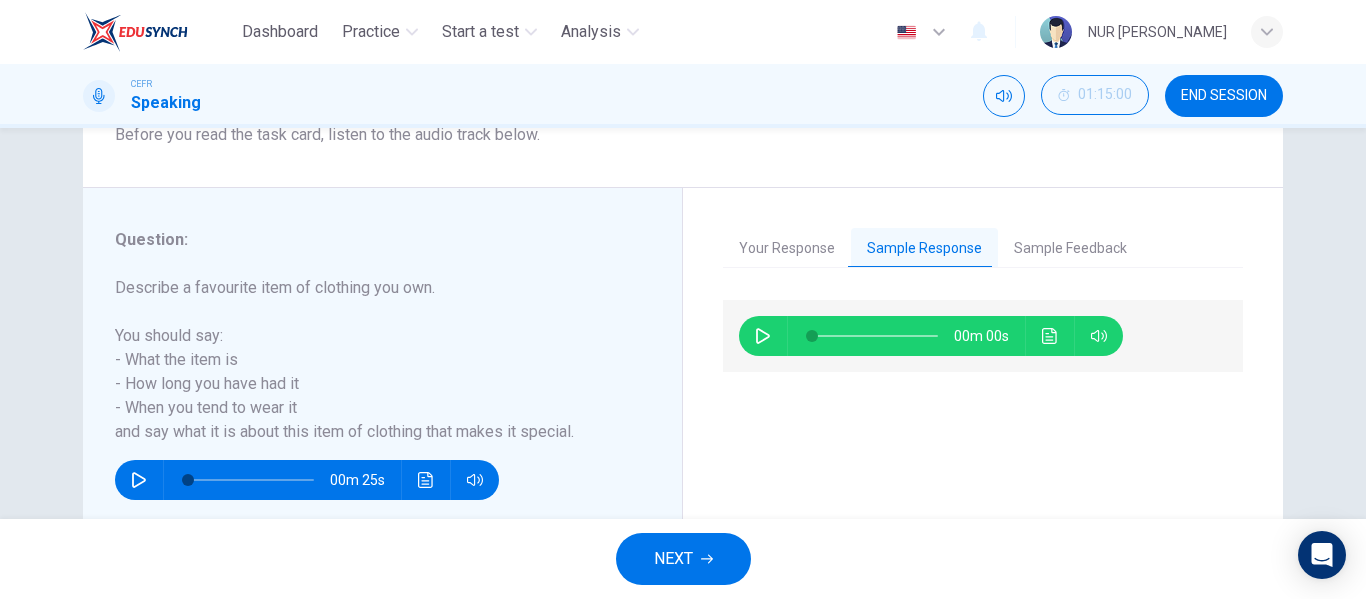 click on "Sample Feedback" at bounding box center (1070, 249) 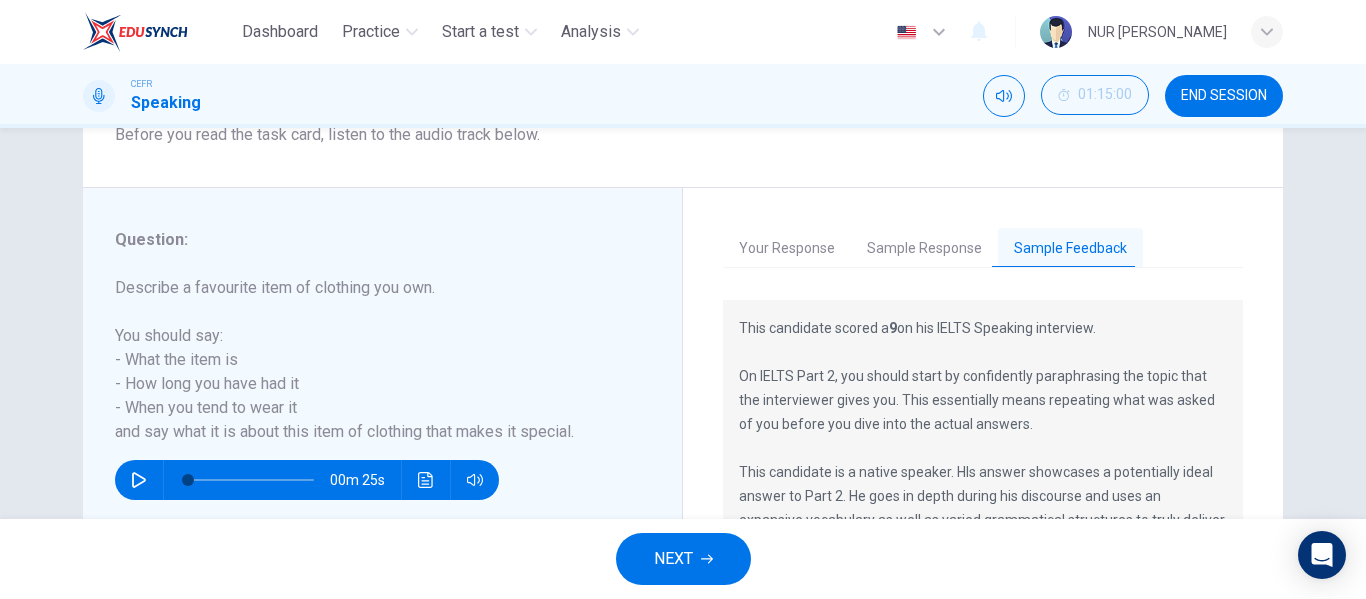 click on "Sample Response" at bounding box center [924, 249] 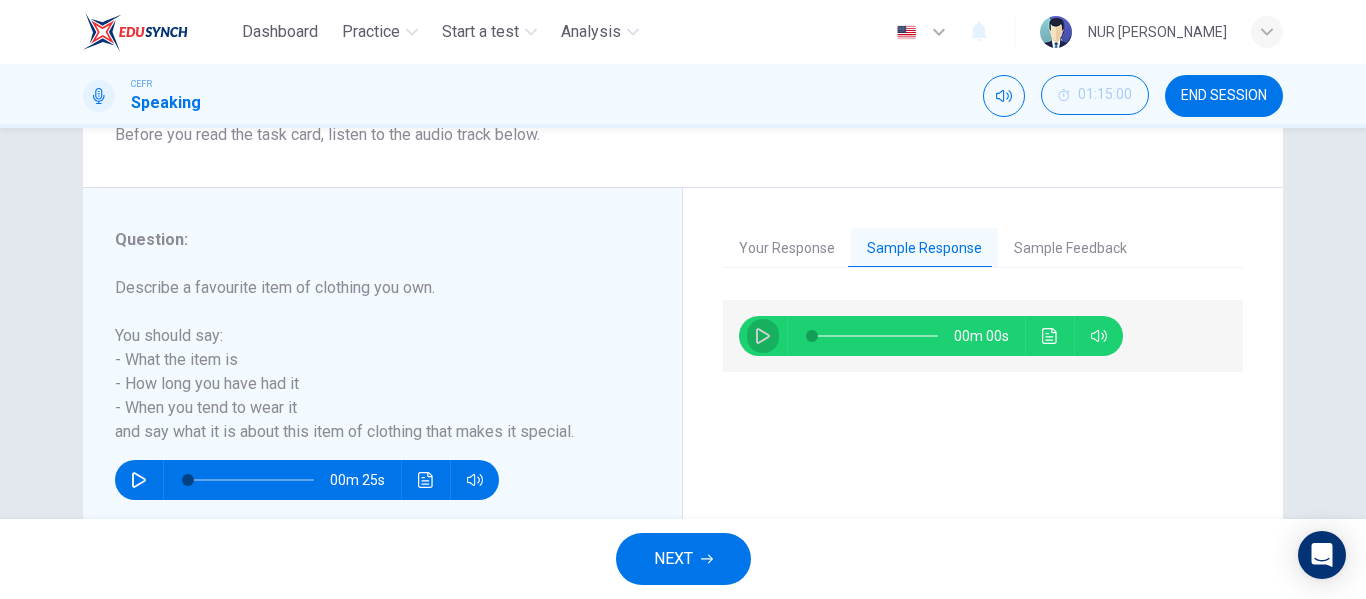 click 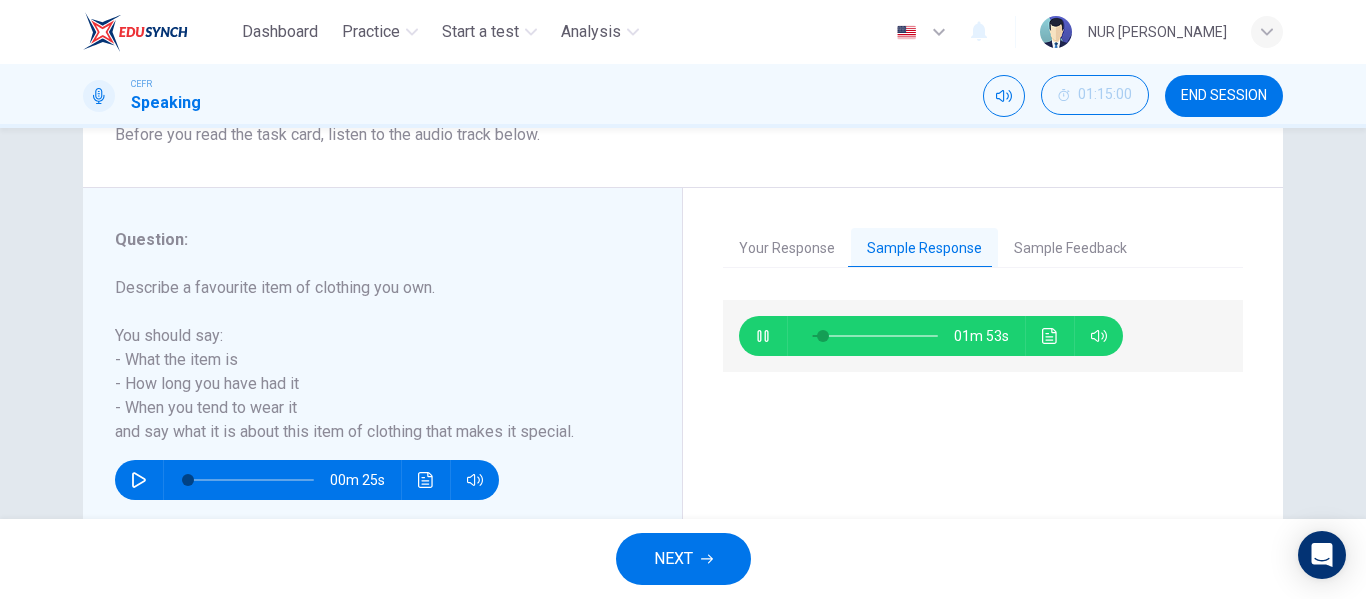 click at bounding box center [875, 336] 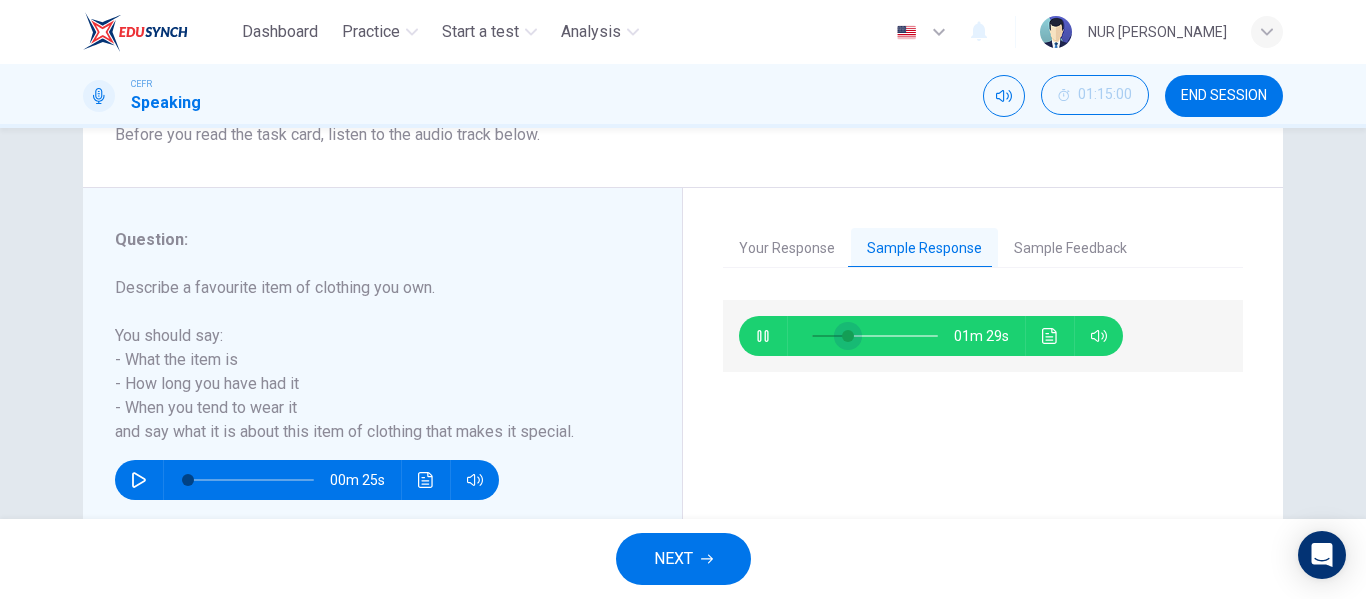 click at bounding box center (848, 336) 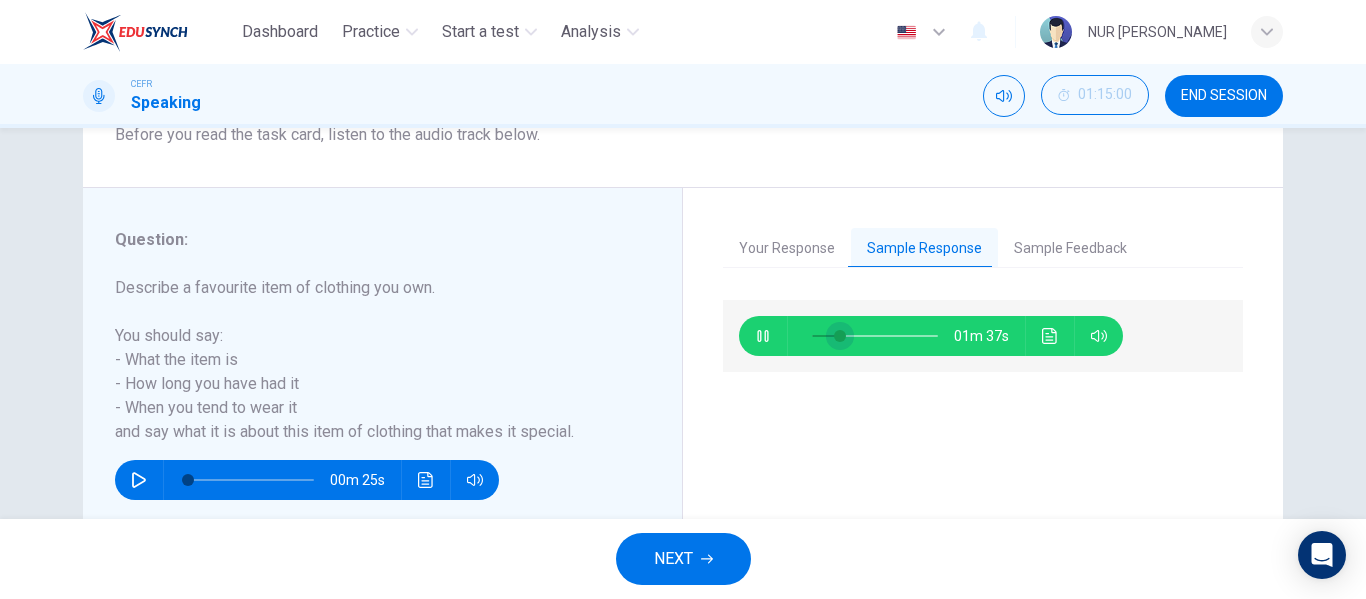 click at bounding box center [840, 336] 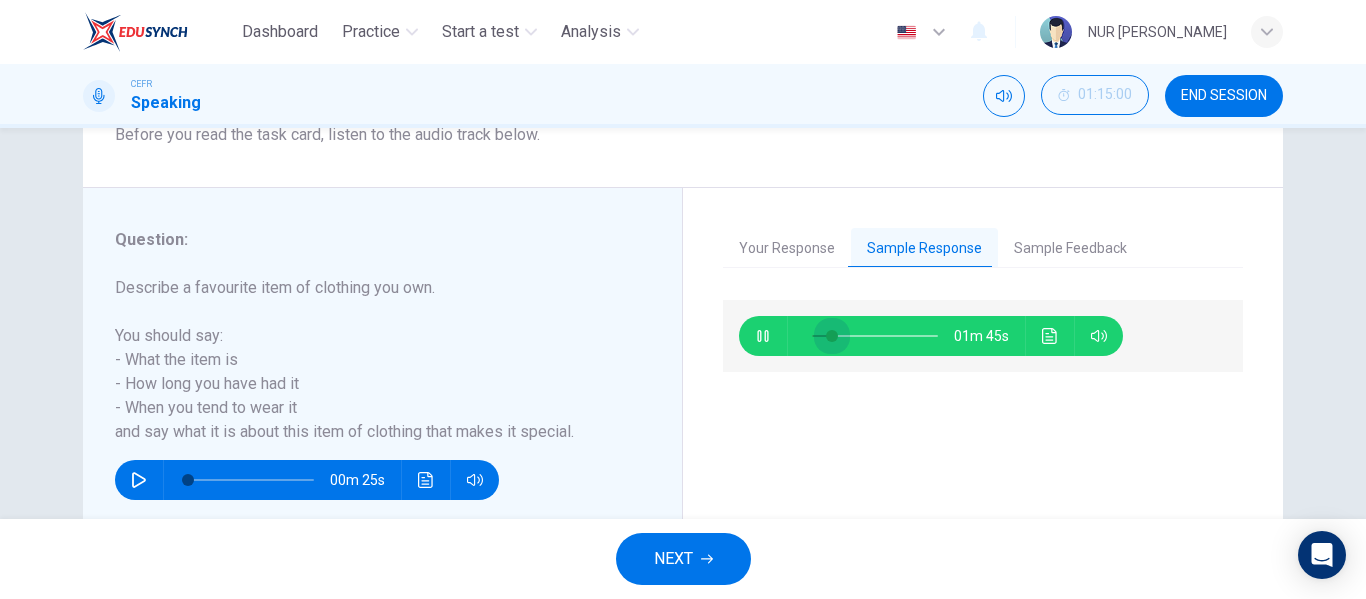 click at bounding box center (832, 336) 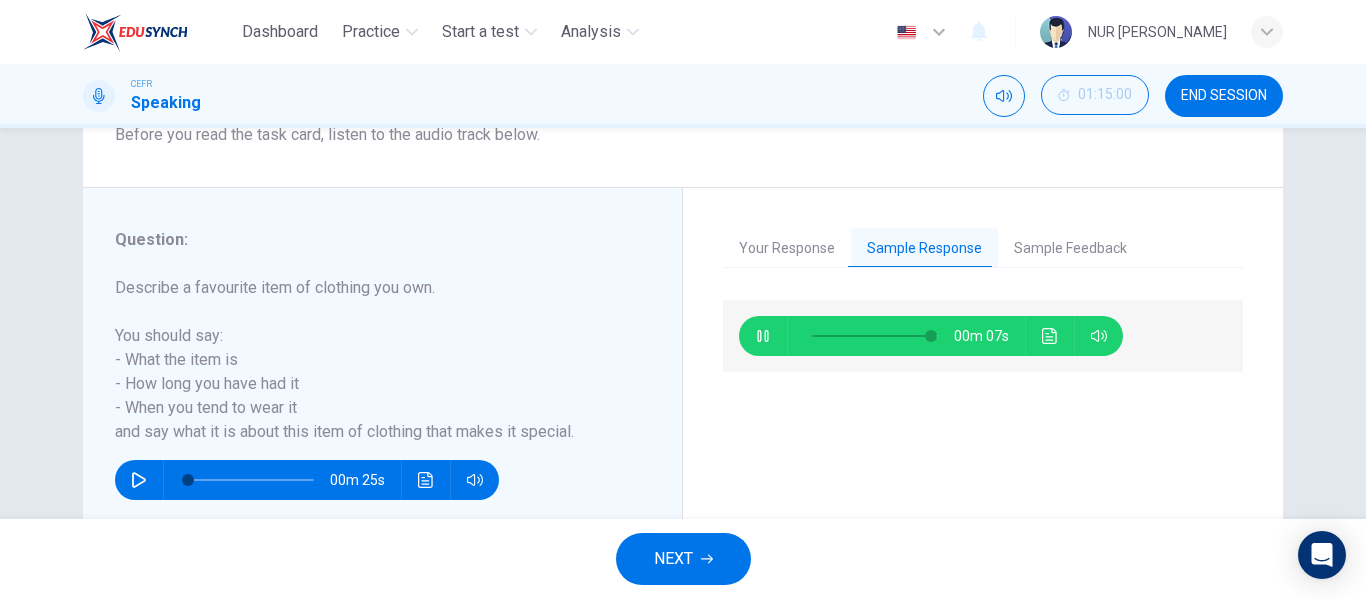 type on "95" 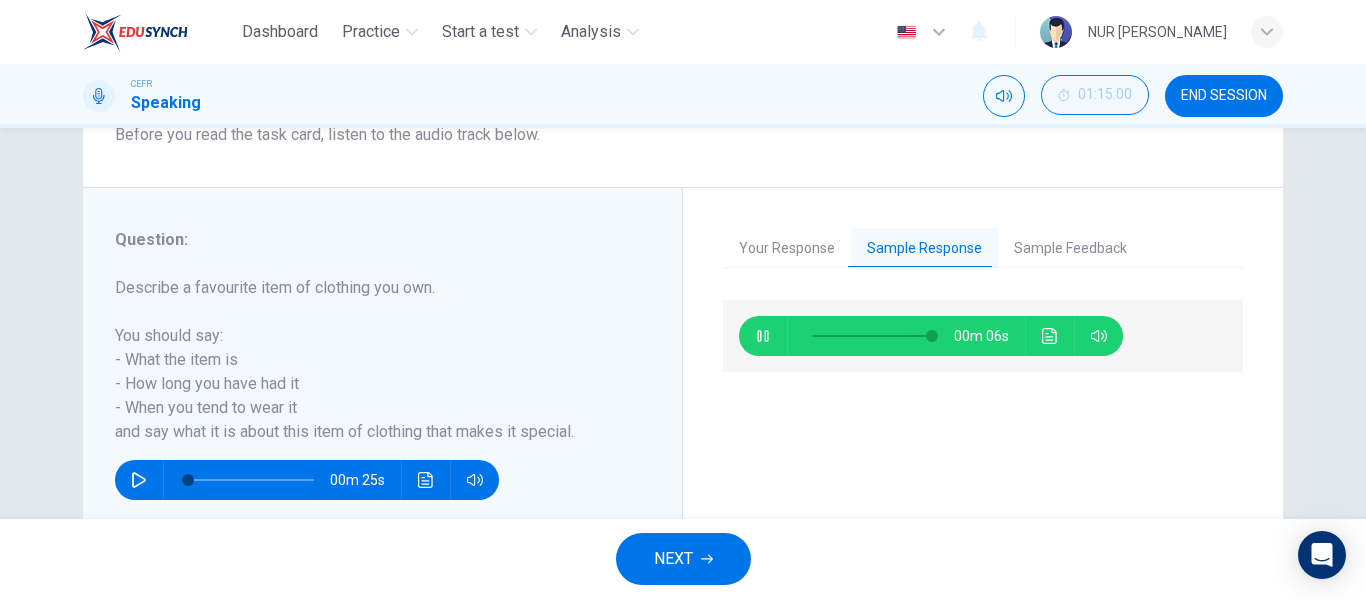 click 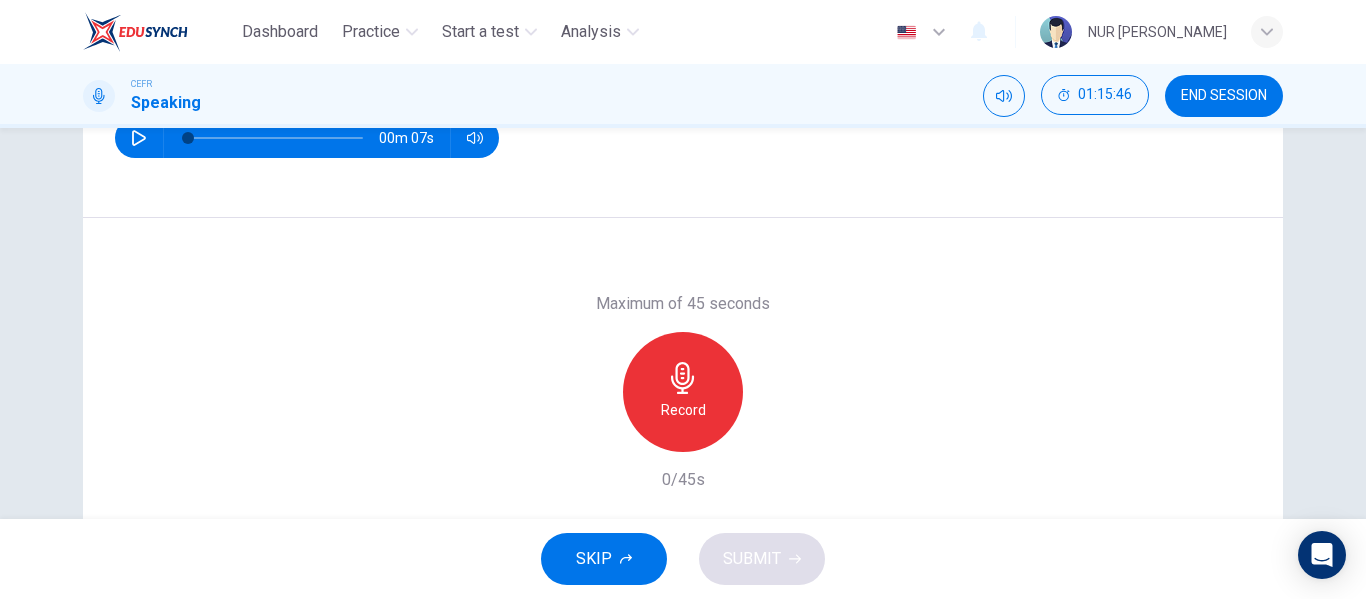 scroll, scrollTop: 300, scrollLeft: 0, axis: vertical 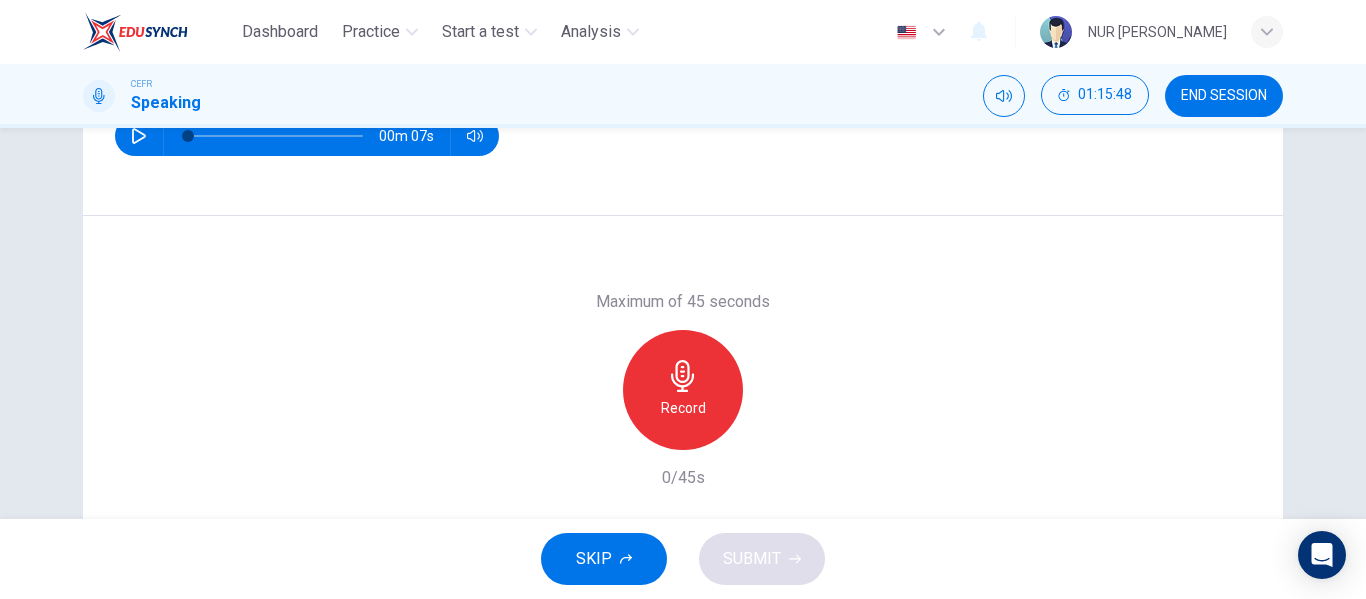 click on "Record" at bounding box center [683, 408] 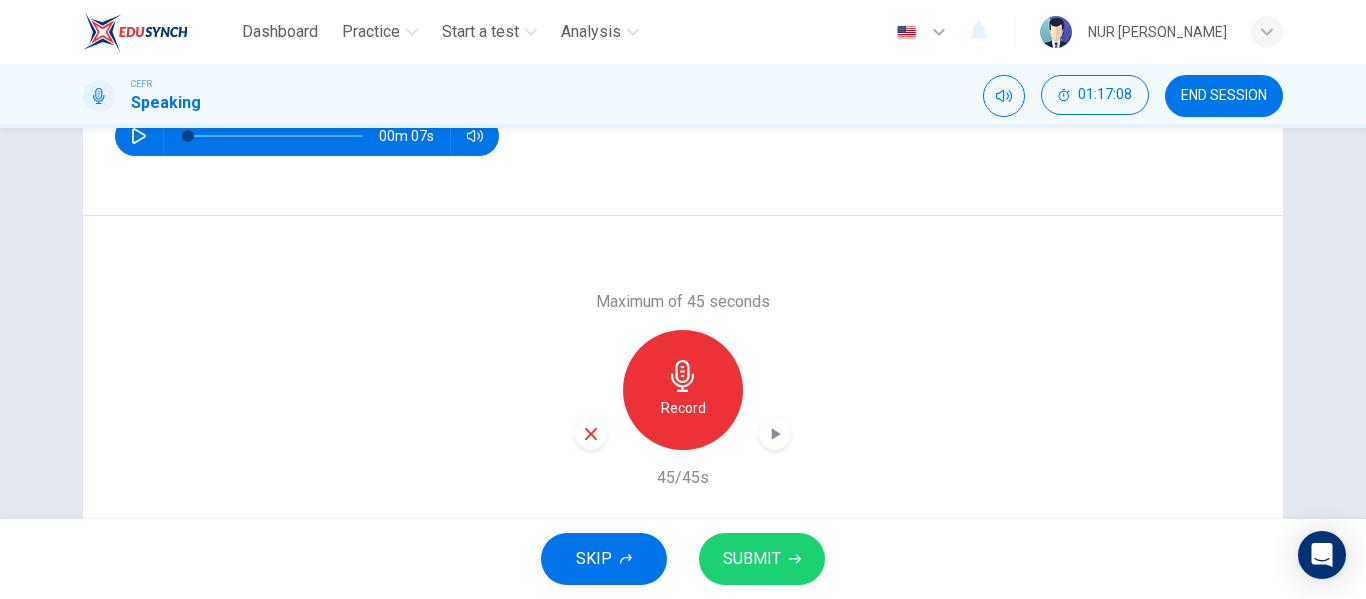 click on "SUBMIT" at bounding box center (762, 559) 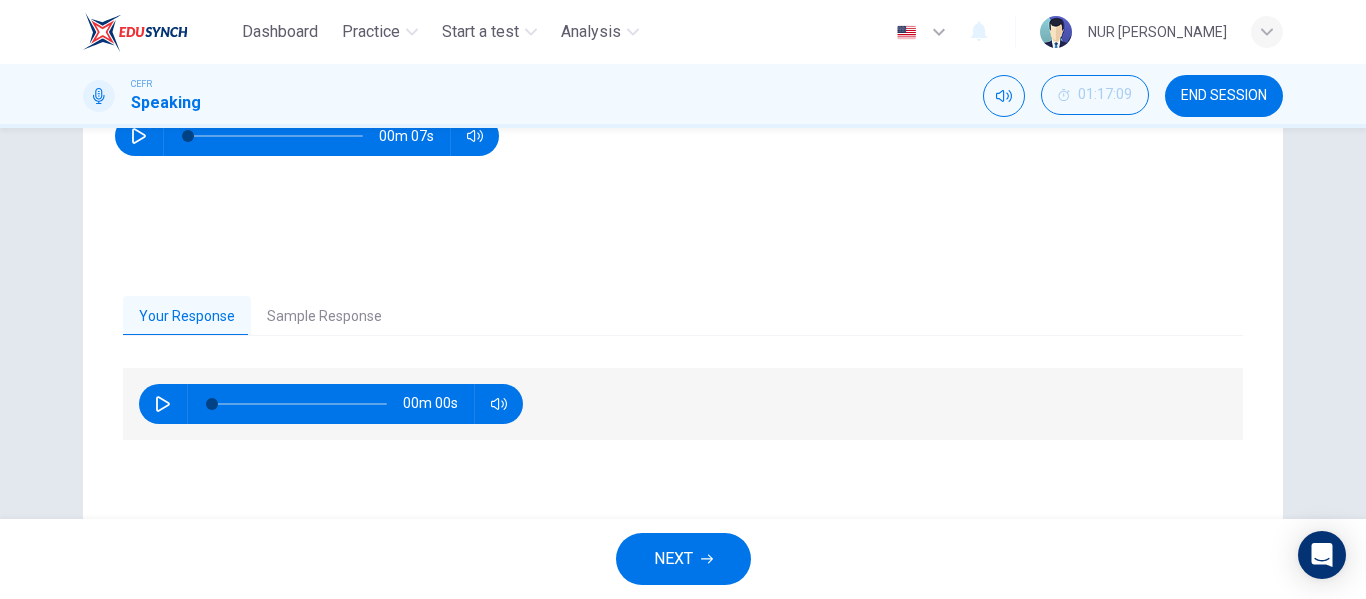click on "Sample Response" at bounding box center [324, 317] 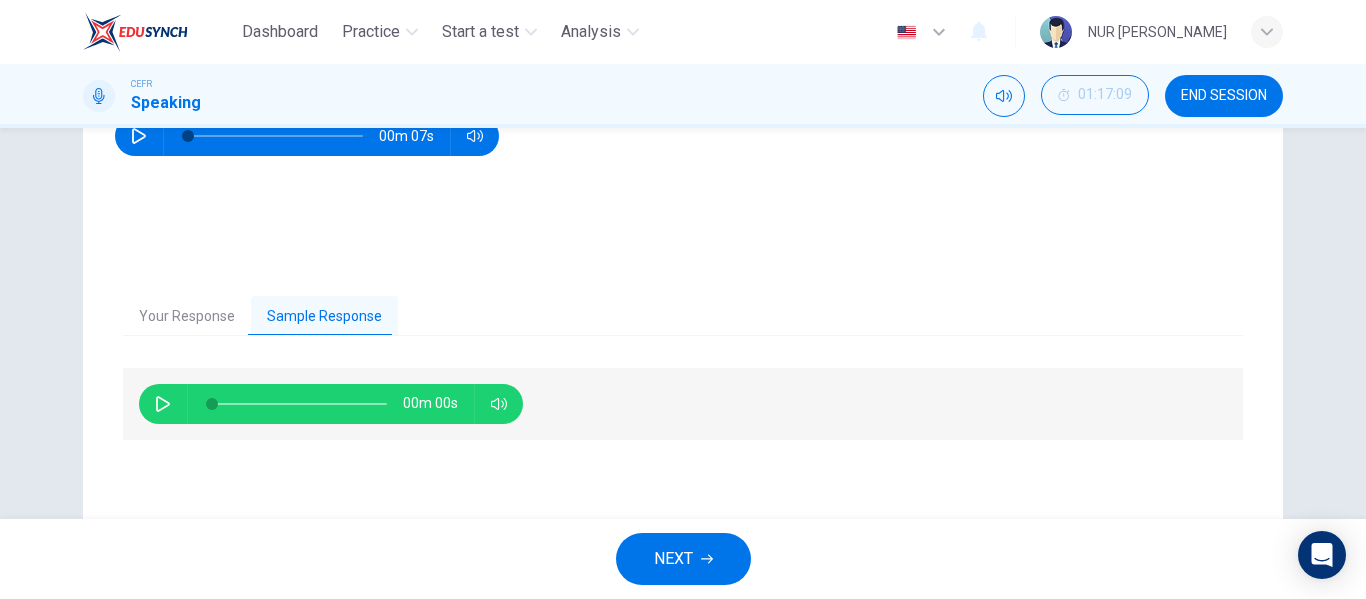 click 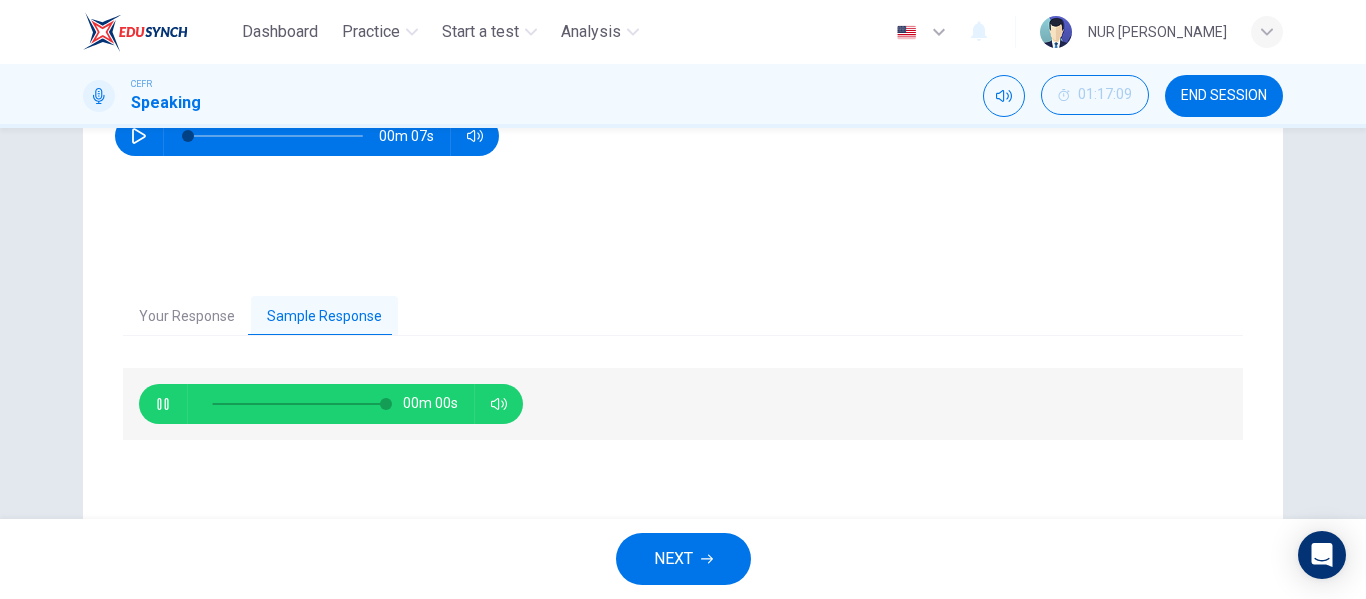 type on "0" 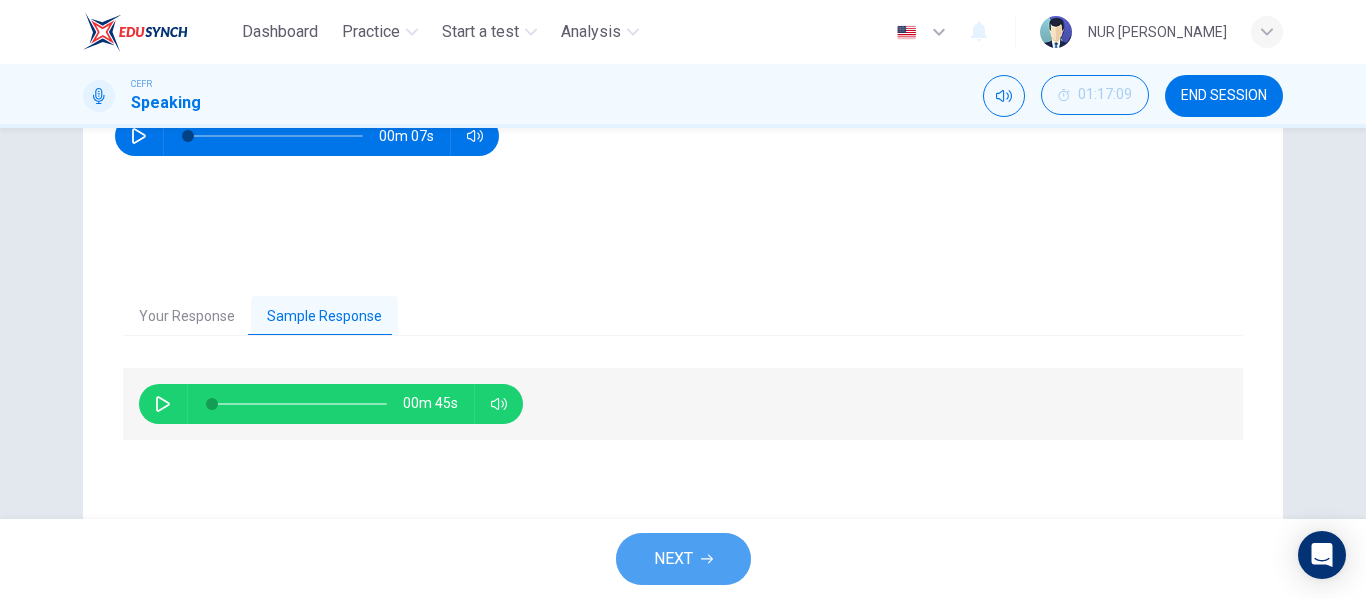 click on "NEXT" at bounding box center [673, 559] 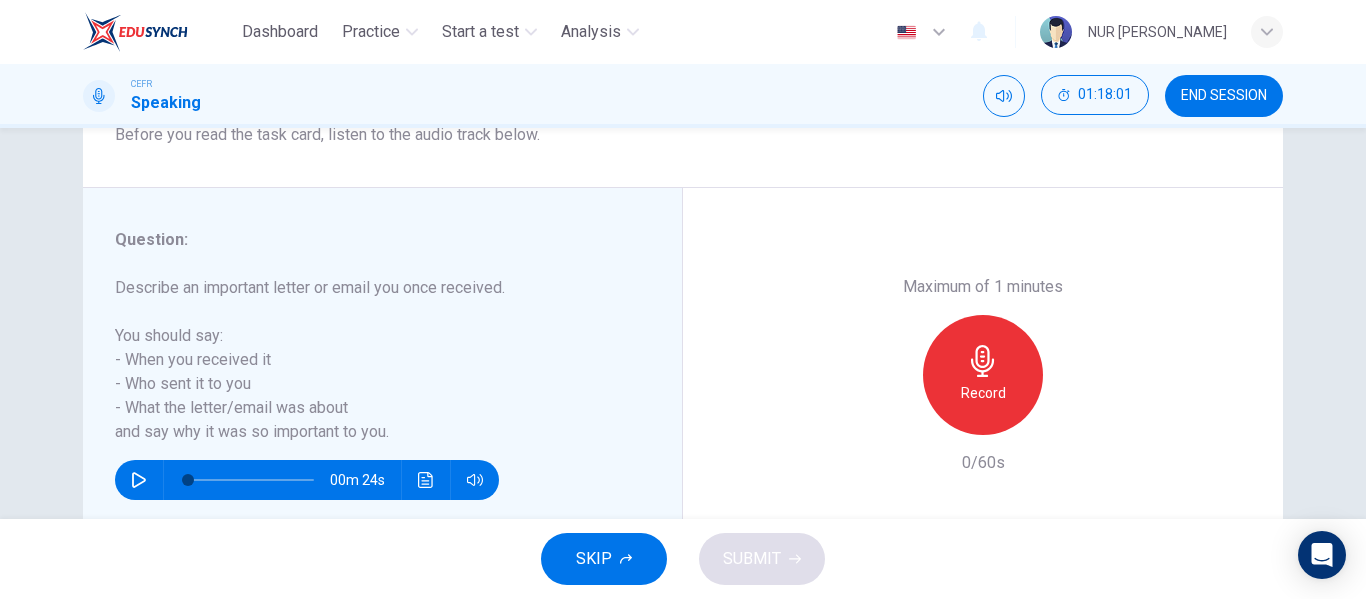 scroll, scrollTop: 302, scrollLeft: 0, axis: vertical 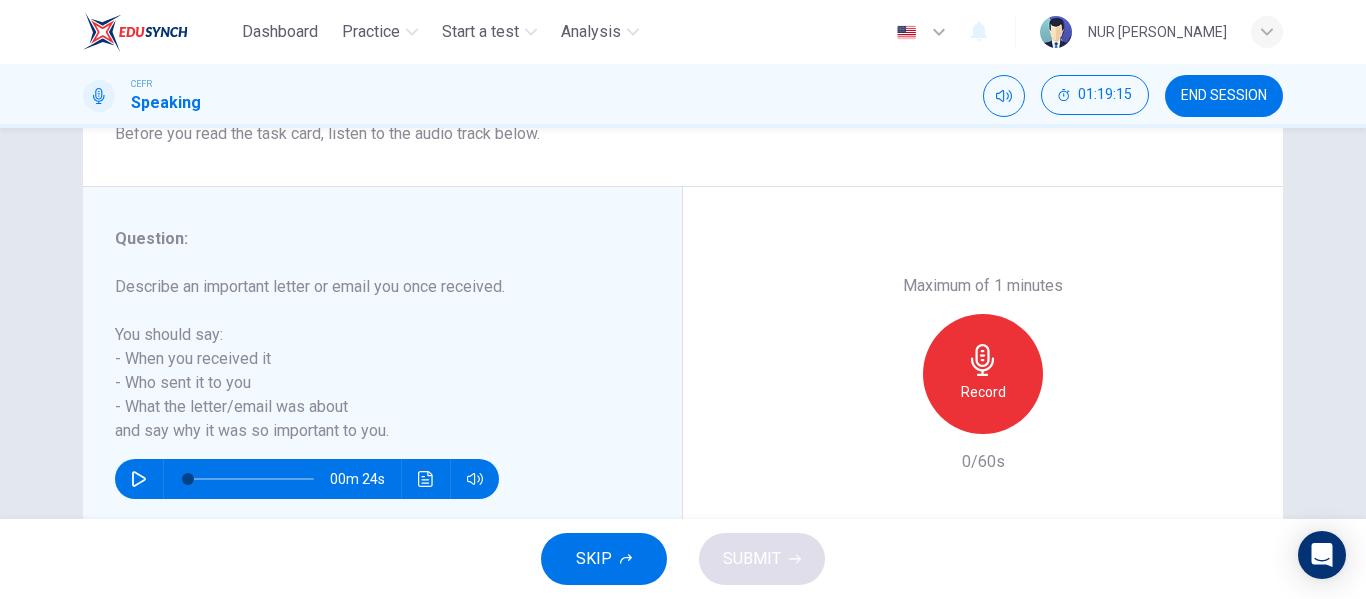 click on "Record" at bounding box center [983, 374] 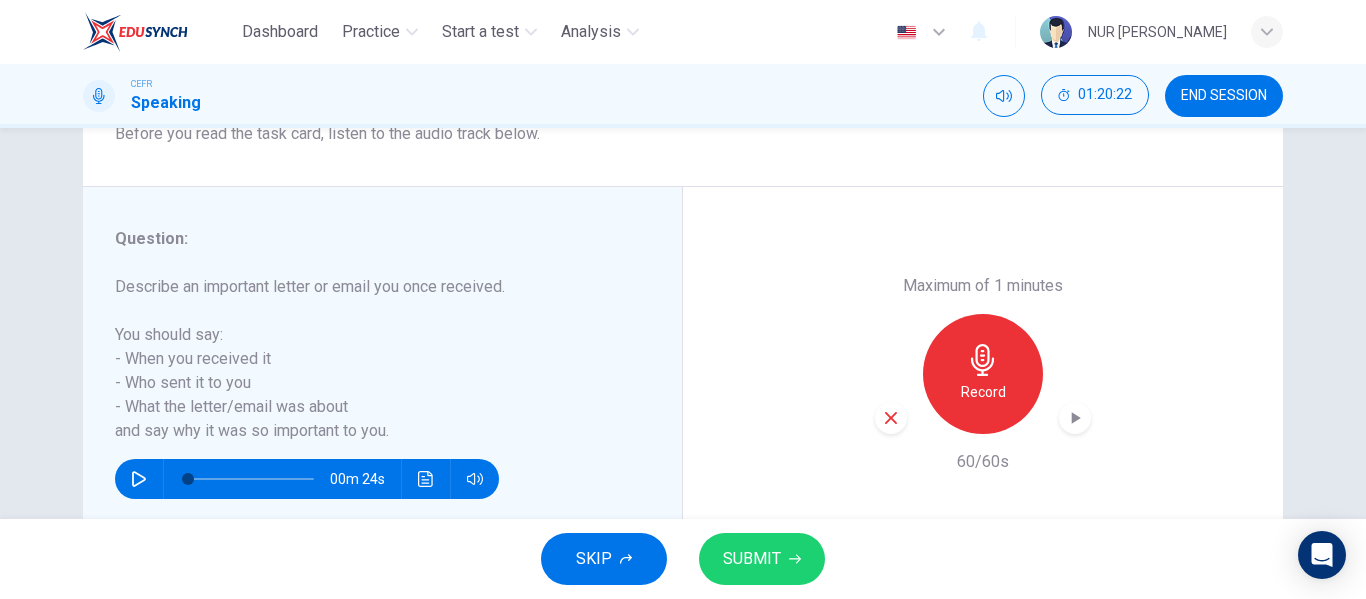 click on "SUBMIT" at bounding box center [762, 559] 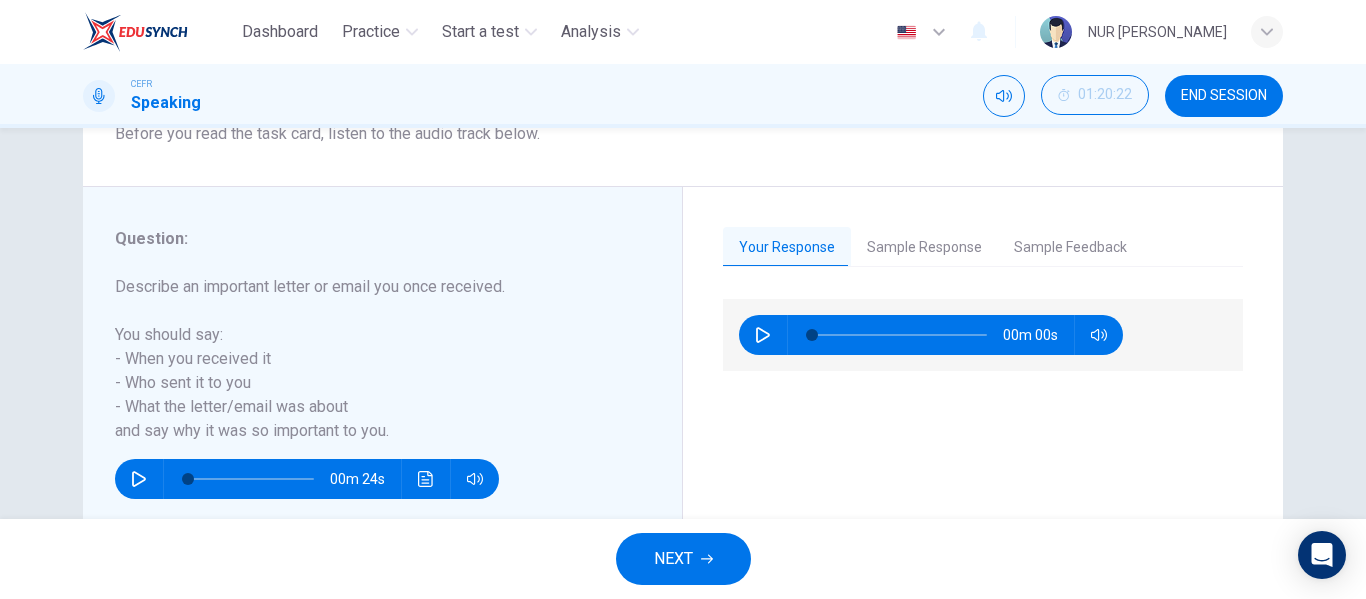 click on "NEXT" at bounding box center [683, 559] 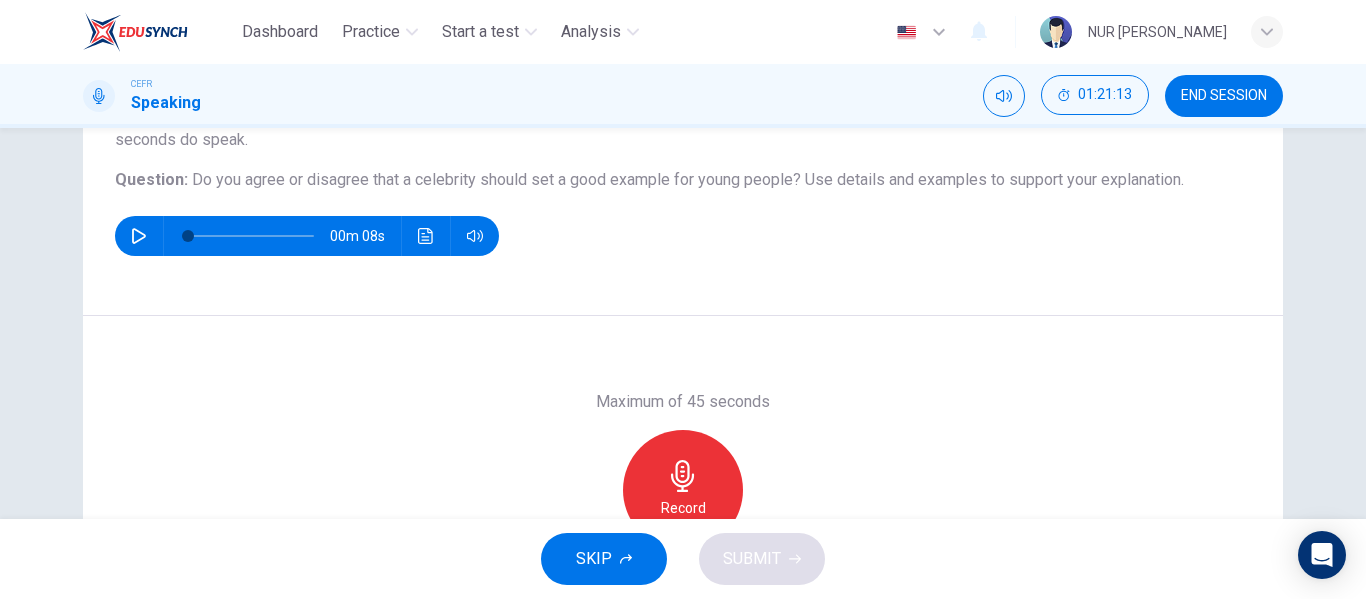 scroll, scrollTop: 300, scrollLeft: 0, axis: vertical 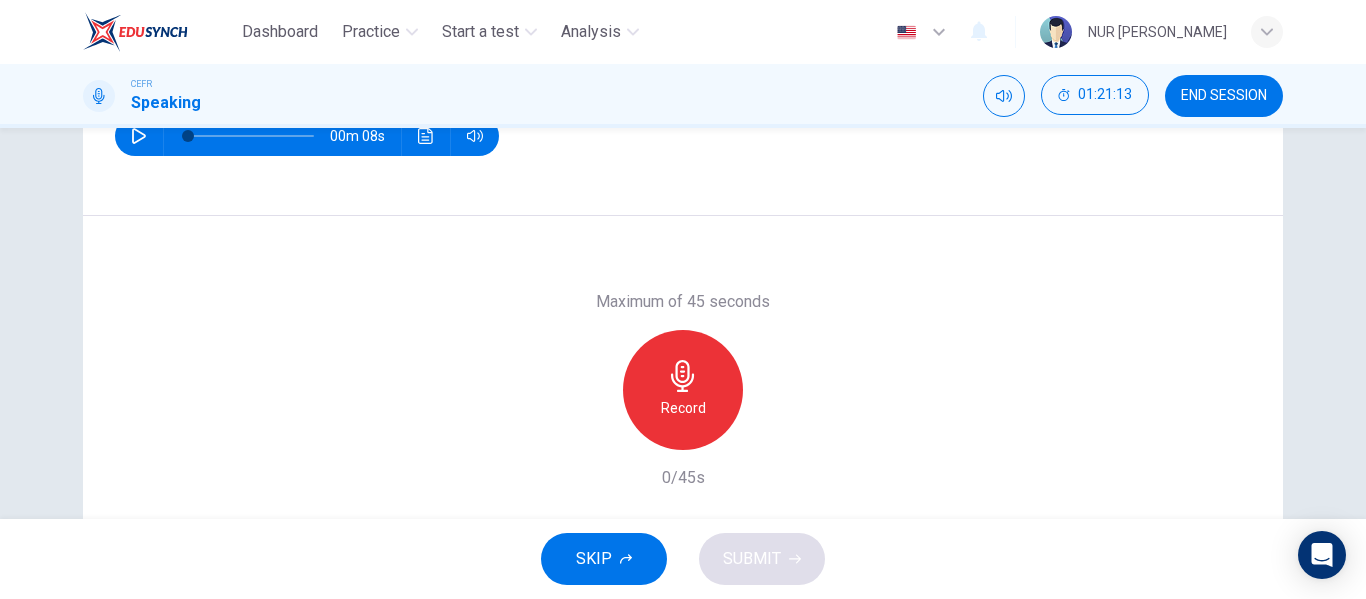 click on "Record" at bounding box center (683, 390) 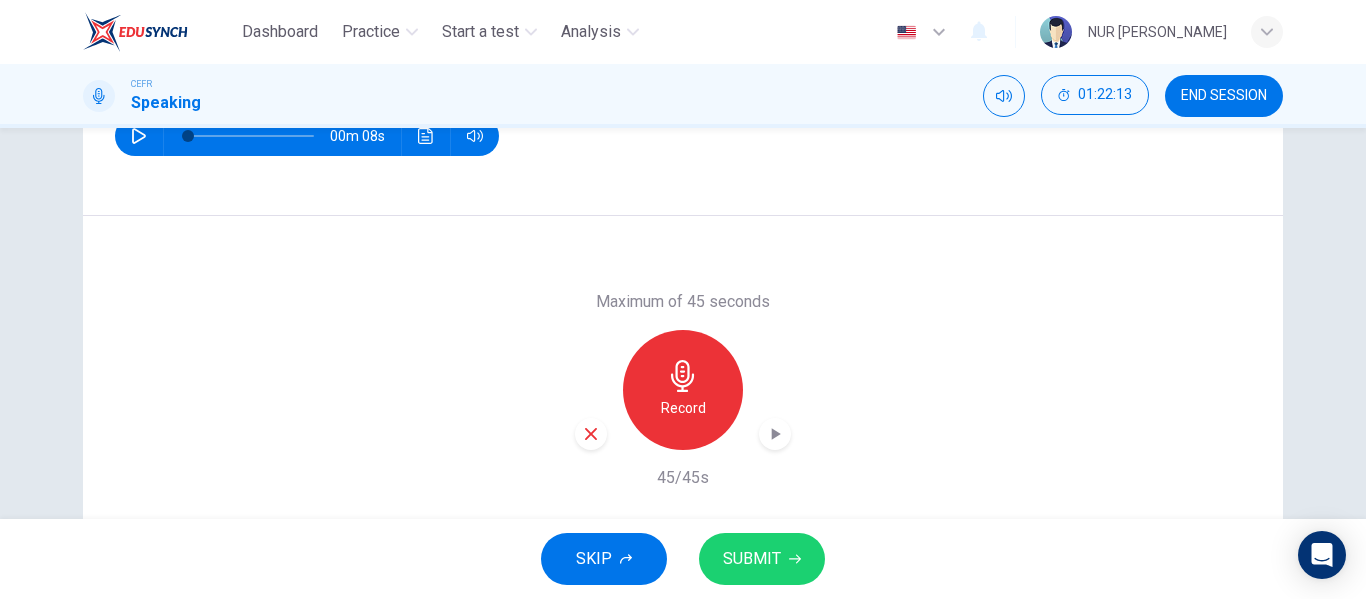 click on "SUBMIT" at bounding box center (752, 559) 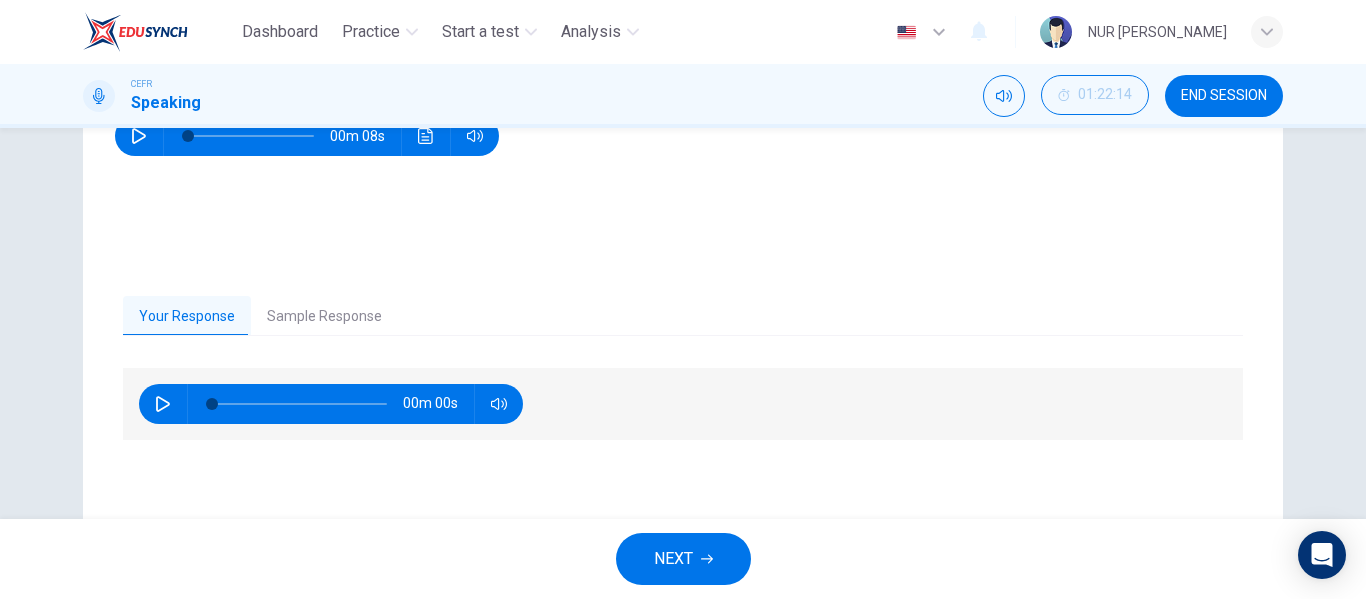 click on "Sample Response" at bounding box center (324, 317) 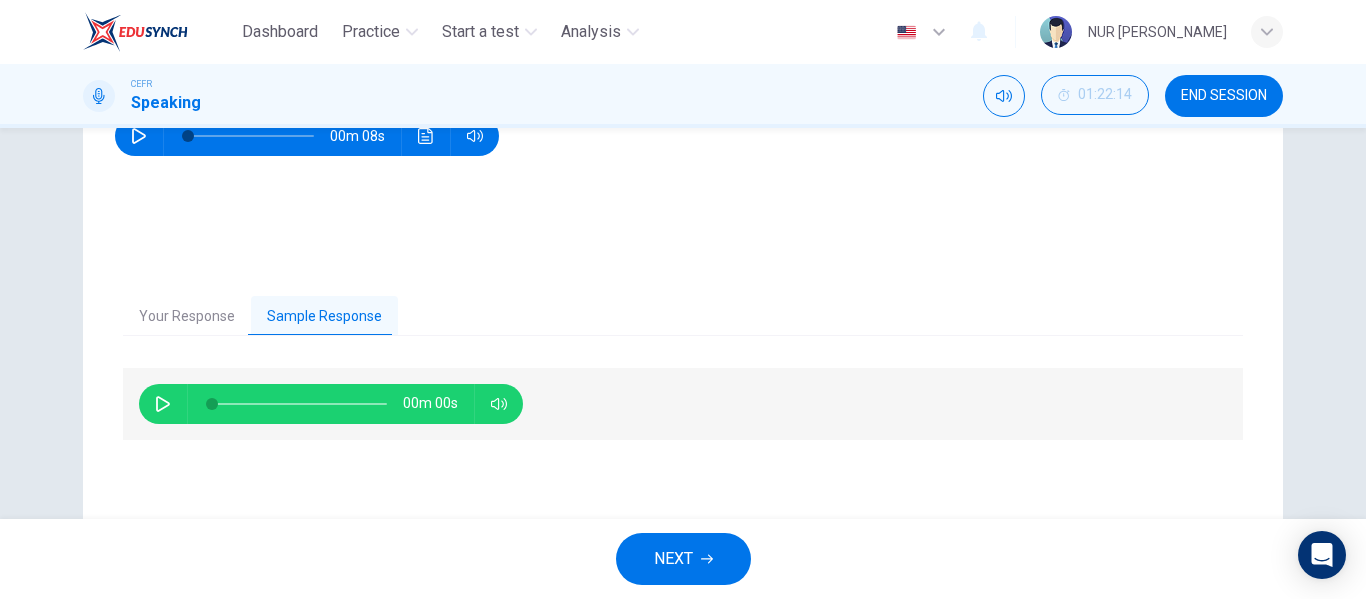 click 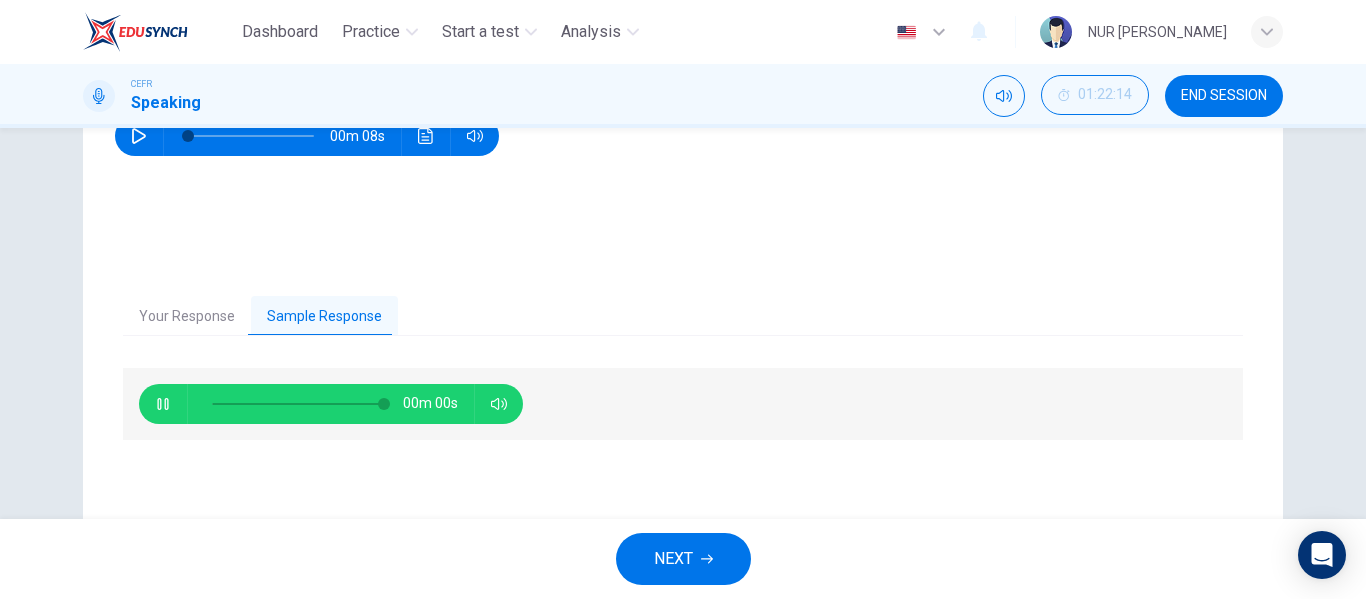 type on "0" 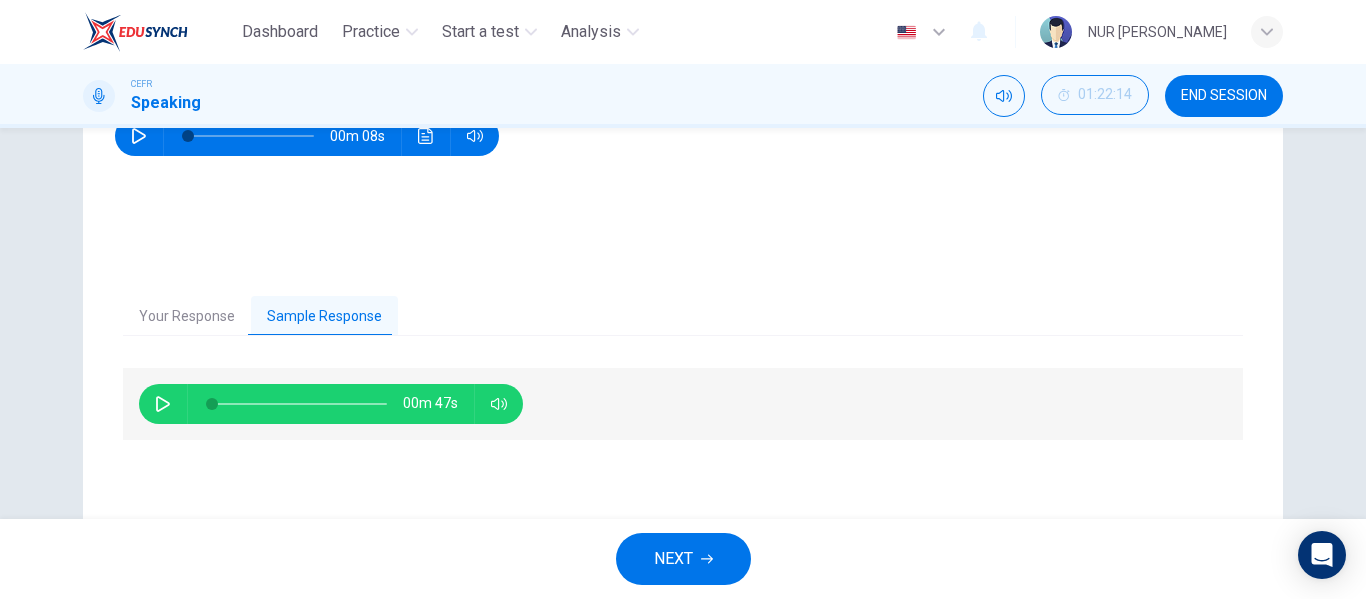 click on "NEXT" at bounding box center (683, 559) 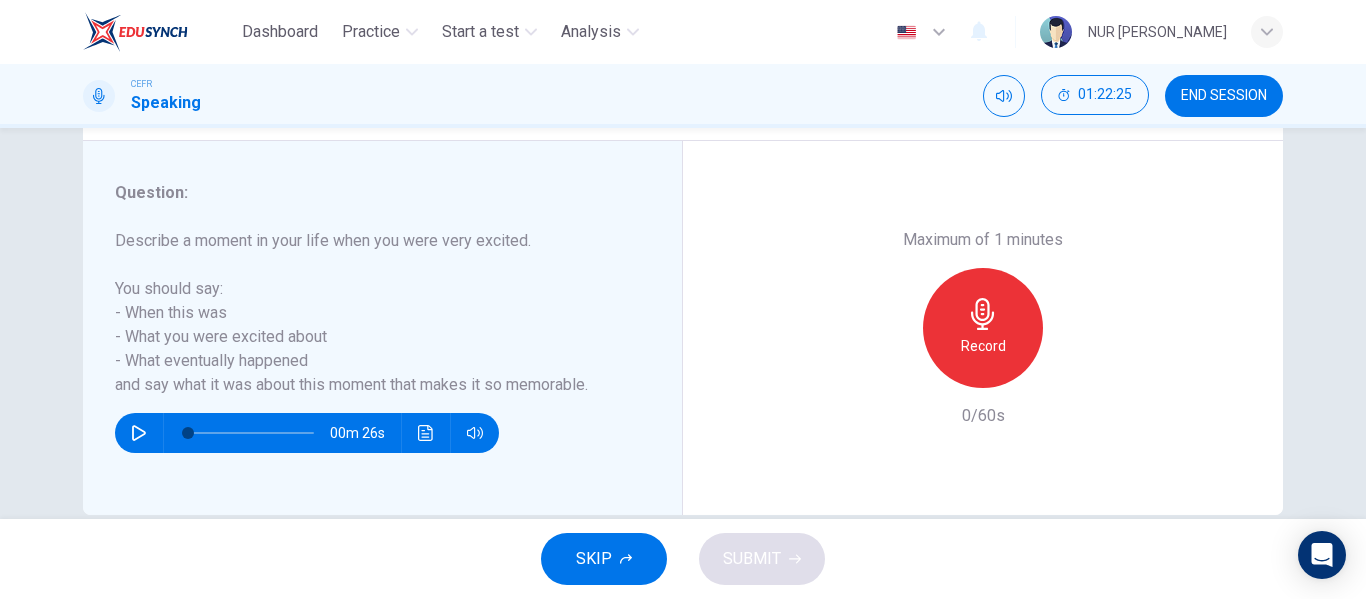 scroll, scrollTop: 384, scrollLeft: 0, axis: vertical 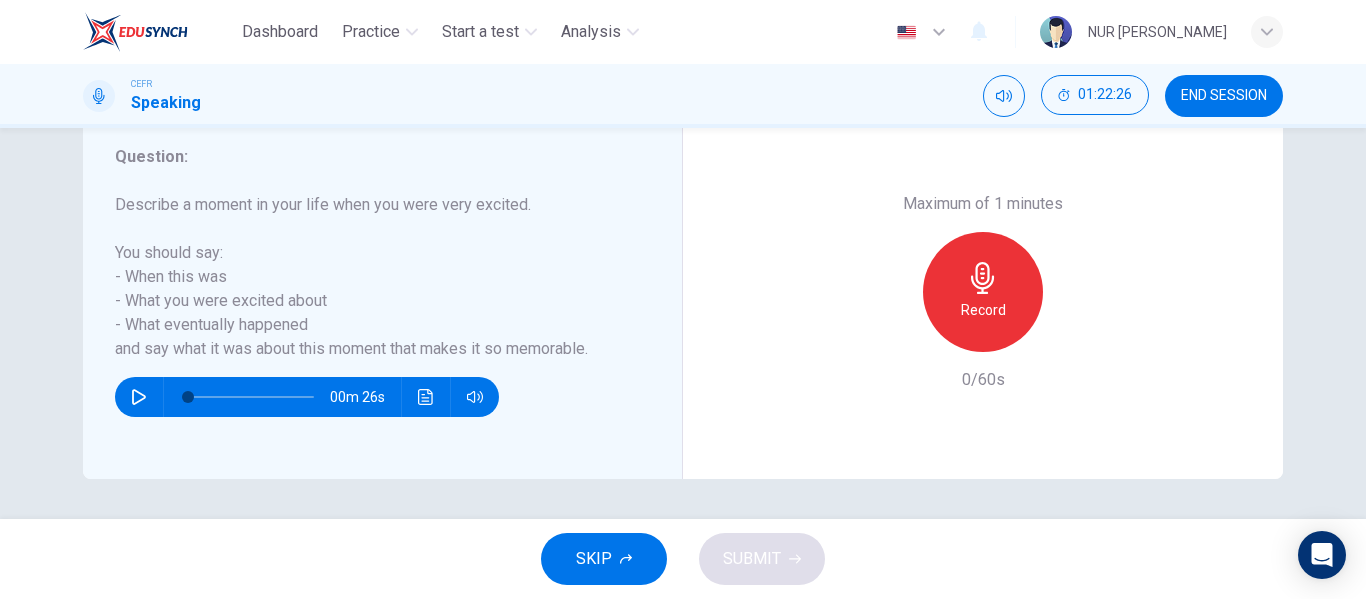 click on "SKIP" at bounding box center [604, 559] 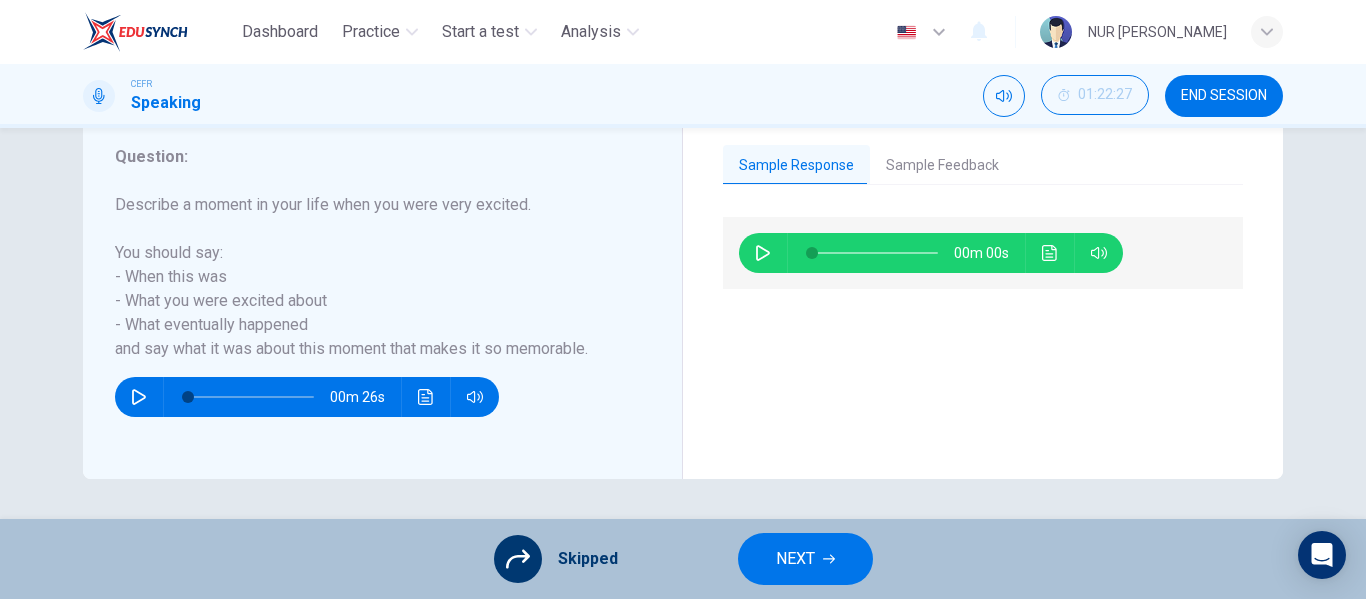 click 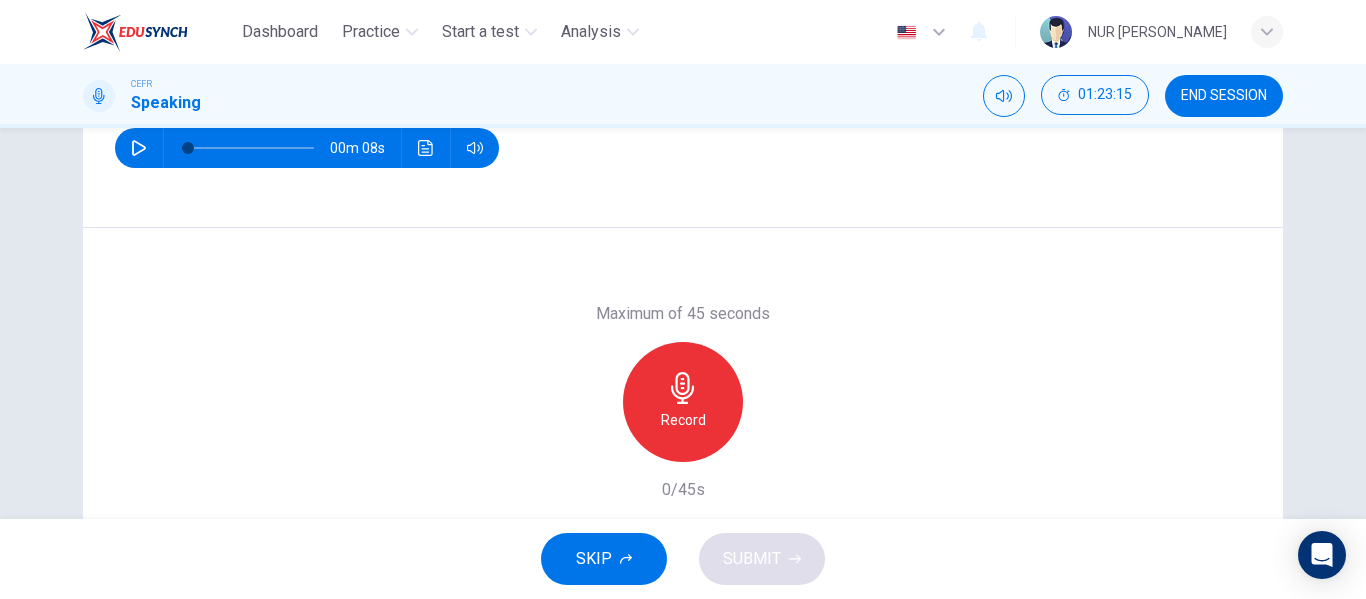 scroll, scrollTop: 300, scrollLeft: 0, axis: vertical 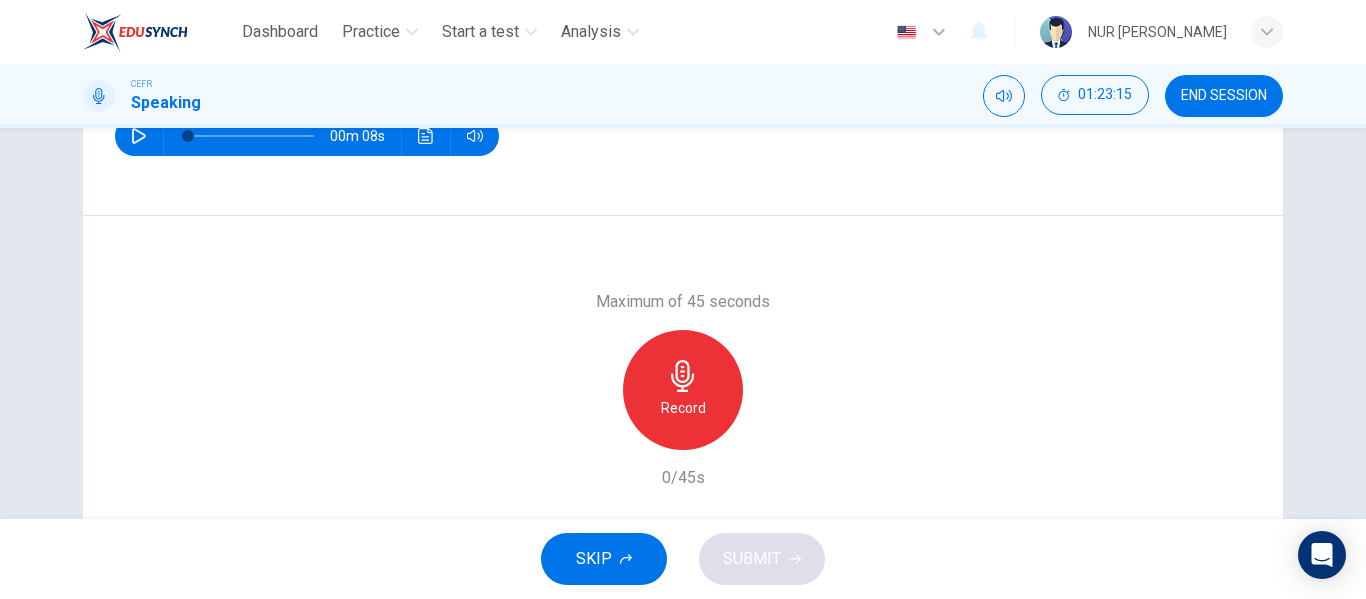 click on "Record" at bounding box center [683, 390] 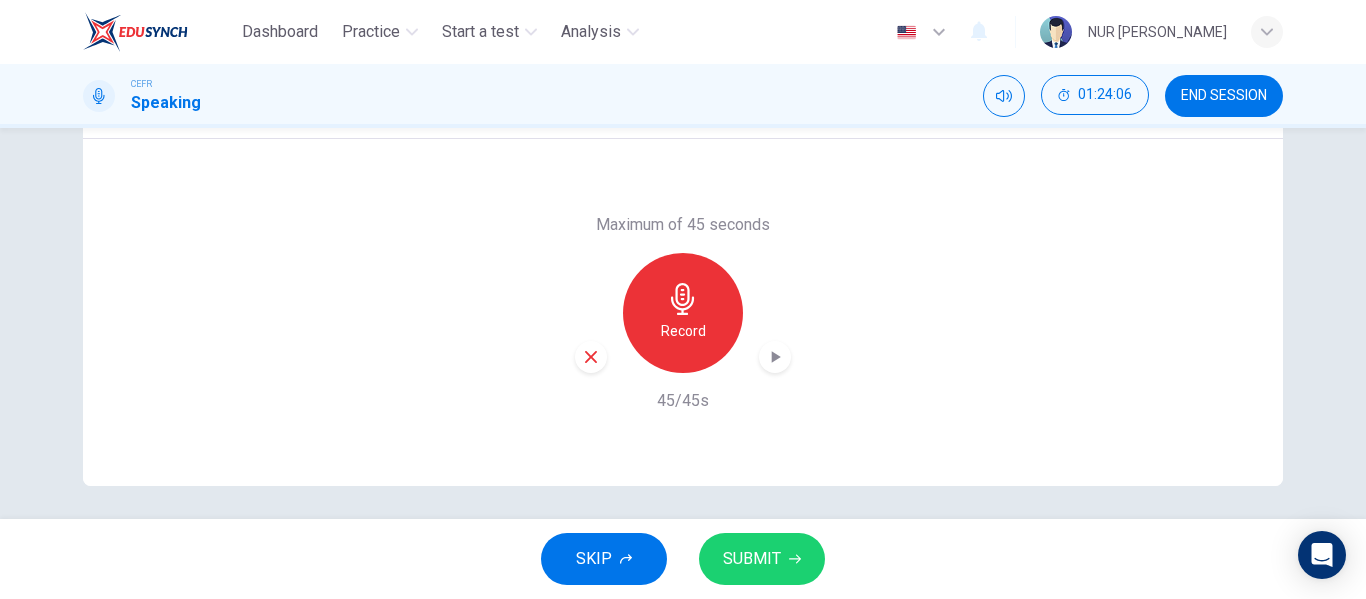 scroll, scrollTop: 384, scrollLeft: 0, axis: vertical 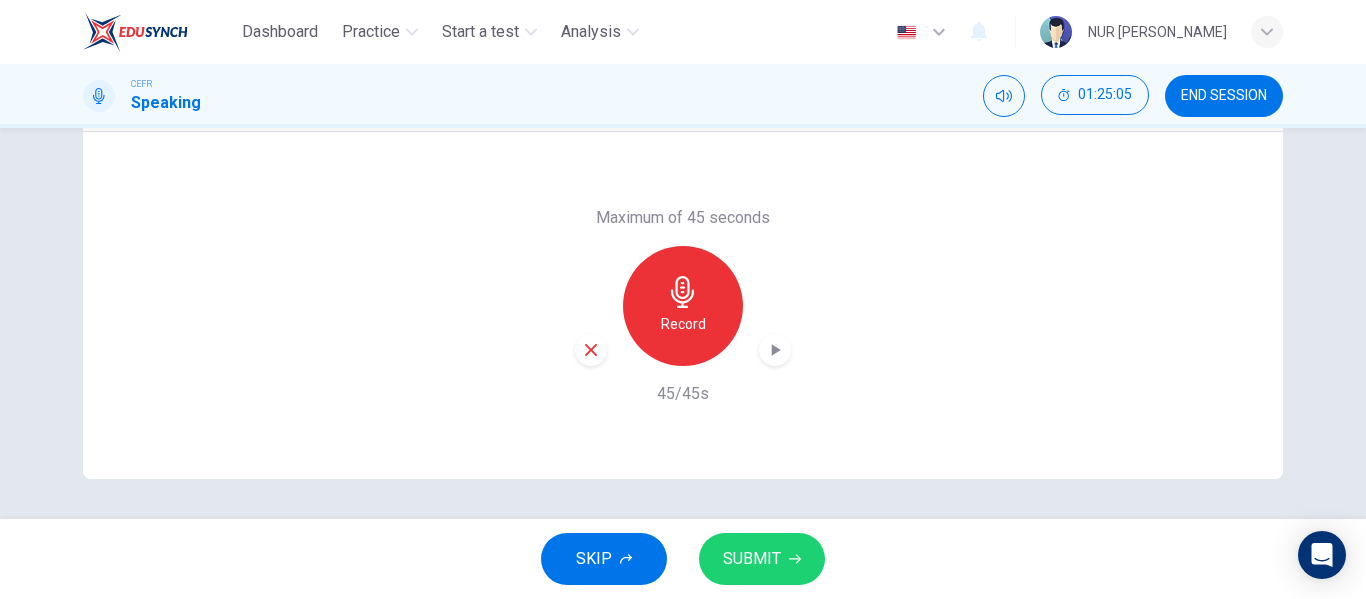 click on "SUBMIT" at bounding box center [752, 559] 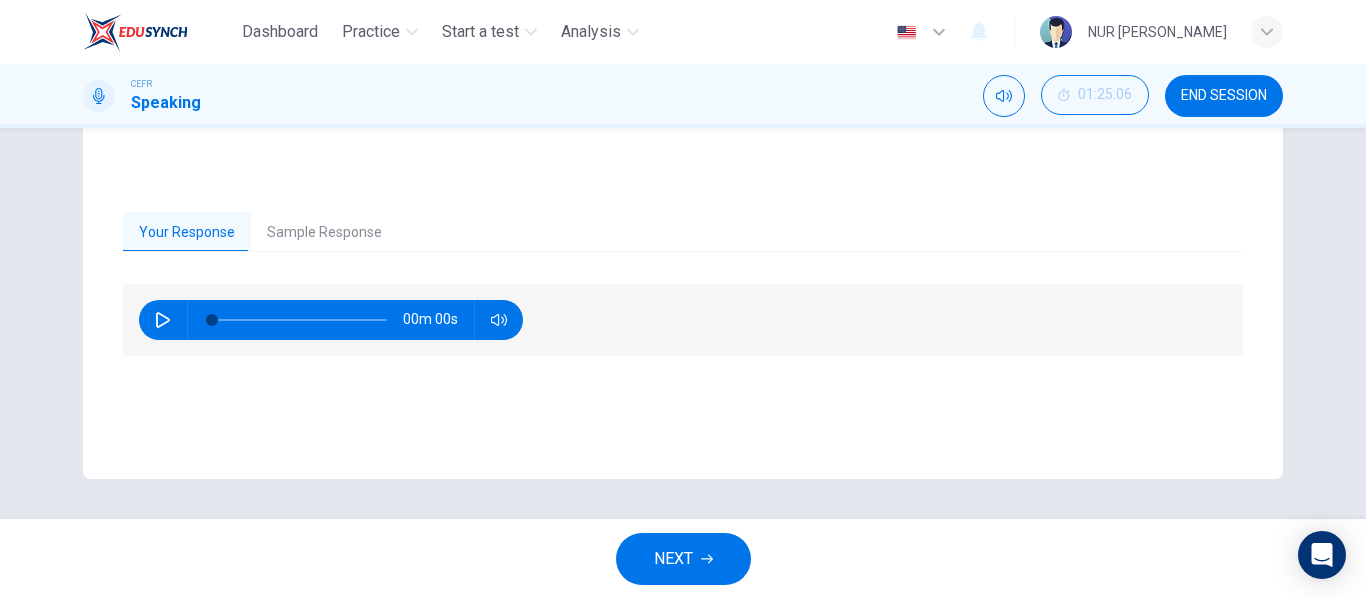 click on "Your Response Sample Response 00m 00s 00m 00s" at bounding box center (683, 326) 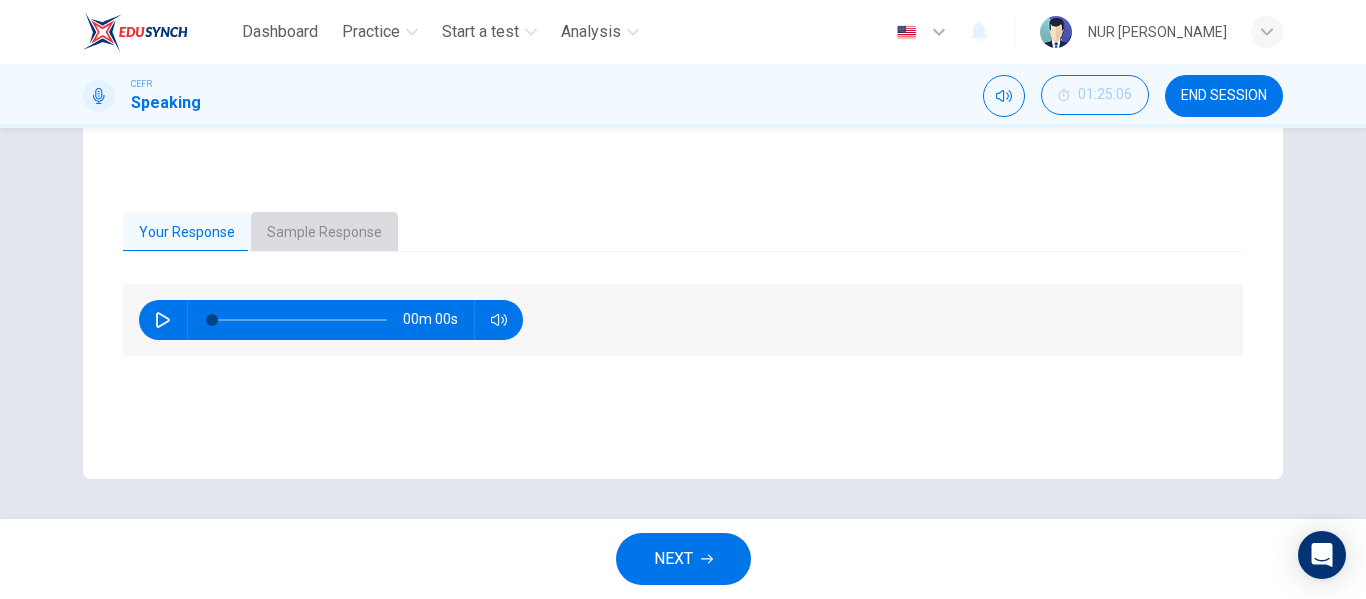 click on "Sample Response" at bounding box center (324, 233) 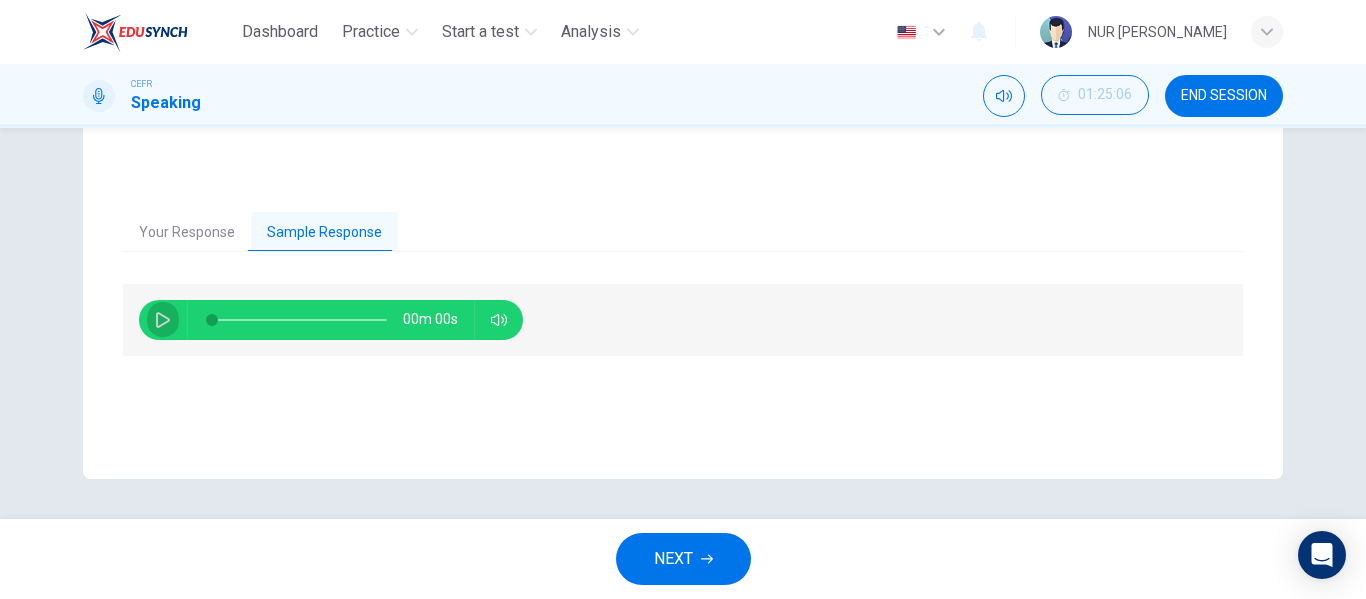 click at bounding box center (163, 320) 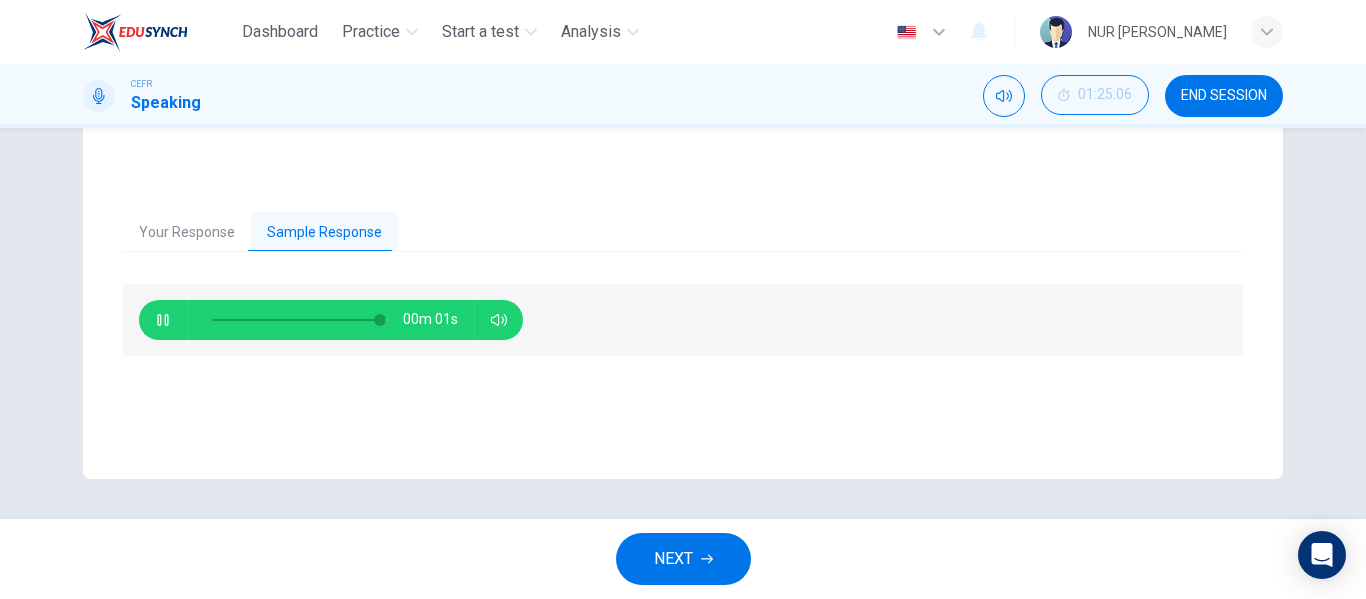 type on "98" 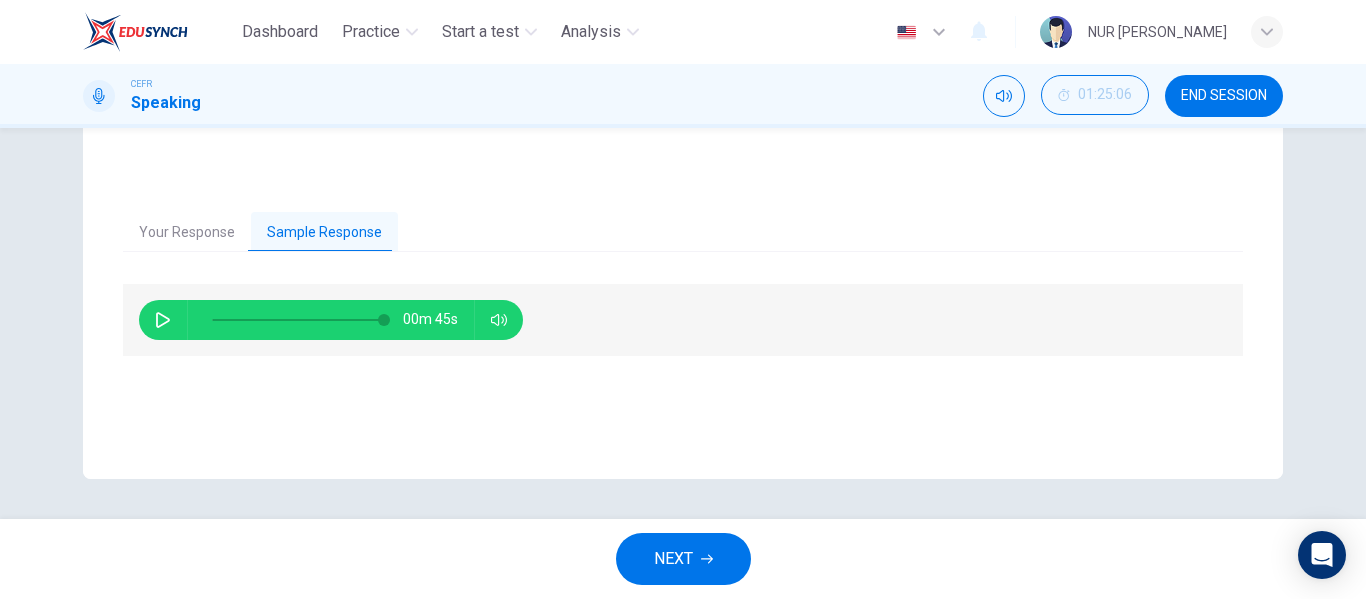 click on "NEXT" at bounding box center (673, 559) 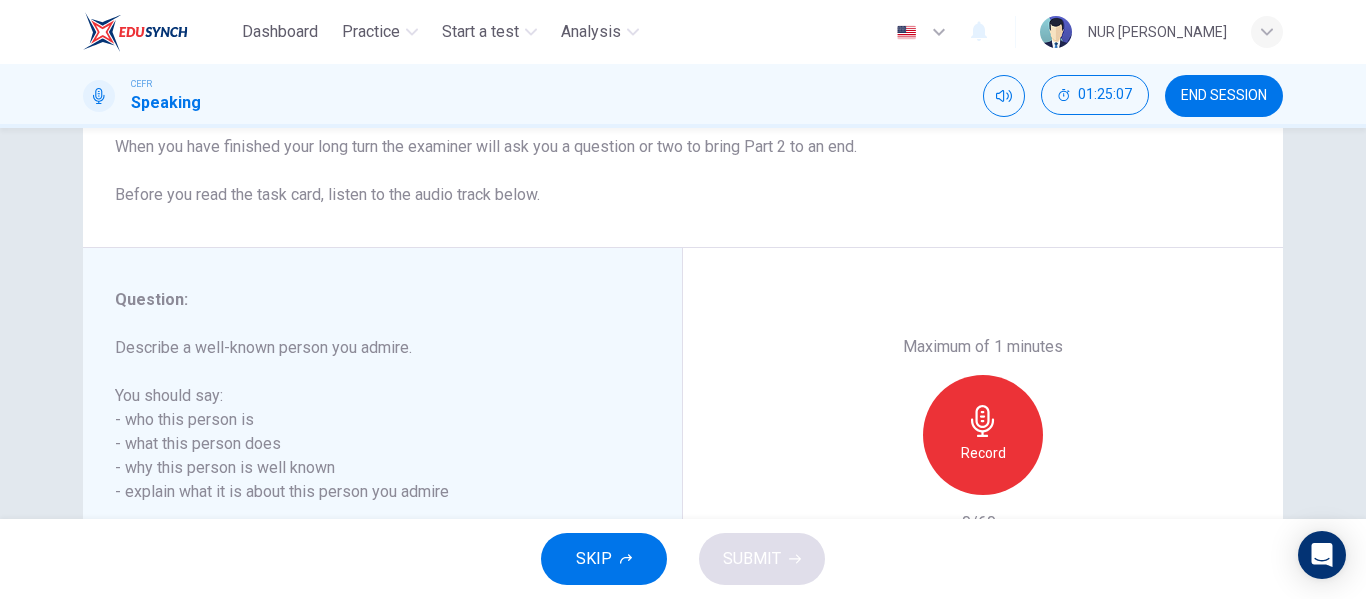 scroll, scrollTop: 300, scrollLeft: 0, axis: vertical 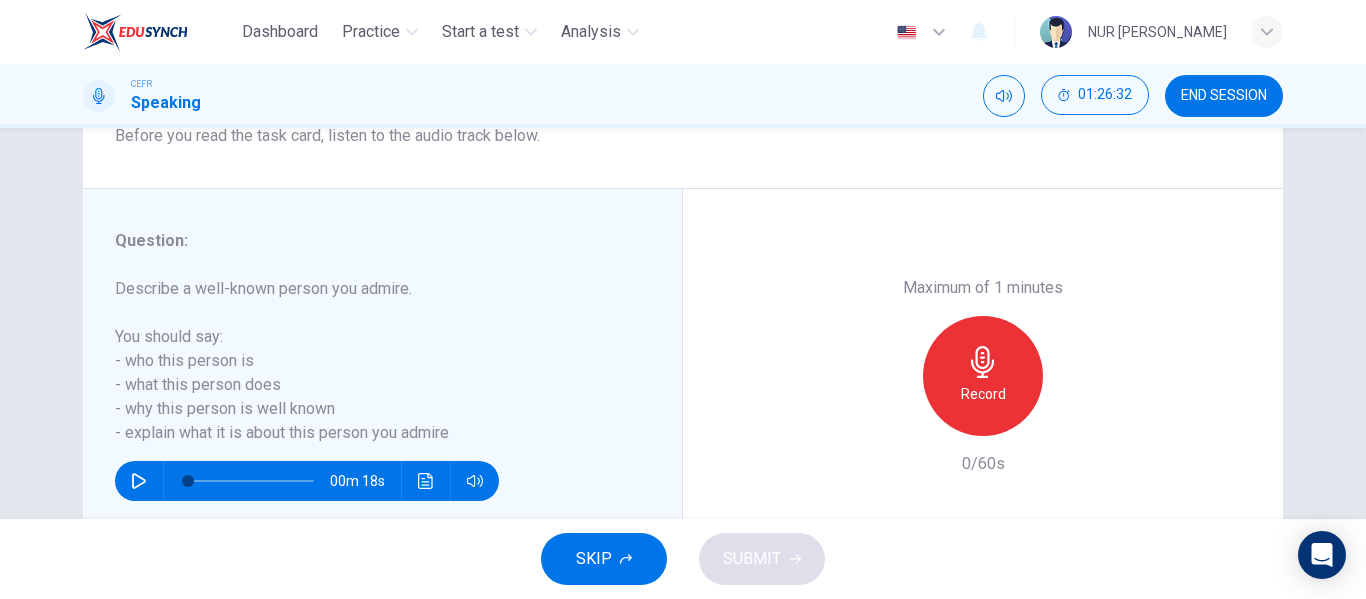 click on "Record" at bounding box center [983, 394] 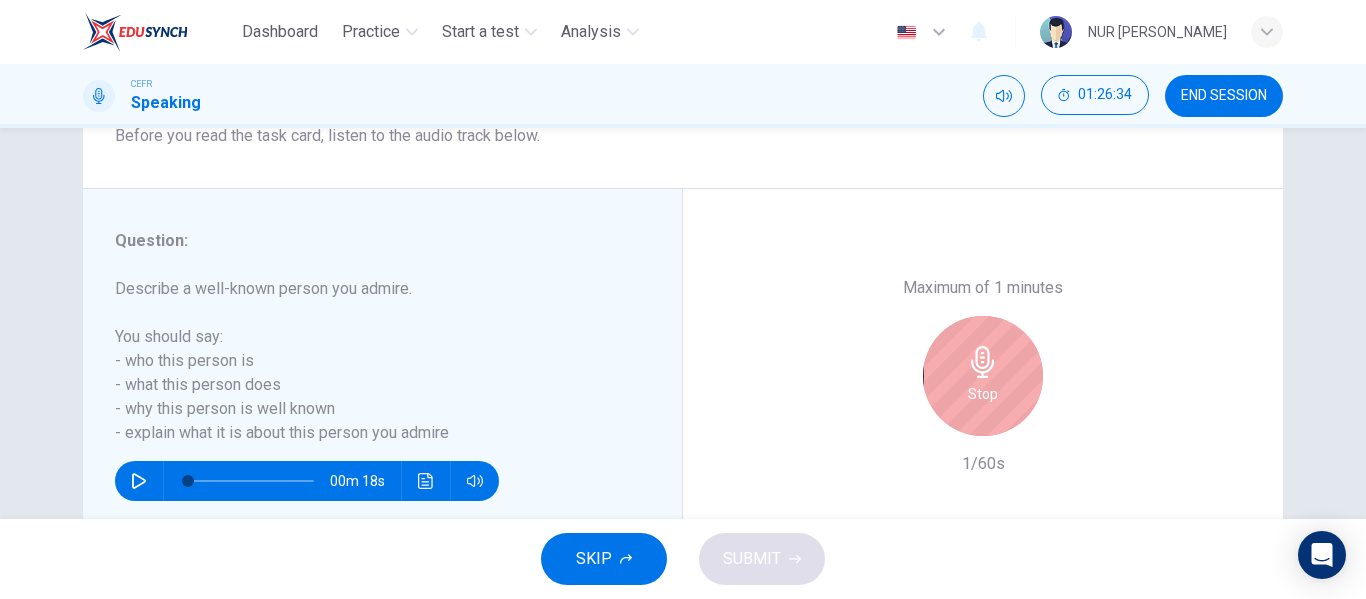 click on "Stop" at bounding box center [983, 394] 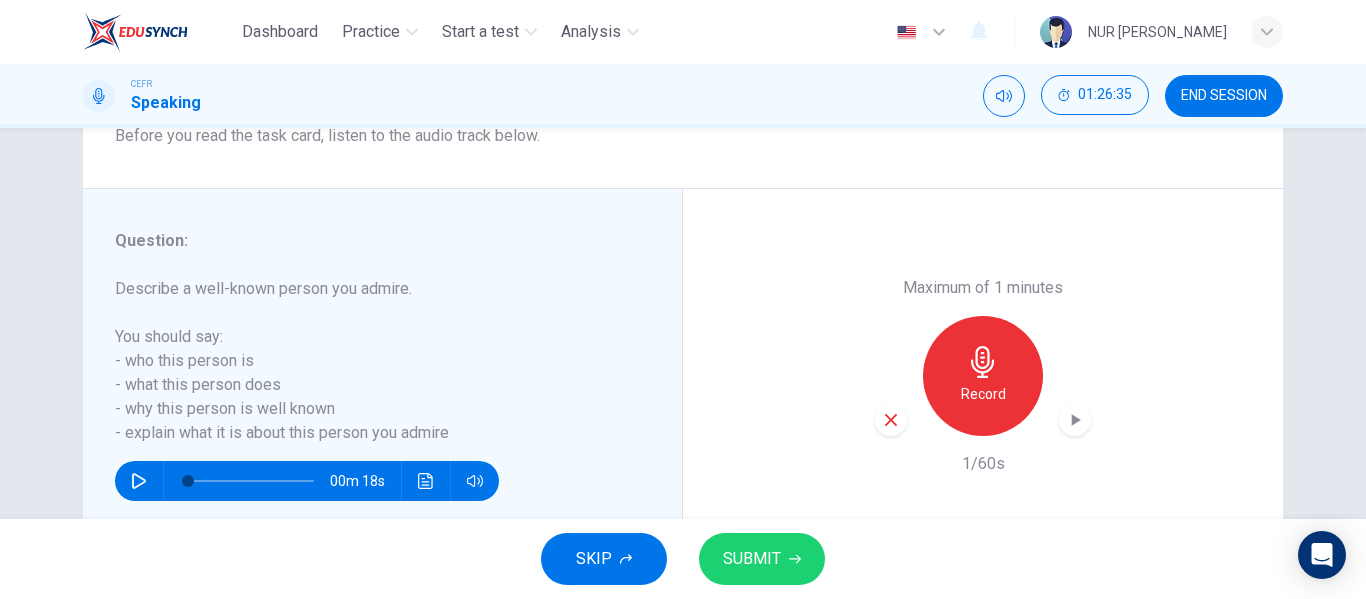 click on "SUBMIT" at bounding box center (752, 559) 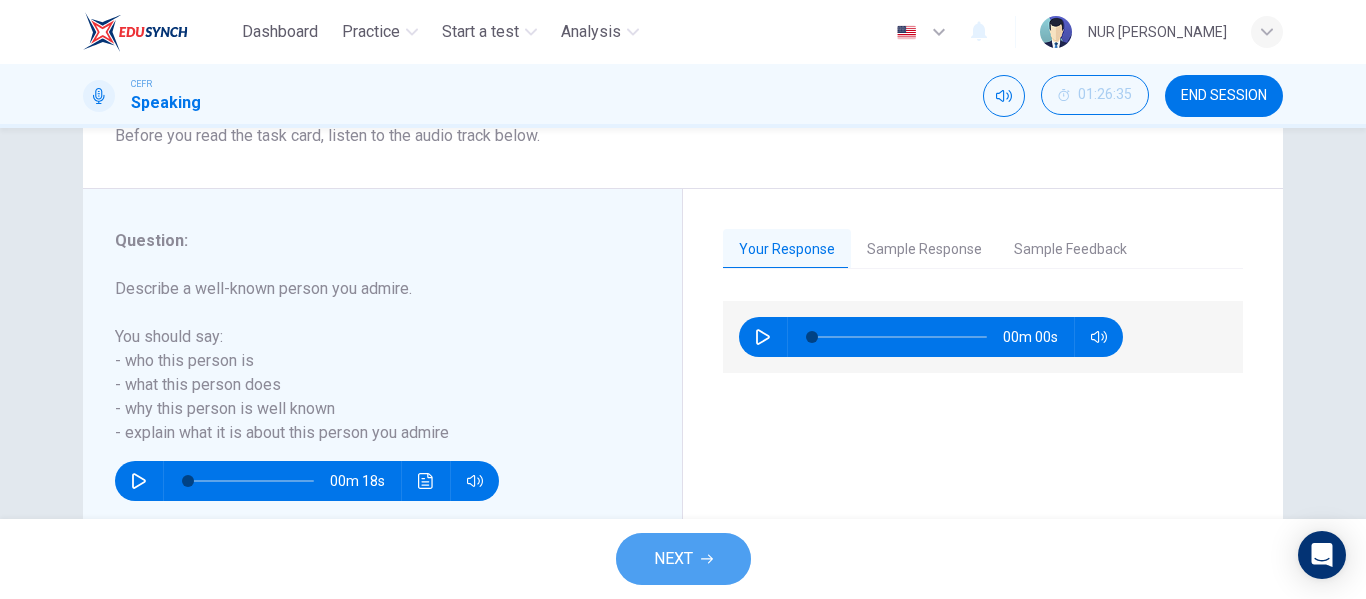 click on "NEXT" at bounding box center [683, 559] 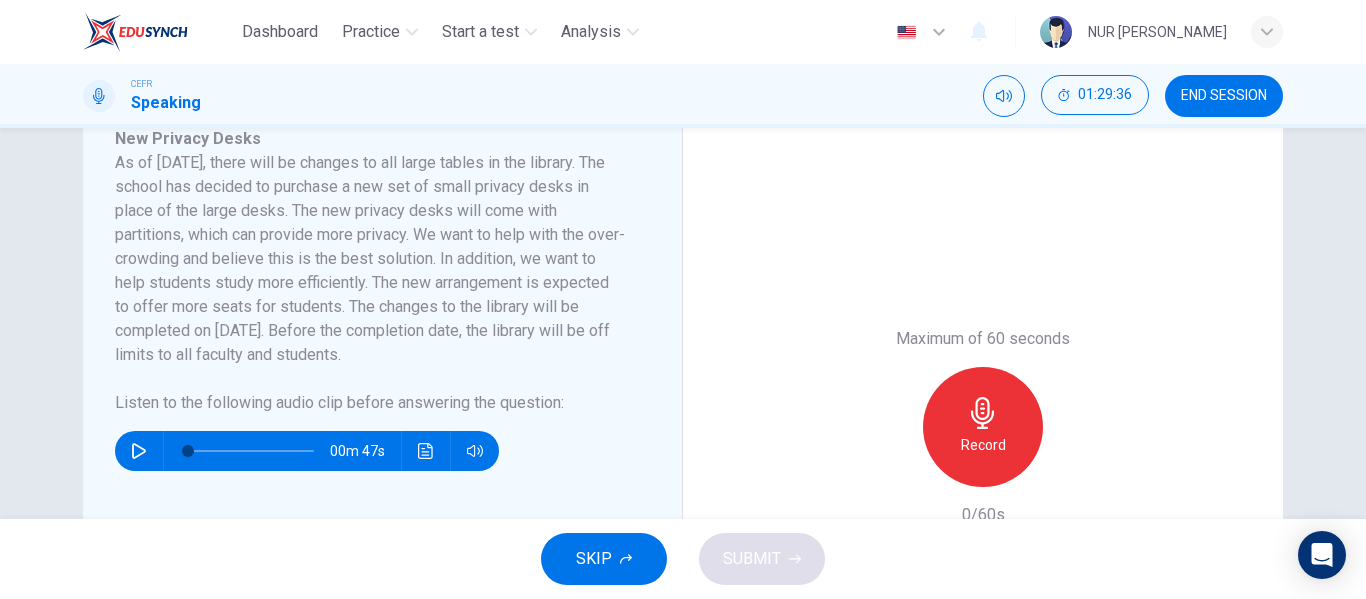 scroll, scrollTop: 430, scrollLeft: 0, axis: vertical 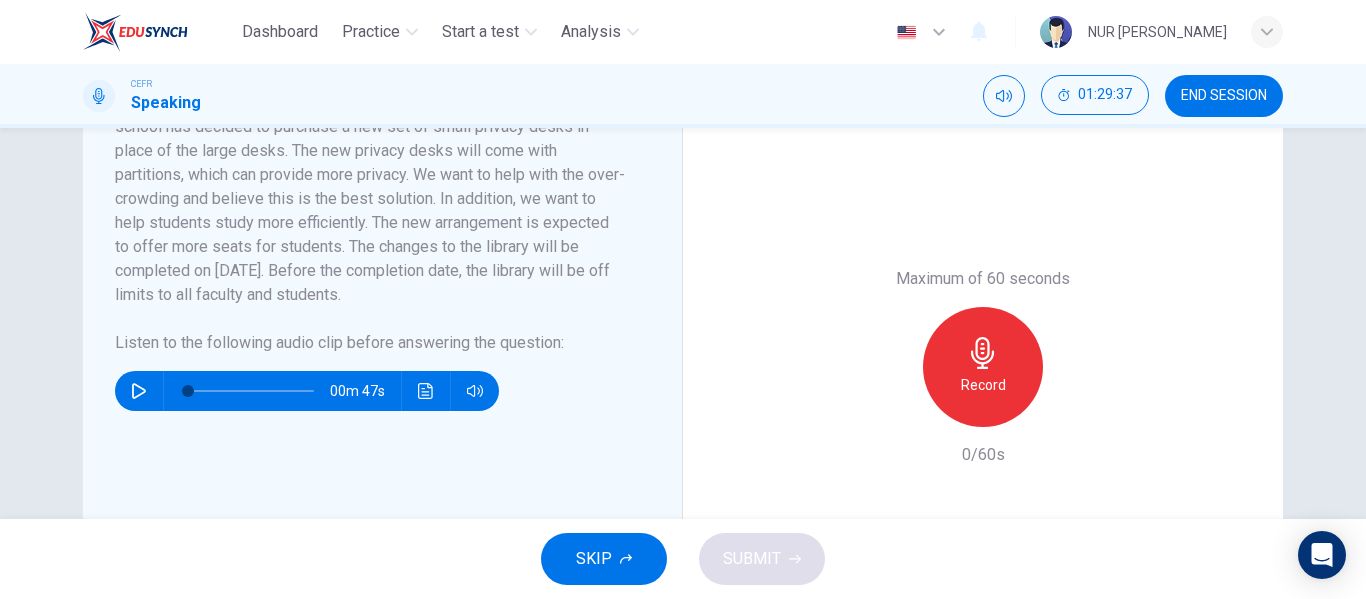click 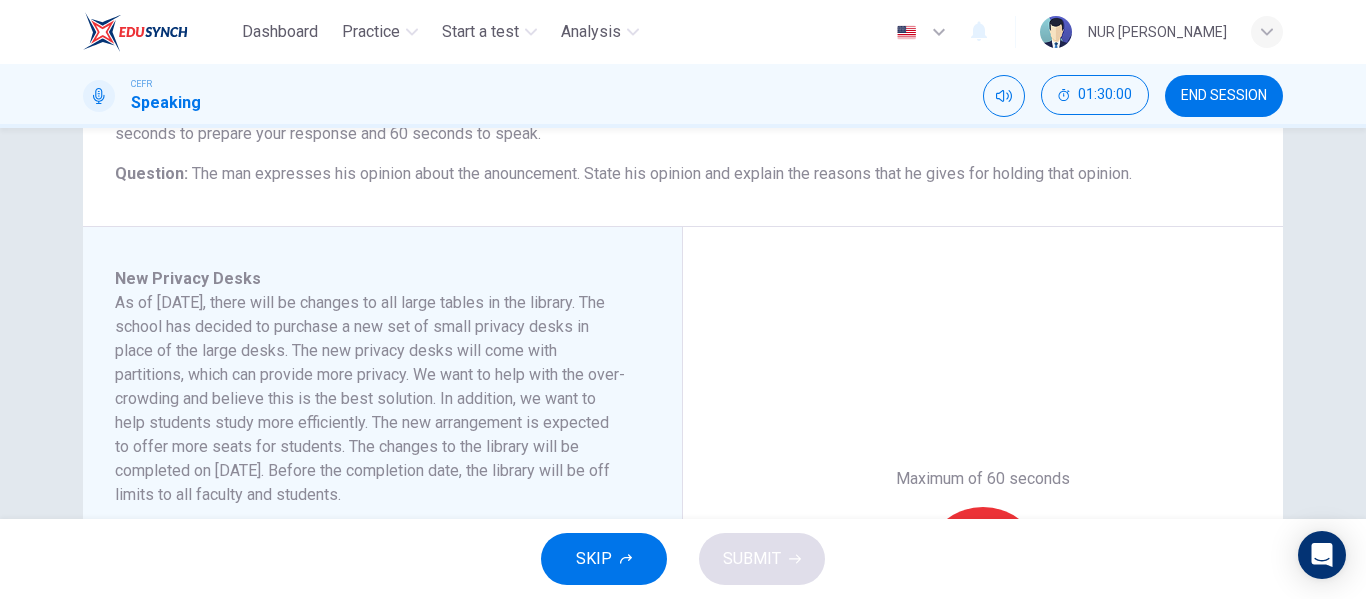 scroll, scrollTop: 430, scrollLeft: 0, axis: vertical 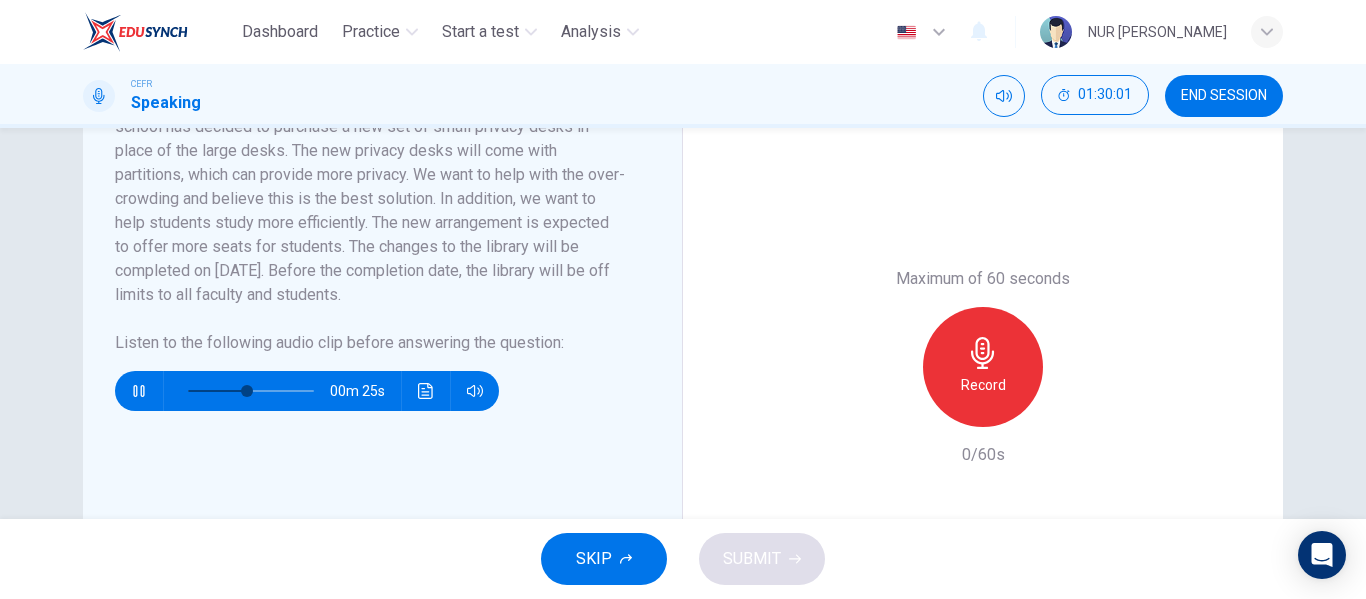 click 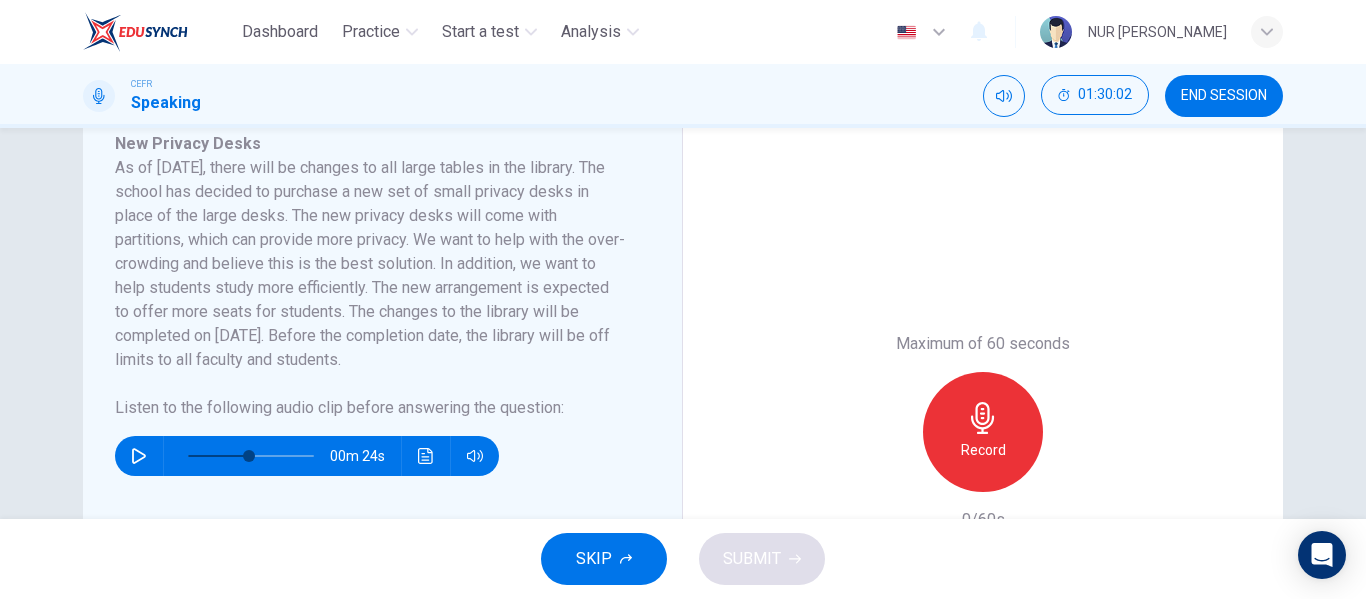 scroll, scrollTop: 330, scrollLeft: 0, axis: vertical 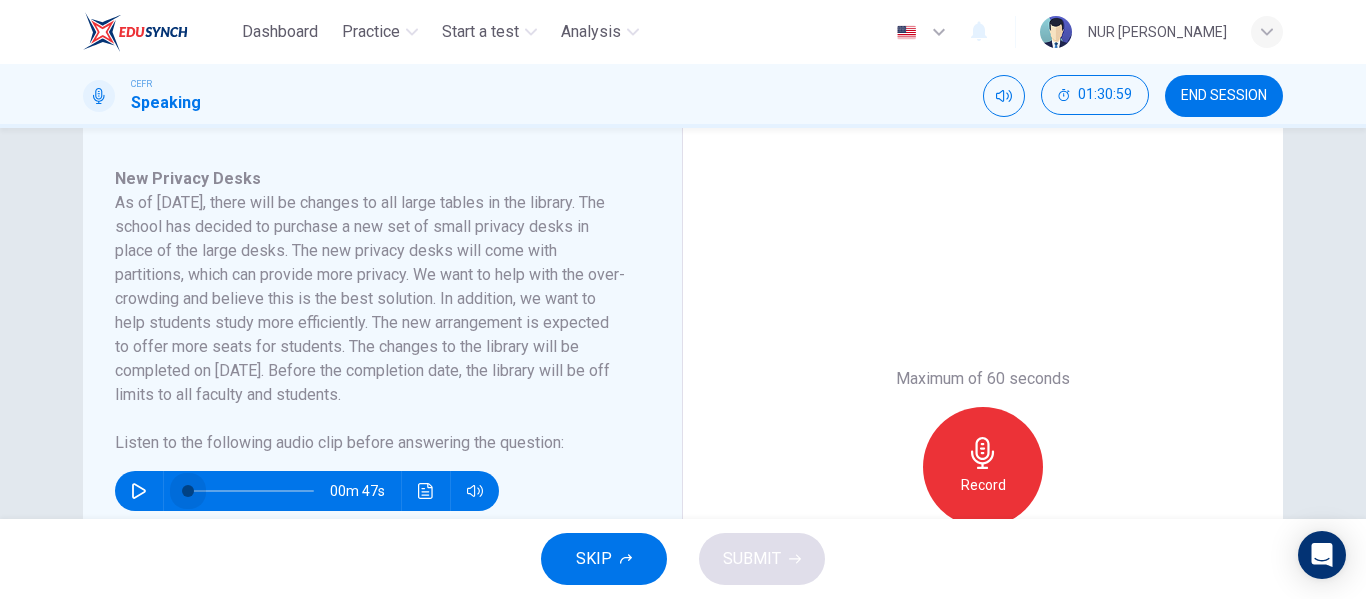 drag, startPoint x: 240, startPoint y: 494, endPoint x: 156, endPoint y: 485, distance: 84.48077 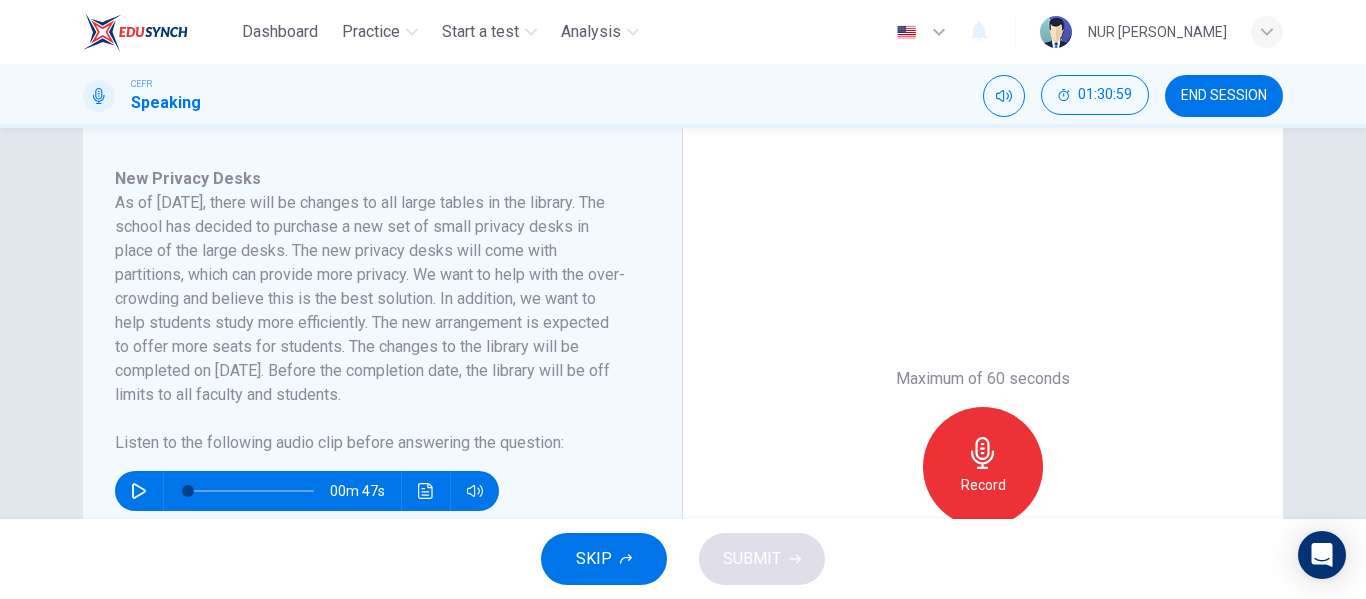 click 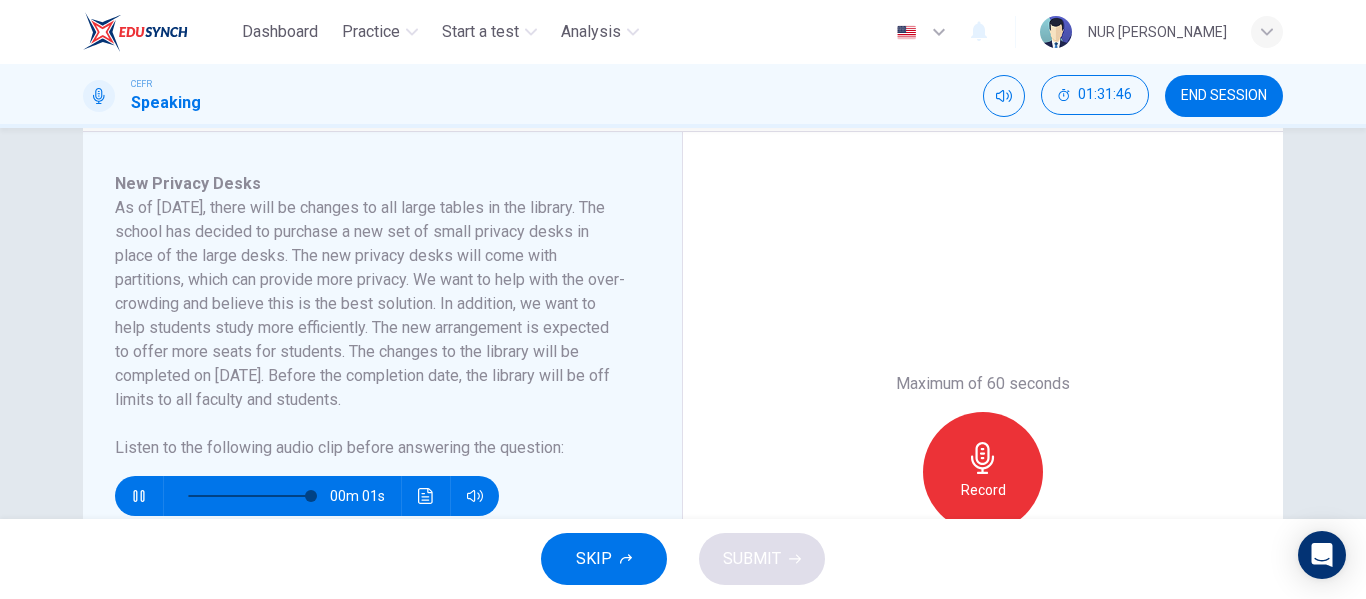 scroll, scrollTop: 290, scrollLeft: 0, axis: vertical 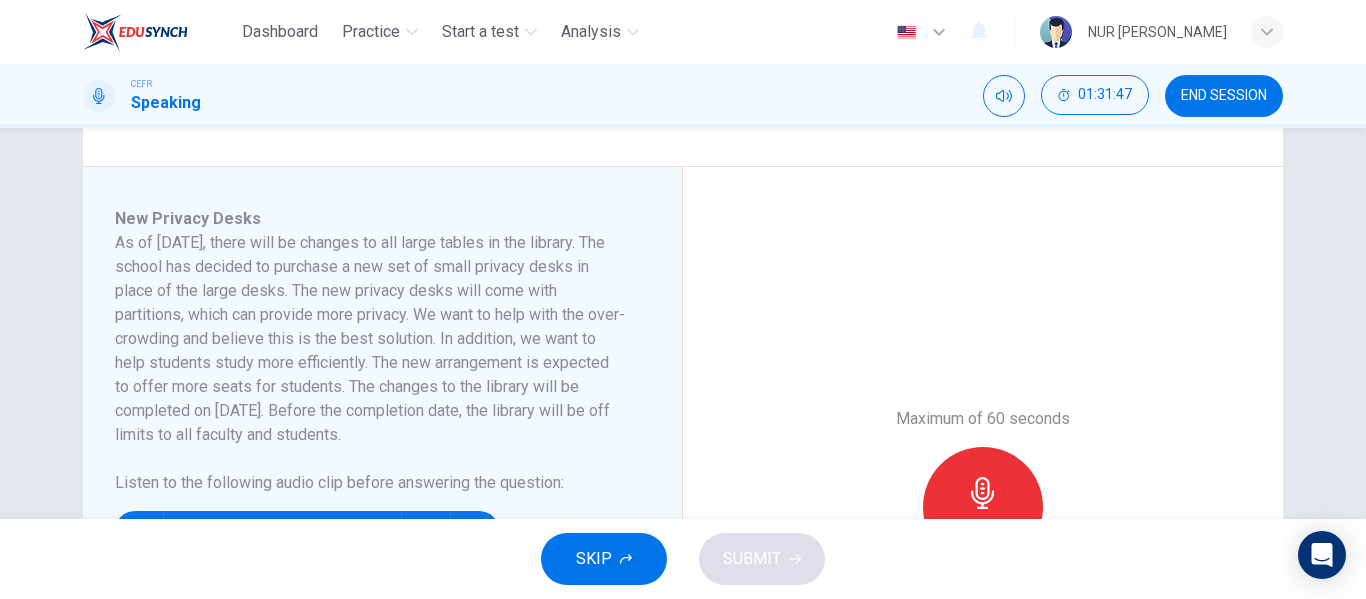 type on "0" 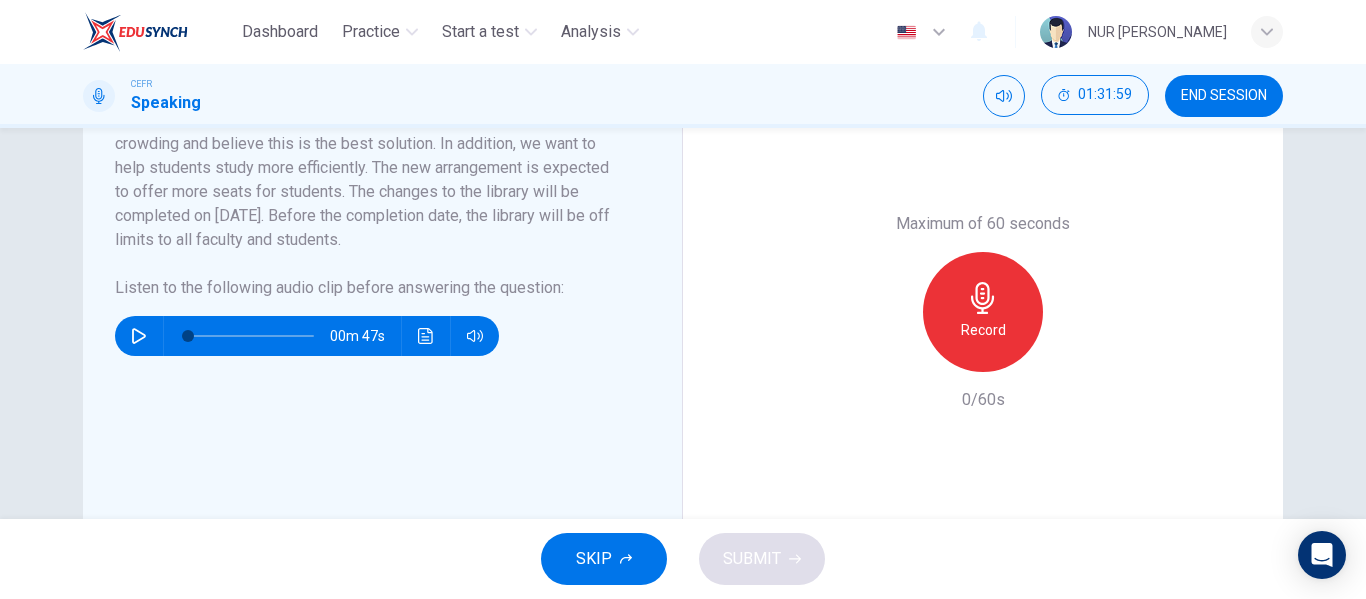scroll, scrollTop: 490, scrollLeft: 0, axis: vertical 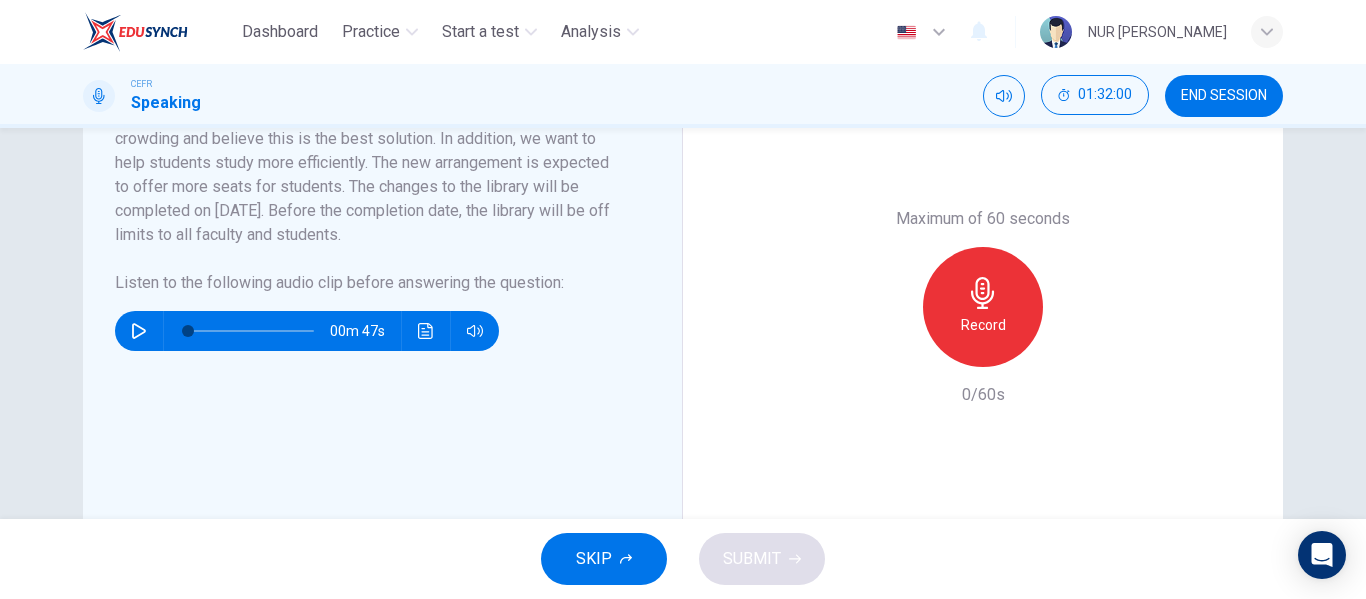 click on "Record" at bounding box center [983, 325] 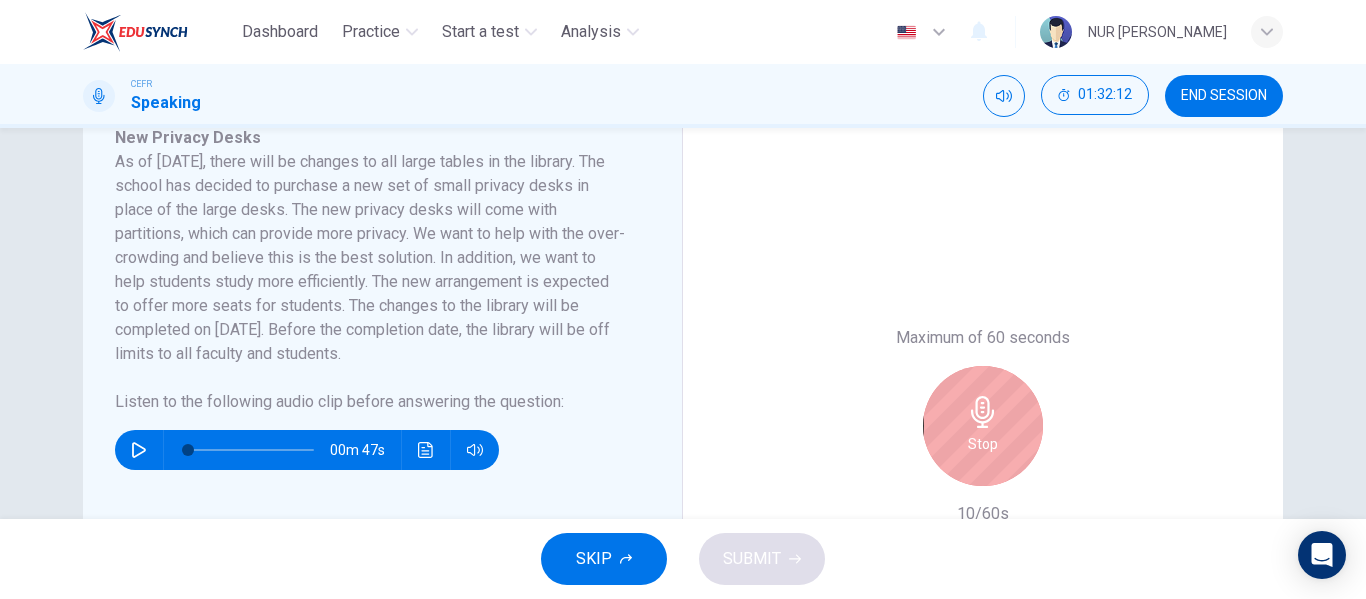 scroll, scrollTop: 377, scrollLeft: 0, axis: vertical 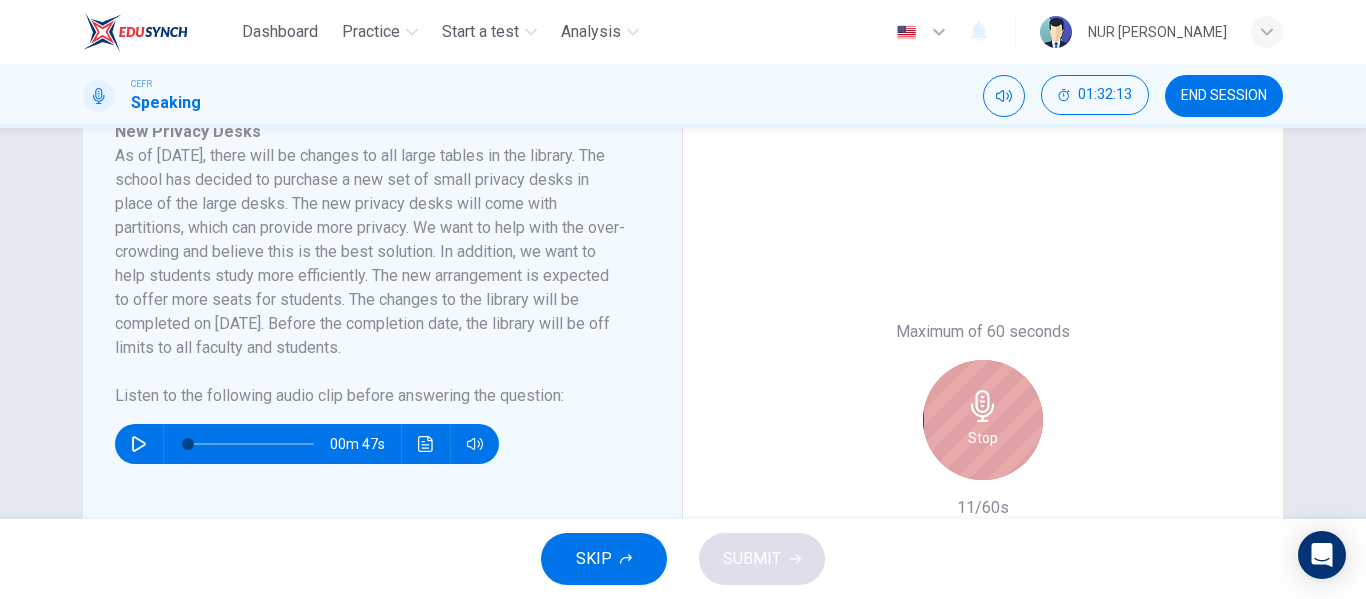 click on "Stop" at bounding box center (983, 420) 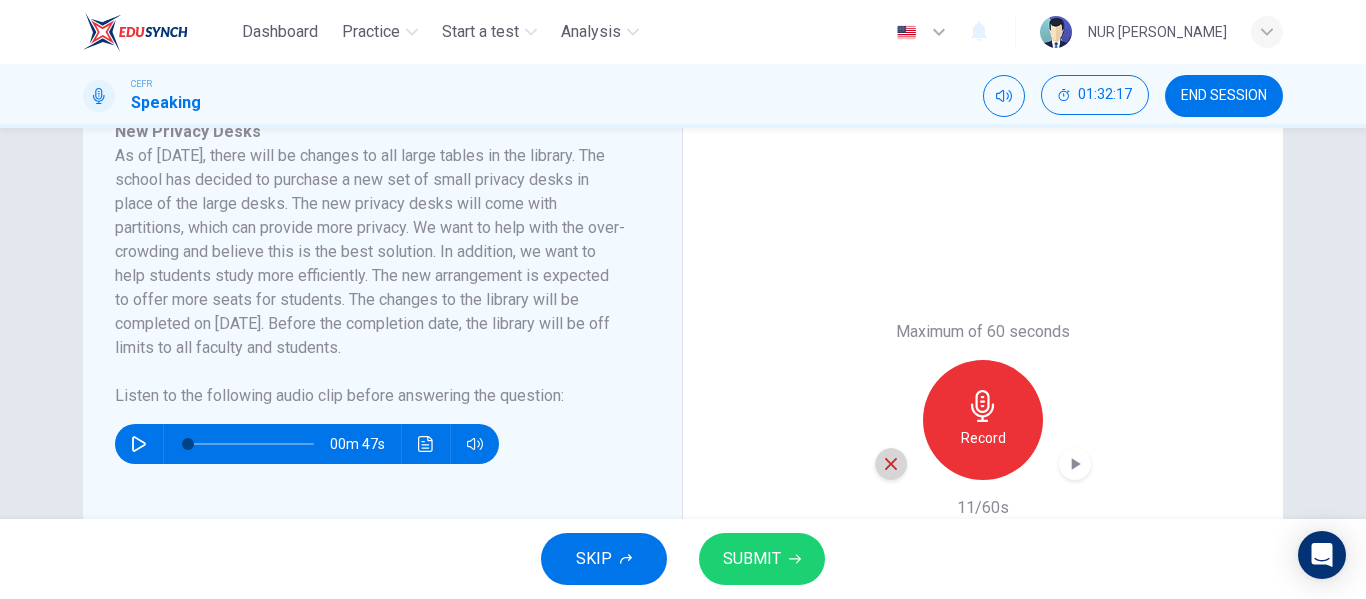 click 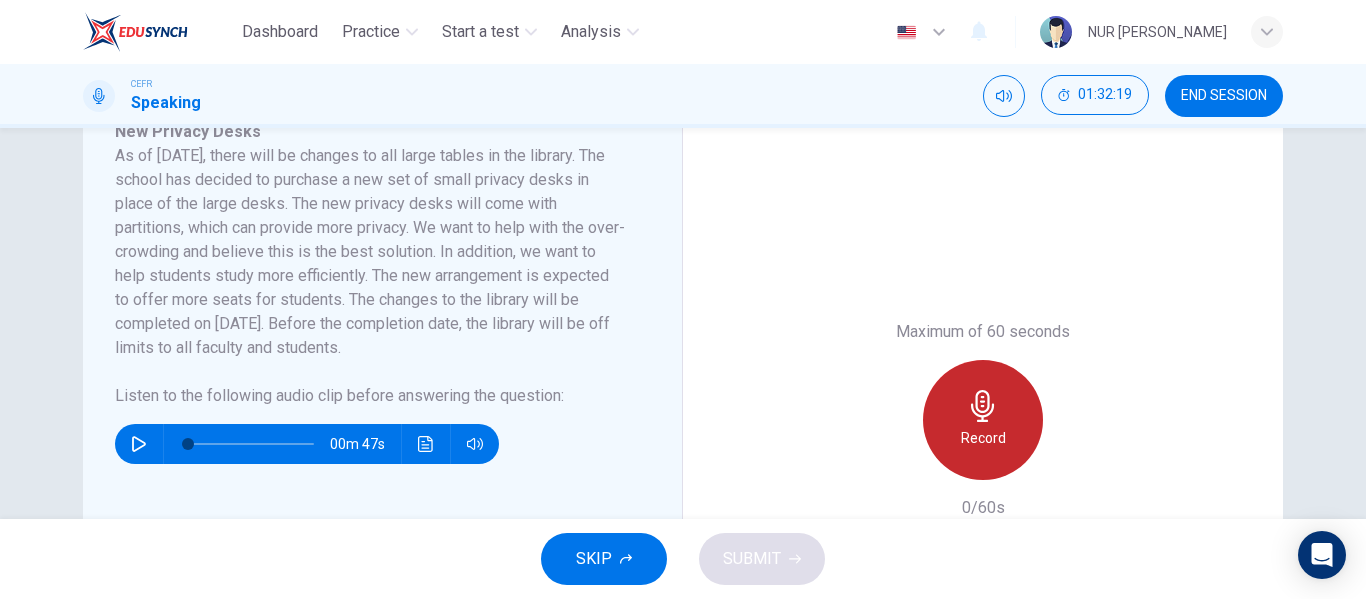 click on "Record" at bounding box center [983, 420] 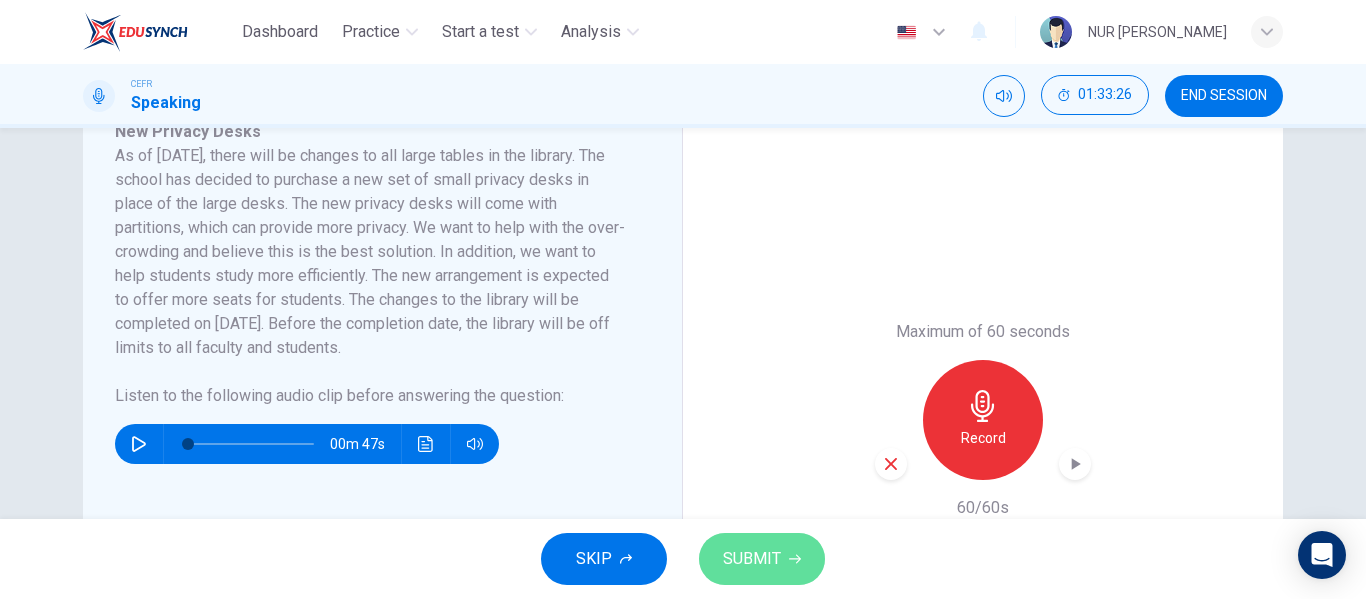 click on "SUBMIT" at bounding box center (752, 559) 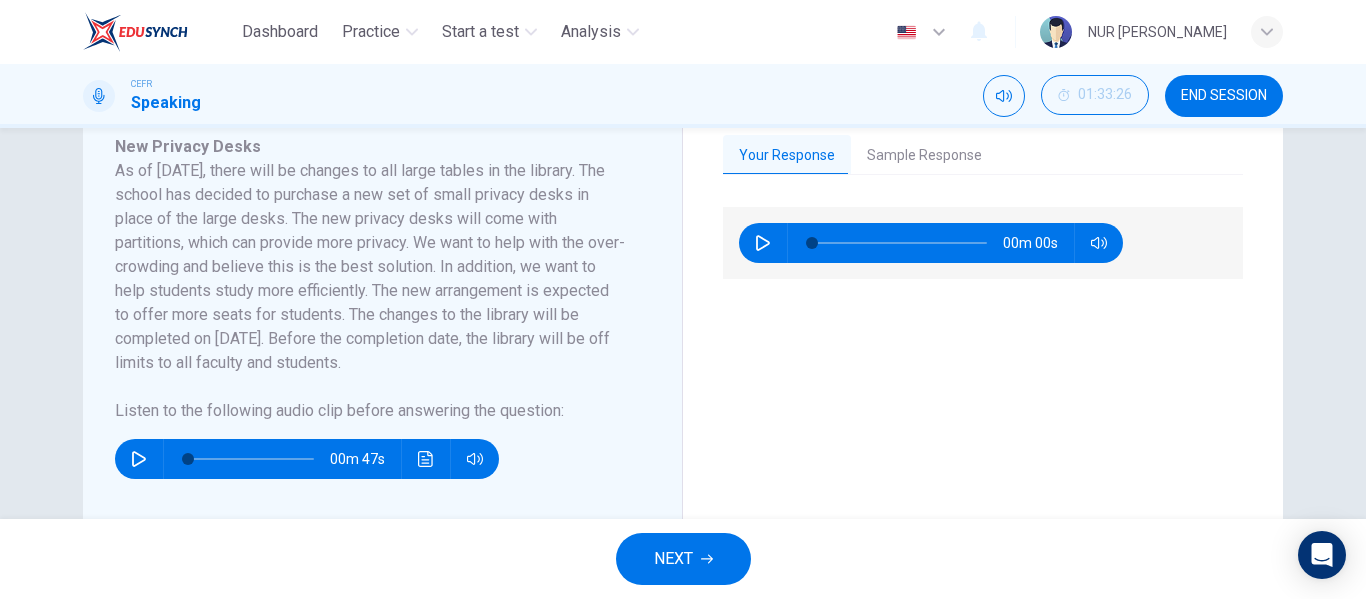 scroll, scrollTop: 361, scrollLeft: 0, axis: vertical 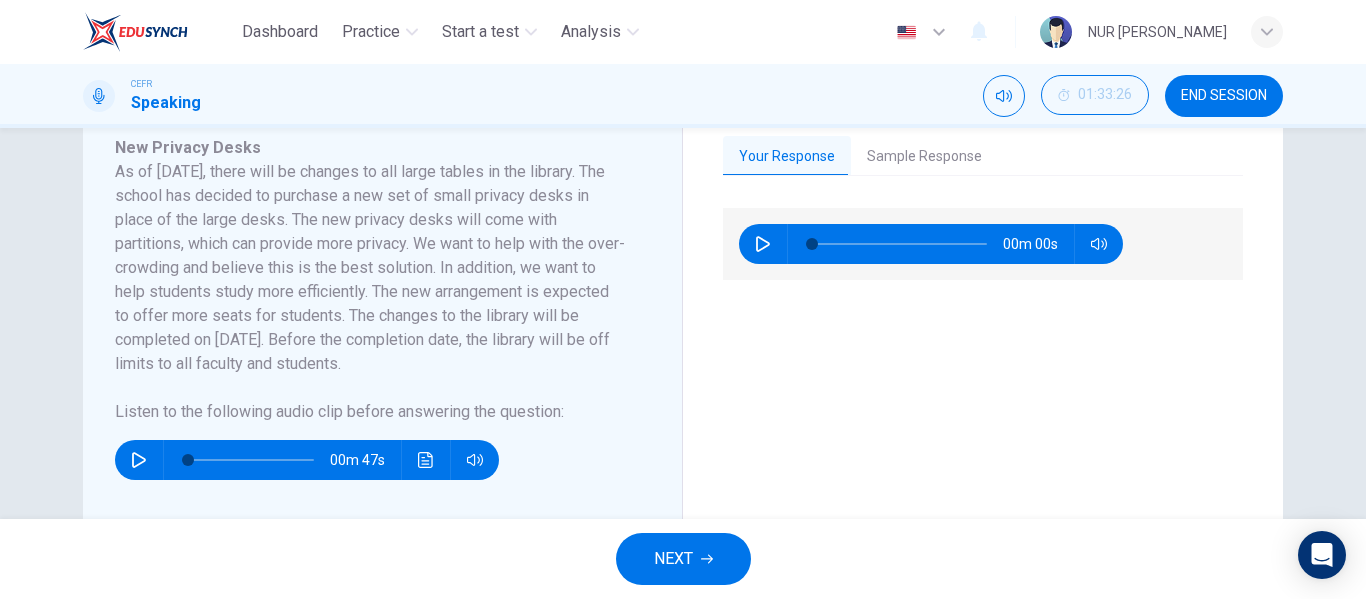 click on "Sample Response" at bounding box center [924, 157] 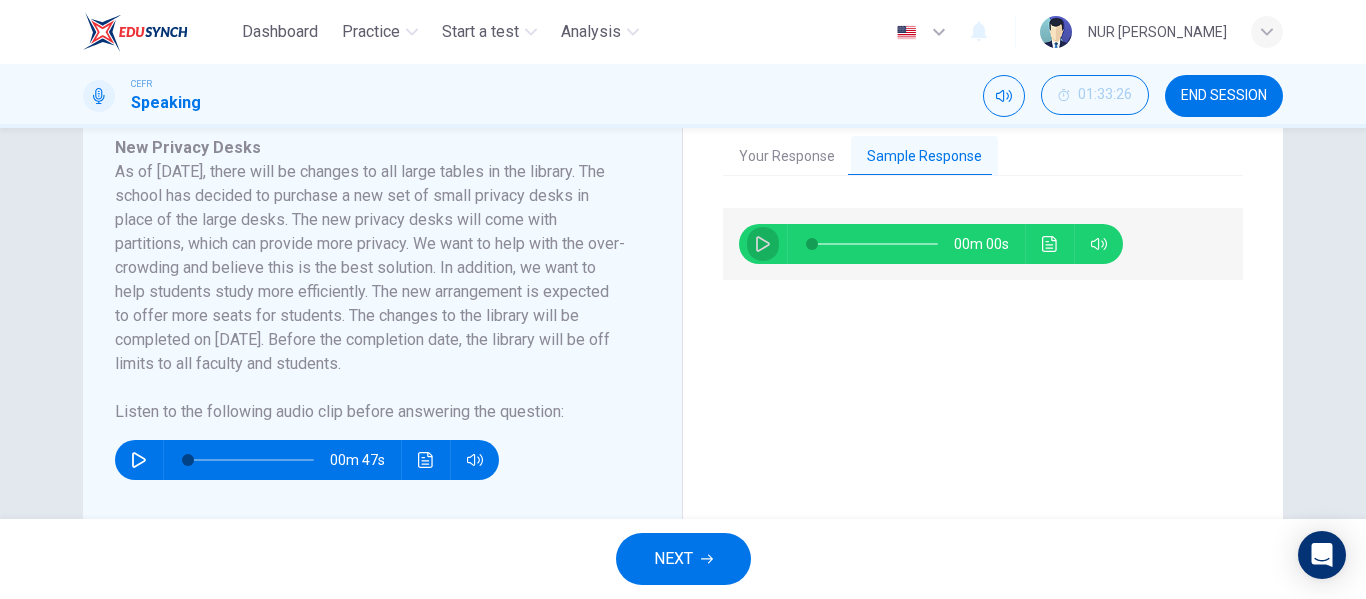 click at bounding box center (763, 244) 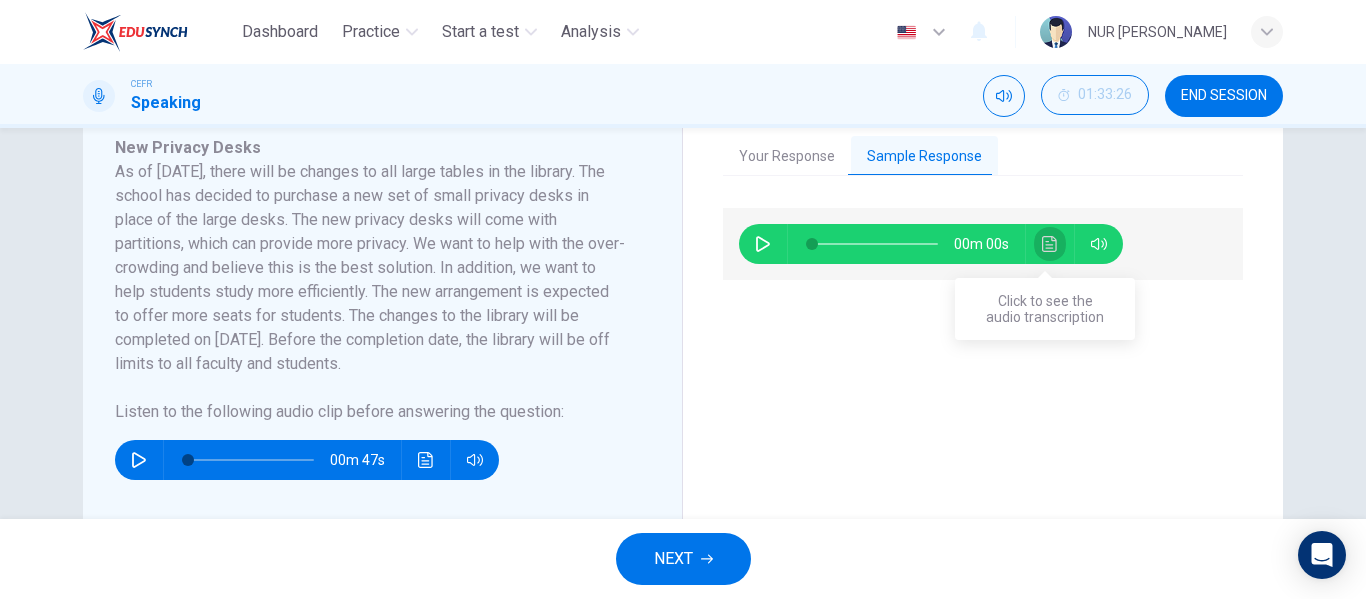 click at bounding box center (1050, 244) 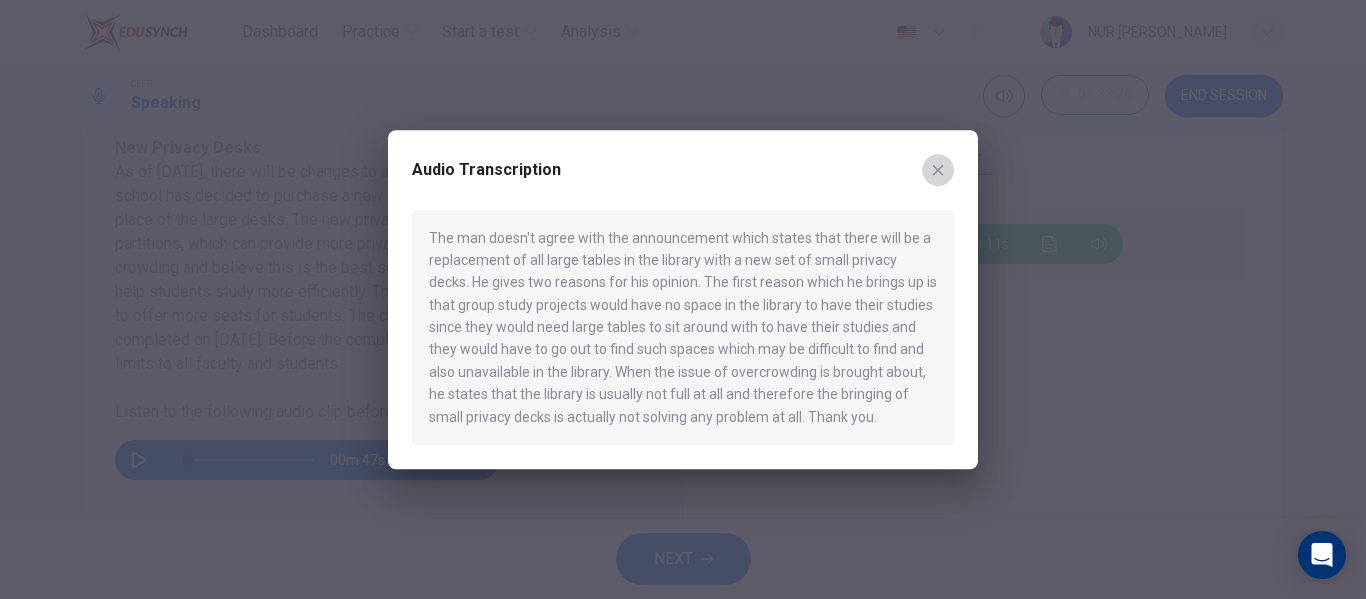 click at bounding box center [938, 170] 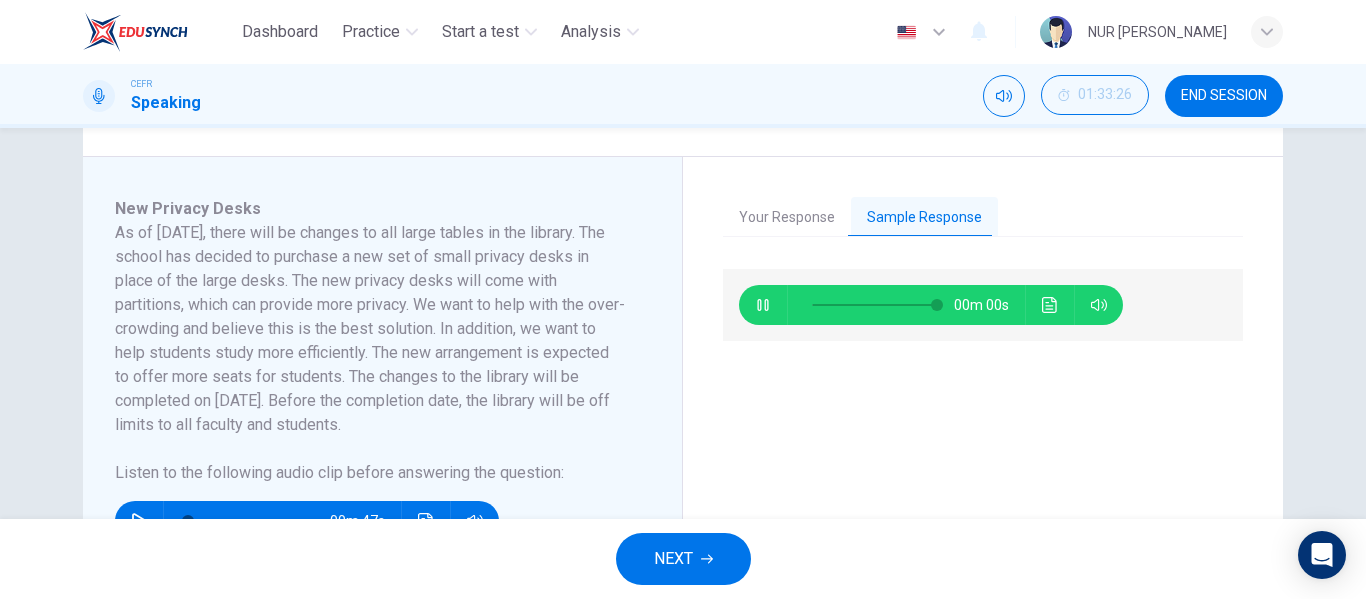 scroll, scrollTop: 400, scrollLeft: 0, axis: vertical 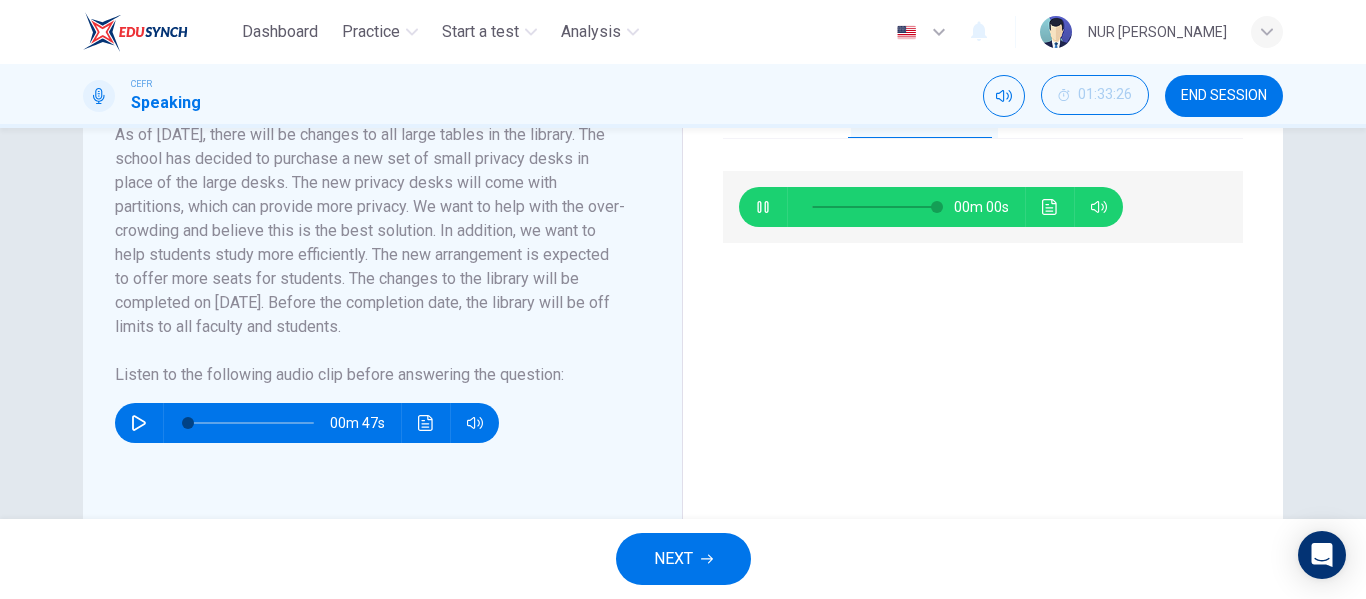 type on "0" 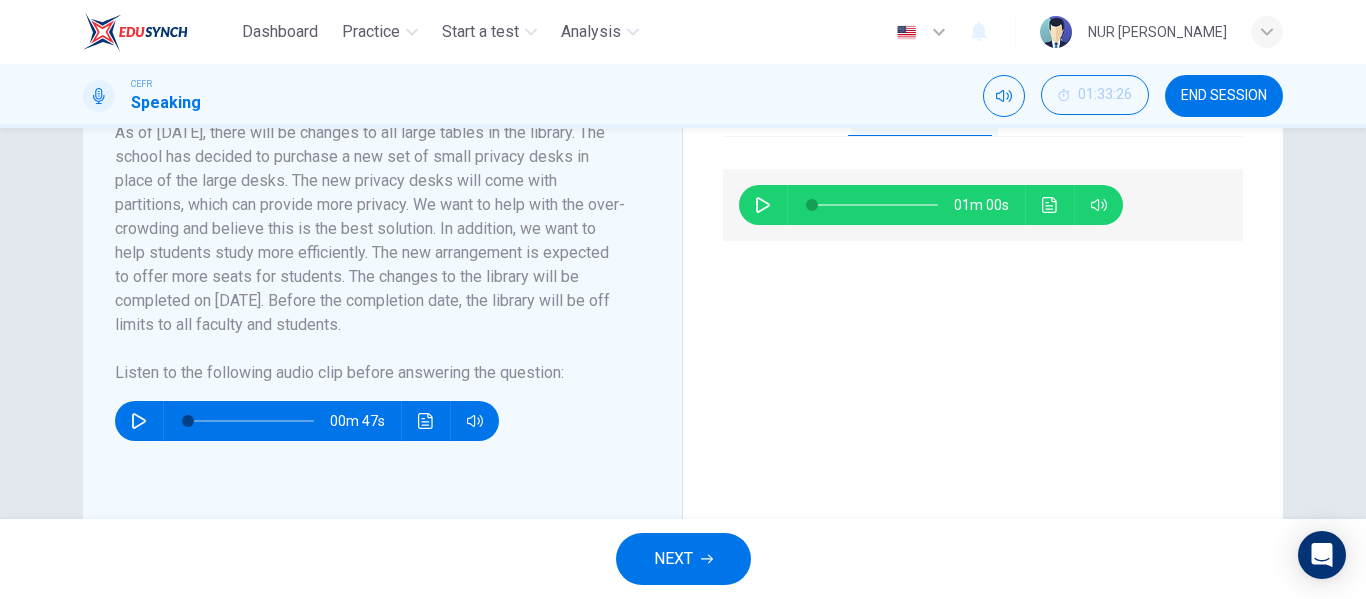 click on "NEXT" at bounding box center [683, 559] 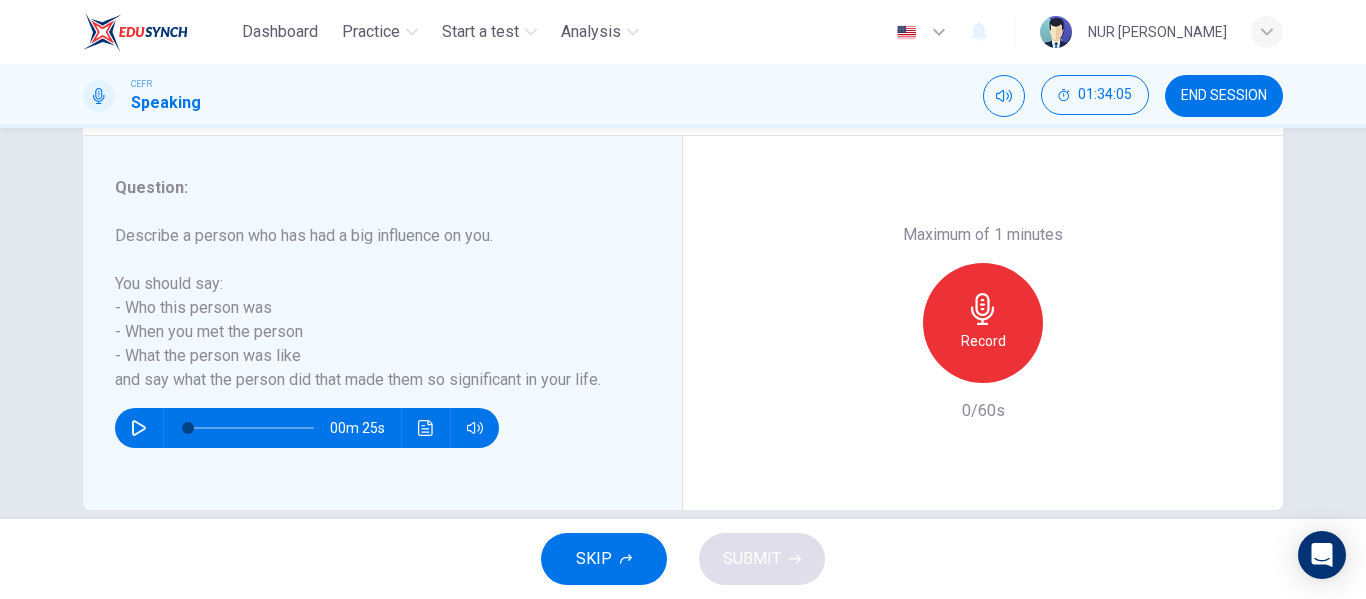 scroll, scrollTop: 355, scrollLeft: 0, axis: vertical 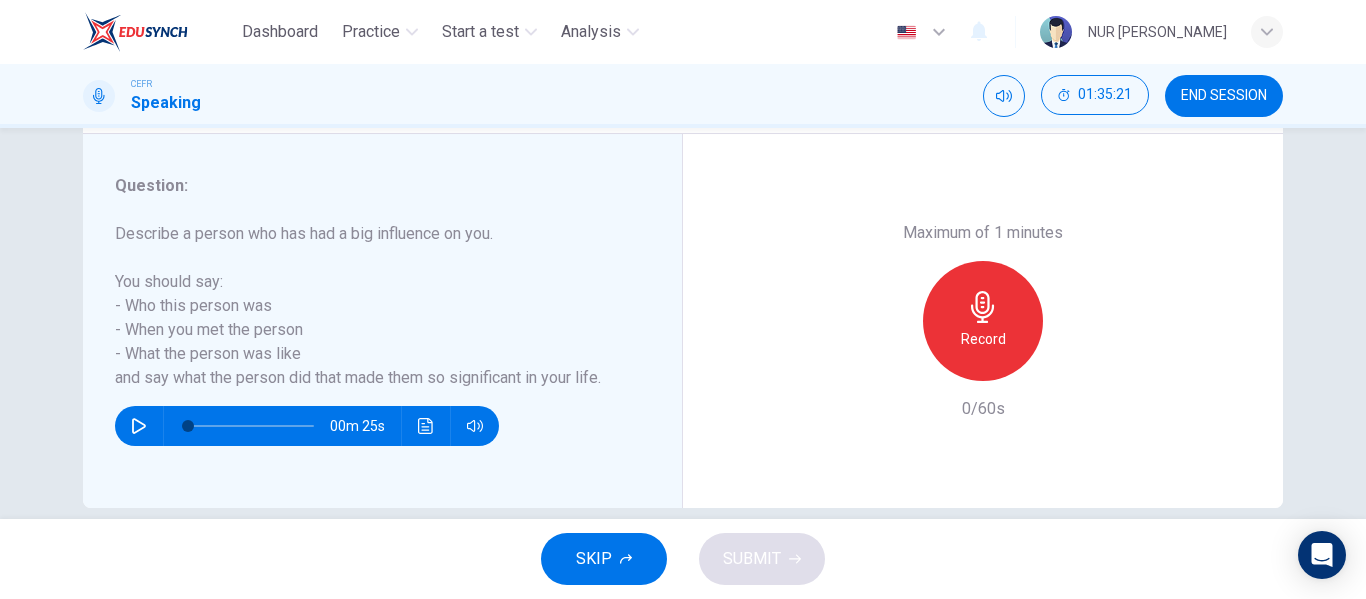 click 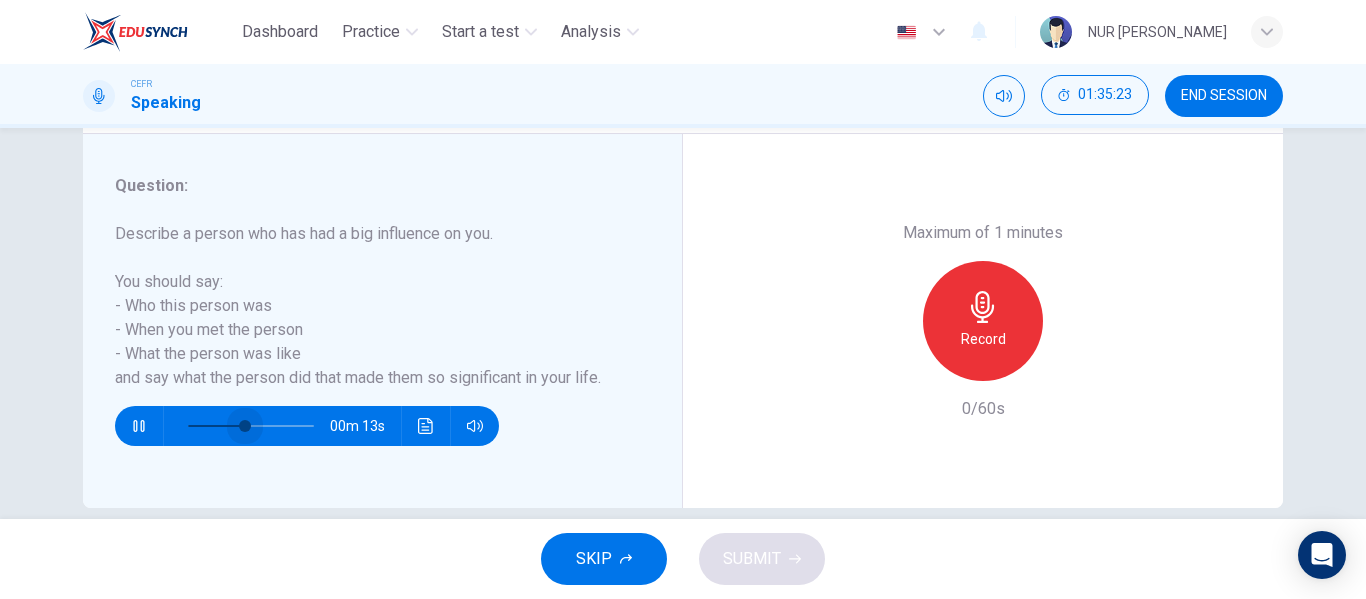 click at bounding box center (251, 426) 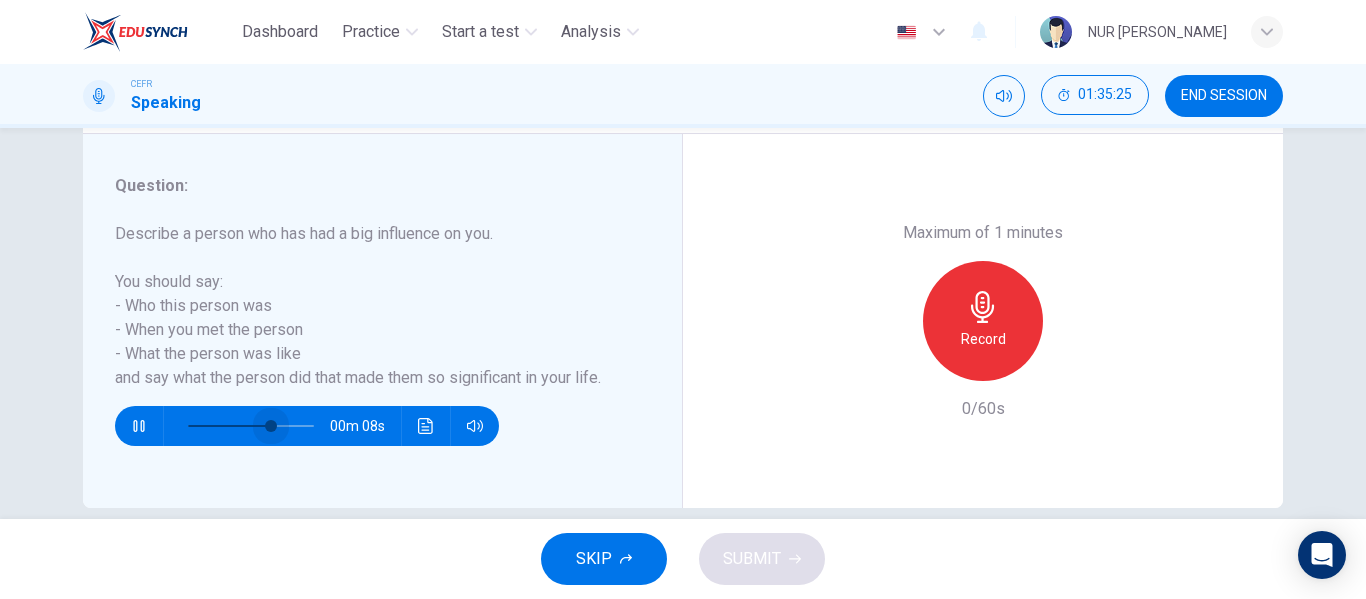 click at bounding box center [271, 426] 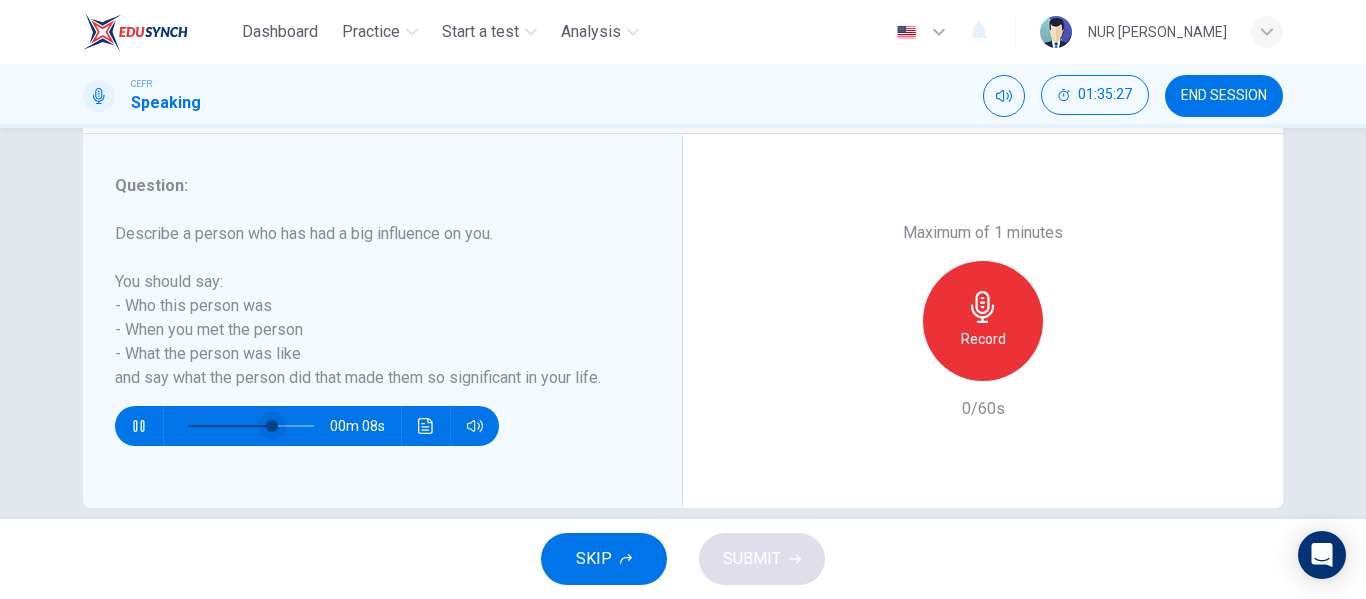 click at bounding box center (272, 426) 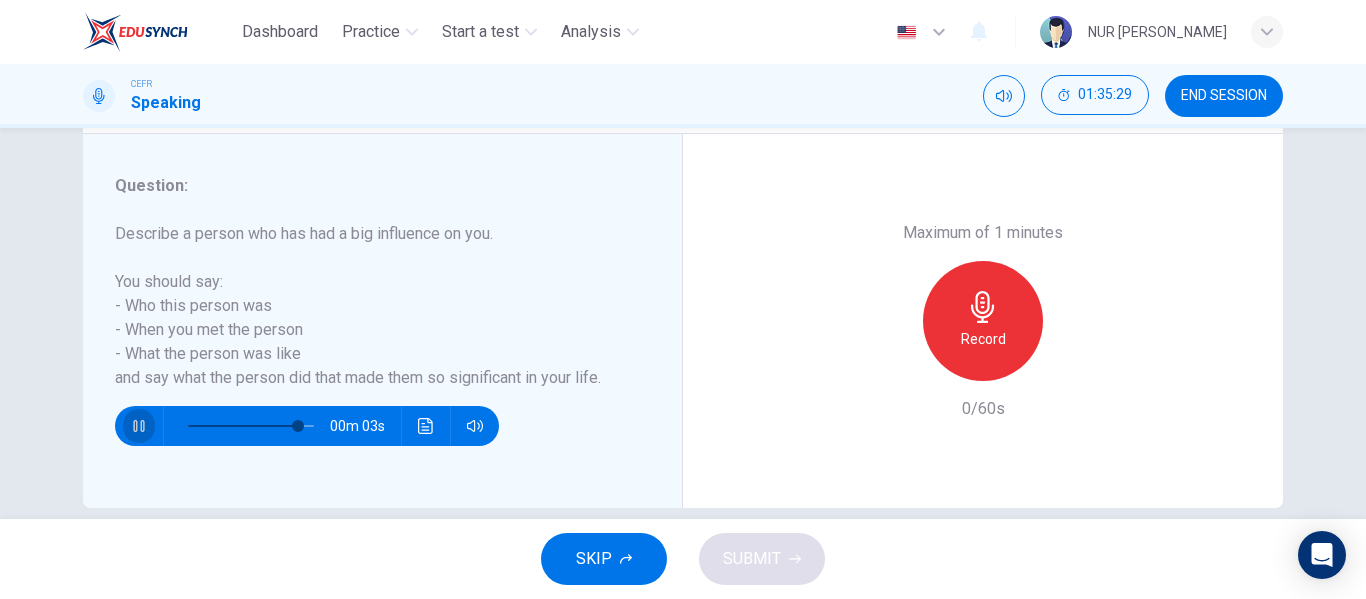 click at bounding box center [139, 426] 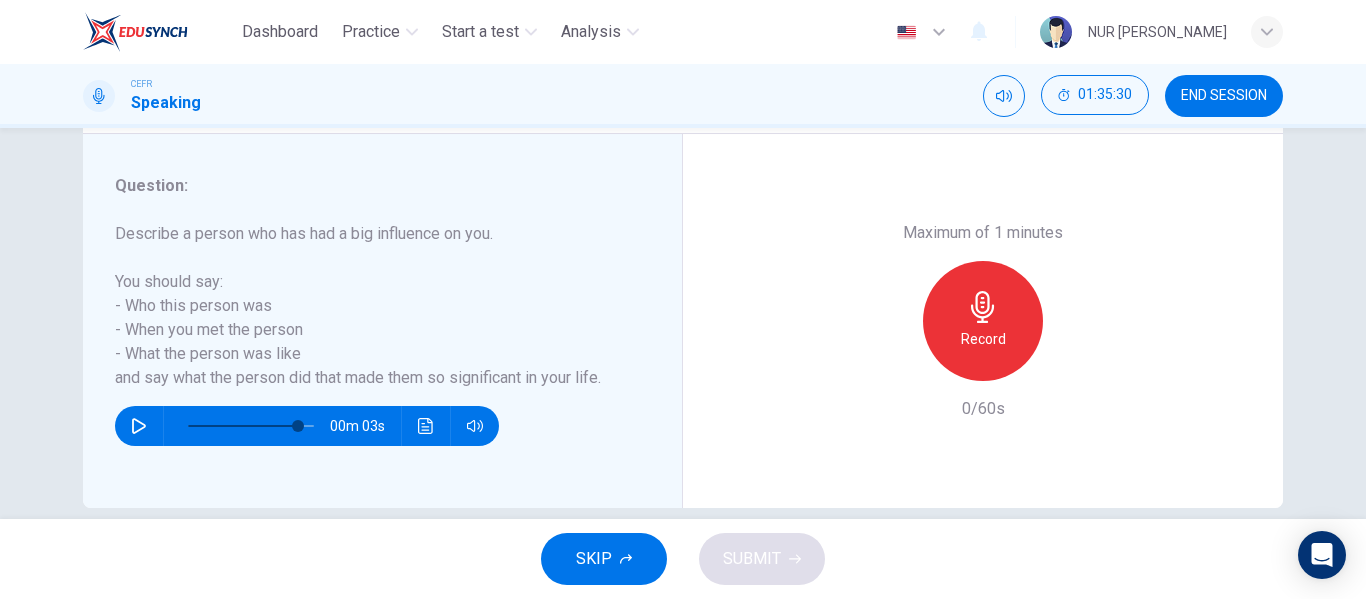 click on "Record" at bounding box center [983, 339] 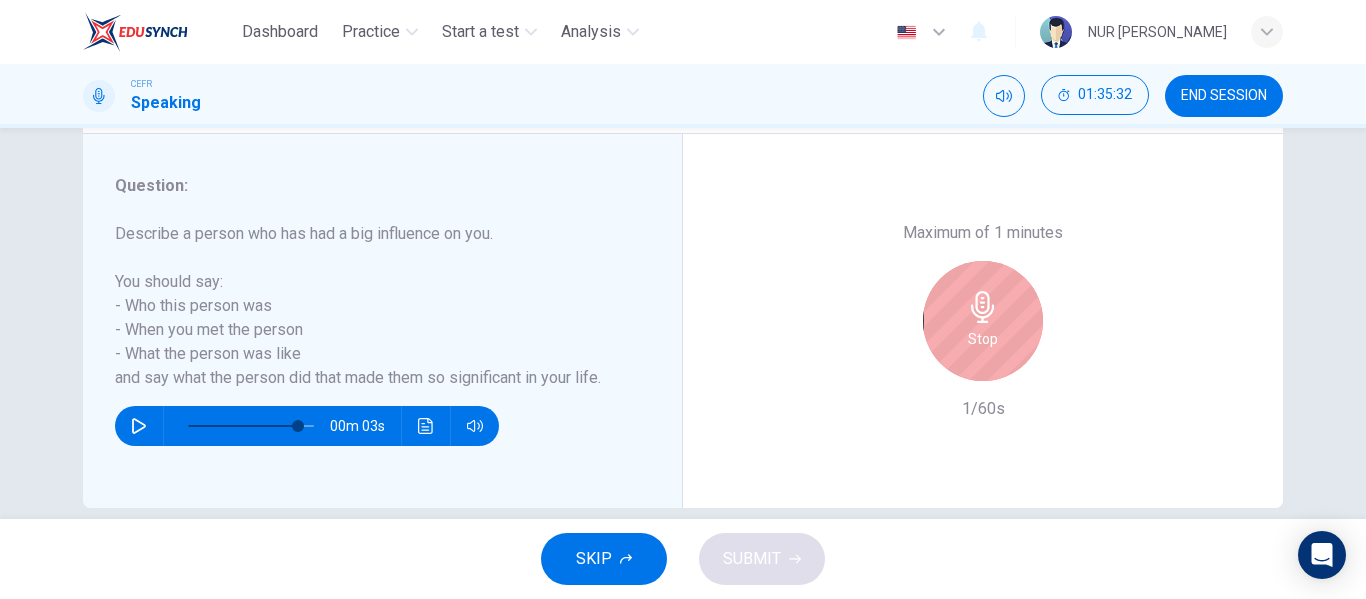 click on "Stop" at bounding box center (983, 339) 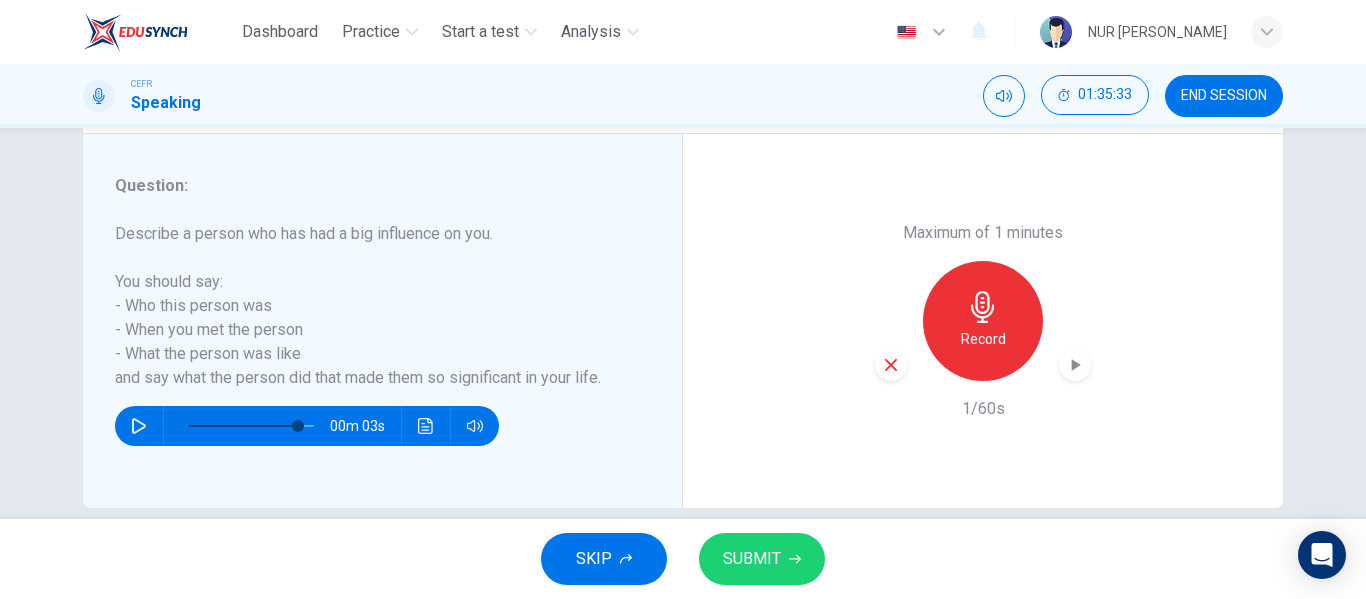 click on "SUBMIT" at bounding box center (752, 559) 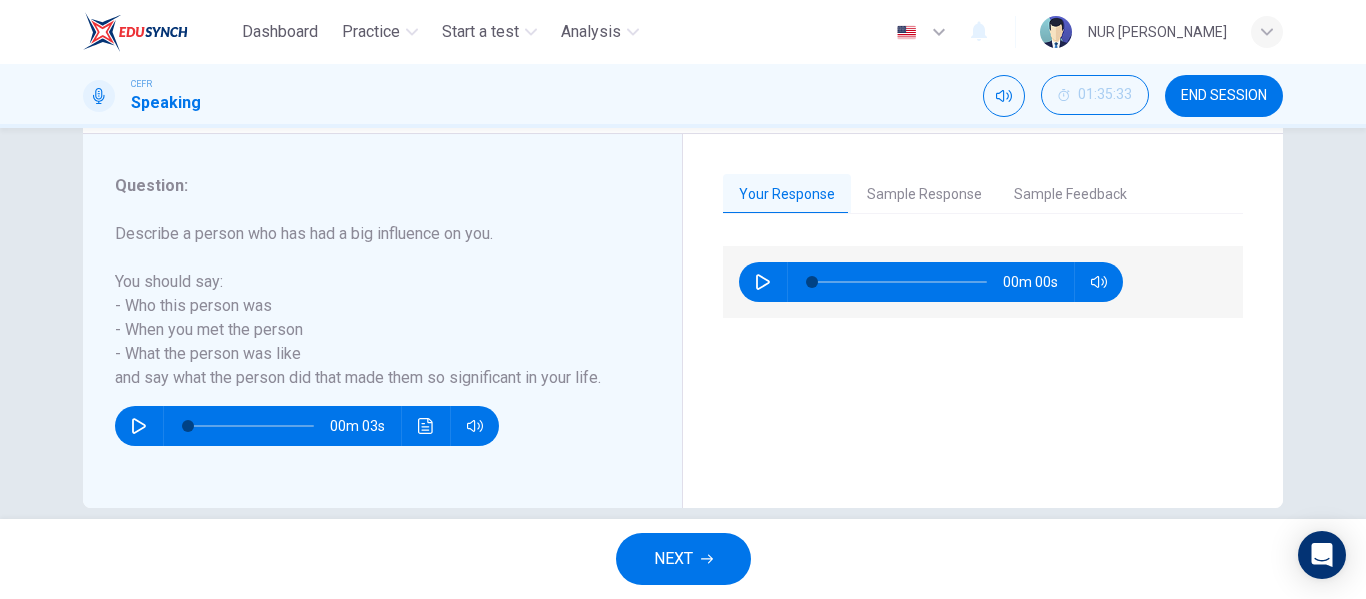 type on "0" 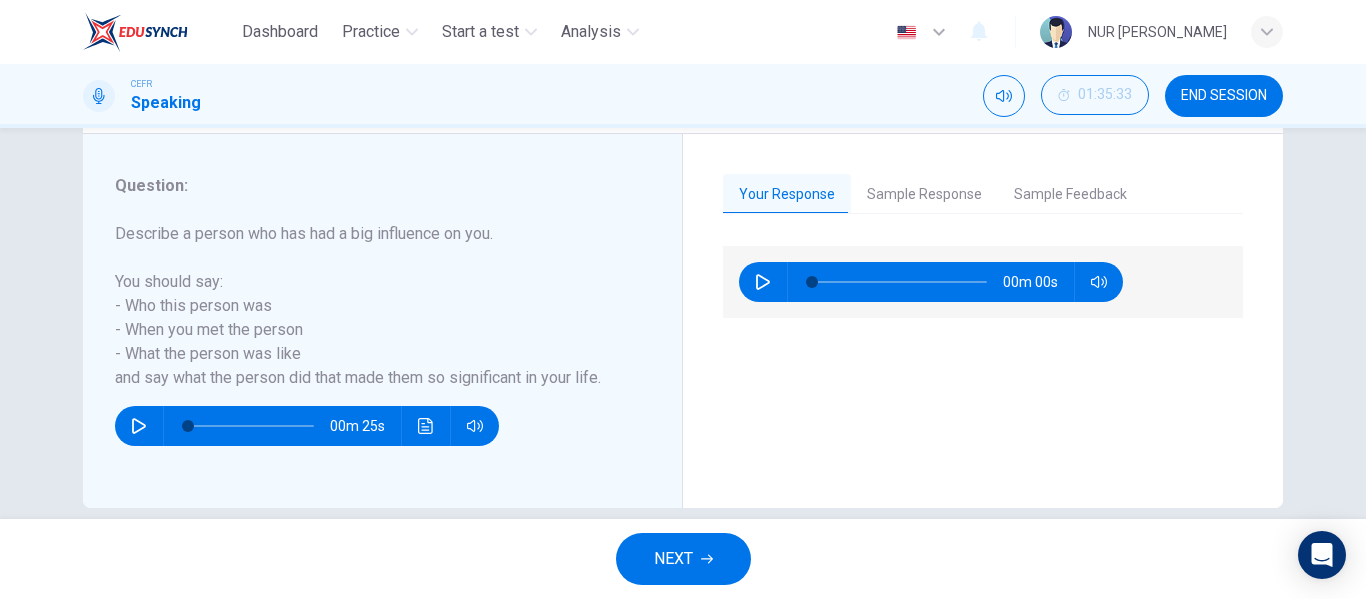 click on "NEXT" at bounding box center [673, 559] 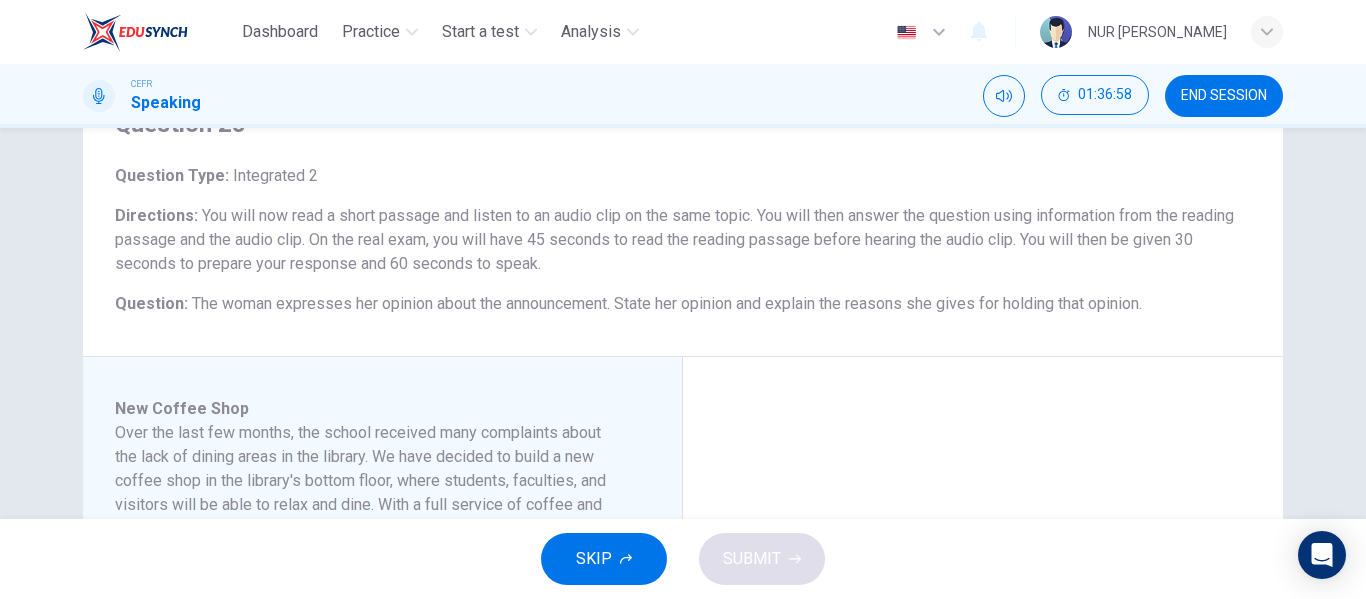 scroll, scrollTop: 300, scrollLeft: 0, axis: vertical 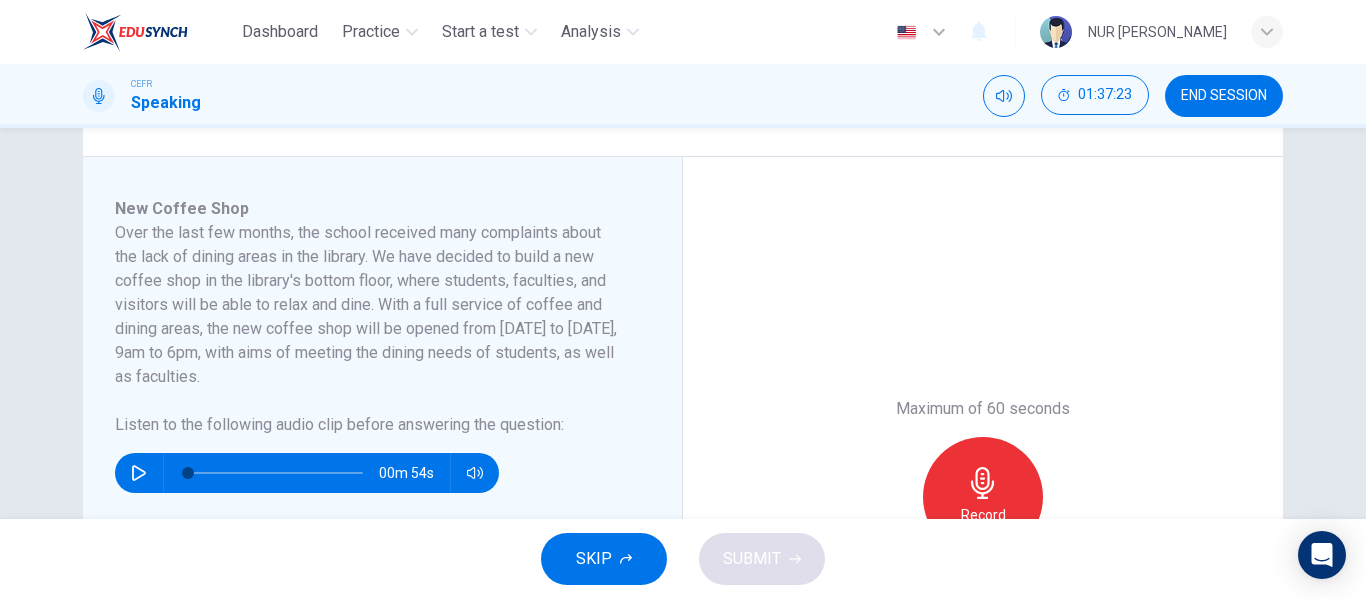 click at bounding box center [139, 473] 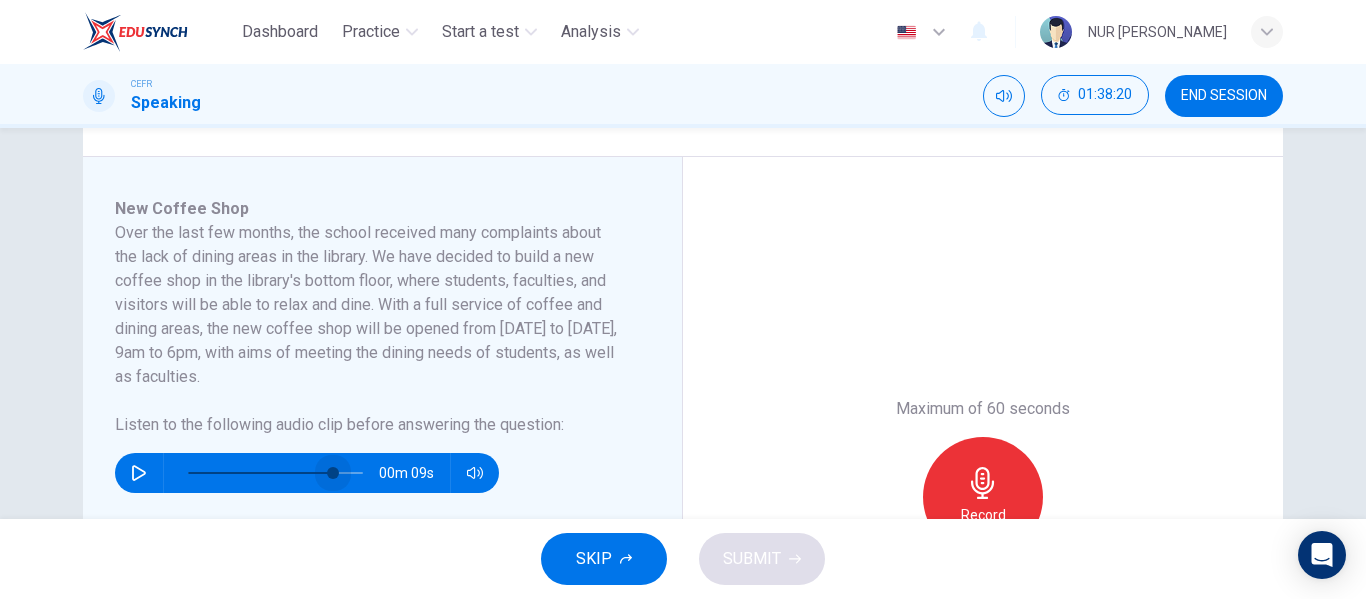 click at bounding box center (275, 473) 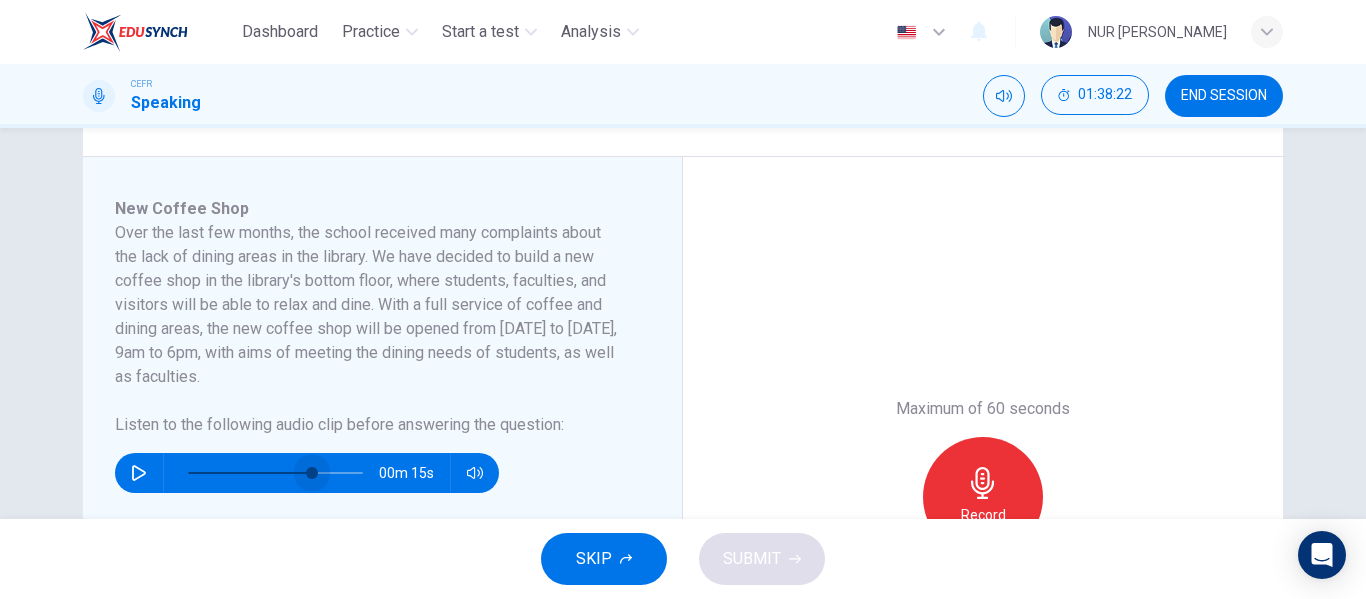click at bounding box center [312, 473] 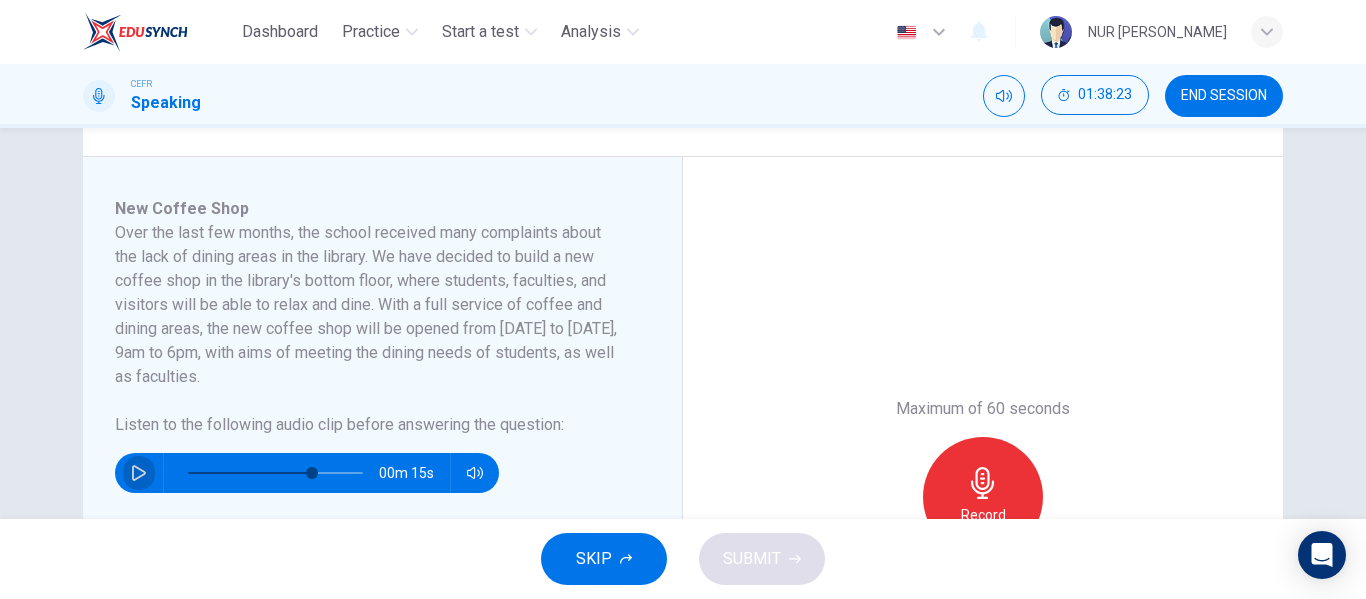 click 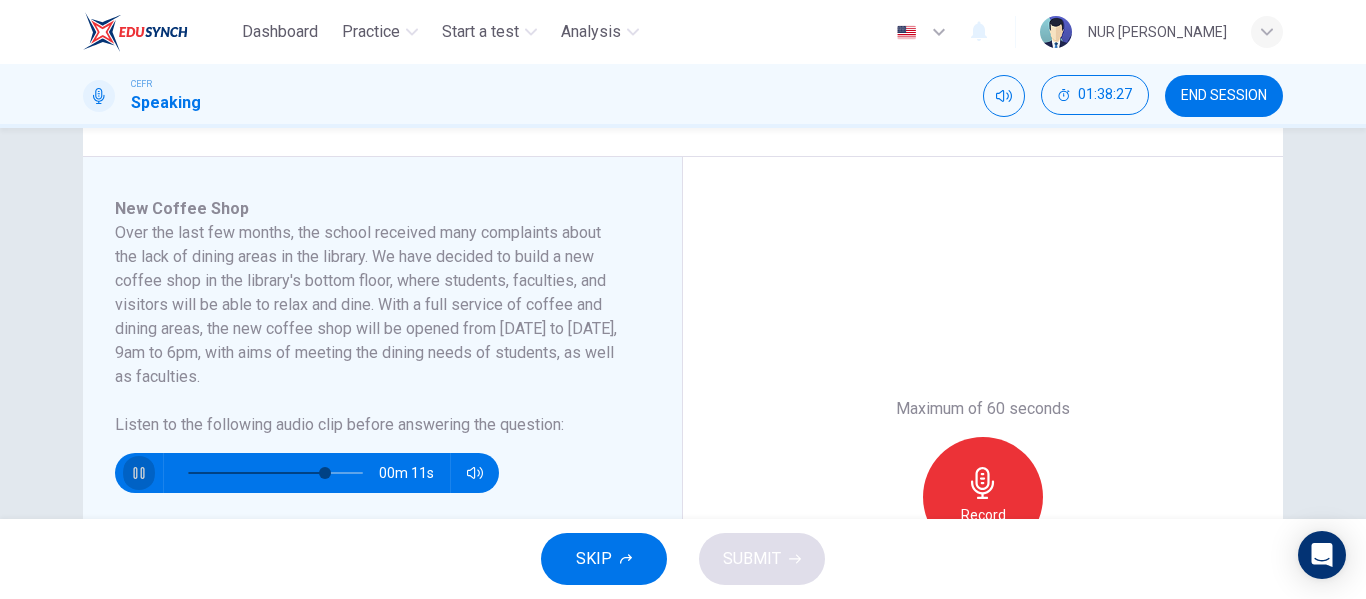 click at bounding box center (139, 473) 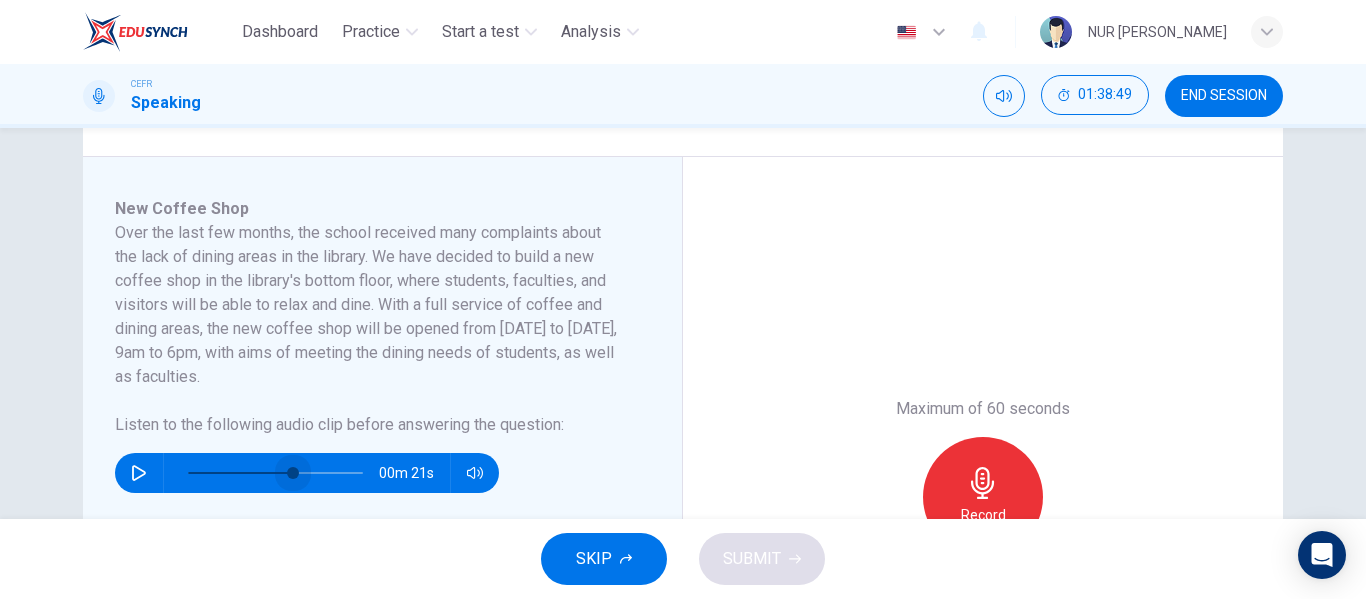 click at bounding box center [275, 473] 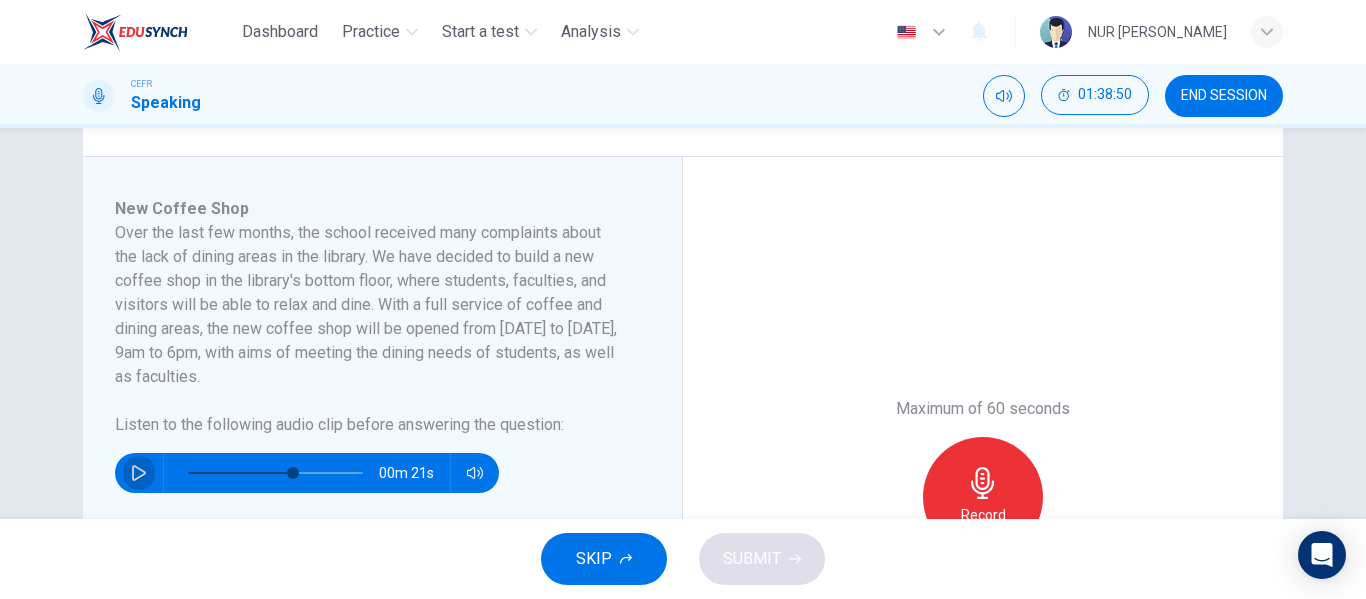 click 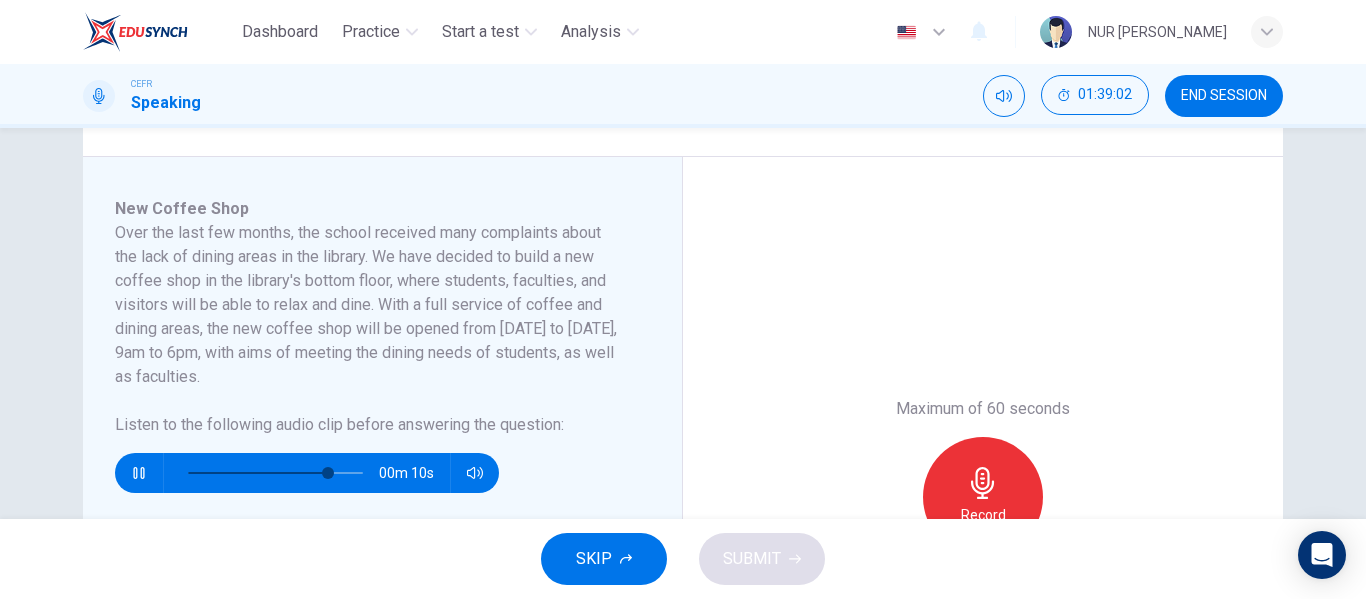 type on "82" 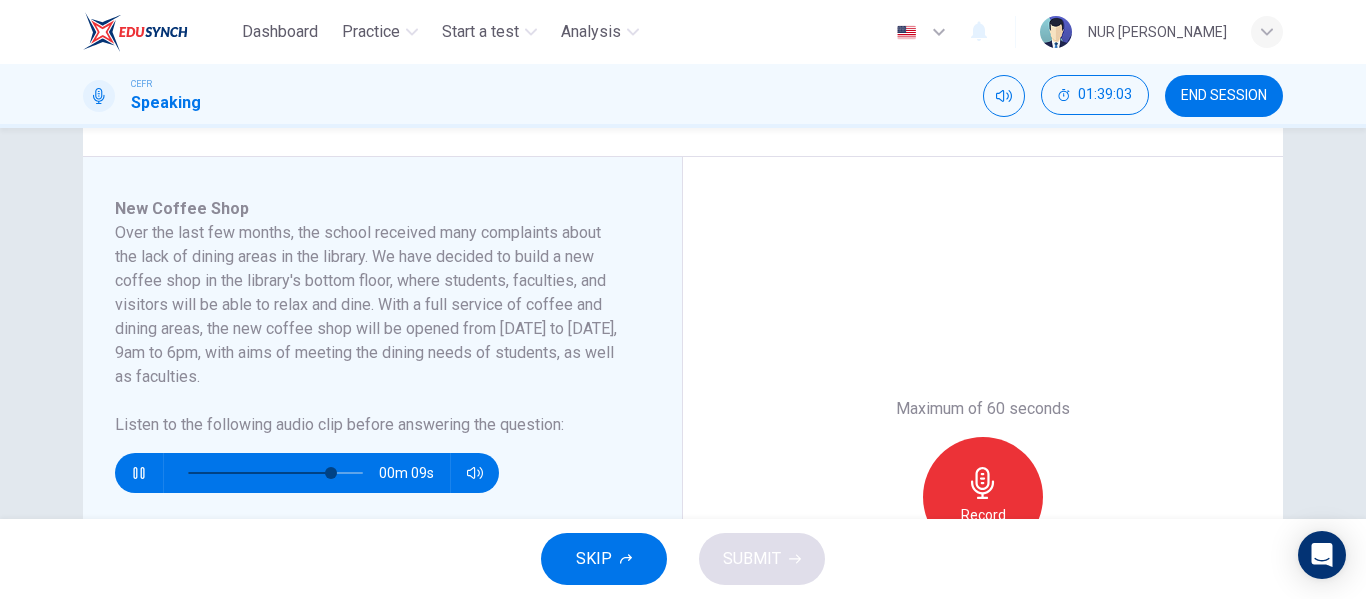 type 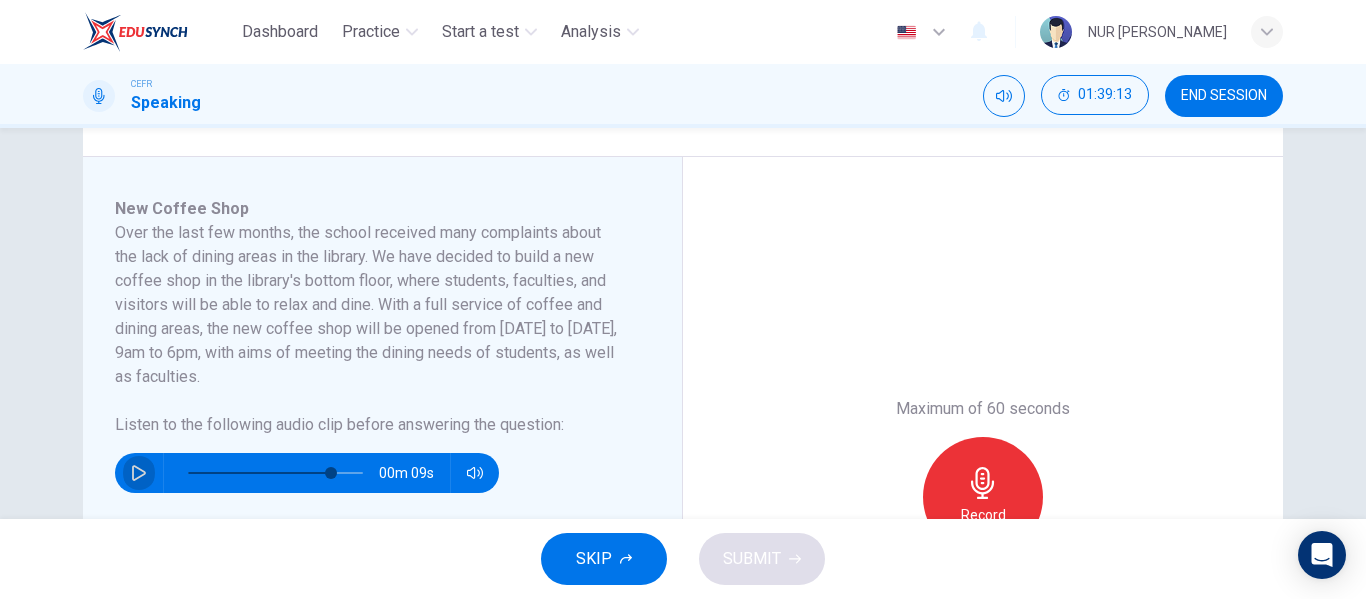 click 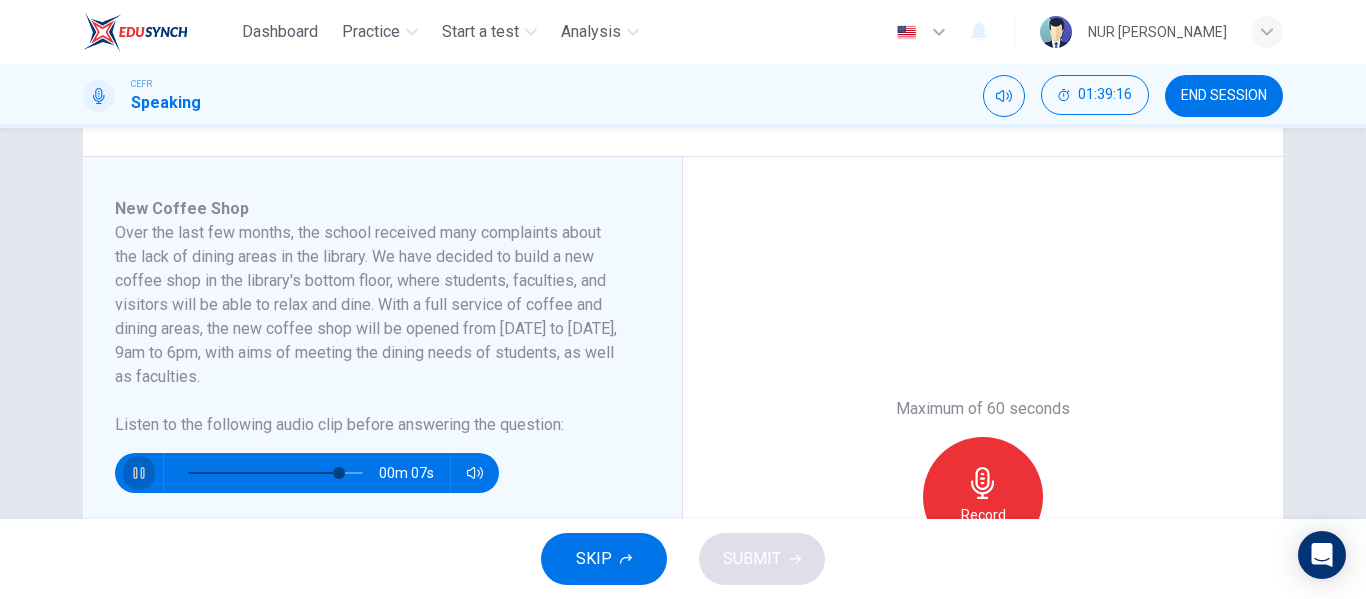 click 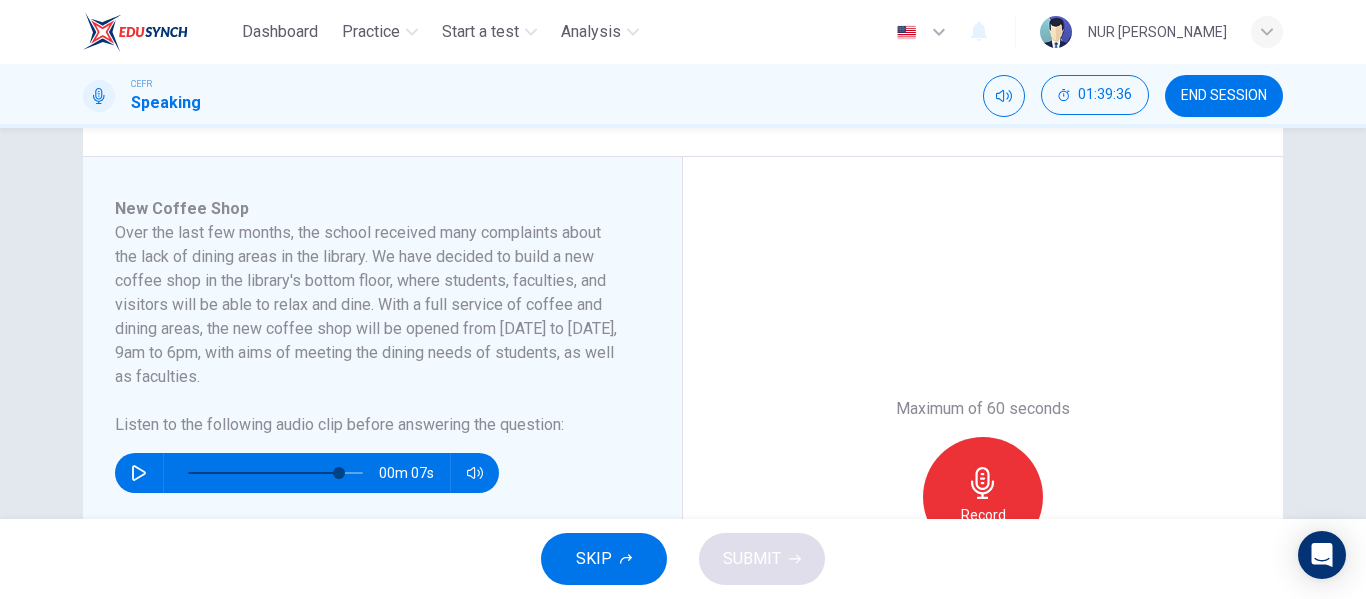 click at bounding box center (139, 473) 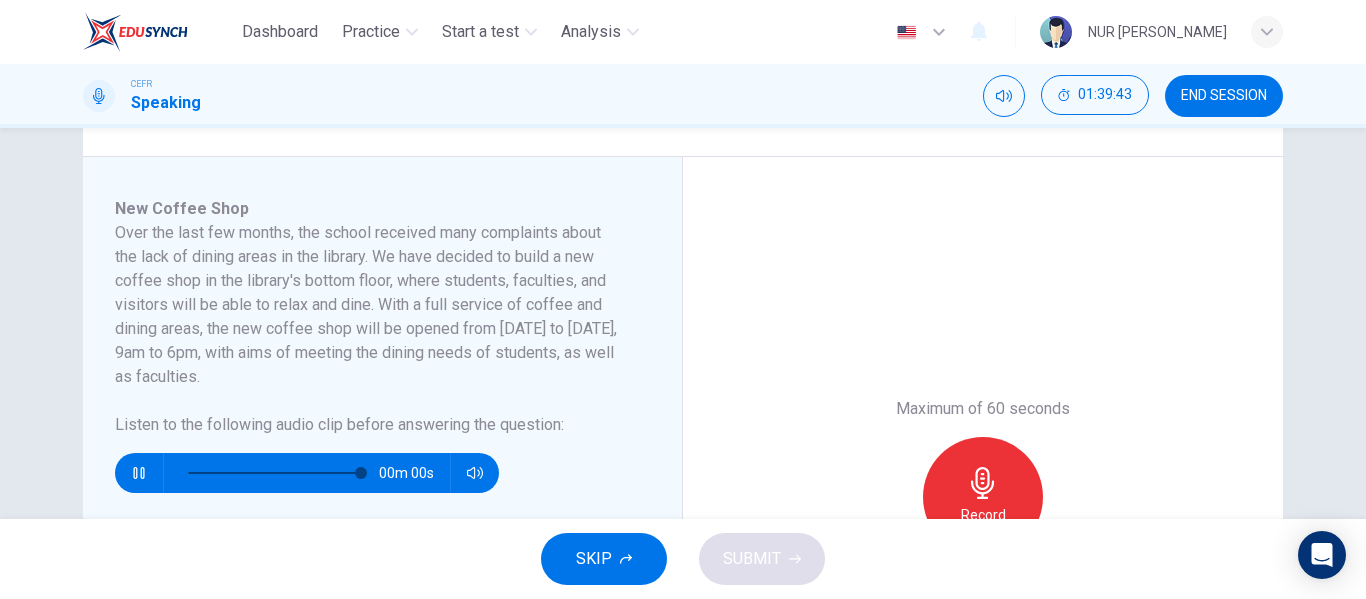 type on "0" 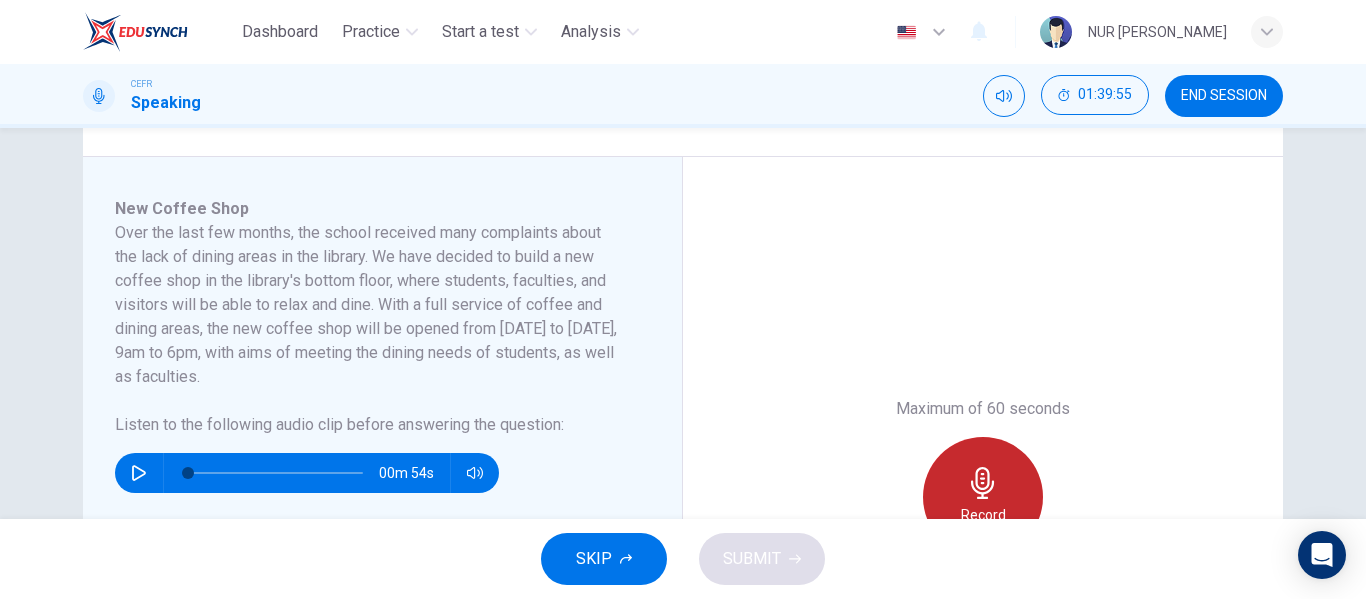 click on "Record" at bounding box center [983, 497] 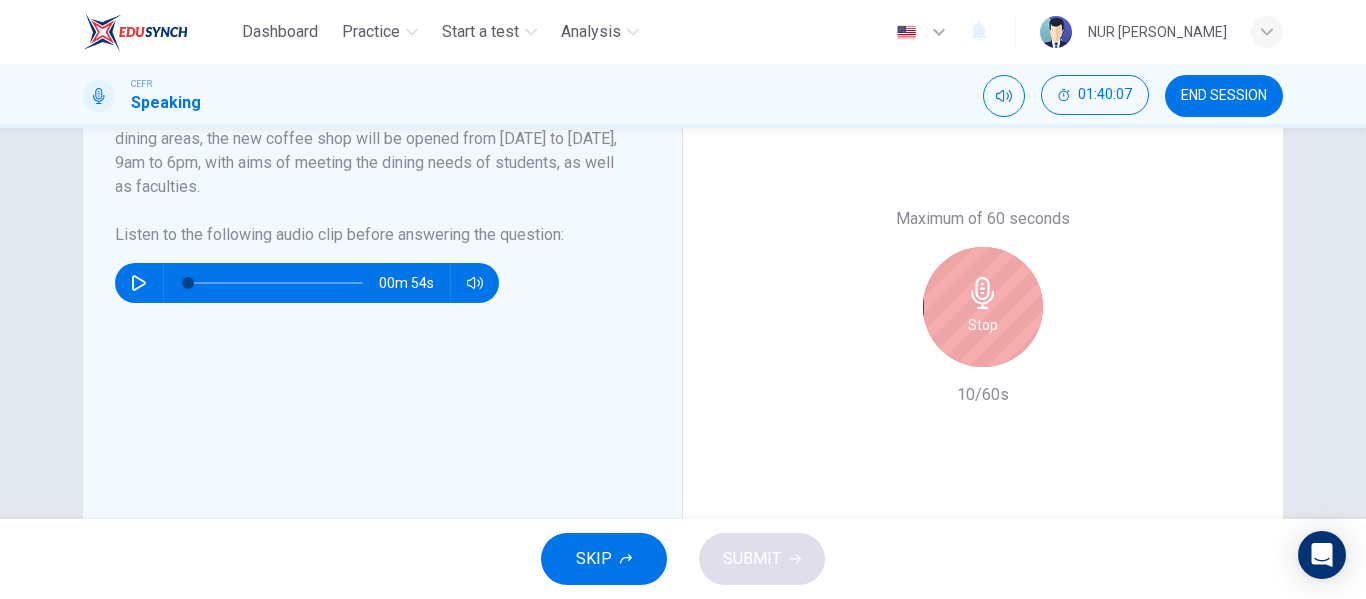 scroll, scrollTop: 500, scrollLeft: 0, axis: vertical 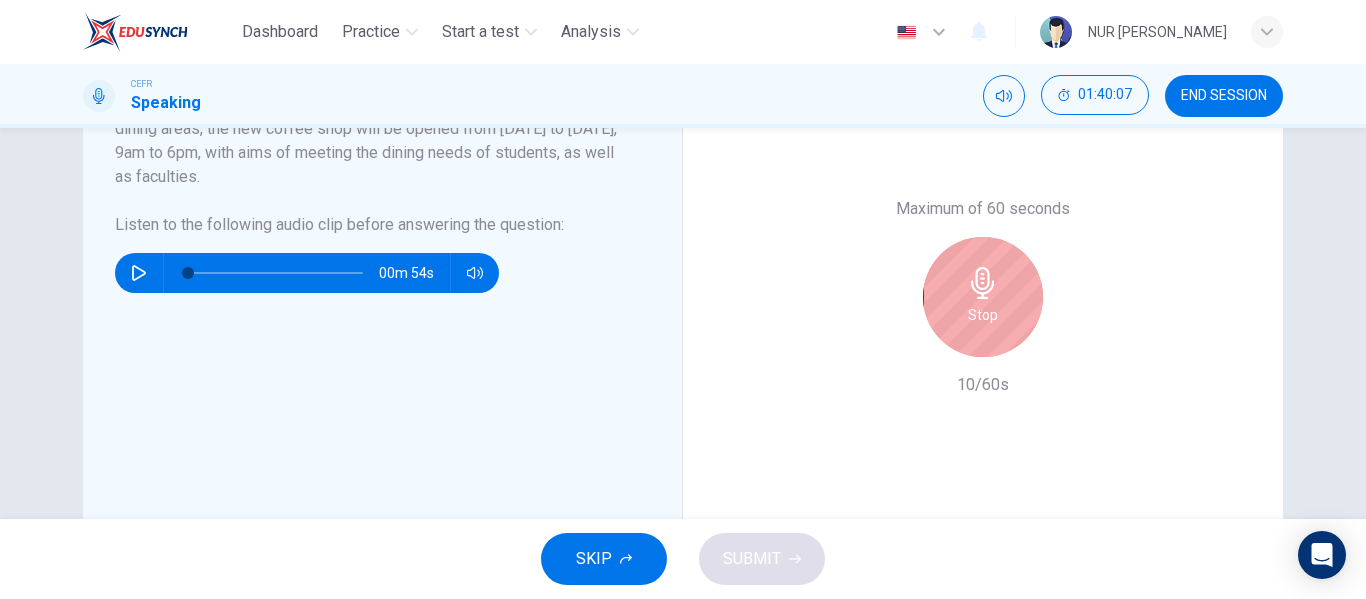 click on "Stop" at bounding box center [983, 297] 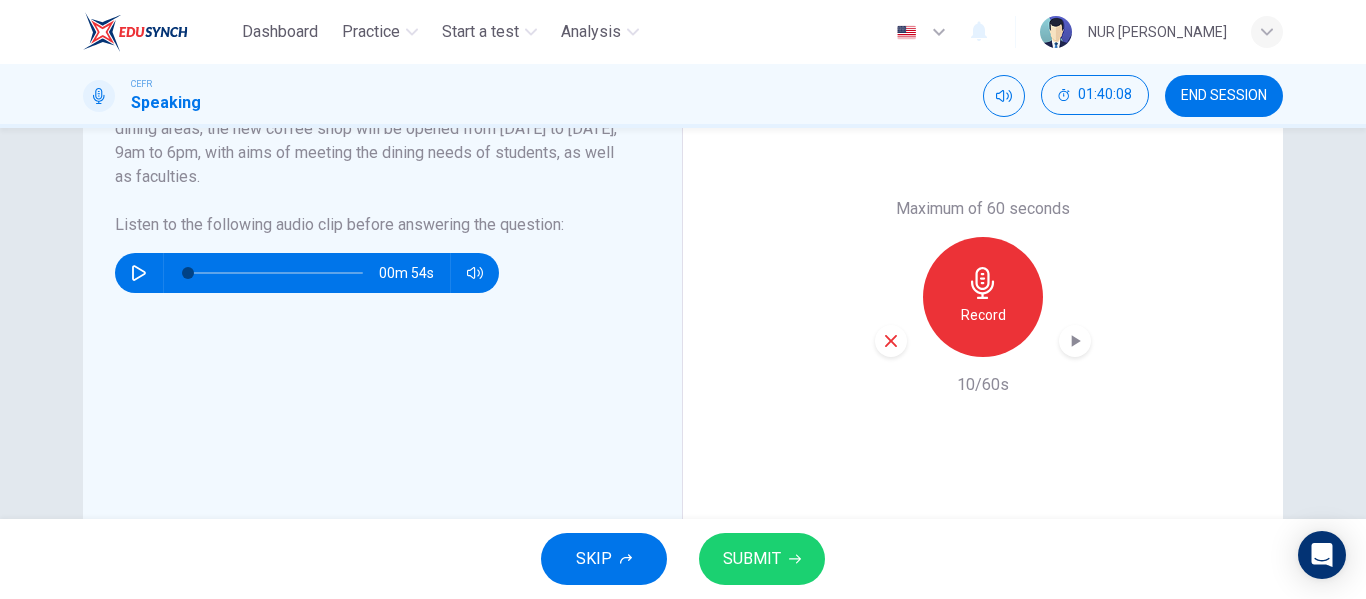 click on "Record" at bounding box center (983, 297) 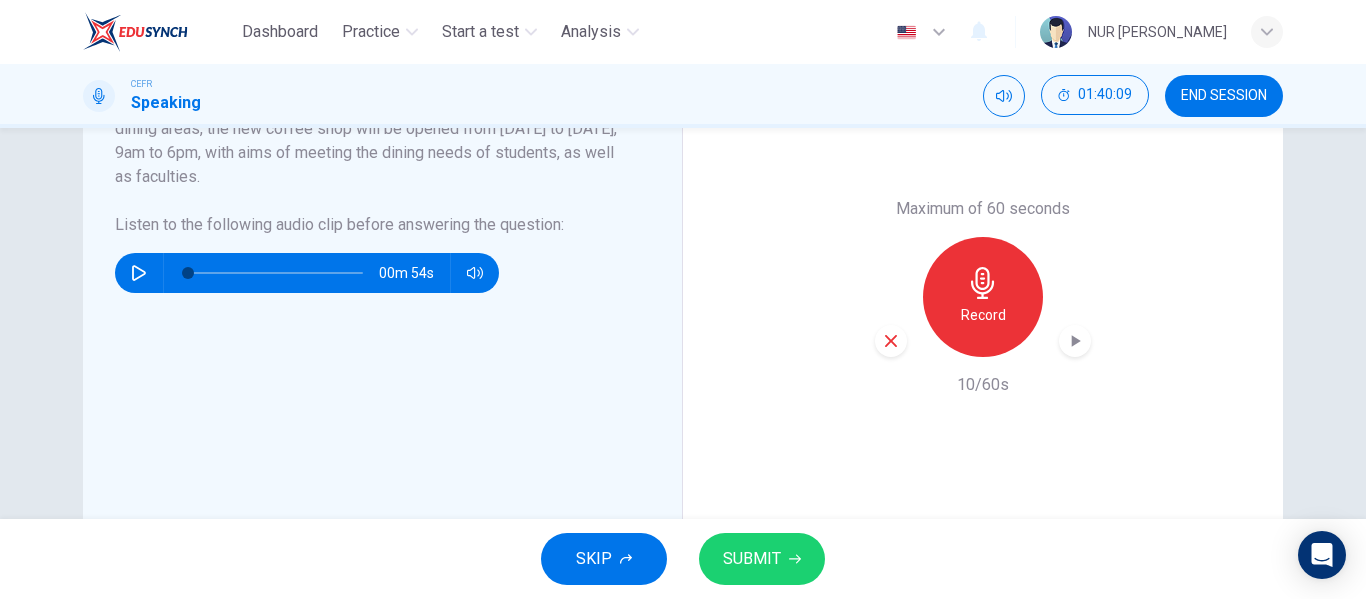 click 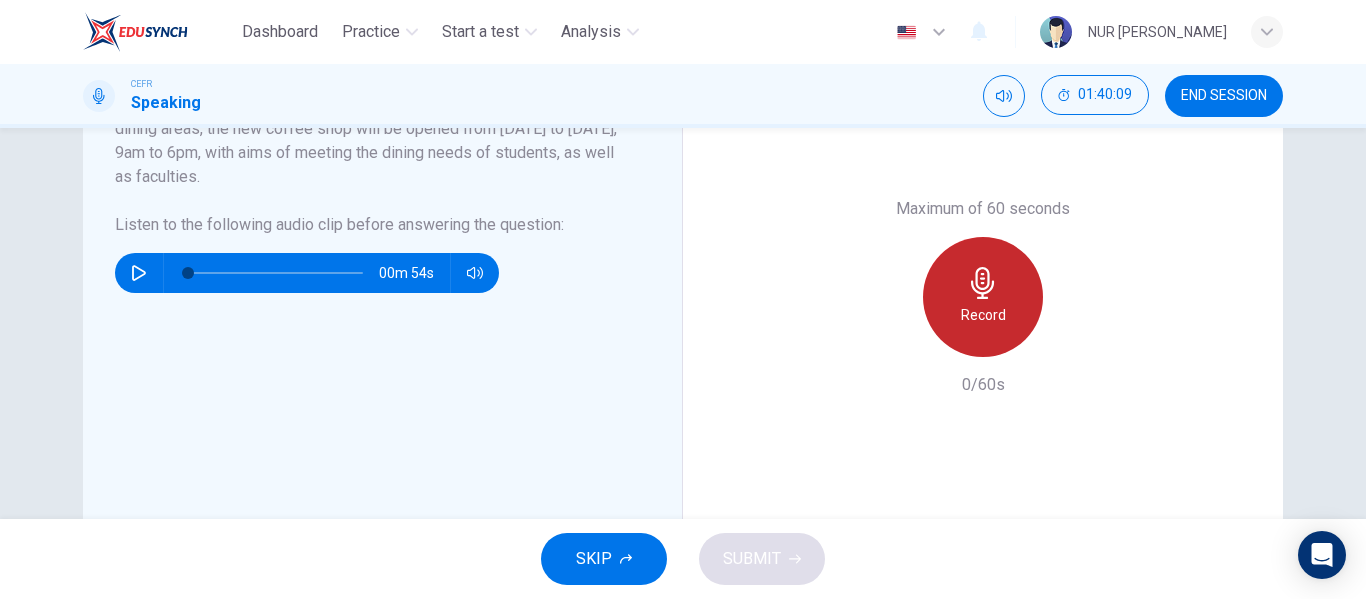 click on "Record" at bounding box center [983, 315] 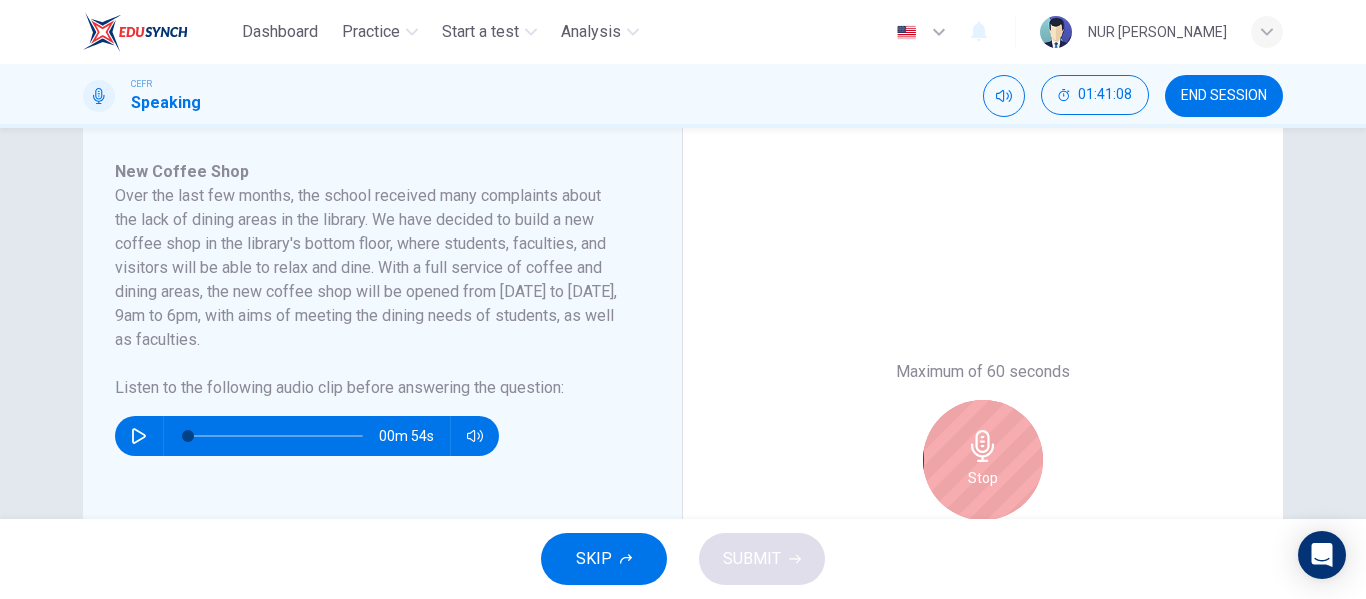 scroll, scrollTop: 400, scrollLeft: 0, axis: vertical 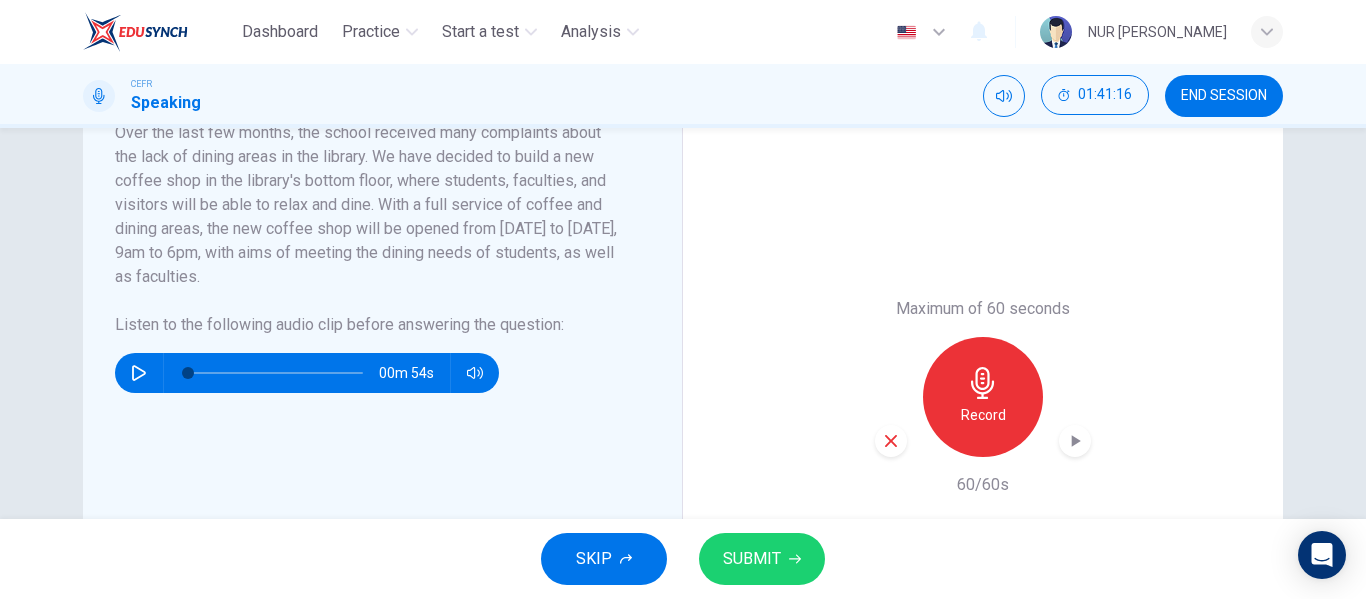 click on "SUBMIT" at bounding box center (752, 559) 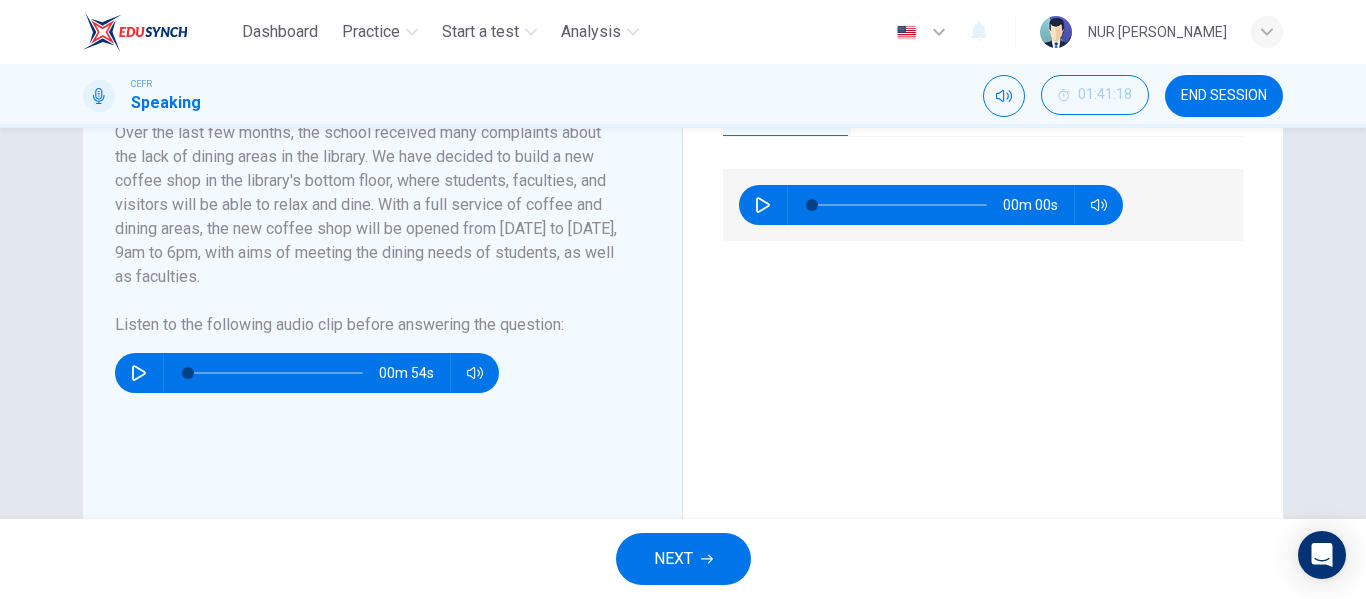 scroll, scrollTop: 300, scrollLeft: 0, axis: vertical 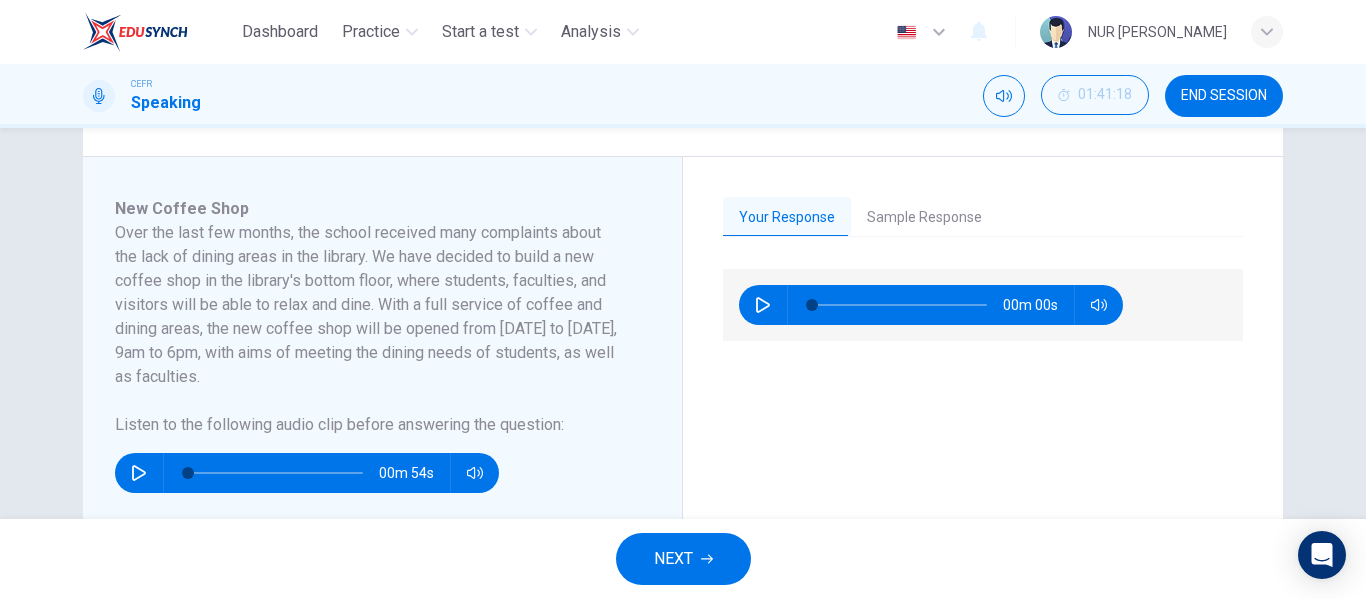 click on "Sample Response" at bounding box center [924, 218] 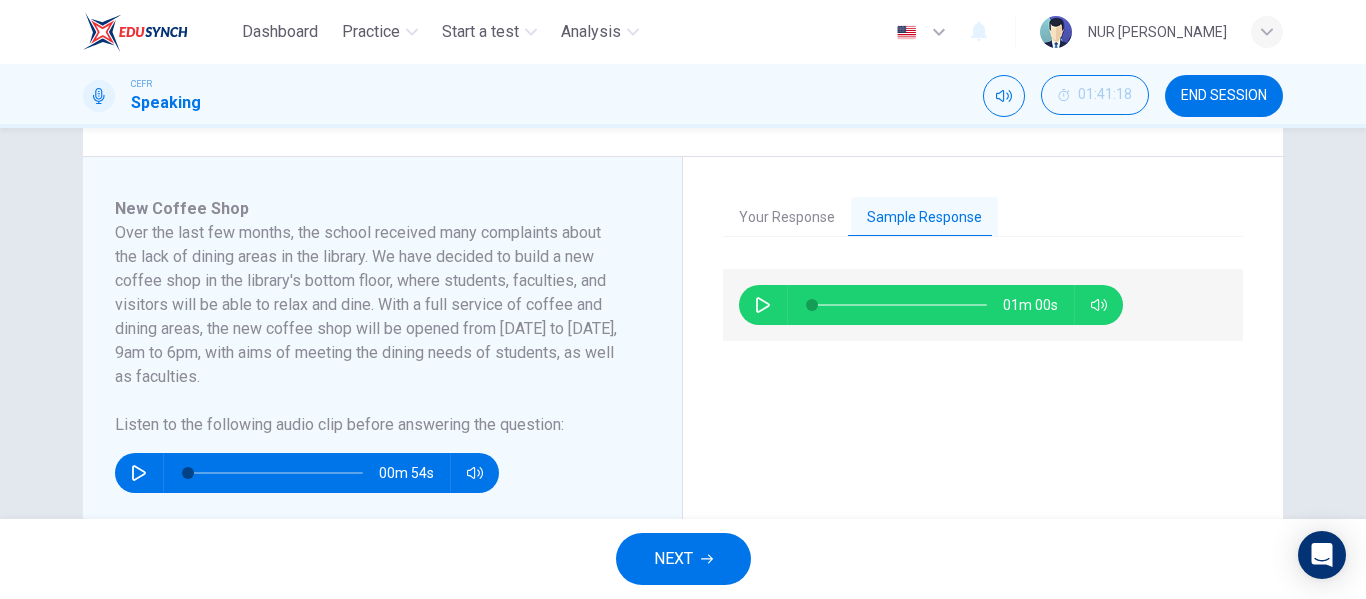 click 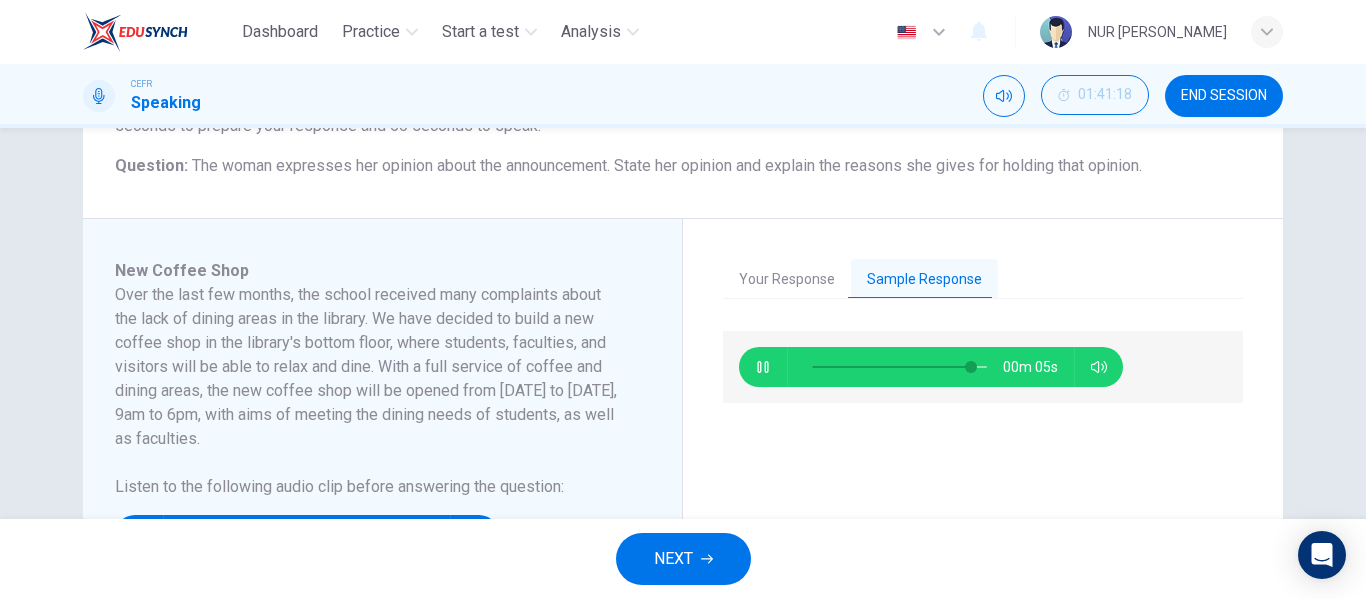 scroll, scrollTop: 238, scrollLeft: 0, axis: vertical 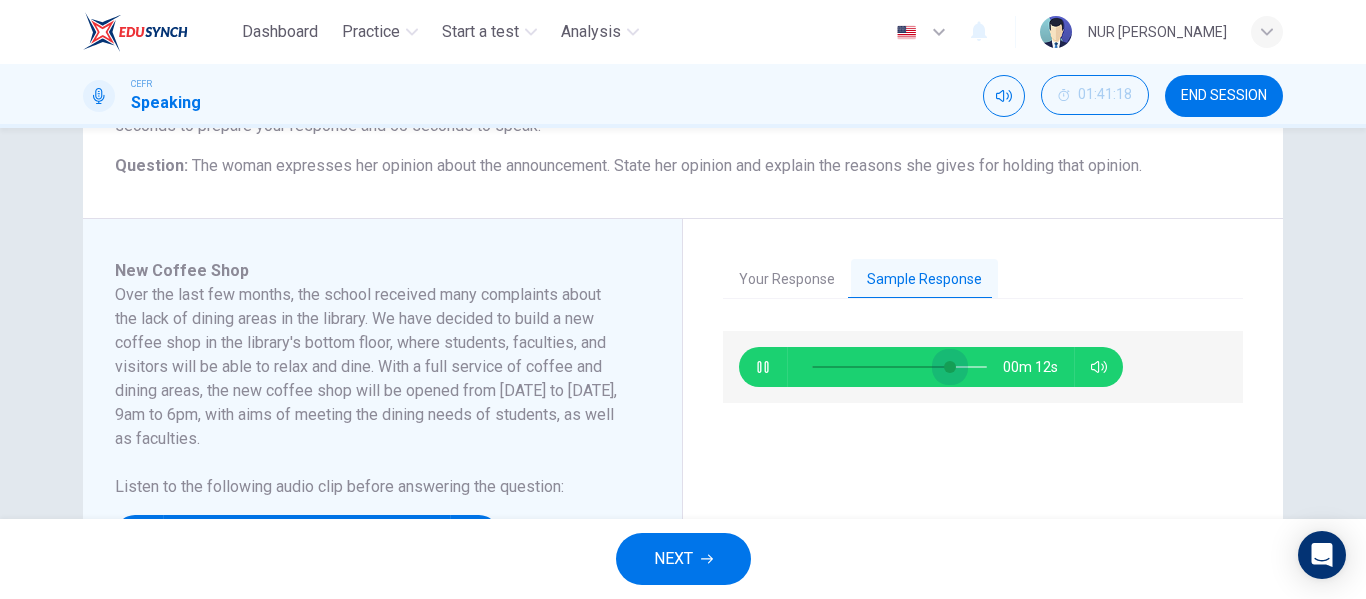 click at bounding box center [899, 367] 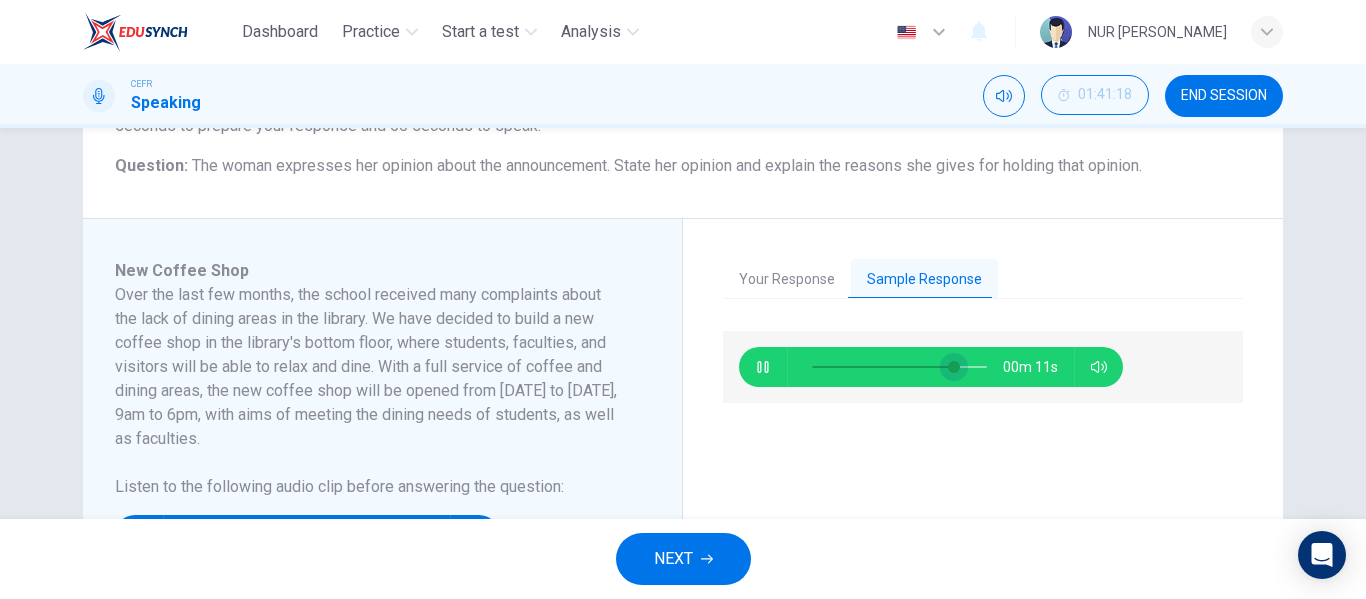 click at bounding box center [899, 367] 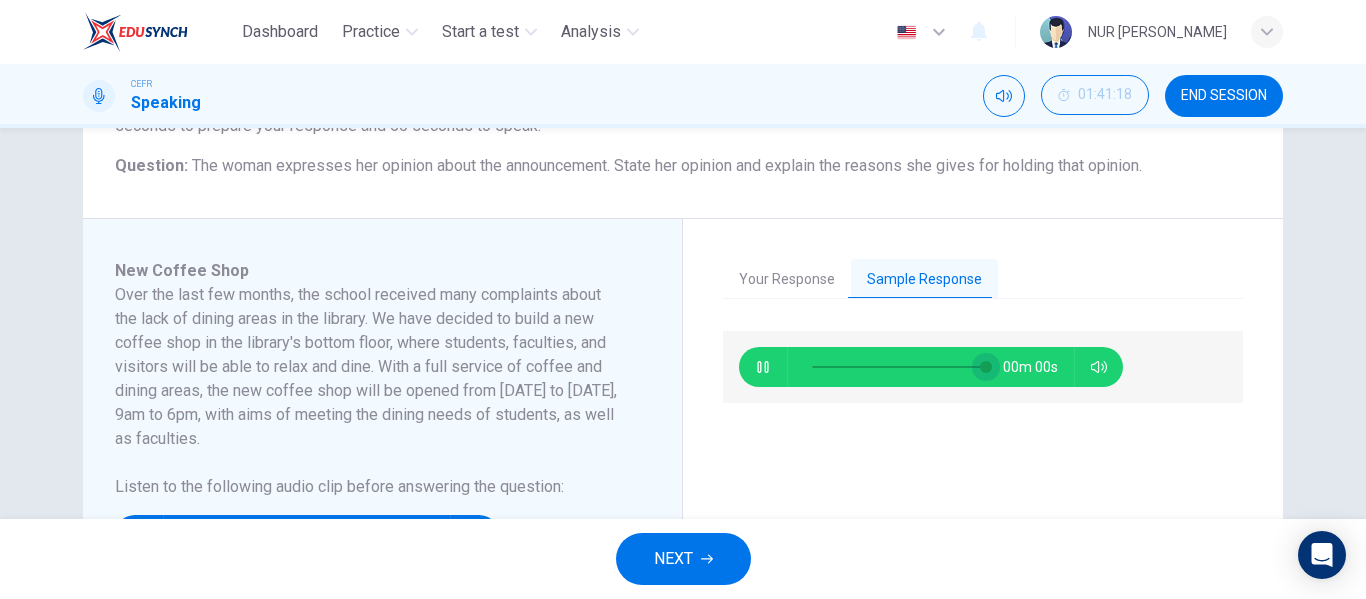 type on "0" 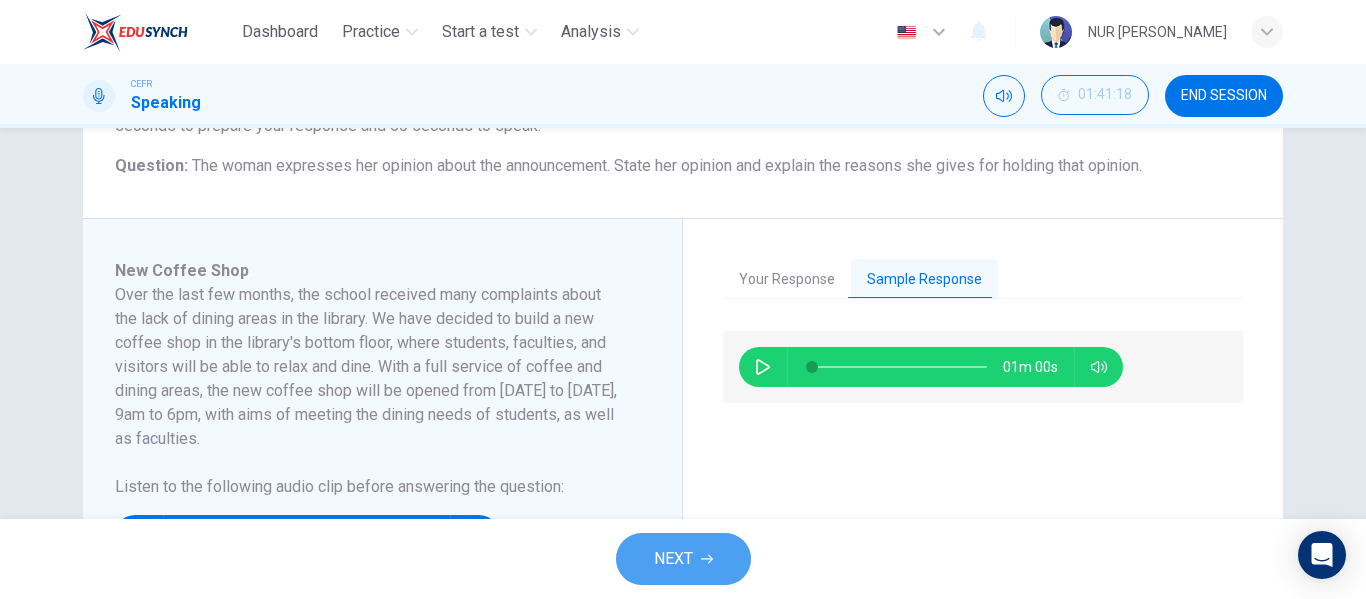 click on "NEXT" at bounding box center (683, 559) 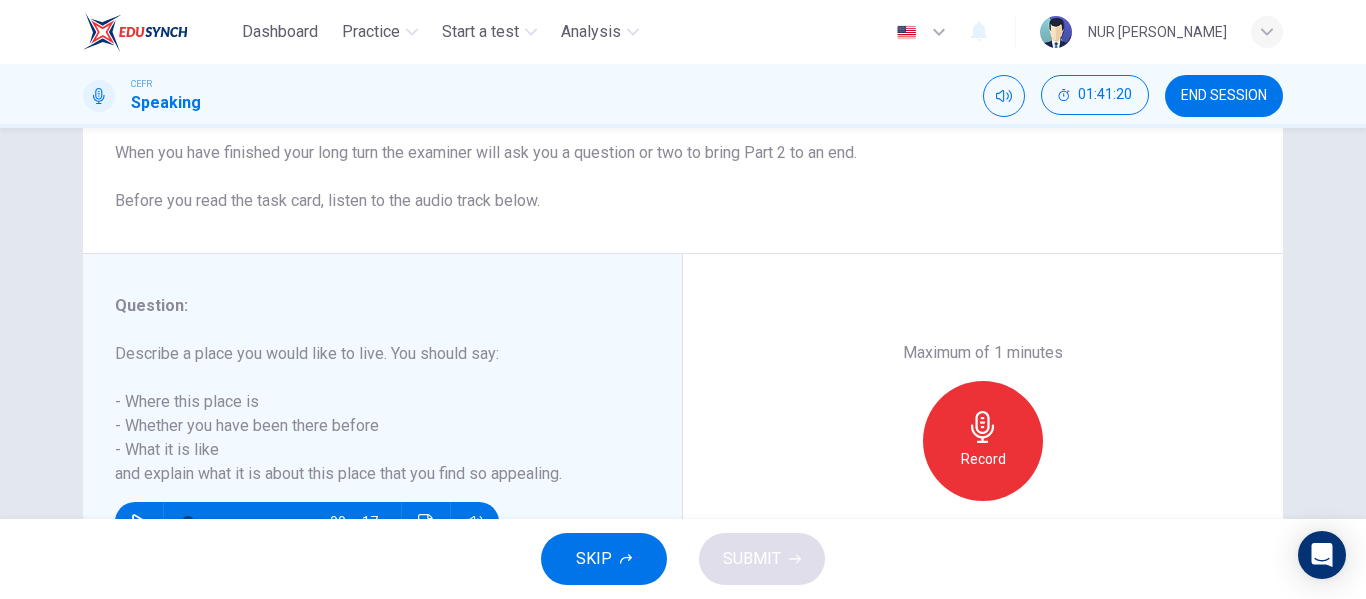 scroll, scrollTop: 200, scrollLeft: 0, axis: vertical 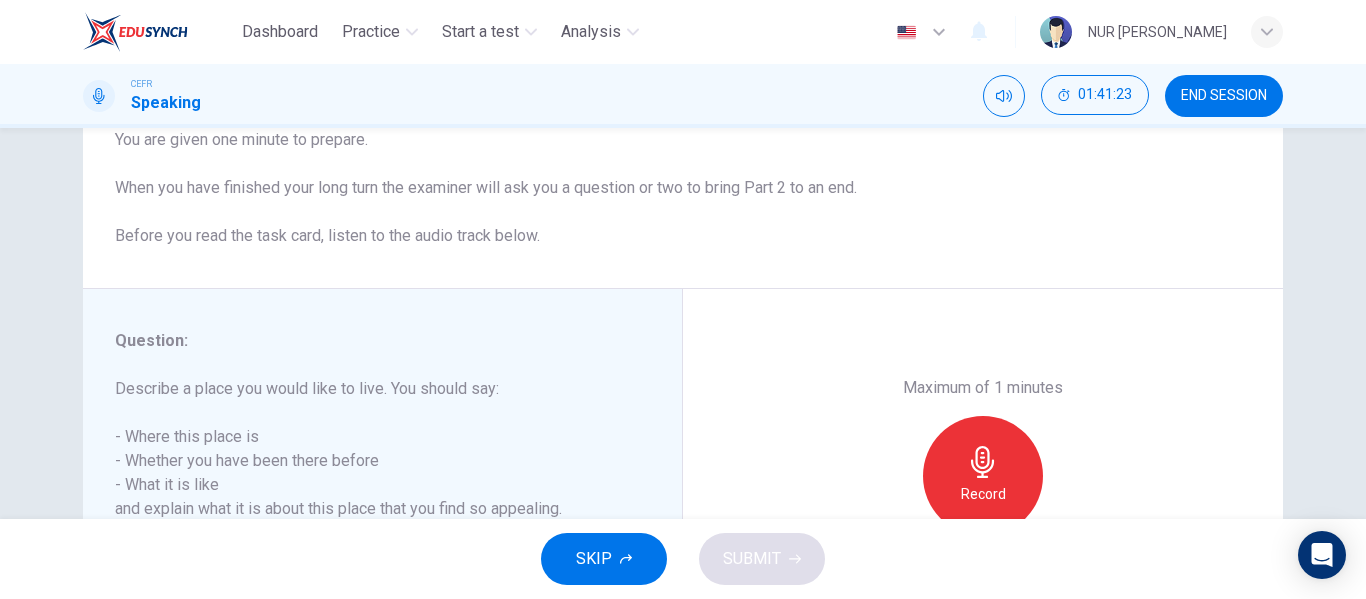 click on "SKIP" at bounding box center [604, 559] 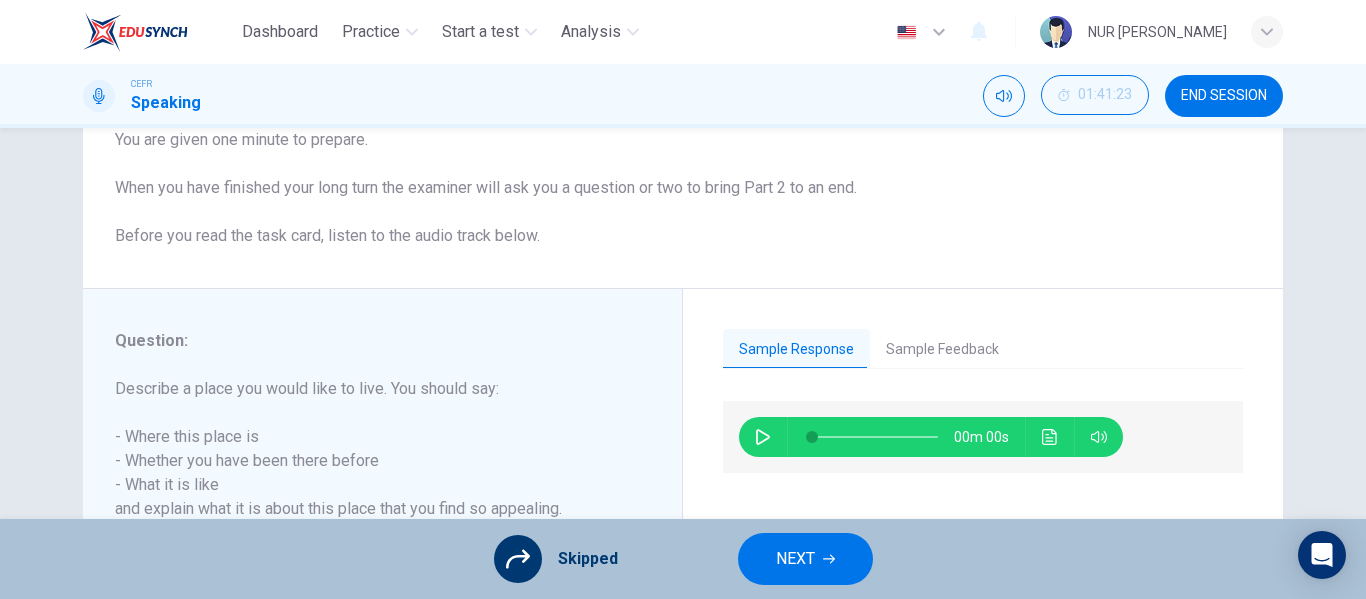 click on "NEXT" at bounding box center (805, 559) 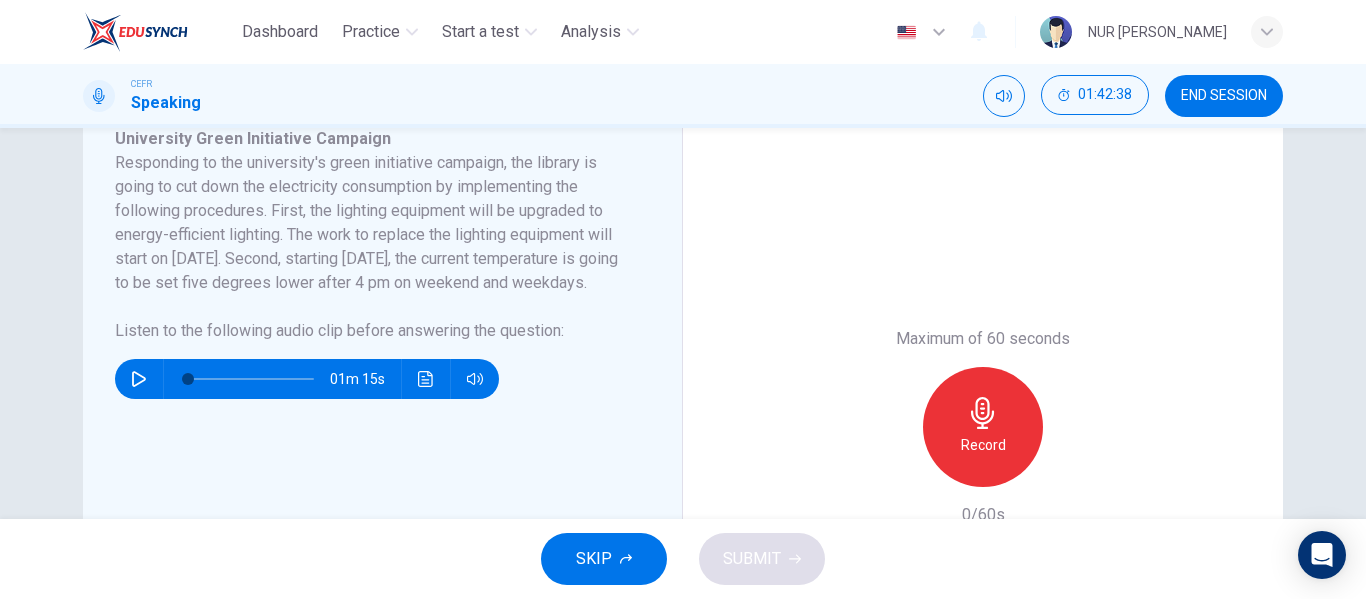 scroll, scrollTop: 375, scrollLeft: 0, axis: vertical 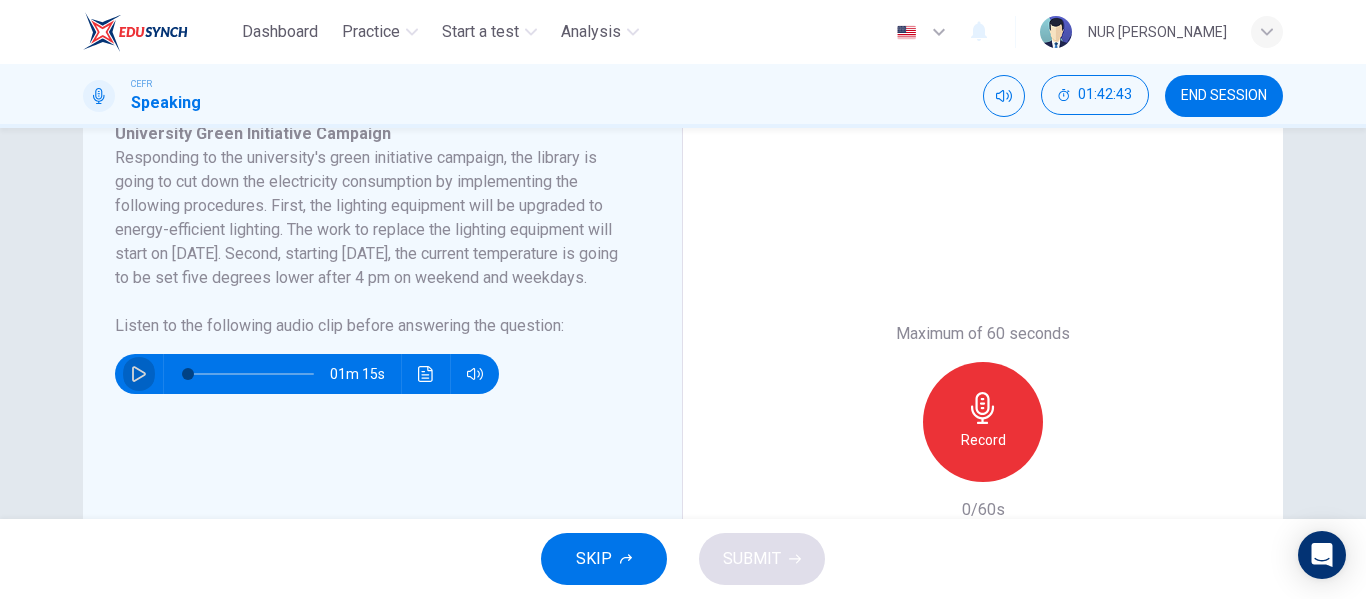click 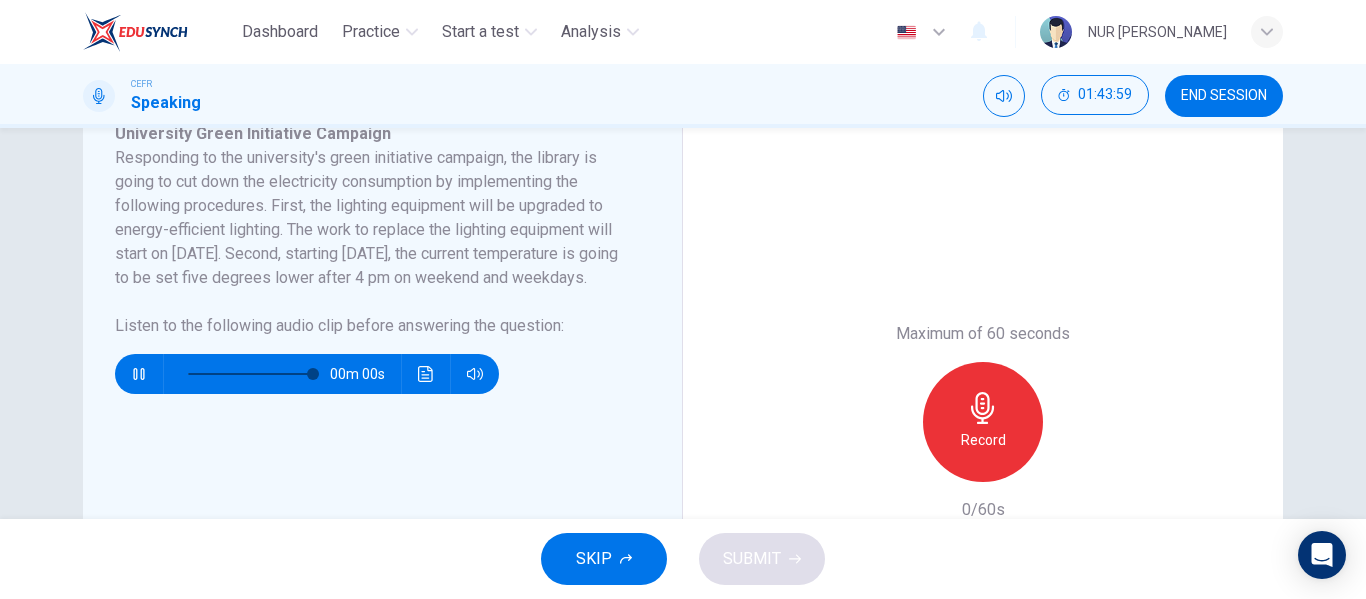 type on "0" 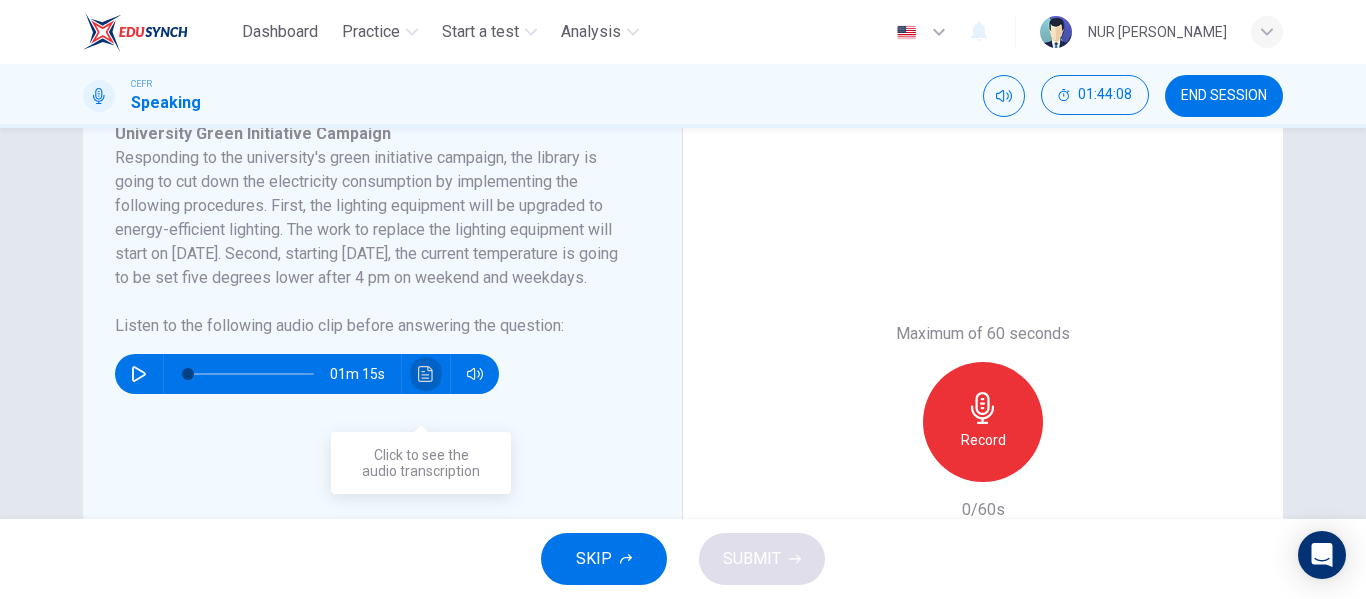 click 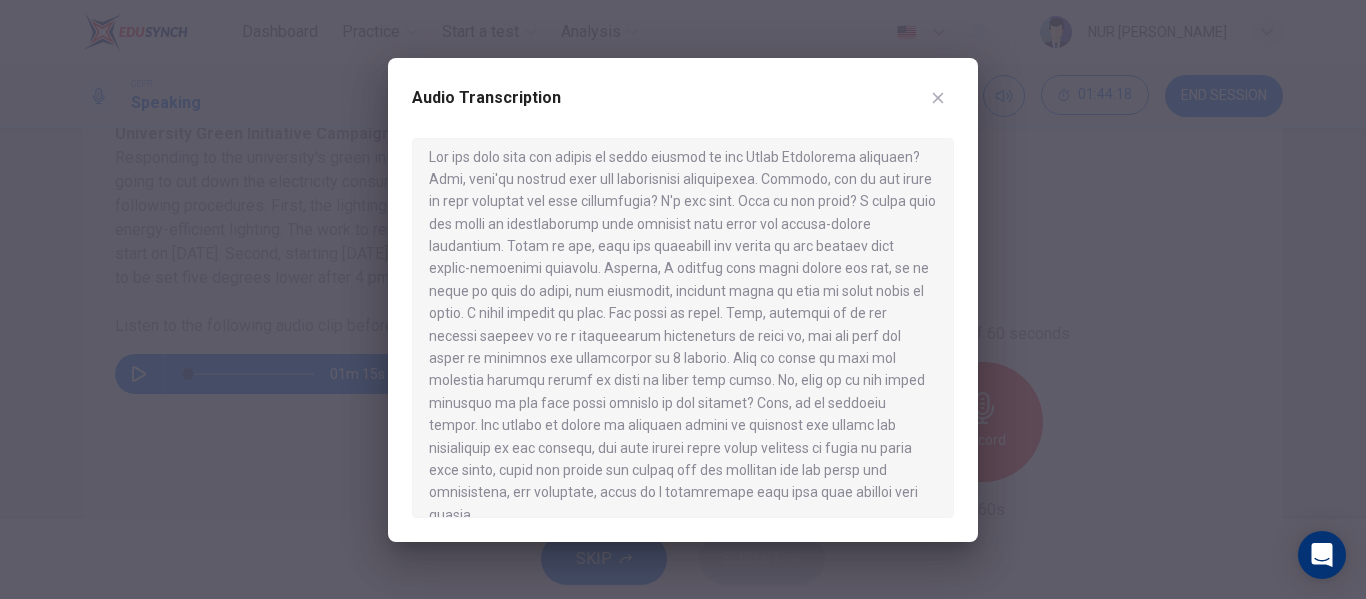 scroll, scrollTop: 9, scrollLeft: 0, axis: vertical 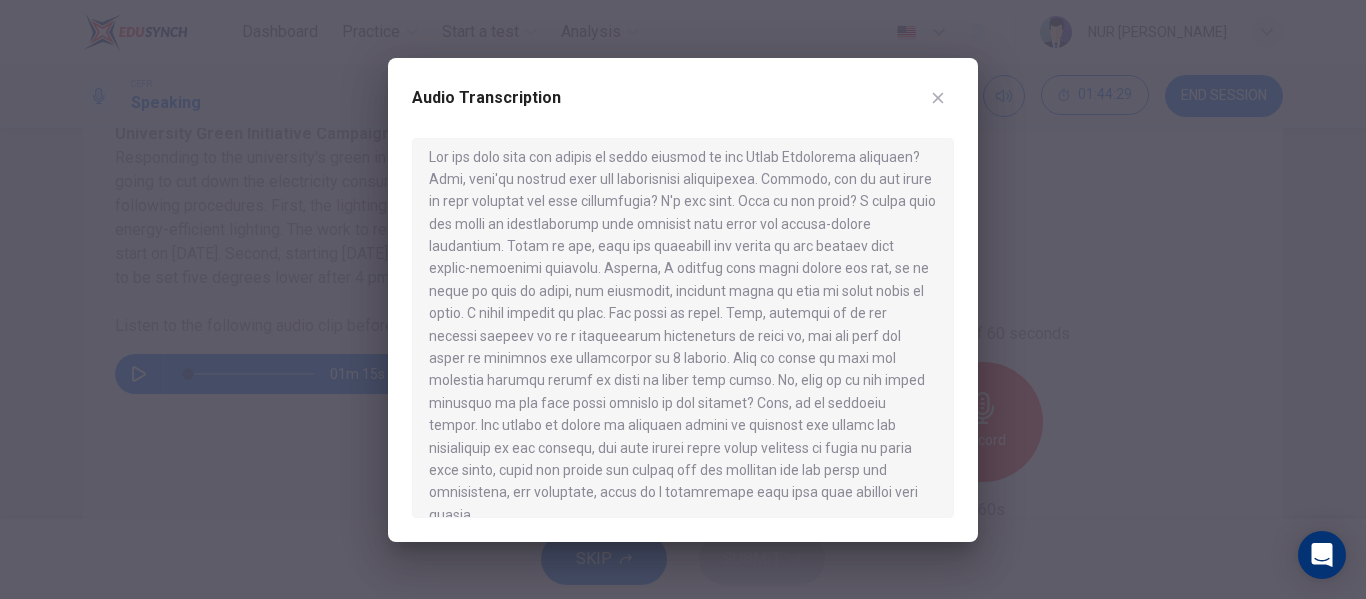 click 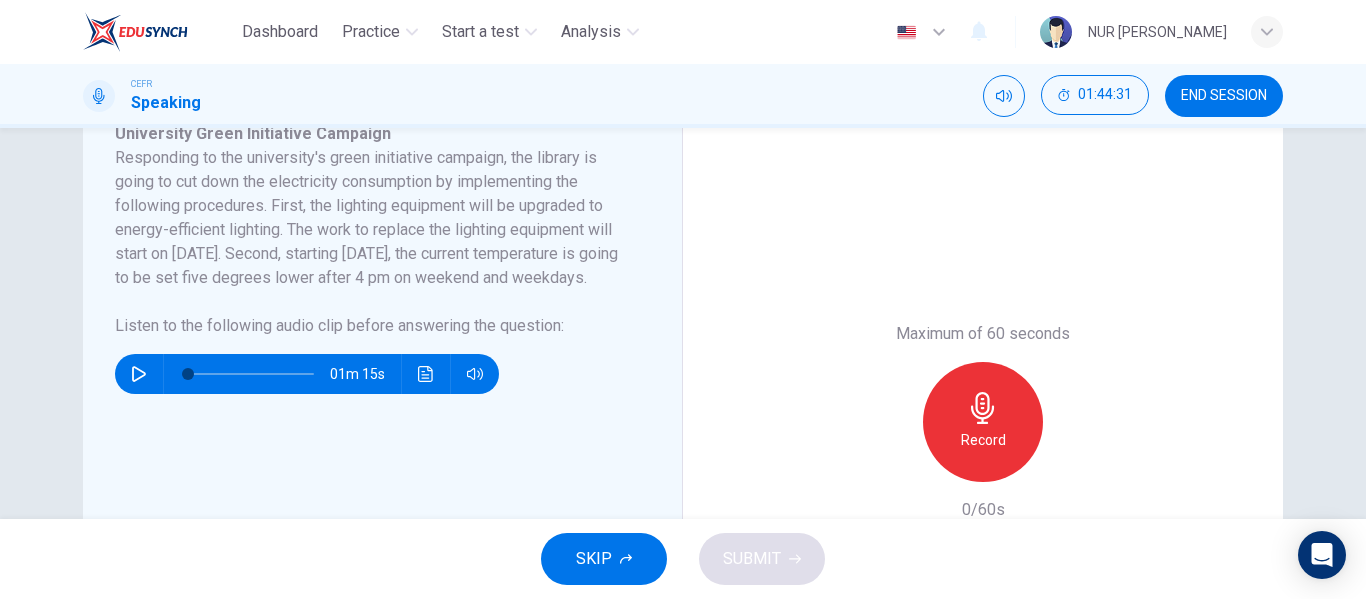 click on "Record" at bounding box center [983, 422] 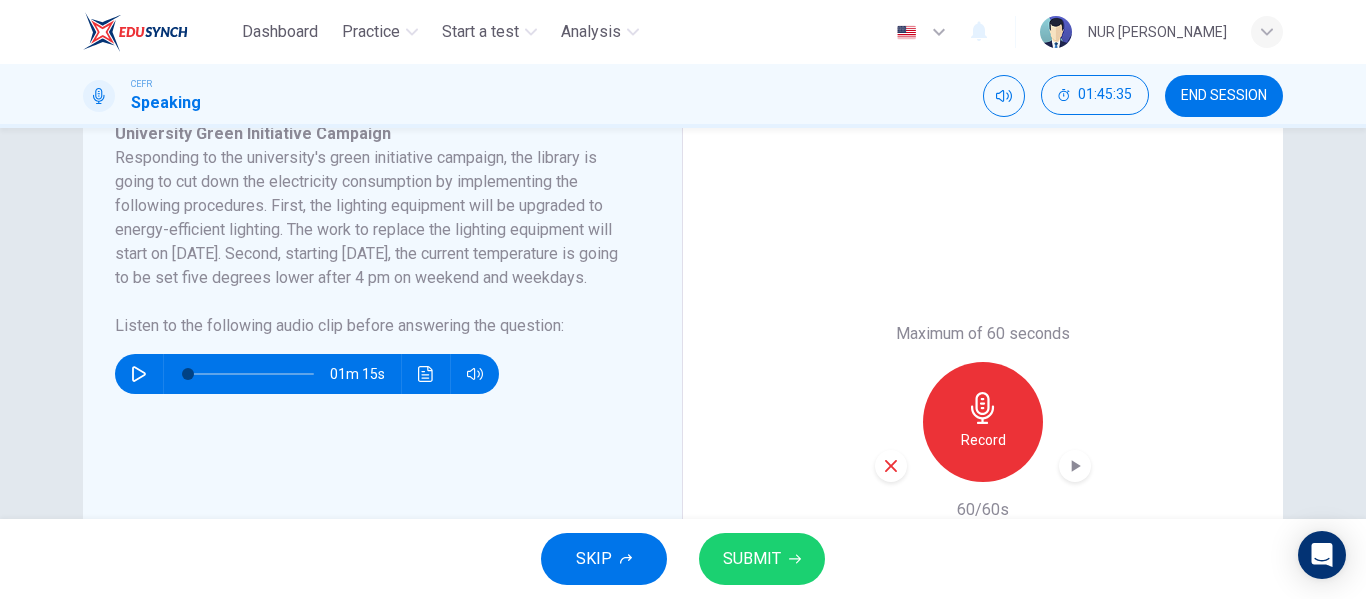 click on "SUBMIT" at bounding box center [752, 559] 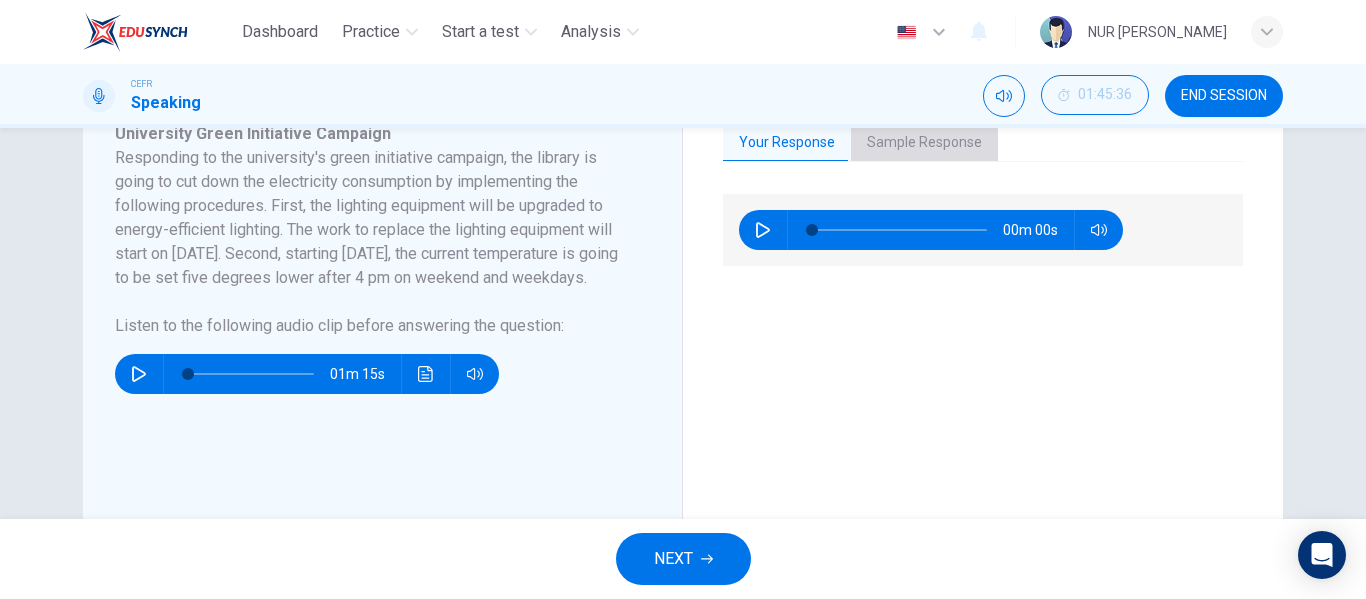 click on "Sample Response" at bounding box center (924, 143) 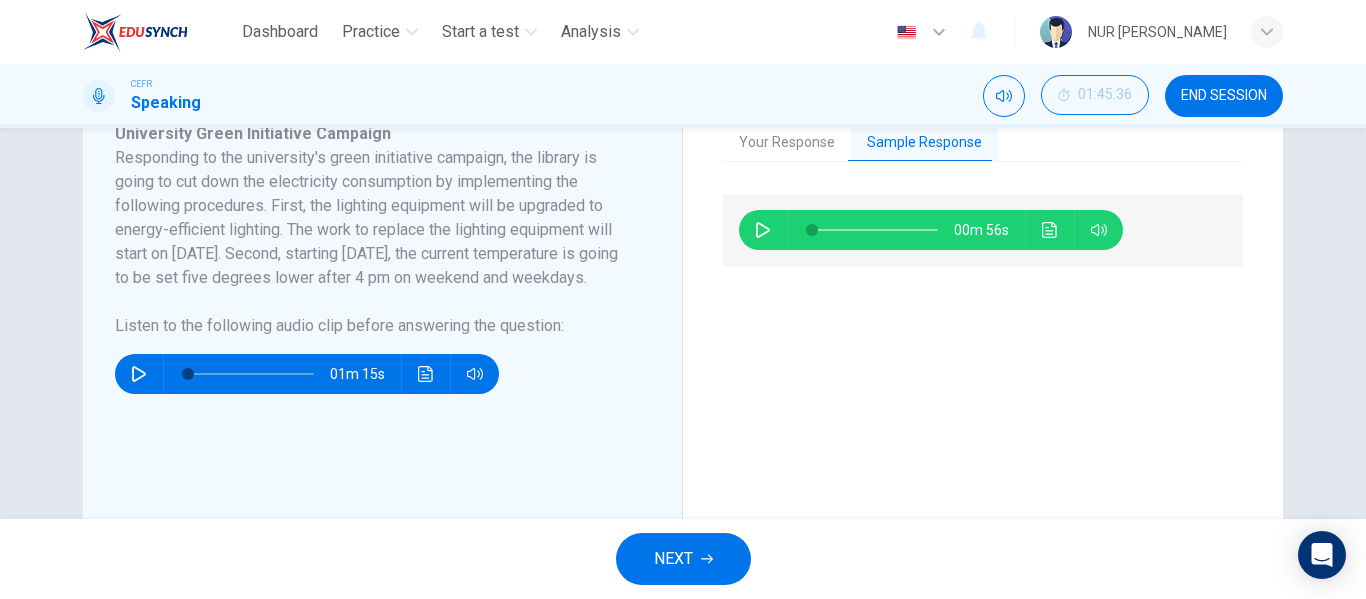click at bounding box center [763, 230] 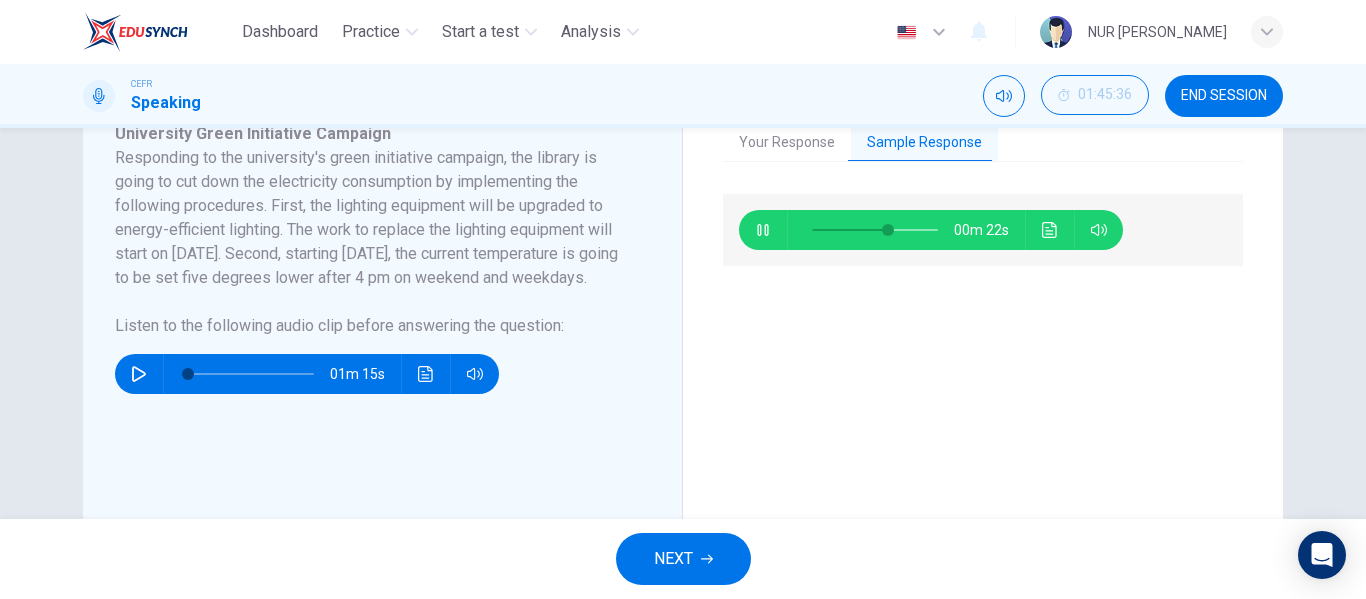 type on "62" 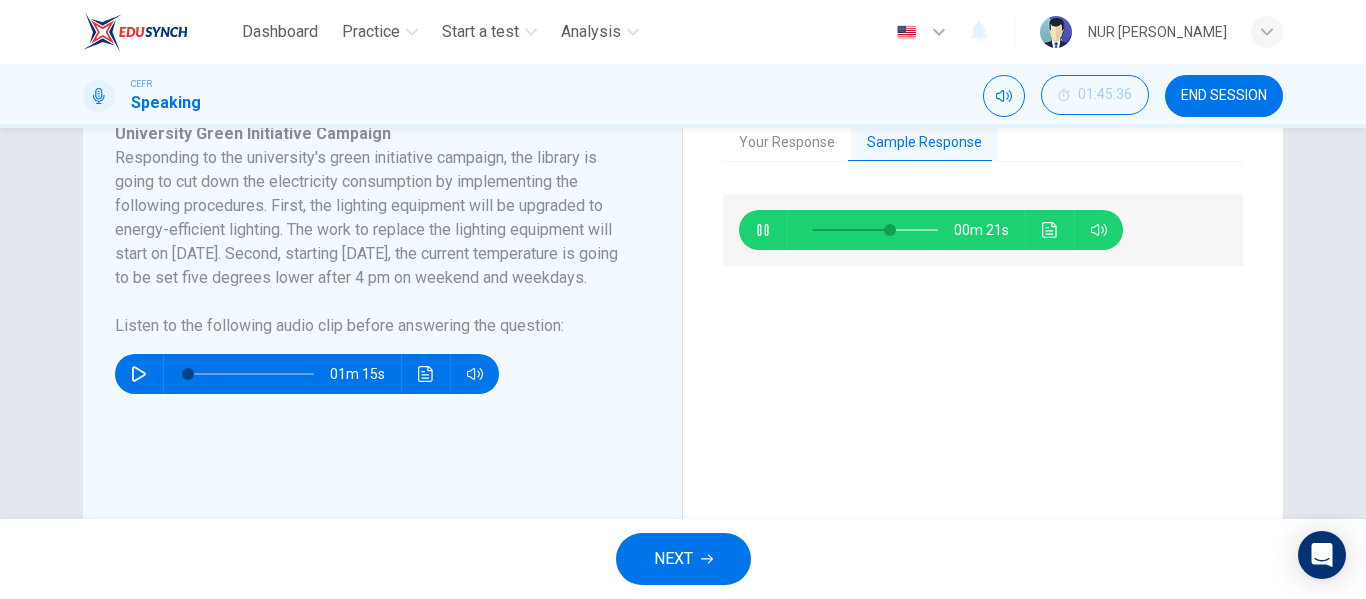 type 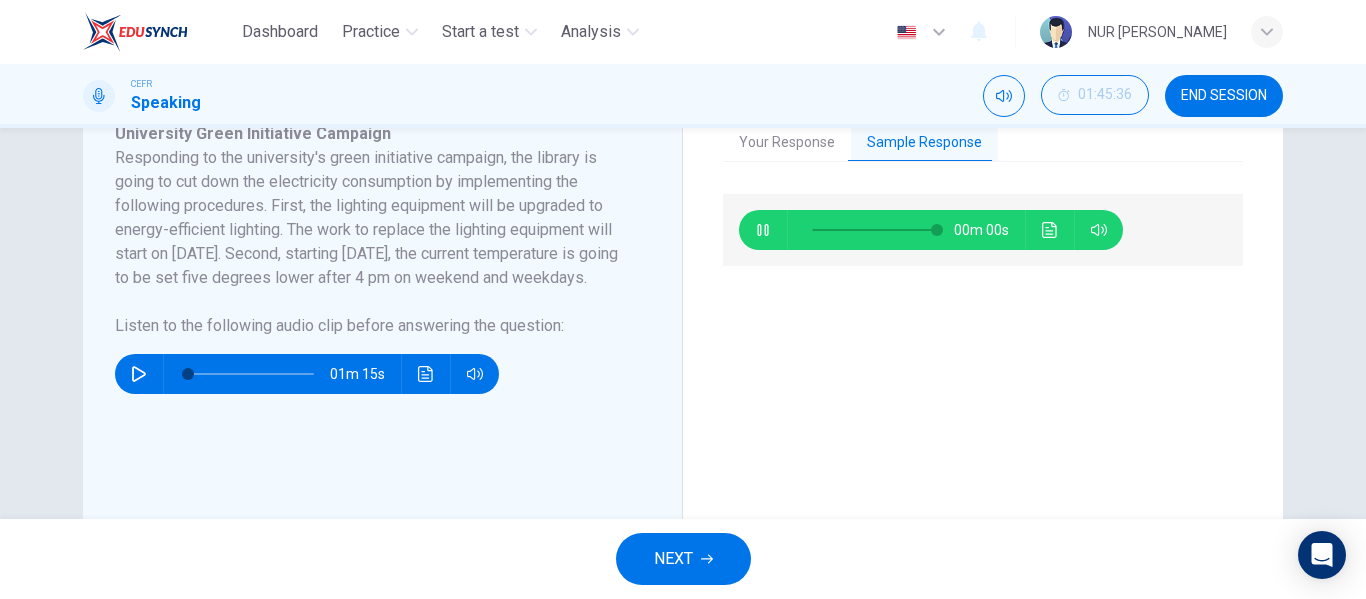 type on "0" 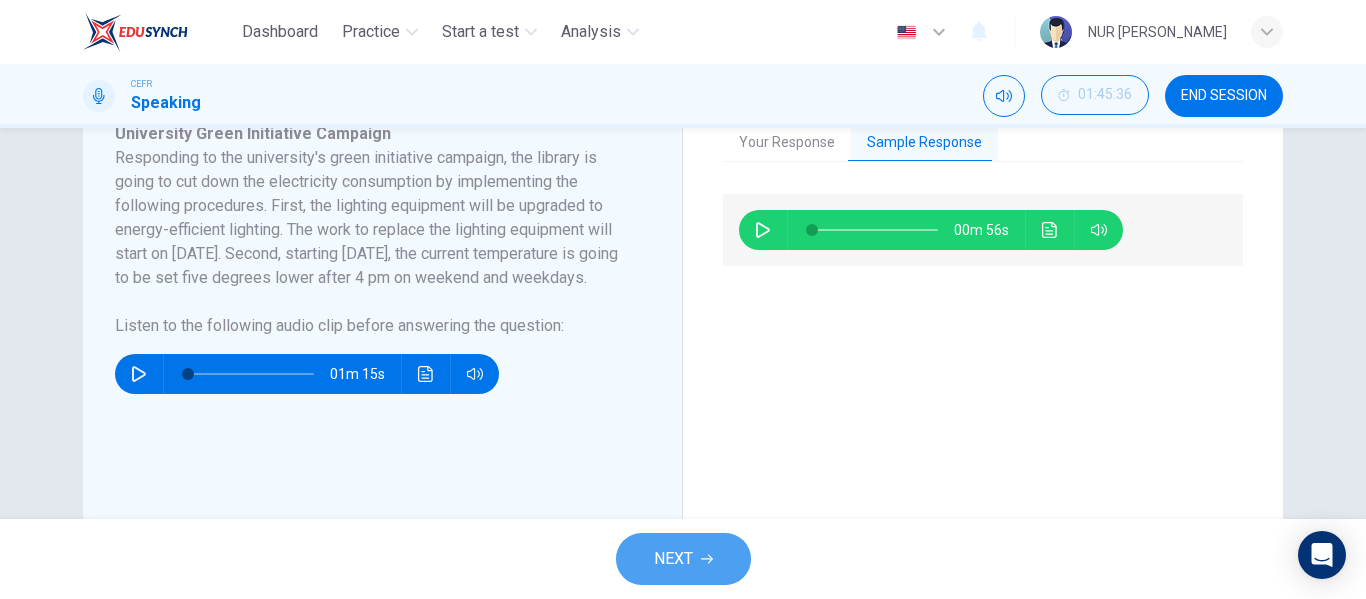 click on "NEXT" at bounding box center (673, 559) 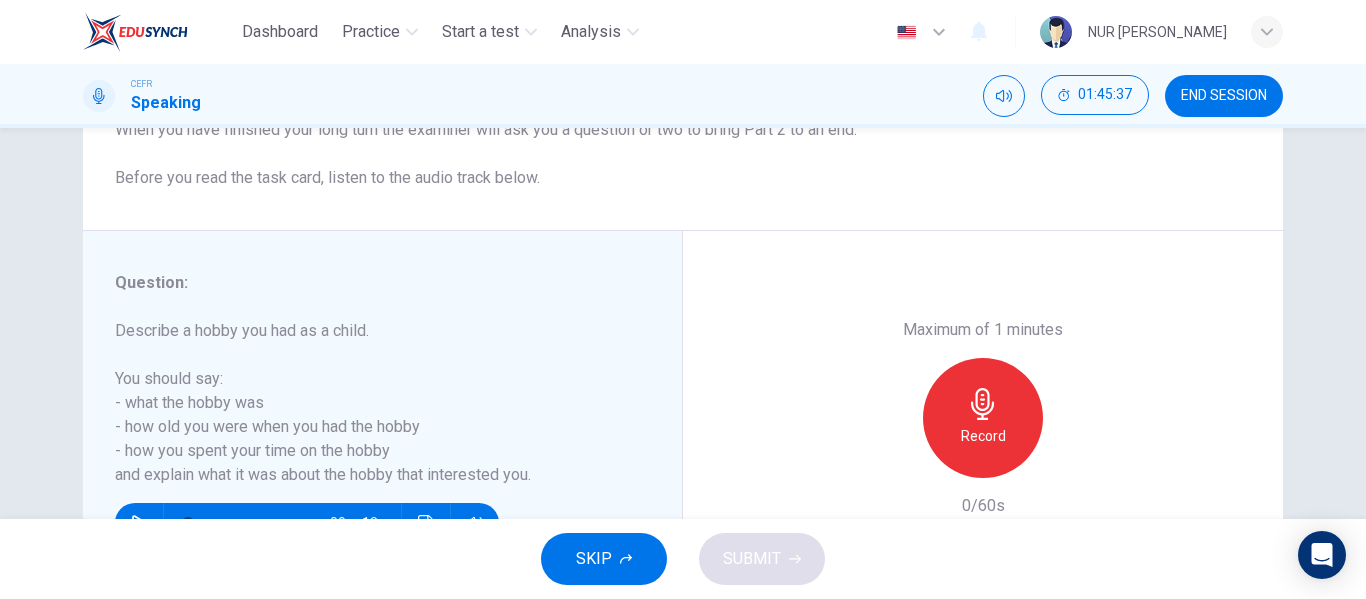 scroll, scrollTop: 300, scrollLeft: 0, axis: vertical 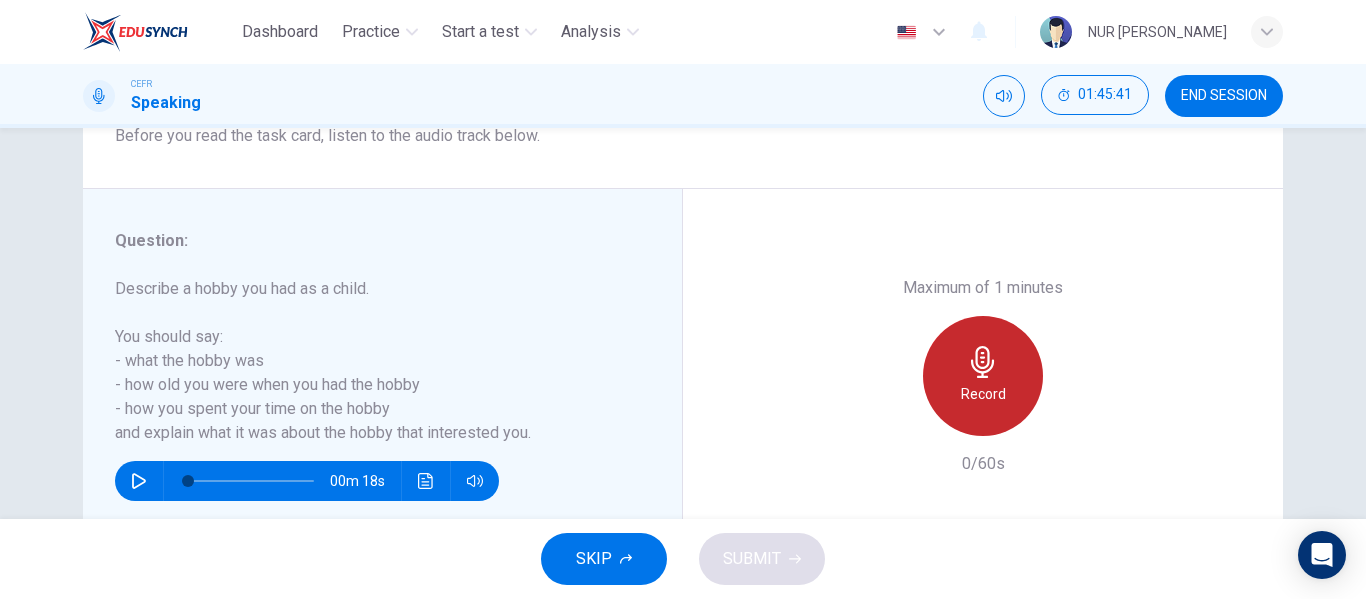 click on "Record" at bounding box center [983, 376] 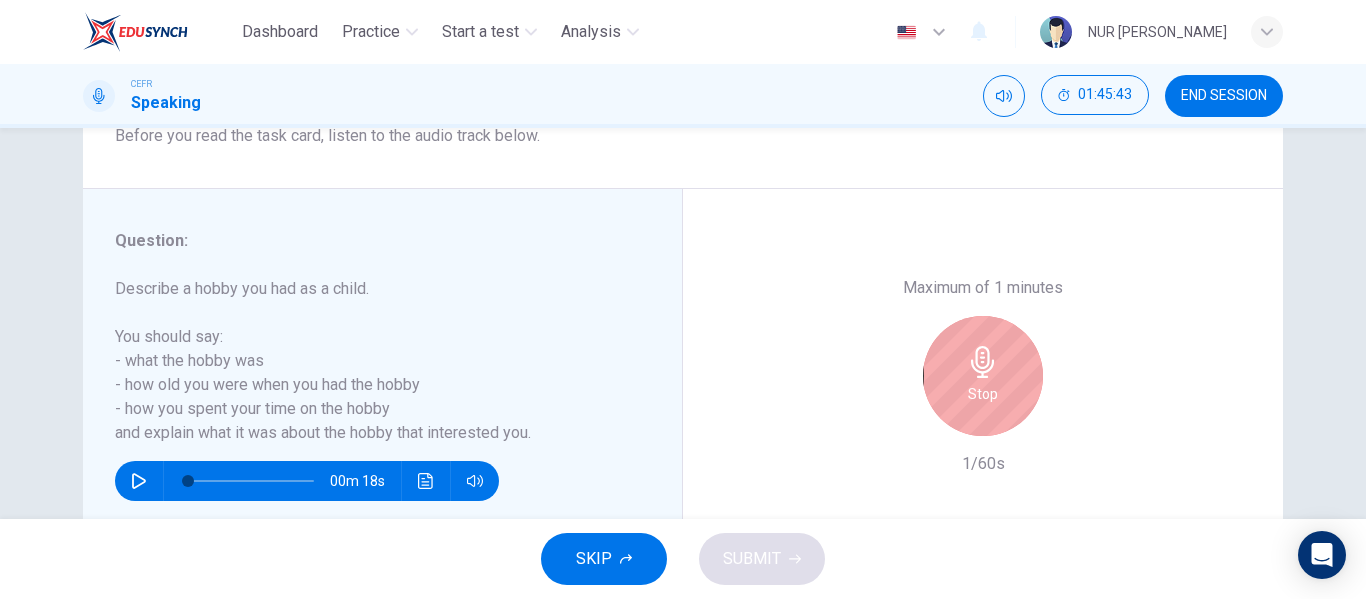 scroll, scrollTop: 384, scrollLeft: 0, axis: vertical 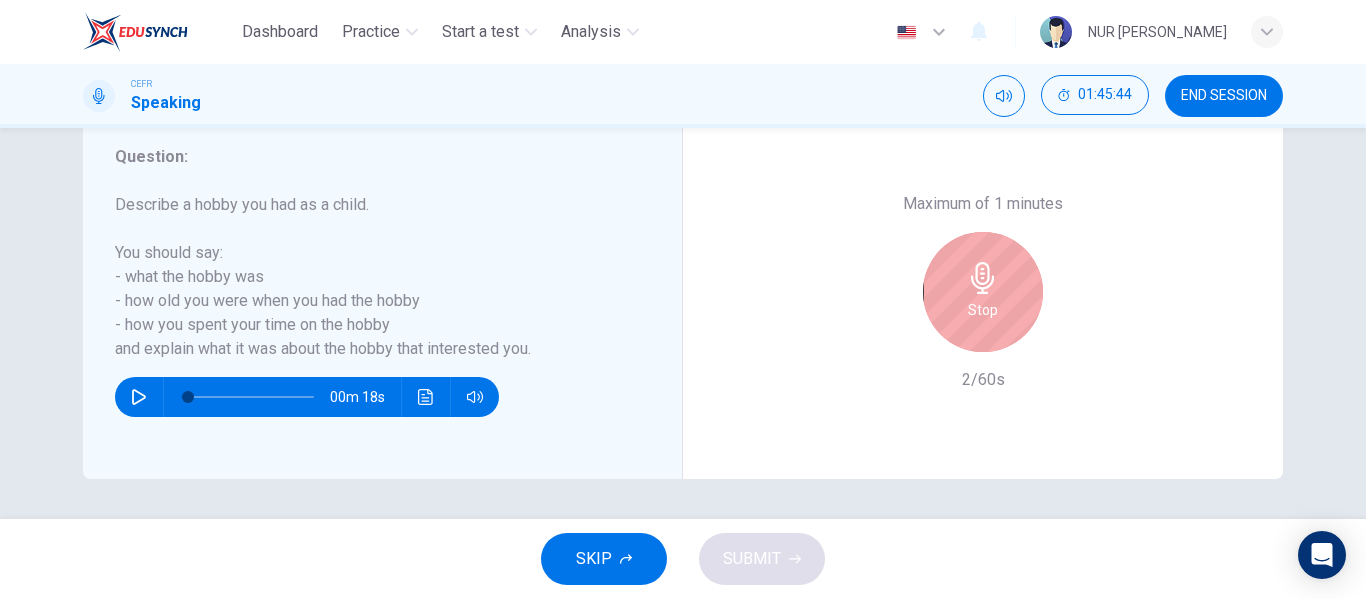 click on "Stop" at bounding box center [983, 310] 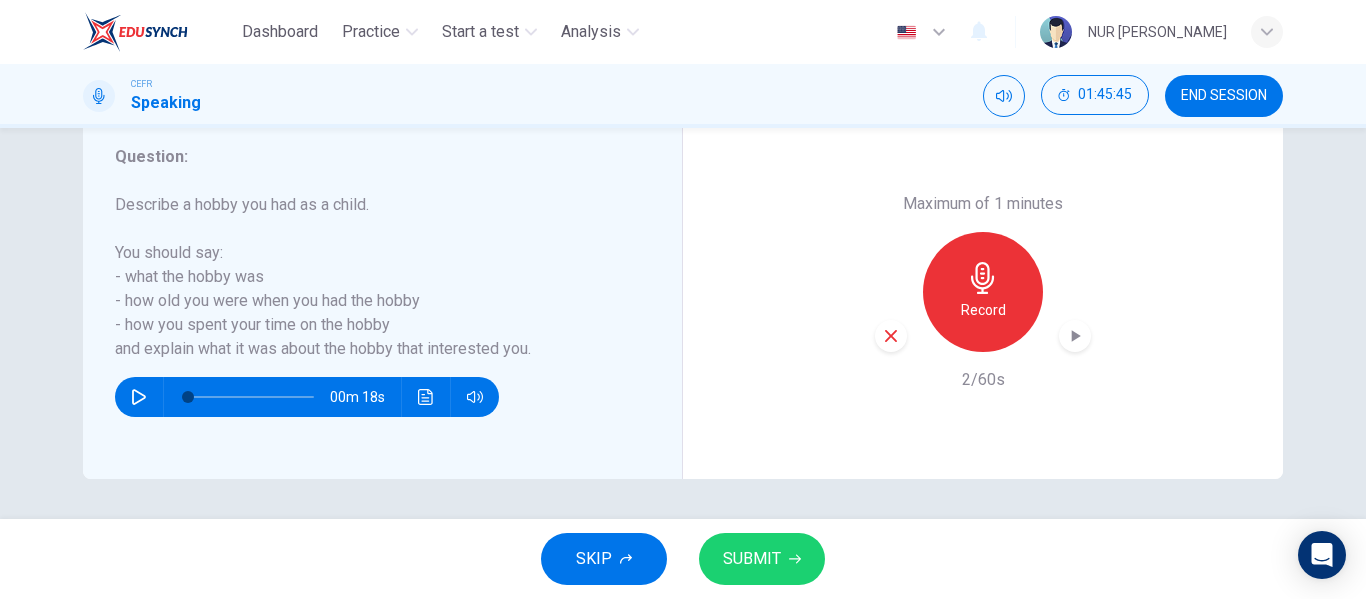 click on "SUBMIT" at bounding box center [762, 559] 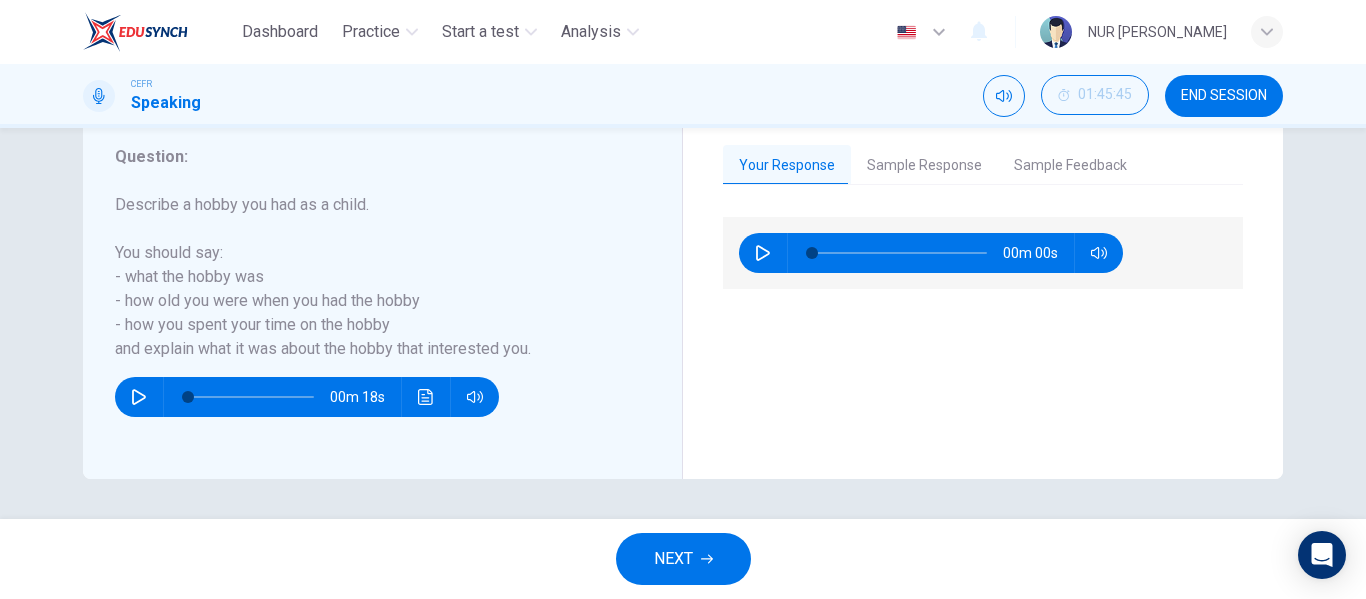 click on "NEXT" at bounding box center [673, 559] 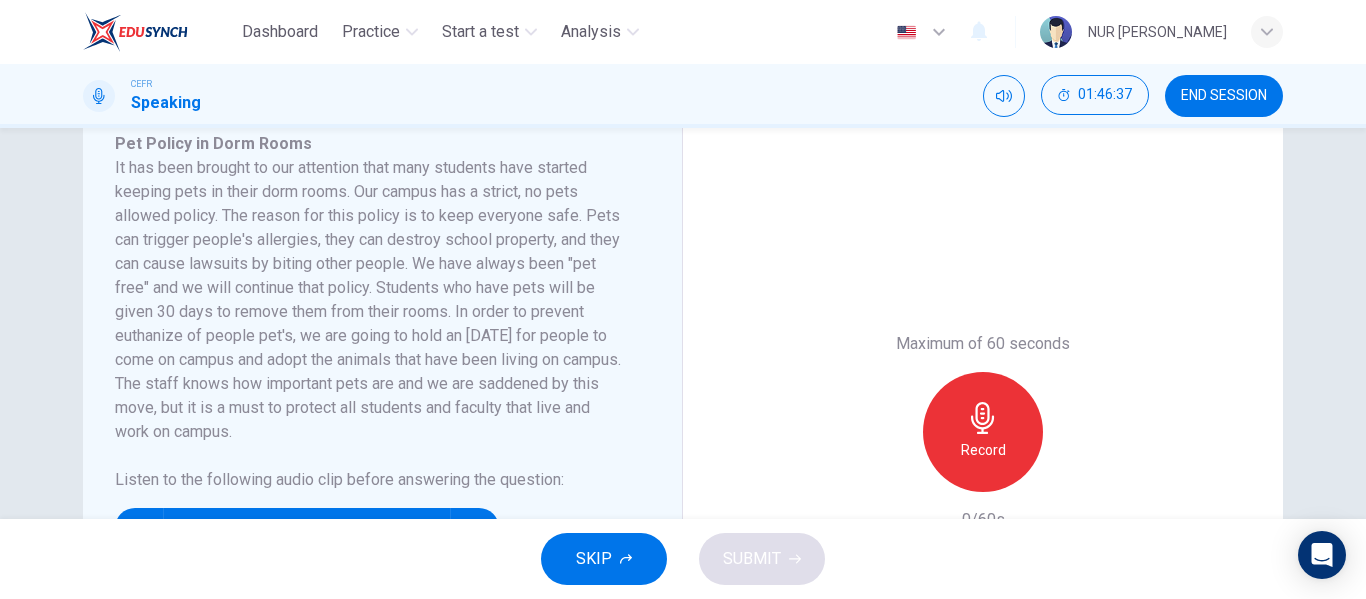 scroll, scrollTop: 400, scrollLeft: 0, axis: vertical 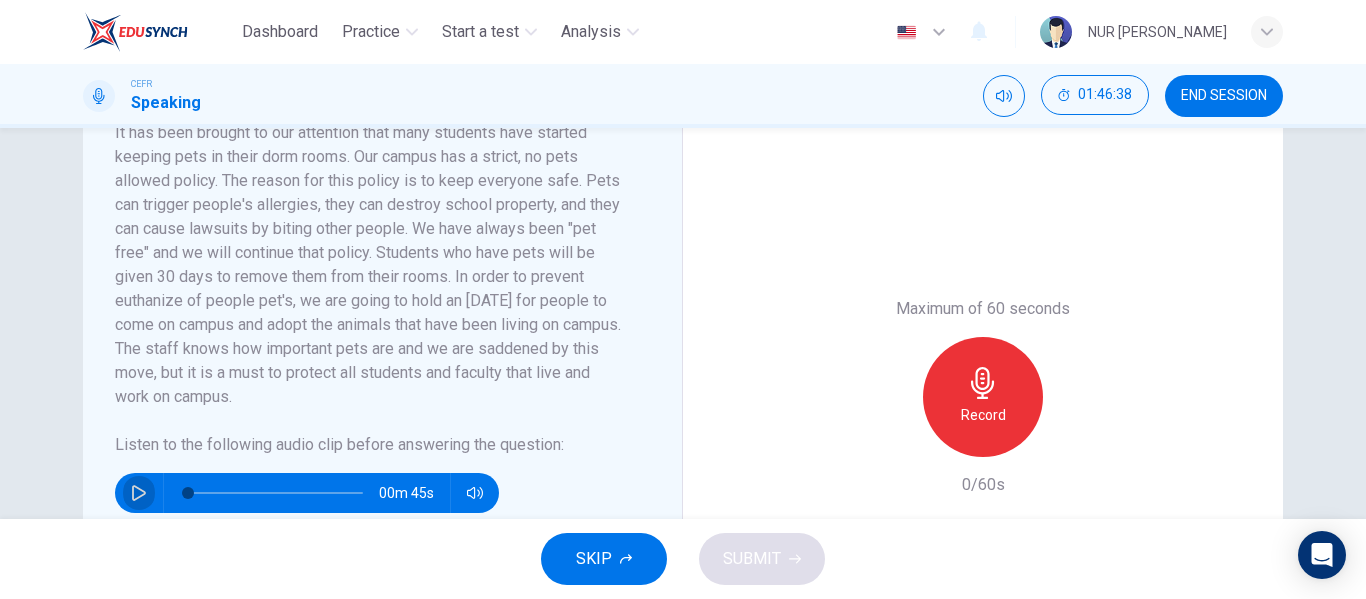 click at bounding box center [139, 493] 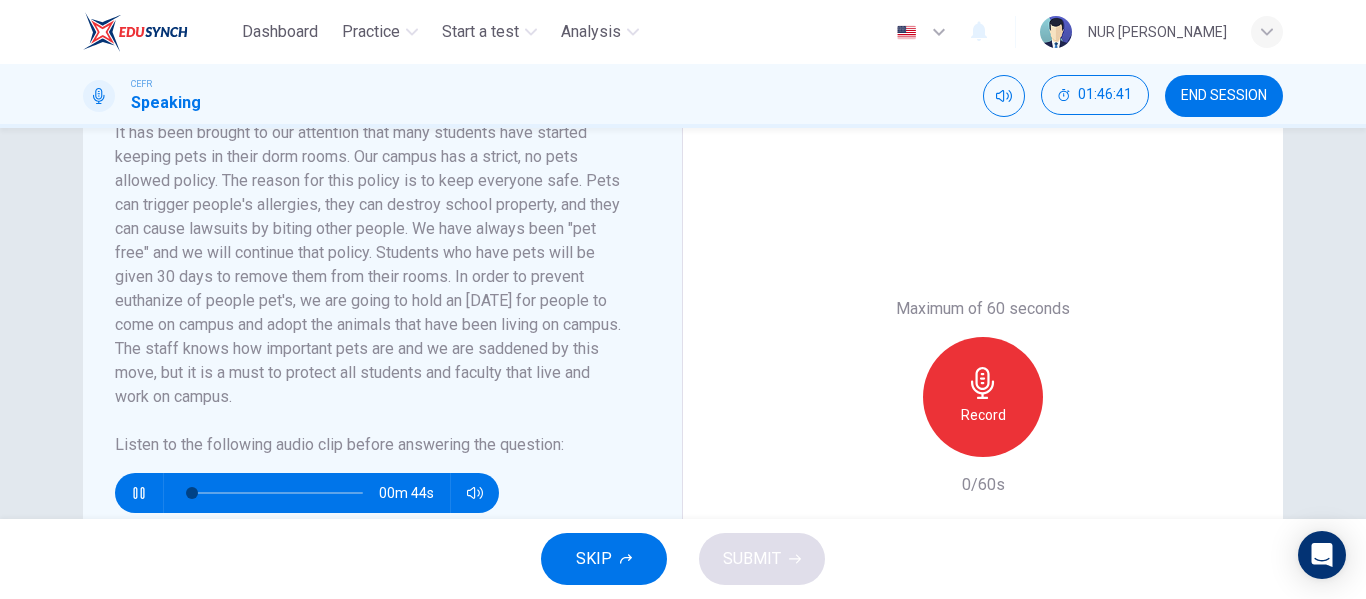 type on "5" 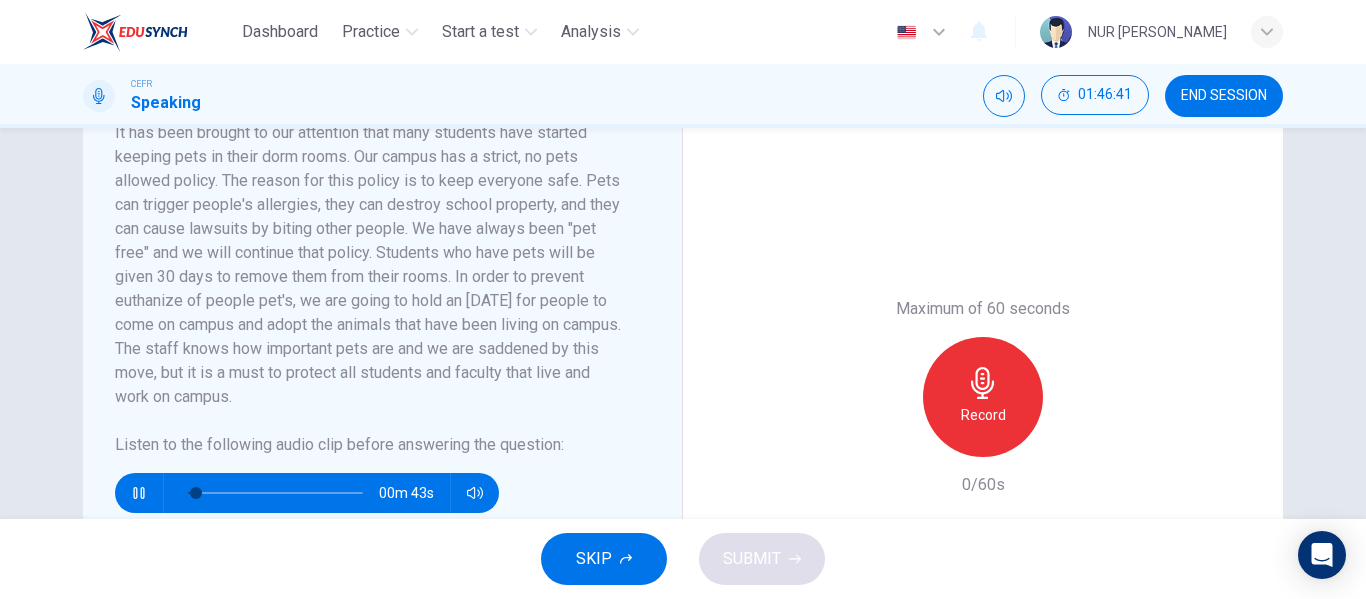 type 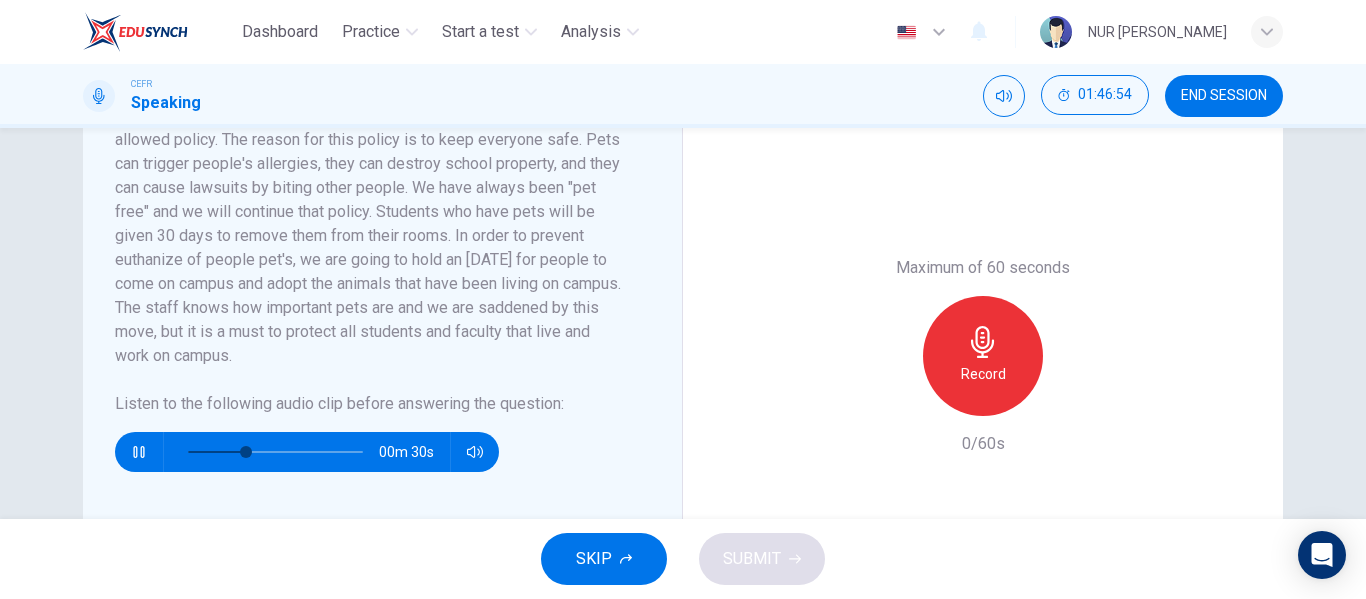 scroll, scrollTop: 500, scrollLeft: 0, axis: vertical 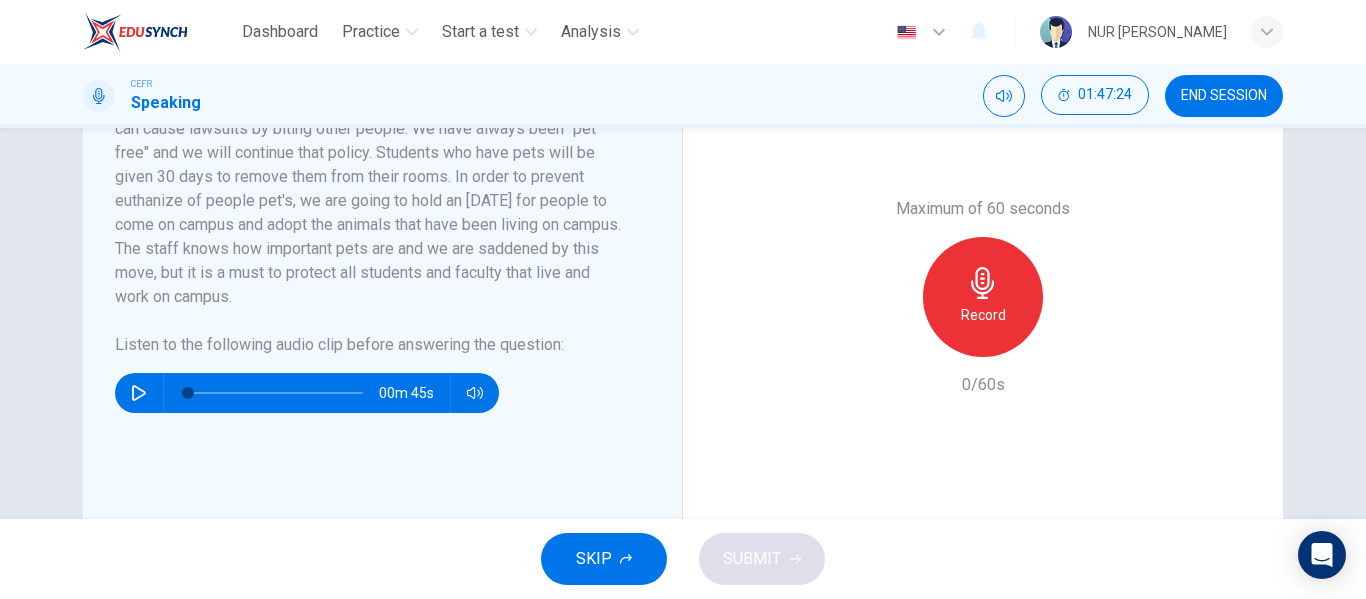 type on "0" 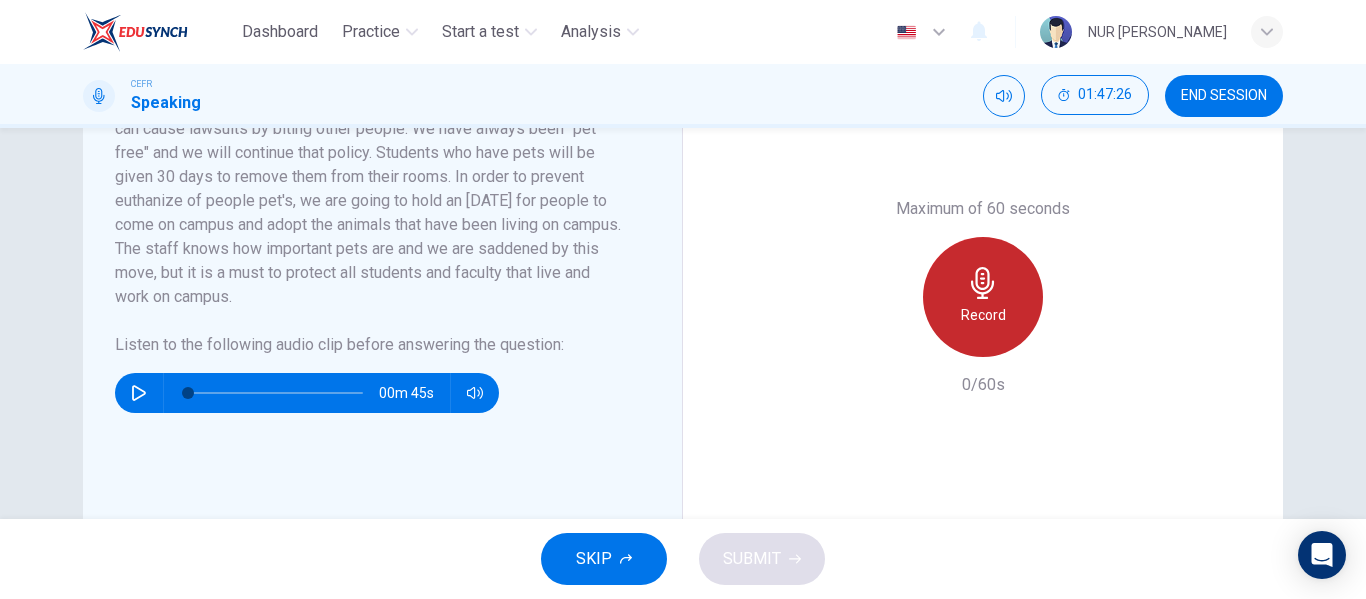 click on "Record" at bounding box center [983, 297] 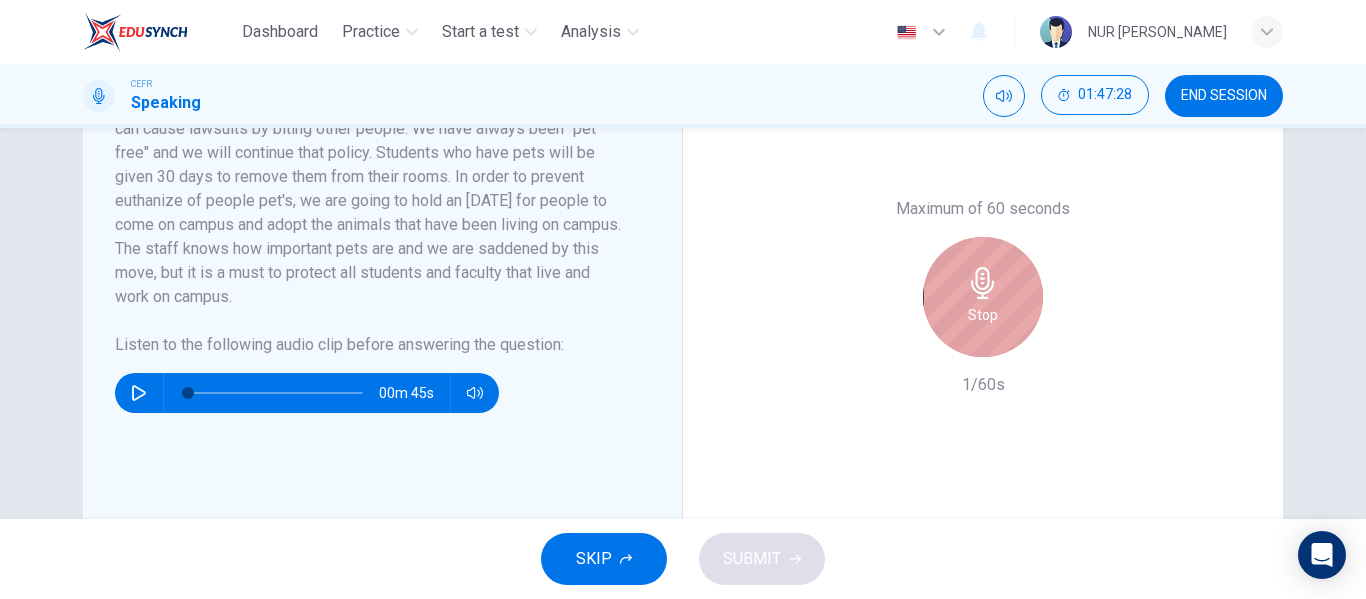 click on "Stop" at bounding box center (983, 297) 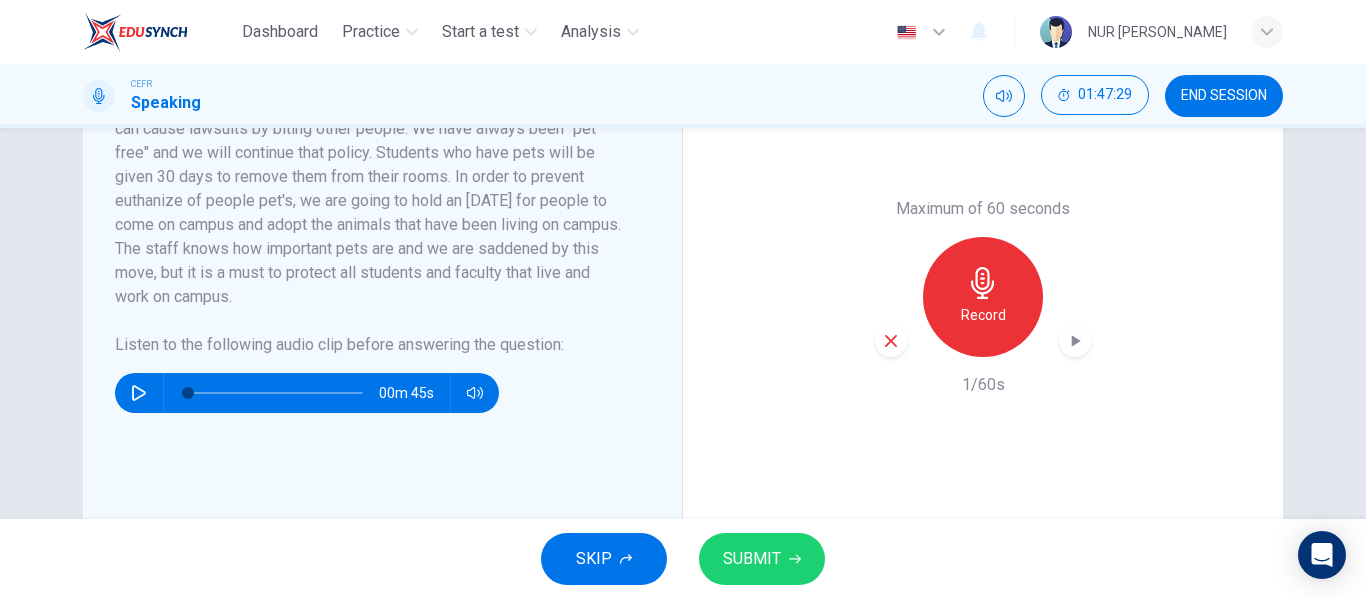click on "SUBMIT" at bounding box center [762, 559] 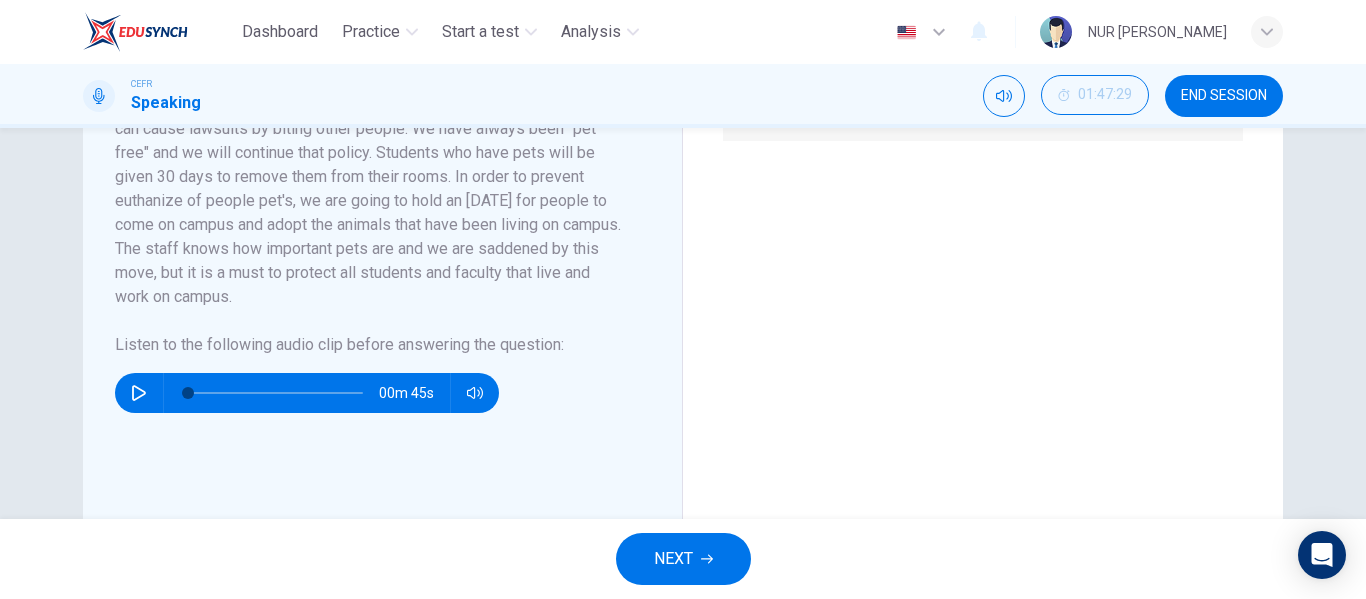 scroll, scrollTop: 300, scrollLeft: 0, axis: vertical 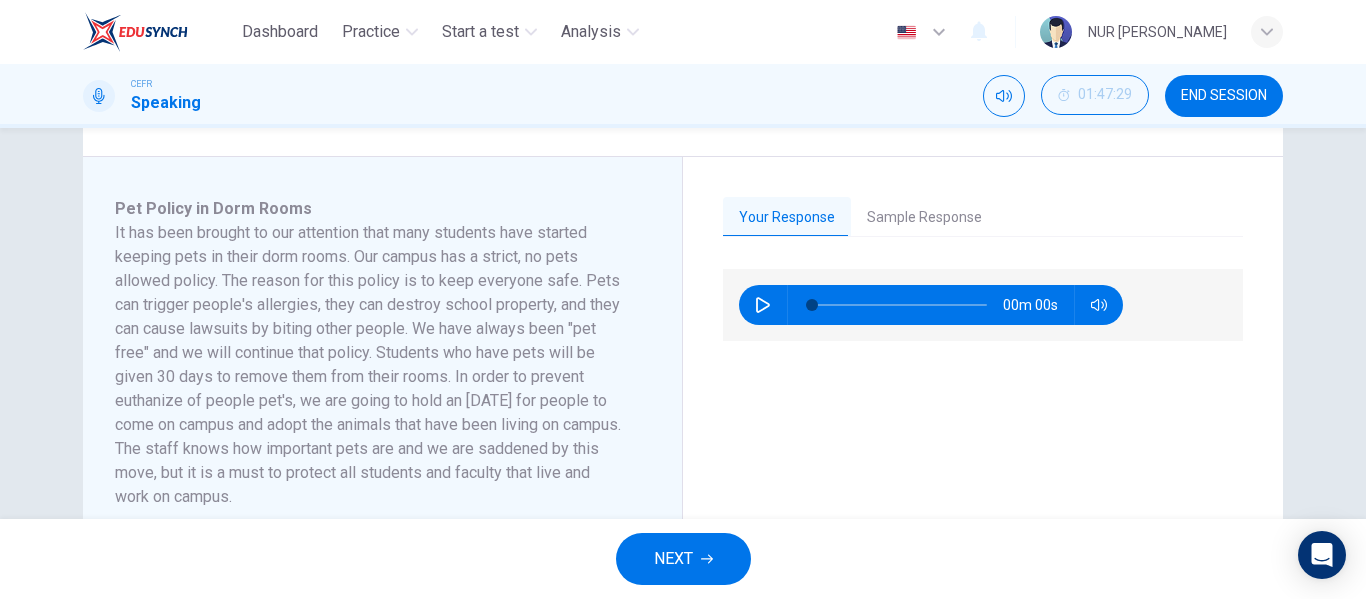 click on "Your Response Sample Response 00m 00s 00m 00s" at bounding box center (983, 497) 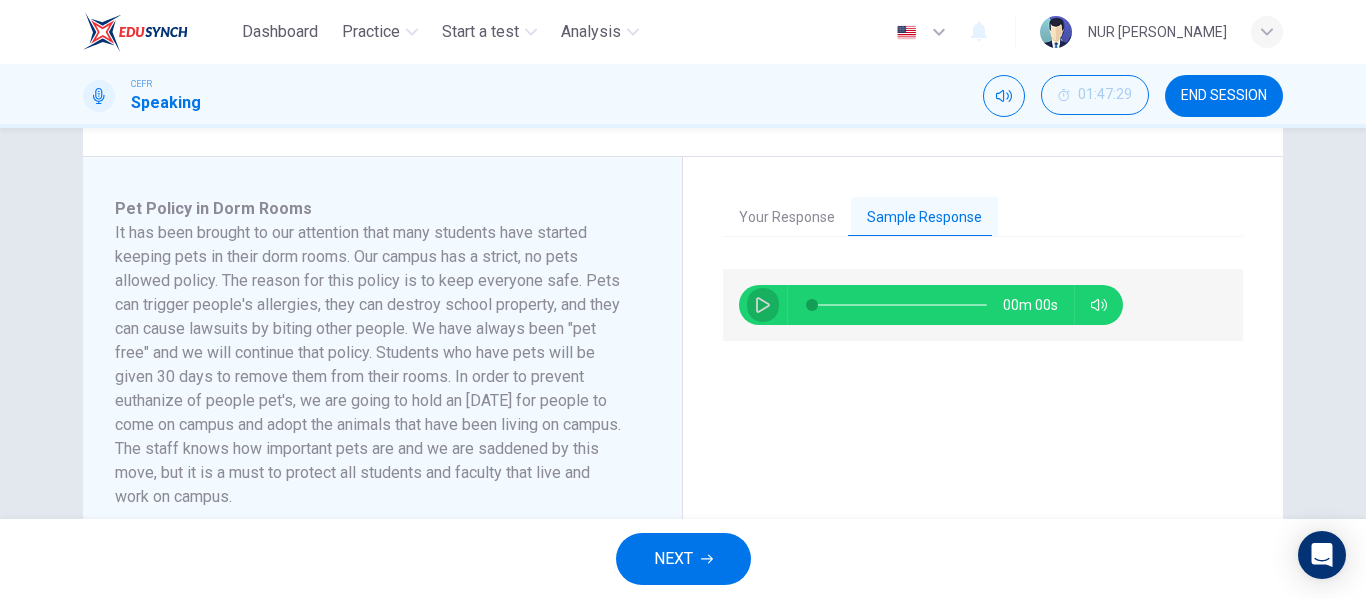 click 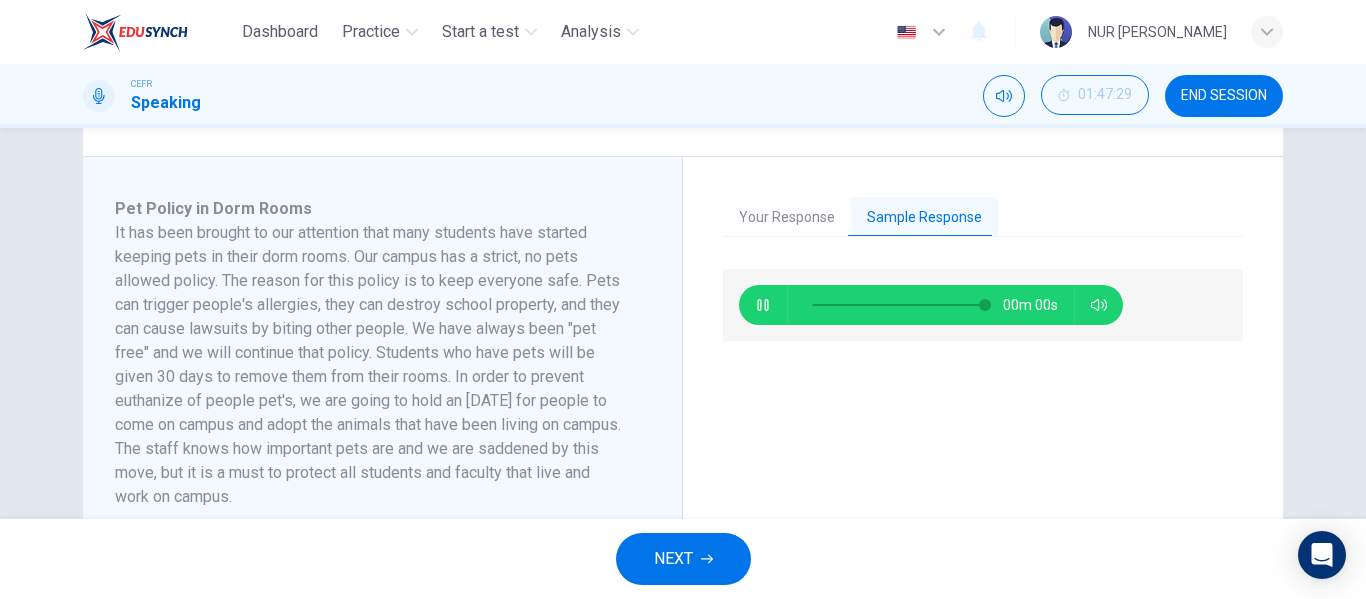 type on "0" 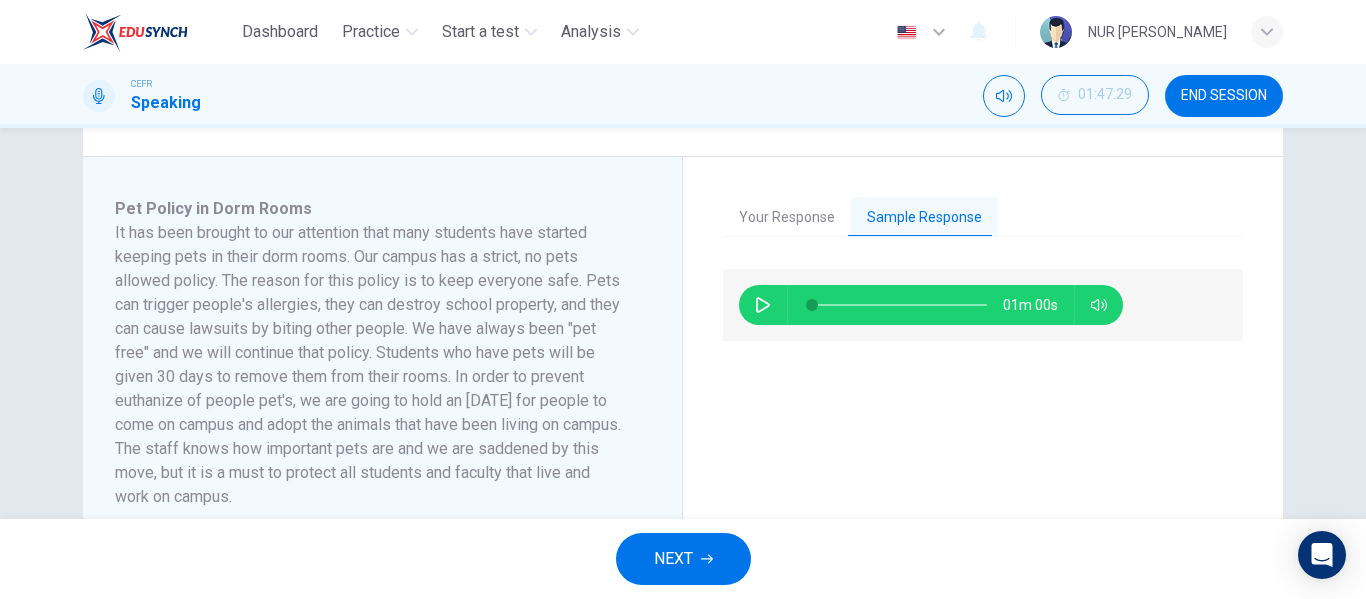 click on "NEXT" at bounding box center [673, 559] 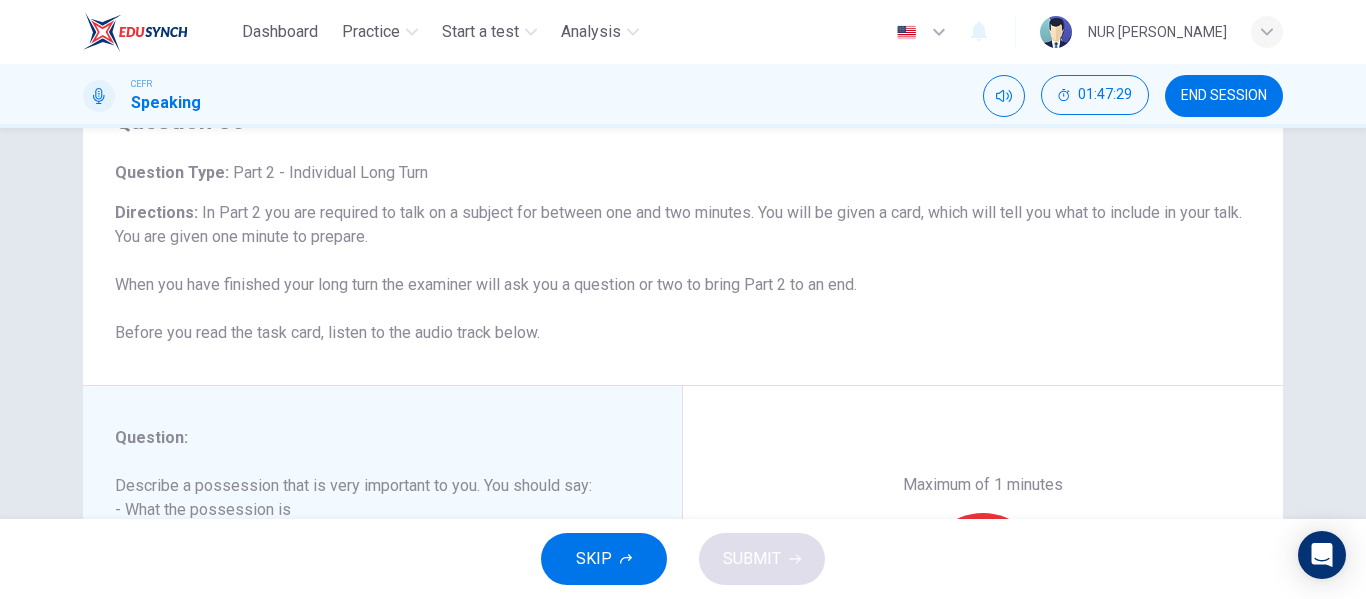 scroll, scrollTop: 300, scrollLeft: 0, axis: vertical 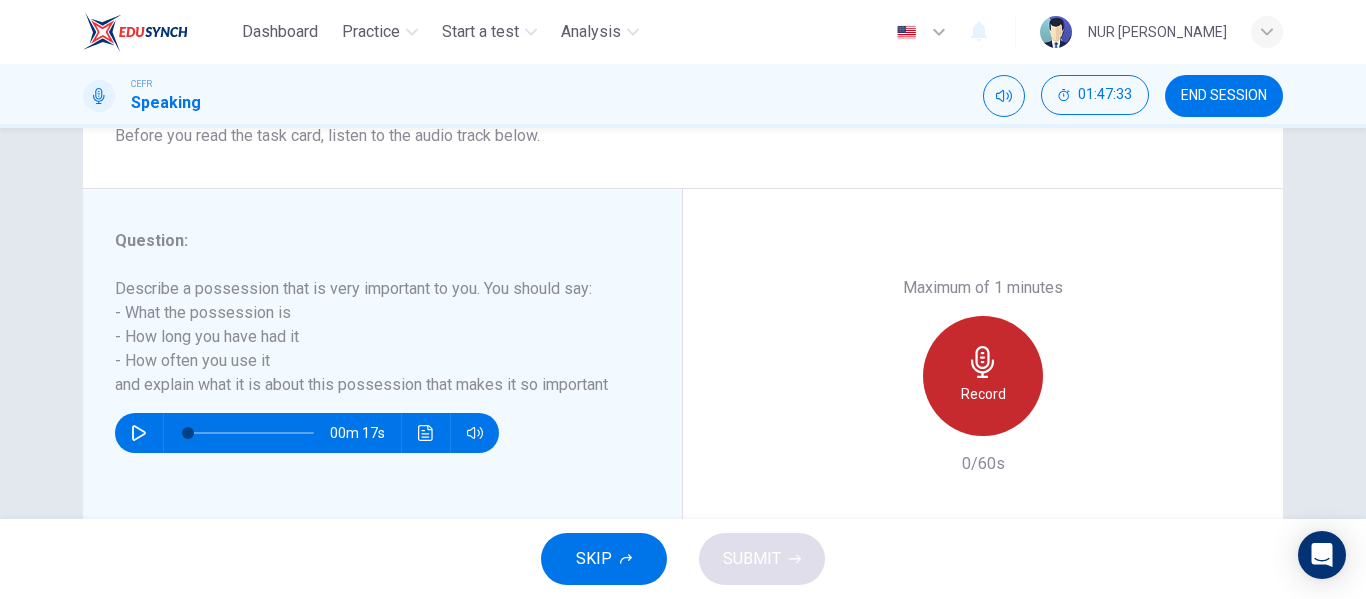 click on "Record" at bounding box center (983, 376) 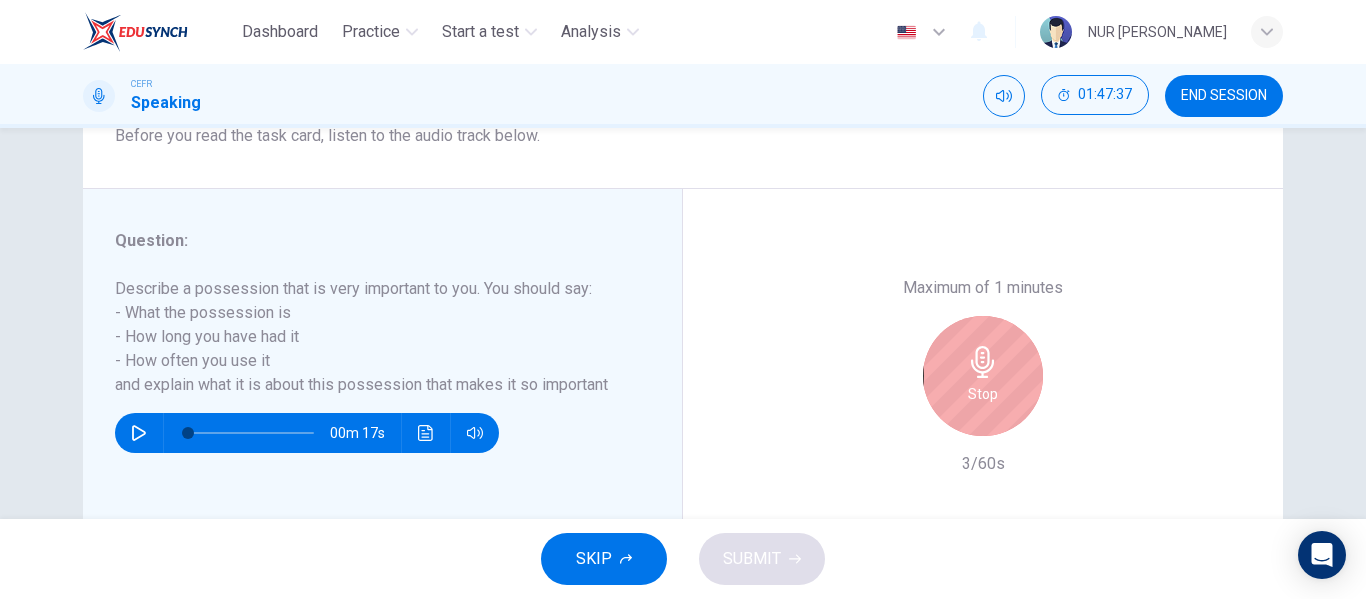 click on "Stop" at bounding box center [983, 376] 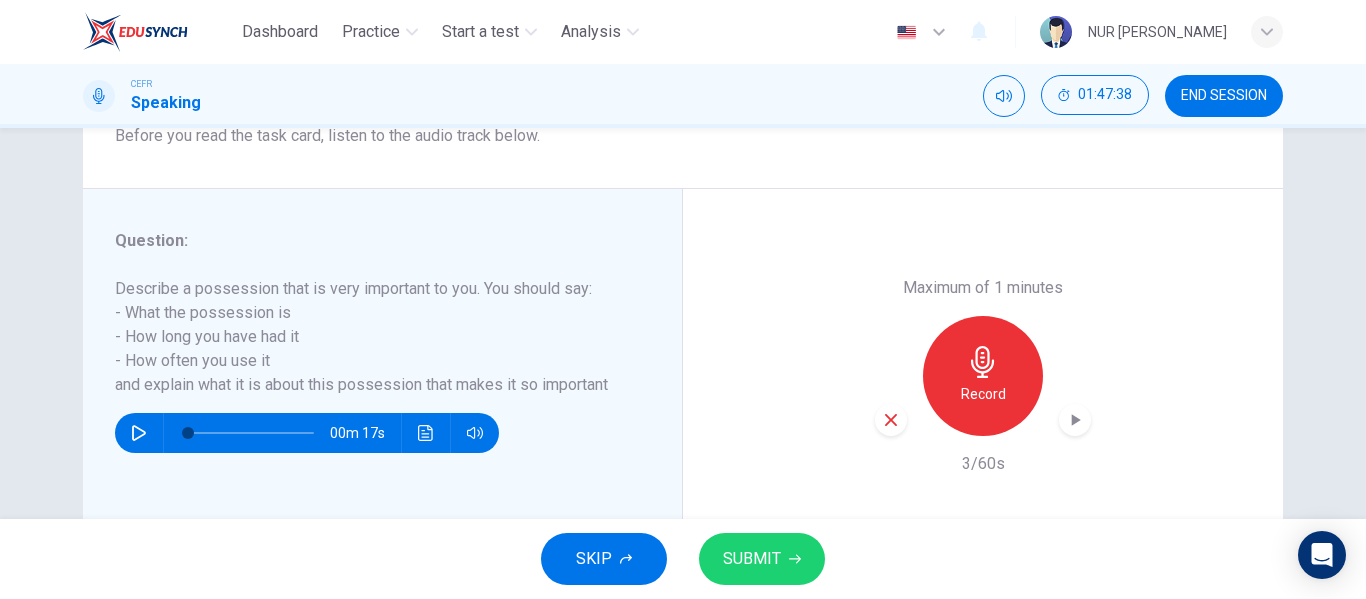 click on "SUBMIT" at bounding box center (762, 559) 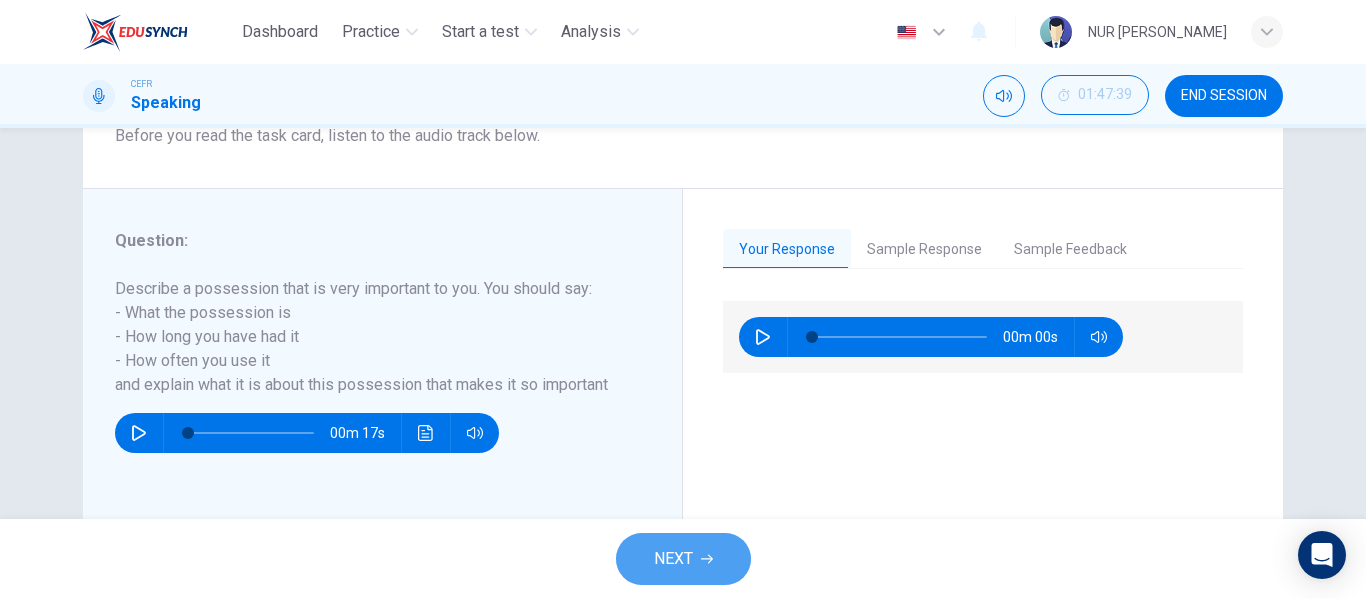 click on "NEXT" at bounding box center (683, 559) 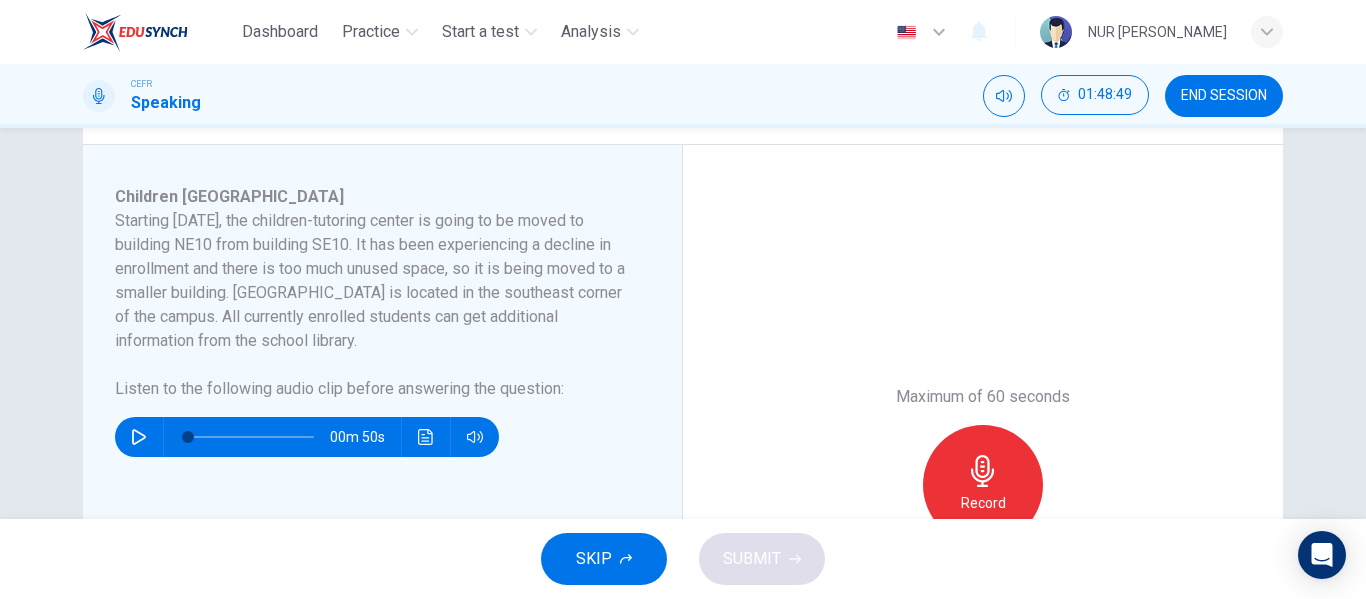 scroll, scrollTop: 335, scrollLeft: 0, axis: vertical 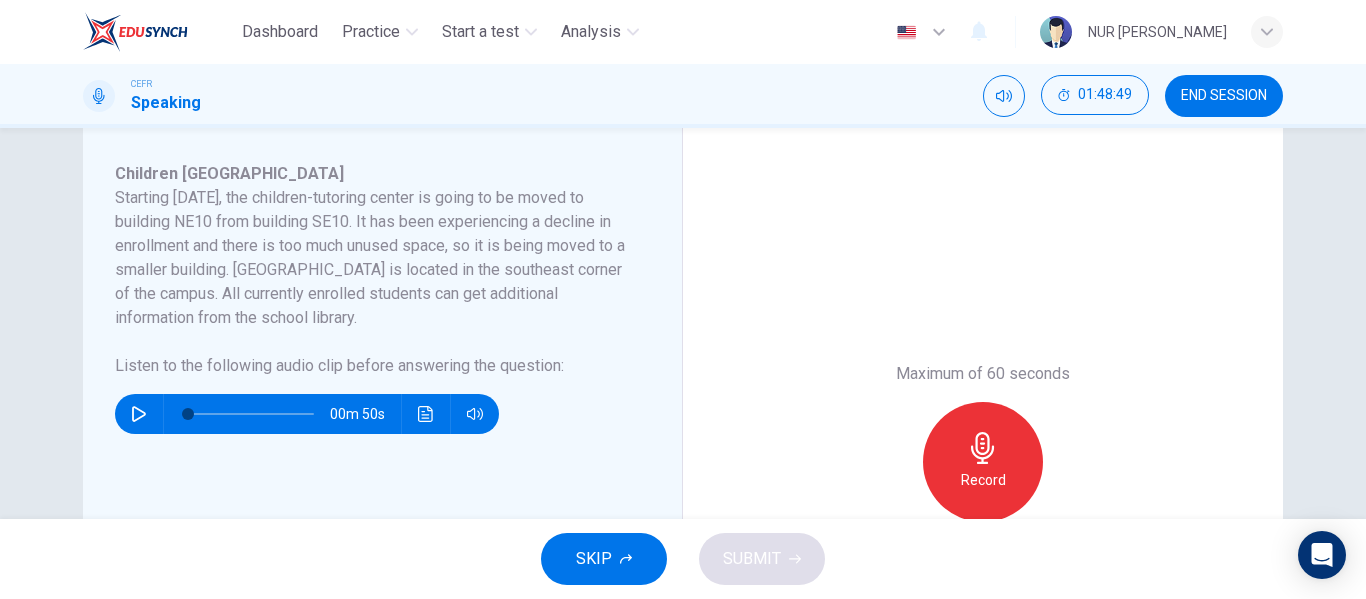 click at bounding box center (139, 414) 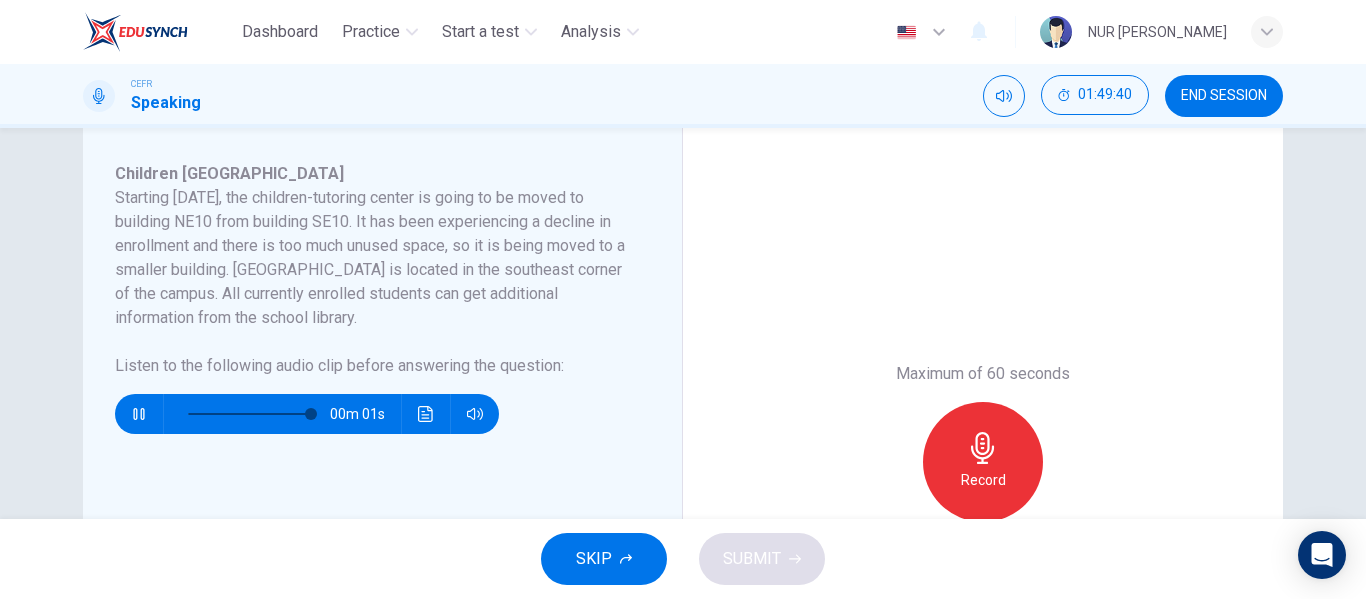 type on "0" 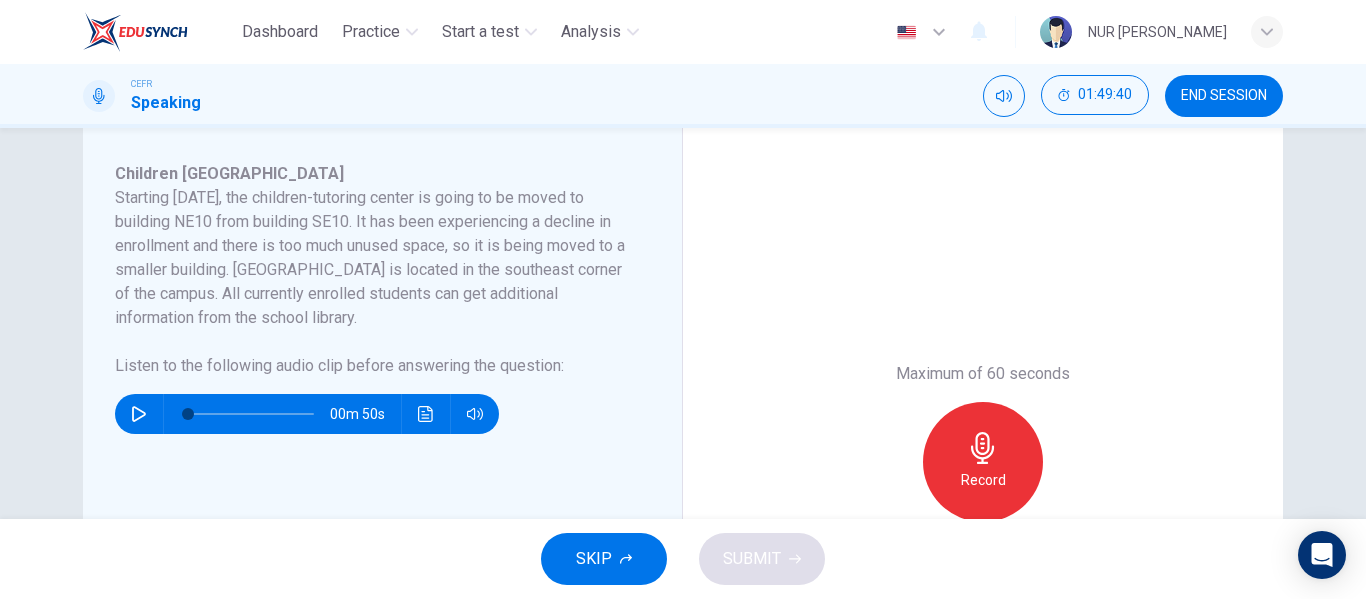 click on "Record" at bounding box center (983, 480) 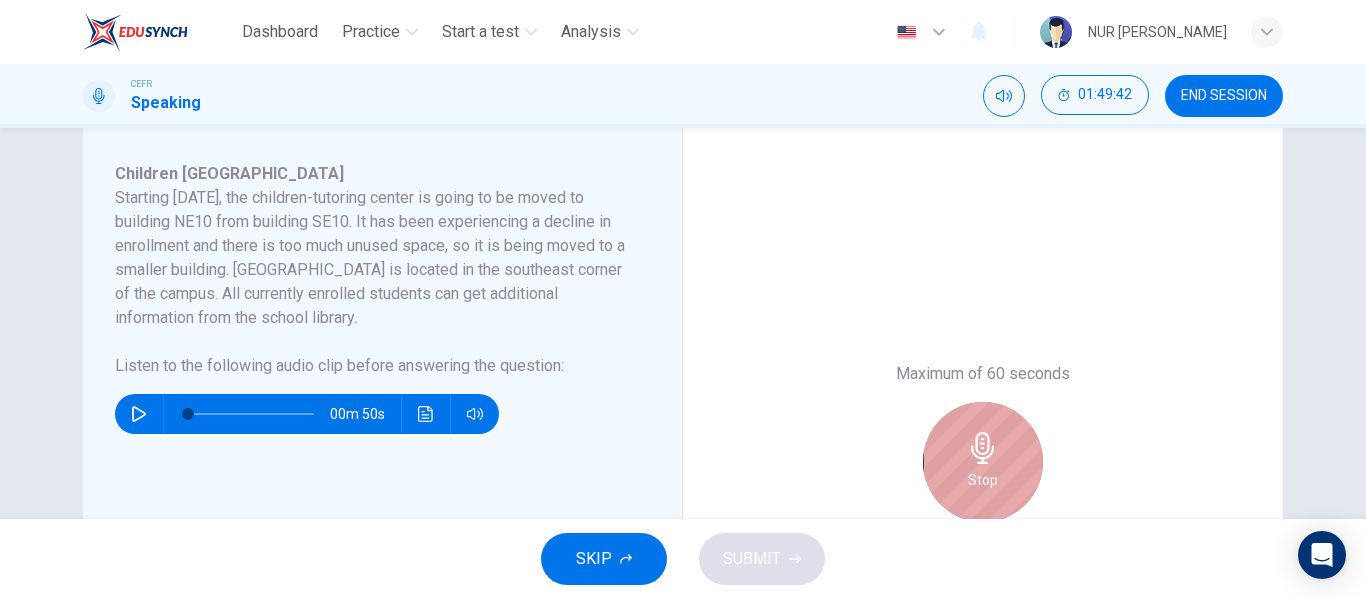 click on "Stop" at bounding box center [983, 462] 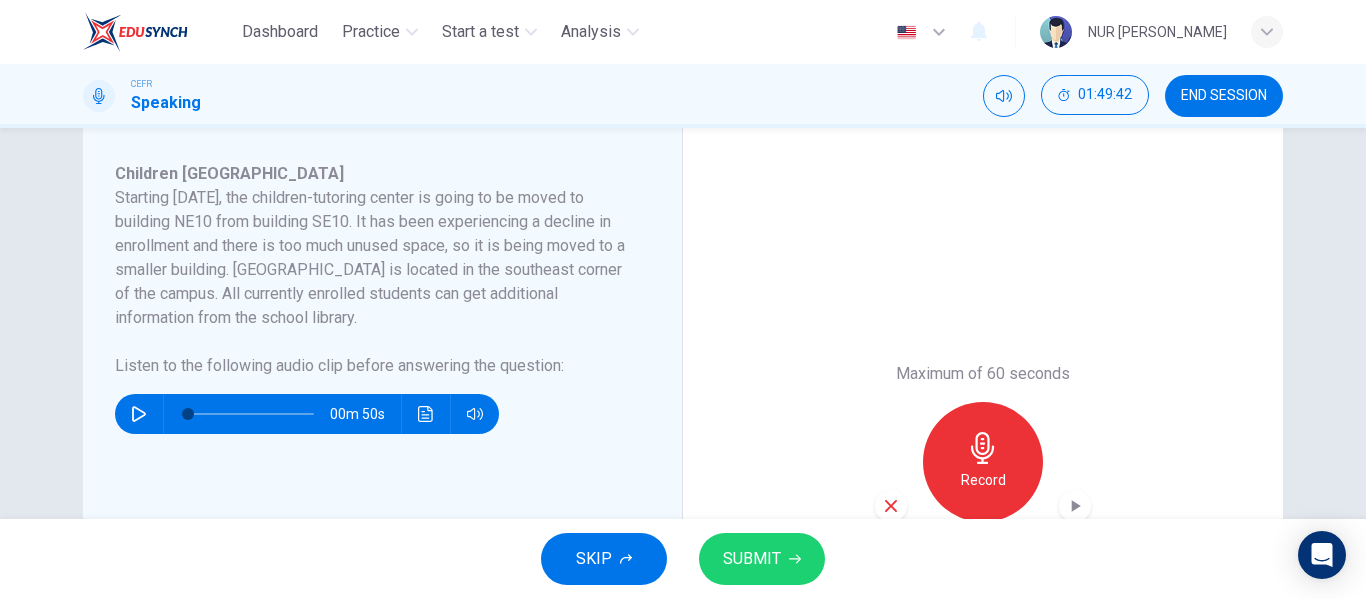 click on "SUBMIT" at bounding box center [752, 559] 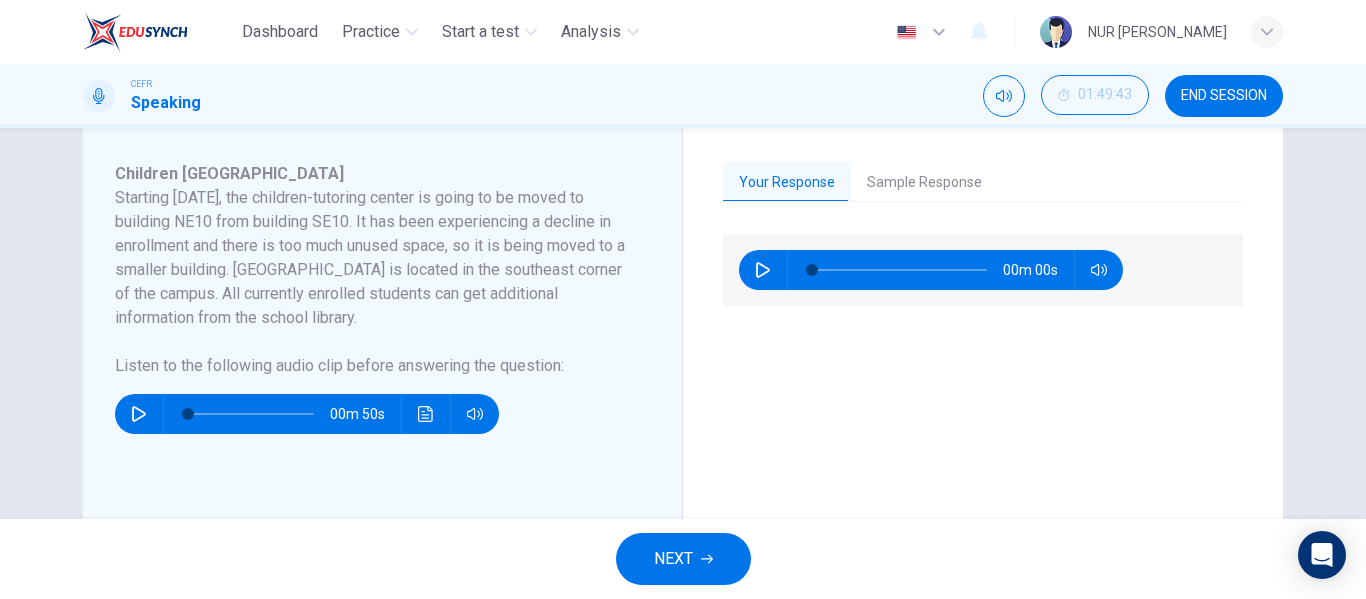 click on "Sample Response" at bounding box center (924, 183) 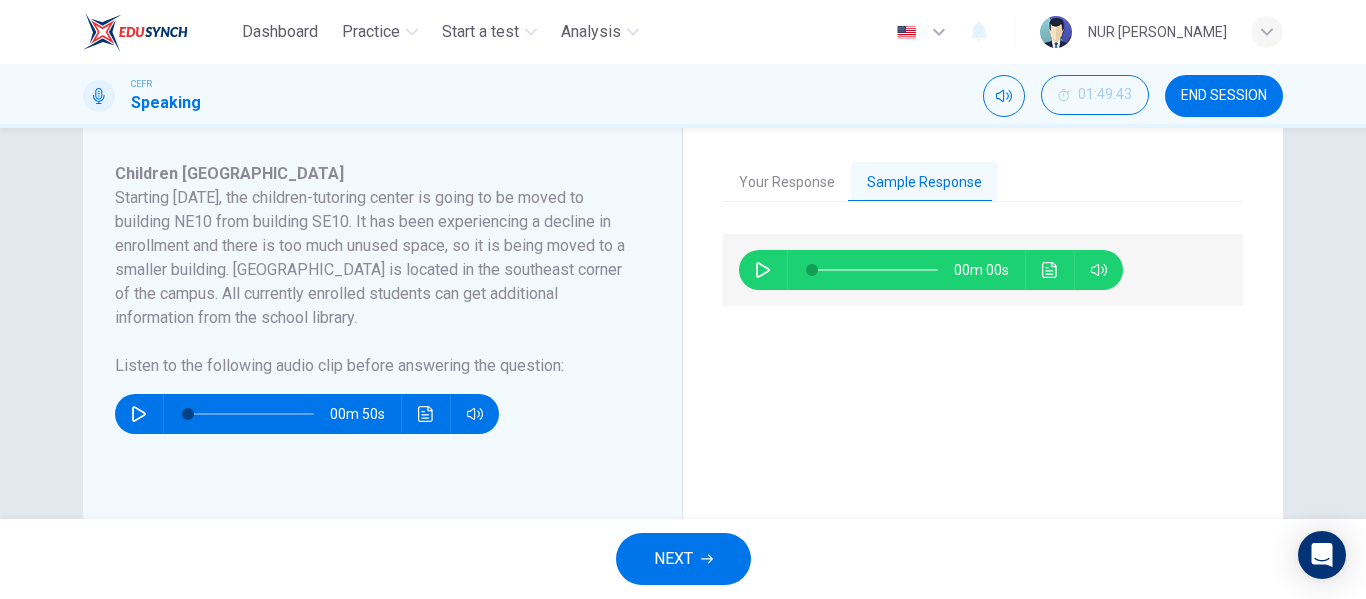 click at bounding box center [763, 270] 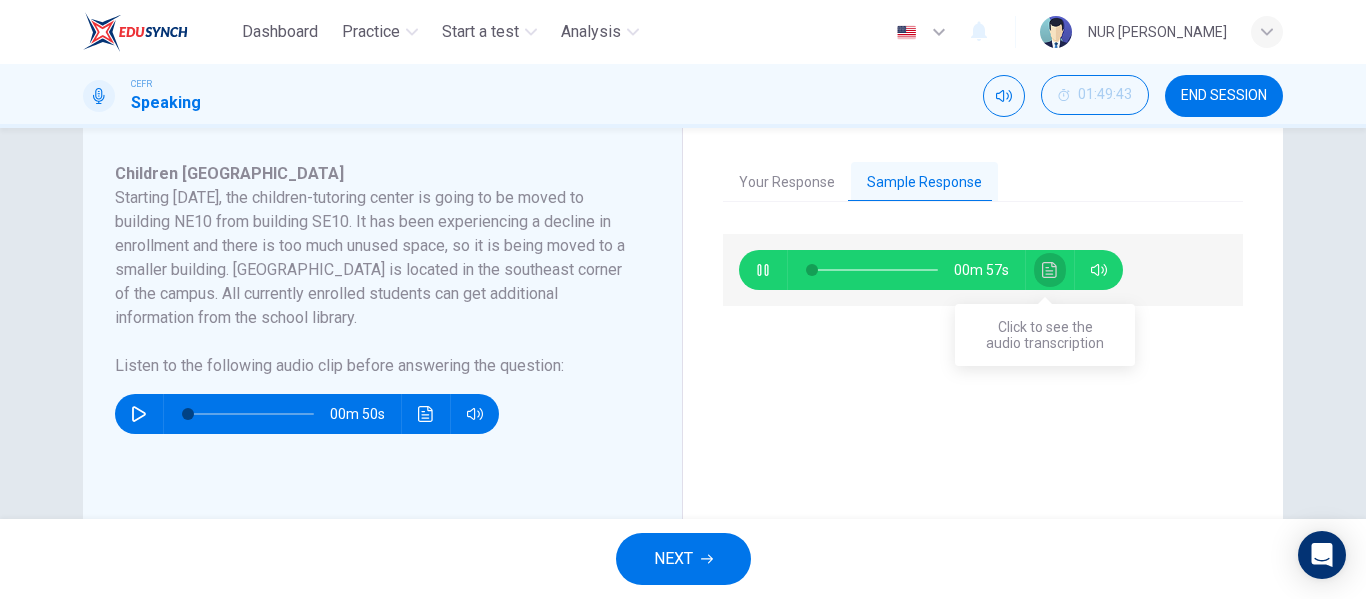 click 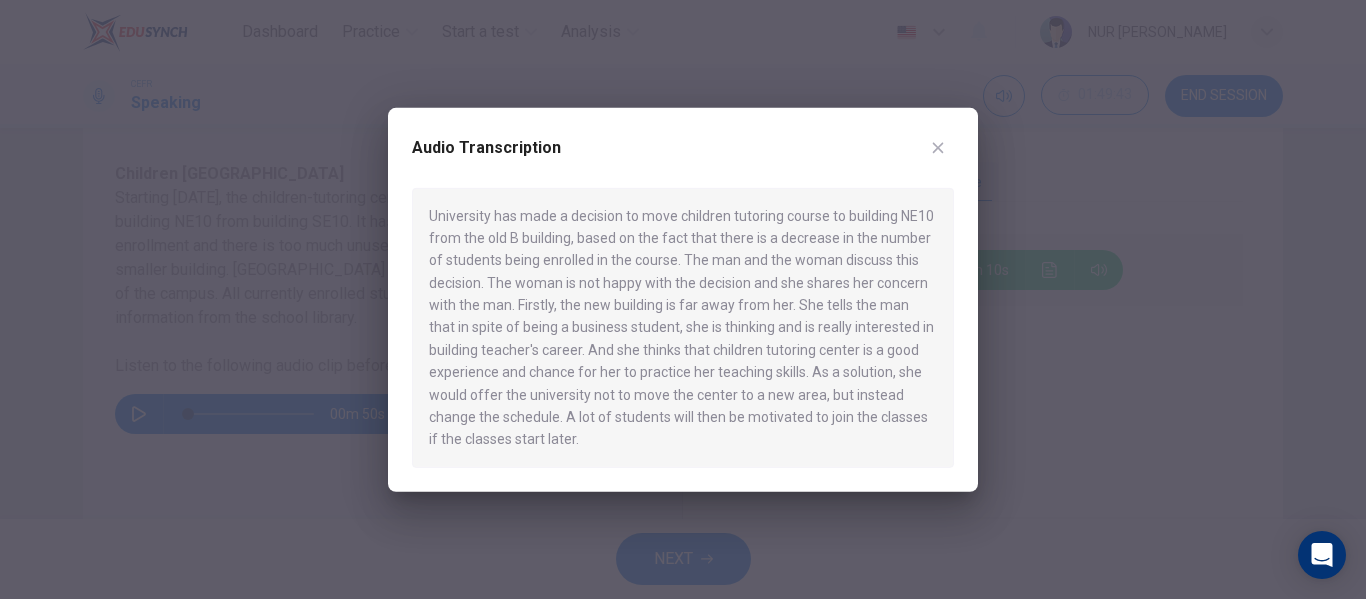 click 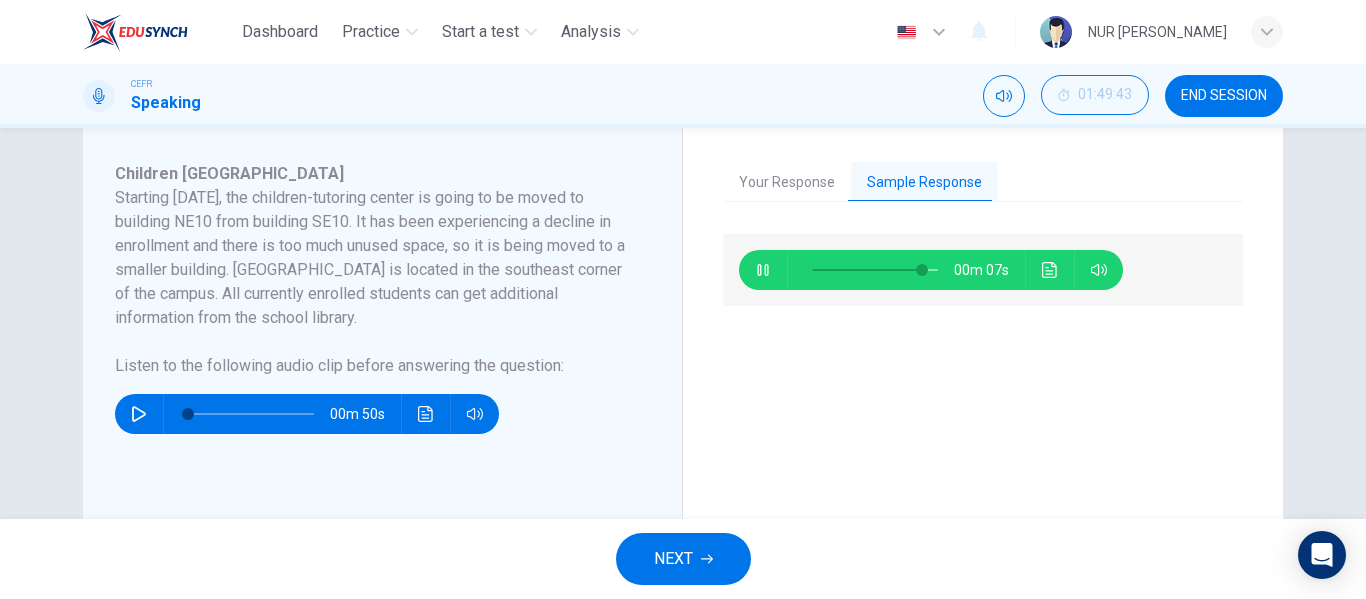 click on "END SESSION" at bounding box center [1224, 96] 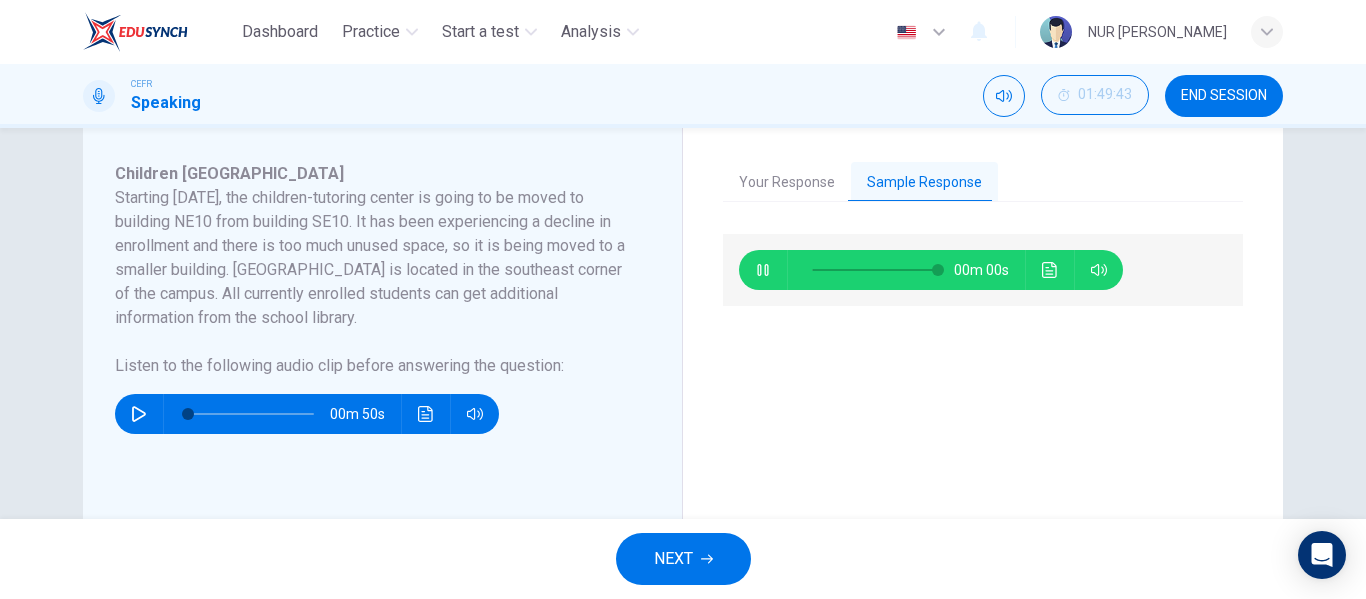 type on "0" 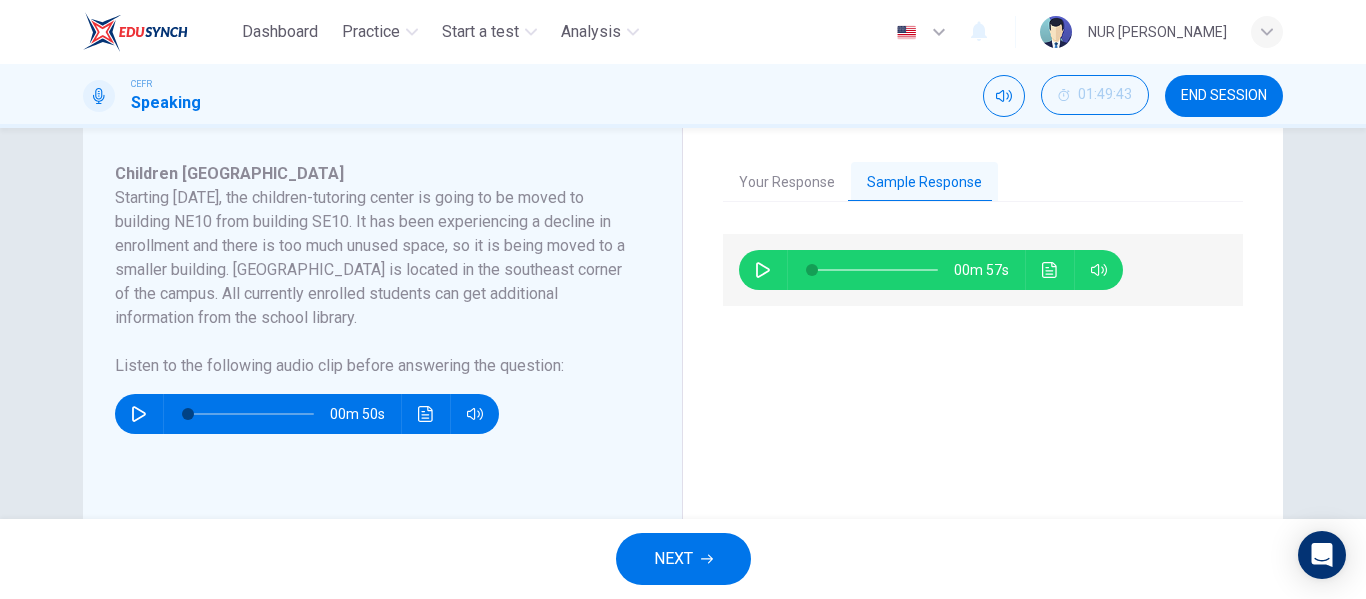 click on "END SESSION" at bounding box center (1224, 96) 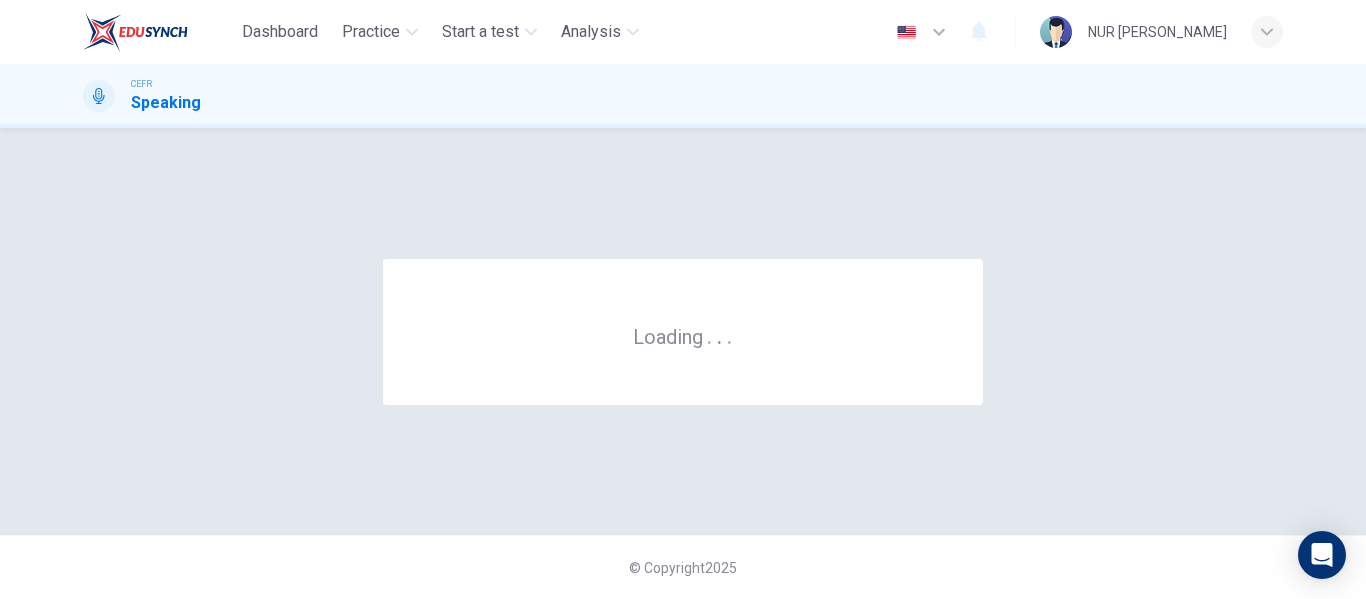 scroll, scrollTop: 0, scrollLeft: 0, axis: both 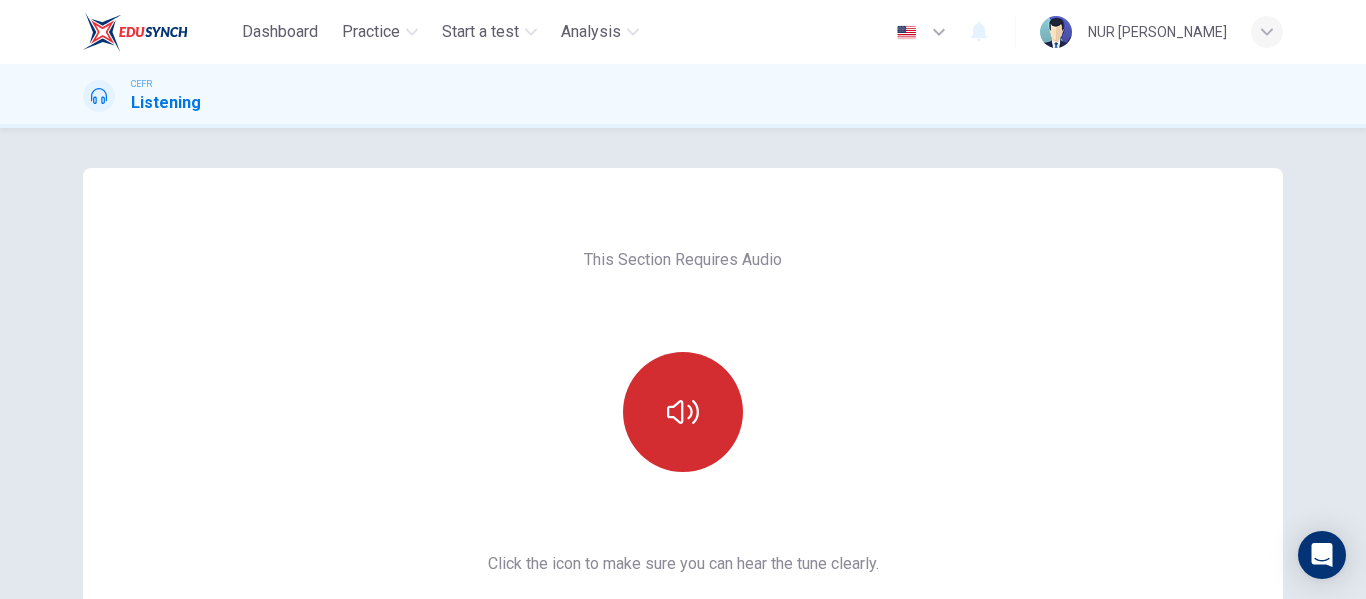 click at bounding box center [683, 412] 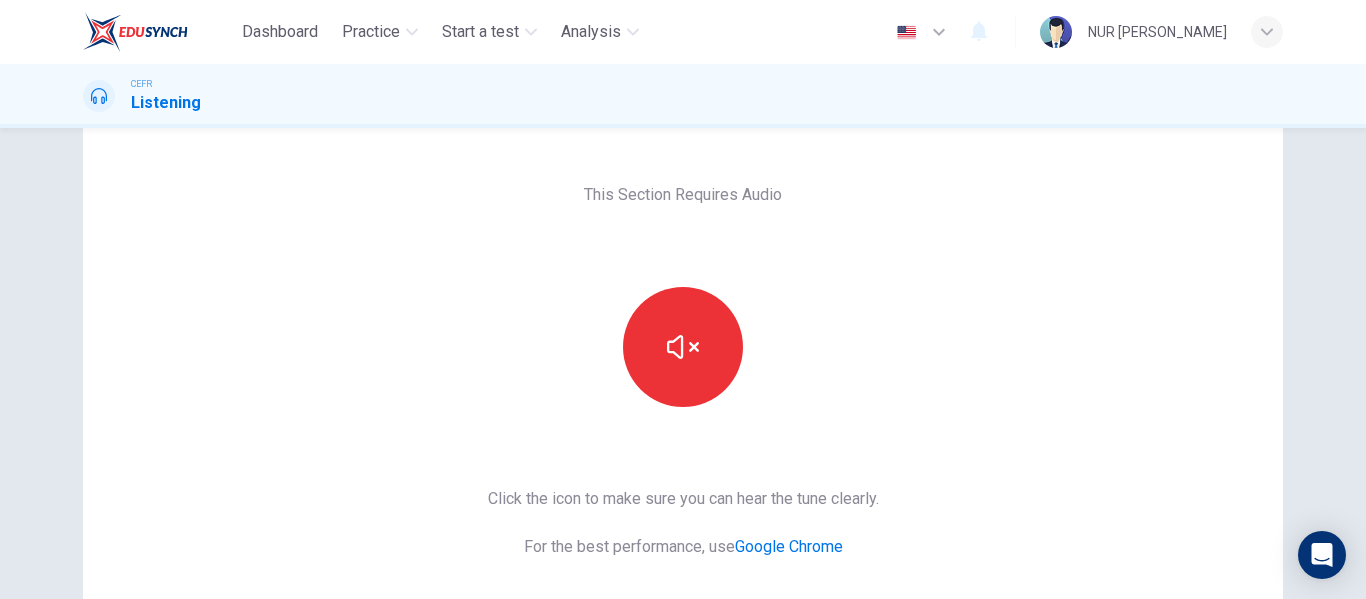 scroll, scrollTop: 100, scrollLeft: 0, axis: vertical 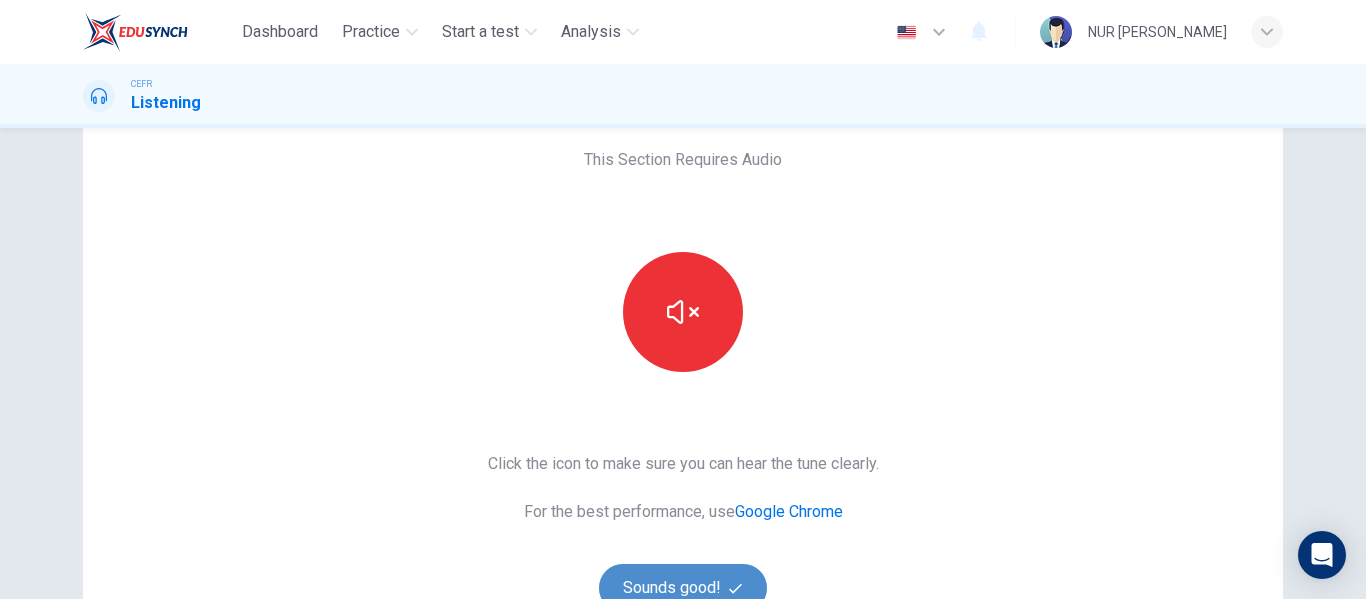 click on "Sounds good!" at bounding box center (683, 588) 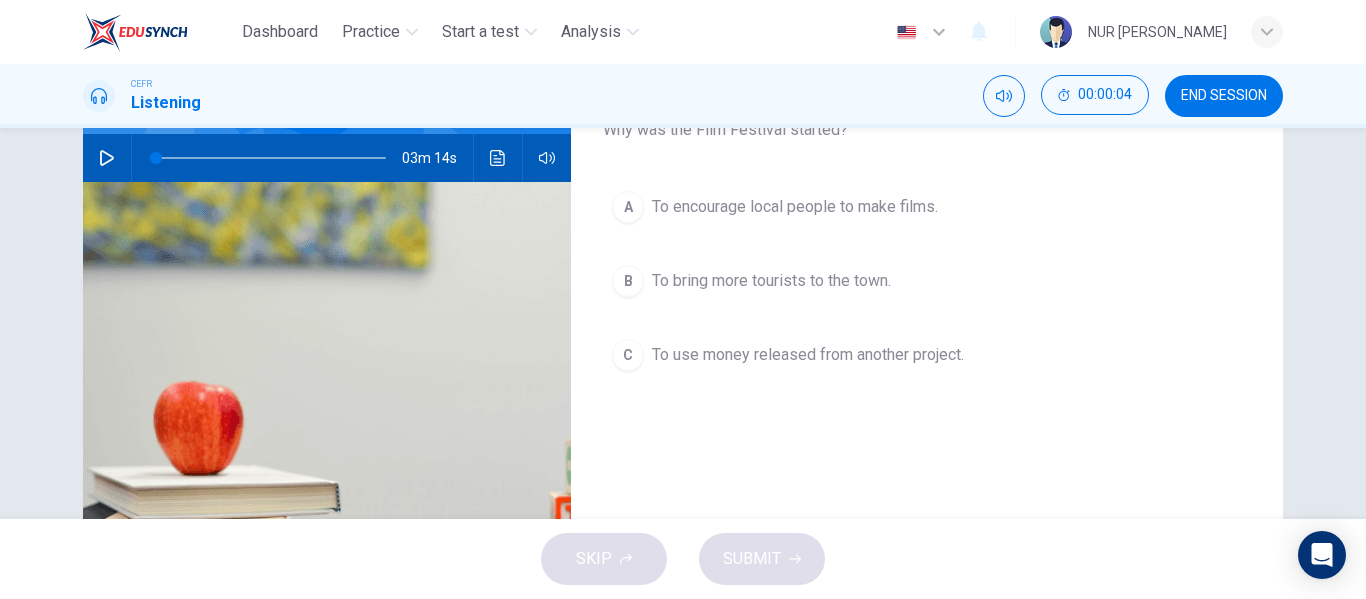 scroll, scrollTop: 200, scrollLeft: 0, axis: vertical 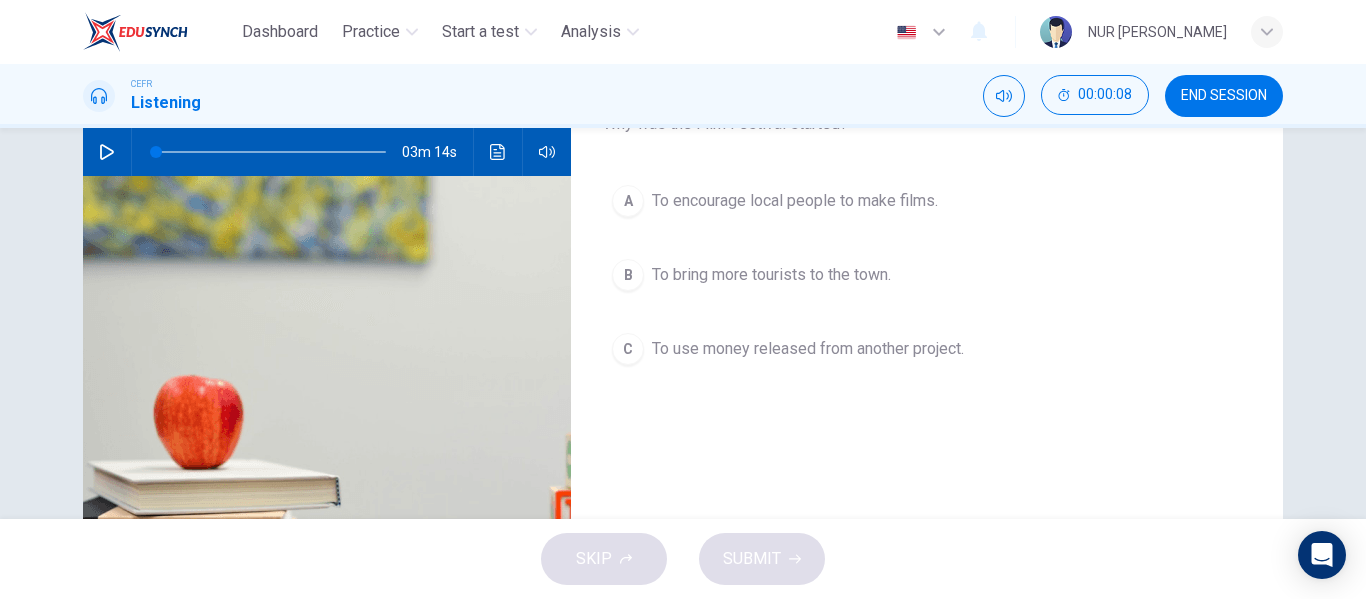 click on "A To encourage local people to make films." at bounding box center [927, 201] 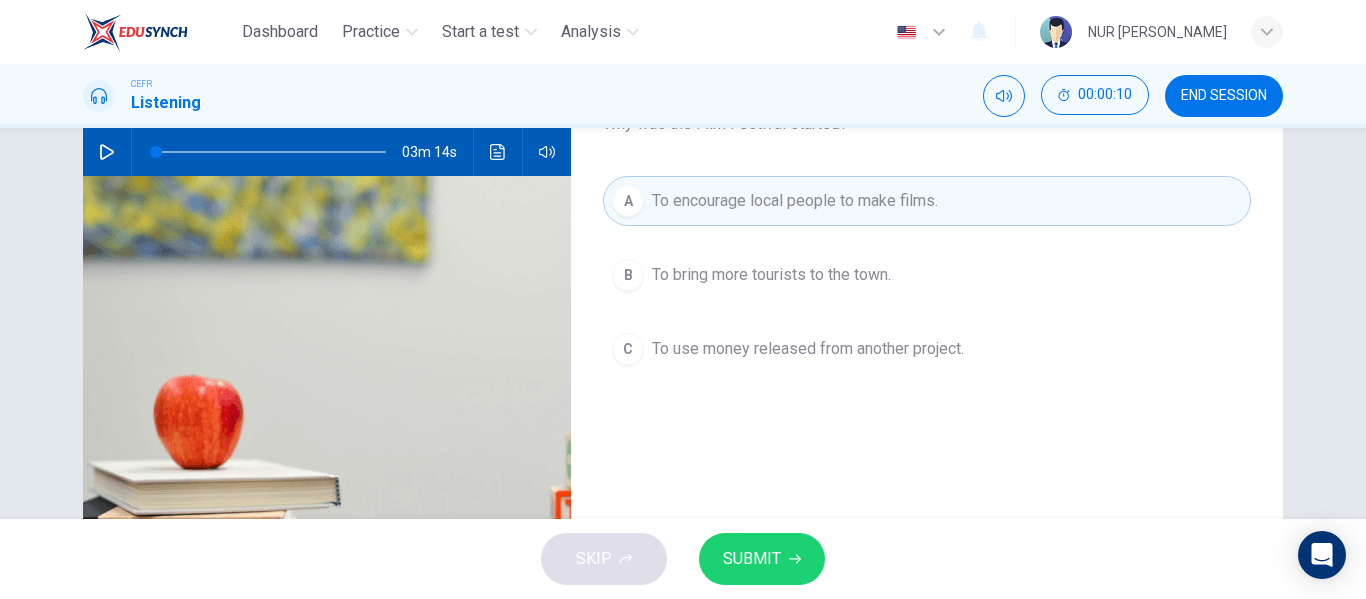 click on "SUBMIT" at bounding box center (752, 559) 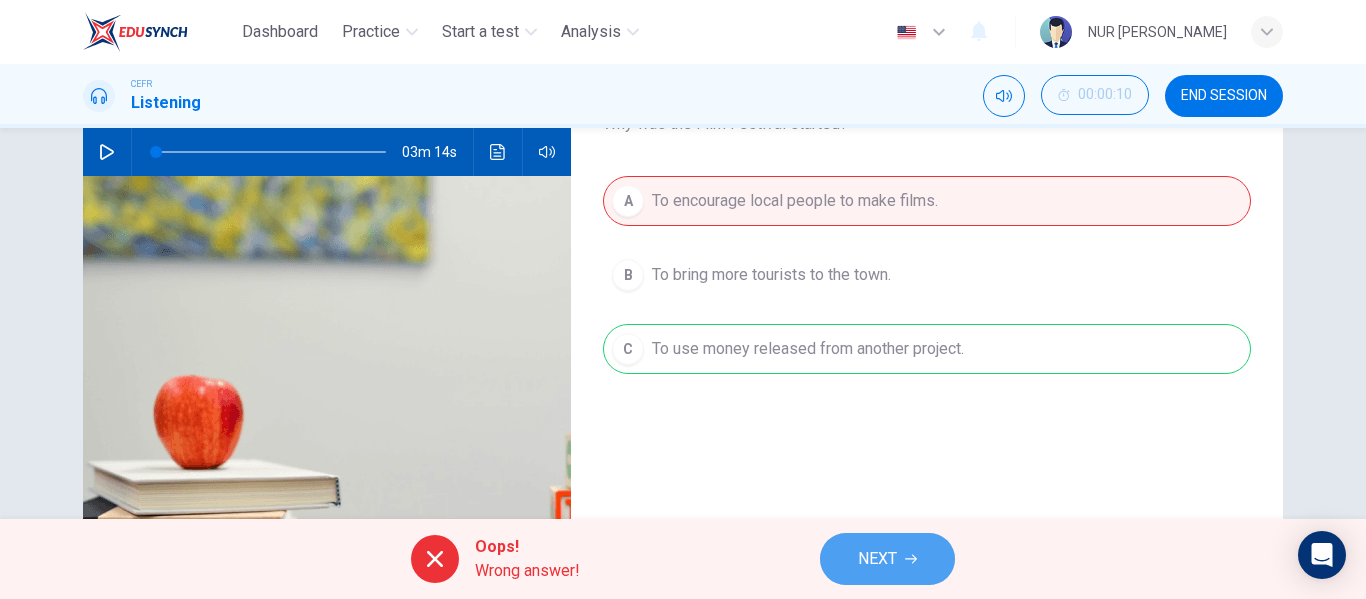 click 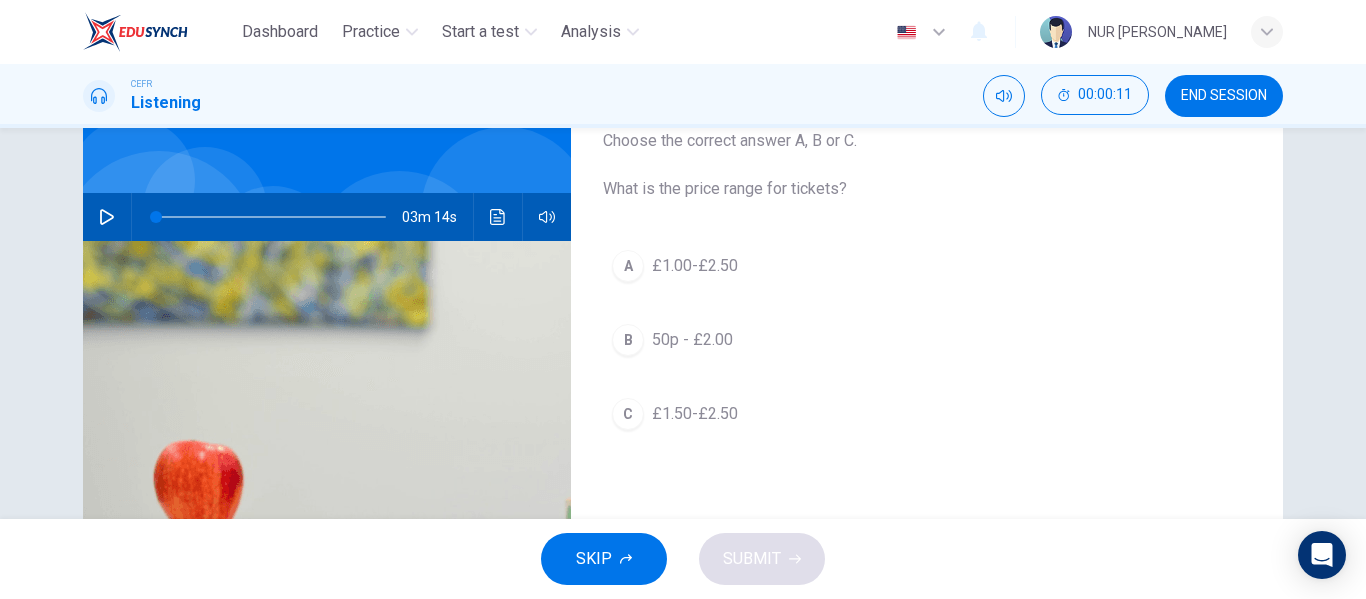 scroll, scrollTop: 100, scrollLeft: 0, axis: vertical 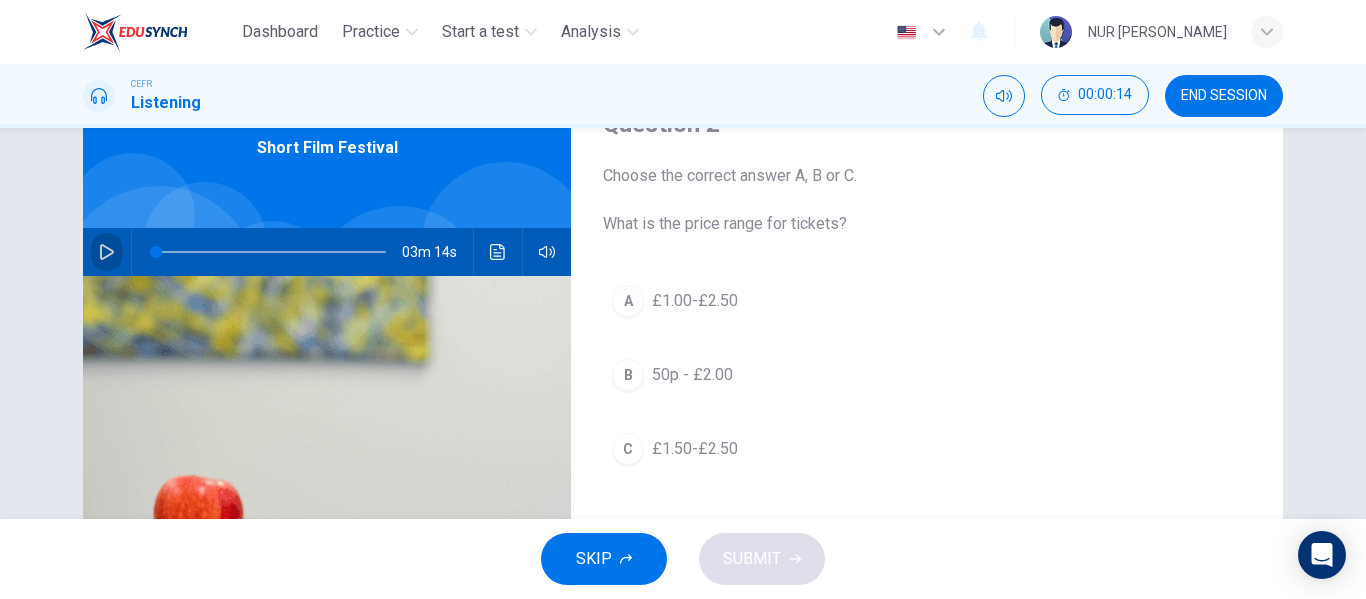 click at bounding box center (107, 252) 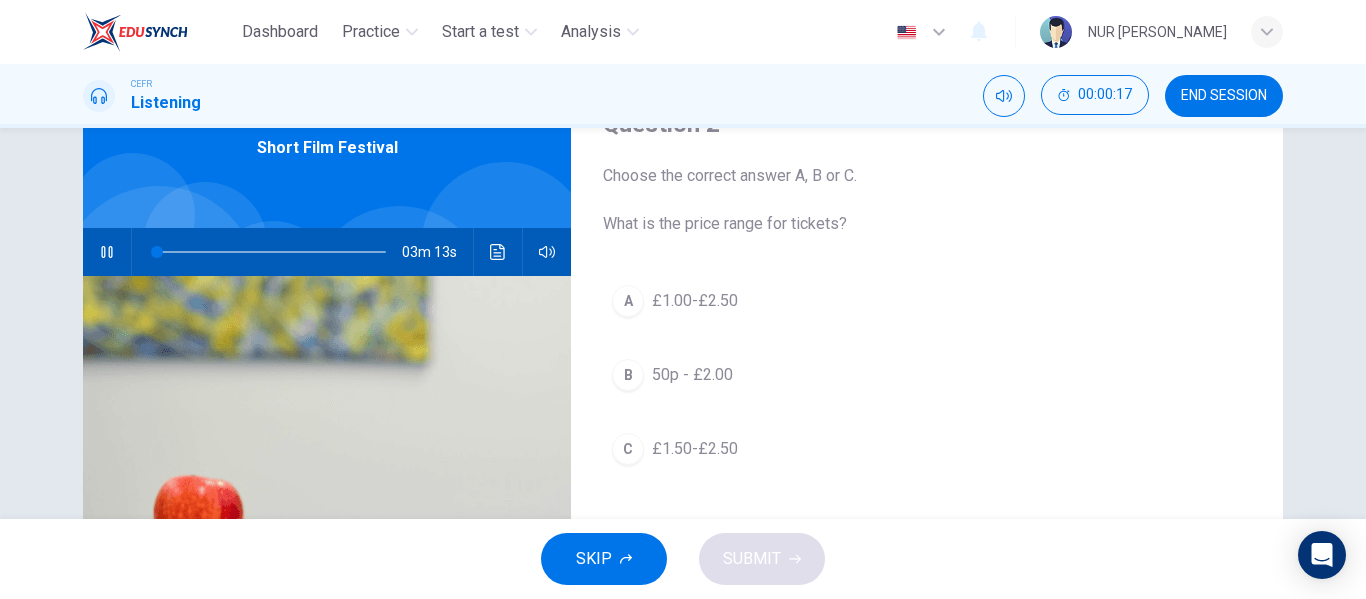type on "1" 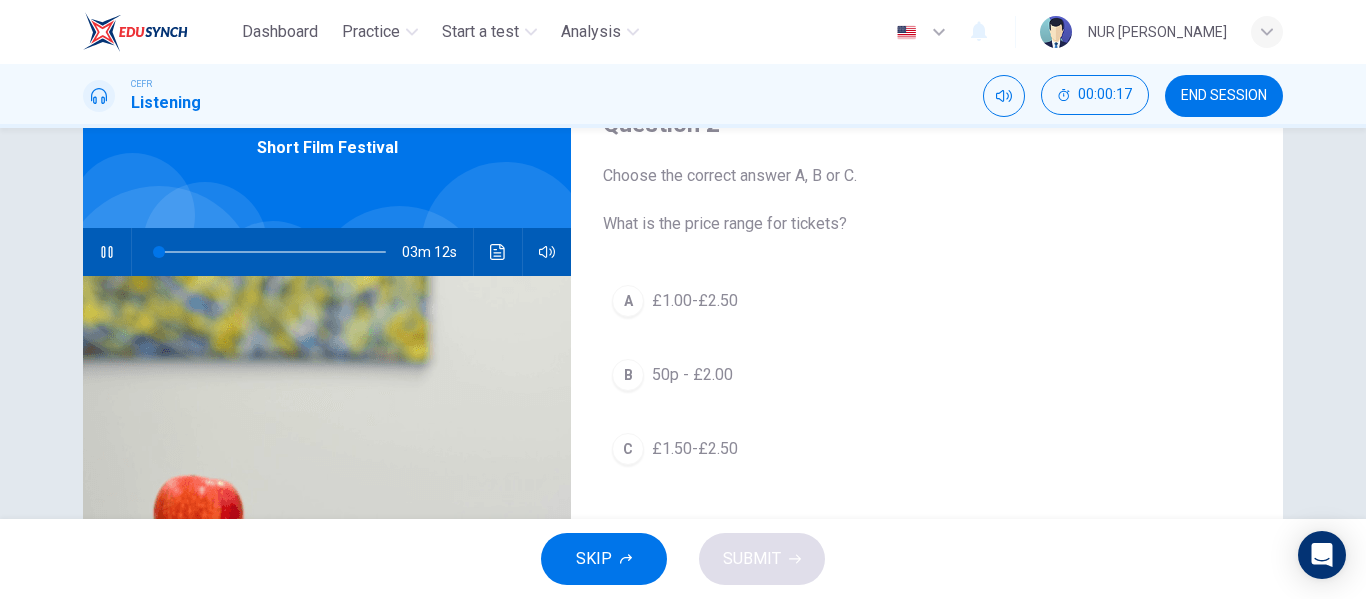 type 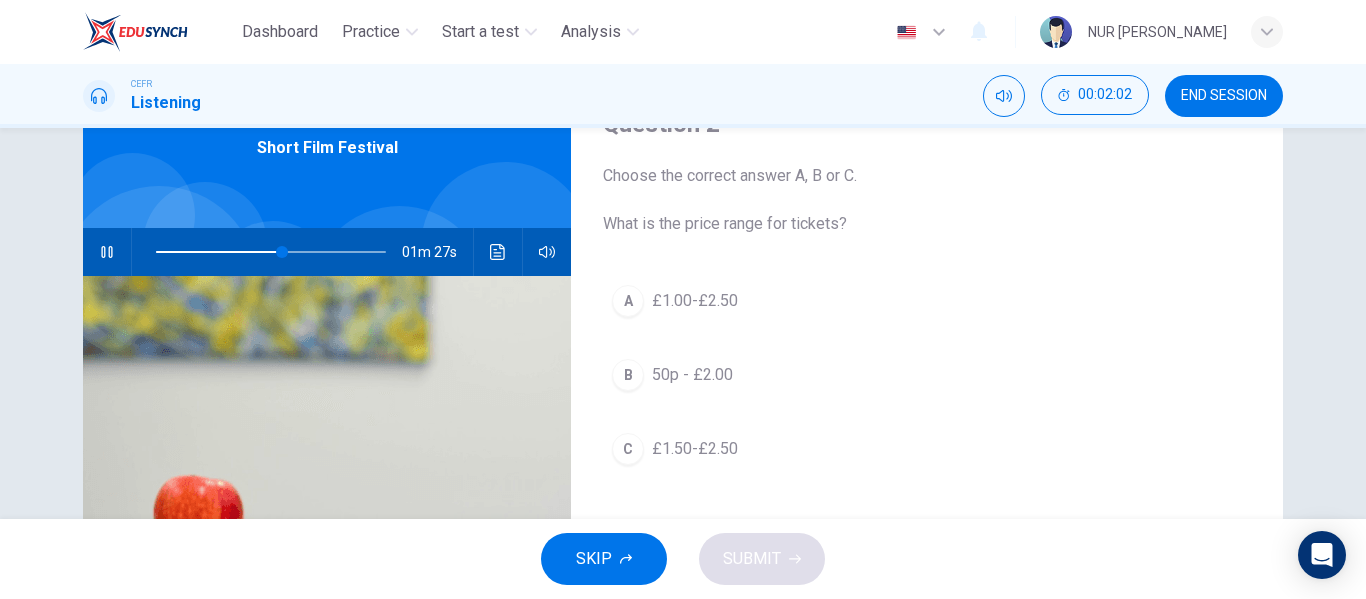 click on "£1.00-£2.50" at bounding box center [695, 301] 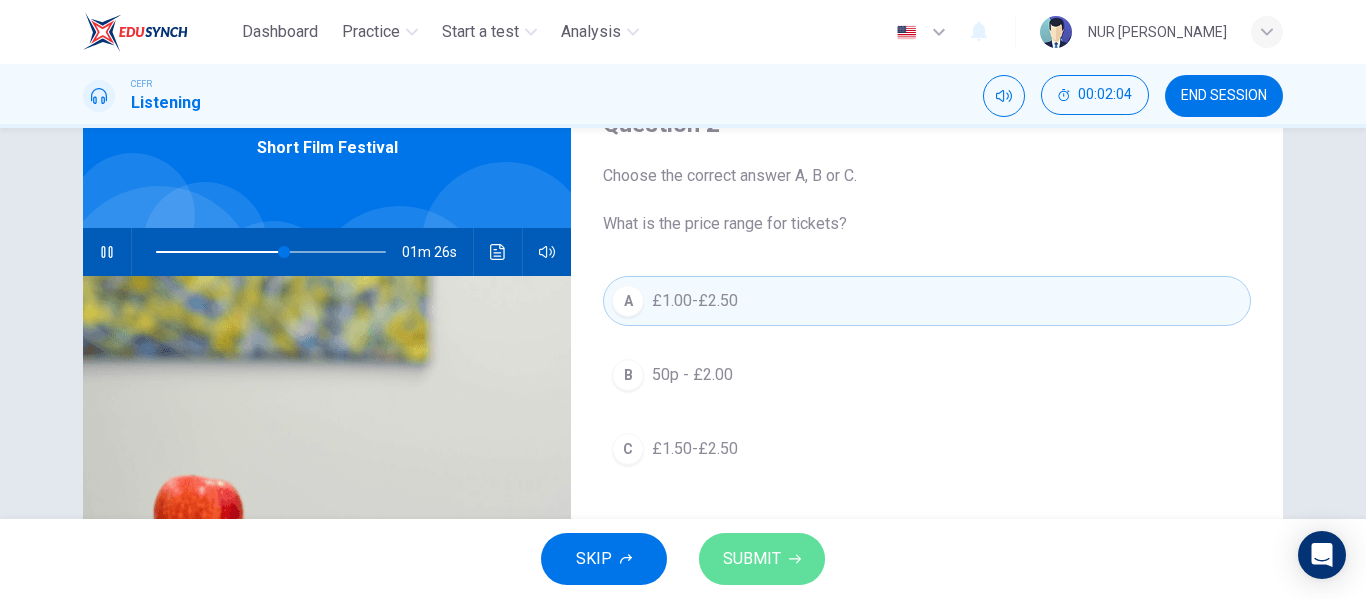 click on "SUBMIT" at bounding box center [762, 559] 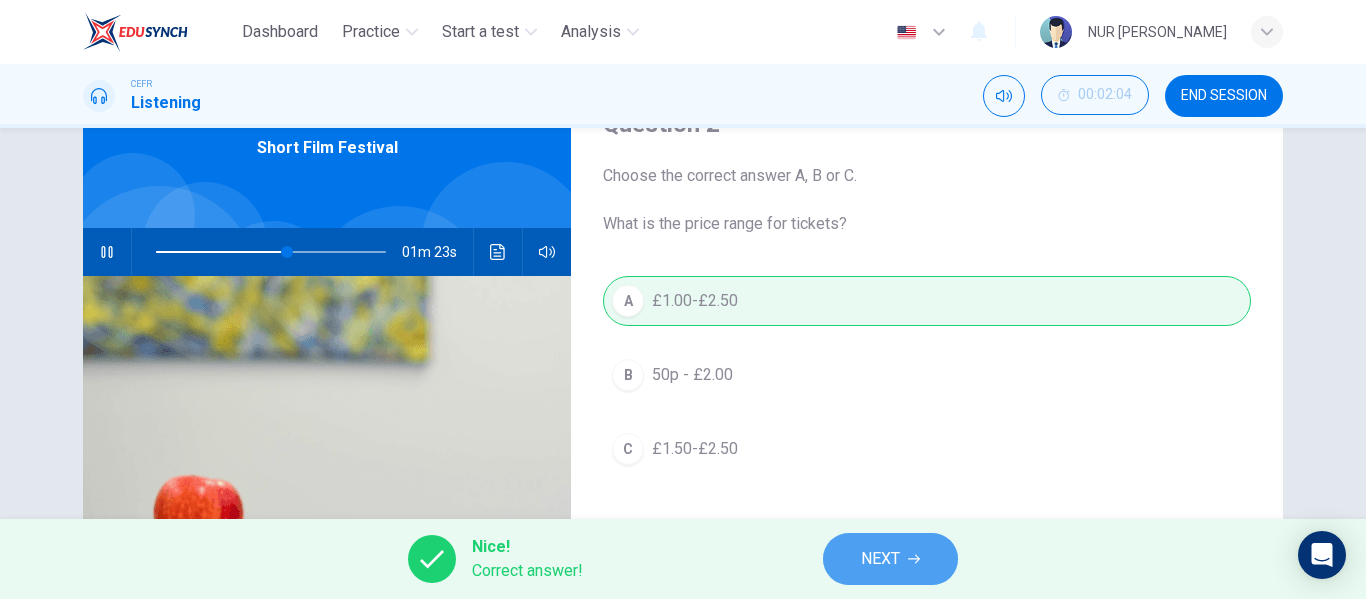 click on "NEXT" at bounding box center (880, 559) 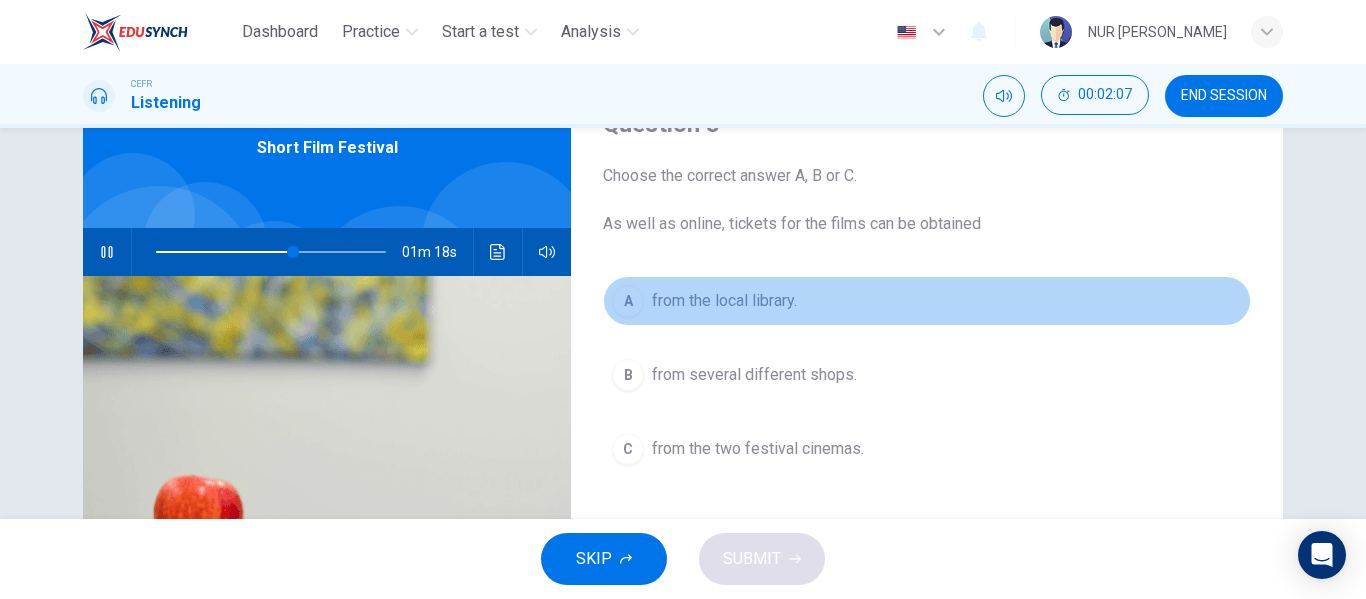 click on "A from the local library." at bounding box center [927, 301] 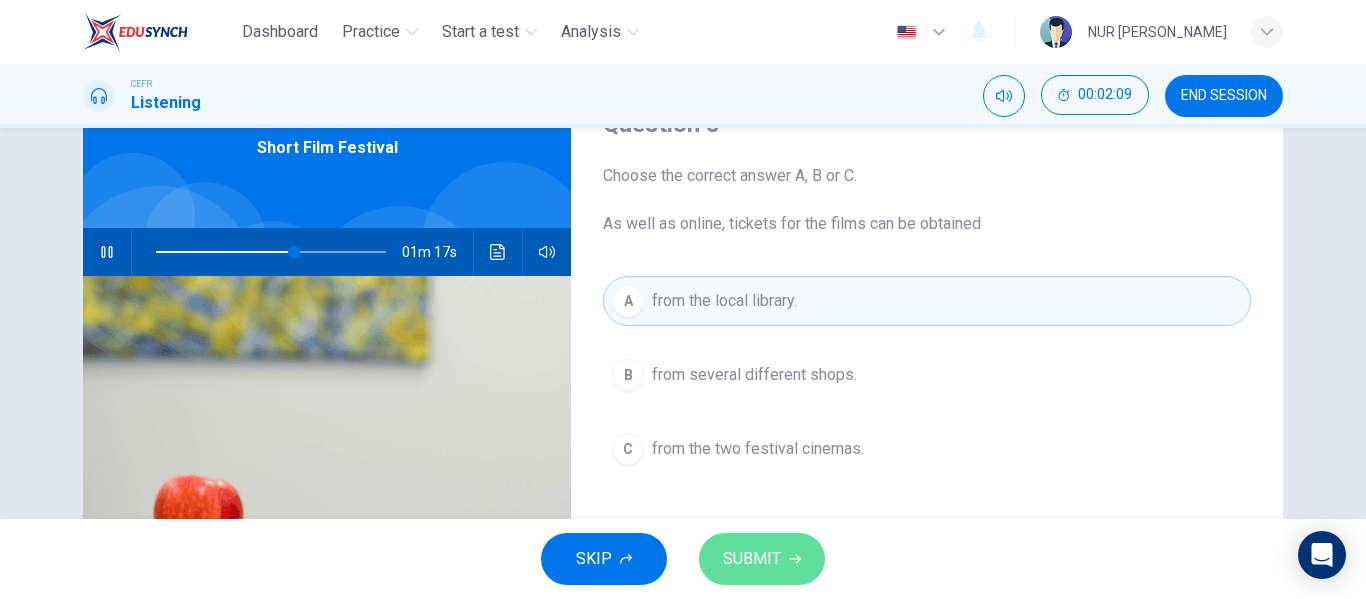 click on "SUBMIT" at bounding box center (762, 559) 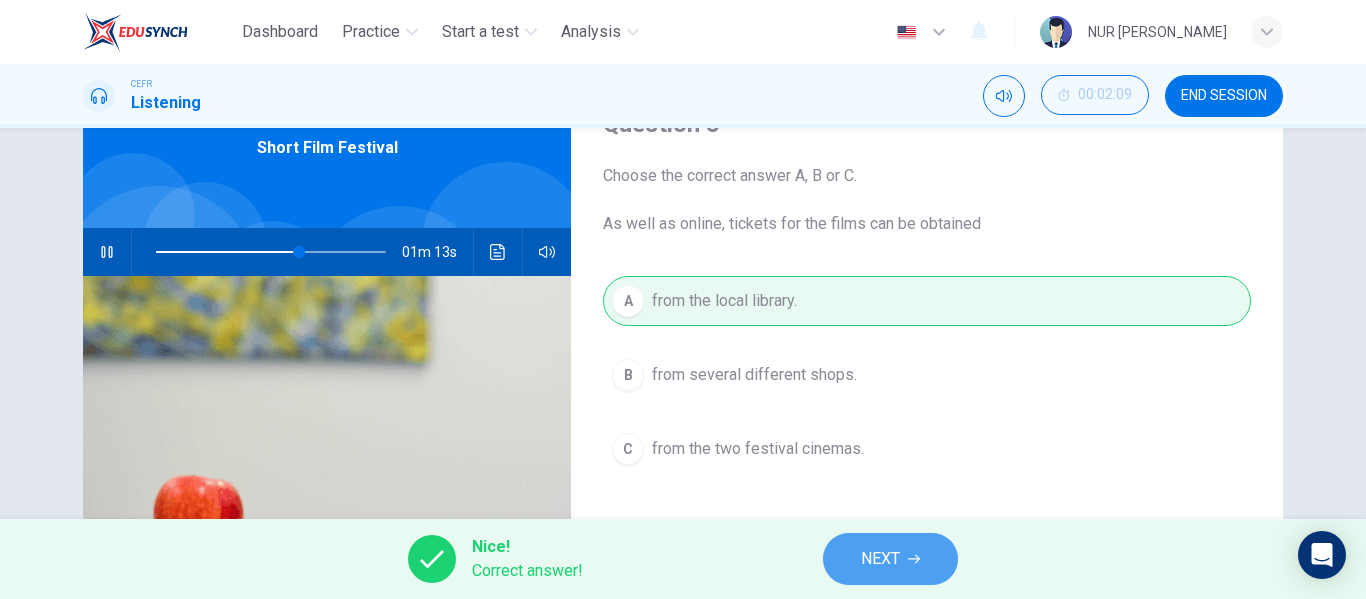 click on "NEXT" at bounding box center [890, 559] 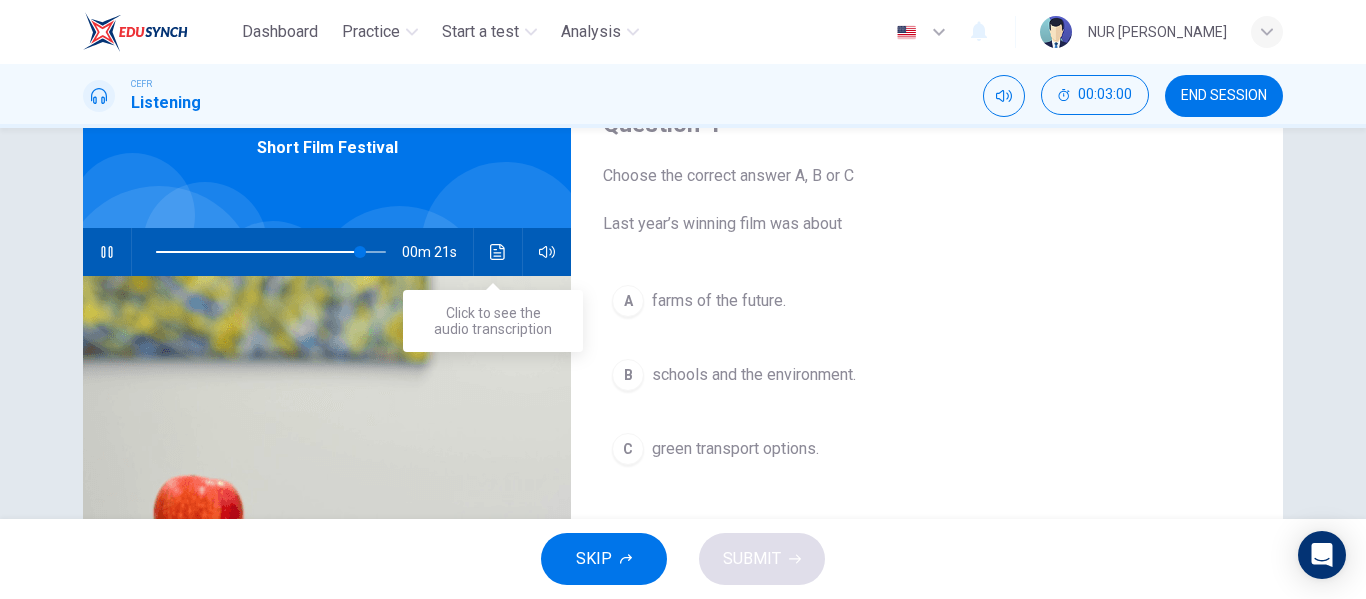 click 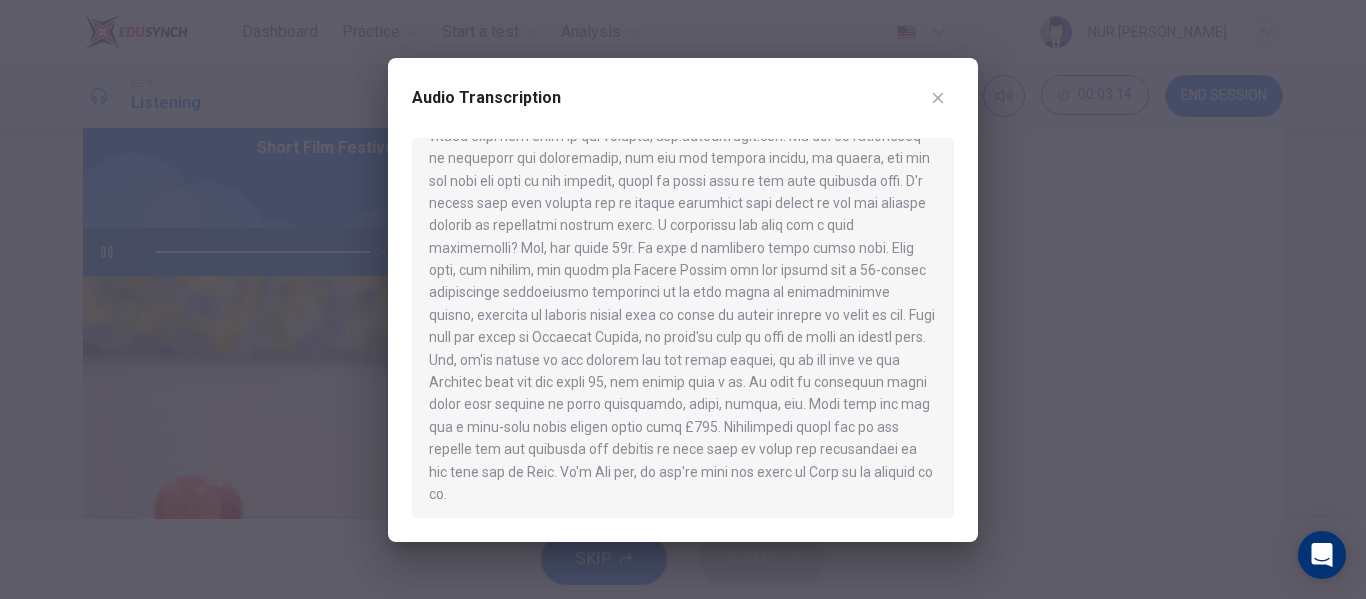 scroll, scrollTop: 392, scrollLeft: 0, axis: vertical 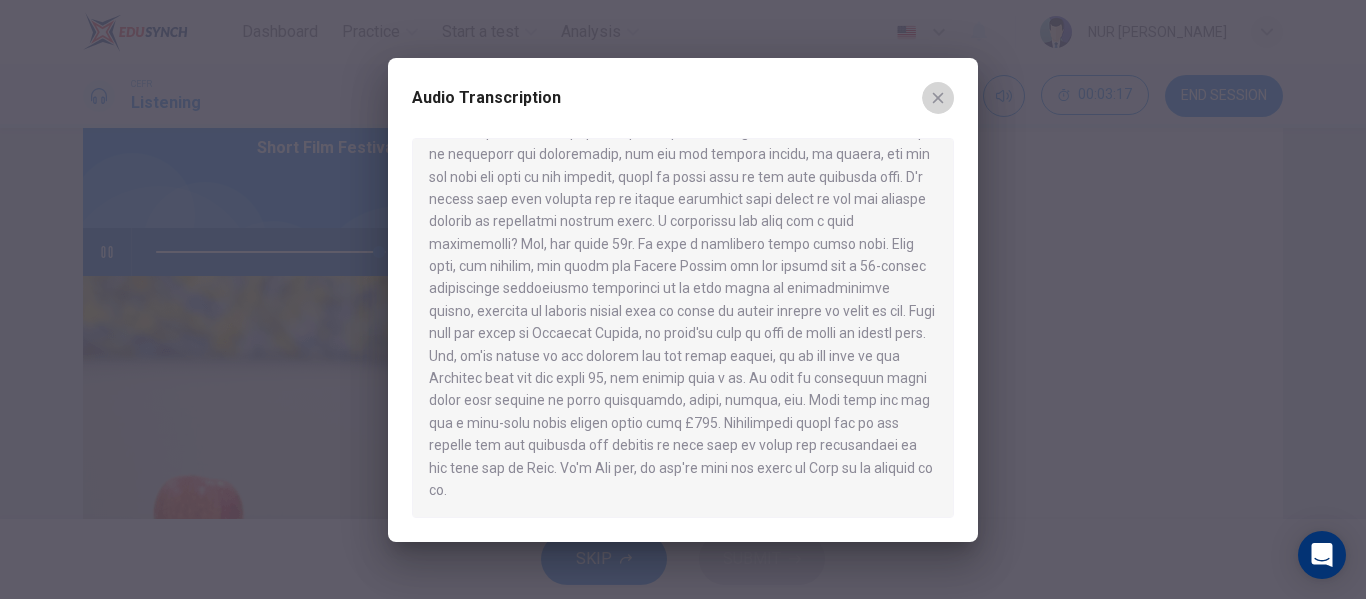click at bounding box center (938, 98) 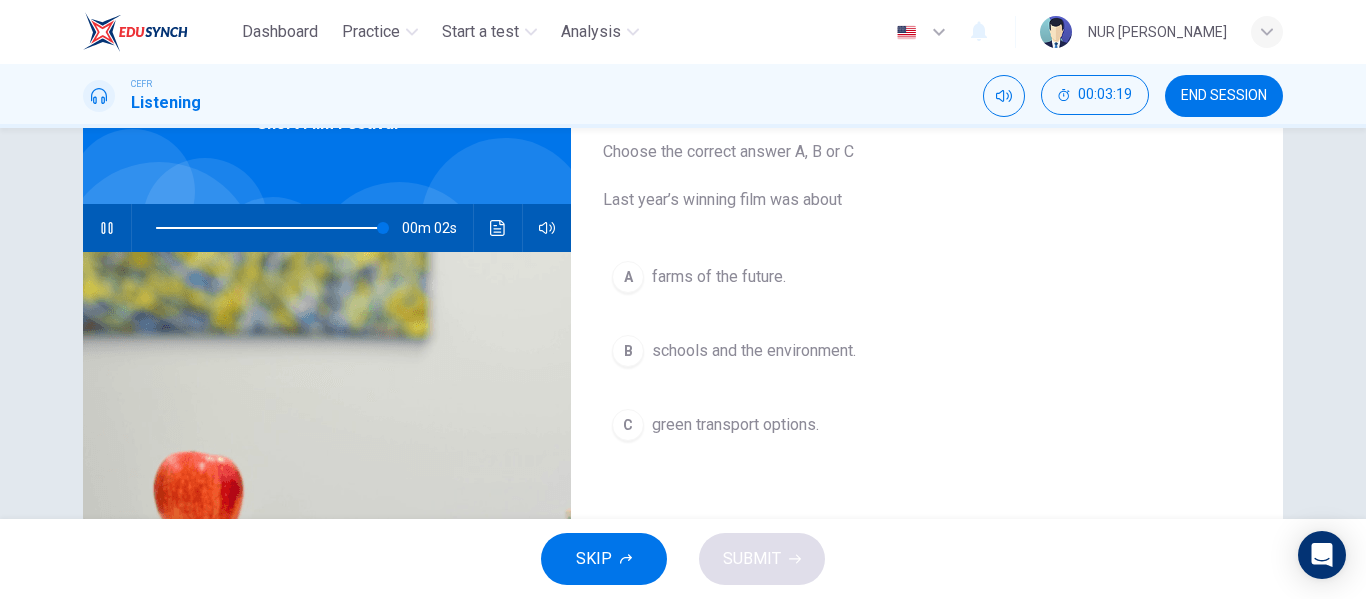 scroll, scrollTop: 126, scrollLeft: 0, axis: vertical 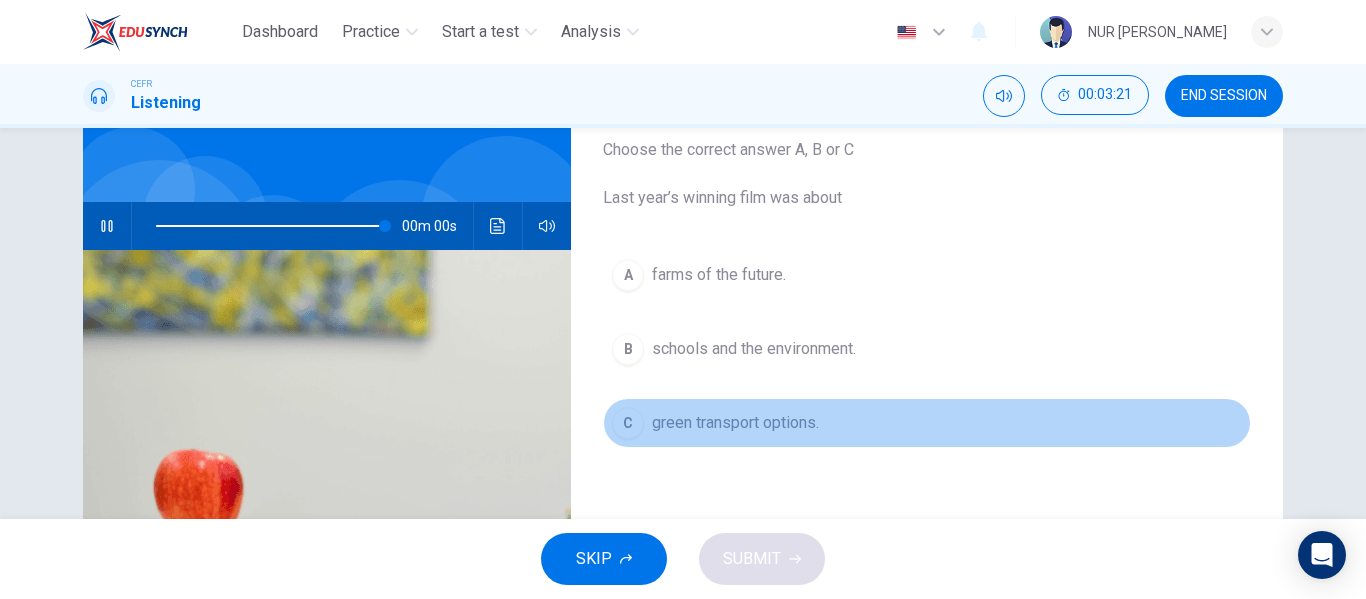 click on "green transport options." at bounding box center (735, 423) 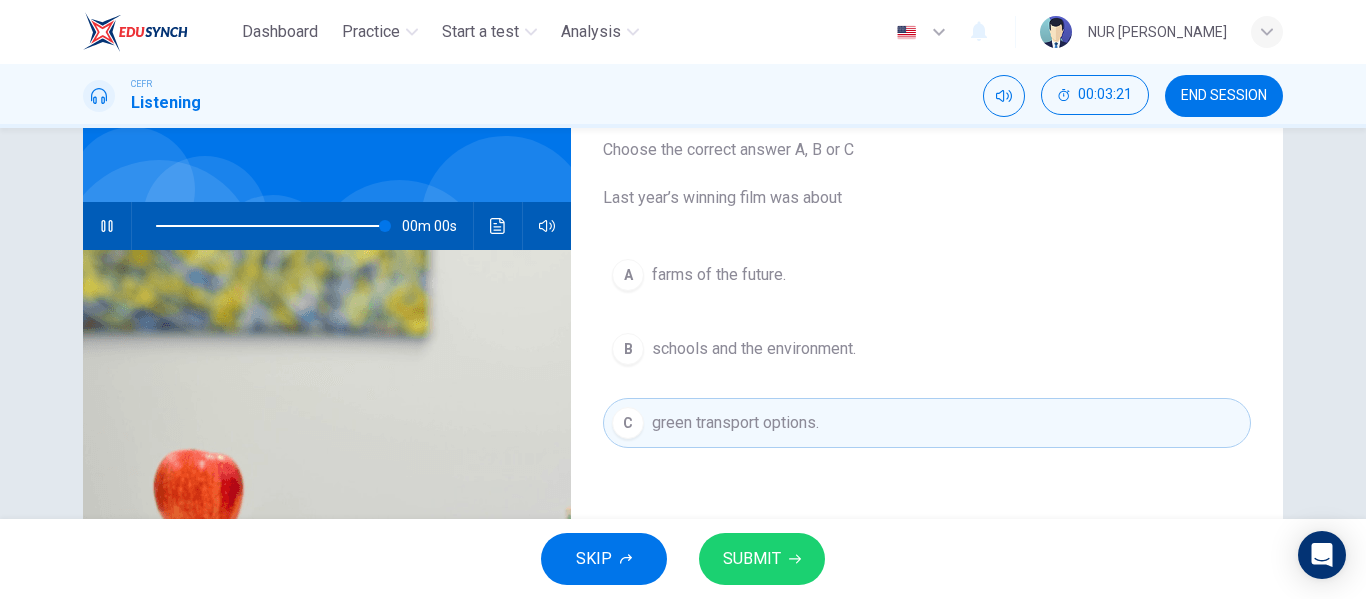 type on "0" 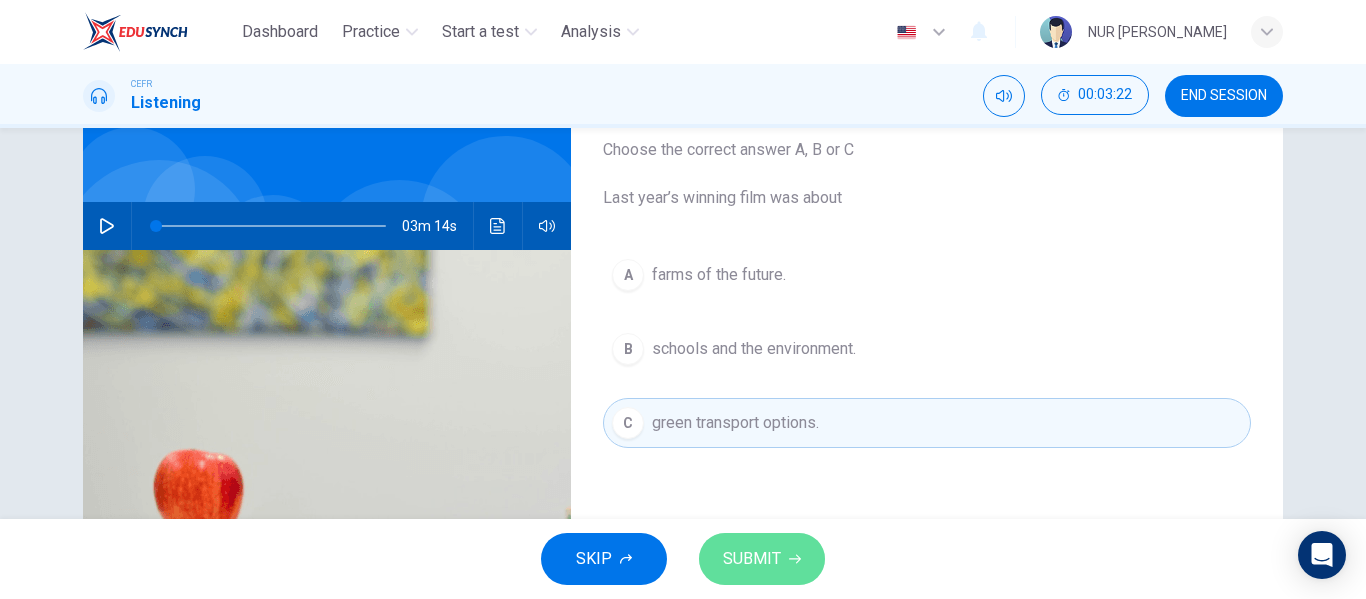 click on "SUBMIT" at bounding box center [762, 559] 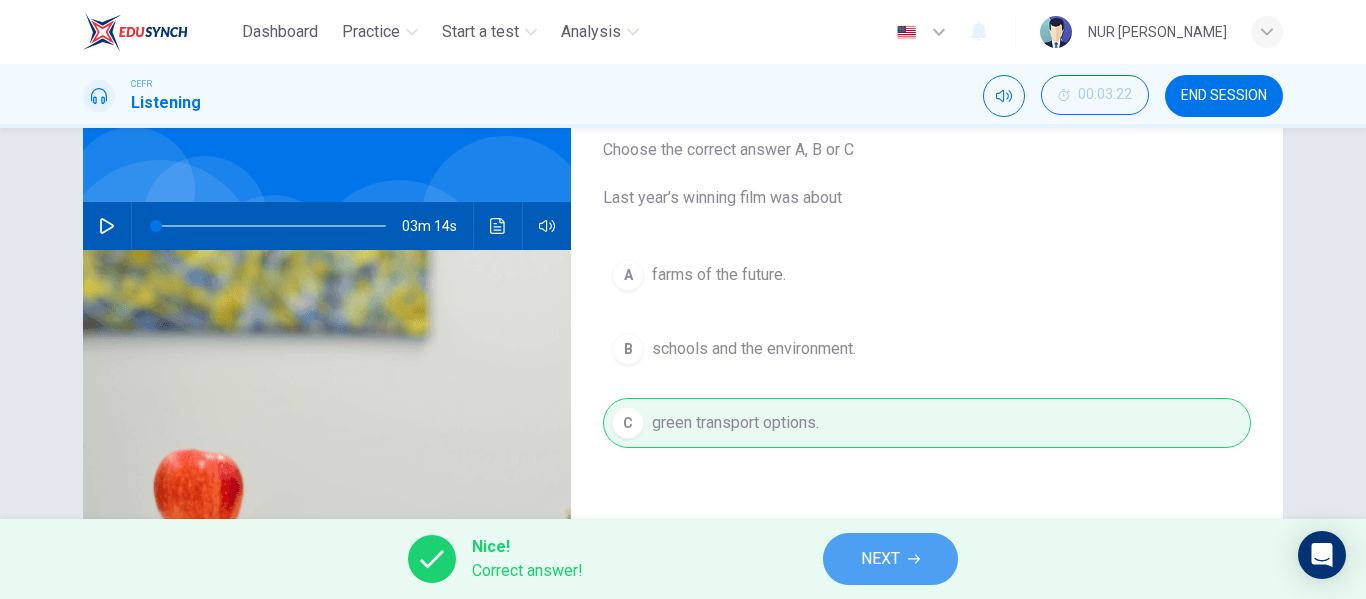 click on "NEXT" at bounding box center [890, 559] 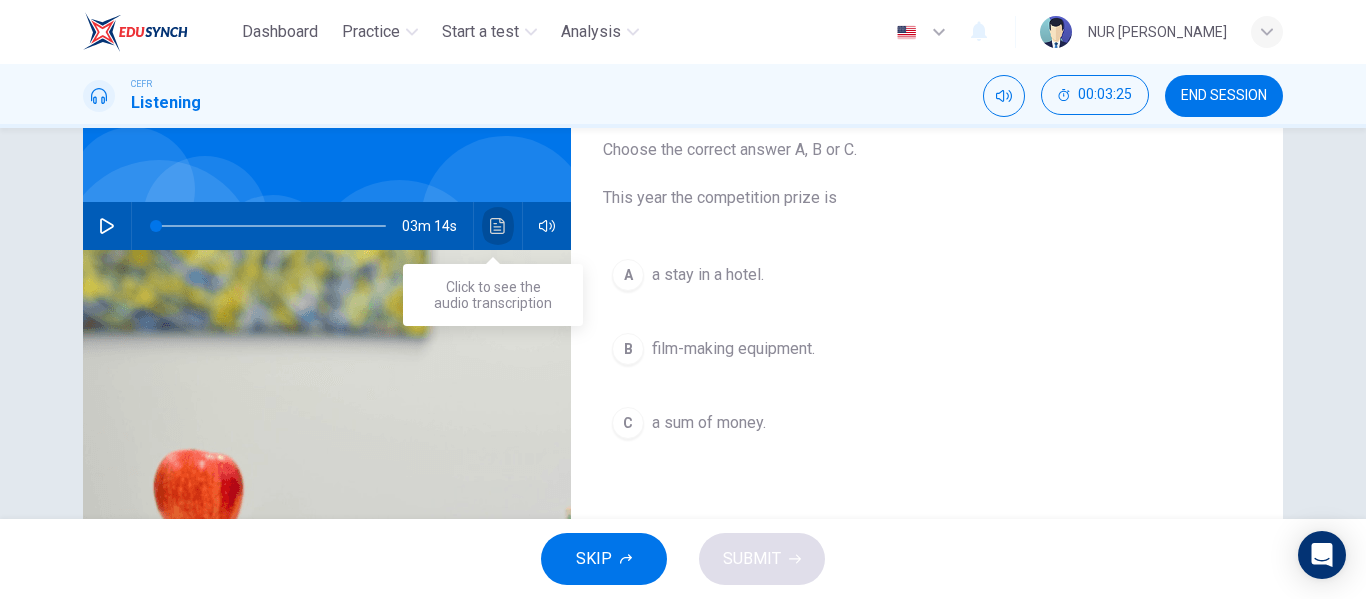 click at bounding box center [498, 226] 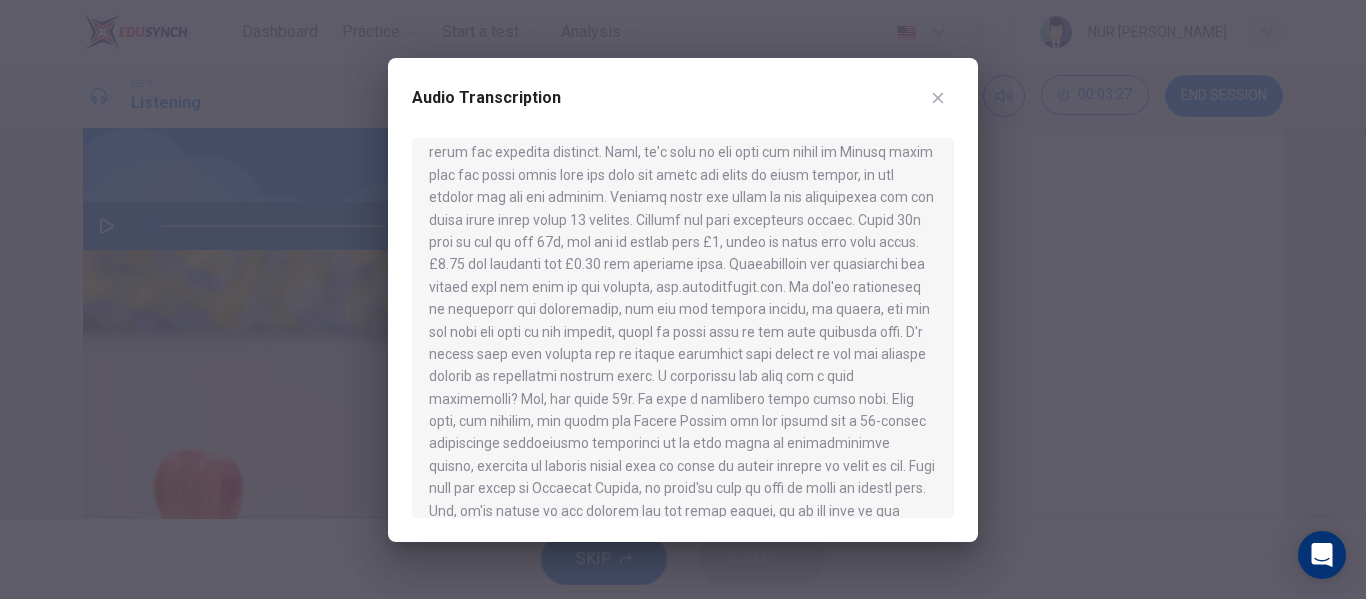scroll, scrollTop: 392, scrollLeft: 0, axis: vertical 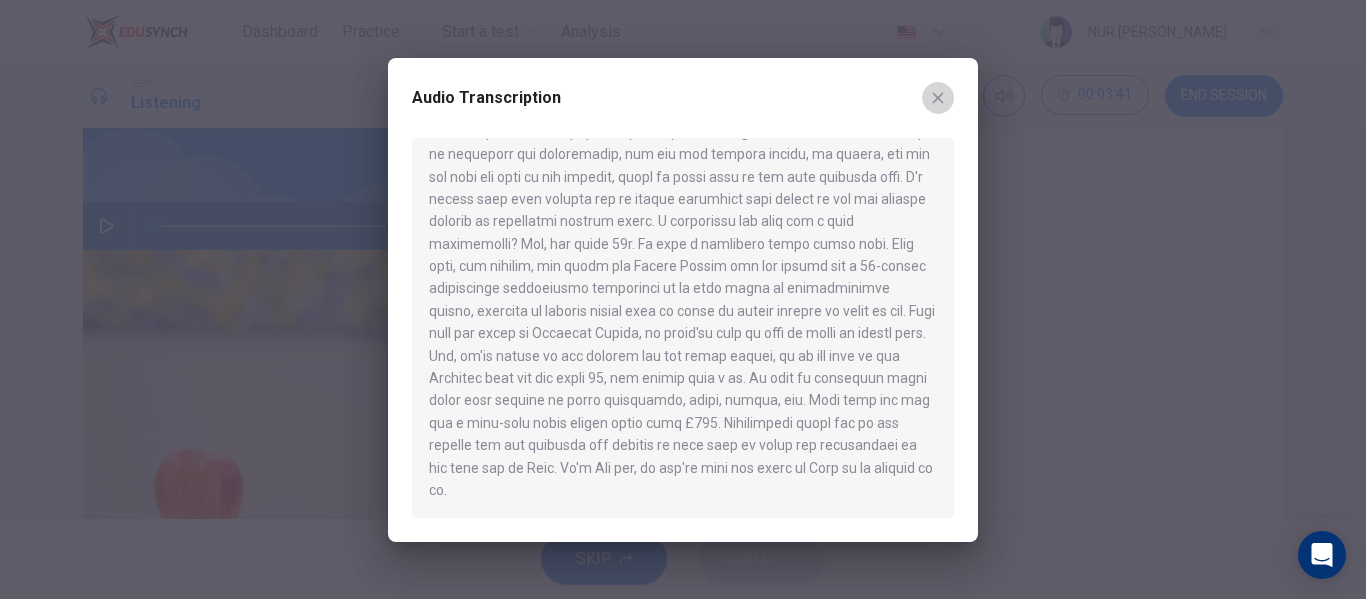 click 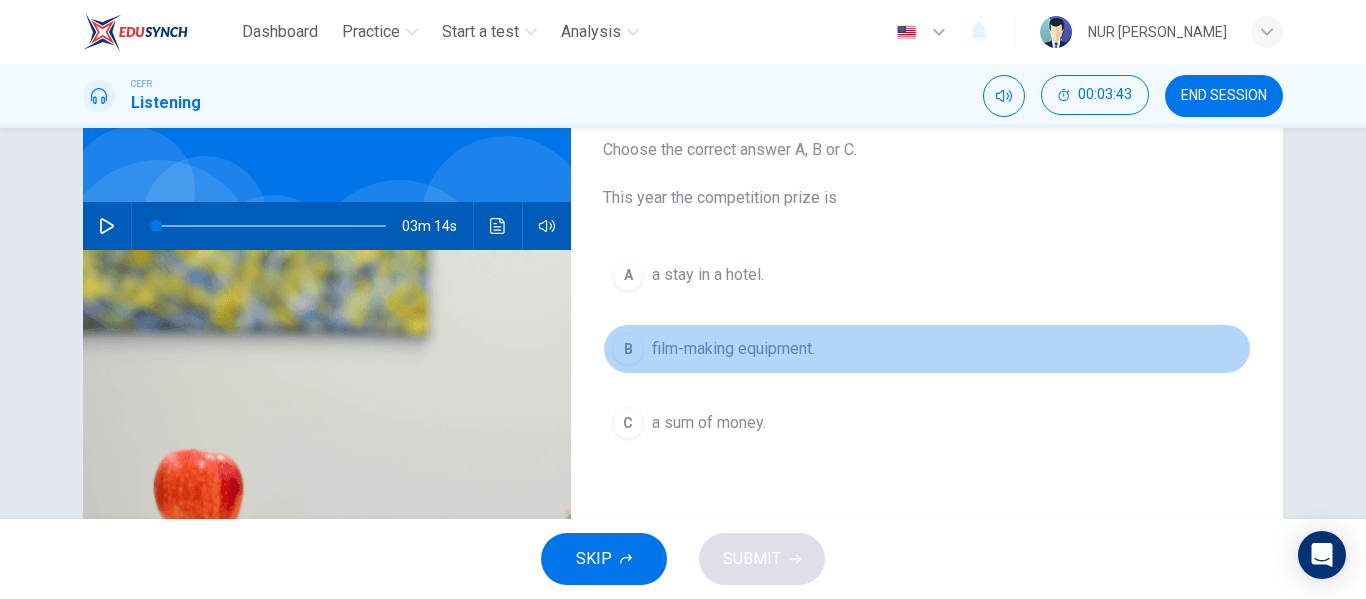 click on "B film-making equipment." at bounding box center (927, 349) 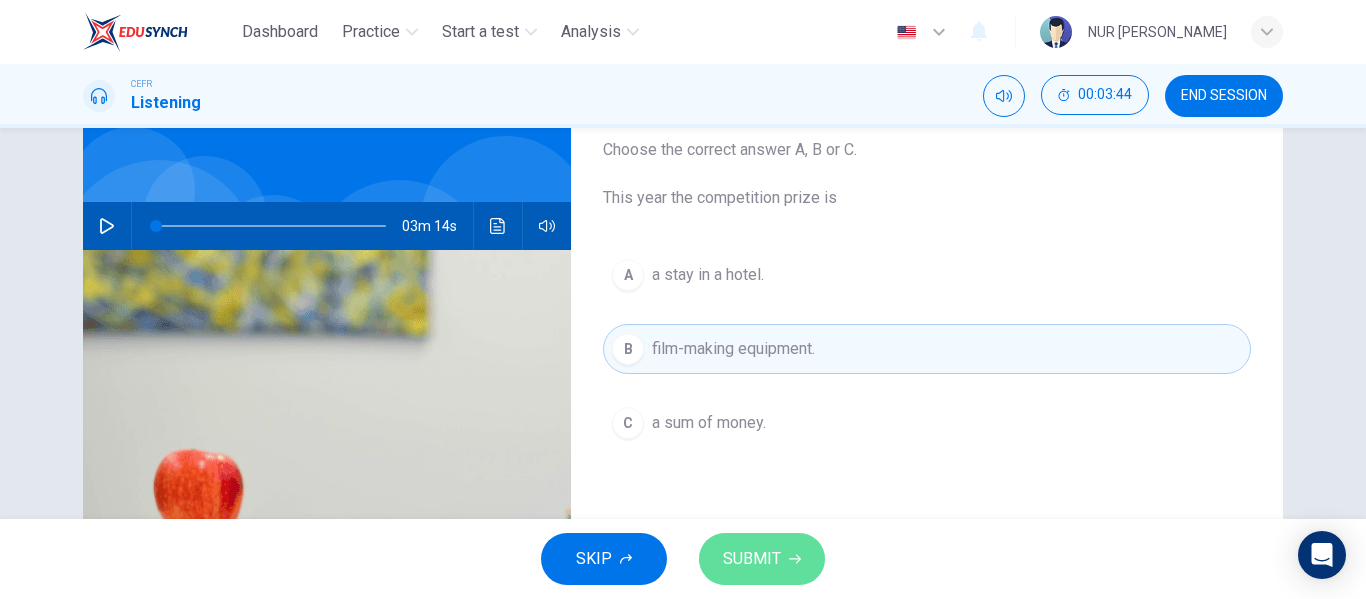click on "SUBMIT" at bounding box center [752, 559] 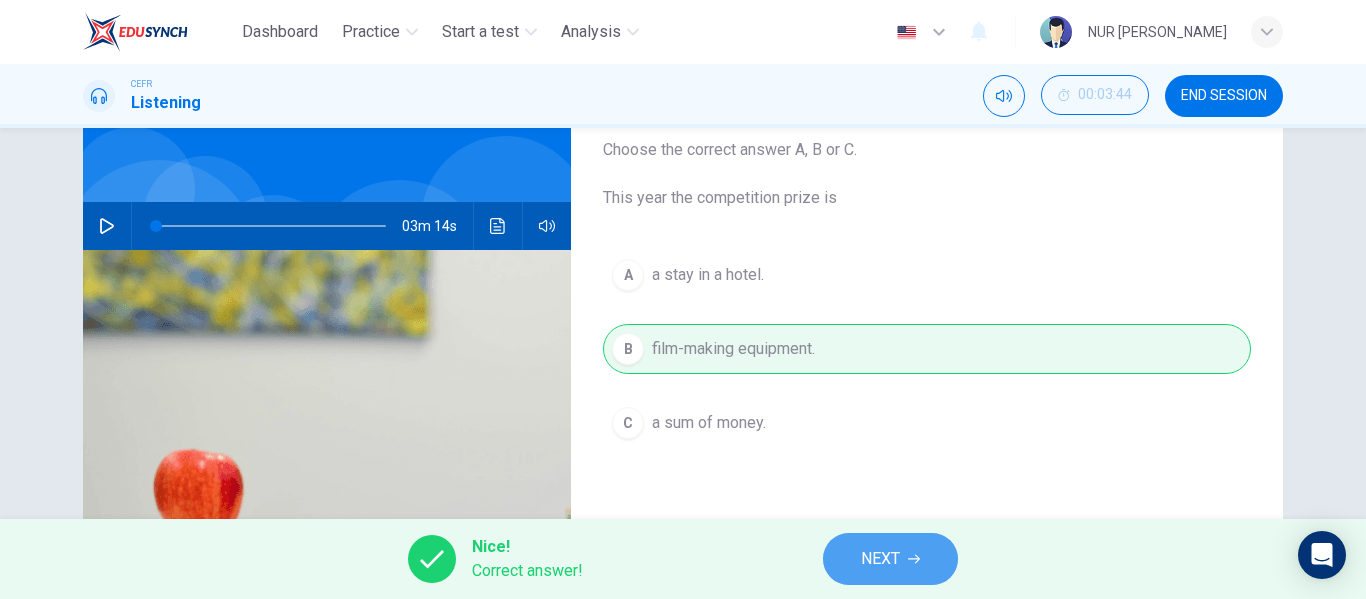 click on "NEXT" at bounding box center (890, 559) 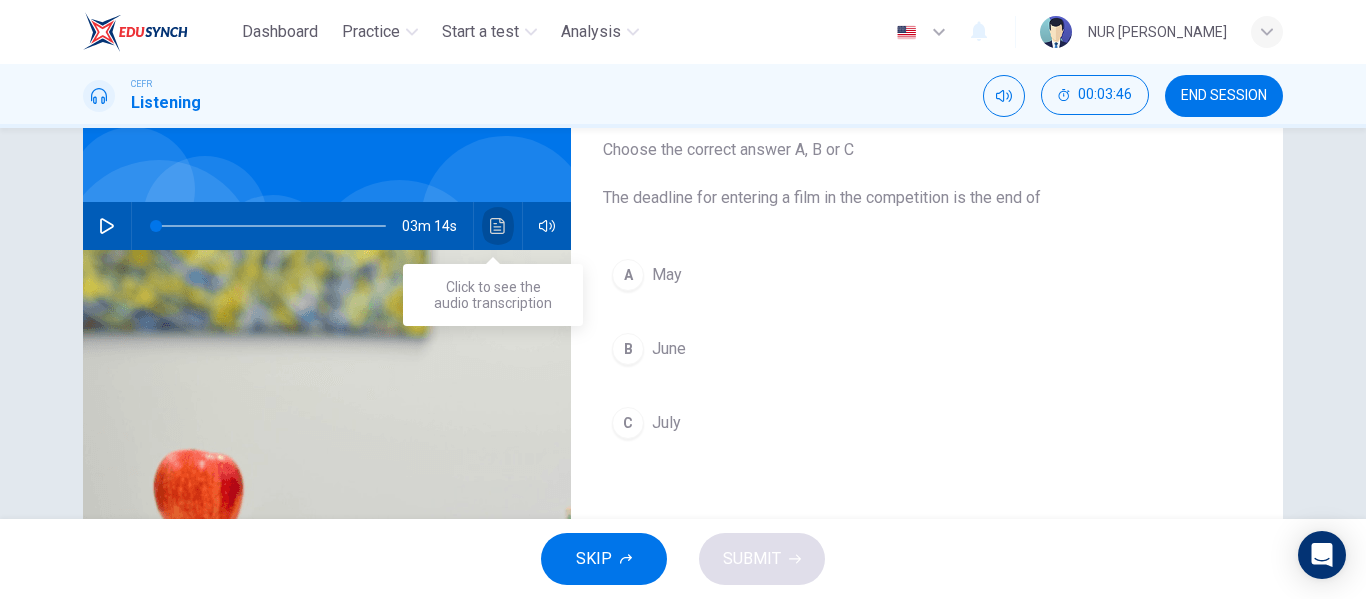 click 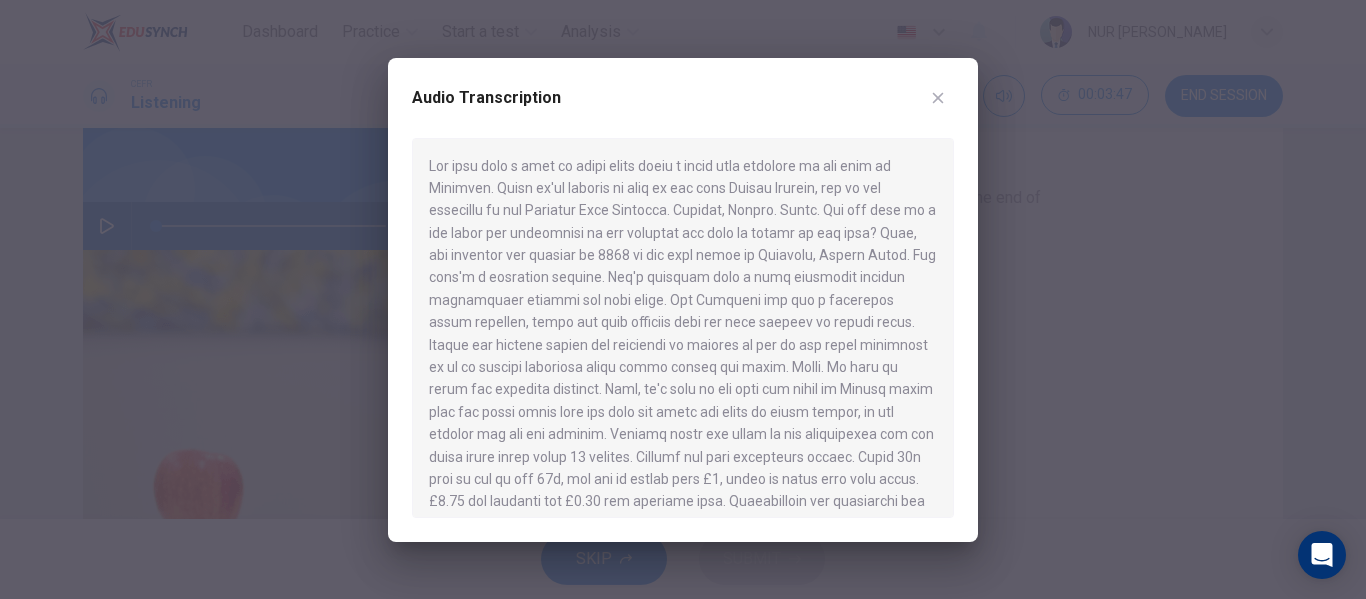 scroll, scrollTop: 392, scrollLeft: 0, axis: vertical 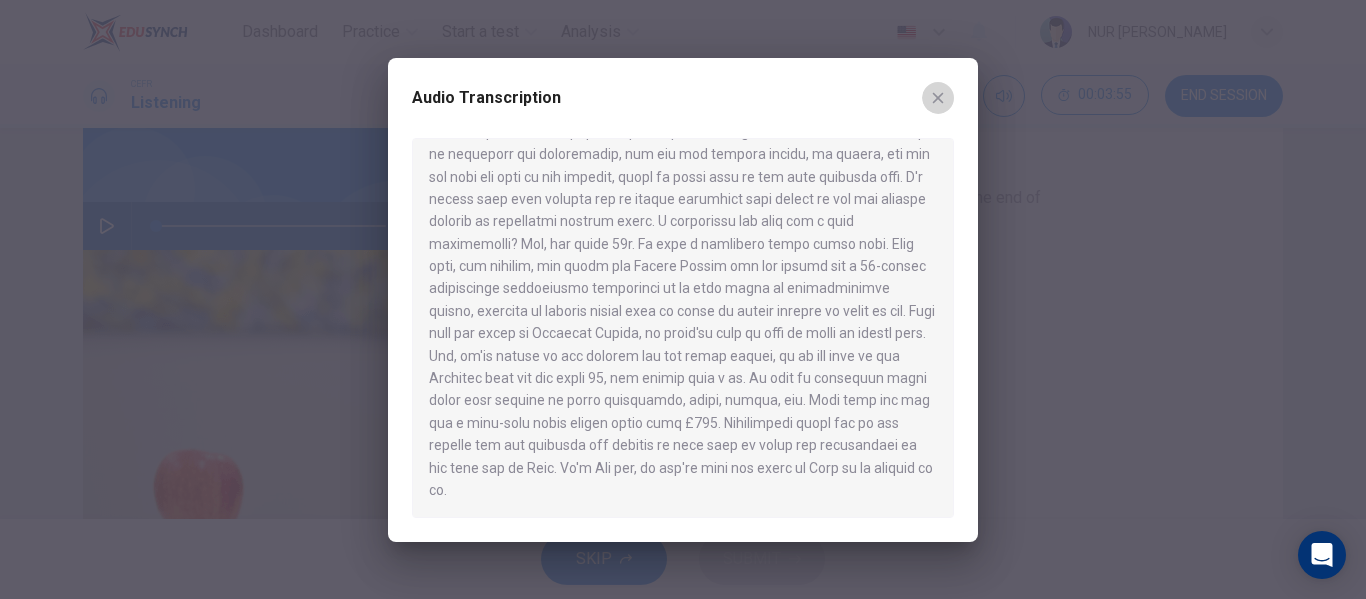 click at bounding box center (938, 98) 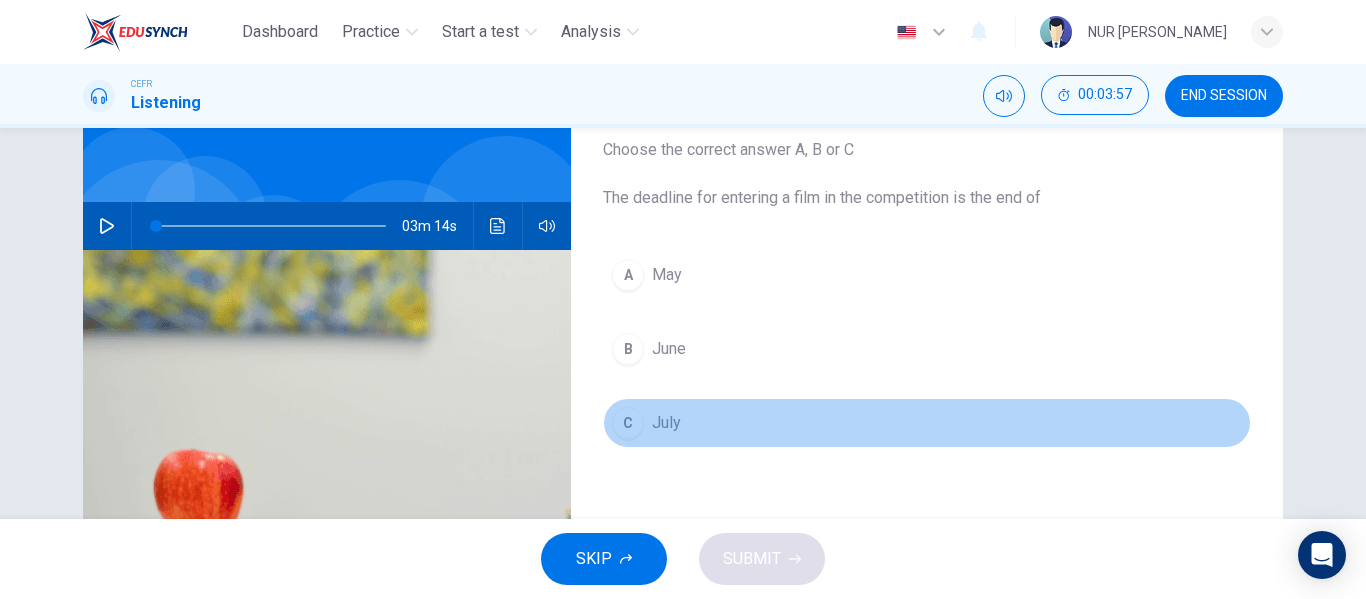 click on "July" at bounding box center [666, 423] 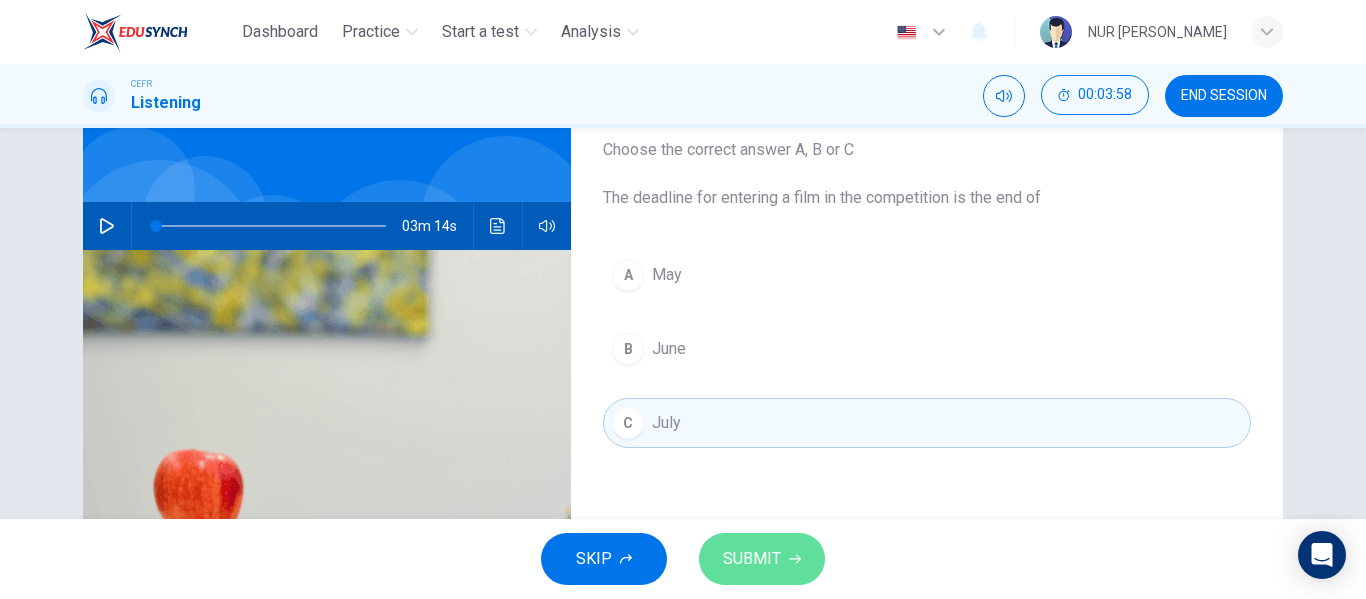 click on "SUBMIT" at bounding box center [762, 559] 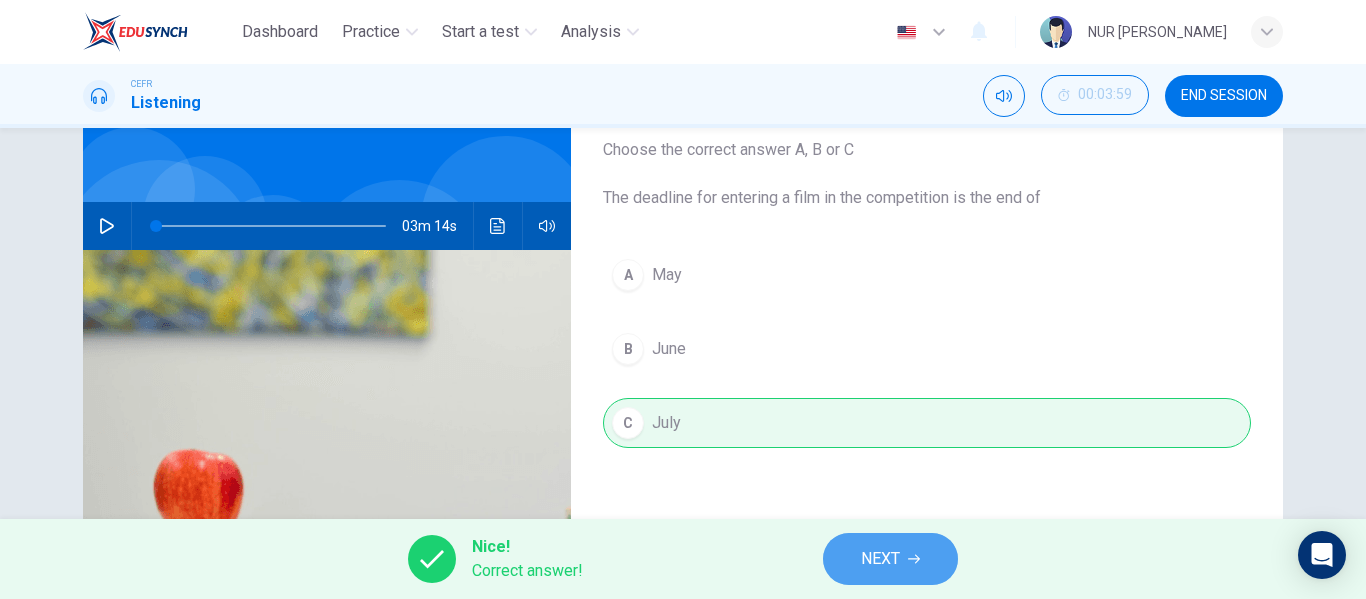 click on "NEXT" at bounding box center (890, 559) 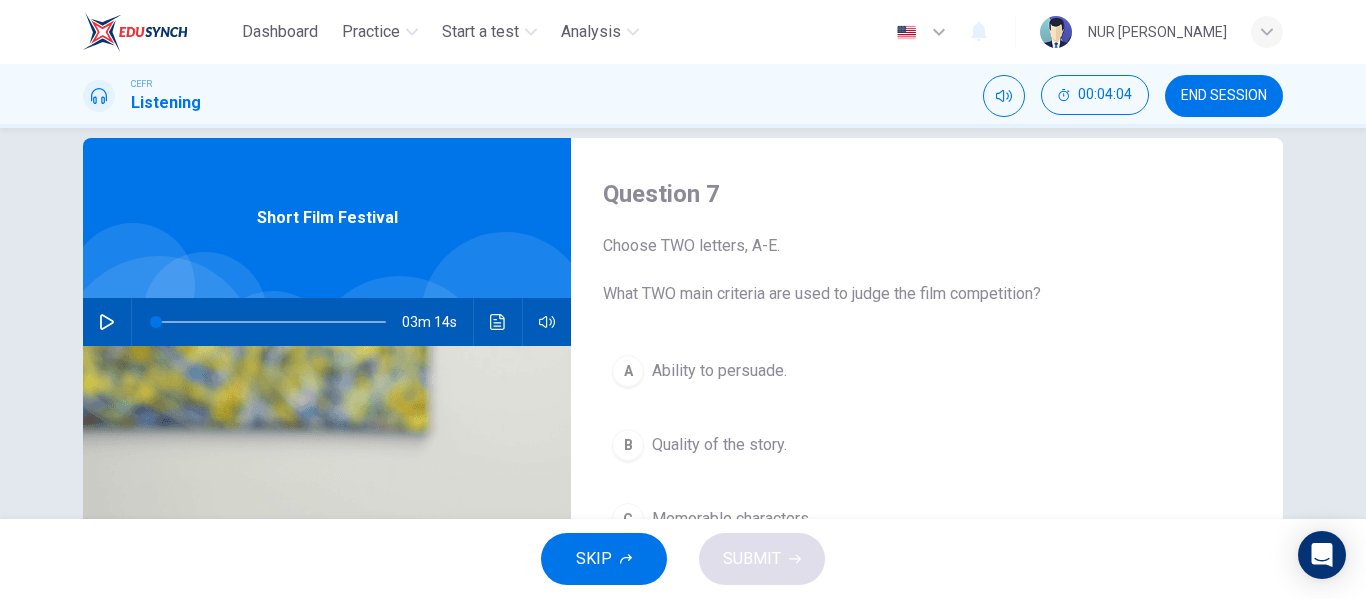 scroll, scrollTop: 100, scrollLeft: 0, axis: vertical 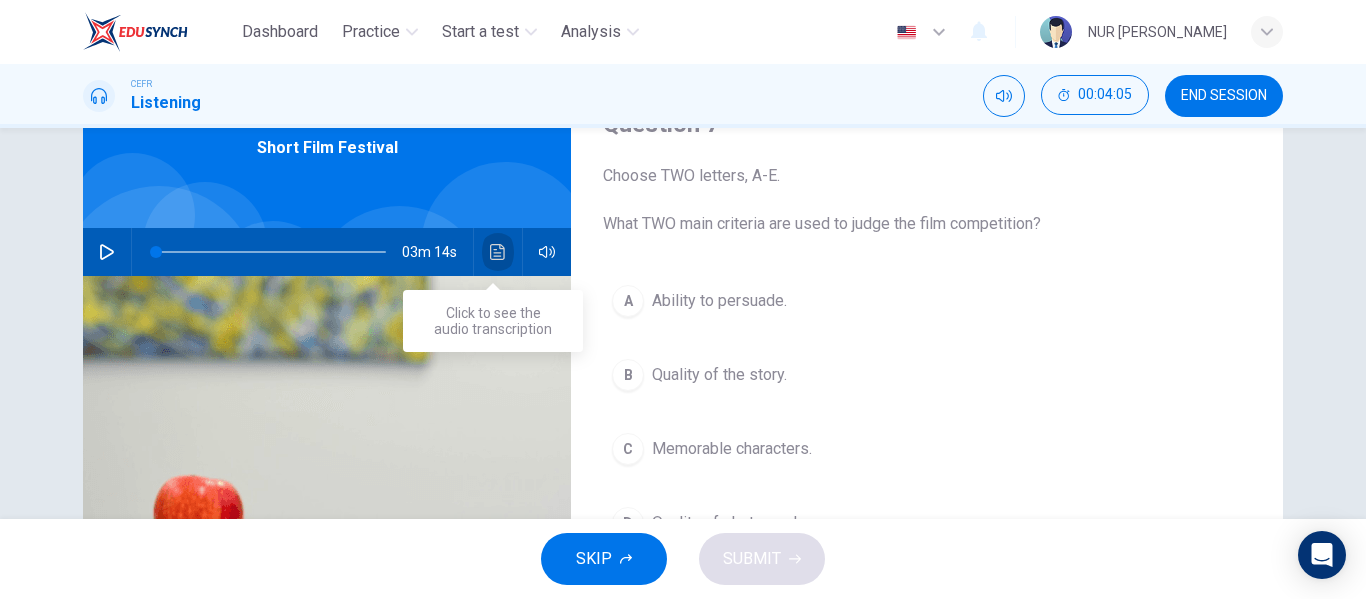 click 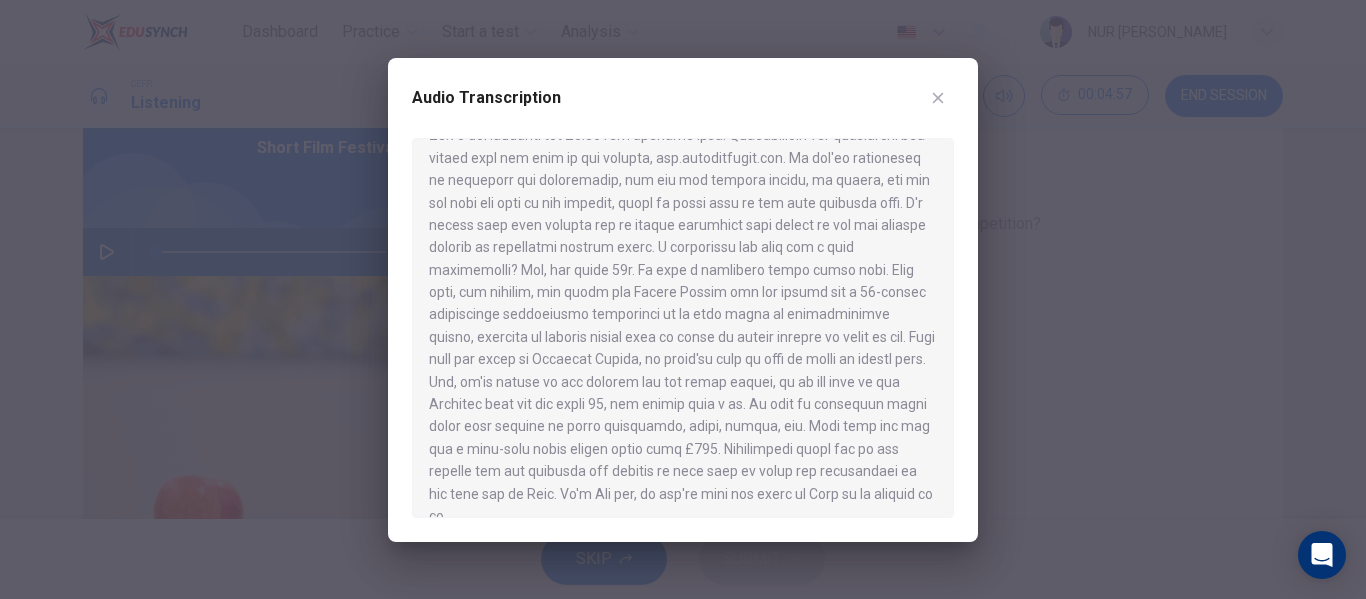 scroll, scrollTop: 368, scrollLeft: 0, axis: vertical 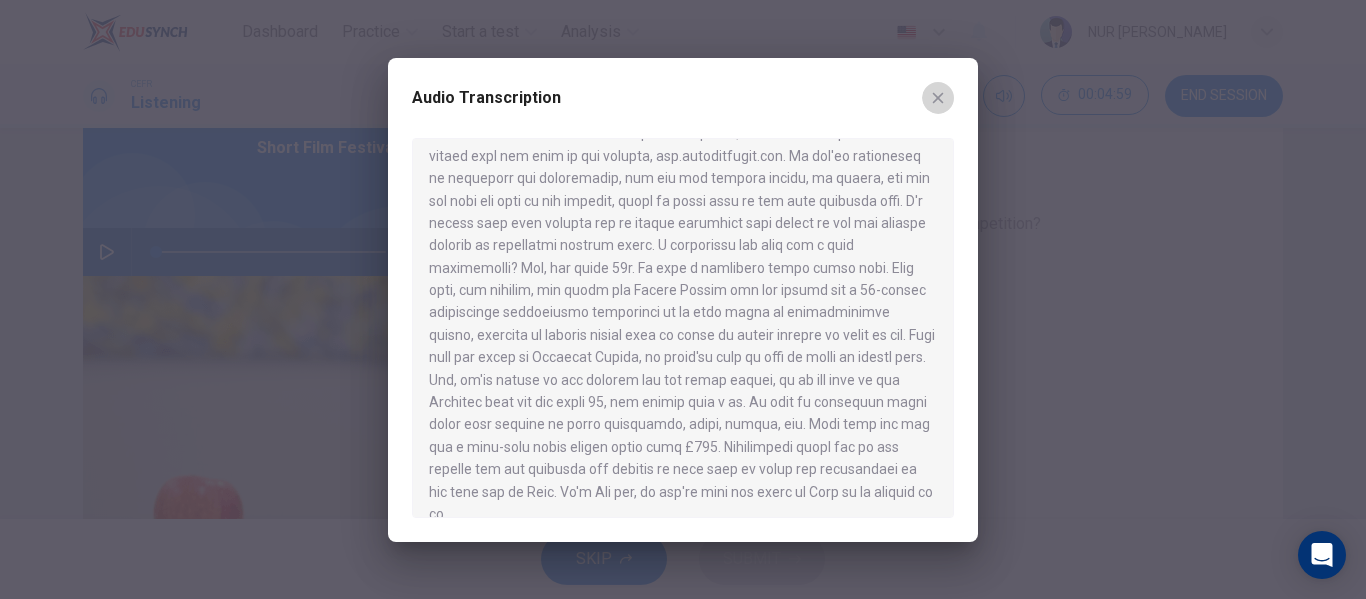 click 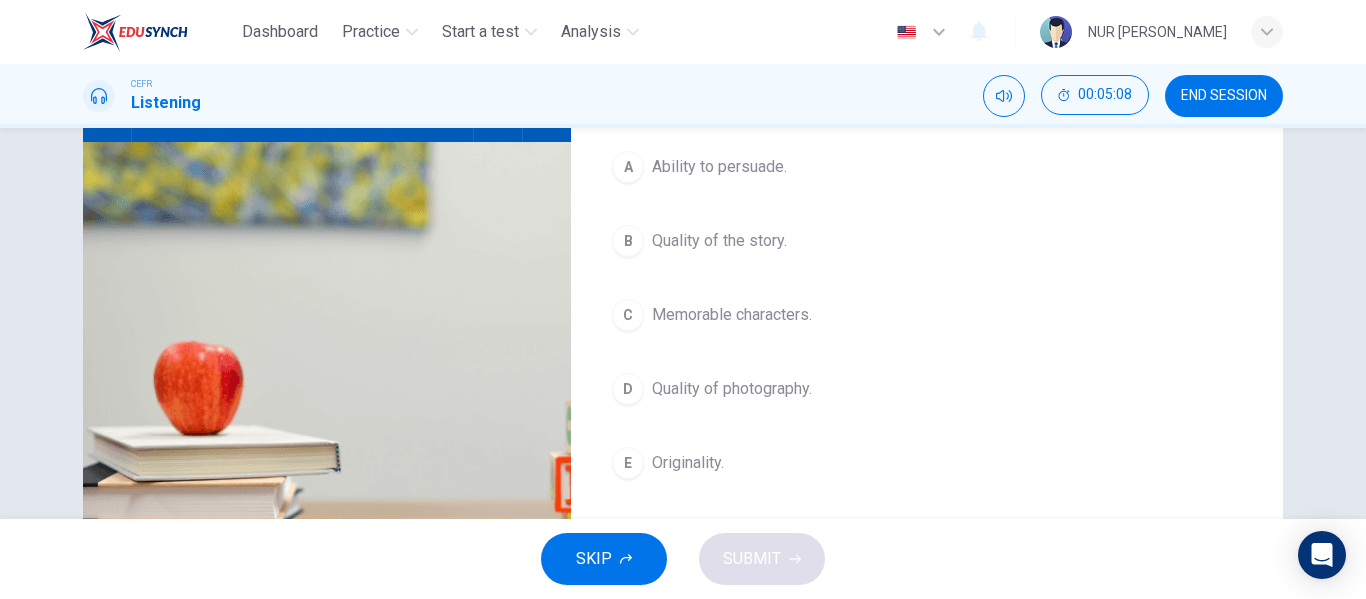 scroll, scrollTop: 234, scrollLeft: 0, axis: vertical 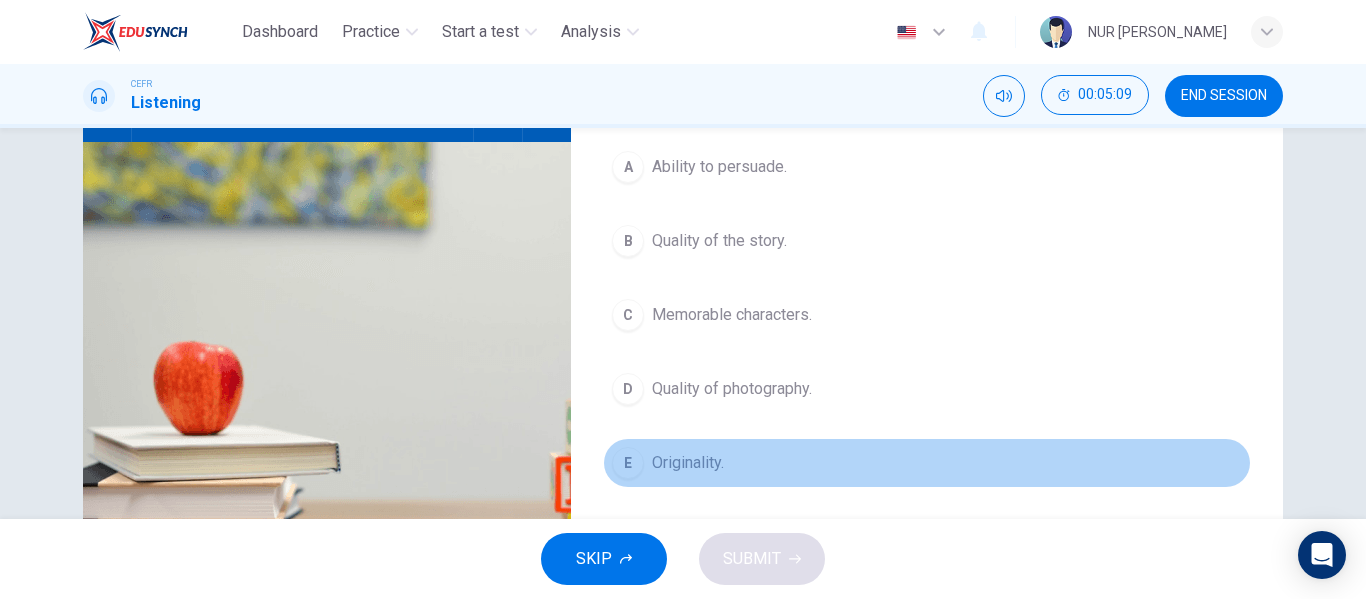click on "E Originality." at bounding box center (927, 463) 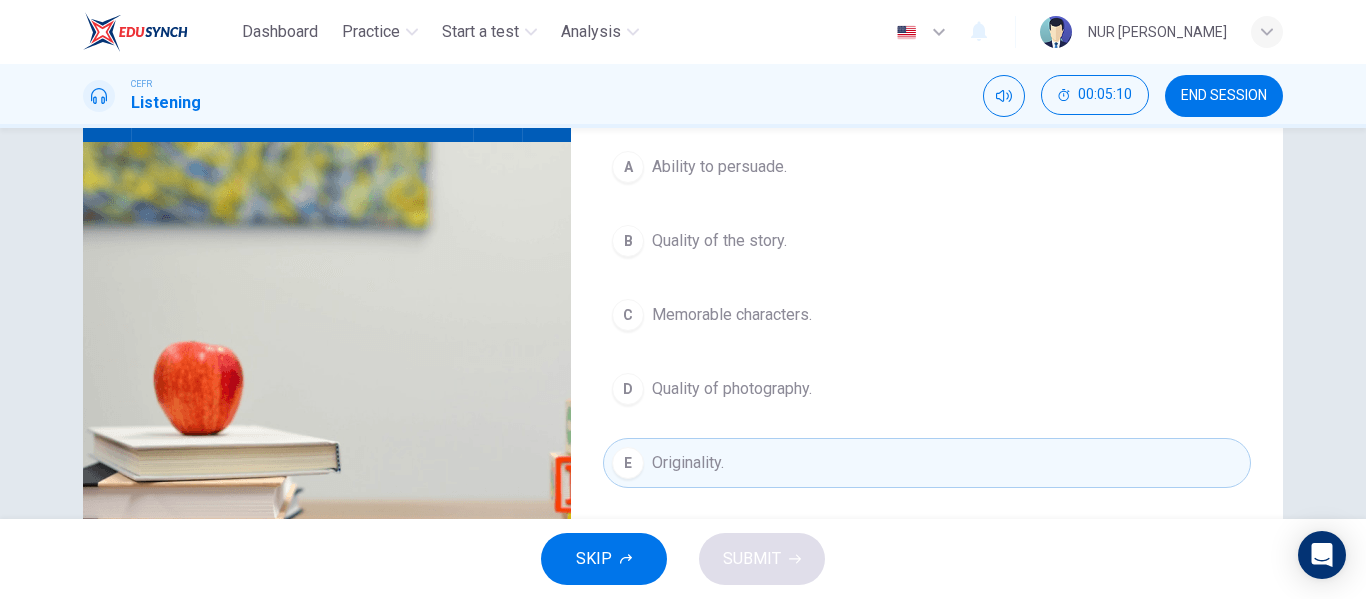 click on "B Quality of the story." at bounding box center (927, 241) 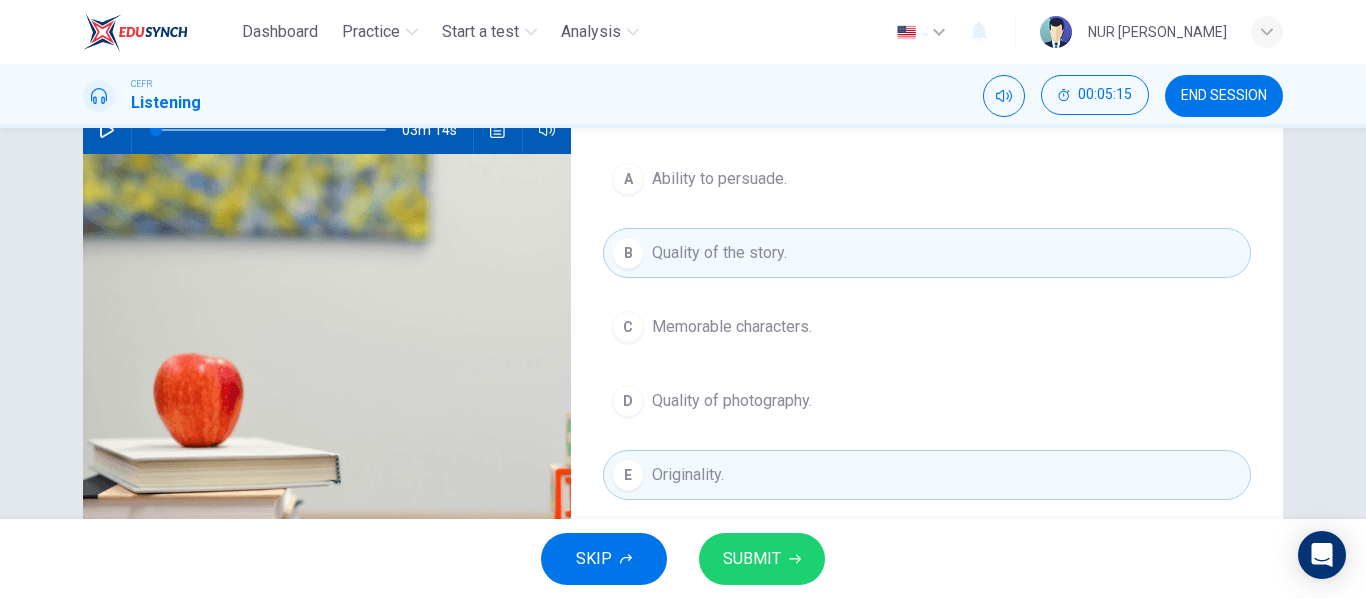 scroll, scrollTop: 221, scrollLeft: 0, axis: vertical 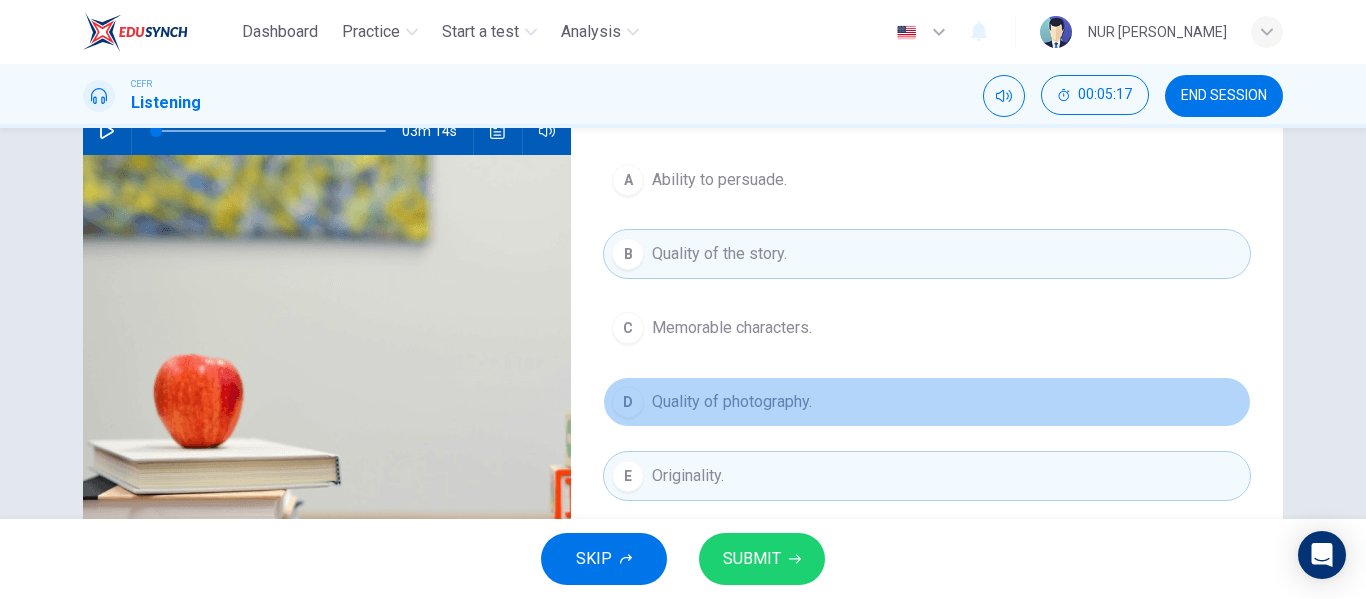 click on "Quality of photography." at bounding box center (732, 402) 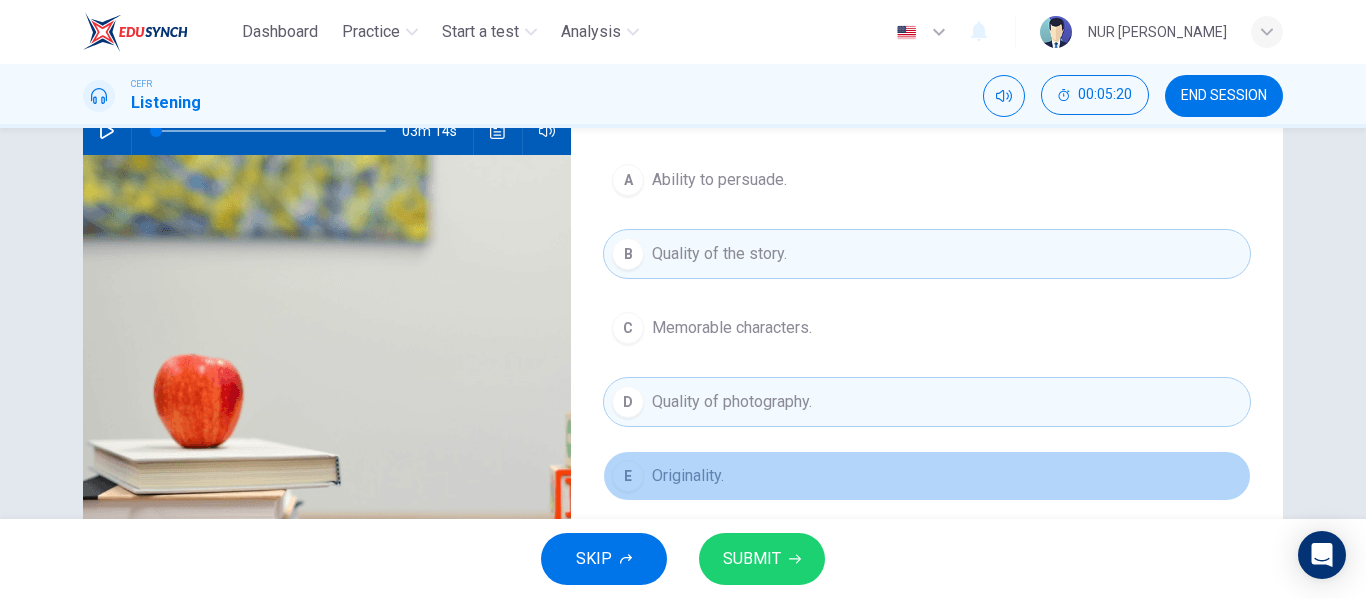 click on "E Originality." at bounding box center (927, 476) 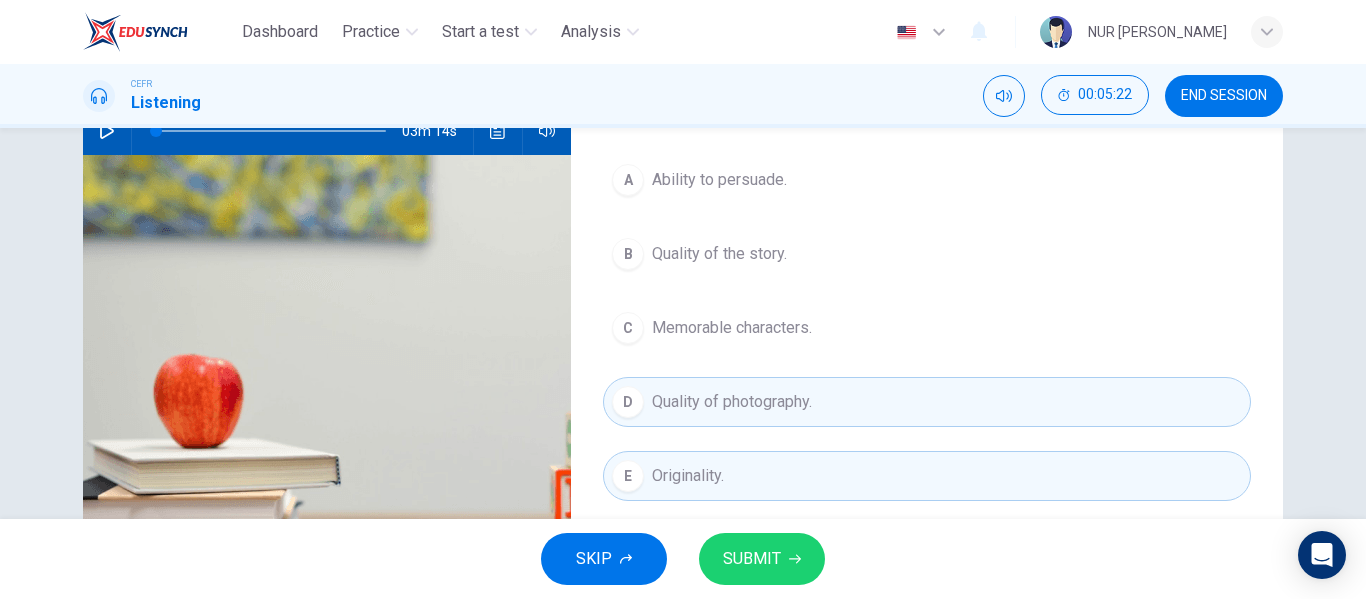 click on "A Ability to persuade. B Quality of the story. C Memorable characters. D Quality of photography. E Originality." at bounding box center [927, 348] 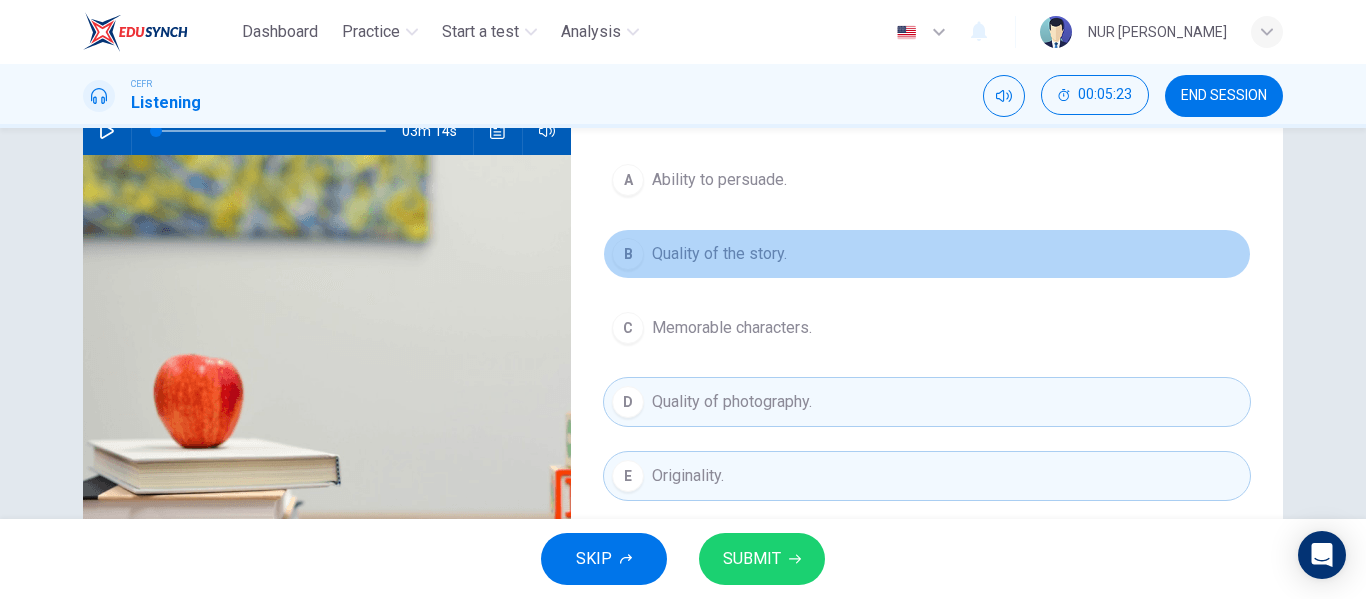 click on "B Quality of the story." at bounding box center (927, 254) 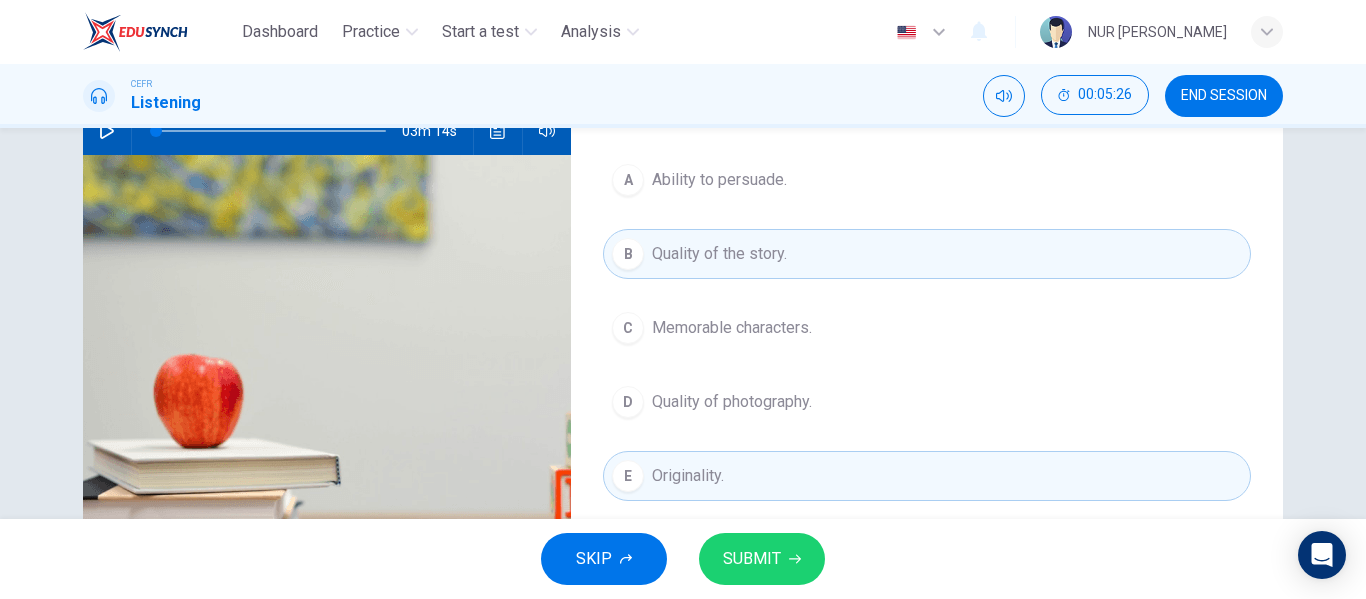 click on "Quality of photography." at bounding box center [732, 402] 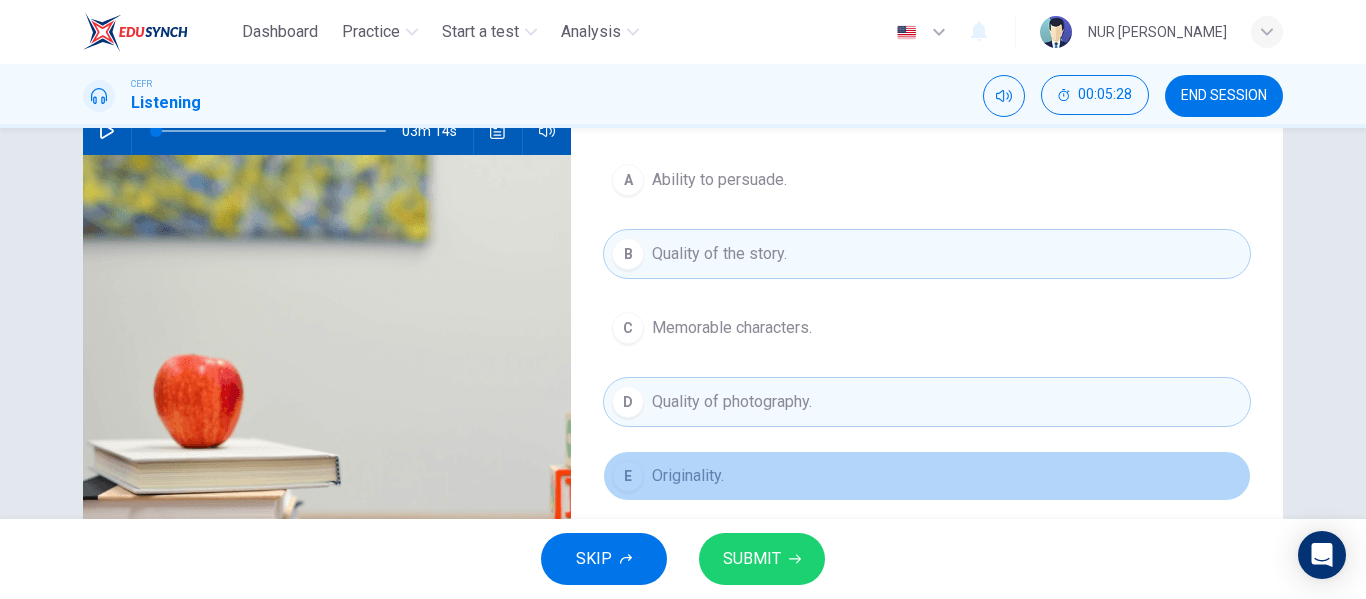 click on "E Originality." at bounding box center (927, 476) 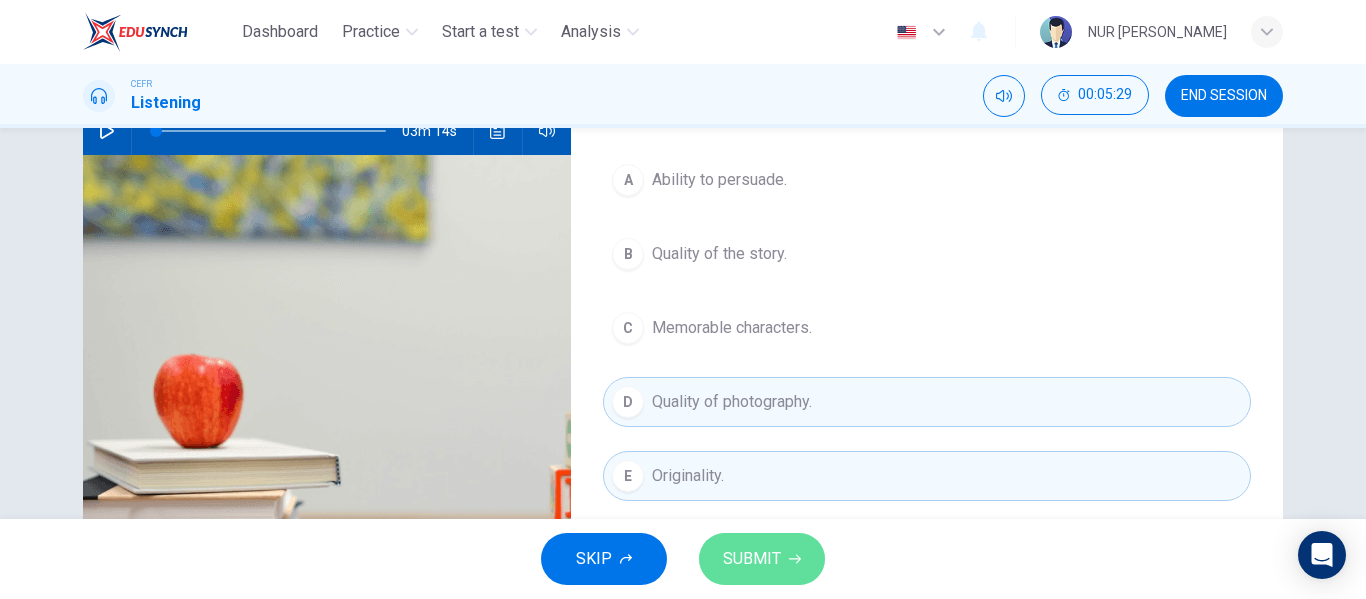 click on "SUBMIT" at bounding box center [752, 559] 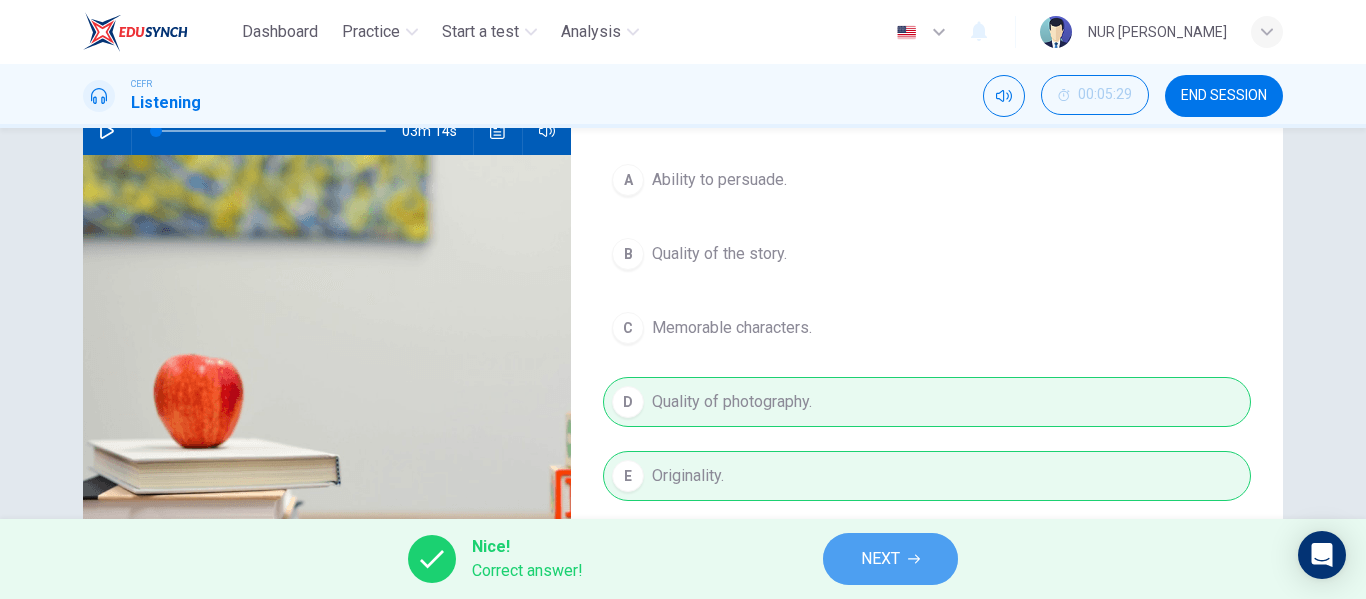 click 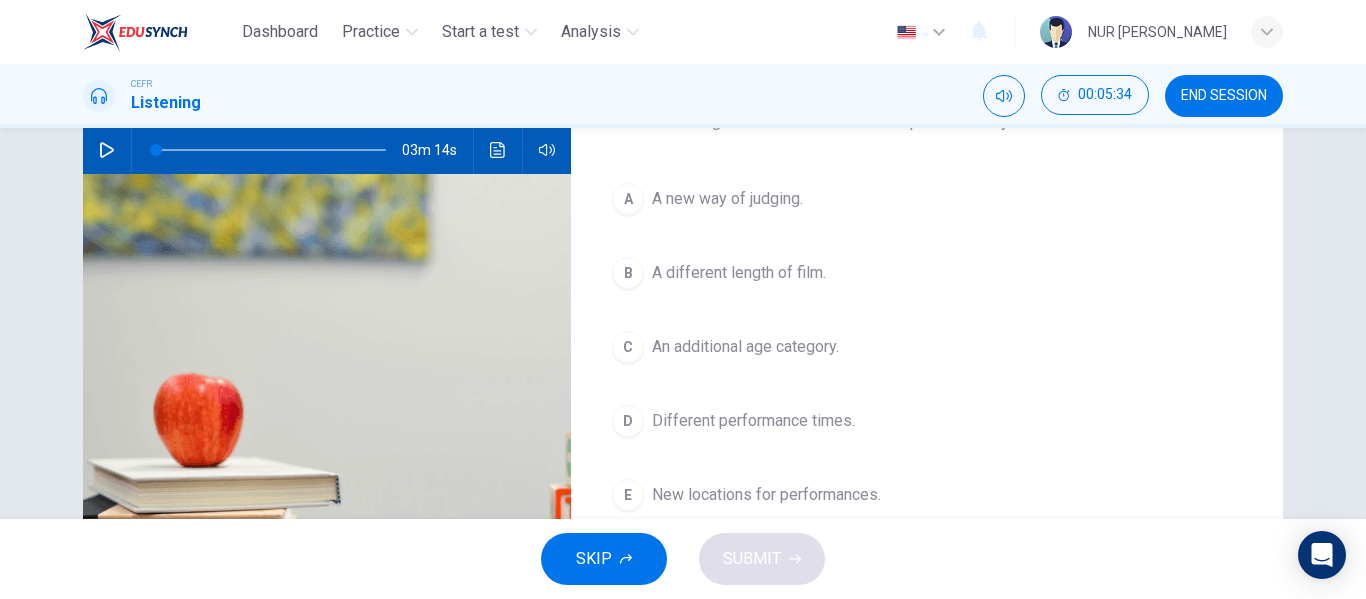 scroll, scrollTop: 198, scrollLeft: 0, axis: vertical 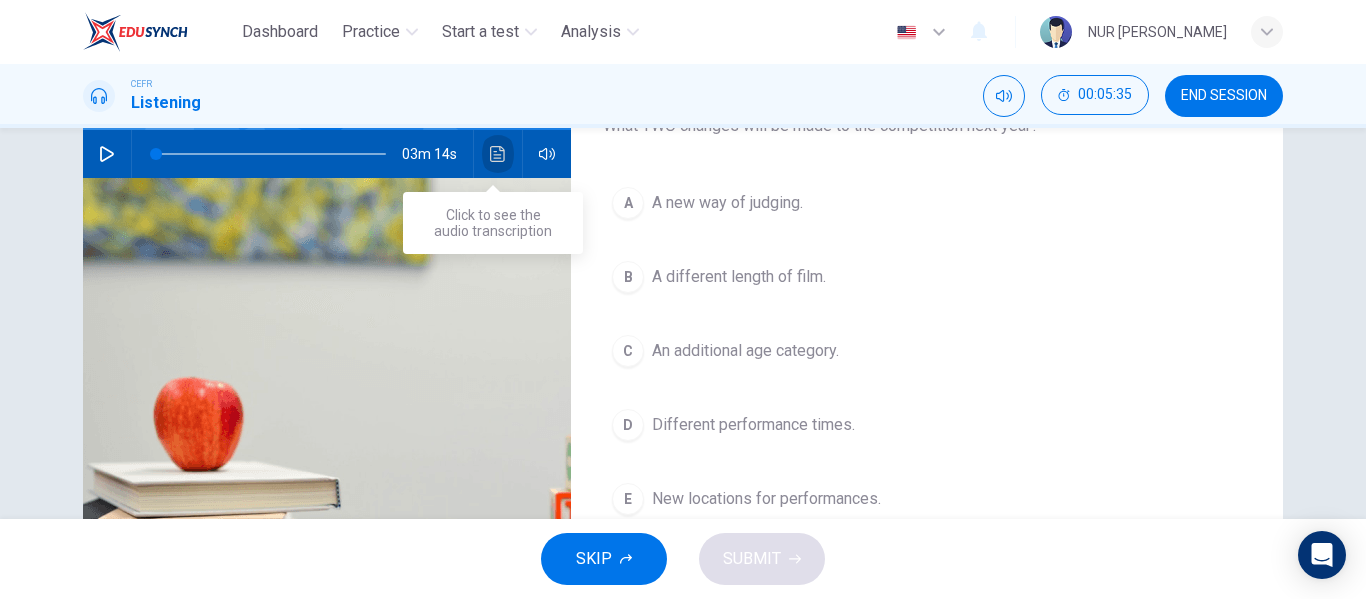 click 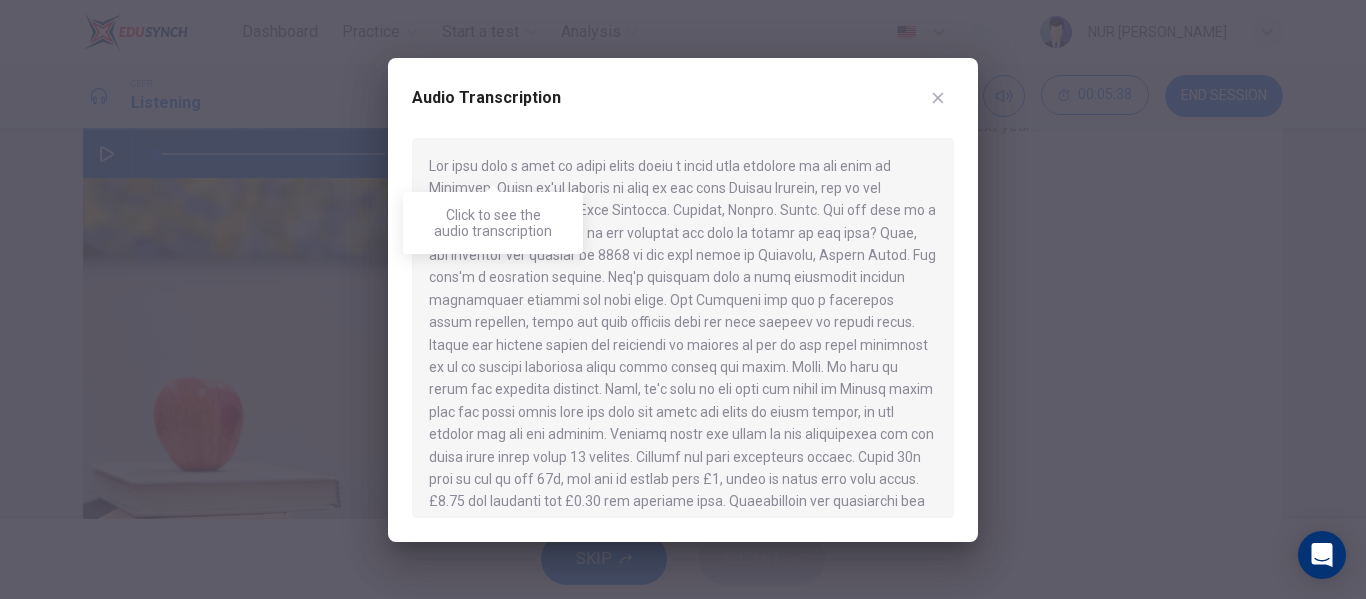 scroll, scrollTop: 392, scrollLeft: 0, axis: vertical 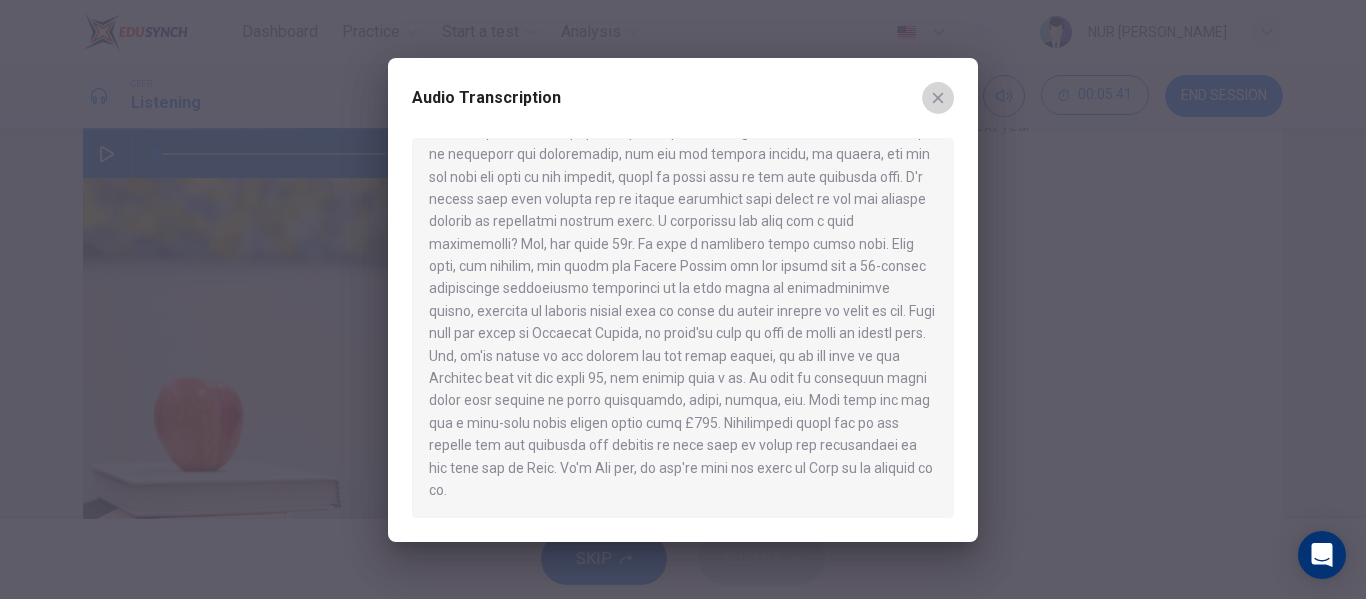 click 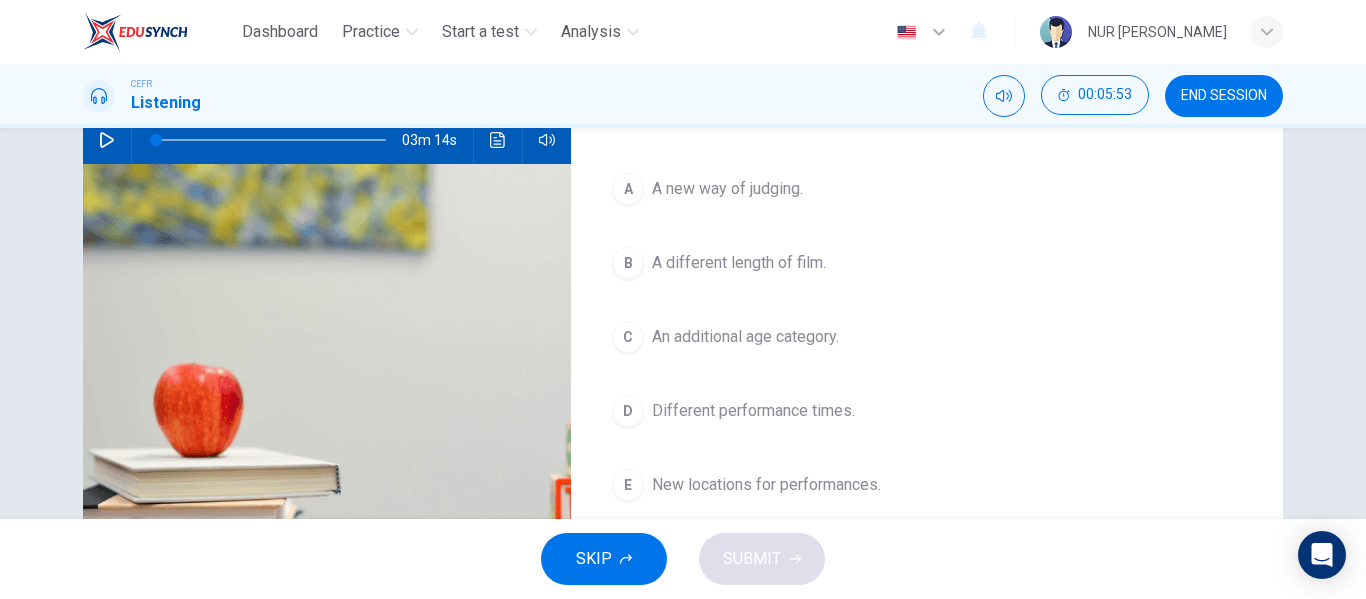 scroll, scrollTop: 213, scrollLeft: 0, axis: vertical 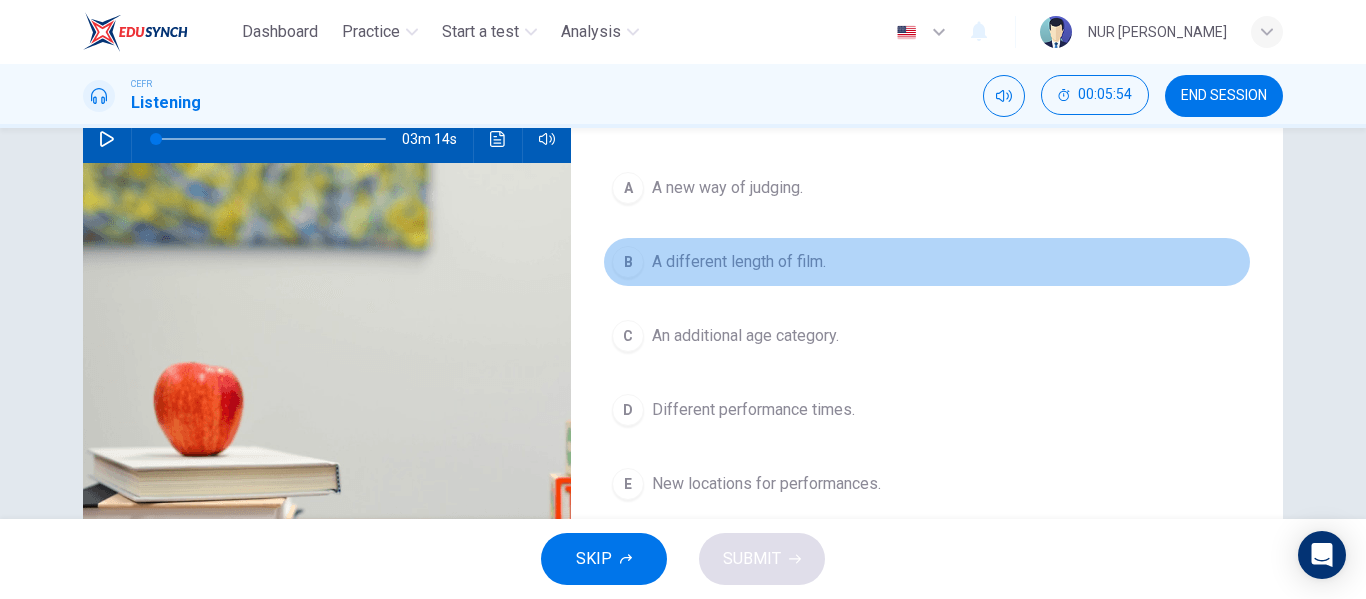 click on "B A different length of film." at bounding box center (927, 262) 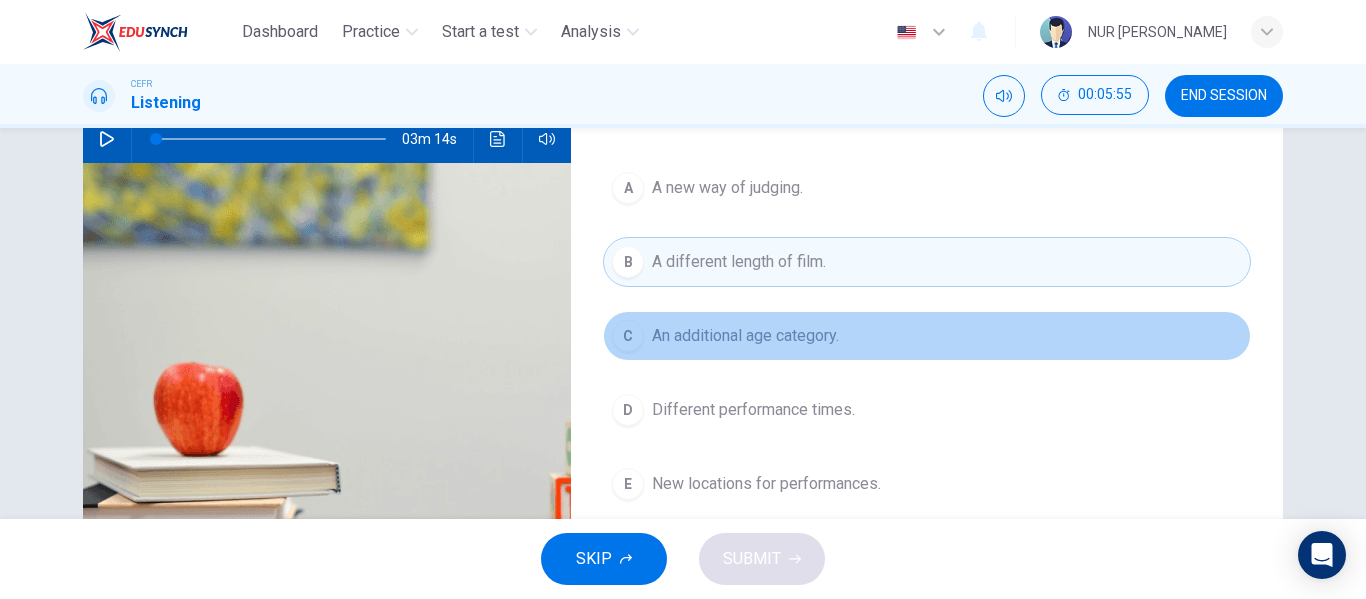 click on "An additional age category." at bounding box center [745, 336] 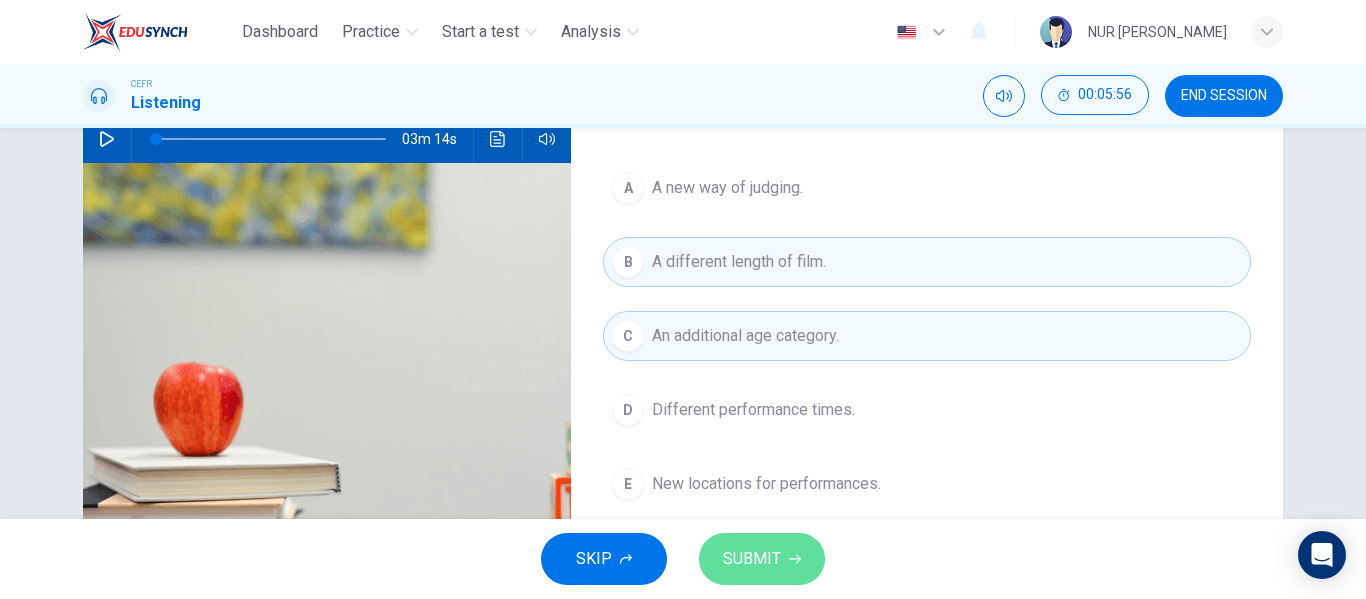 click on "SUBMIT" at bounding box center (752, 559) 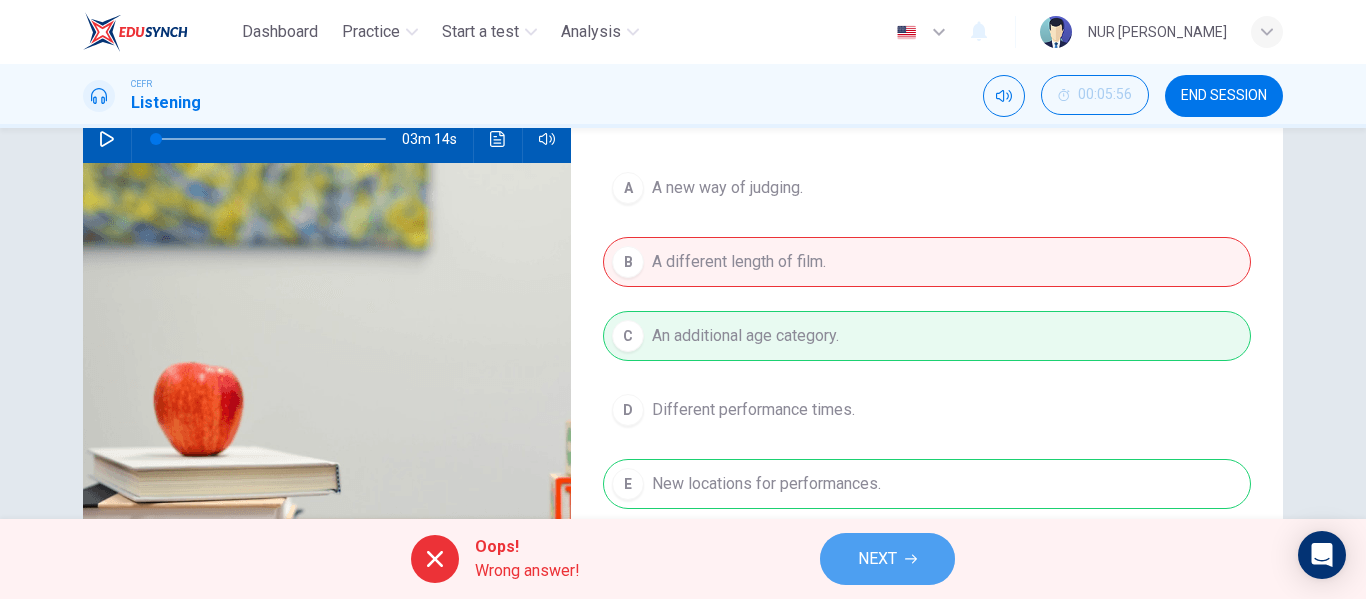 click on "NEXT" at bounding box center (887, 559) 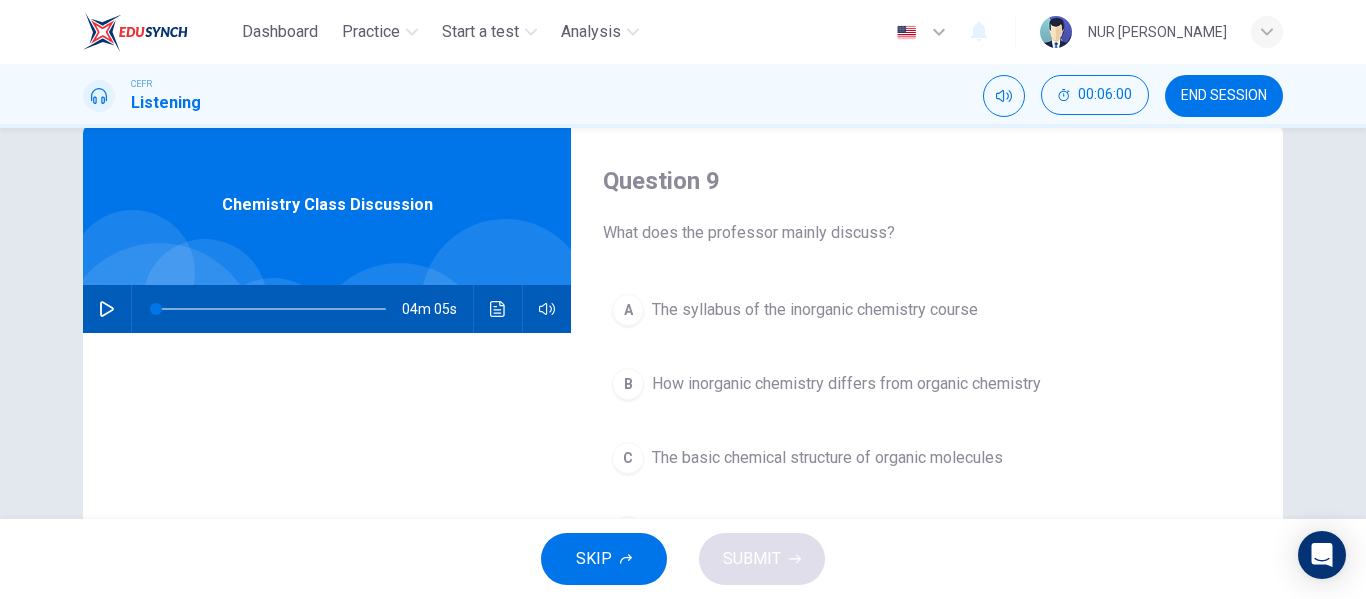 scroll, scrollTop: 44, scrollLeft: 0, axis: vertical 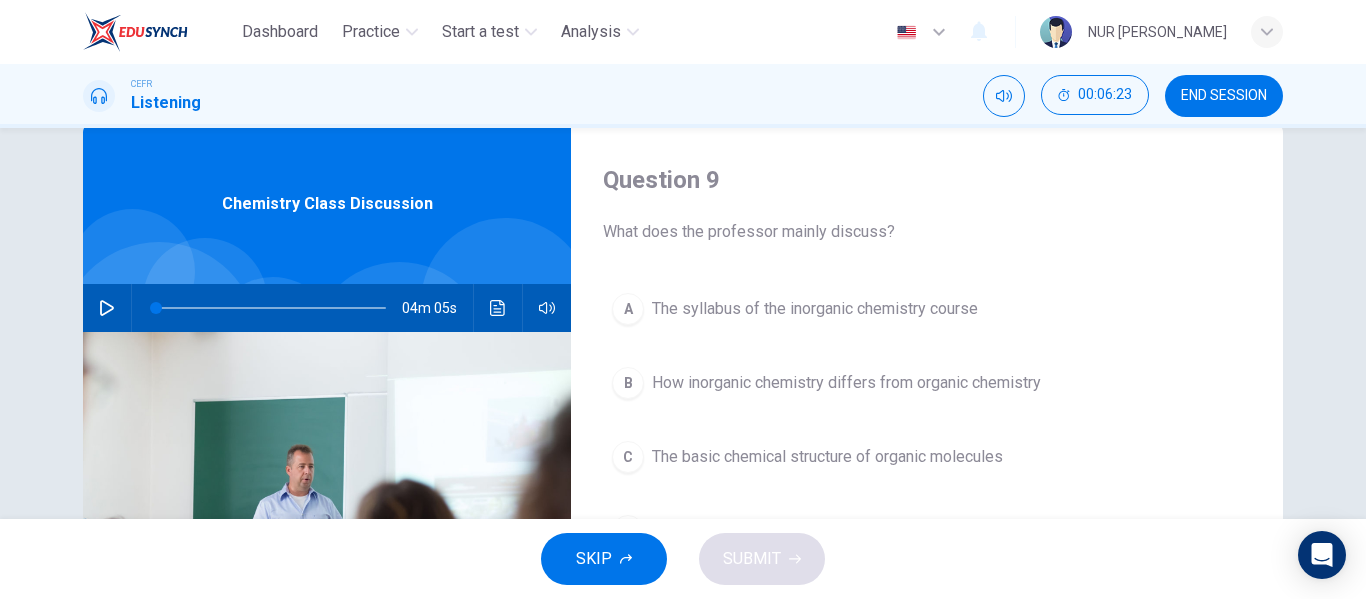 click 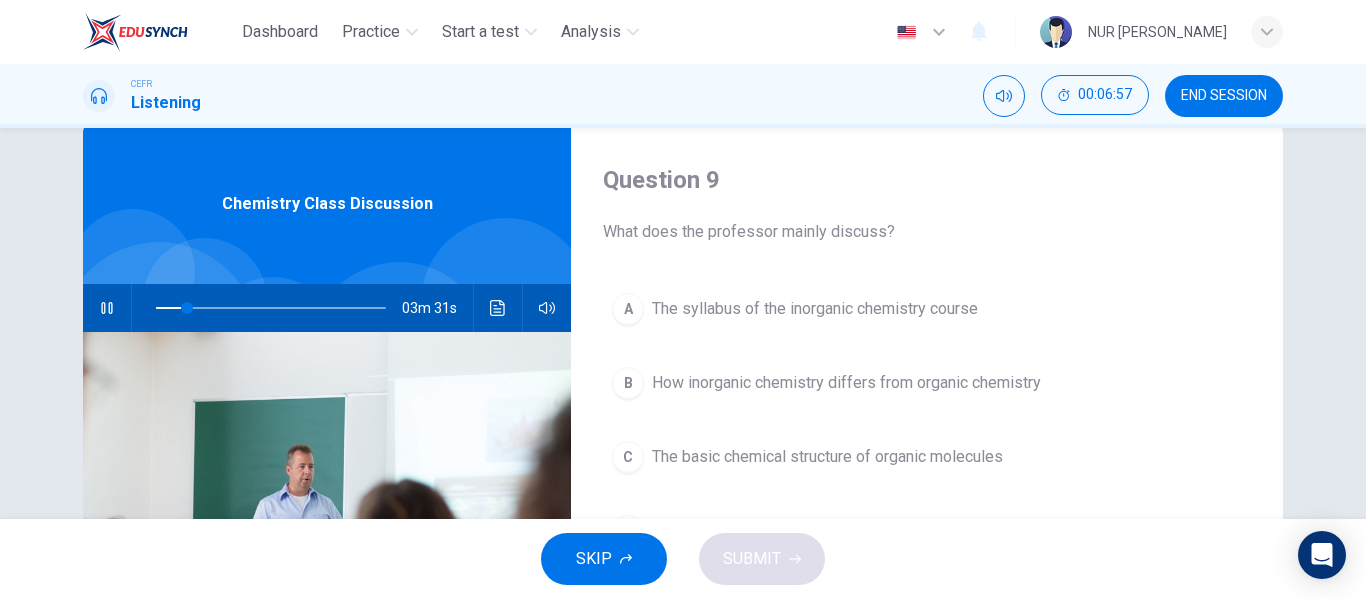 click on "The basic chemical structure of organic molecules" at bounding box center [827, 457] 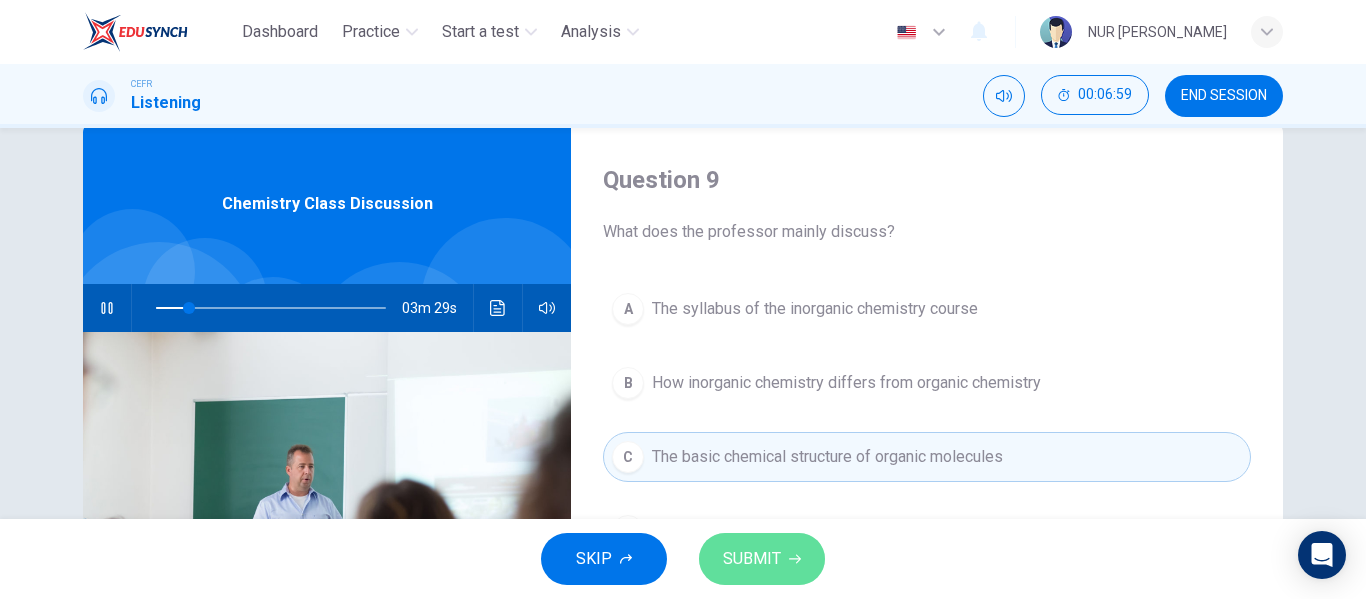 click on "SUBMIT" at bounding box center (752, 559) 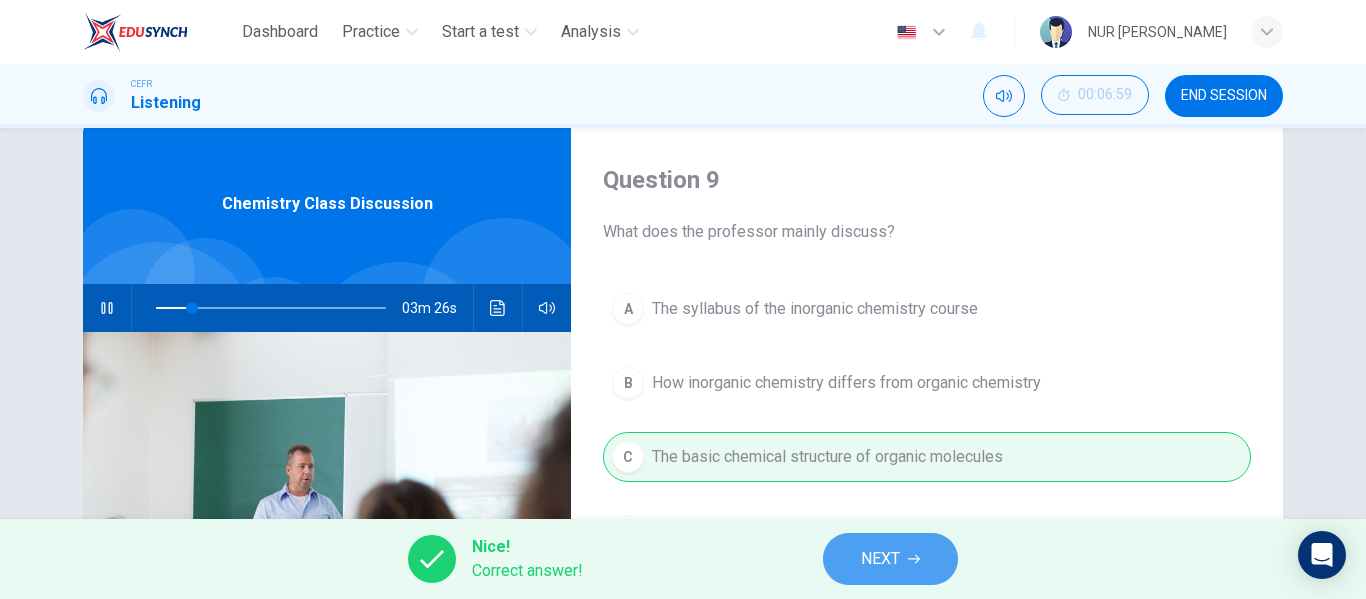 click on "NEXT" at bounding box center (890, 559) 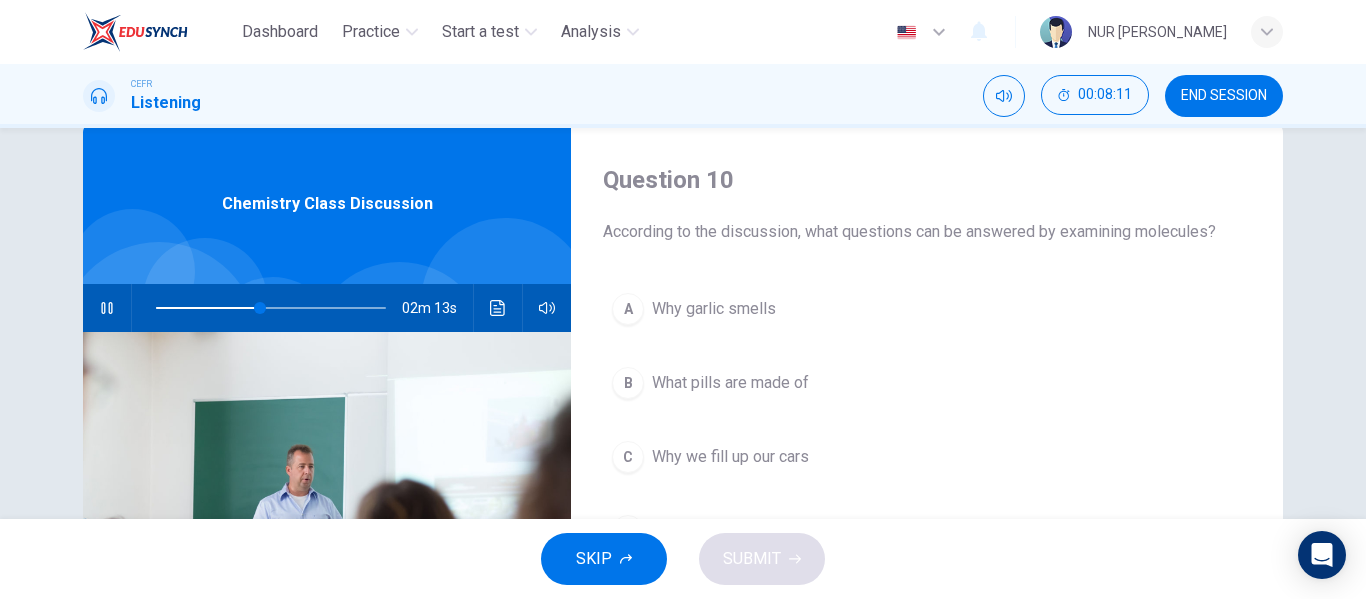 click on "A Why garlic smells" at bounding box center (927, 309) 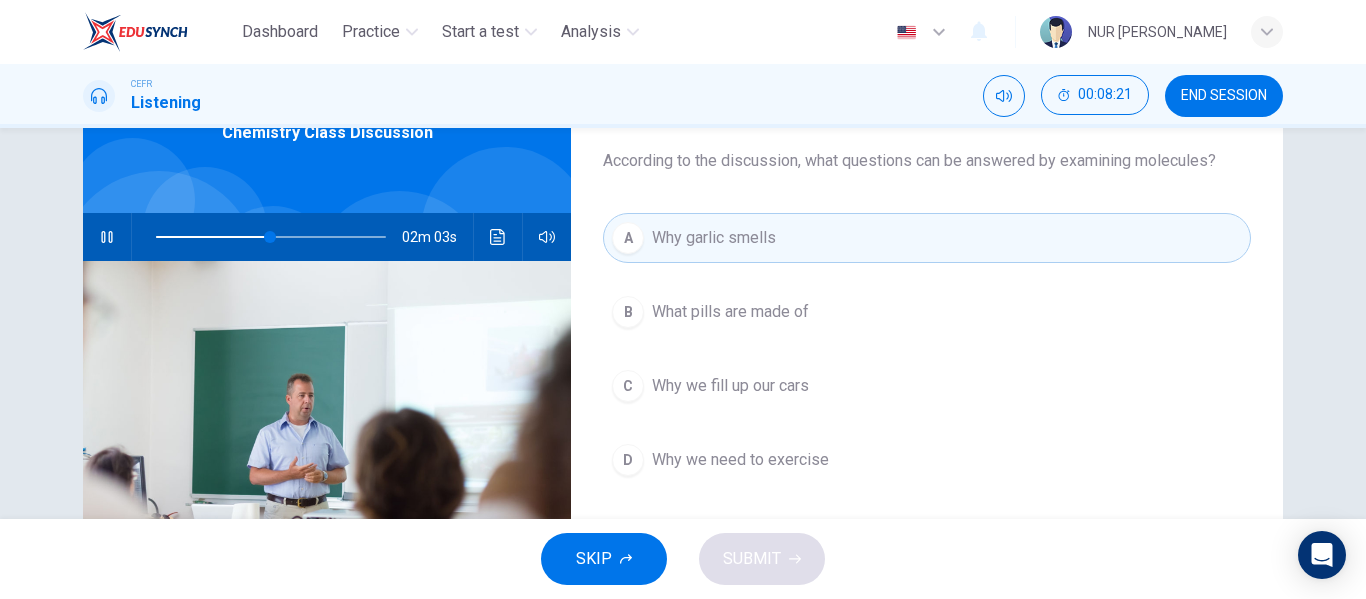 scroll, scrollTop: 117, scrollLeft: 0, axis: vertical 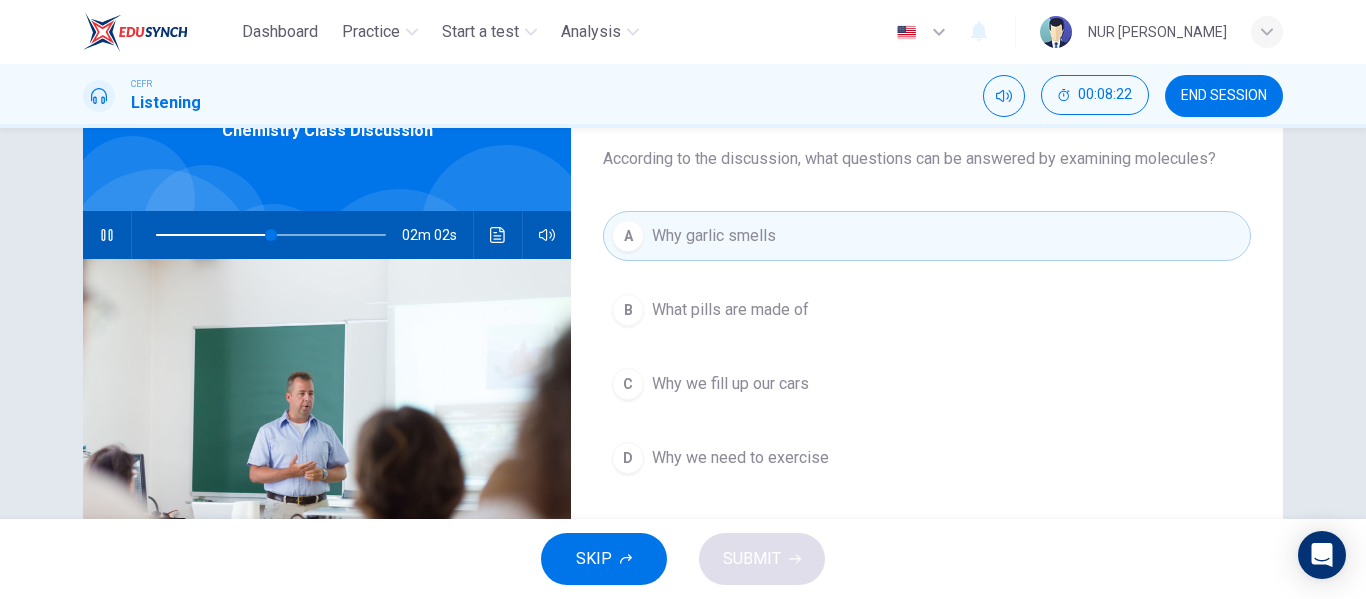 click on "C Why we fill up our cars" at bounding box center (927, 384) 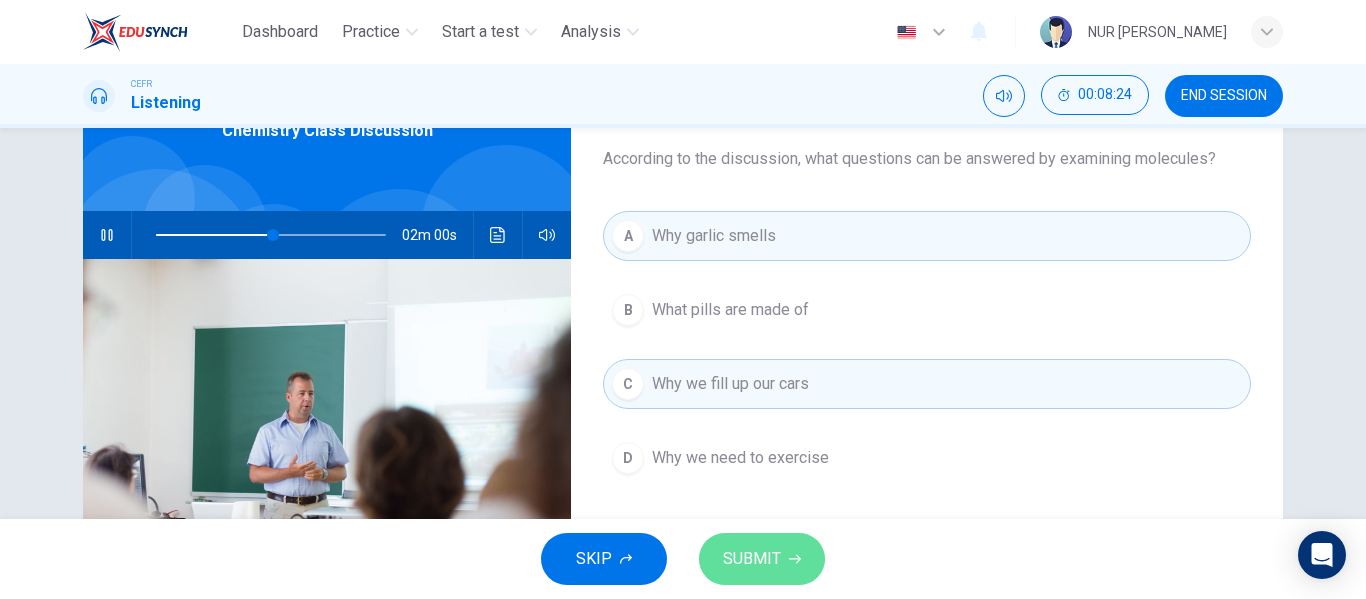 click 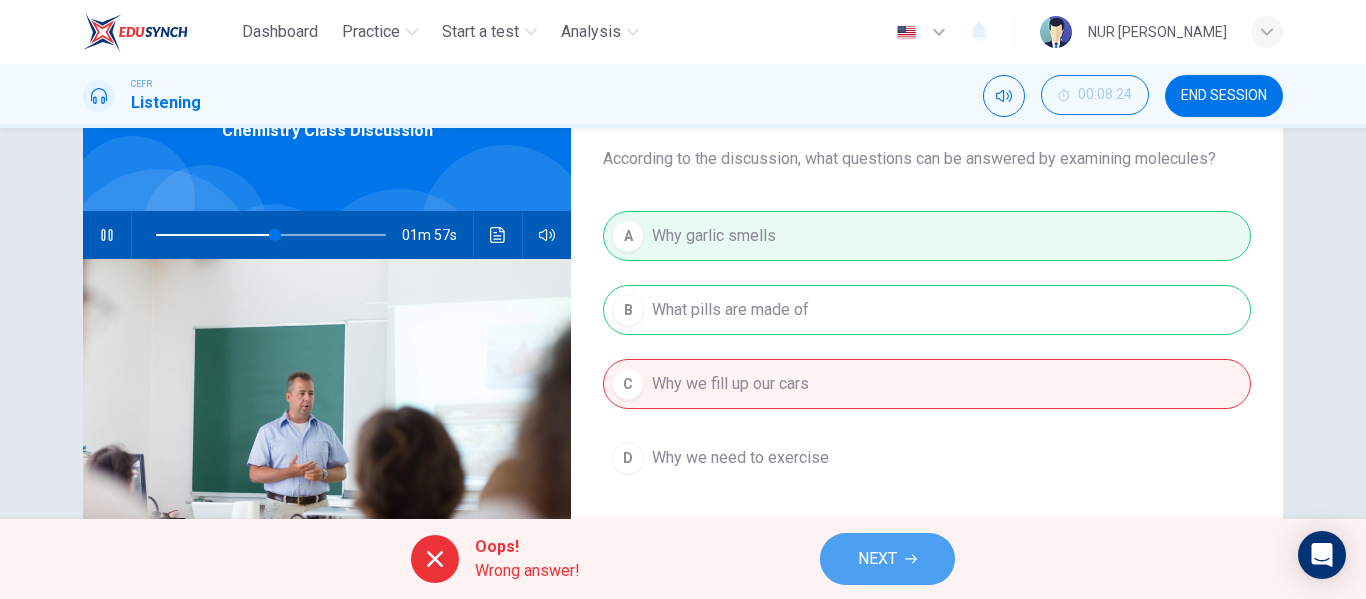 click on "NEXT" at bounding box center [887, 559] 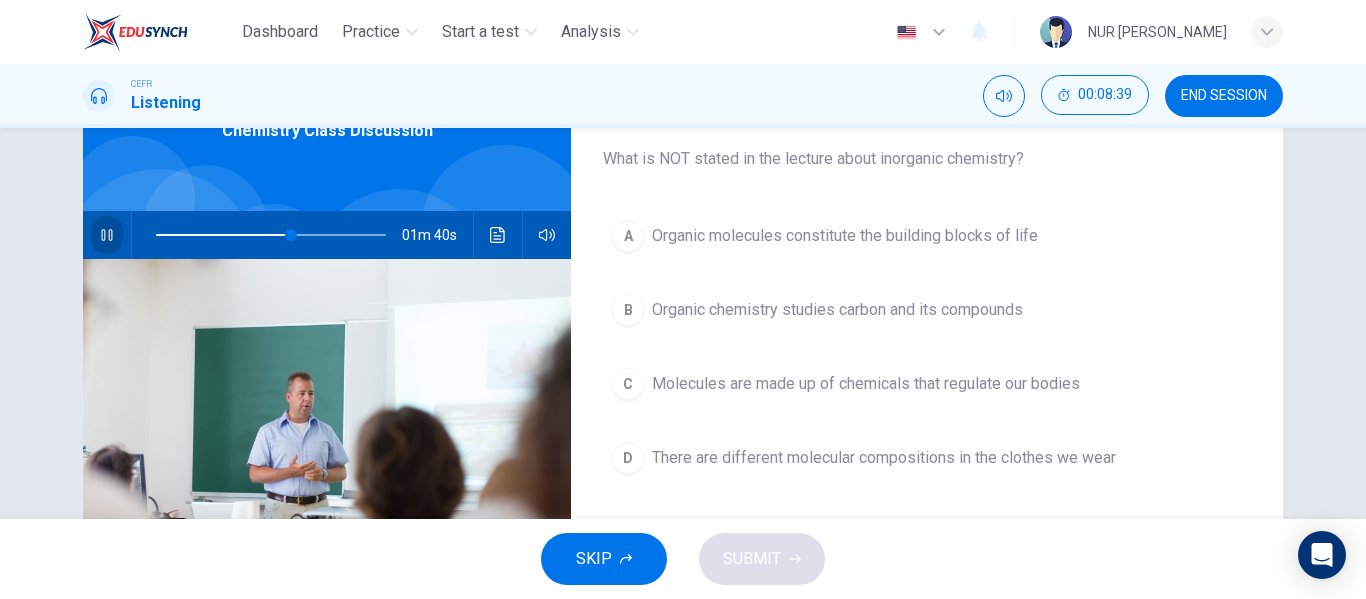 click 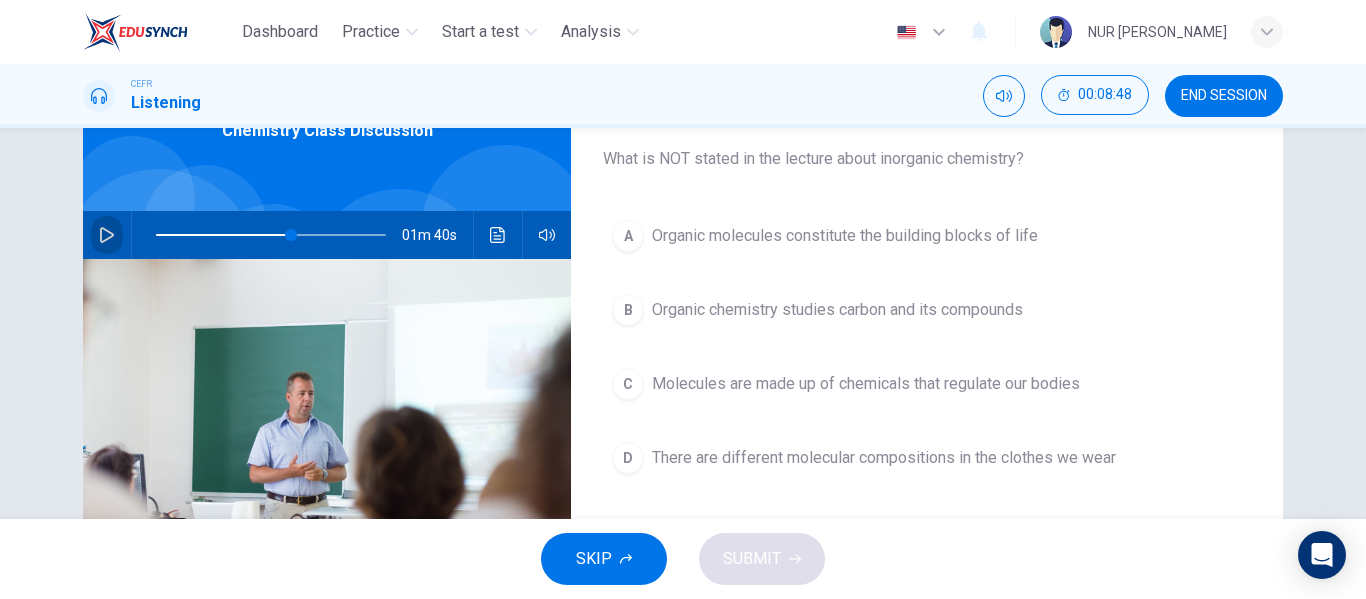click 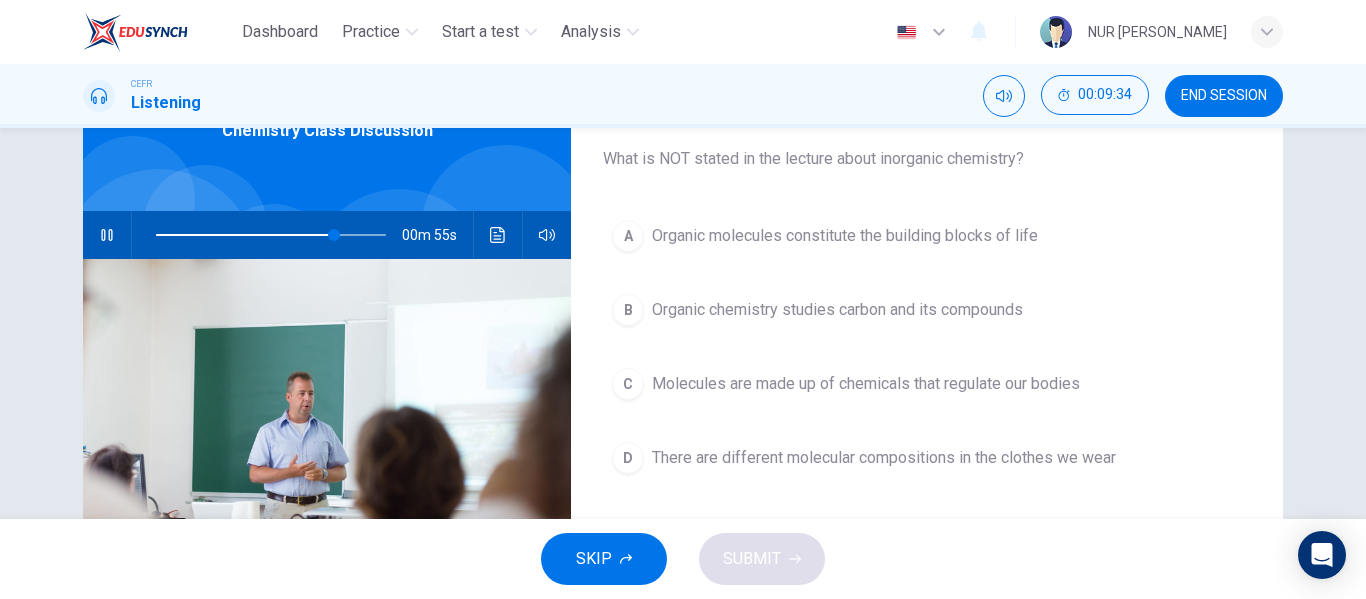 click on "Organic molecules constitute the building blocks of life" at bounding box center (845, 236) 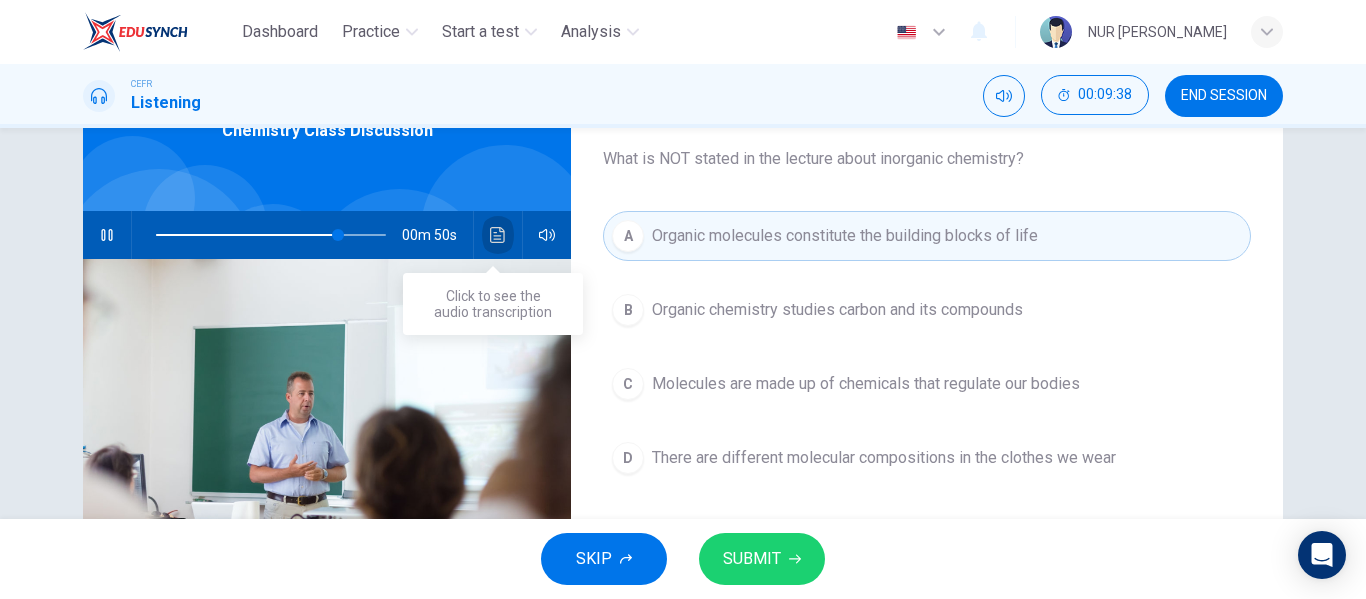 click 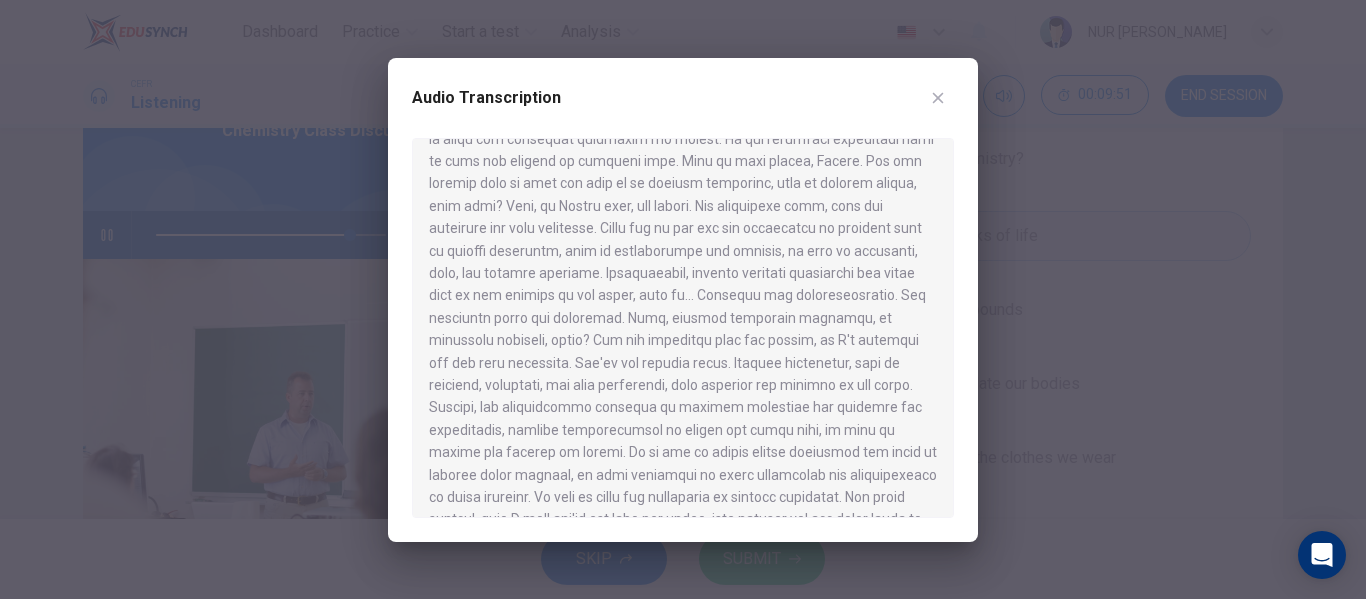 scroll, scrollTop: 496, scrollLeft: 0, axis: vertical 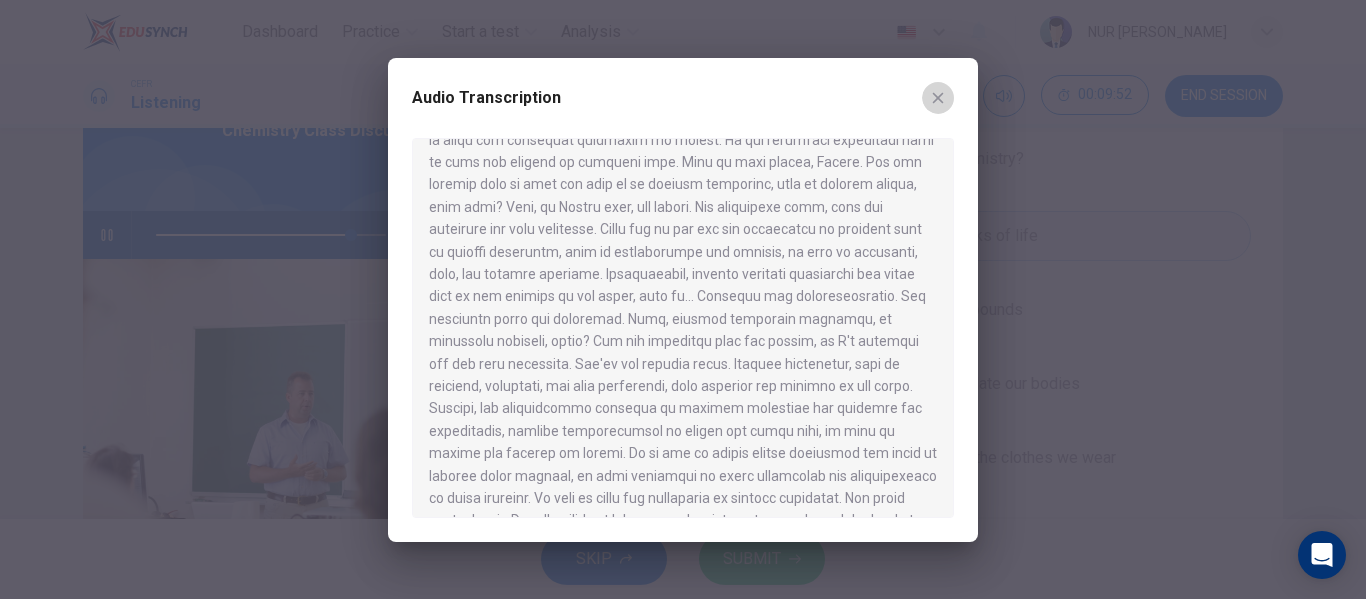 click 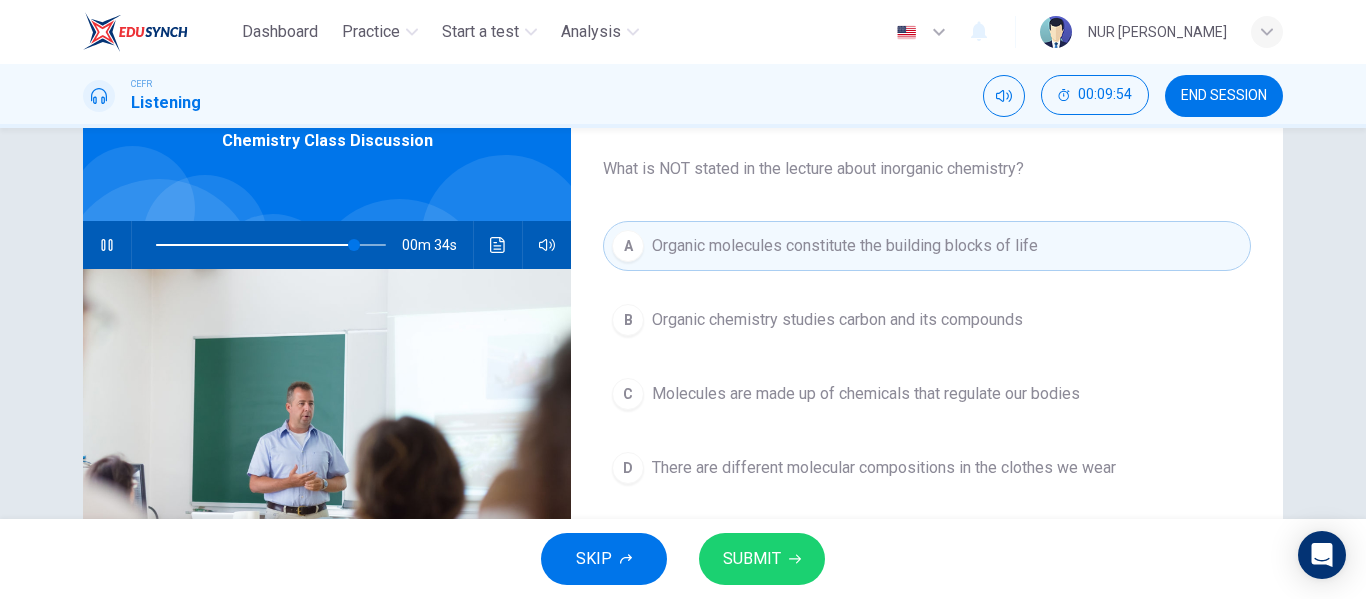 scroll, scrollTop: 107, scrollLeft: 0, axis: vertical 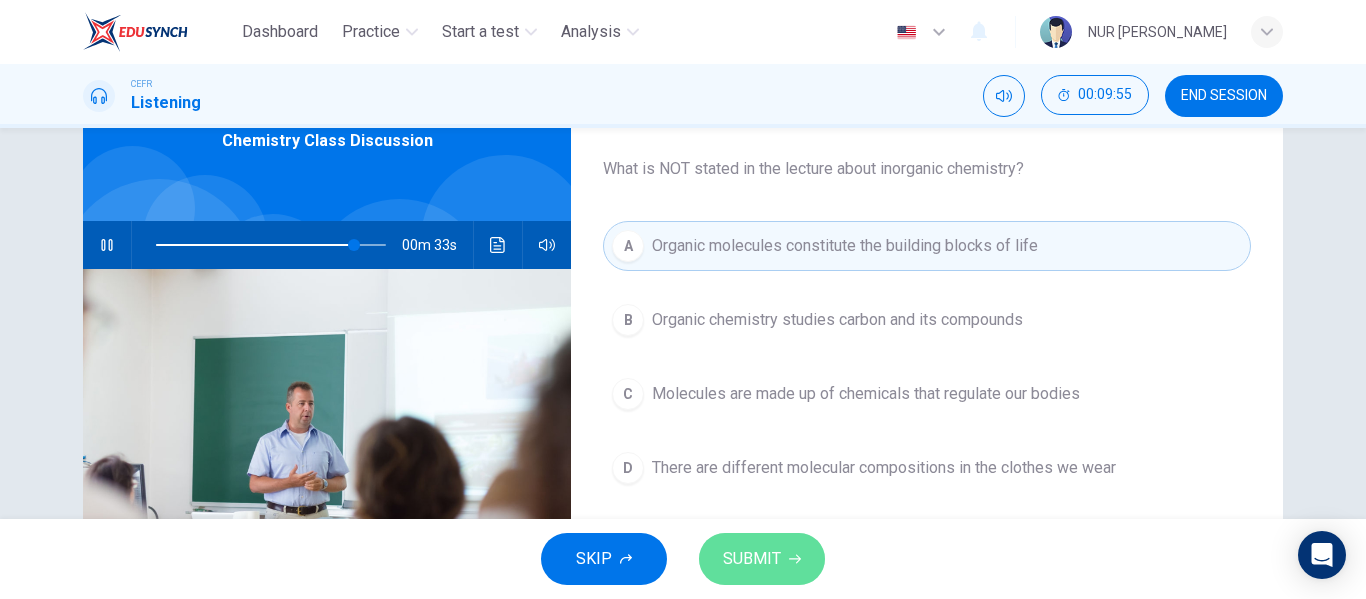 click on "SUBMIT" at bounding box center (762, 559) 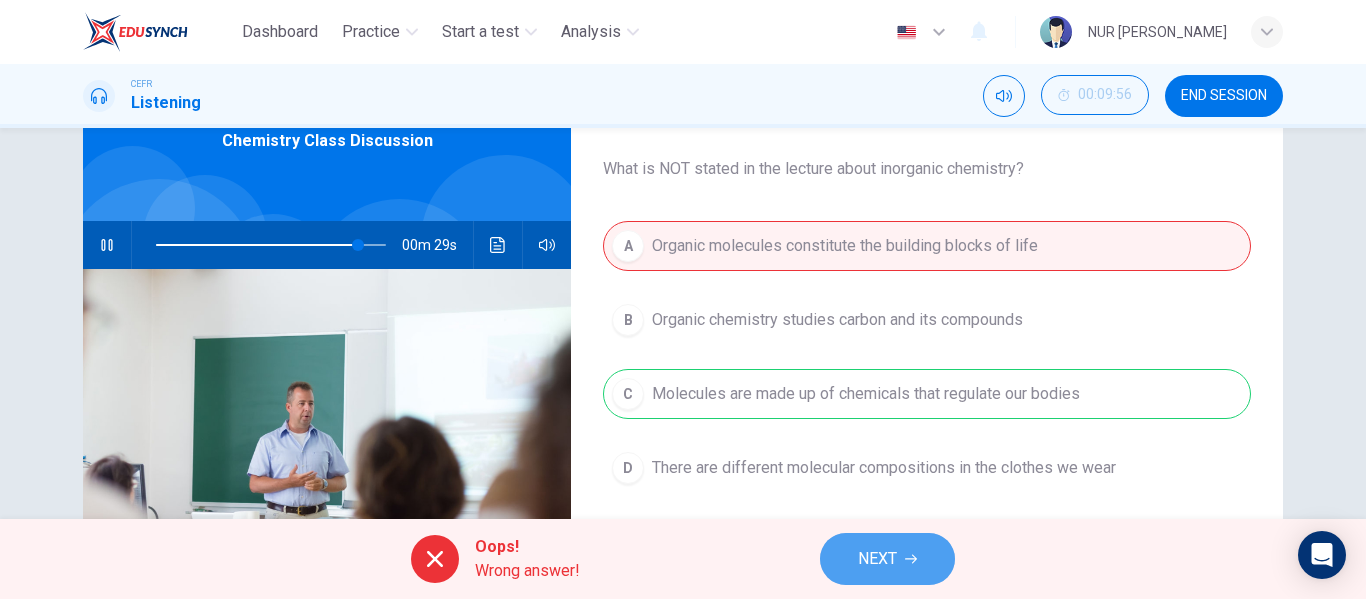 click on "NEXT" at bounding box center (887, 559) 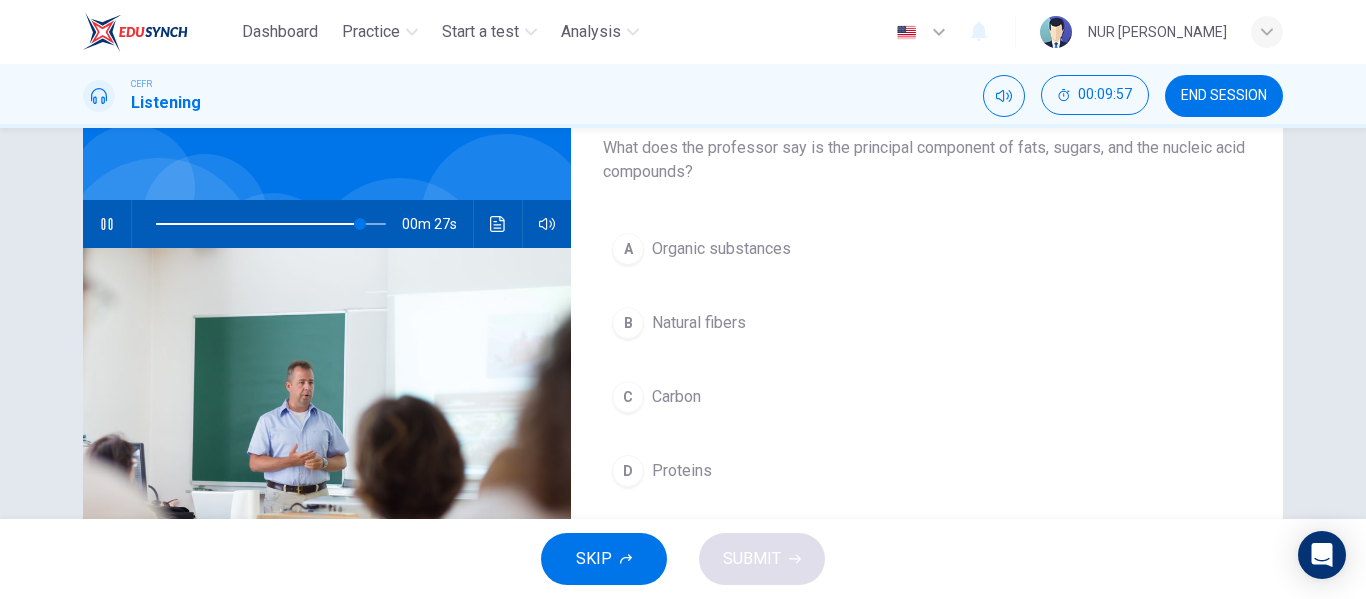 scroll, scrollTop: 127, scrollLeft: 0, axis: vertical 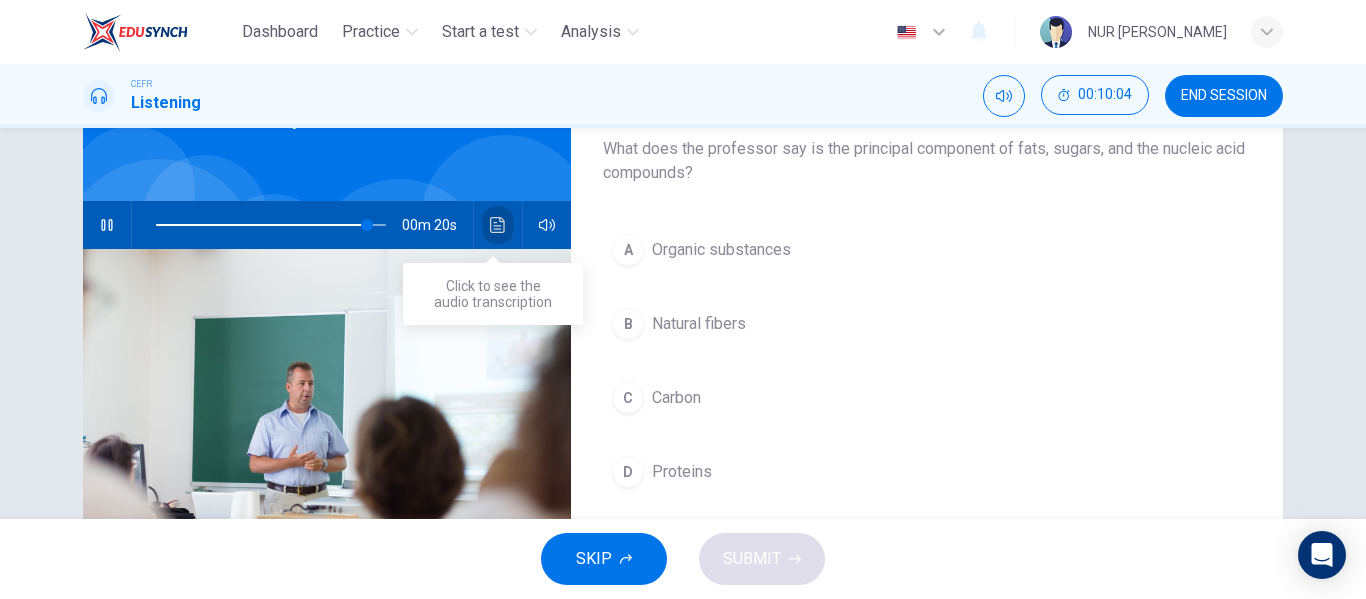 click 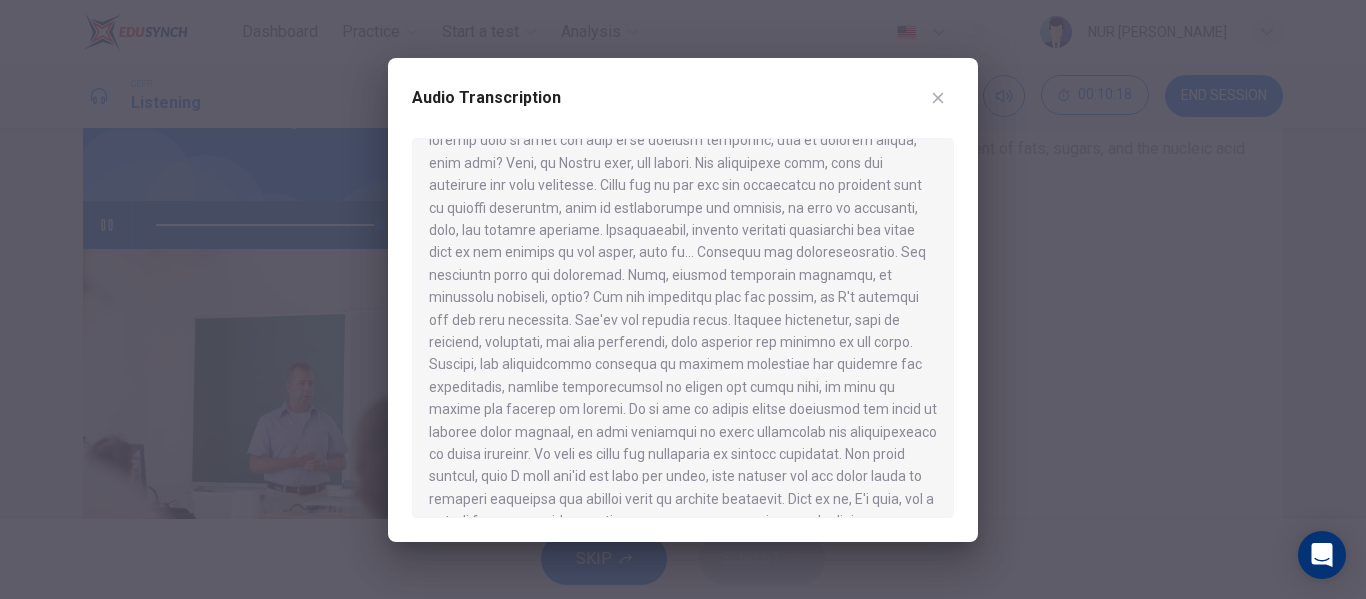 scroll, scrollTop: 572, scrollLeft: 0, axis: vertical 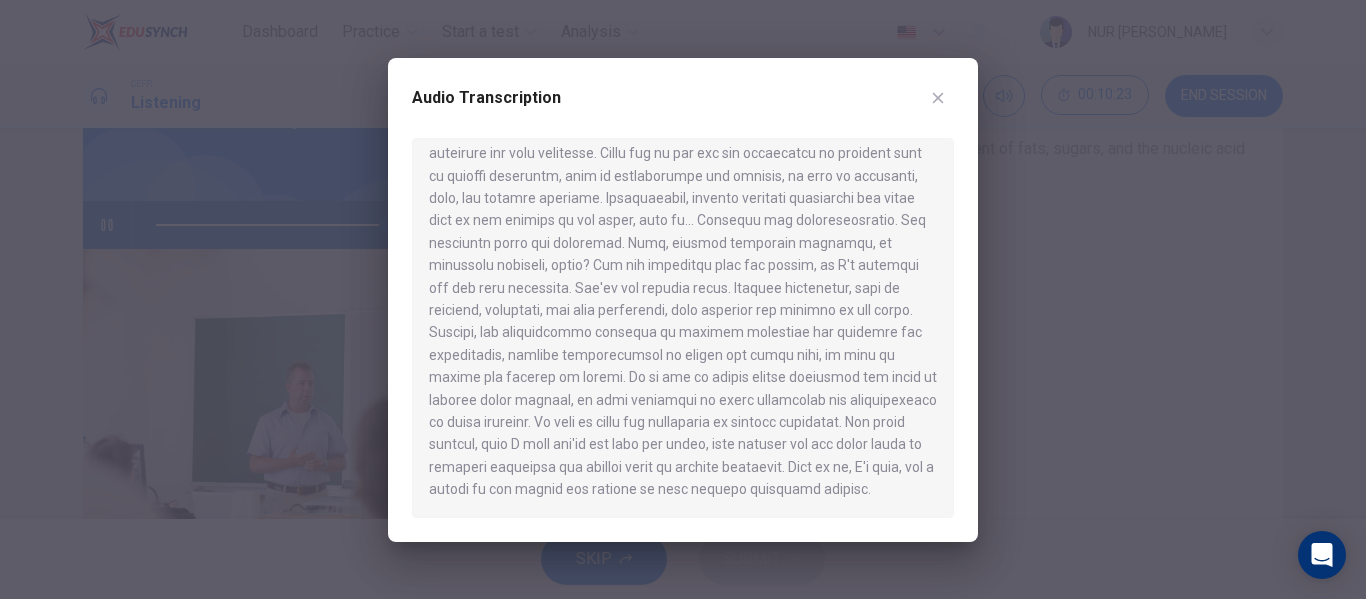 type on "0" 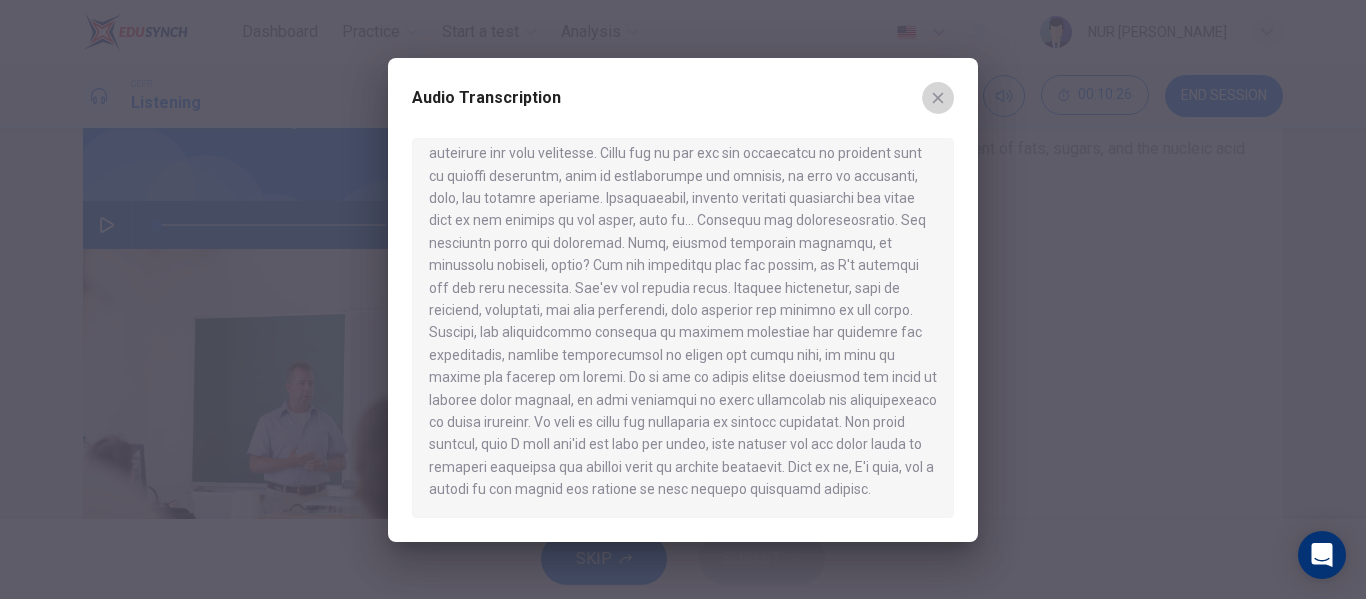 click at bounding box center (938, 98) 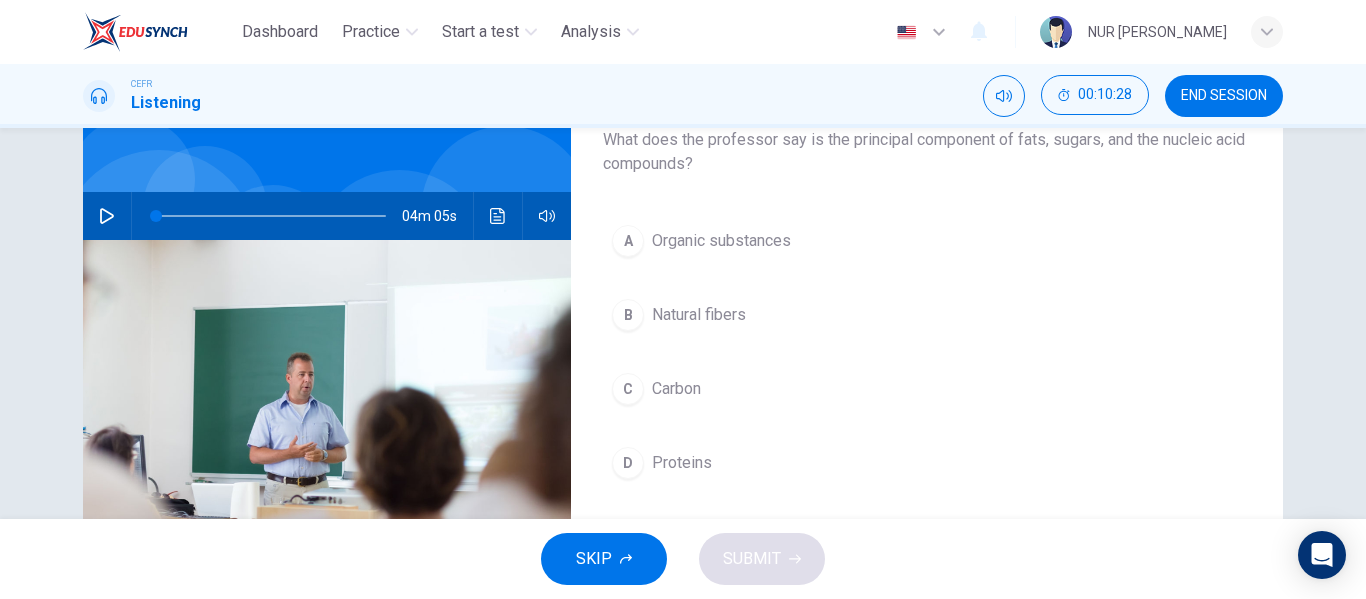 scroll, scrollTop: 137, scrollLeft: 0, axis: vertical 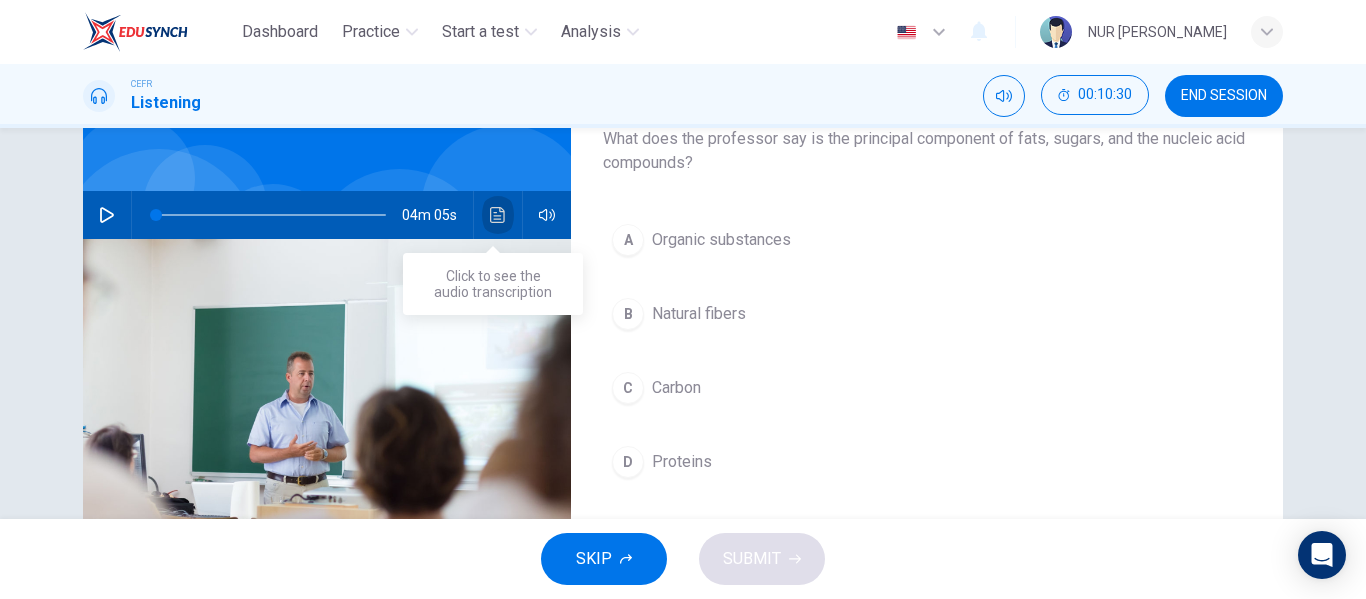 click 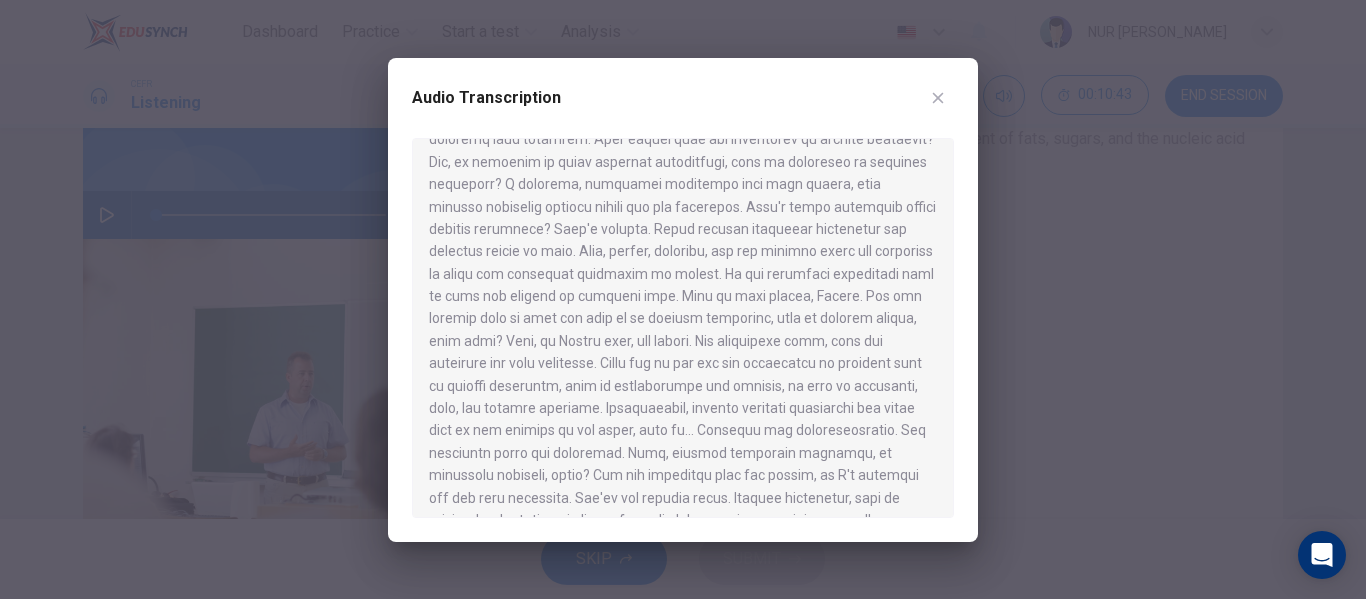 scroll, scrollTop: 363, scrollLeft: 0, axis: vertical 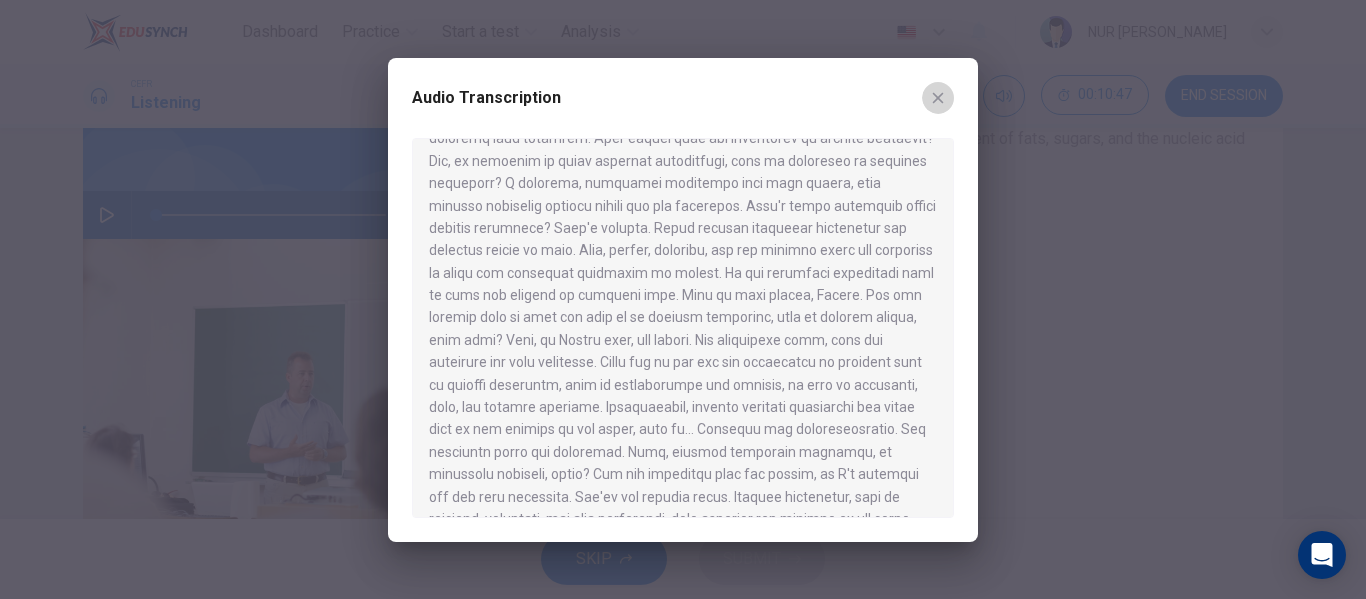 click 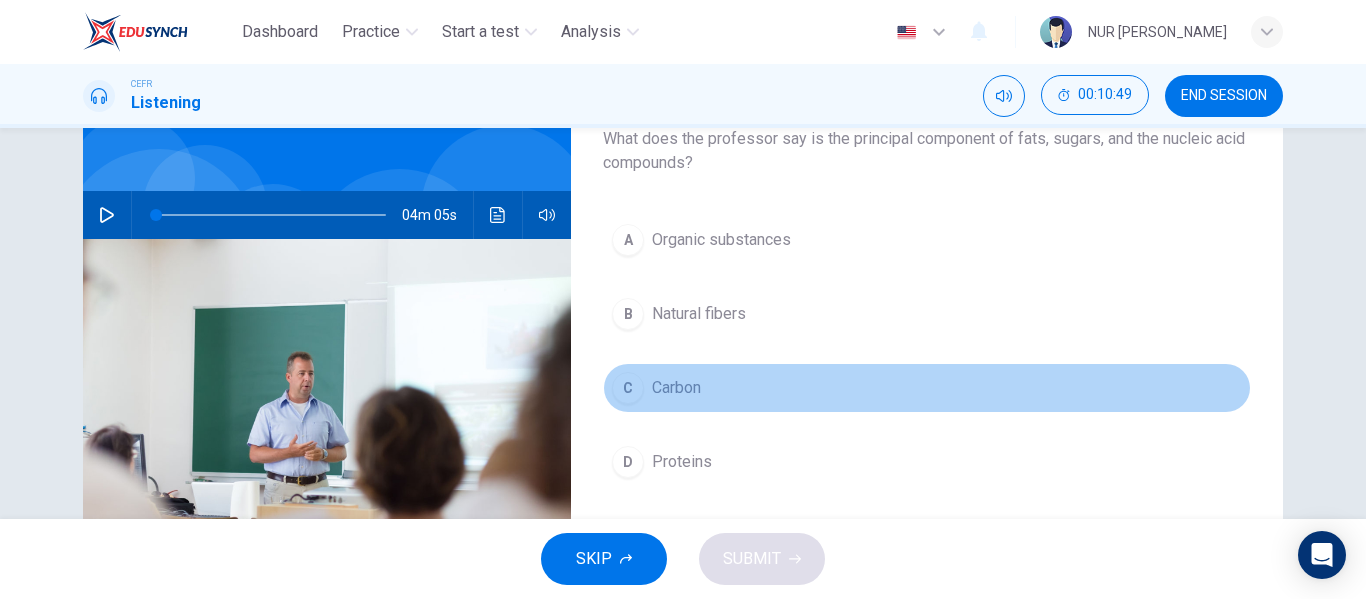 click on "C Carbon" at bounding box center (927, 388) 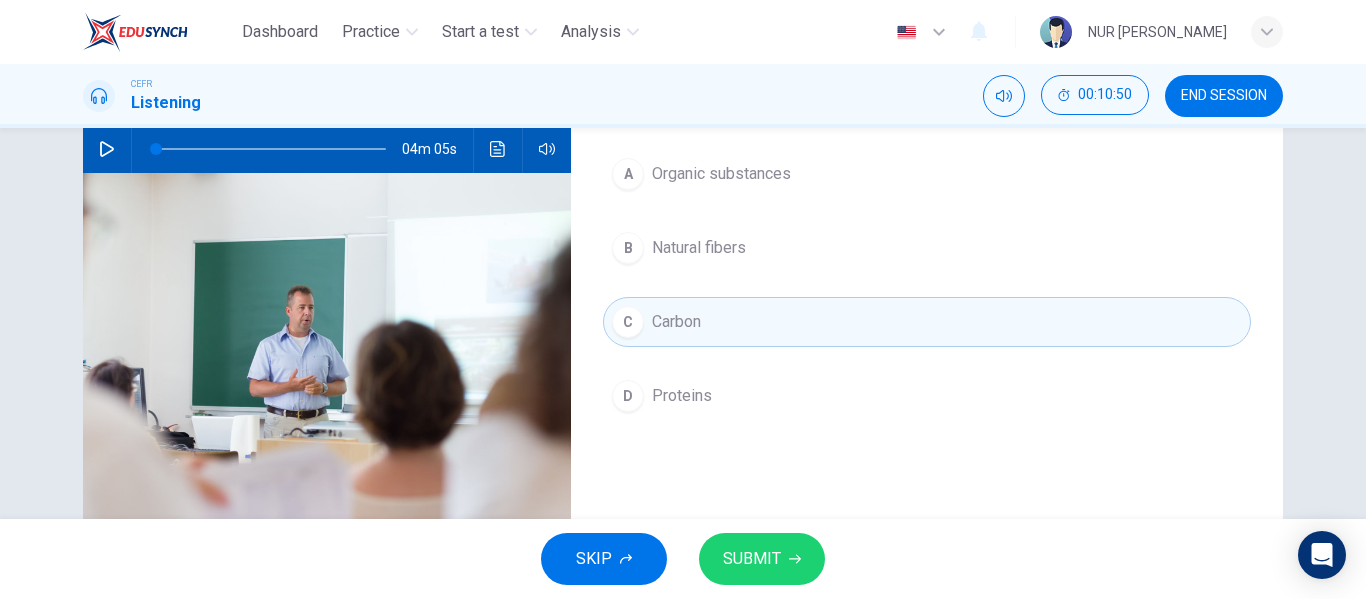 scroll, scrollTop: 204, scrollLeft: 0, axis: vertical 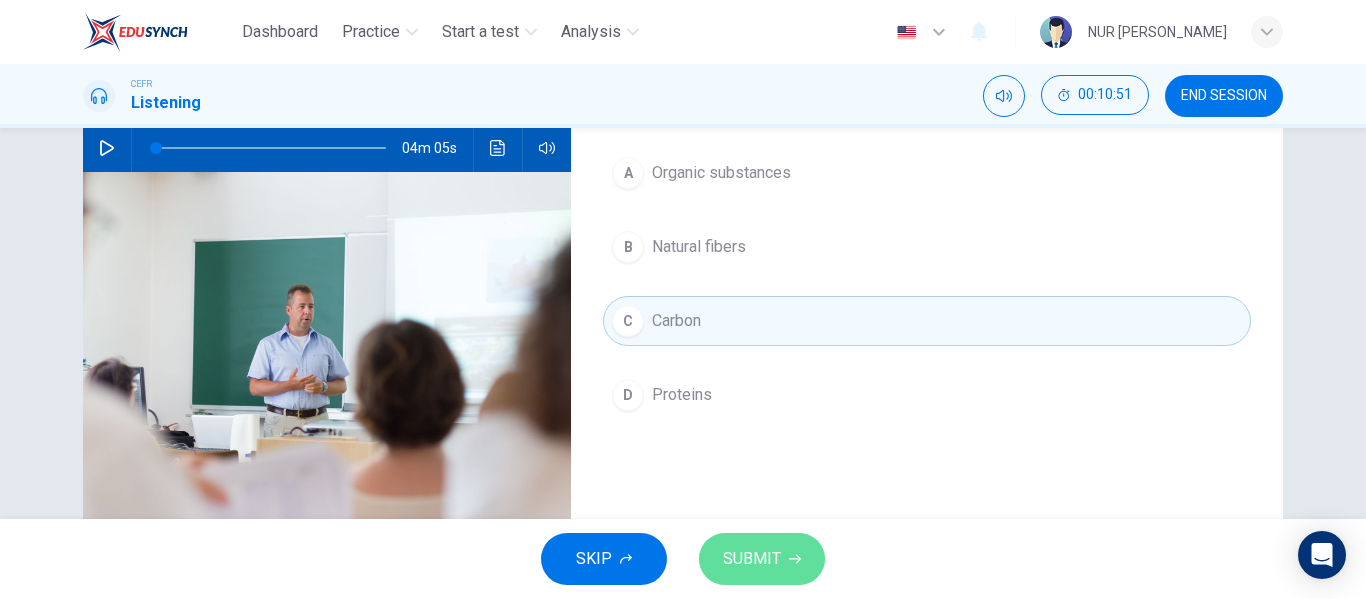 click on "SUBMIT" at bounding box center (752, 559) 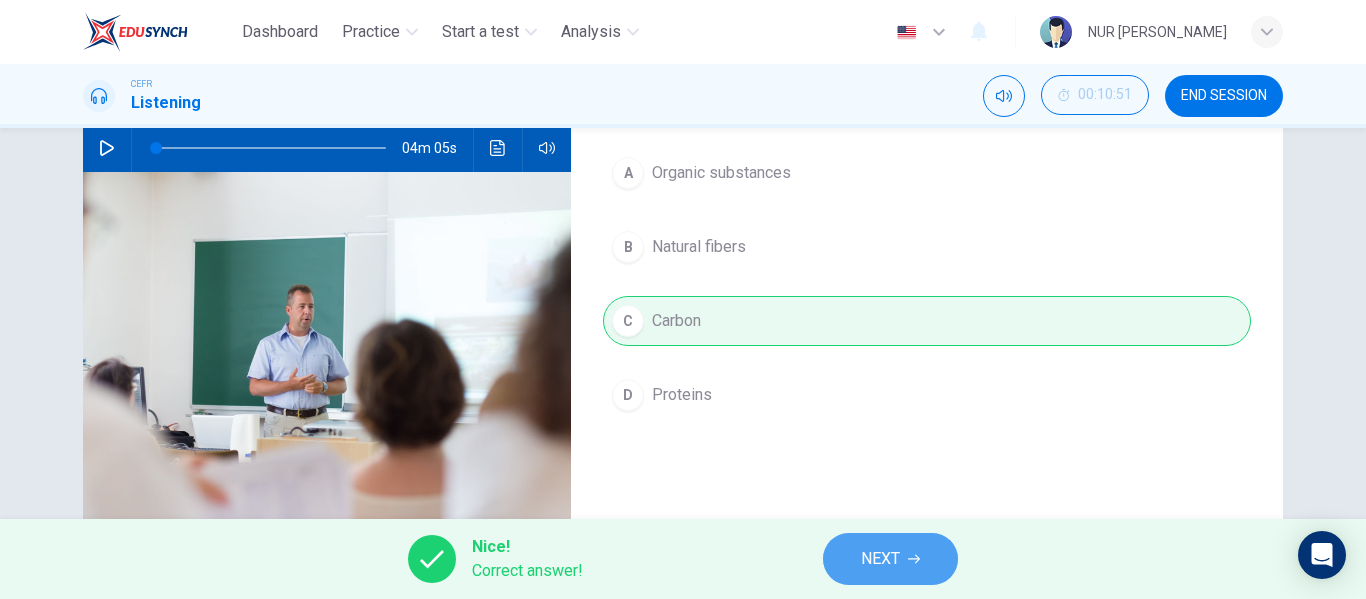 click on "NEXT" at bounding box center (890, 559) 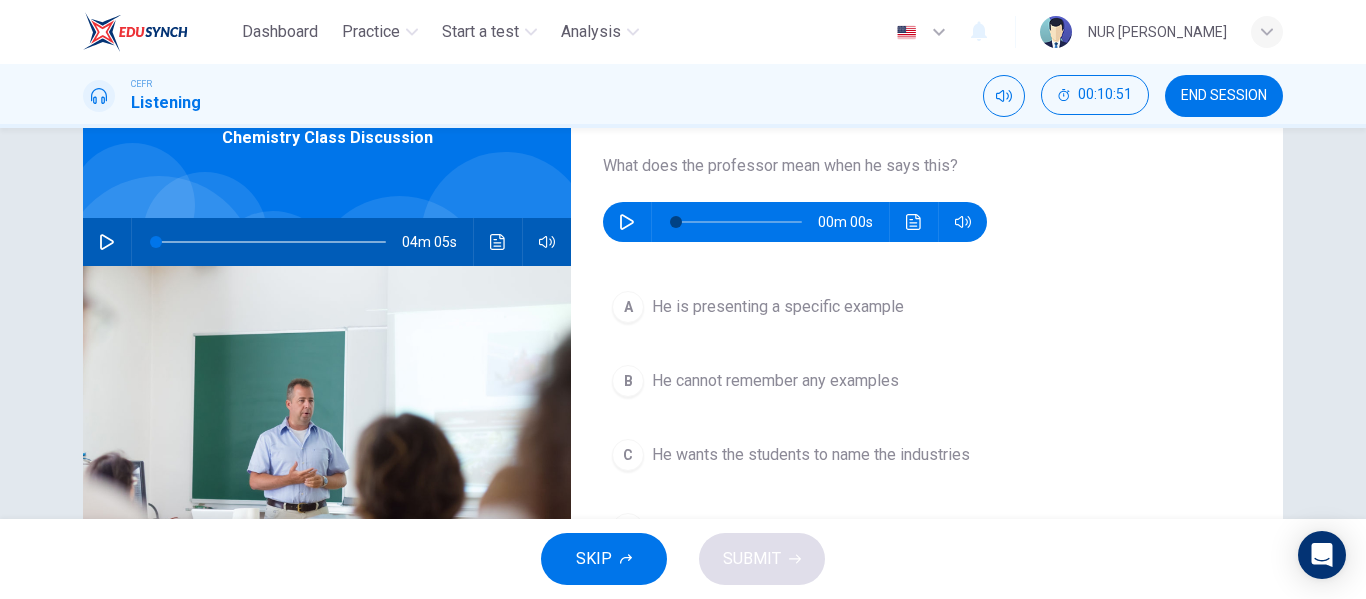 scroll, scrollTop: 109, scrollLeft: 0, axis: vertical 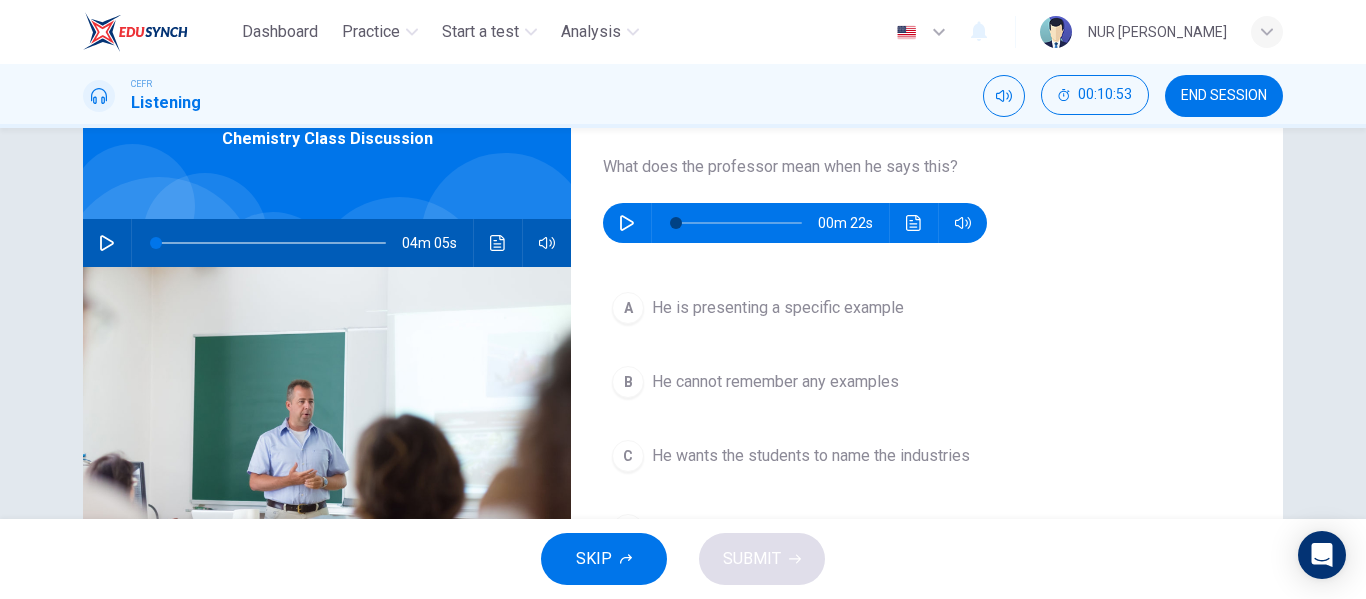 click at bounding box center [627, 223] 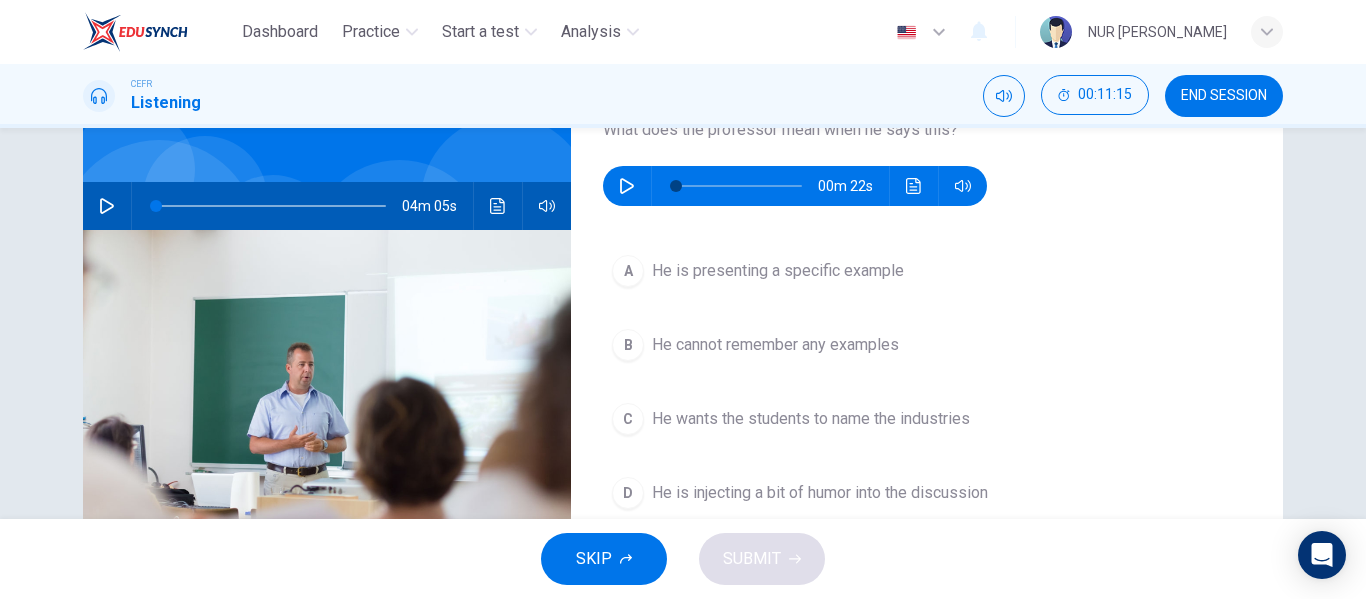 scroll, scrollTop: 147, scrollLeft: 0, axis: vertical 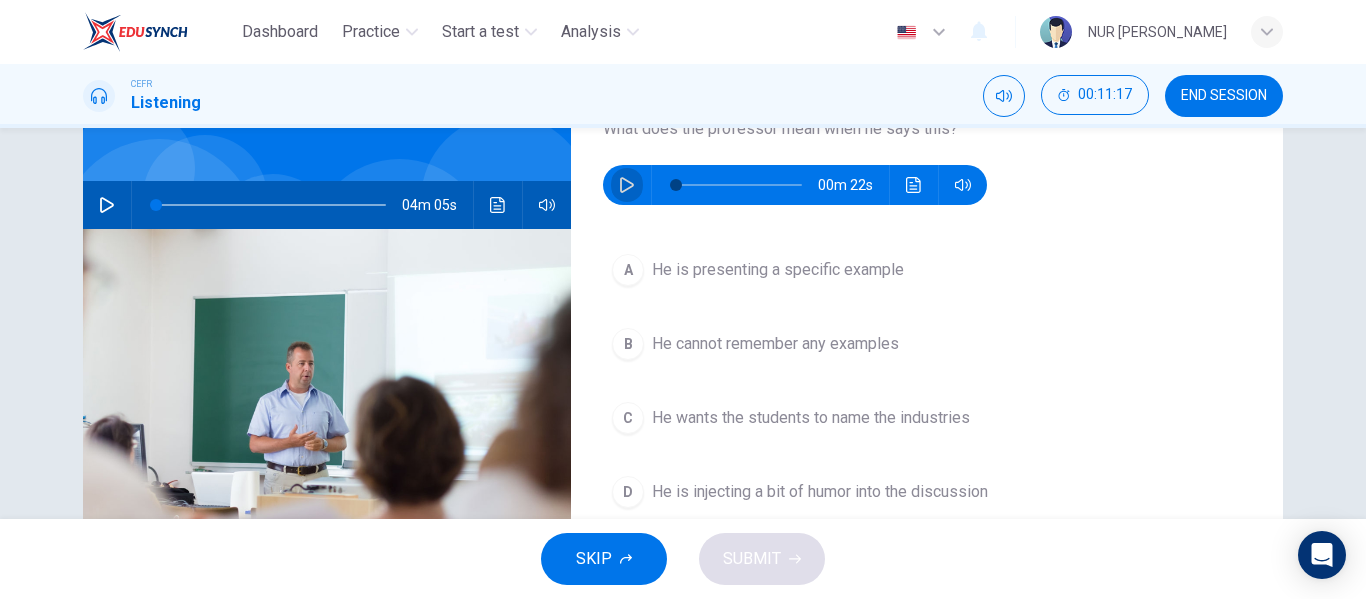 click 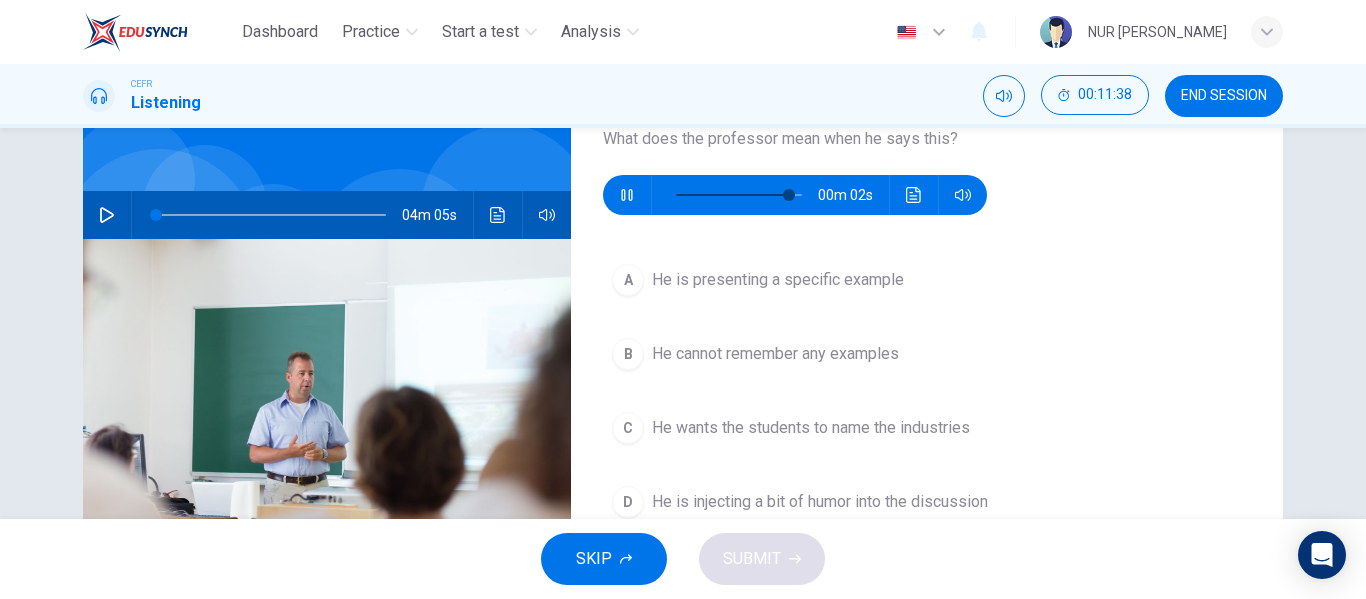scroll, scrollTop: 138, scrollLeft: 0, axis: vertical 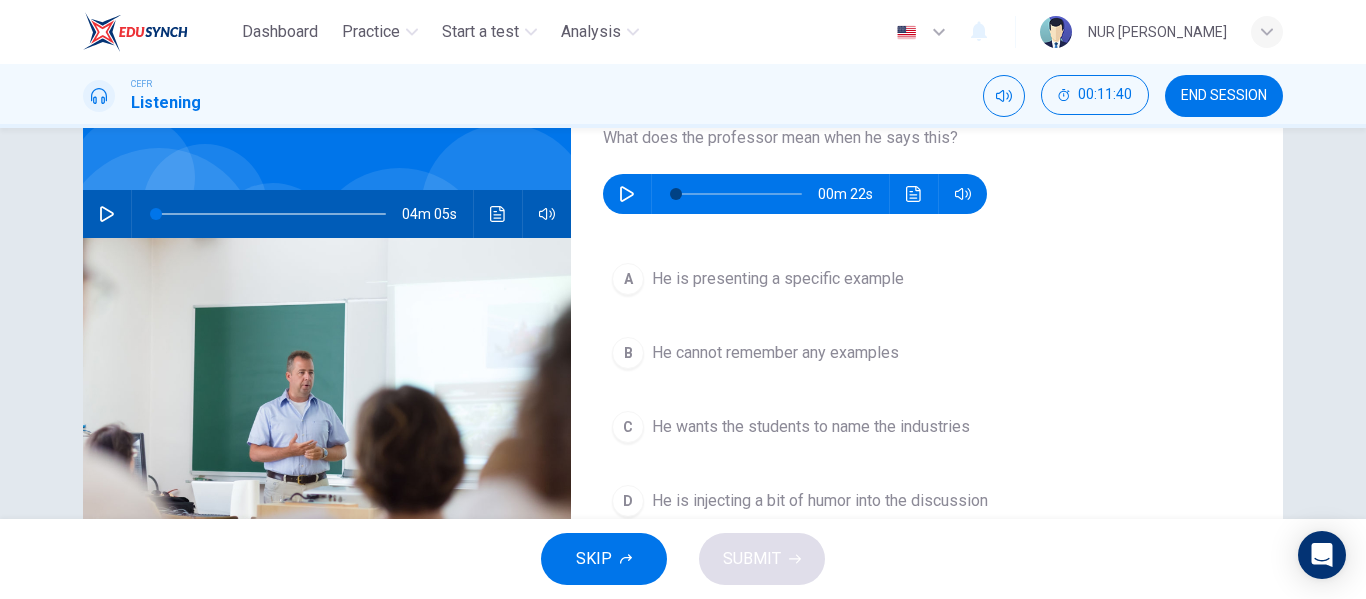 type on "0" 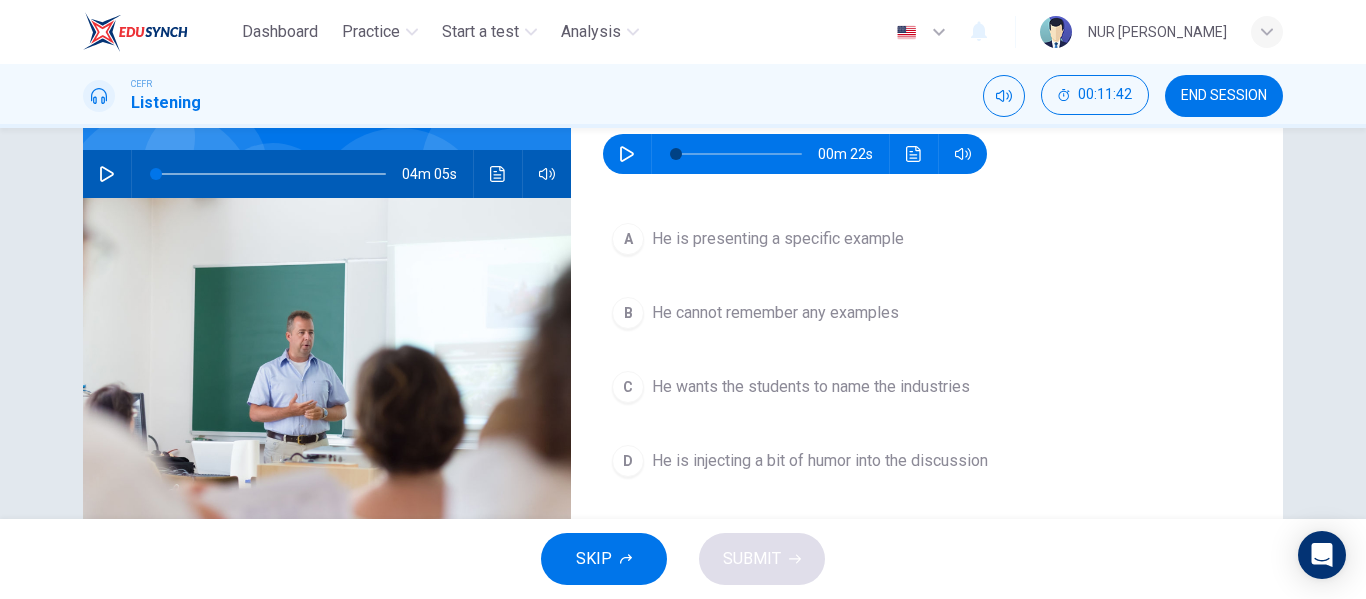 scroll, scrollTop: 179, scrollLeft: 0, axis: vertical 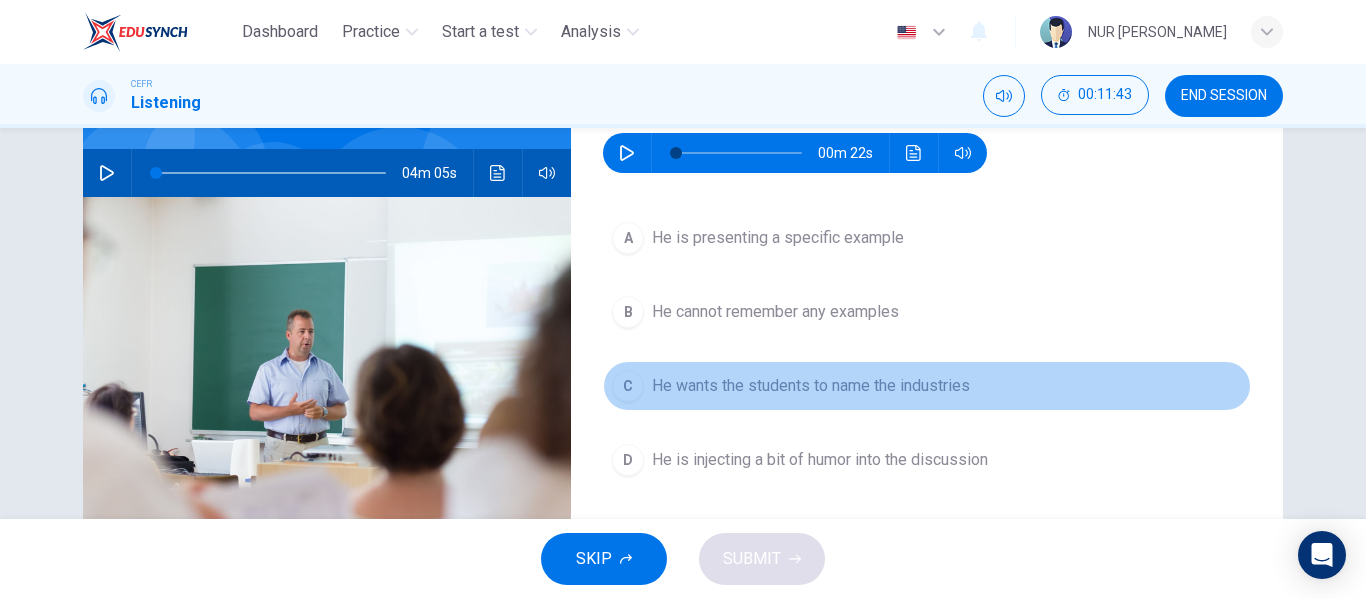 click on "He wants the students to name the industries" at bounding box center (811, 386) 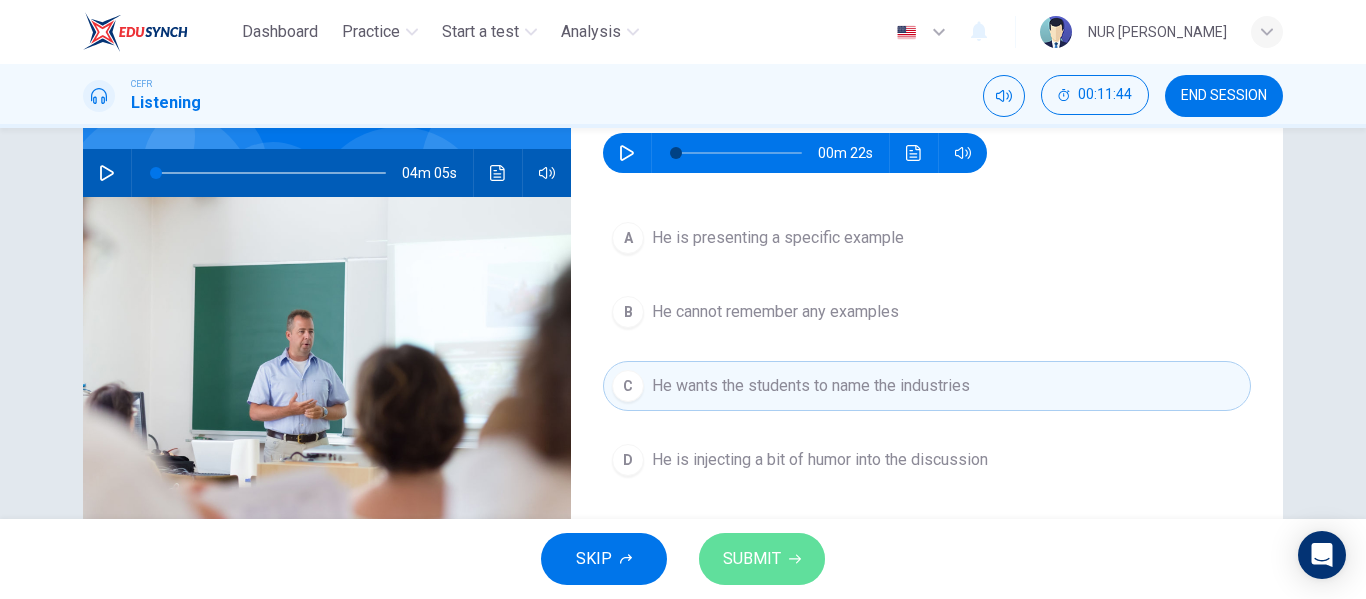 click on "SUBMIT" at bounding box center (762, 559) 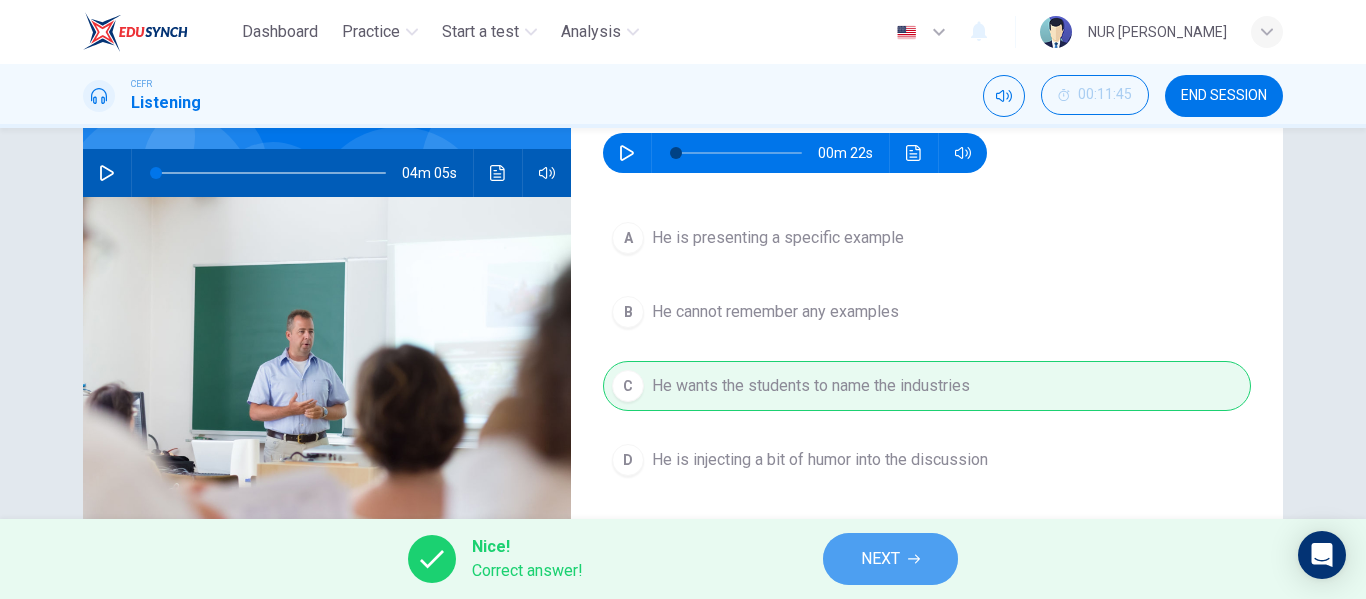 click on "NEXT" at bounding box center (890, 559) 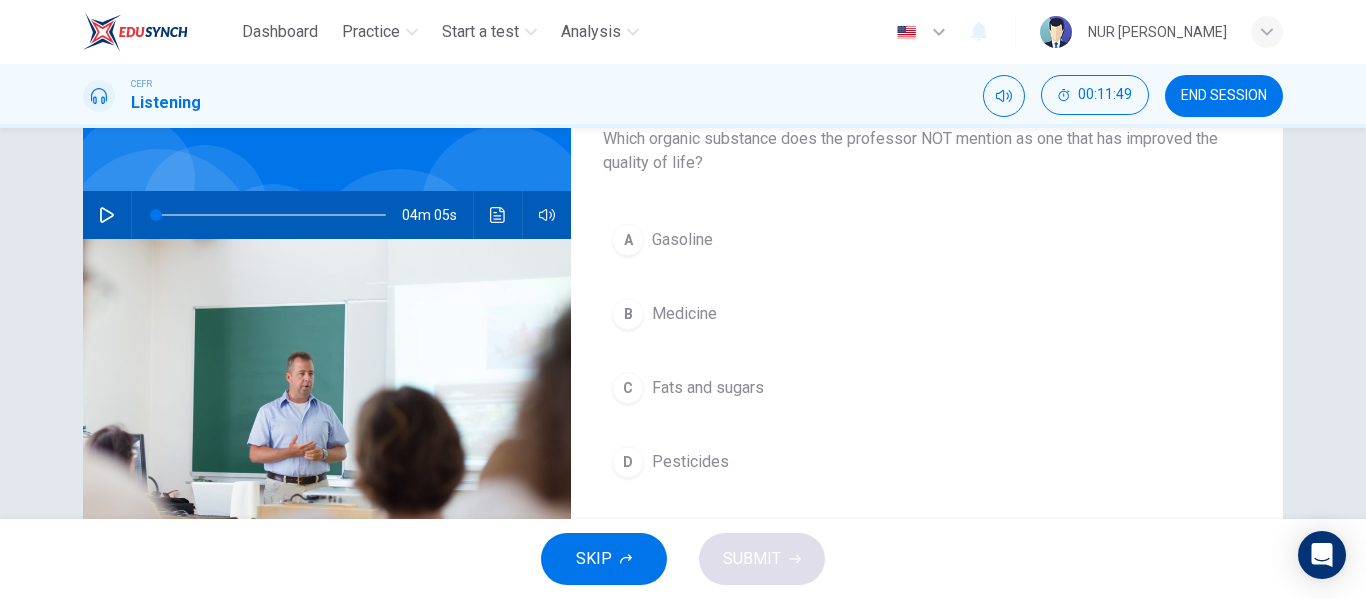 scroll, scrollTop: 136, scrollLeft: 0, axis: vertical 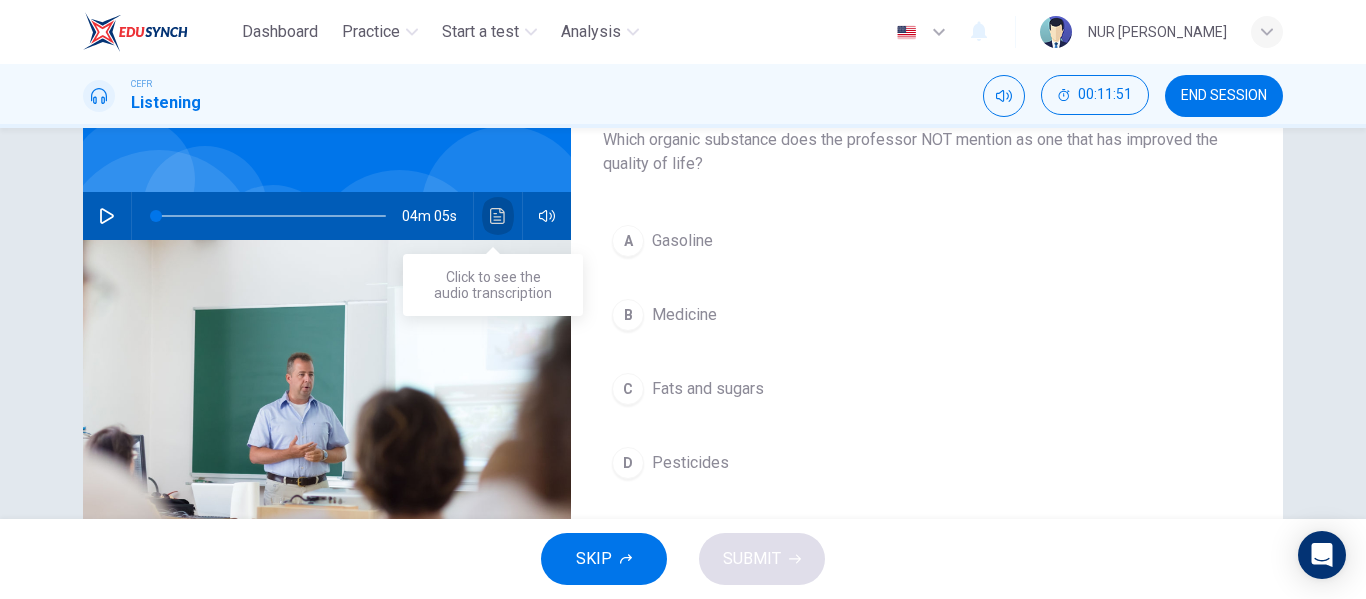 click at bounding box center (498, 216) 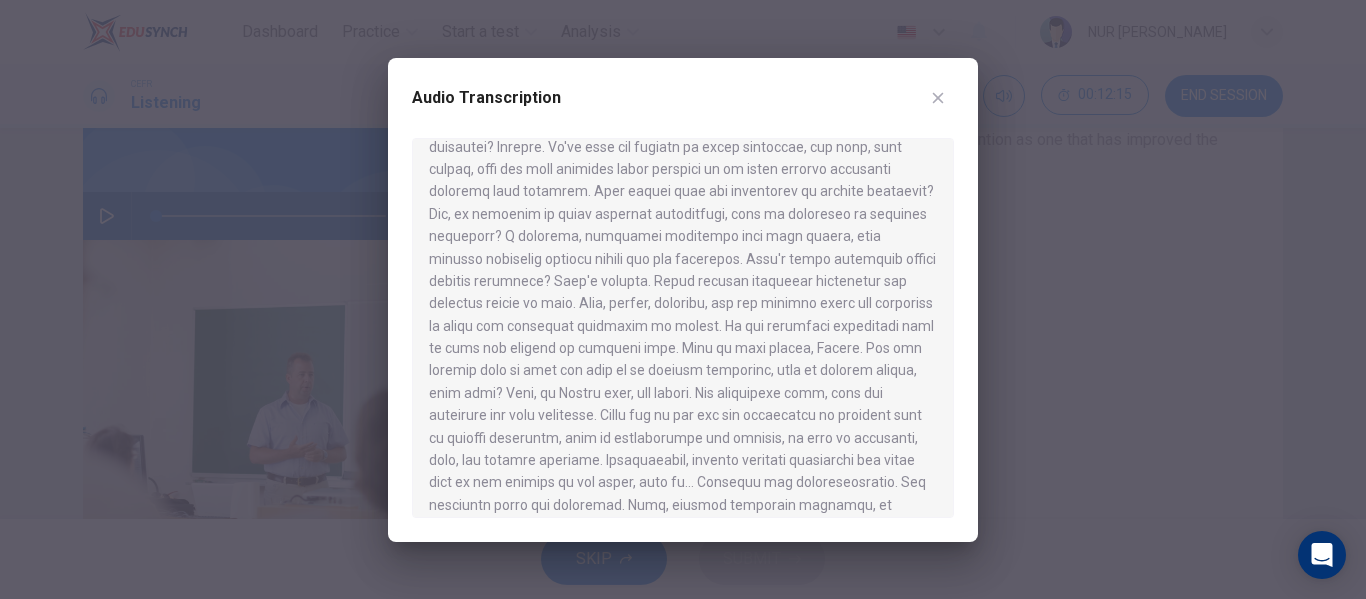 scroll, scrollTop: 314, scrollLeft: 0, axis: vertical 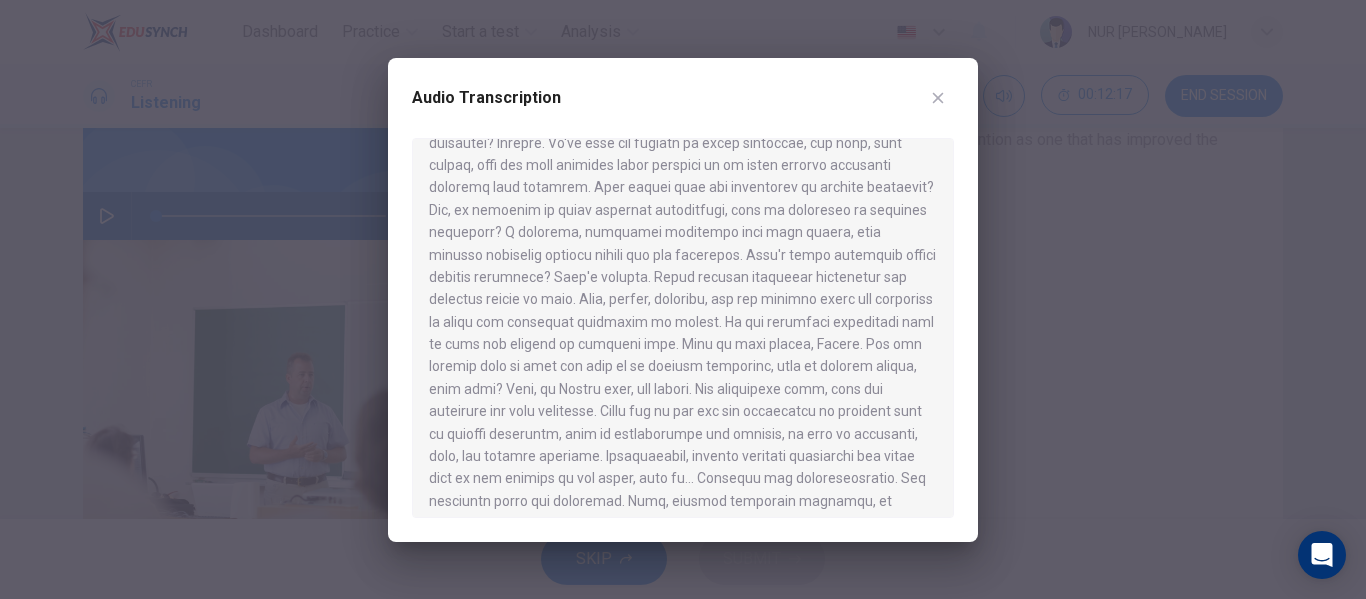 drag, startPoint x: 919, startPoint y: 90, endPoint x: 944, endPoint y: 101, distance: 27.313 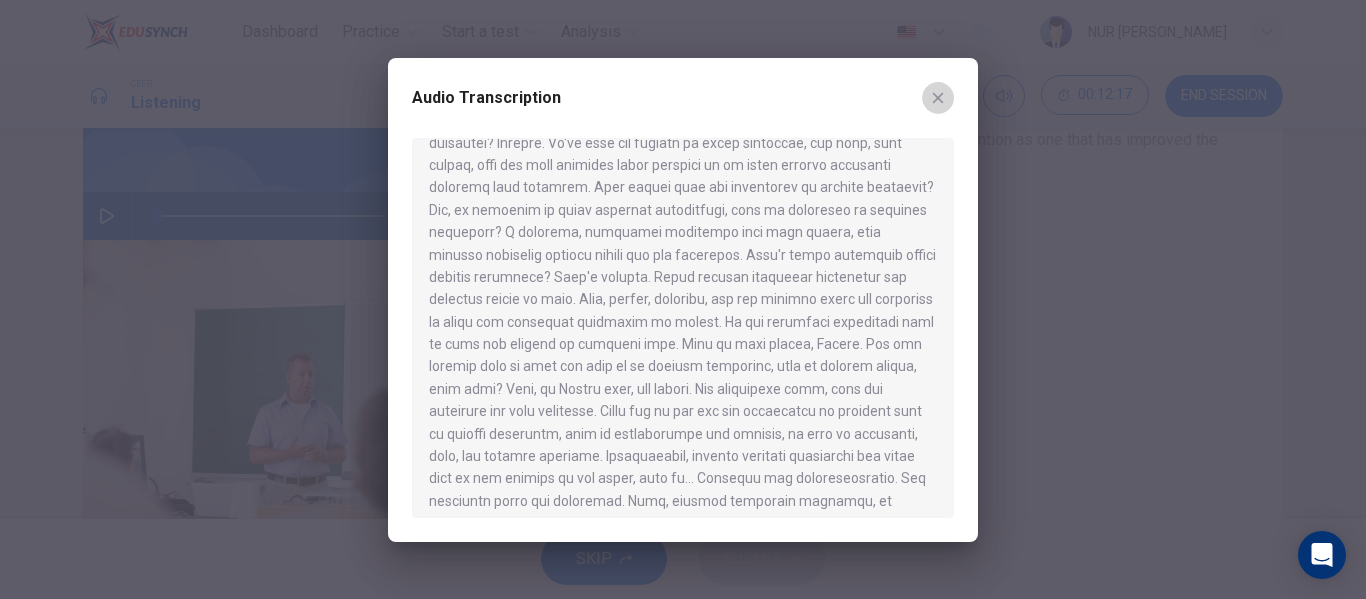 click 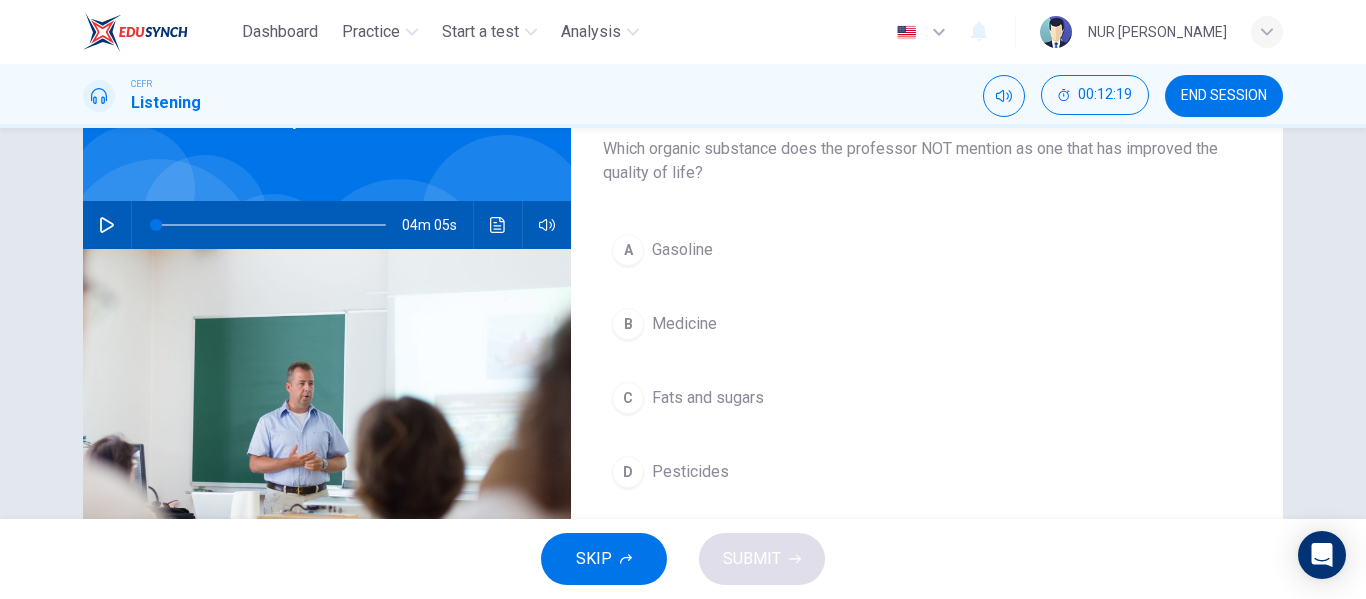 scroll, scrollTop: 126, scrollLeft: 0, axis: vertical 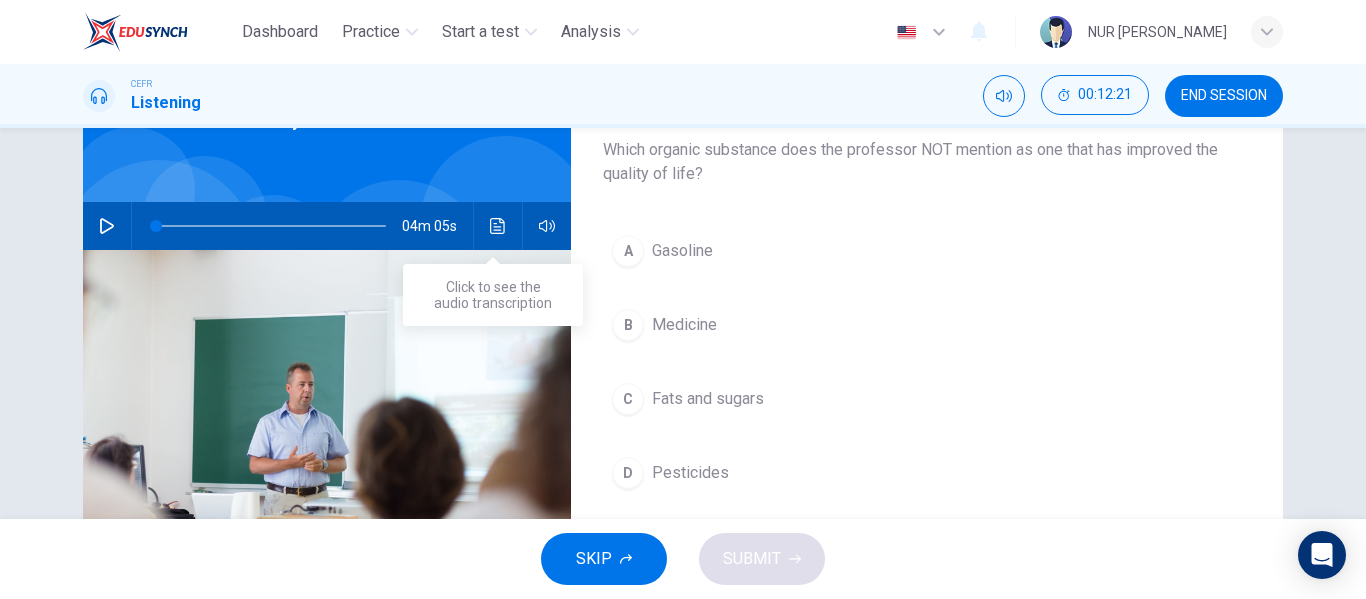 click 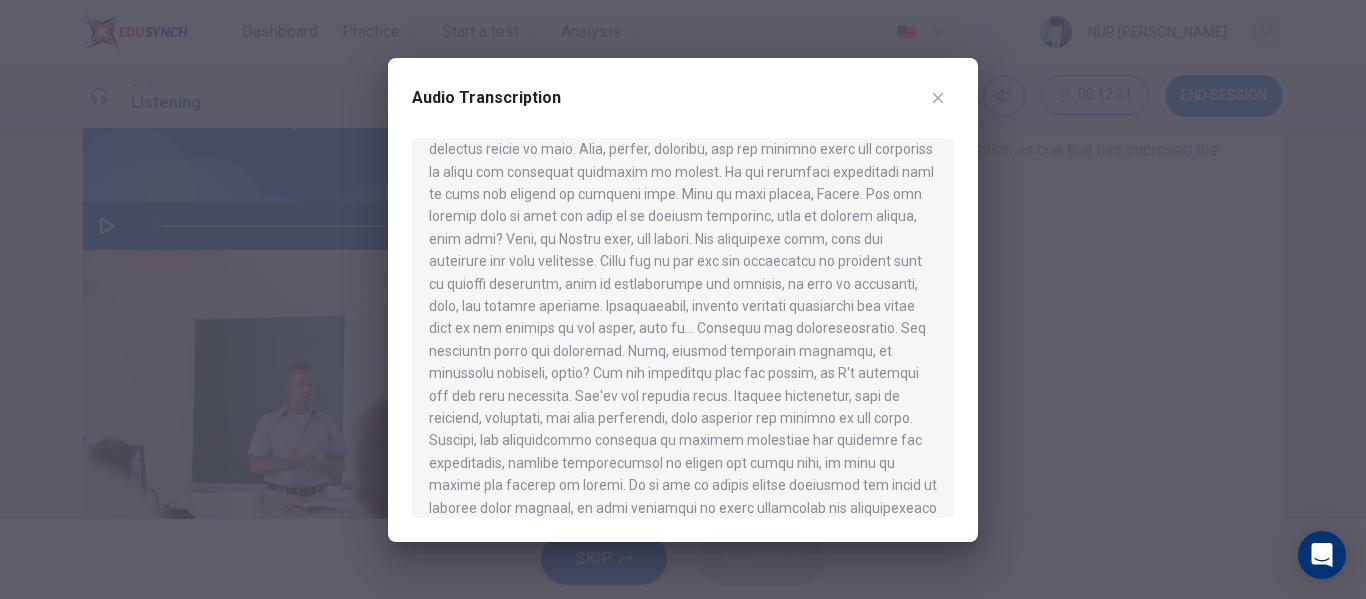 scroll, scrollTop: 469, scrollLeft: 0, axis: vertical 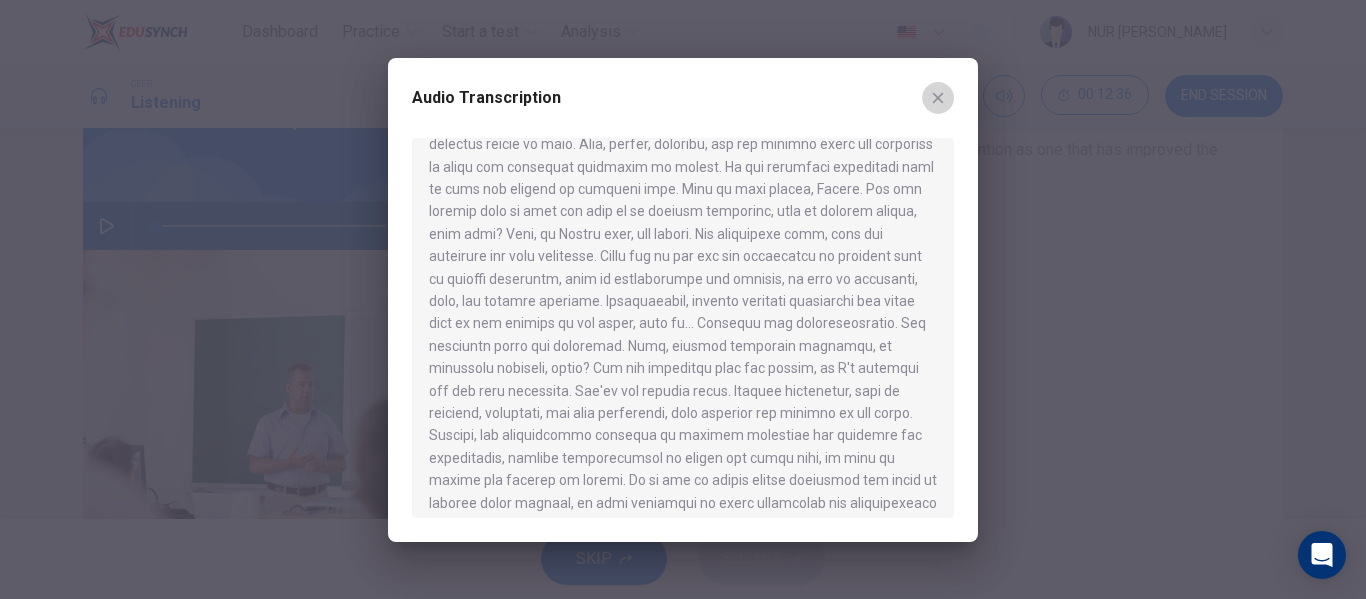 click at bounding box center (938, 98) 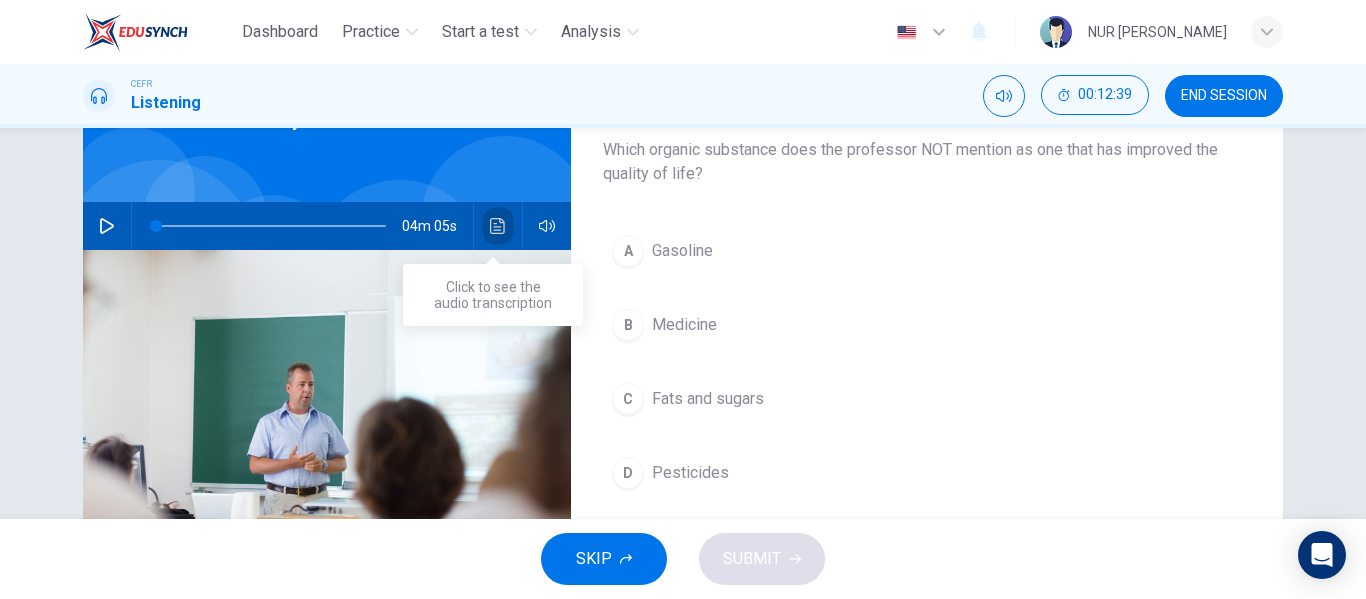 click at bounding box center (498, 226) 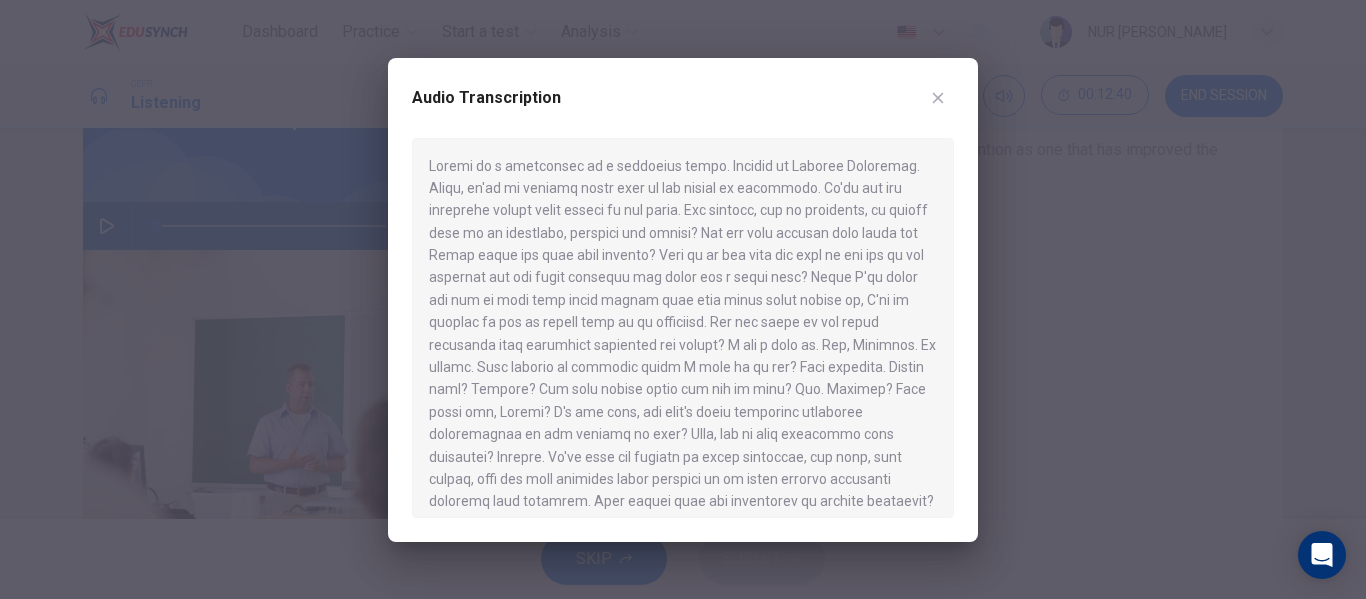 scroll, scrollTop: 572, scrollLeft: 0, axis: vertical 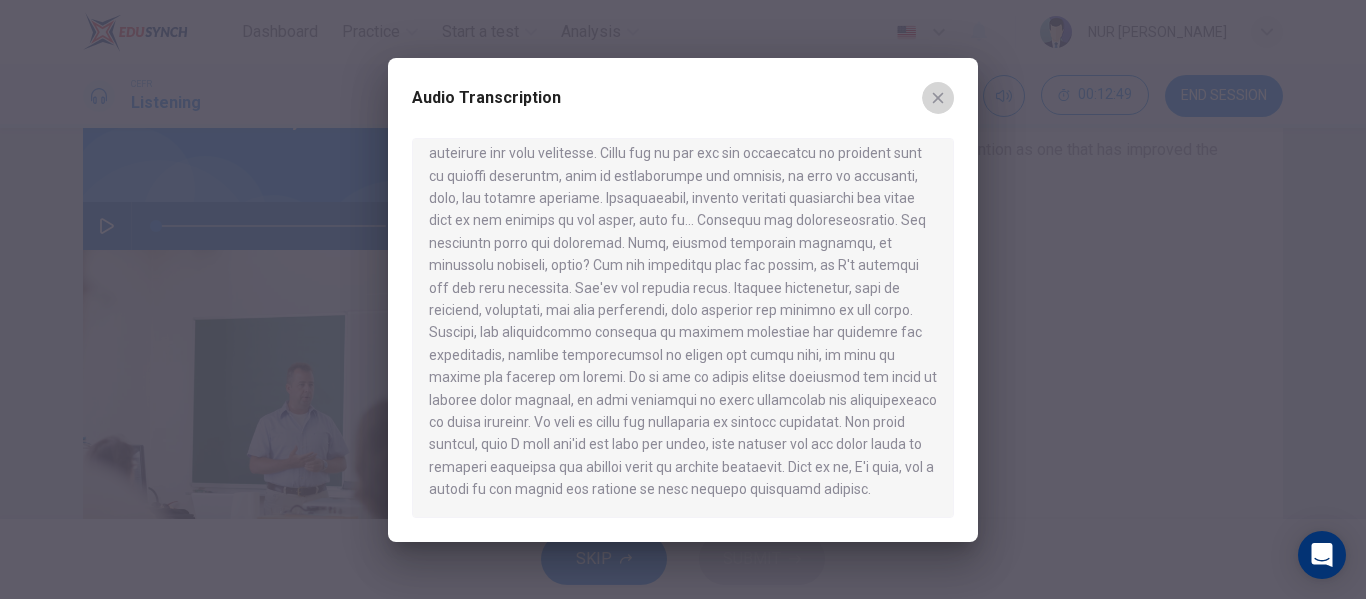 click 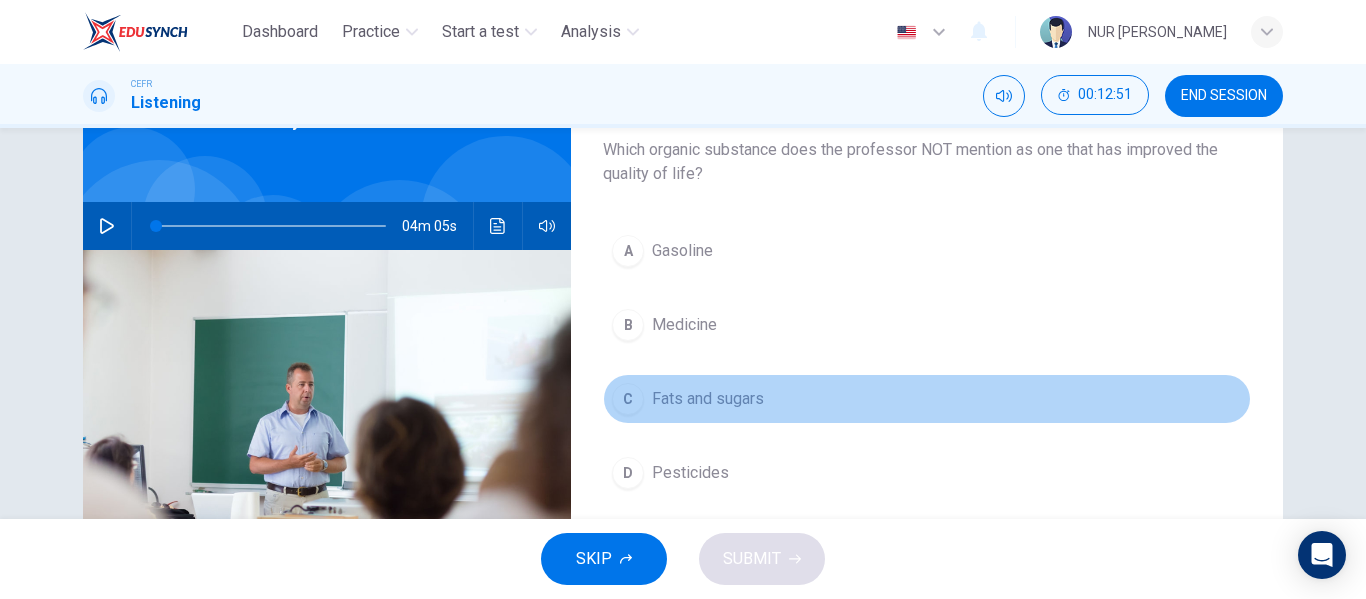 click on "Fats and sugars" at bounding box center (708, 399) 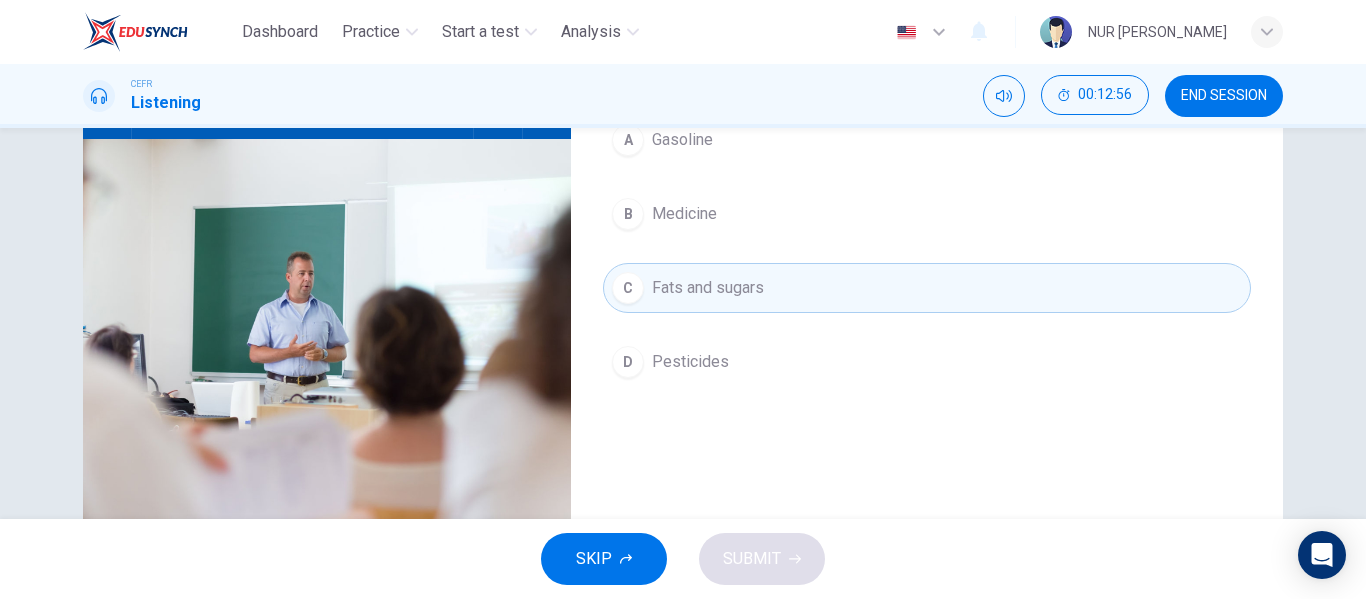 scroll, scrollTop: 237, scrollLeft: 0, axis: vertical 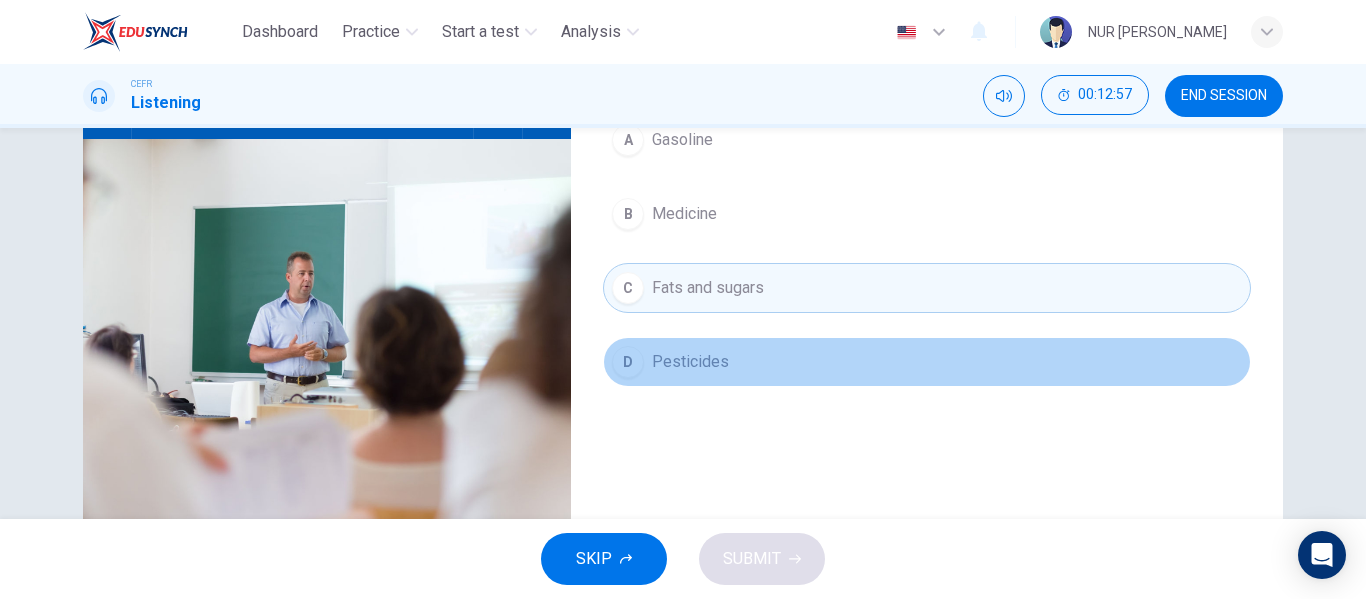 click on "D Pesticides" at bounding box center [927, 362] 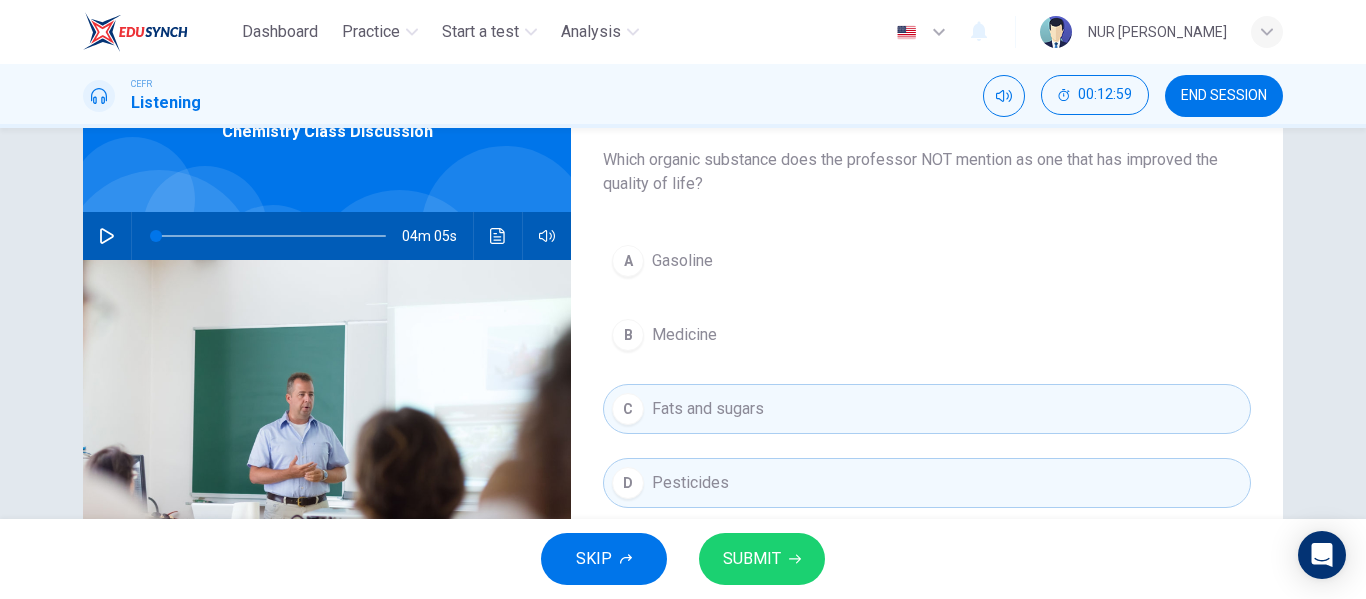 scroll, scrollTop: 115, scrollLeft: 0, axis: vertical 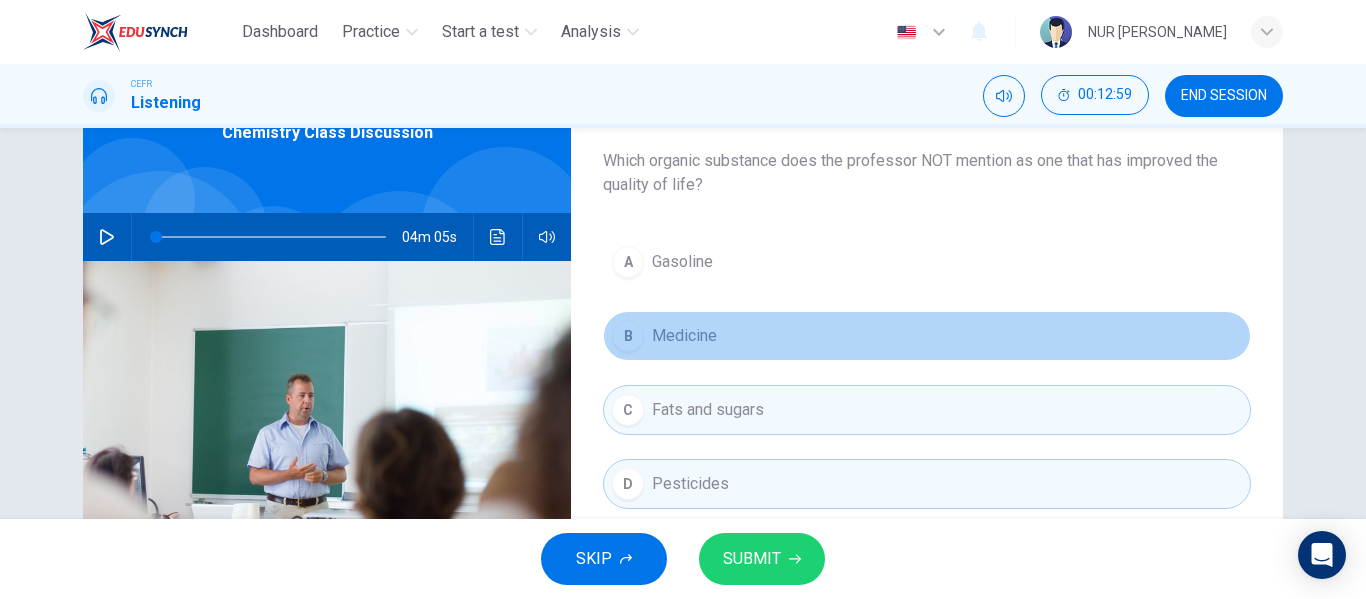 click on "B Medicine" at bounding box center [927, 336] 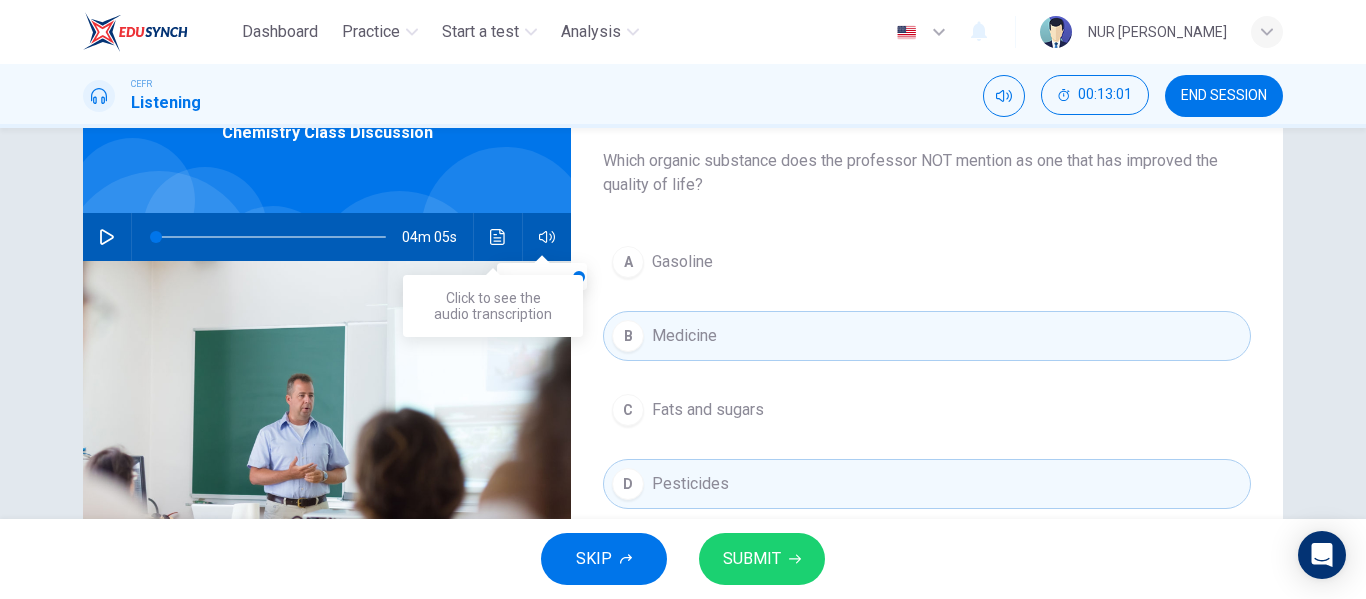click 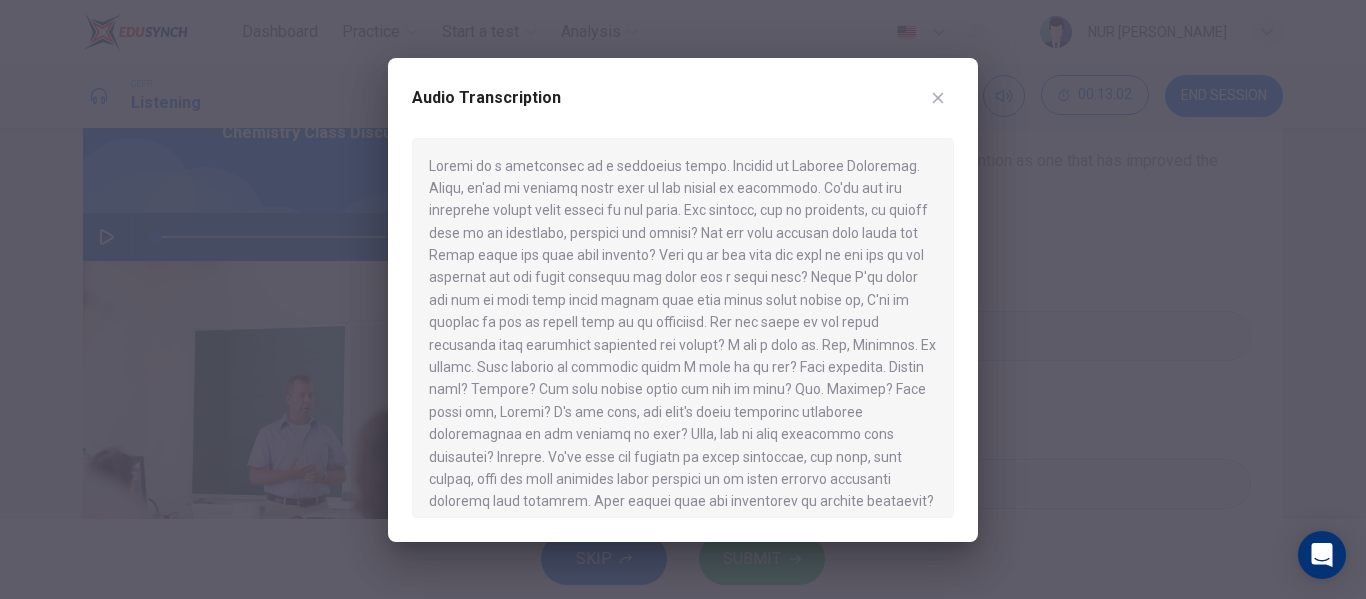 scroll, scrollTop: 572, scrollLeft: 0, axis: vertical 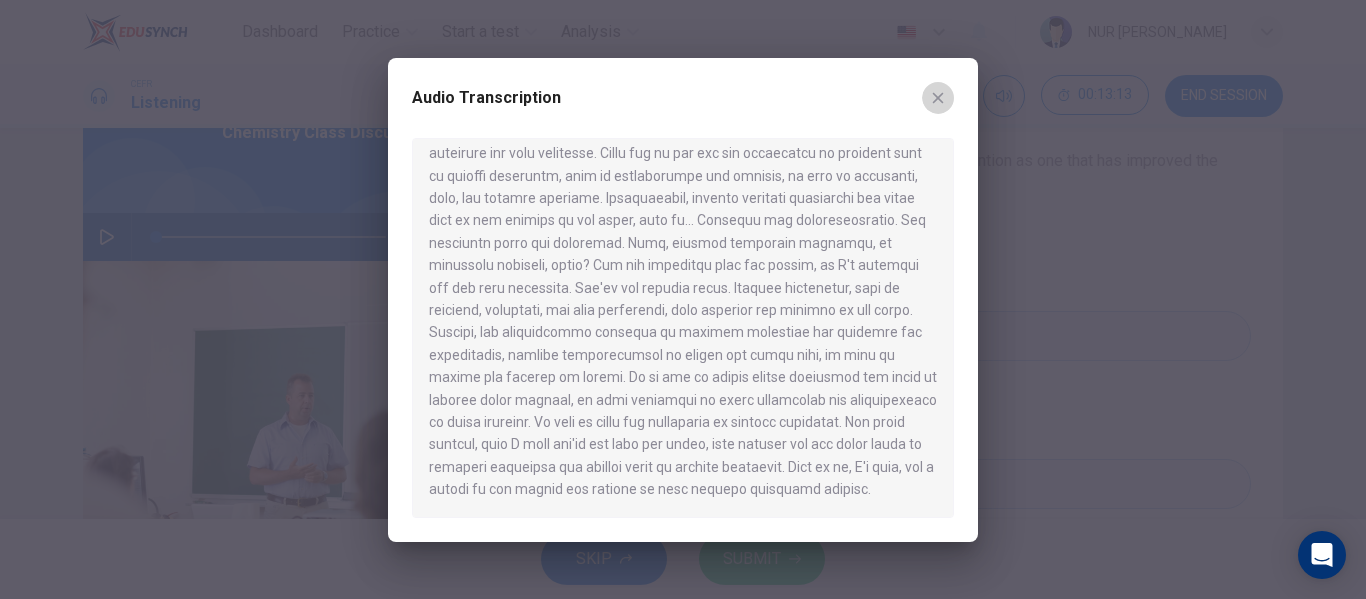 click 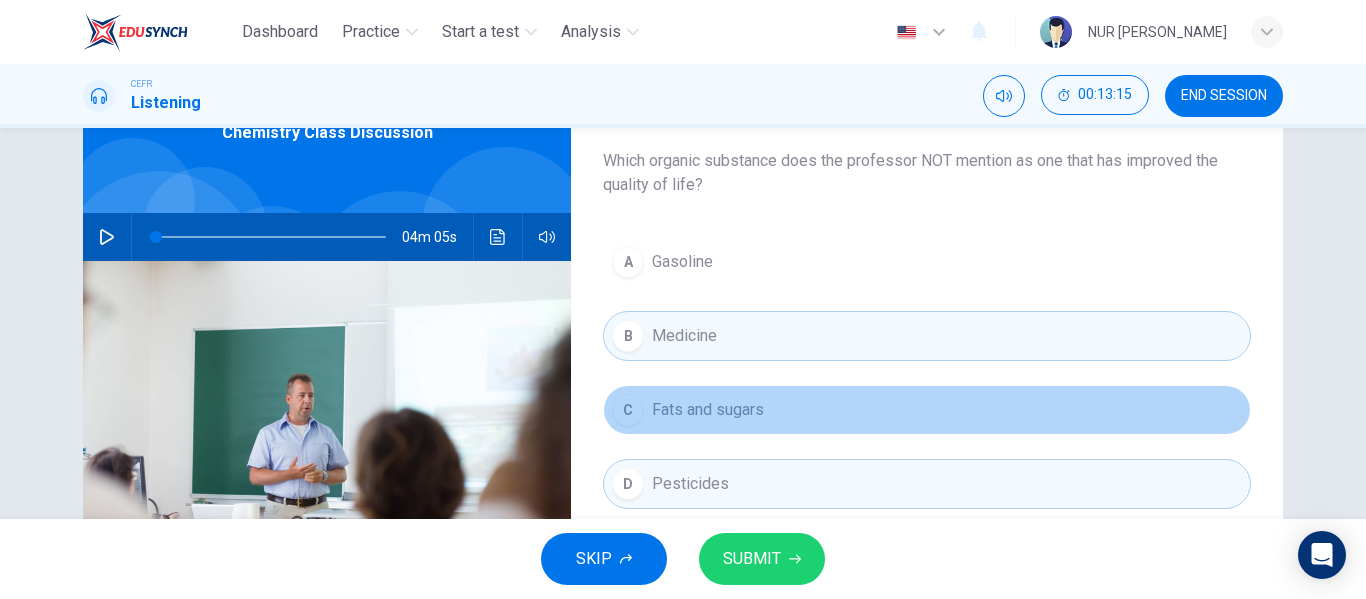 click on "Fats and sugars" at bounding box center [708, 410] 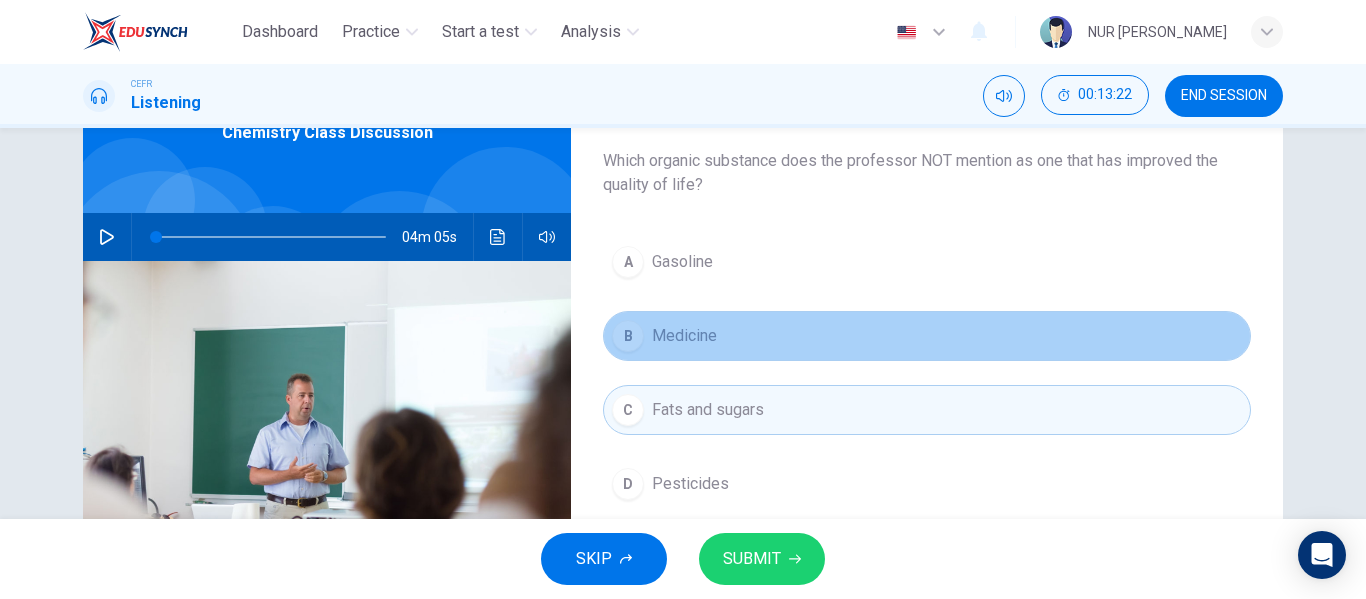 click on "B Medicine" at bounding box center (927, 336) 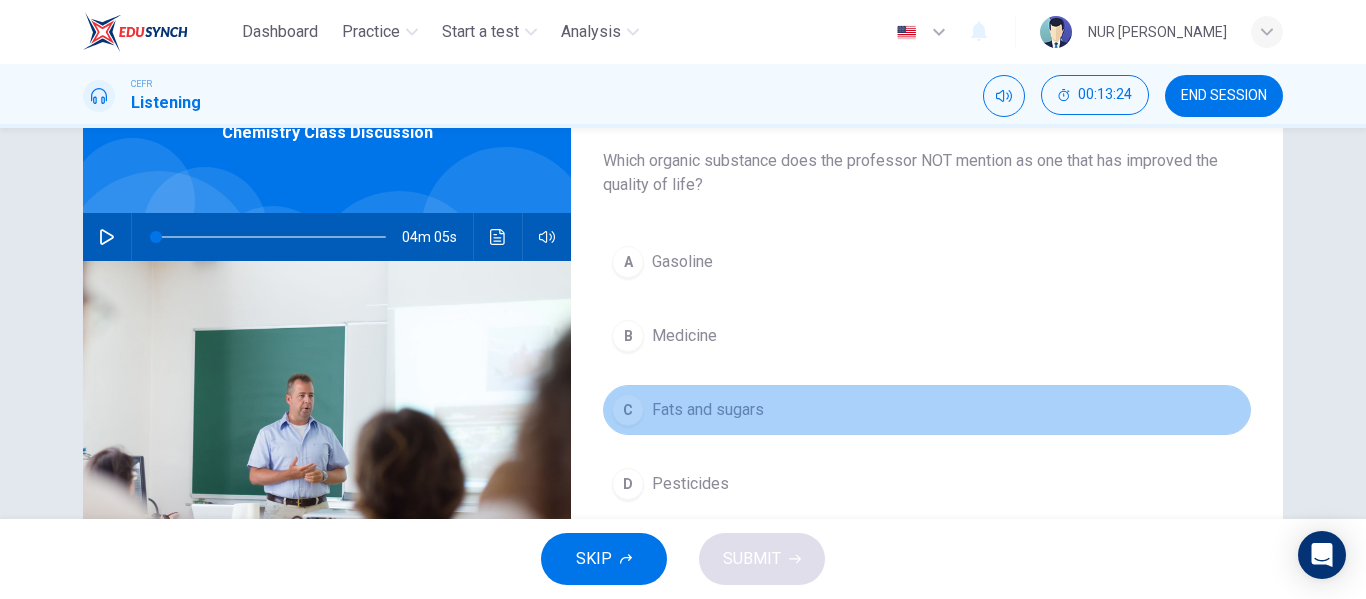 click on "C Fats and sugars" at bounding box center (927, 410) 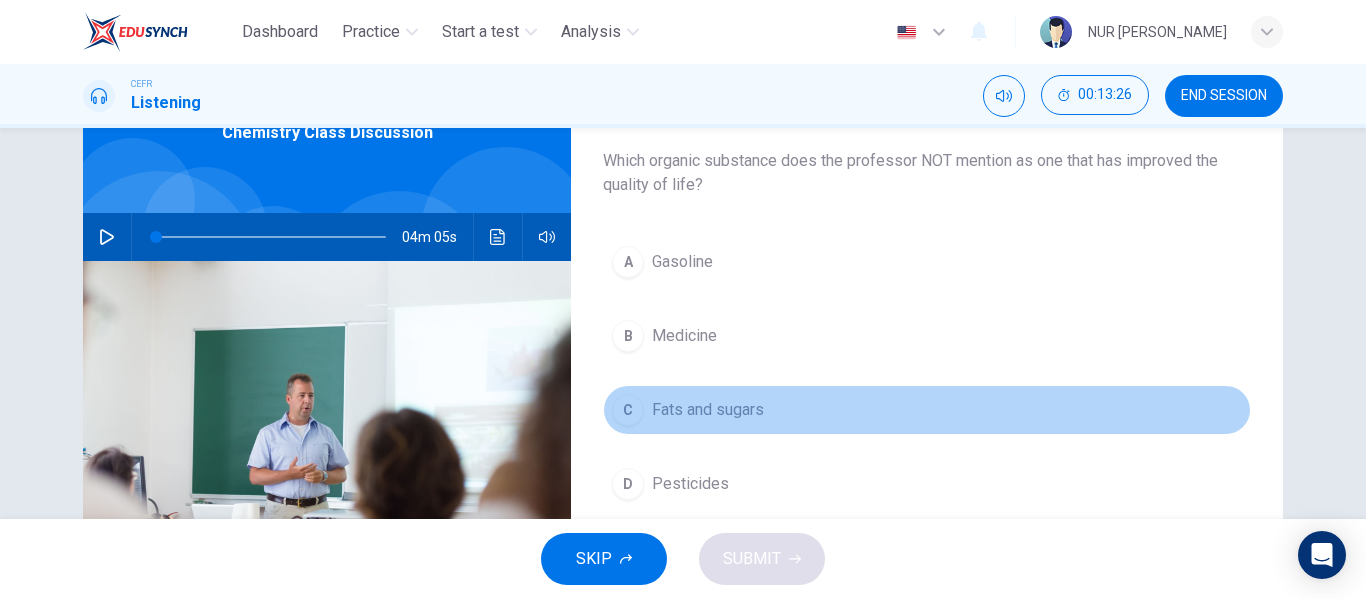 click on "C Fats and sugars" at bounding box center (927, 410) 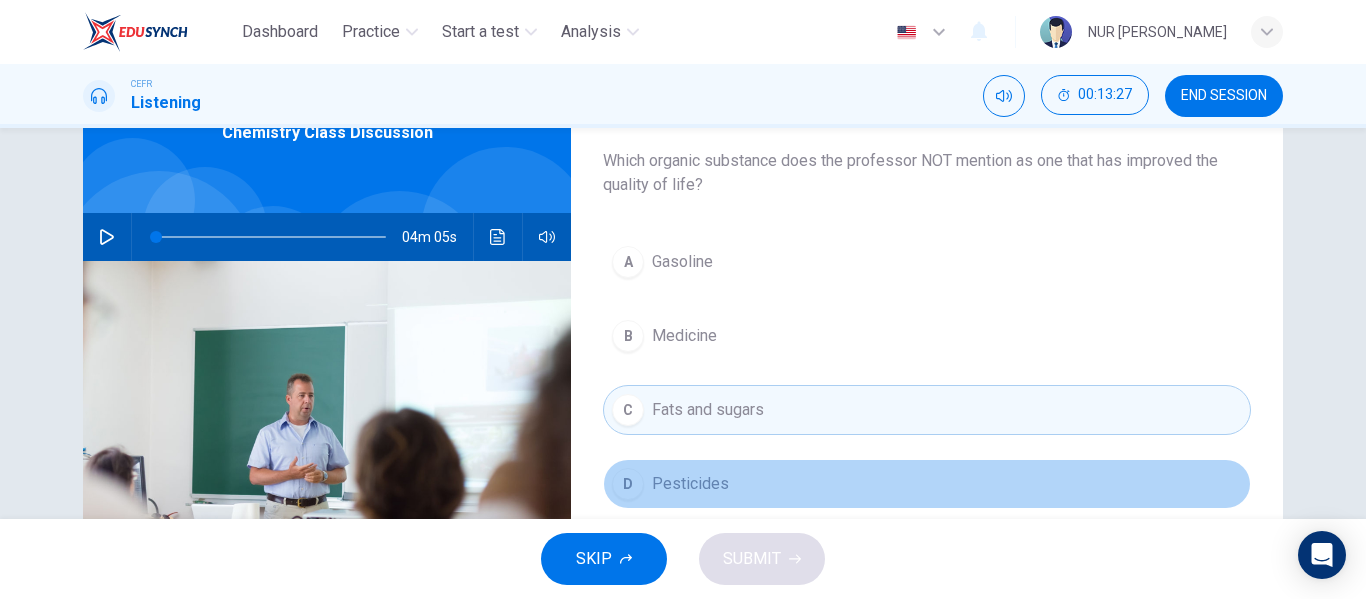 click on "D Pesticides" at bounding box center (927, 484) 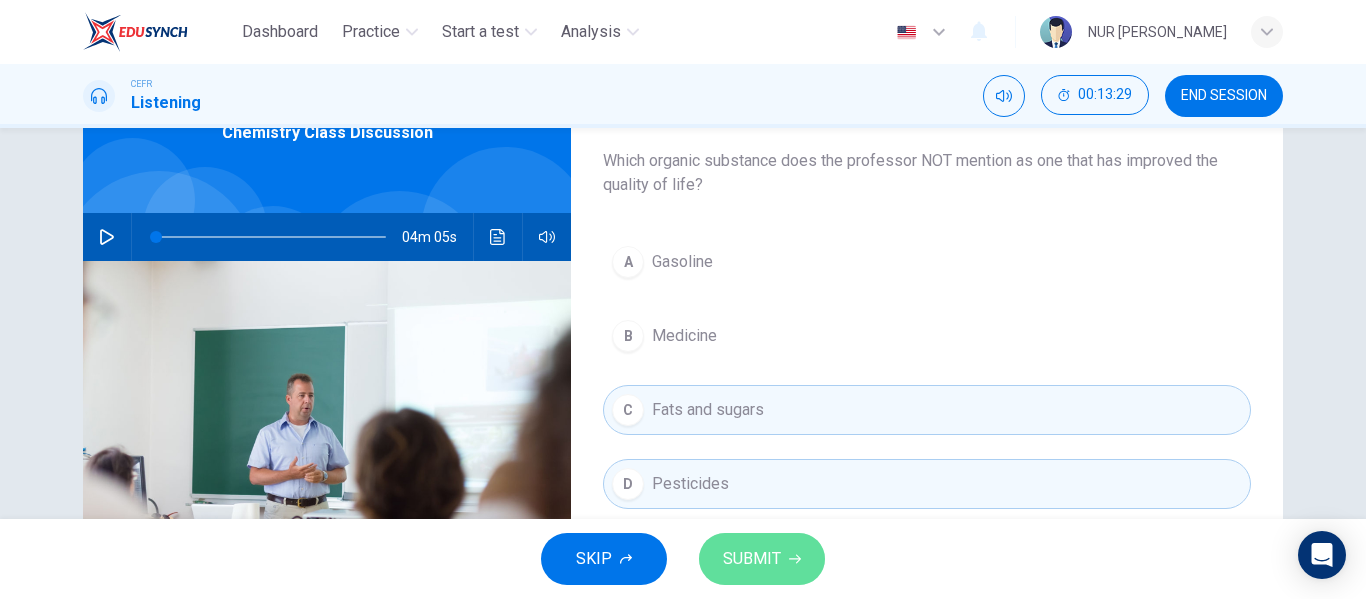 click on "SUBMIT" at bounding box center (762, 559) 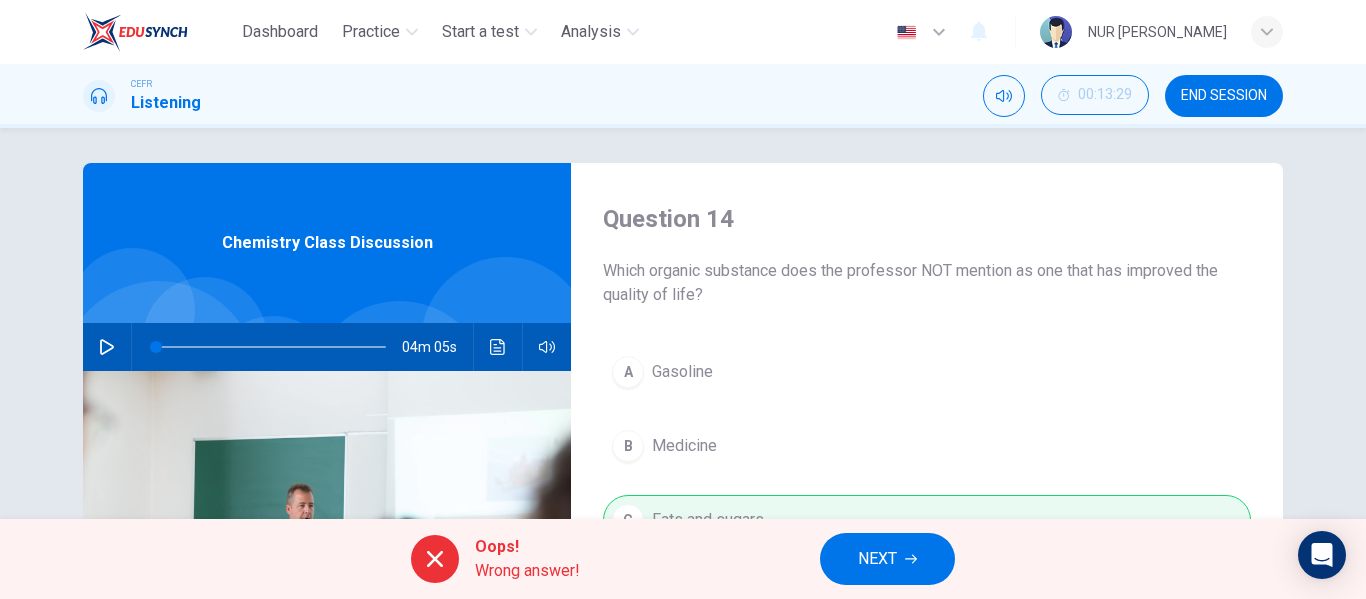 scroll, scrollTop: 124, scrollLeft: 0, axis: vertical 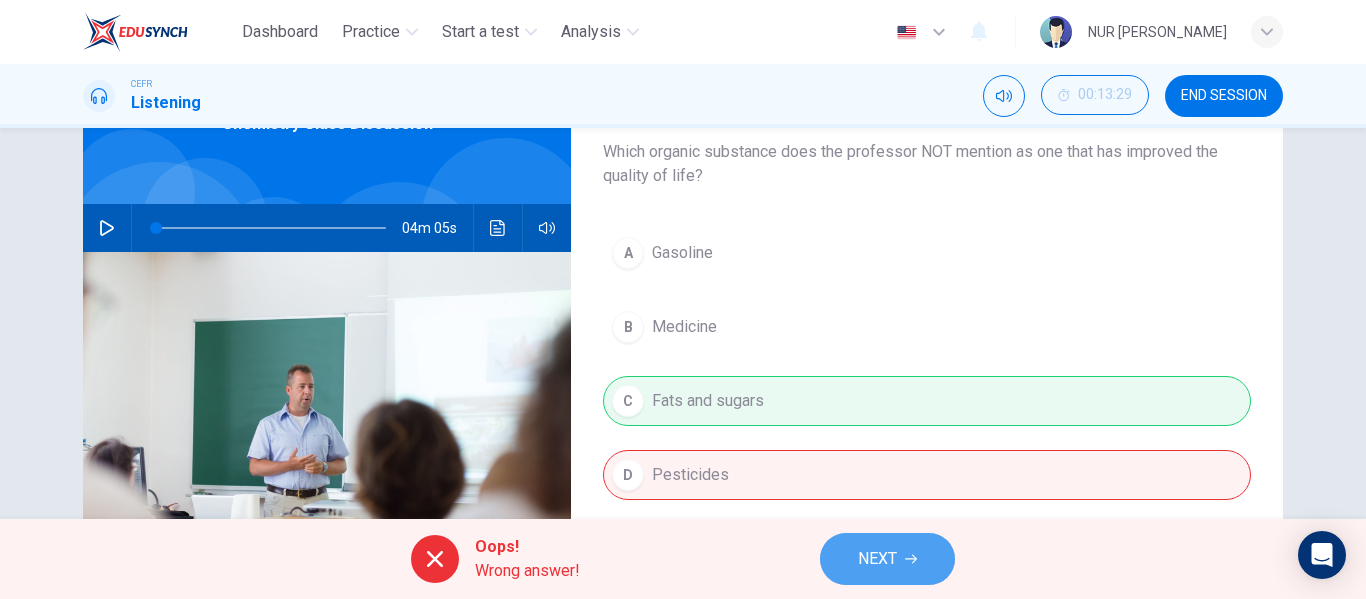 click on "NEXT" at bounding box center [877, 559] 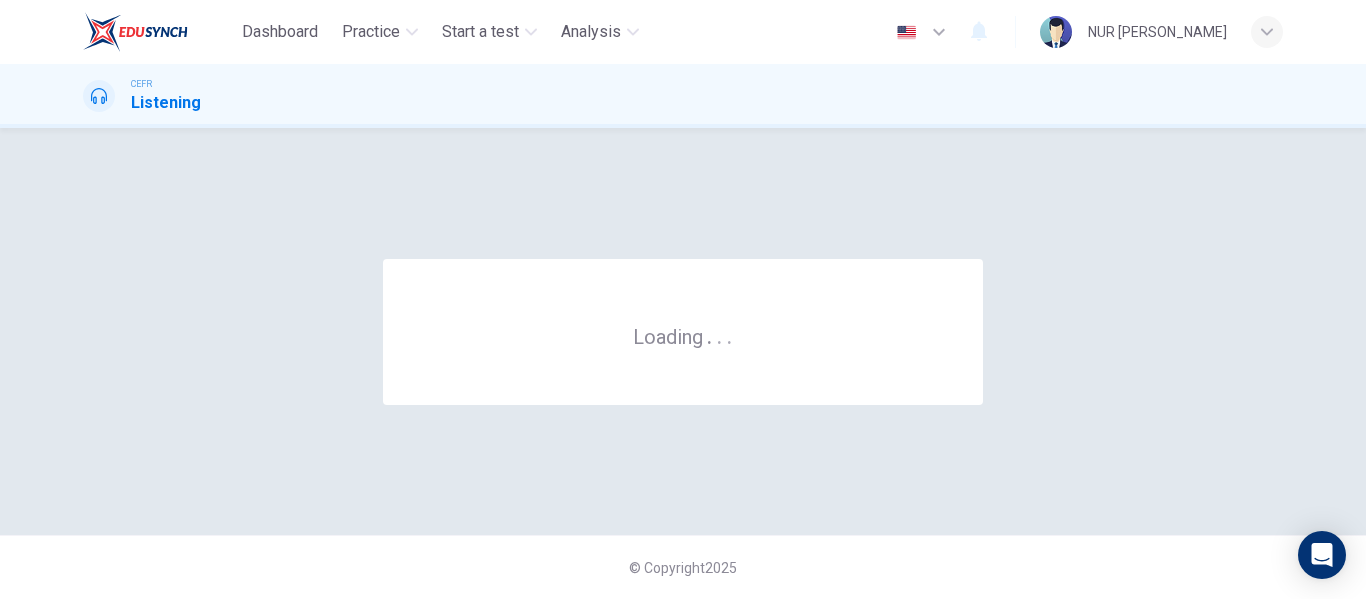 scroll, scrollTop: 0, scrollLeft: 0, axis: both 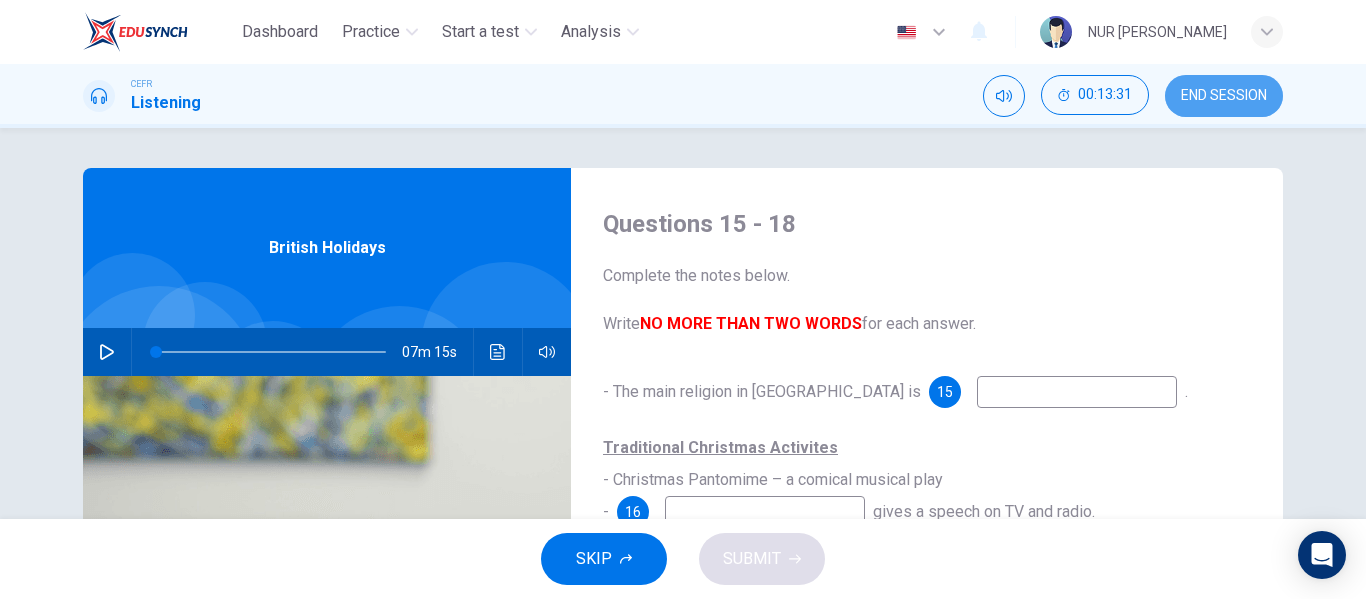 click on "END SESSION" at bounding box center (1224, 96) 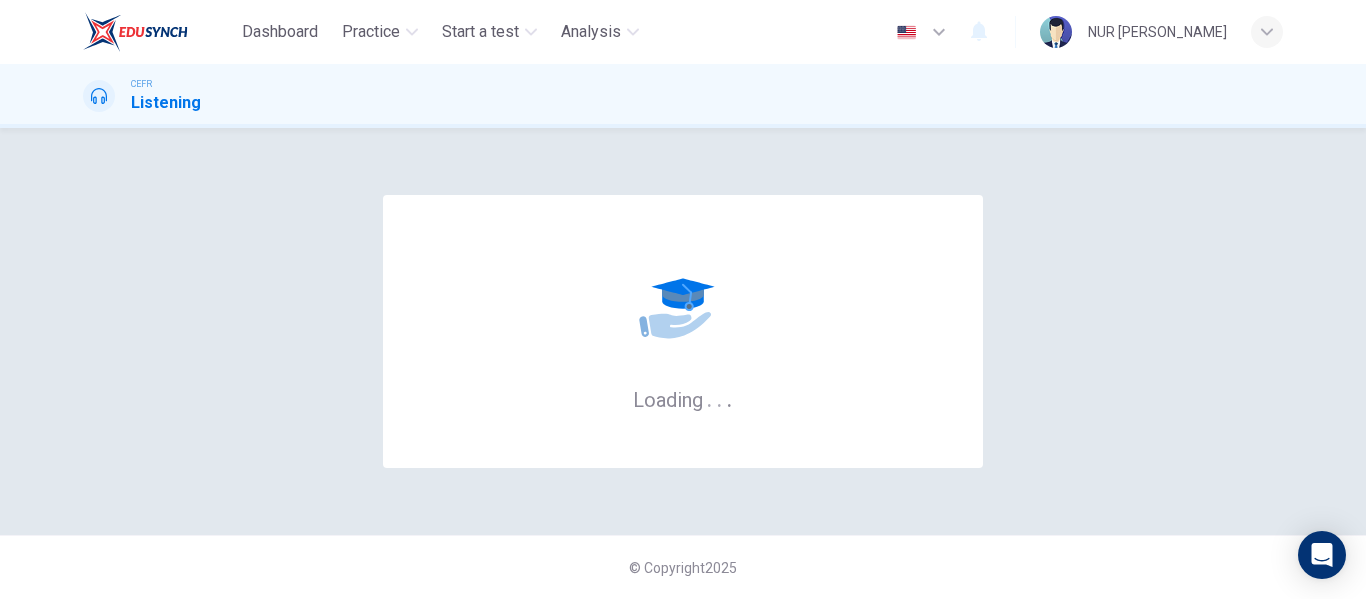 scroll, scrollTop: 0, scrollLeft: 0, axis: both 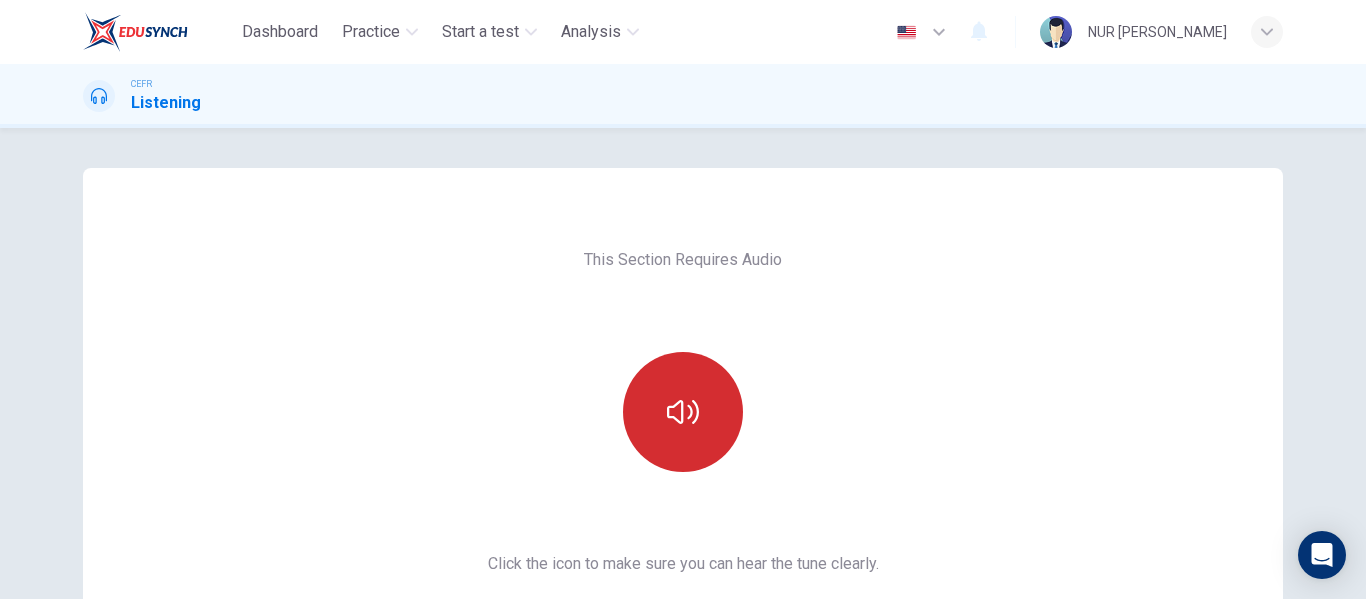 click at bounding box center [683, 412] 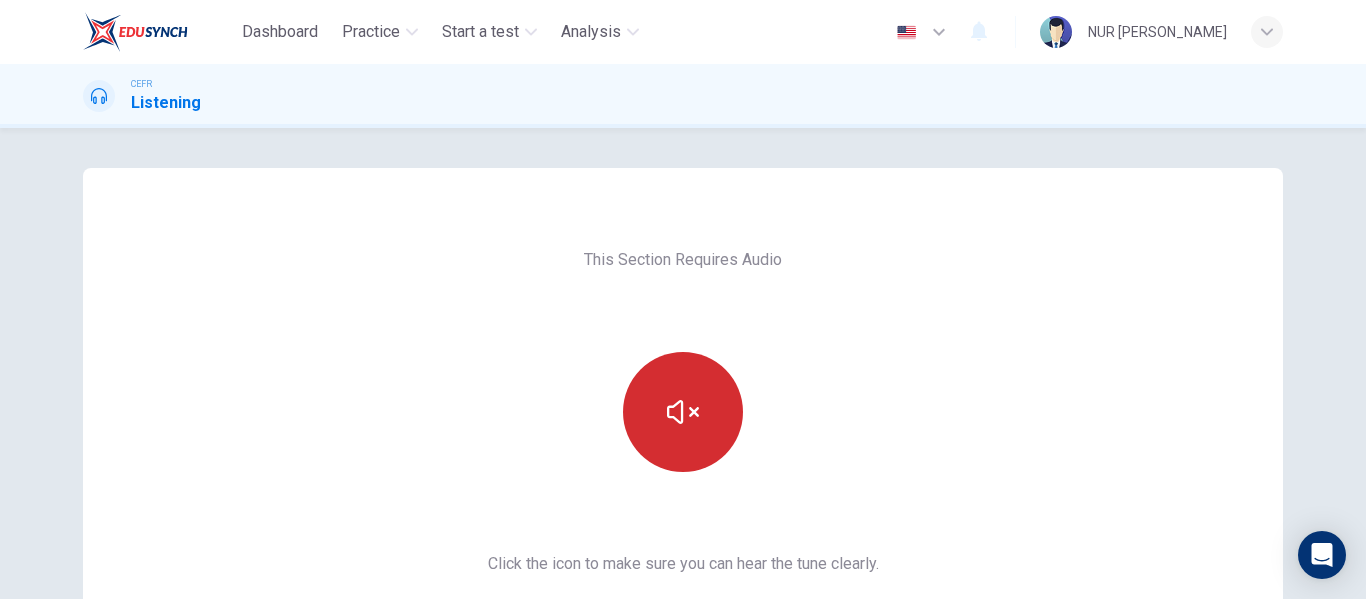 scroll, scrollTop: 270, scrollLeft: 0, axis: vertical 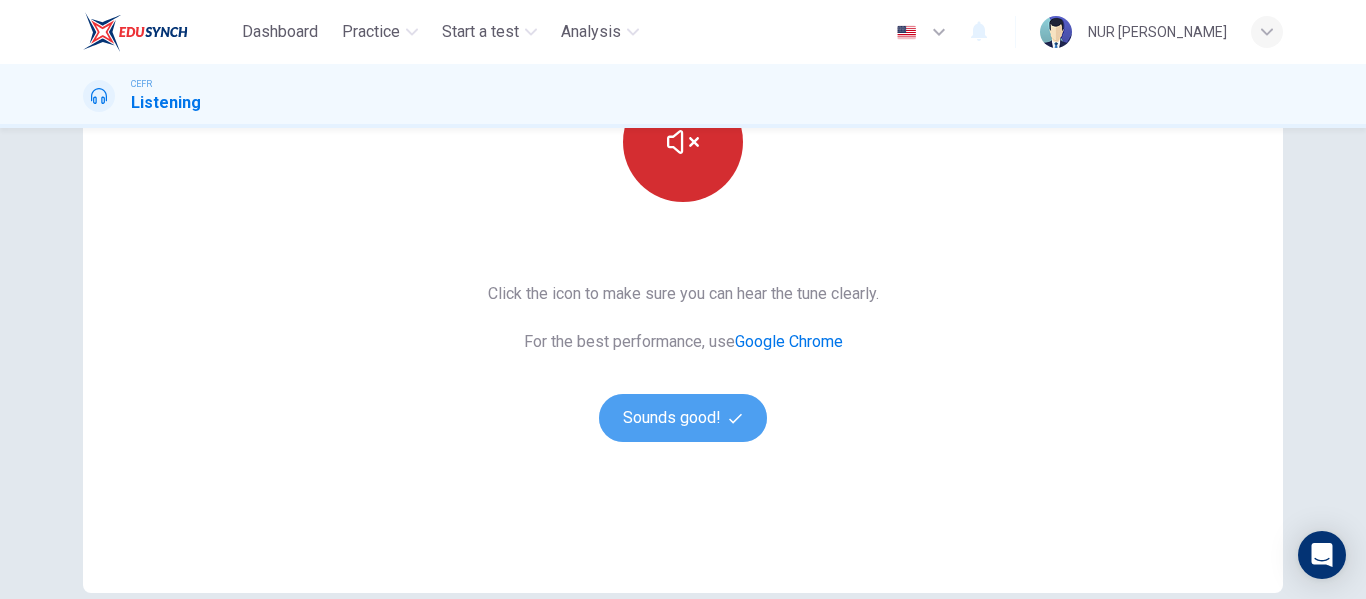 click on "Sounds good!" at bounding box center (683, 418) 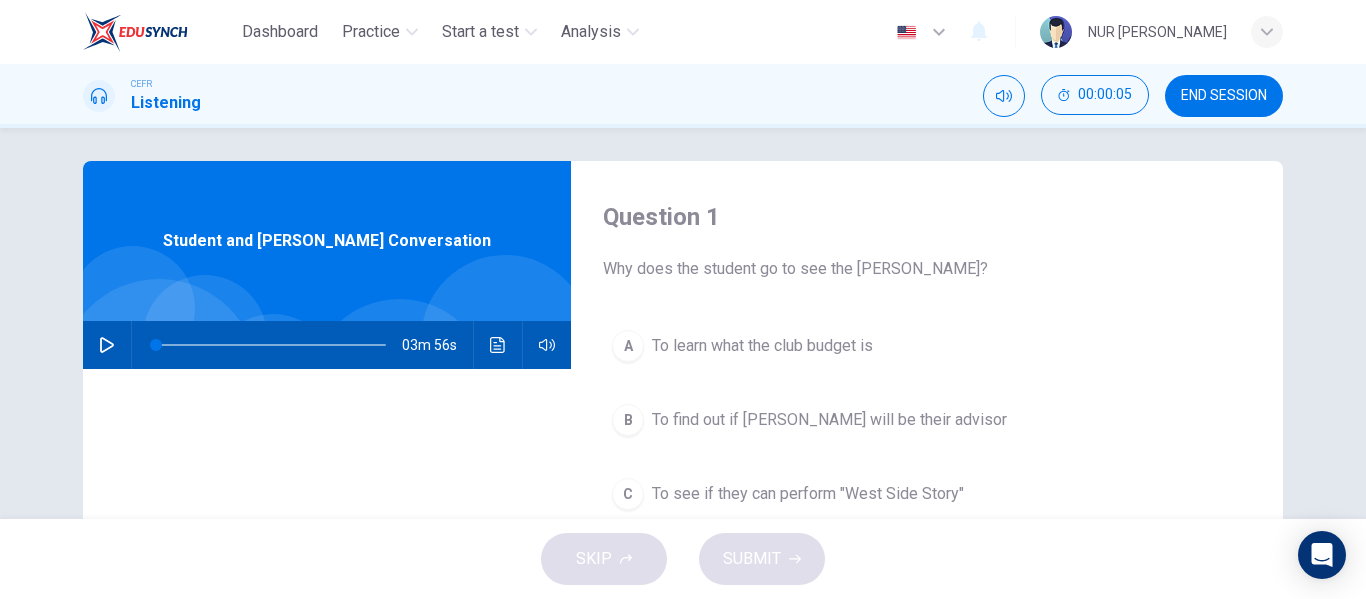 scroll, scrollTop: 6, scrollLeft: 0, axis: vertical 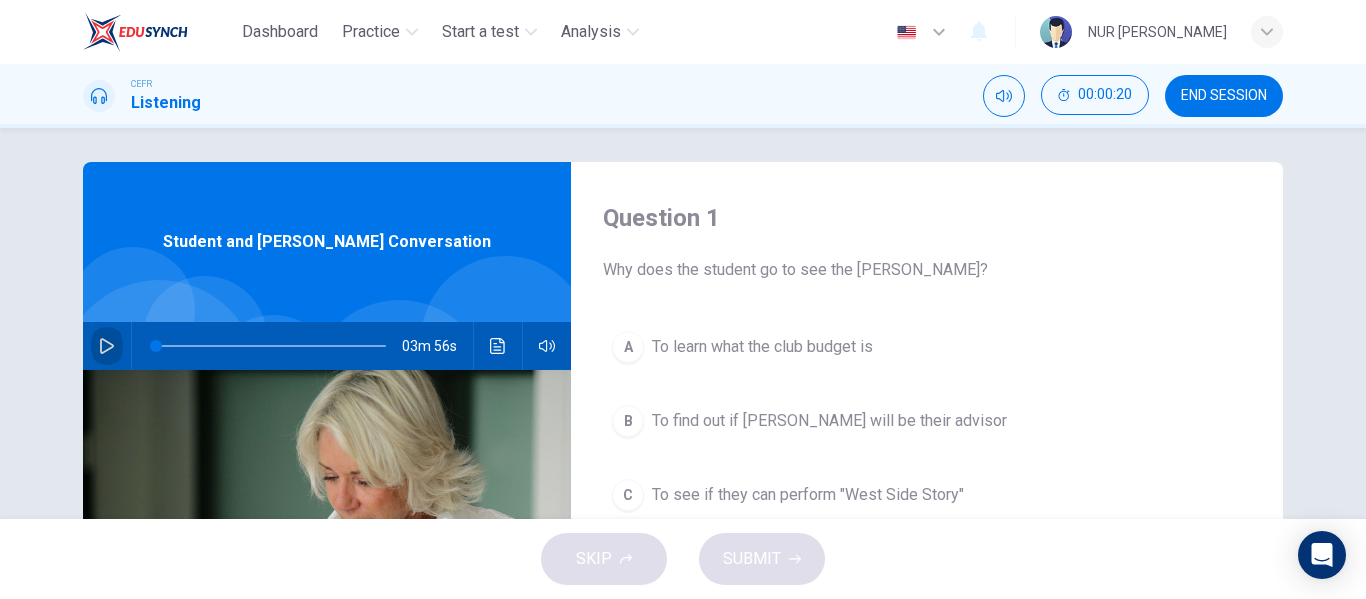click 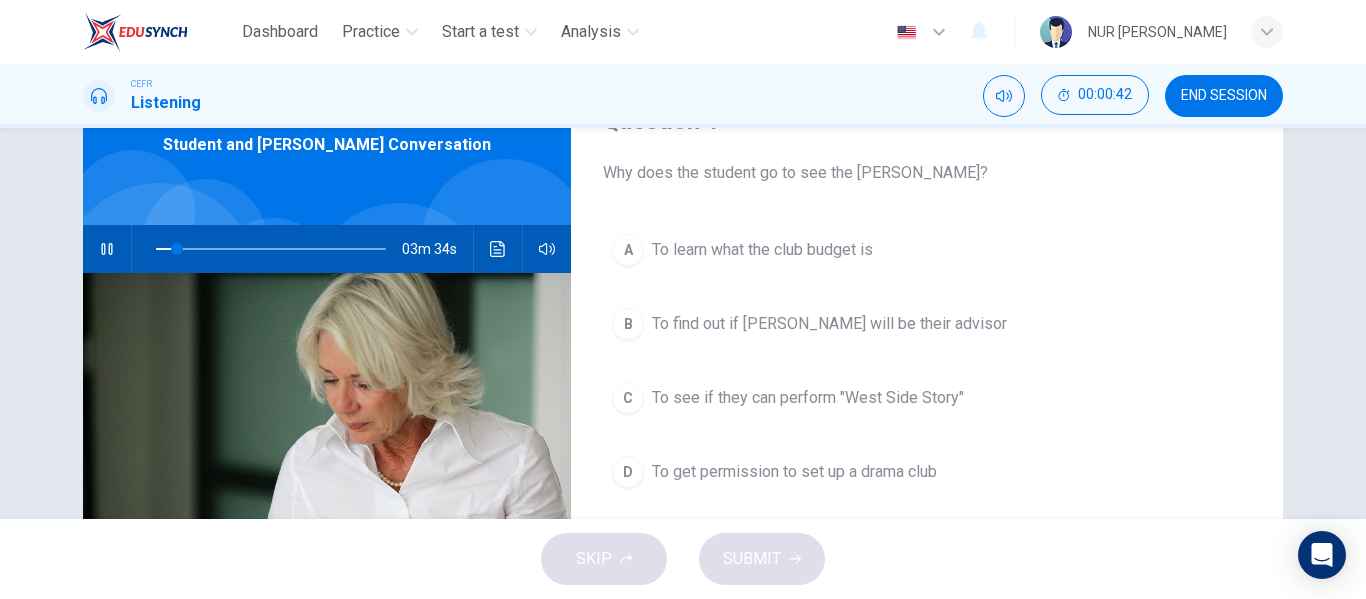 scroll, scrollTop: 102, scrollLeft: 0, axis: vertical 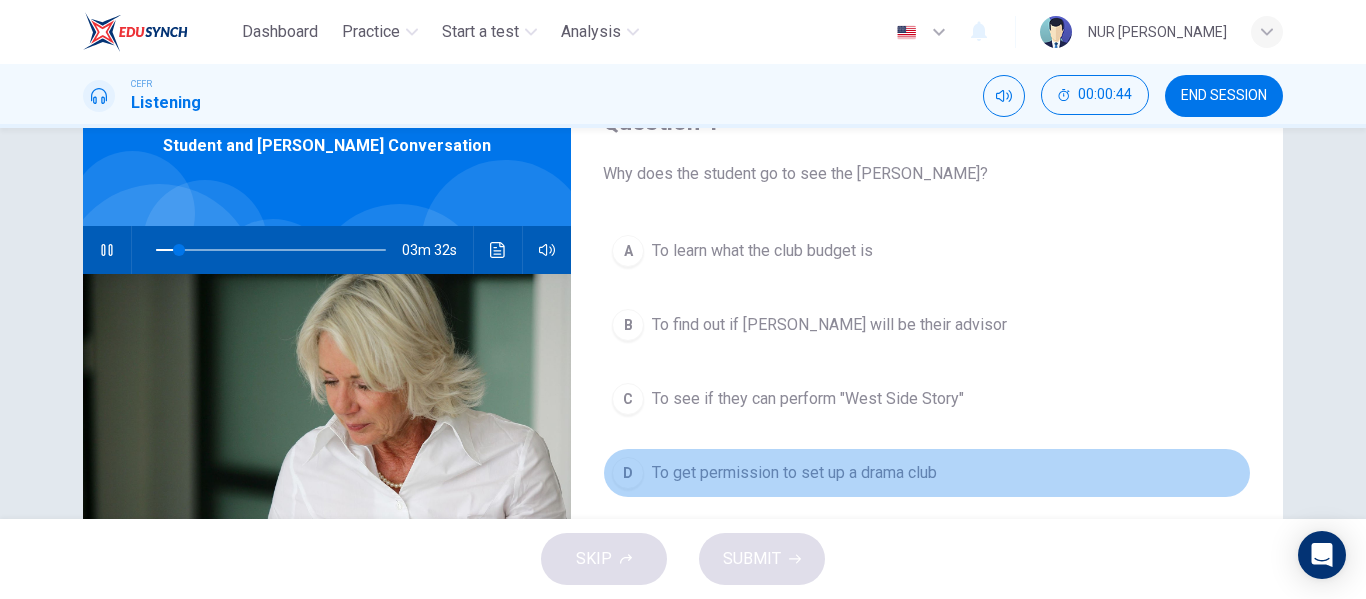 click on "To get permission to set up a drama club" at bounding box center [794, 473] 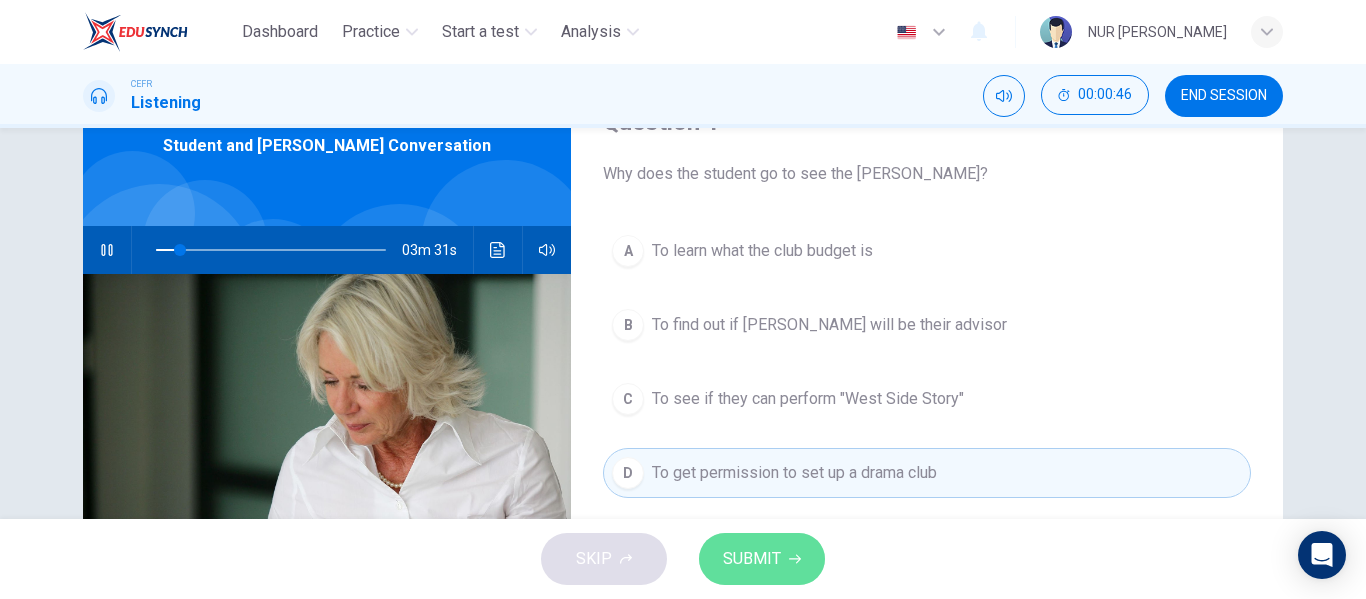 click on "SUBMIT" at bounding box center [762, 559] 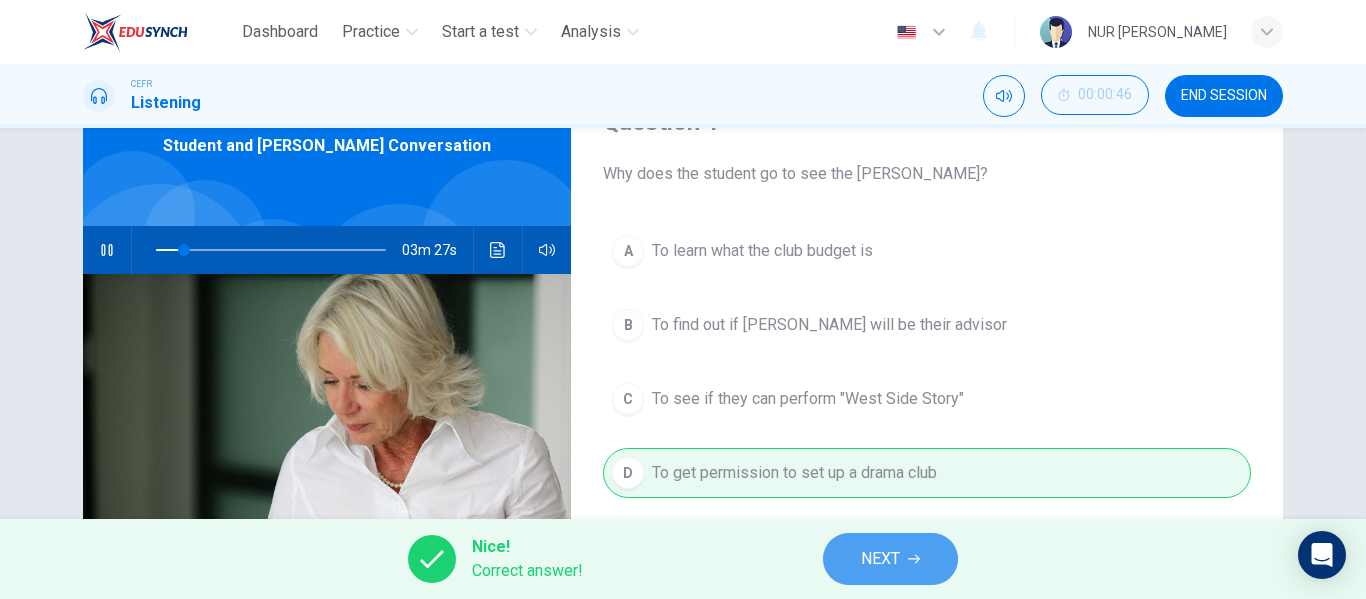 click on "NEXT" at bounding box center (890, 559) 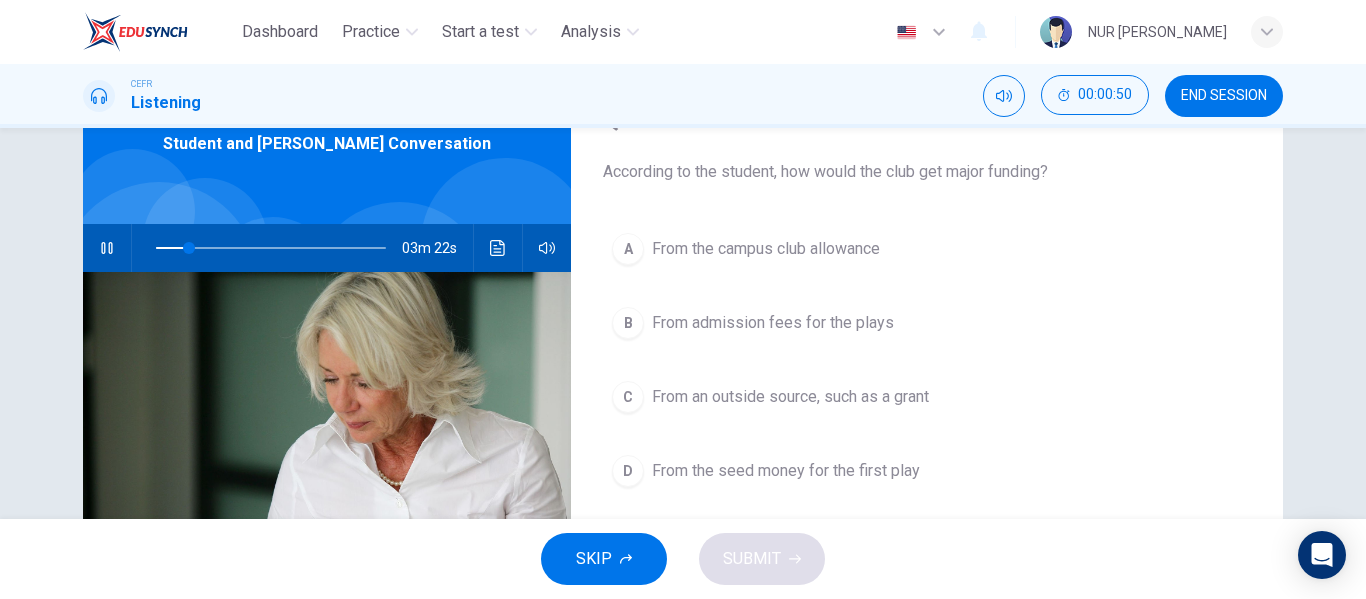 scroll, scrollTop: 102, scrollLeft: 0, axis: vertical 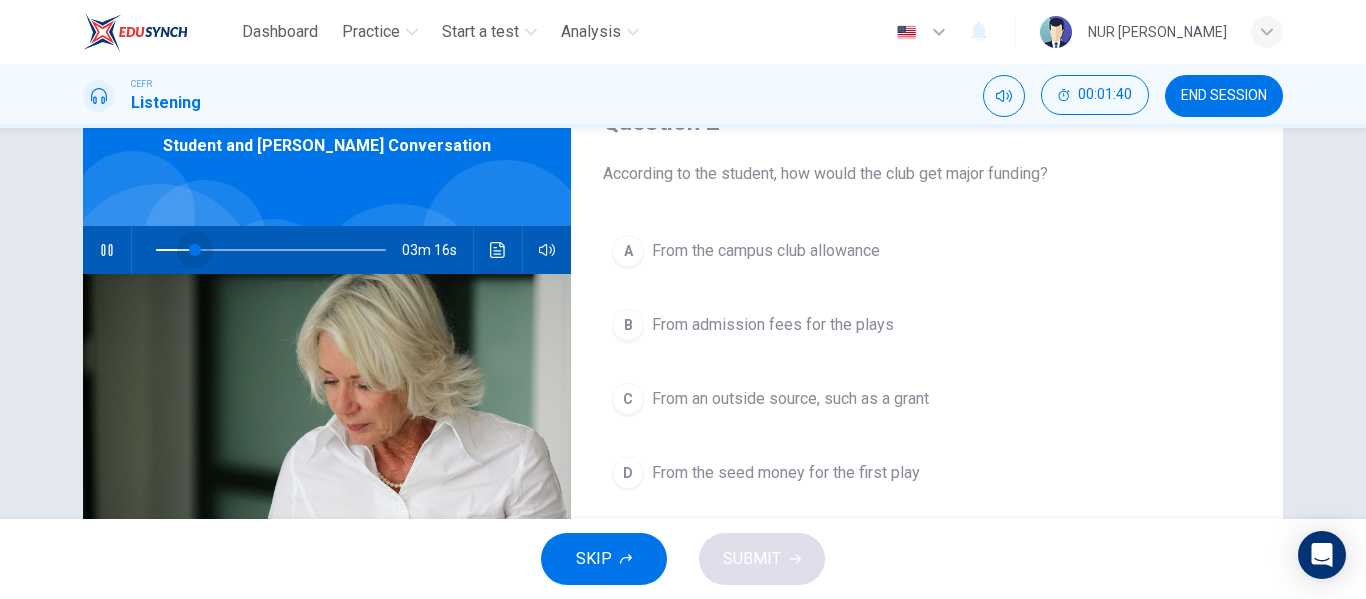click at bounding box center (271, 250) 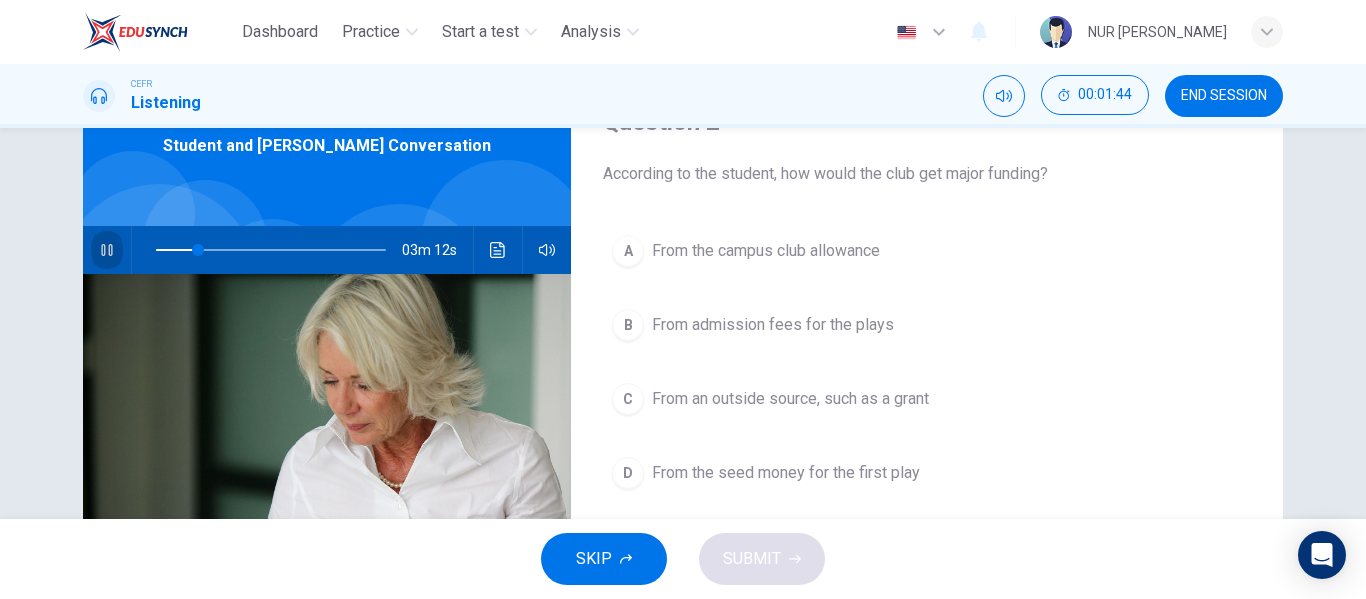 click at bounding box center [107, 250] 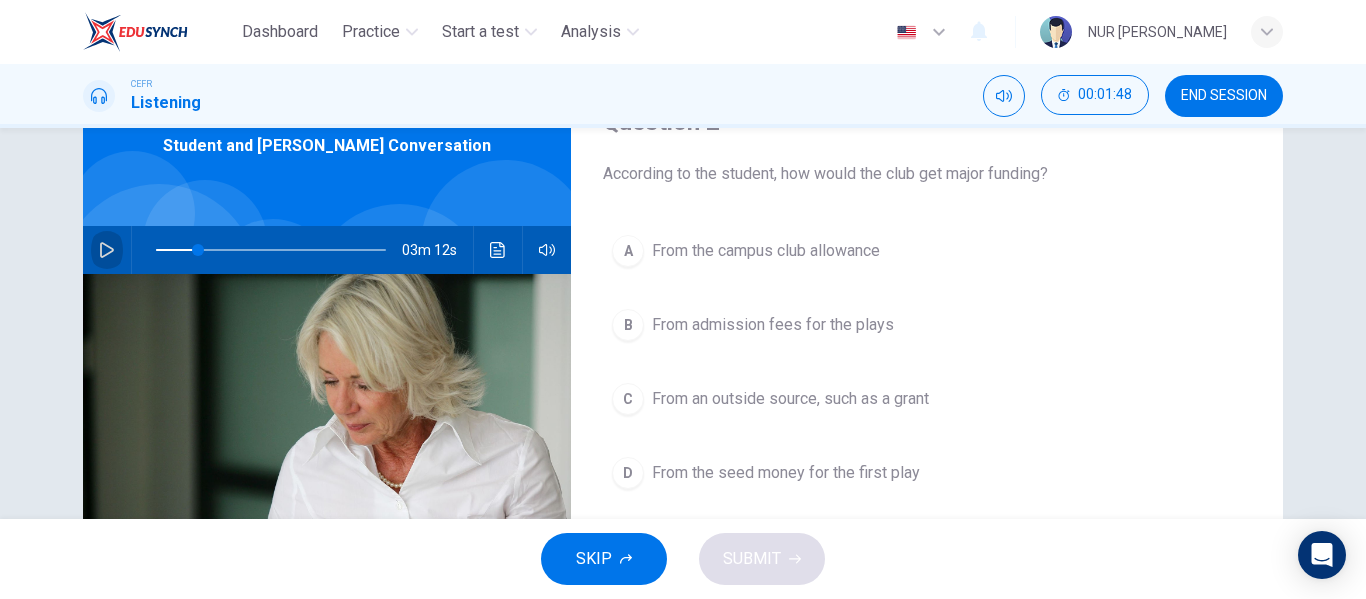 click at bounding box center [107, 250] 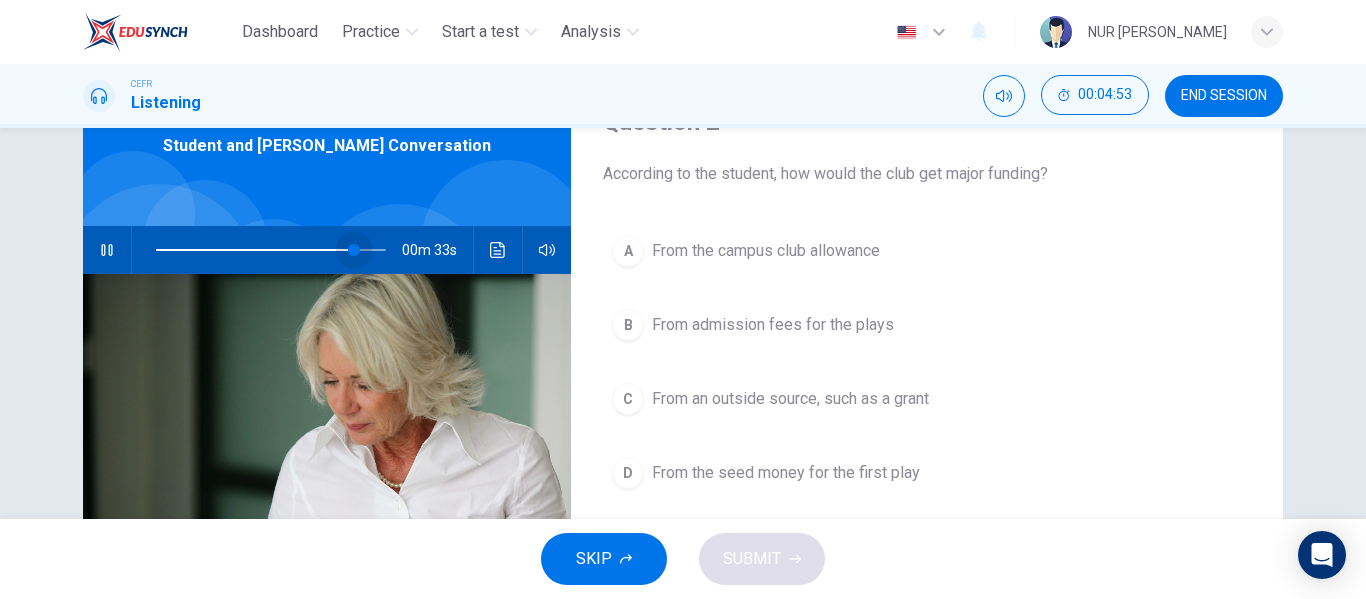 click at bounding box center [271, 250] 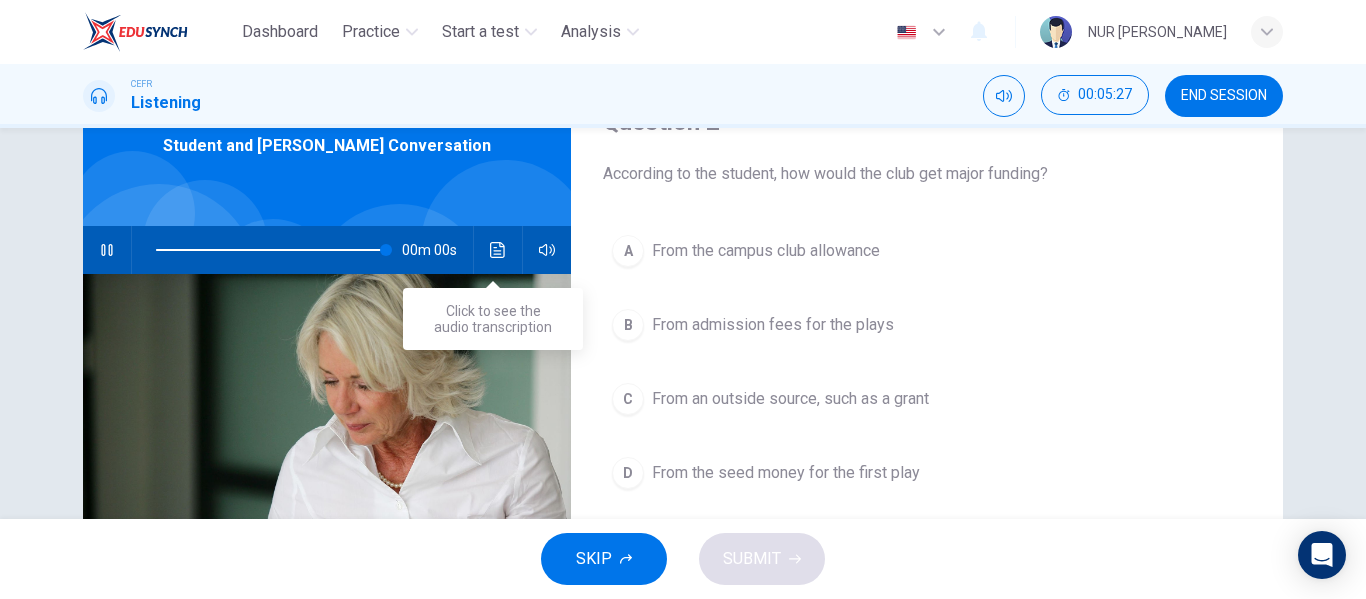 type on "0" 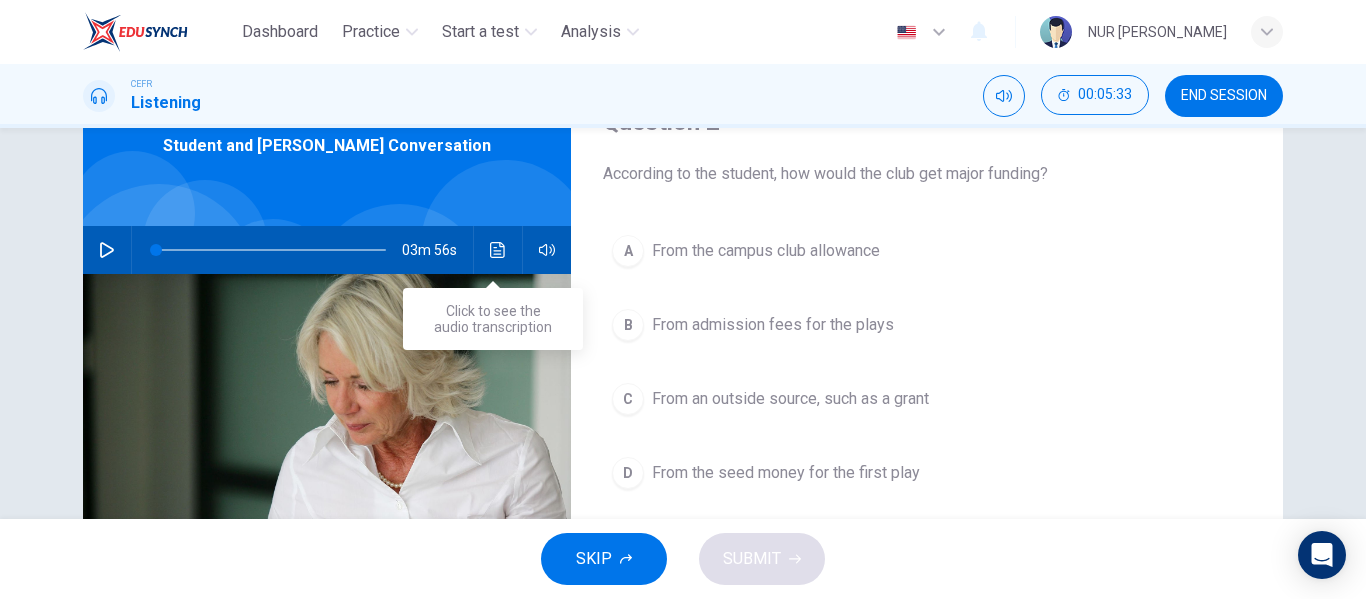 click at bounding box center [498, 250] 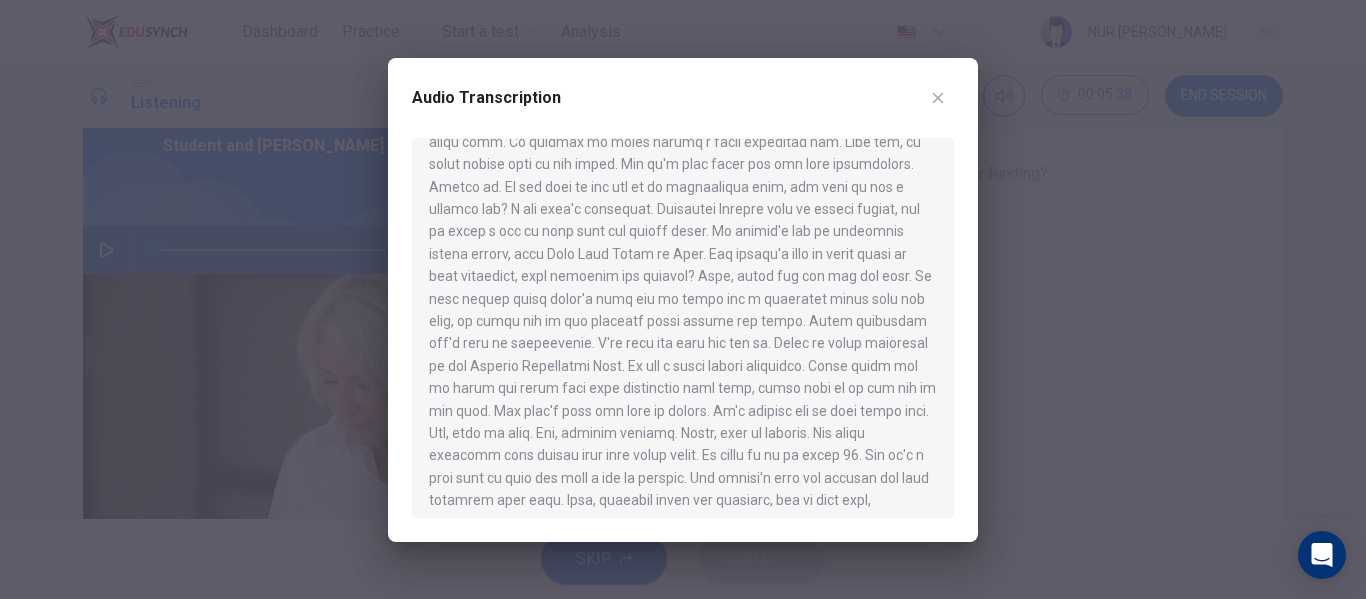 scroll, scrollTop: 349, scrollLeft: 0, axis: vertical 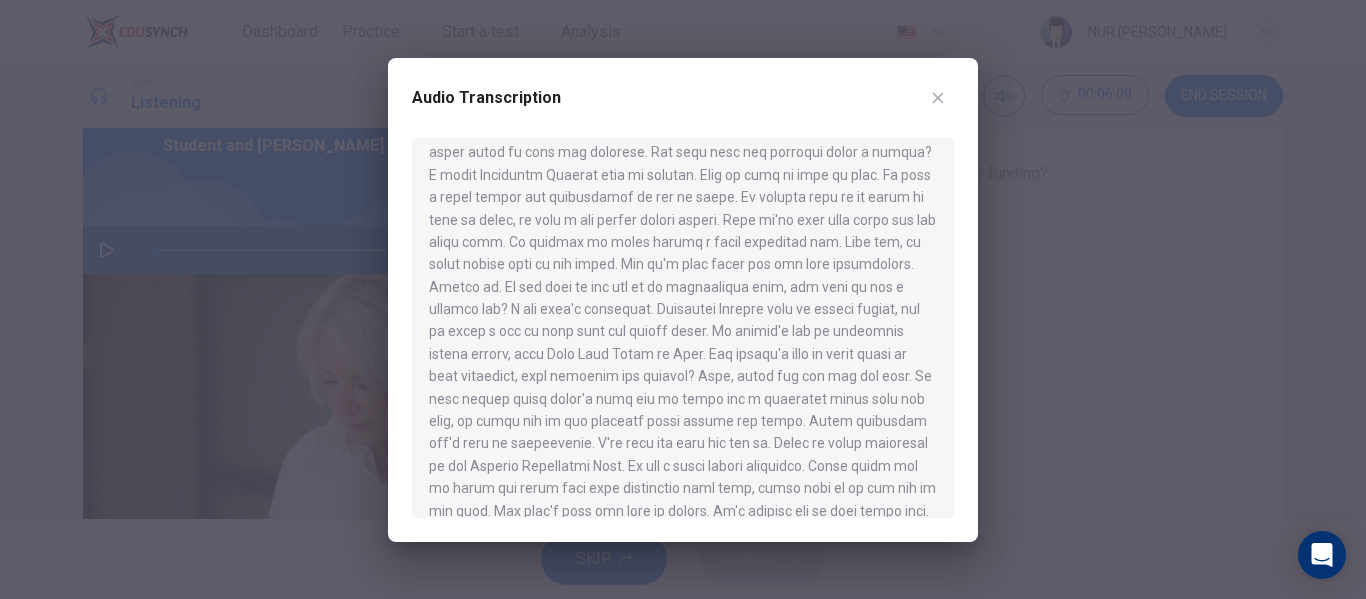 click 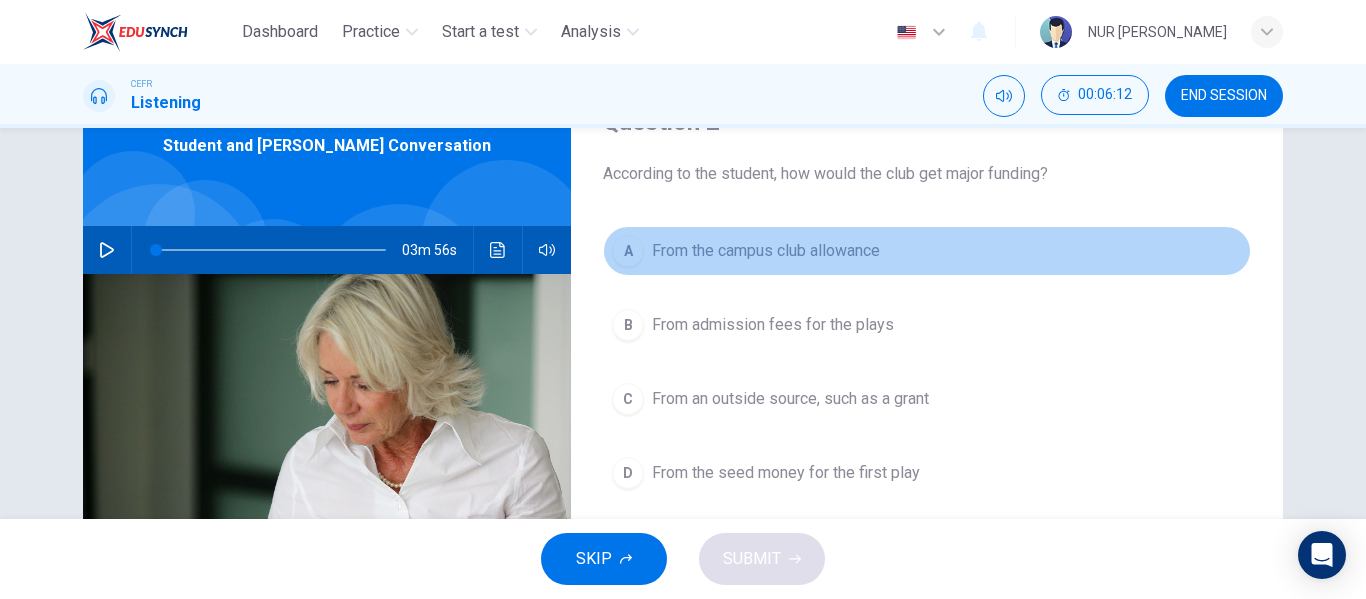 click on "A From the campus club allowance" at bounding box center [927, 251] 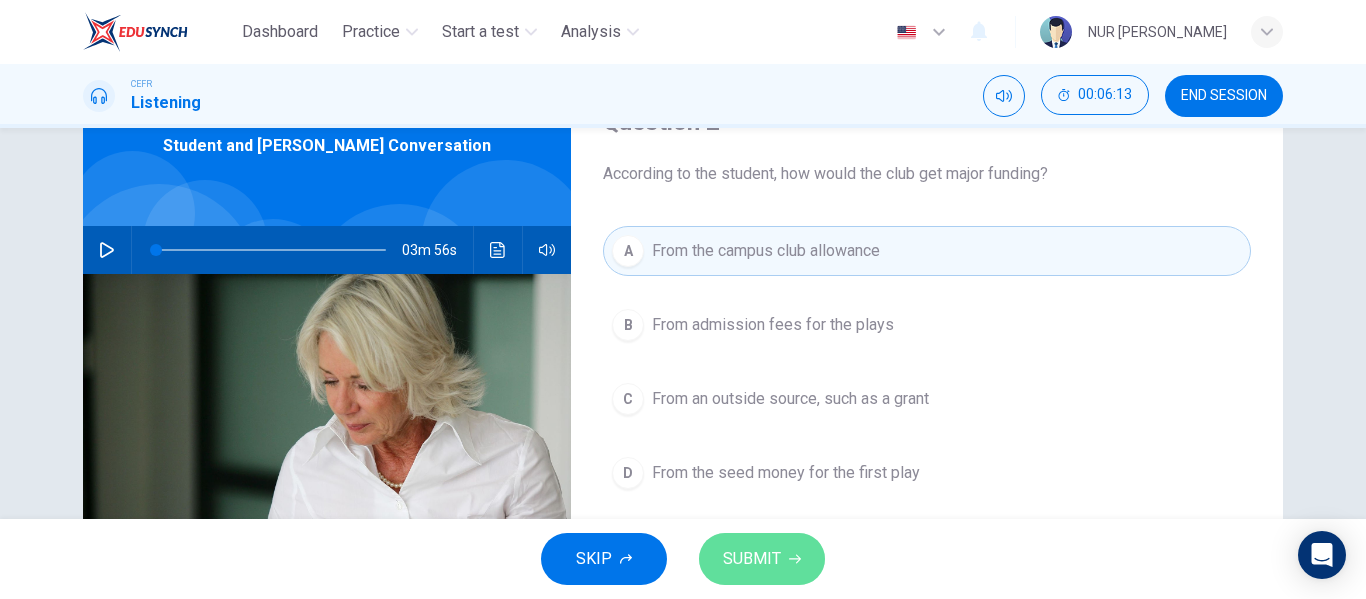 click on "SUBMIT" at bounding box center [752, 559] 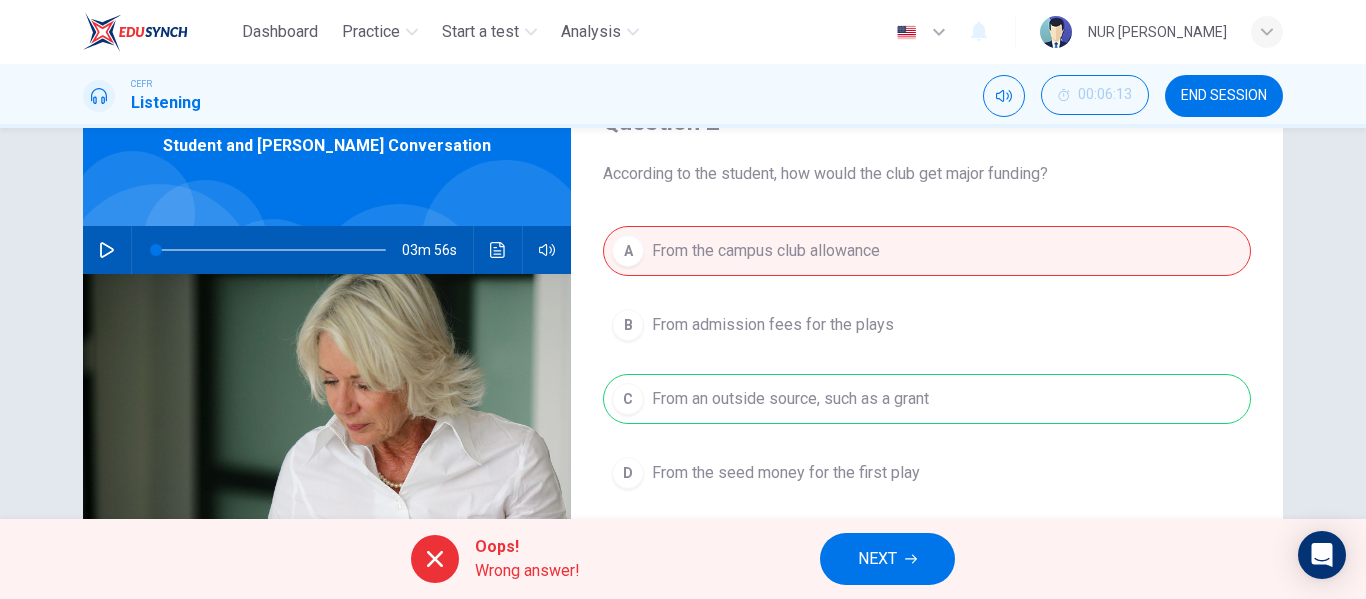 click on "NEXT" at bounding box center (877, 559) 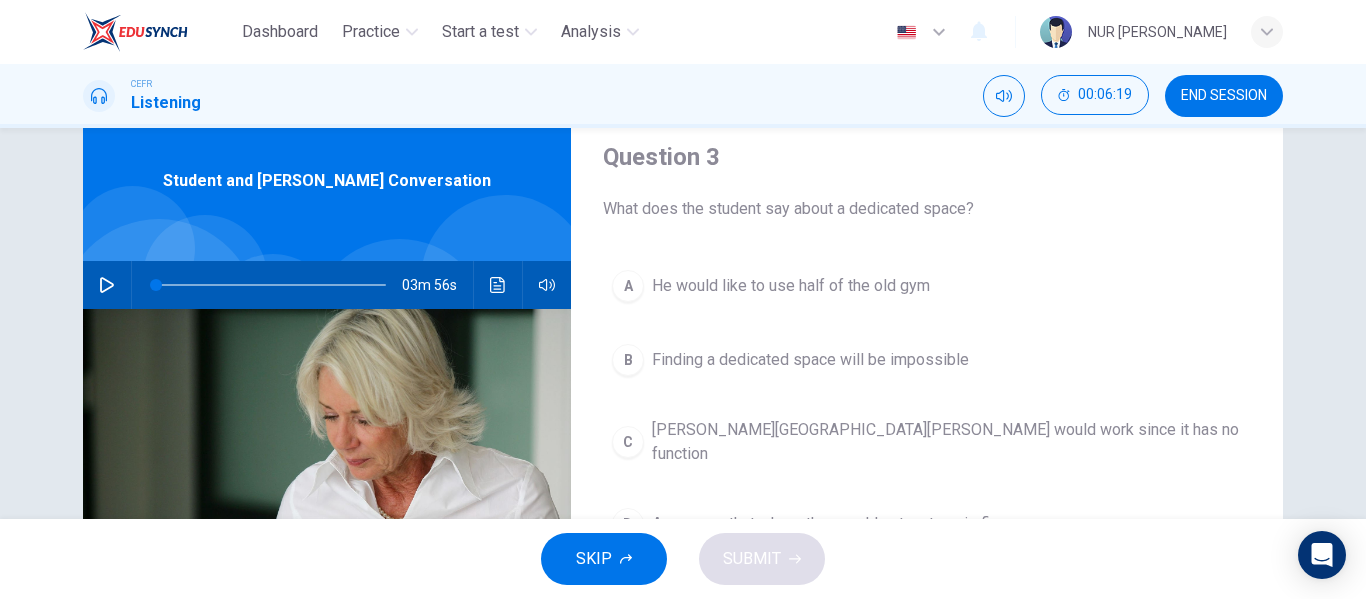 scroll, scrollTop: 102, scrollLeft: 0, axis: vertical 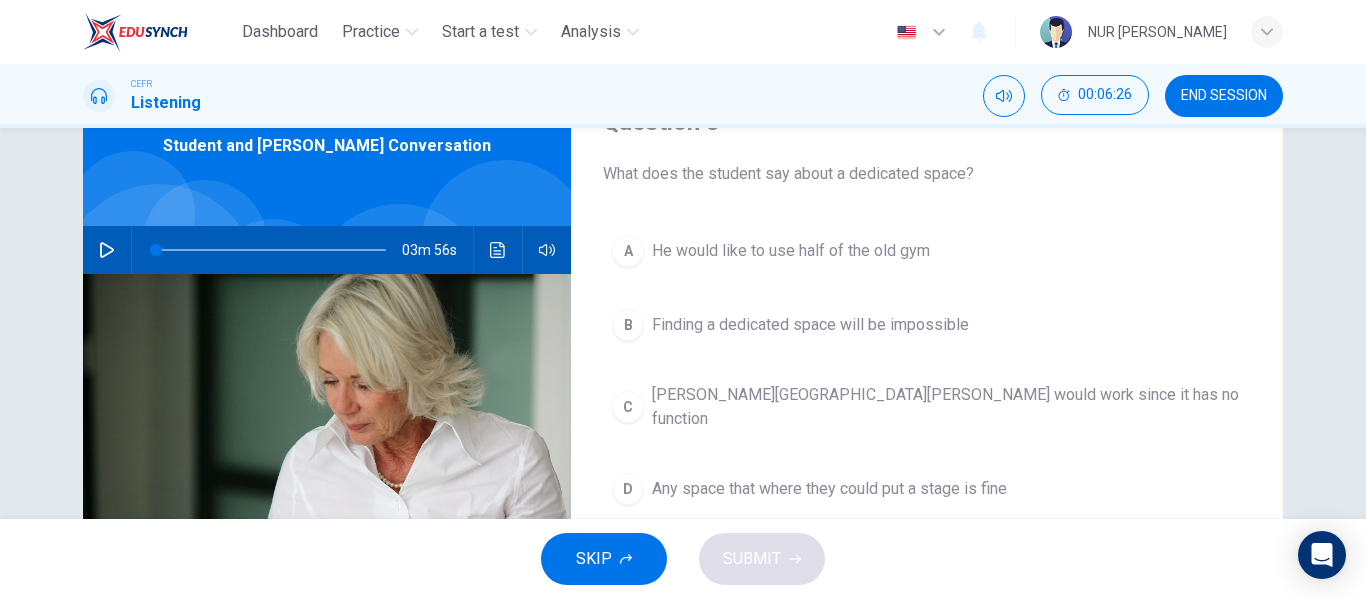 click on "A He would like to use half of the old gym" at bounding box center [927, 251] 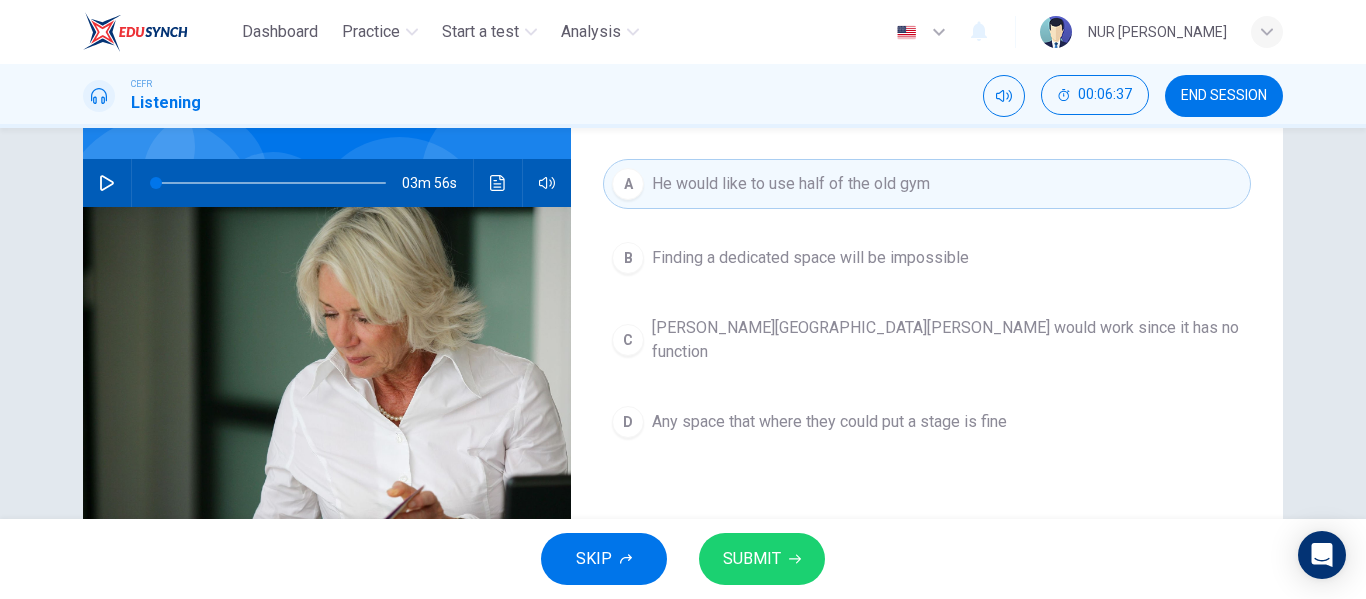 scroll, scrollTop: 202, scrollLeft: 0, axis: vertical 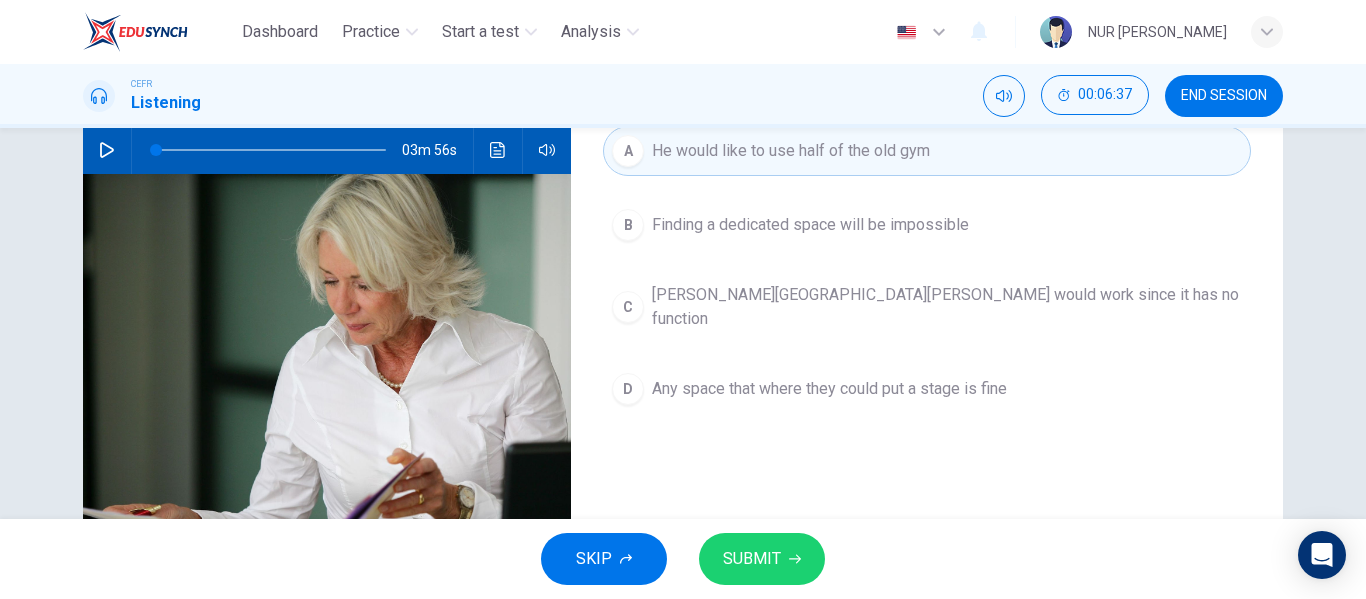 click on "SUBMIT" at bounding box center [762, 559] 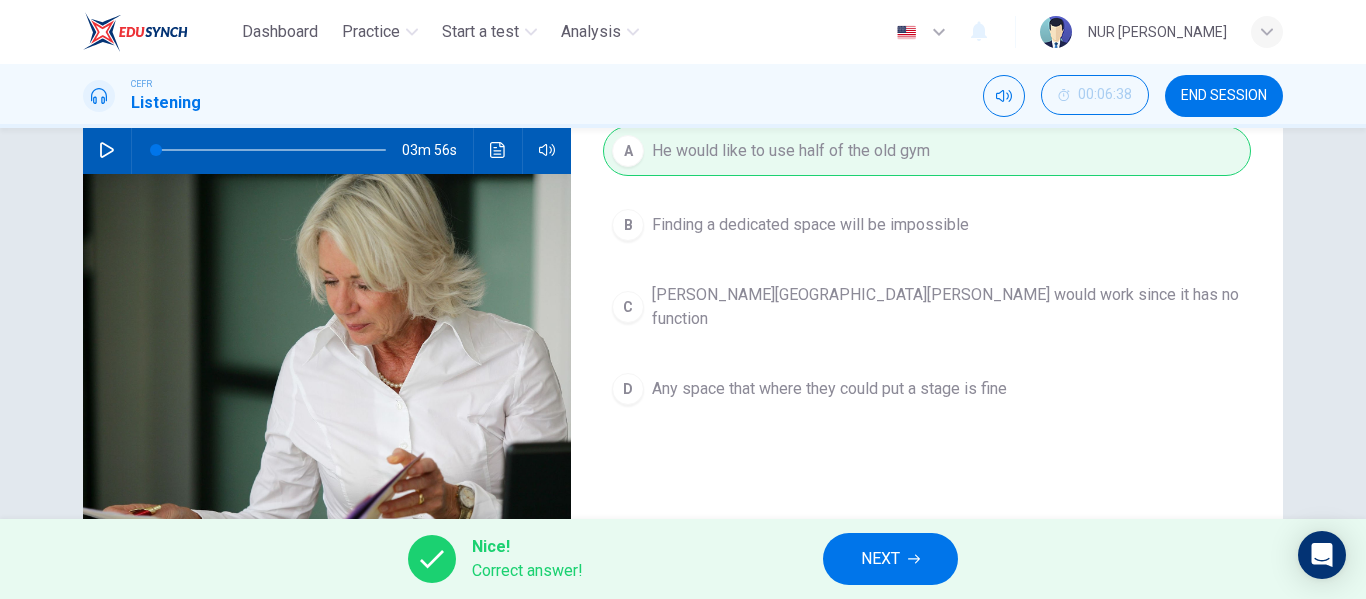 click on "NEXT" at bounding box center [890, 559] 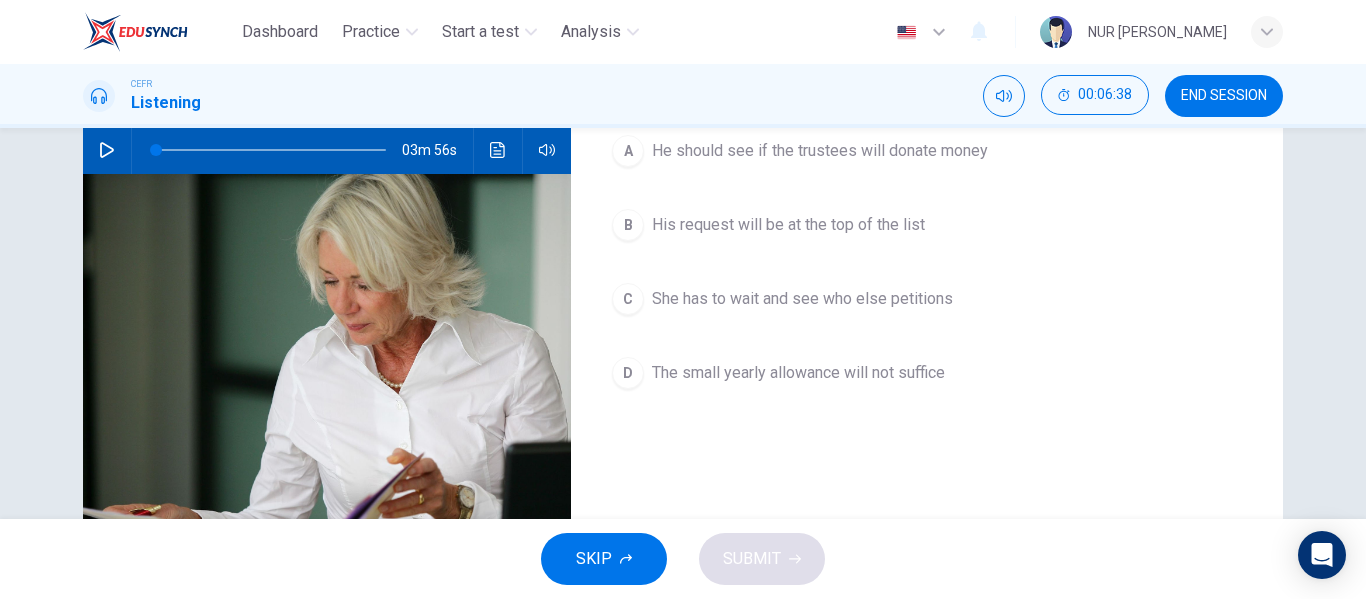scroll, scrollTop: 102, scrollLeft: 0, axis: vertical 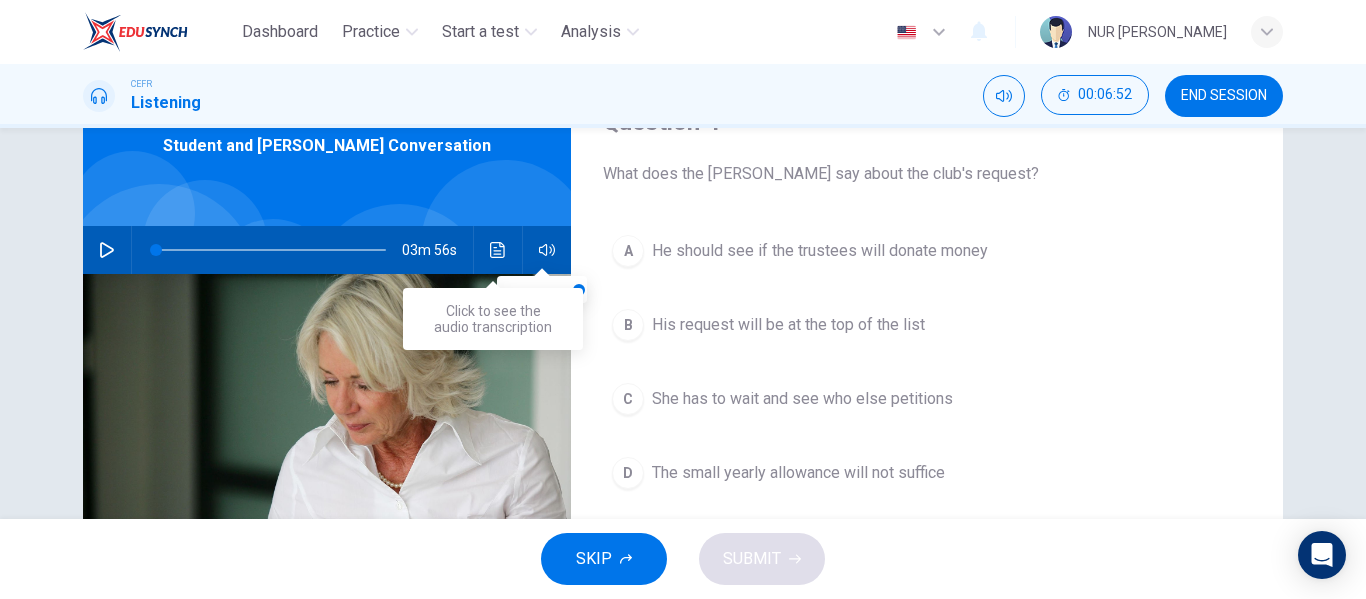 click 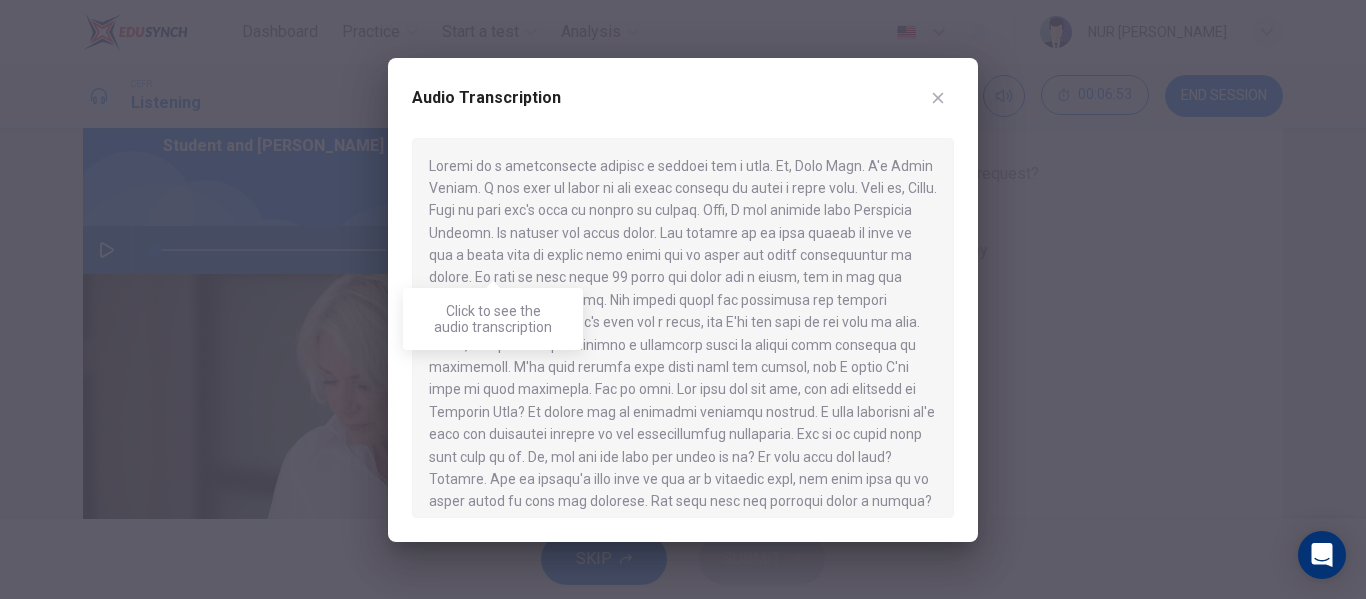 scroll, scrollTop: 549, scrollLeft: 0, axis: vertical 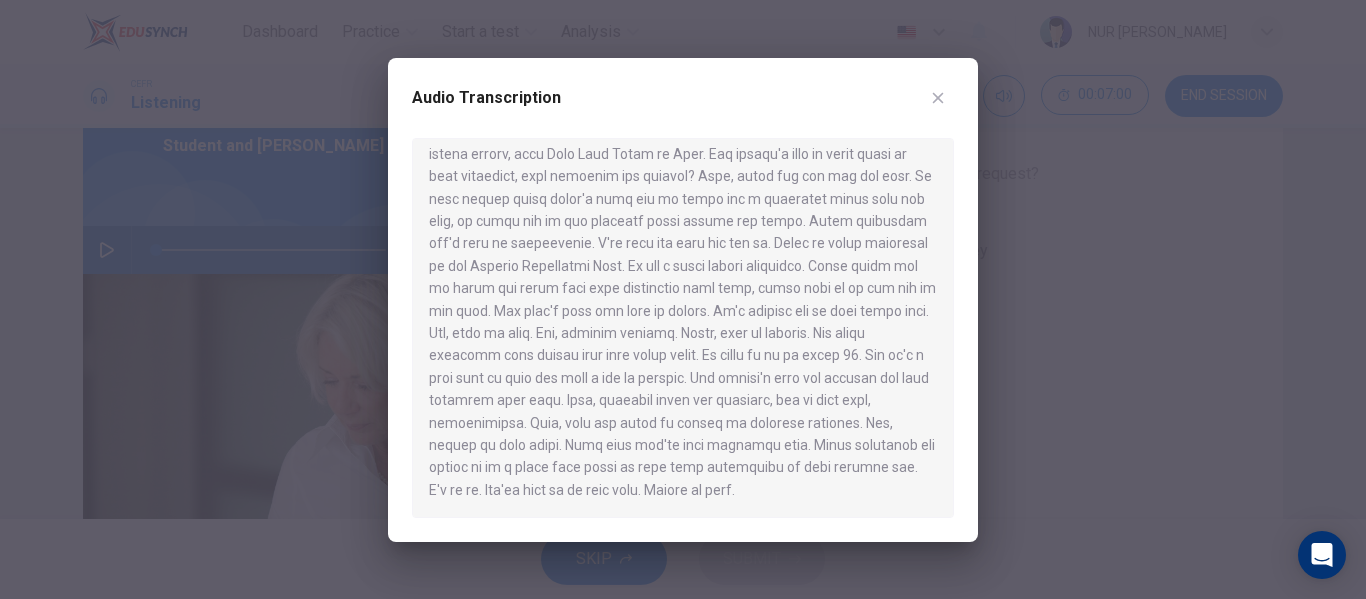 click at bounding box center [938, 98] 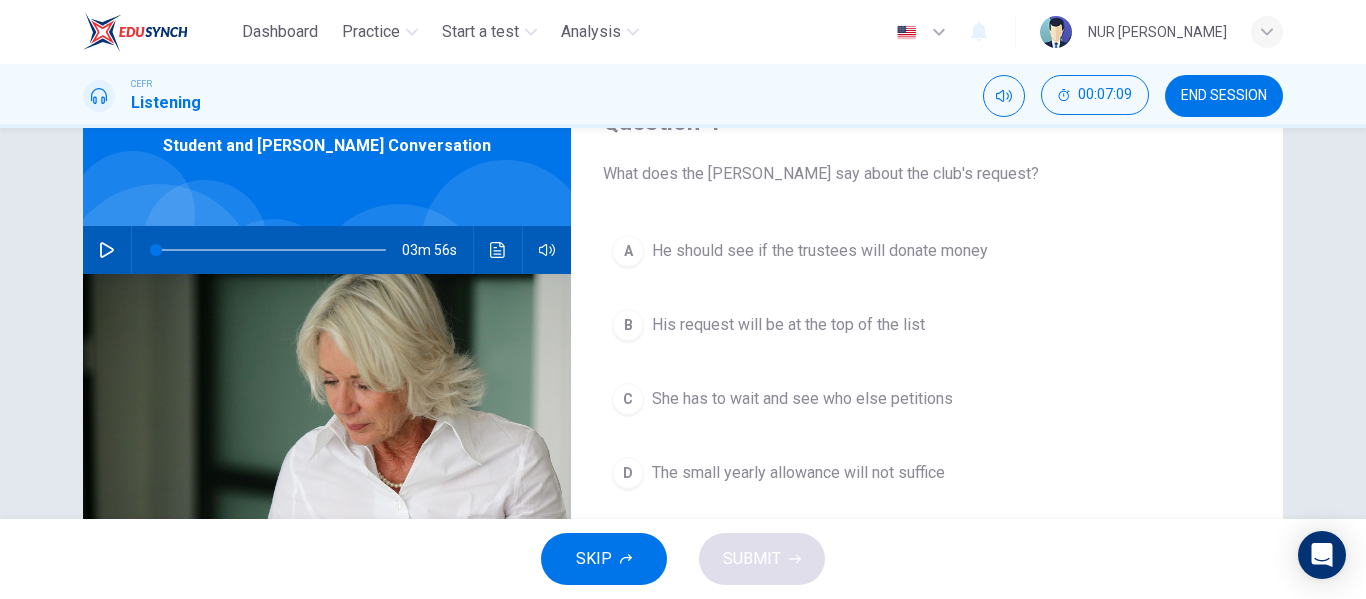 click on "D The small yearly allowance will not suffice" at bounding box center (927, 473) 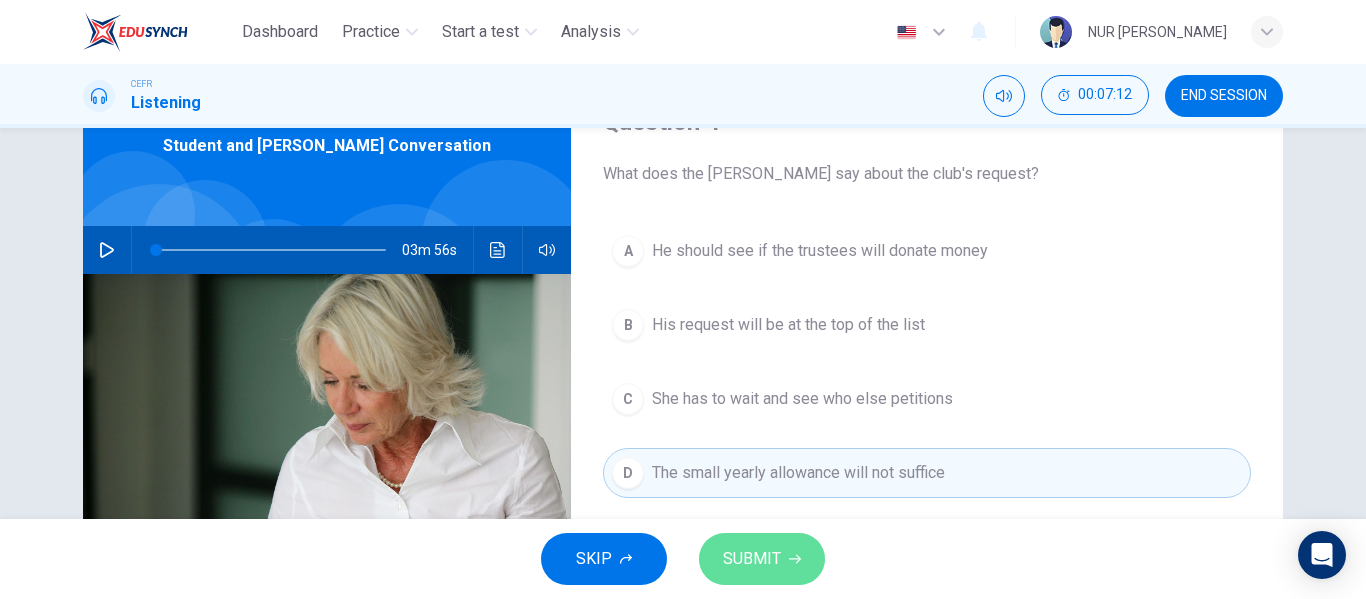 click on "SUBMIT" at bounding box center (762, 559) 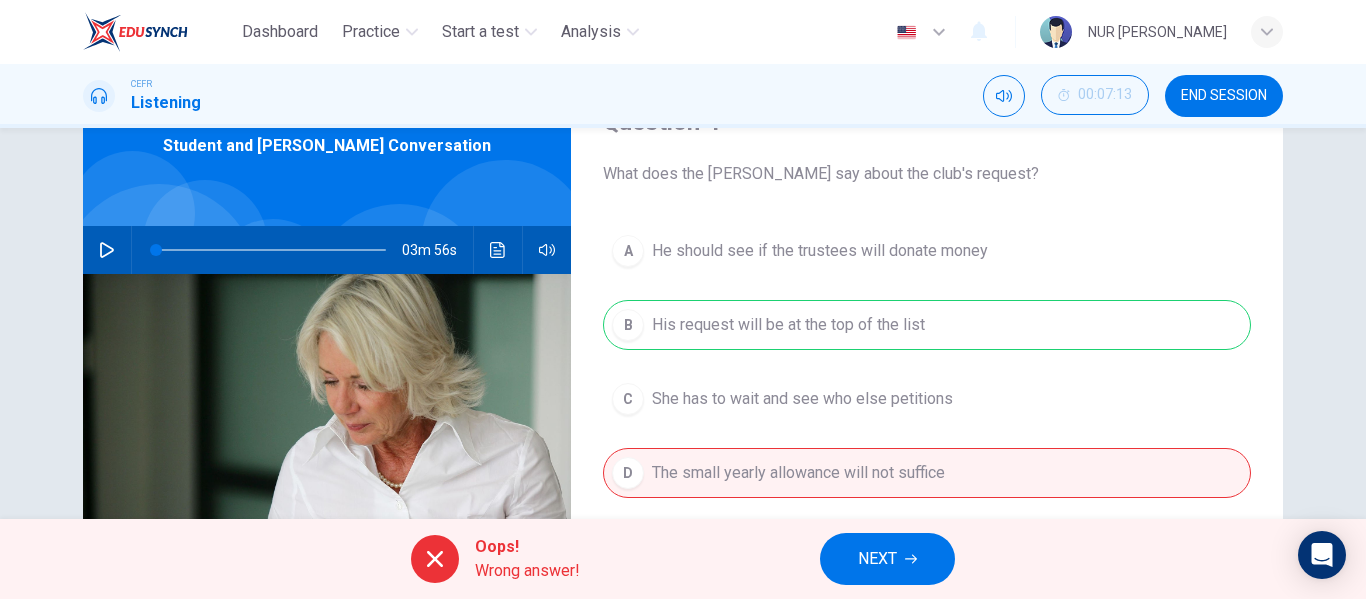 click on "NEXT" at bounding box center (887, 559) 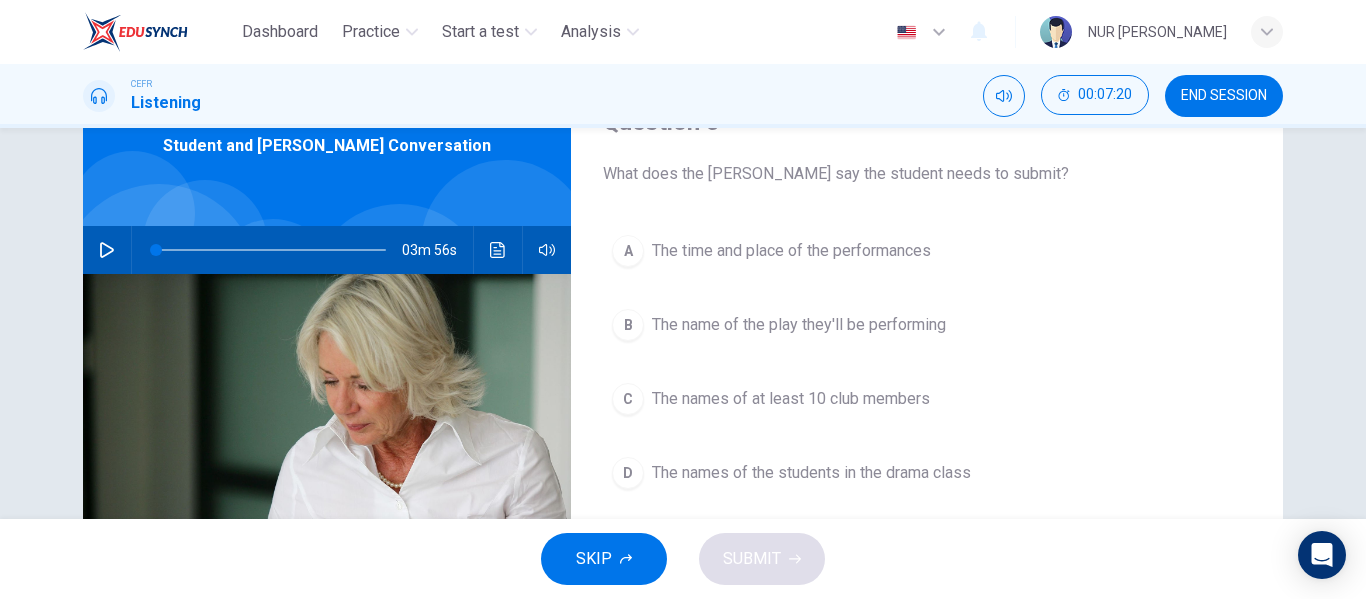 click on "The names of at least 10 club members" at bounding box center [791, 399] 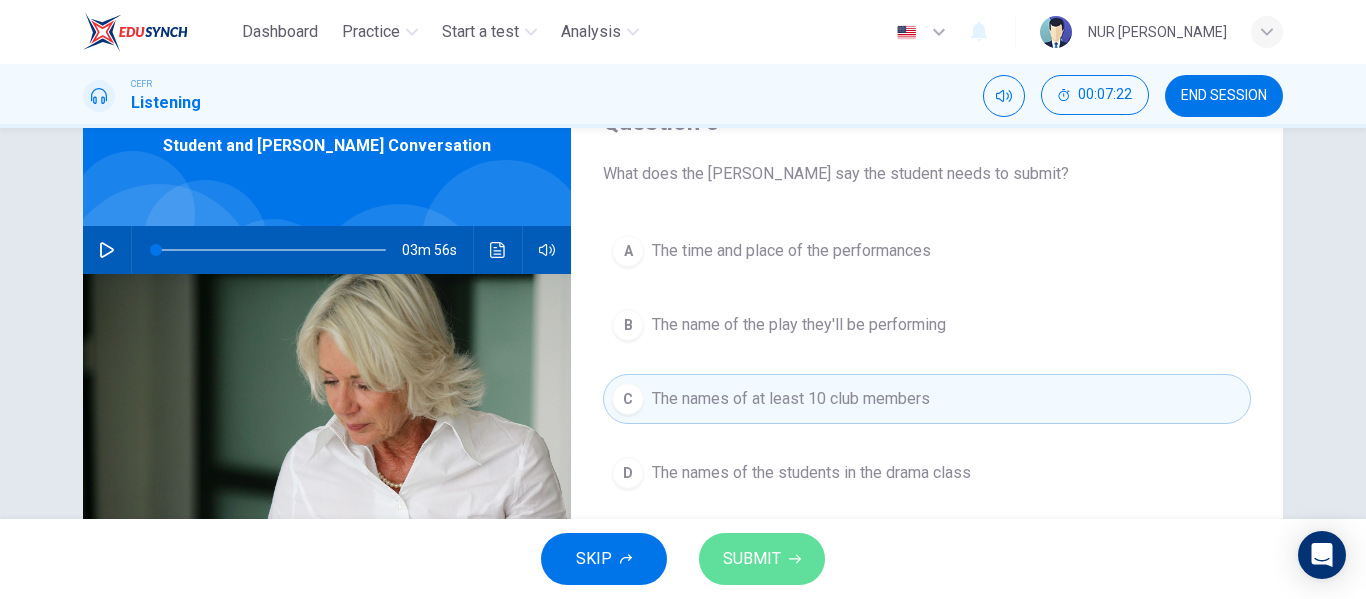click on "SUBMIT" at bounding box center [752, 559] 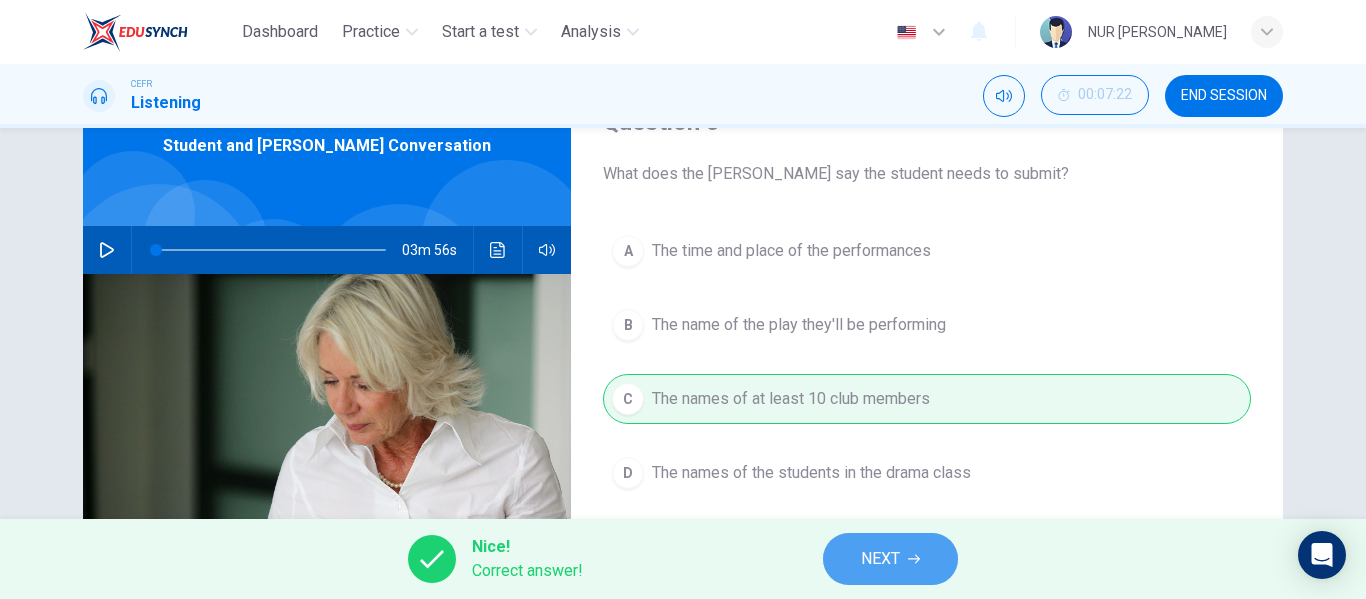 click on "NEXT" at bounding box center [890, 559] 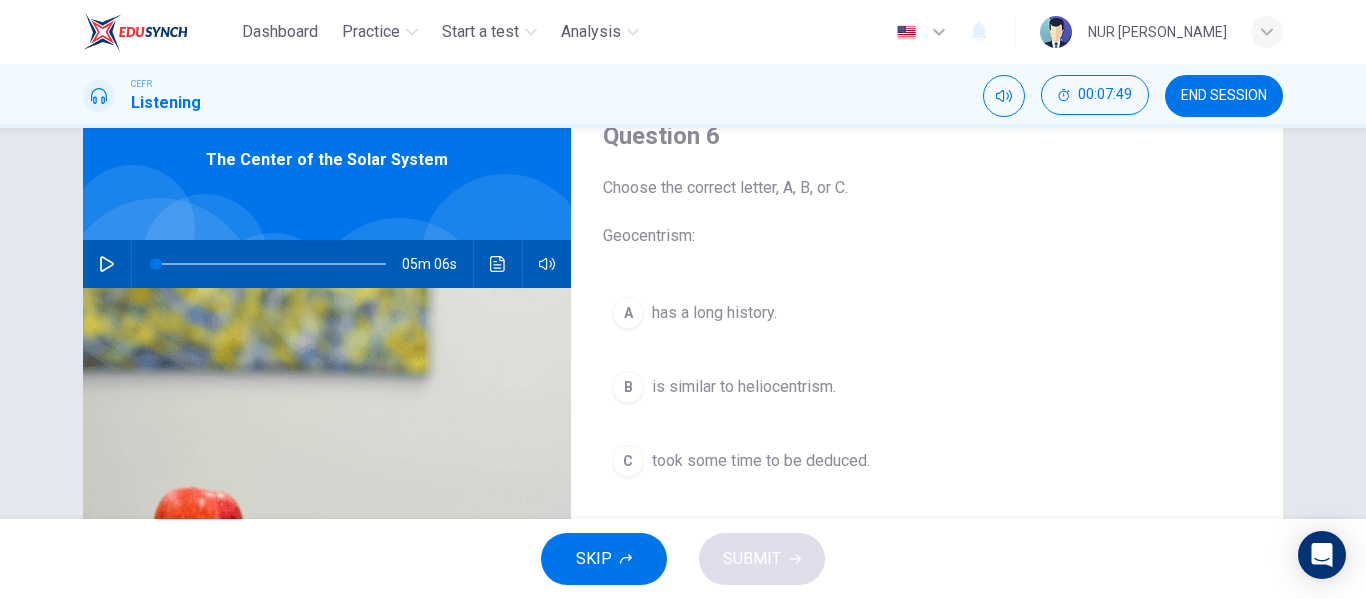 scroll, scrollTop: 84, scrollLeft: 0, axis: vertical 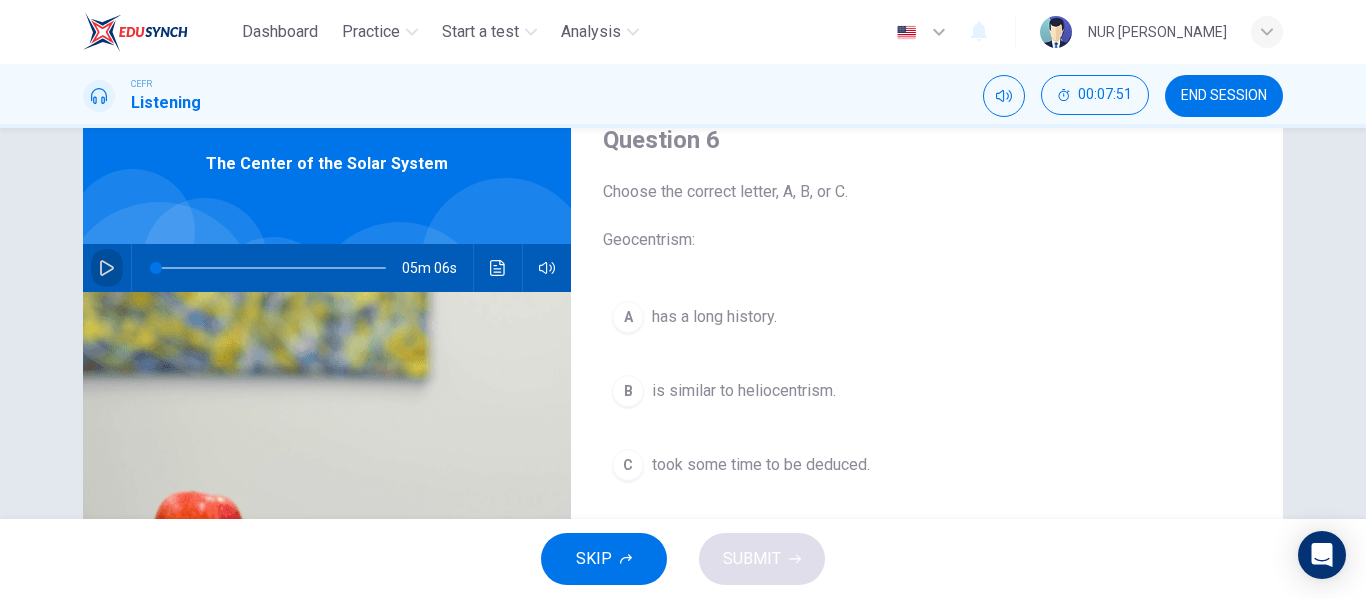 click at bounding box center (107, 268) 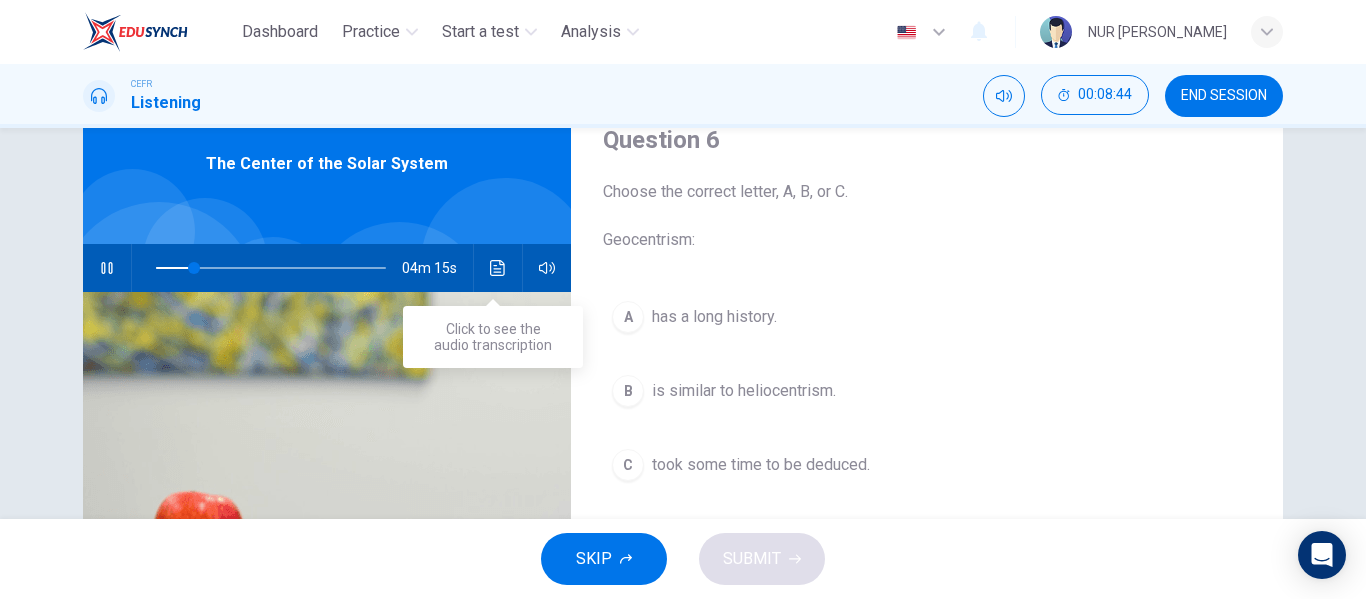 click at bounding box center (498, 268) 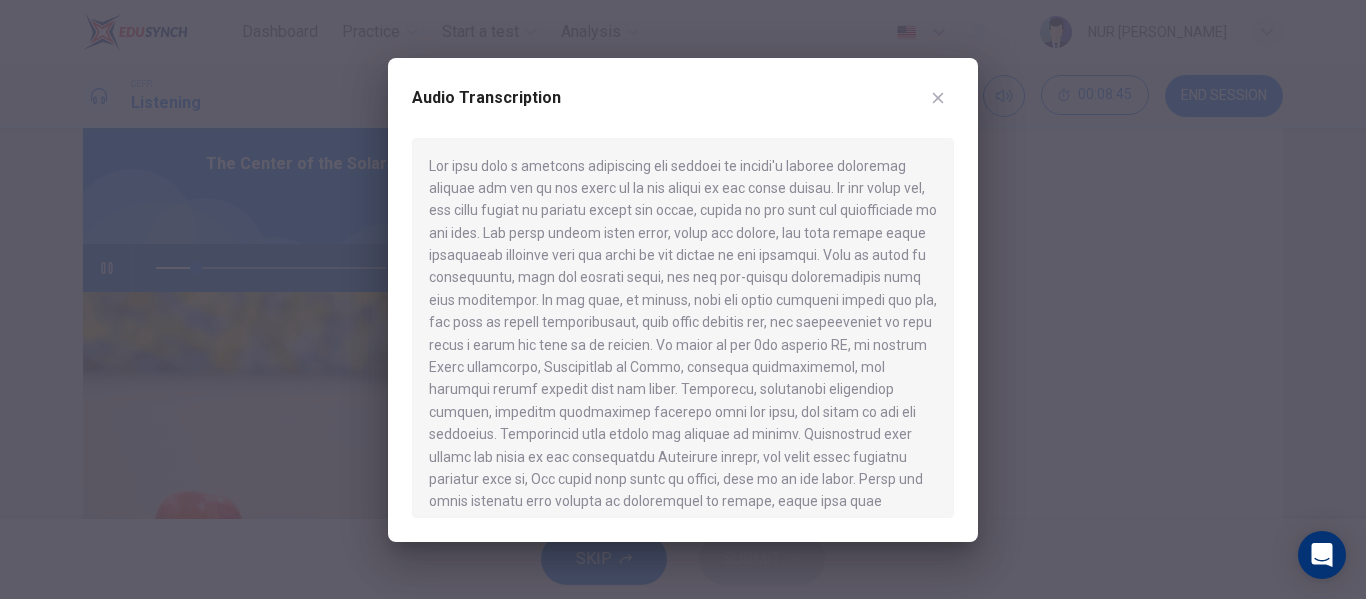 click 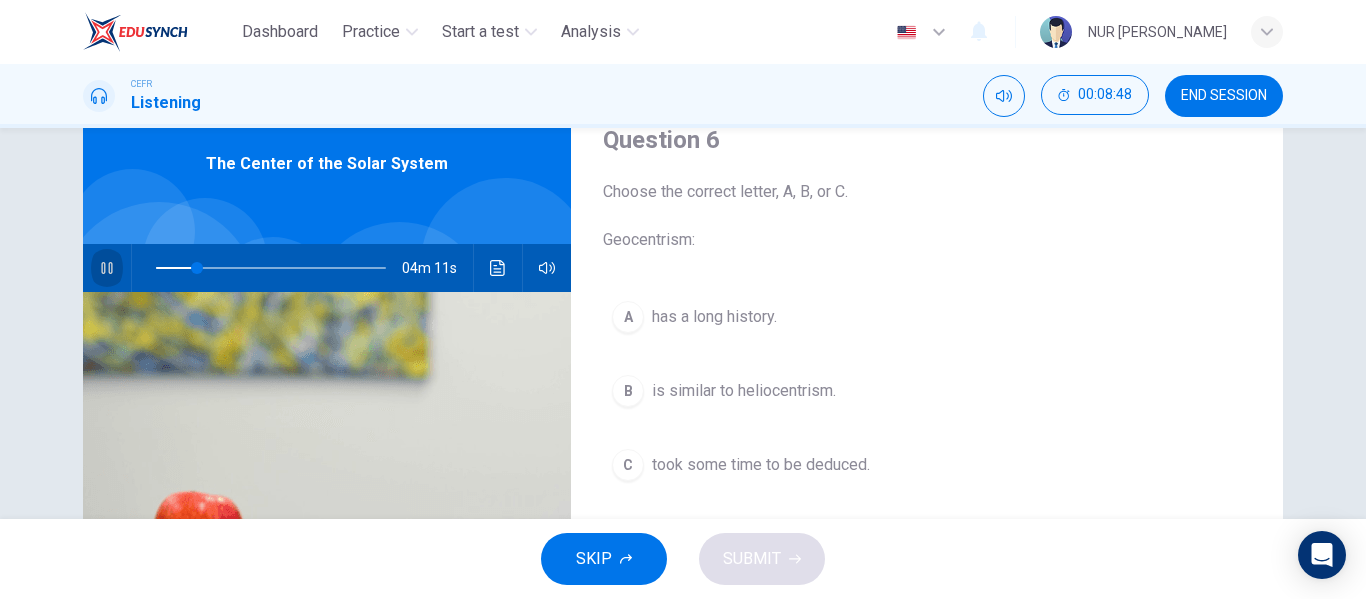 click at bounding box center [107, 268] 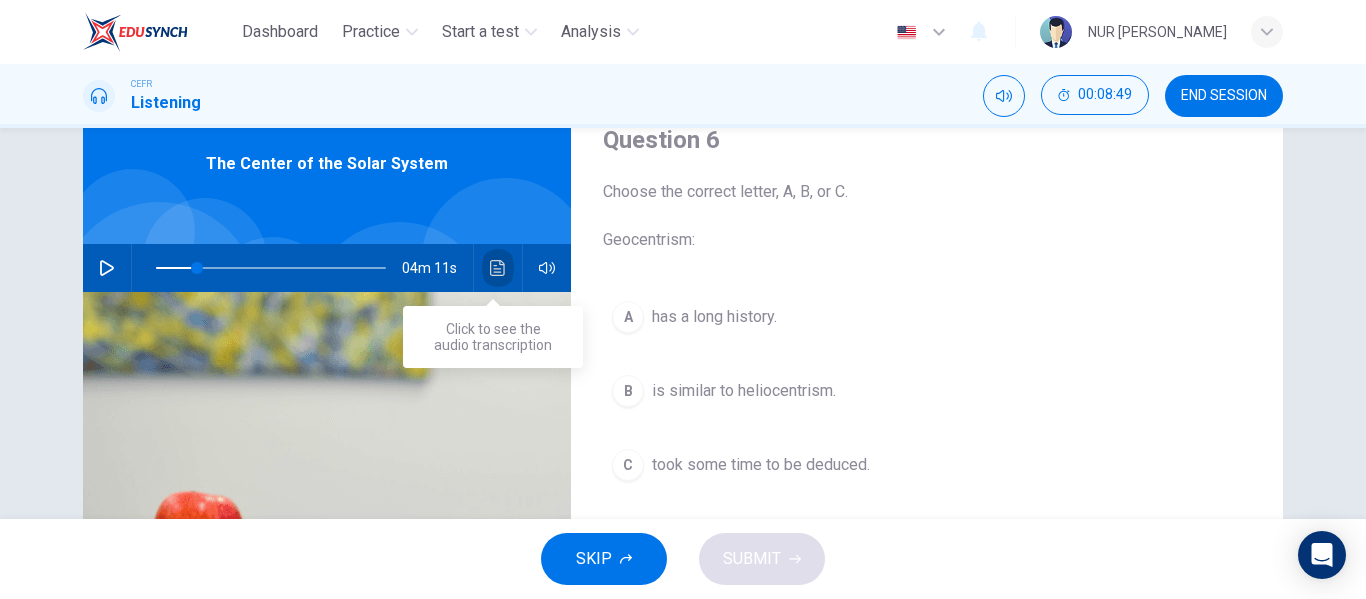 click 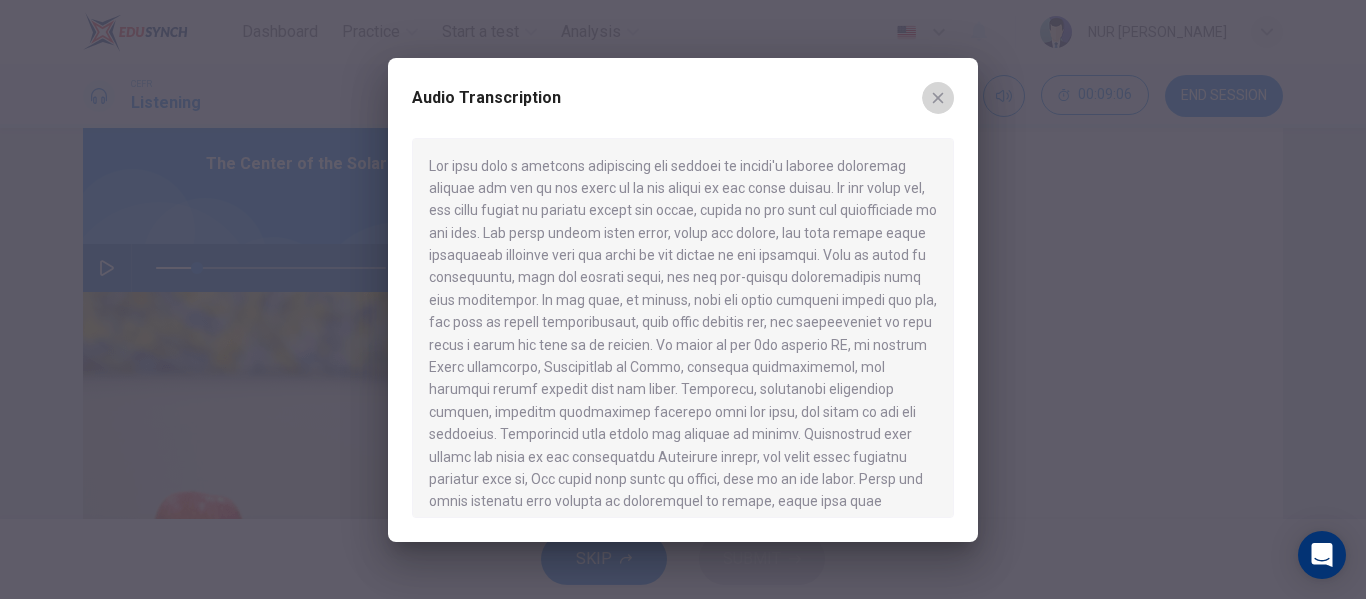 click 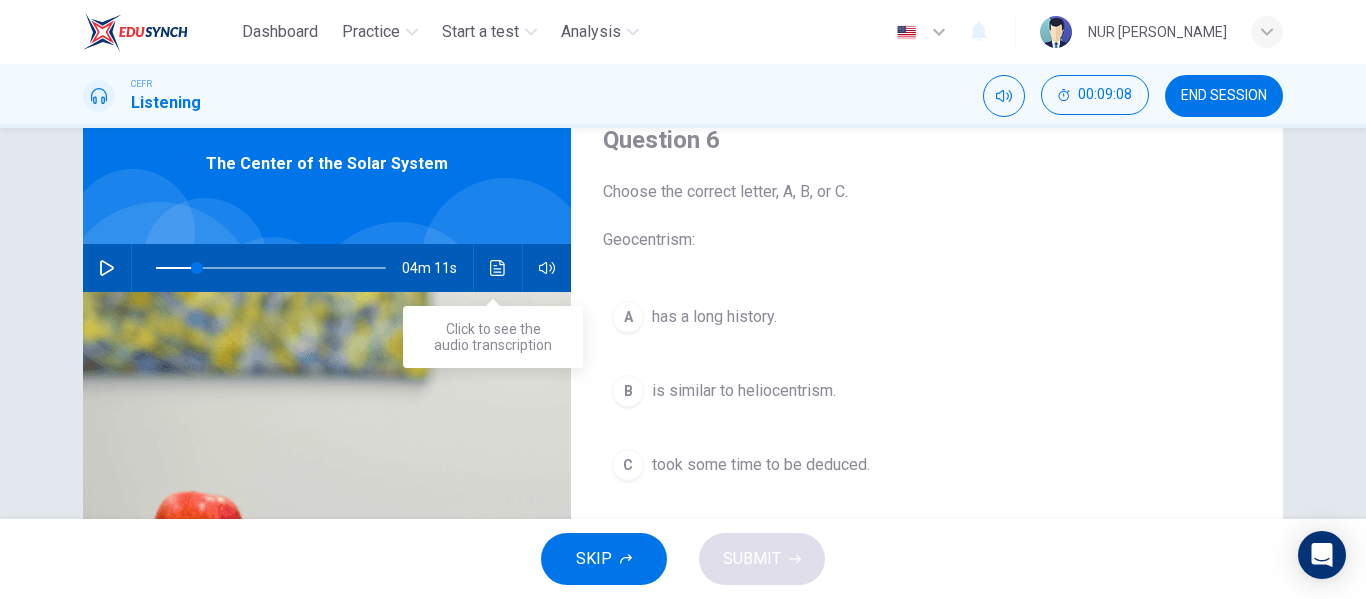 click at bounding box center [498, 268] 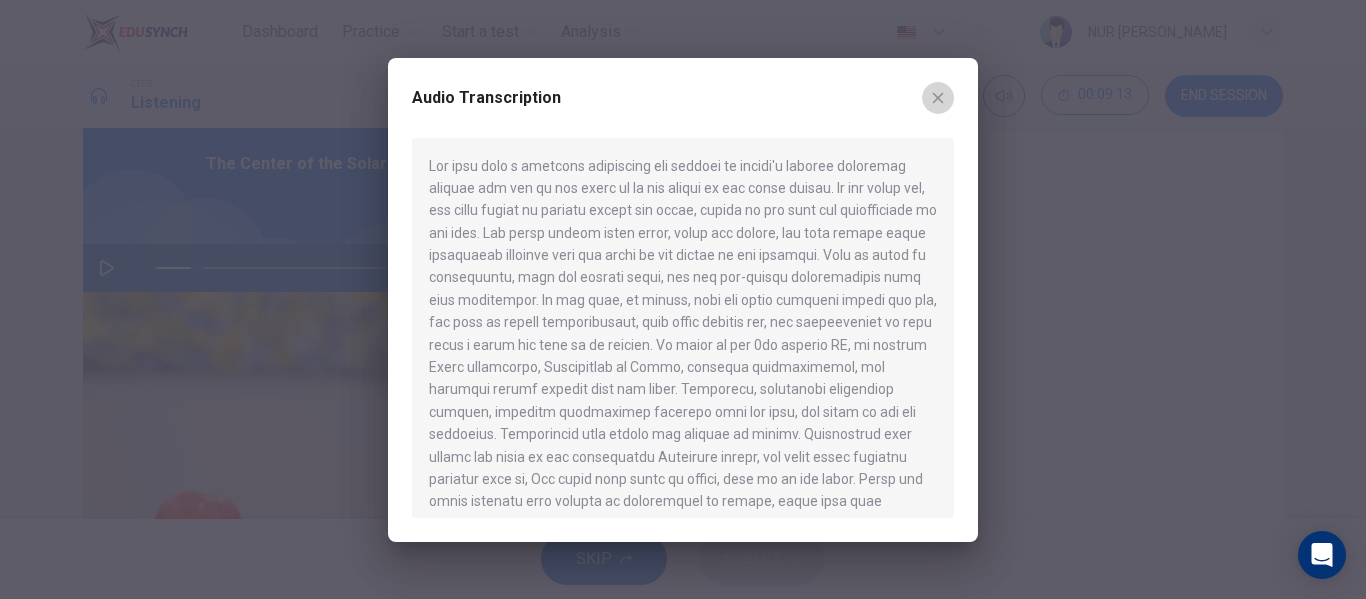 click at bounding box center (938, 98) 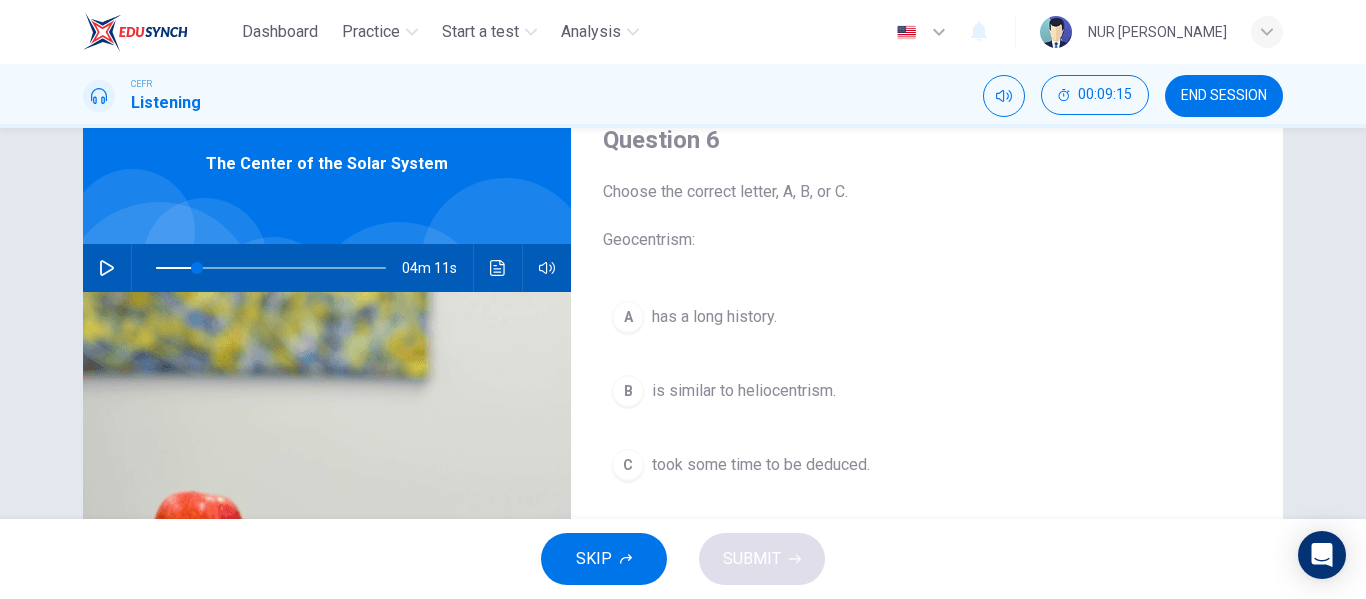 click on "took some time to be deduced." at bounding box center [761, 465] 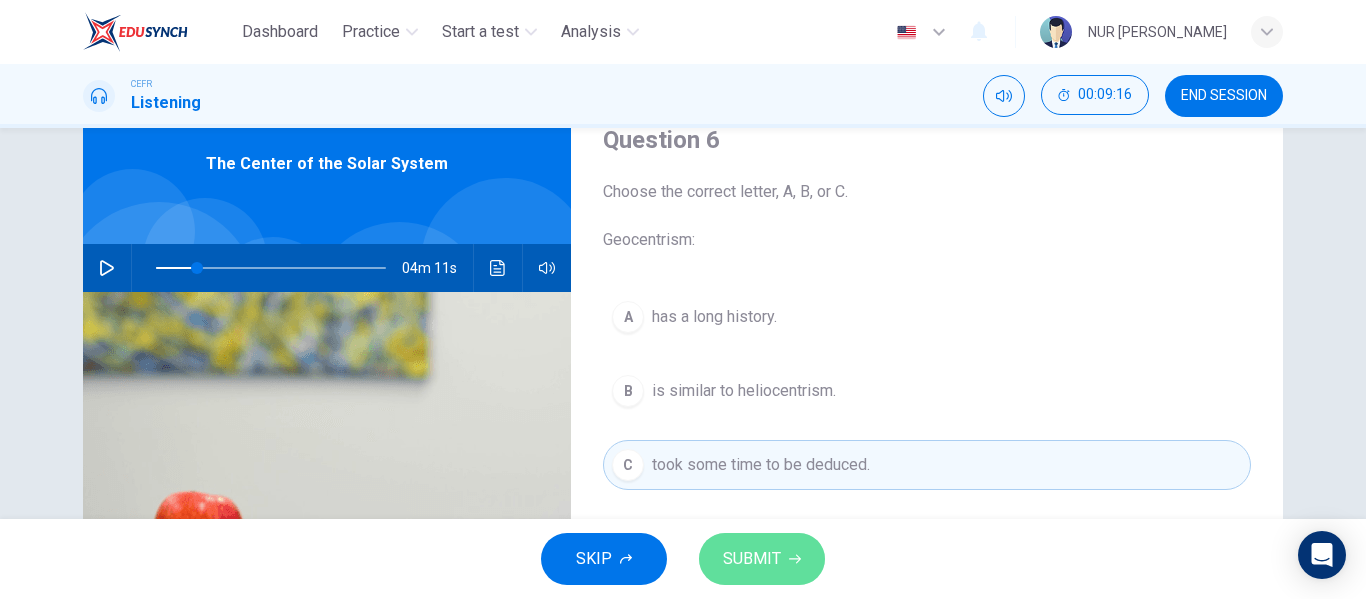 click on "SUBMIT" at bounding box center (752, 559) 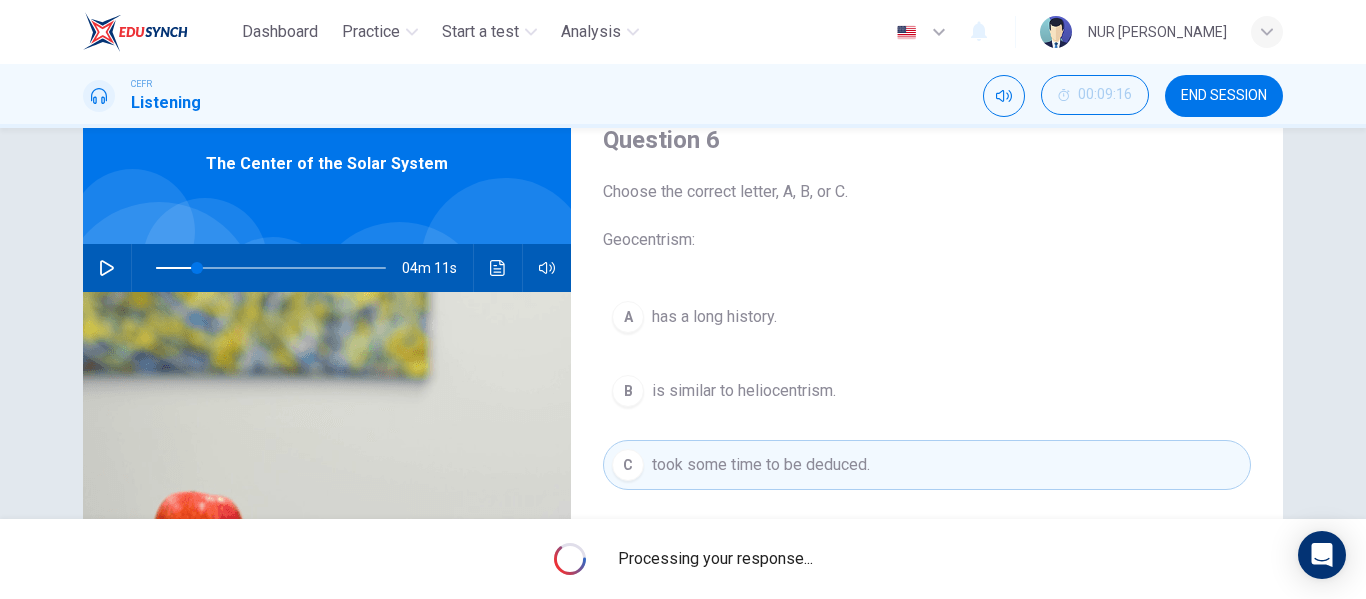 type on "18" 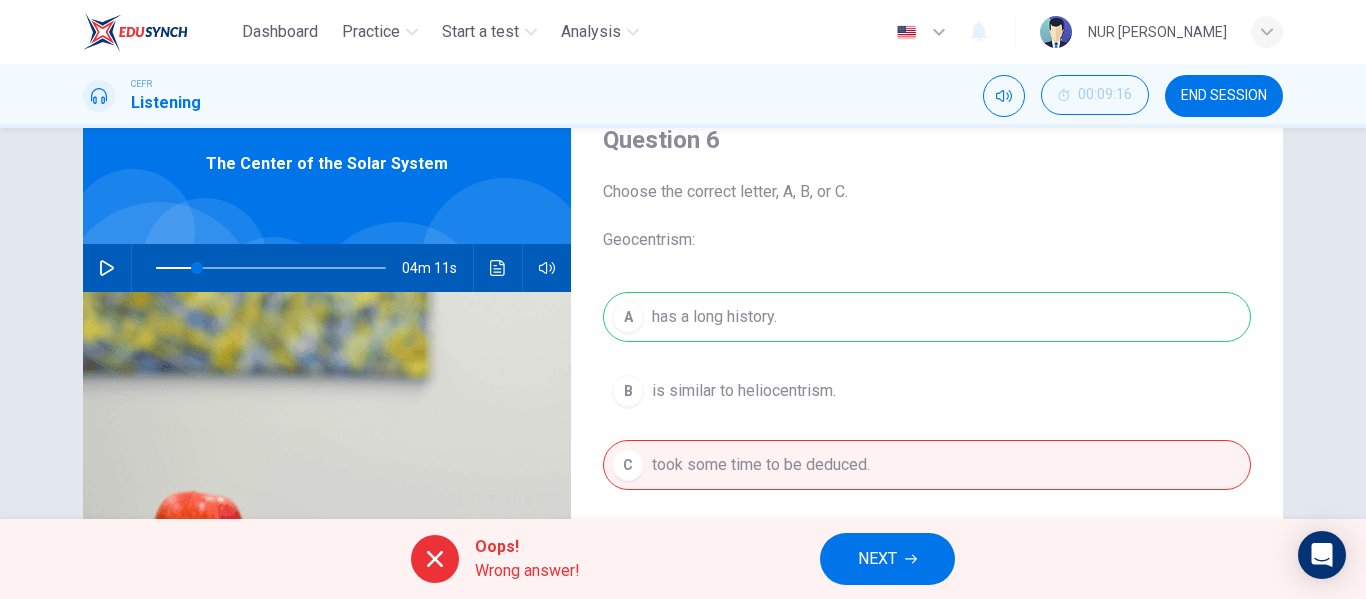 scroll, scrollTop: 0, scrollLeft: 0, axis: both 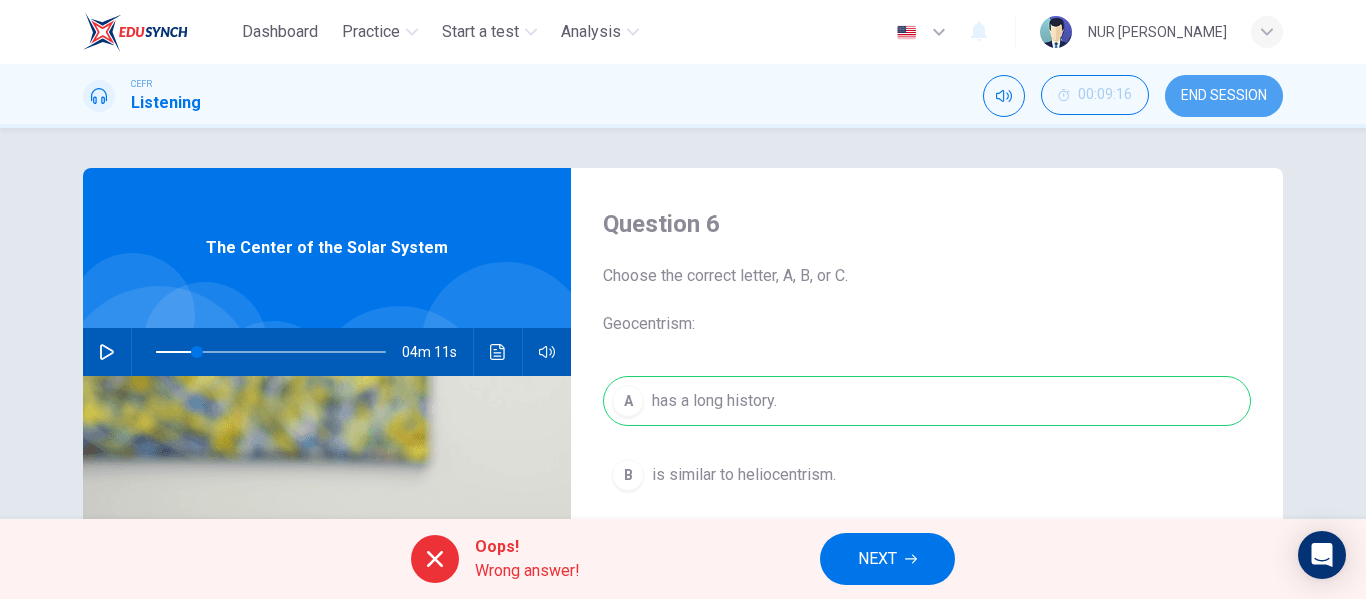 click on "END SESSION" at bounding box center (1224, 96) 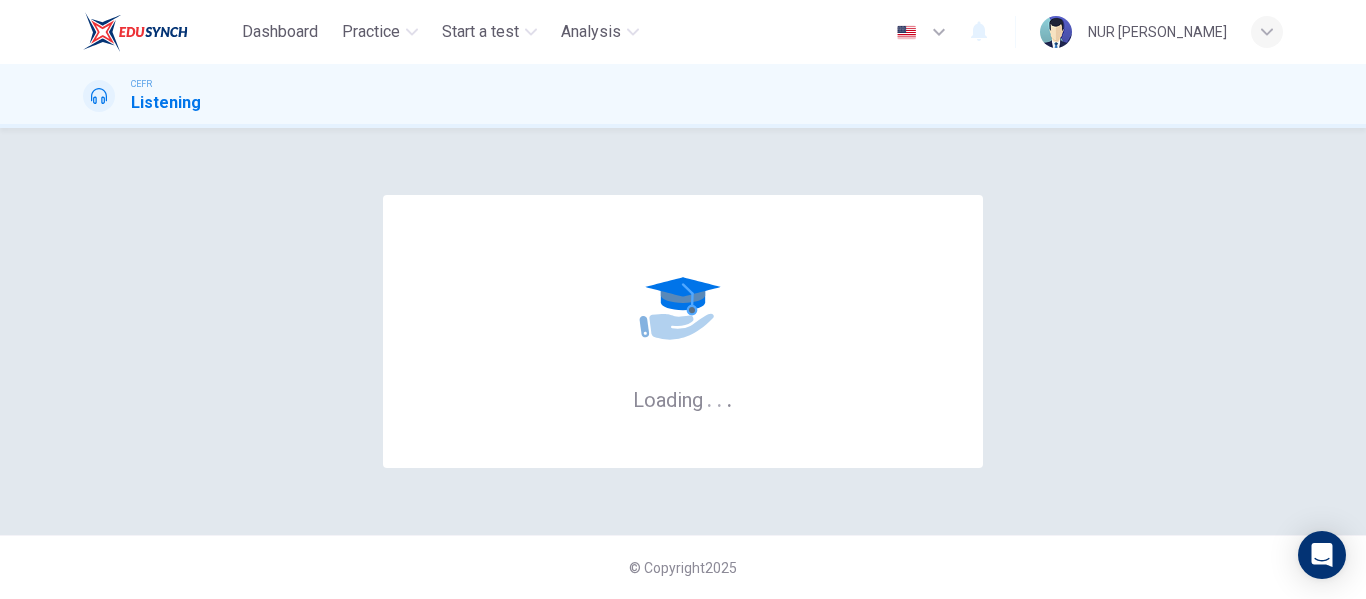 scroll, scrollTop: 0, scrollLeft: 0, axis: both 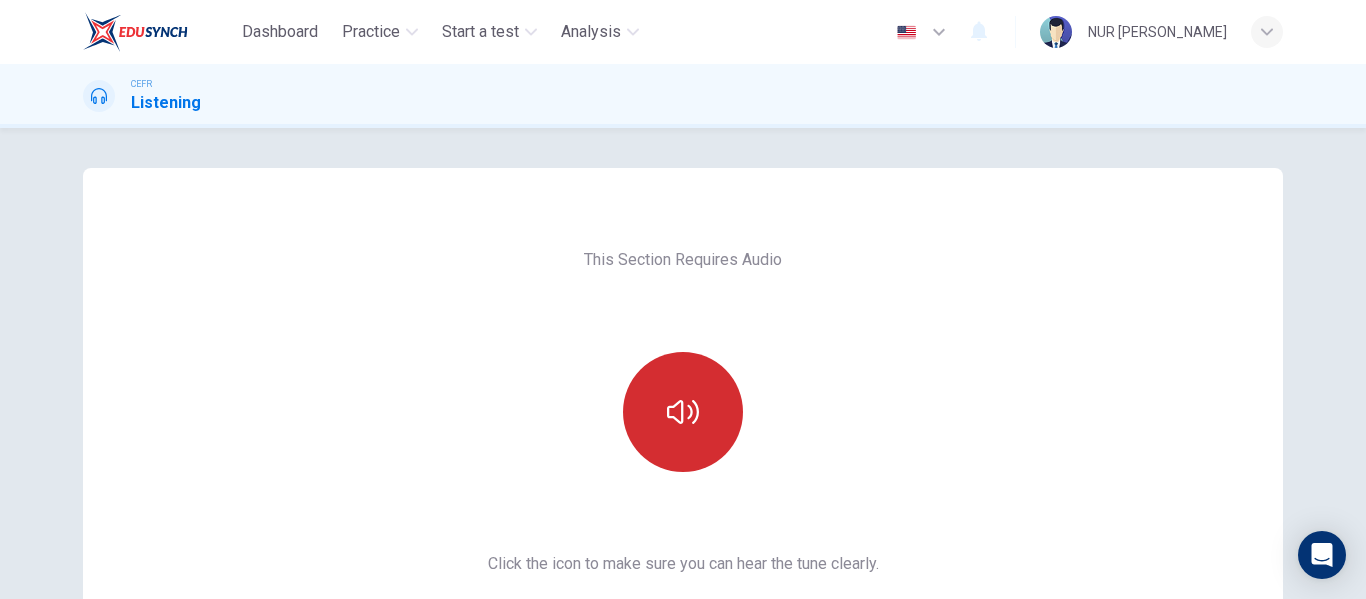 click at bounding box center [683, 412] 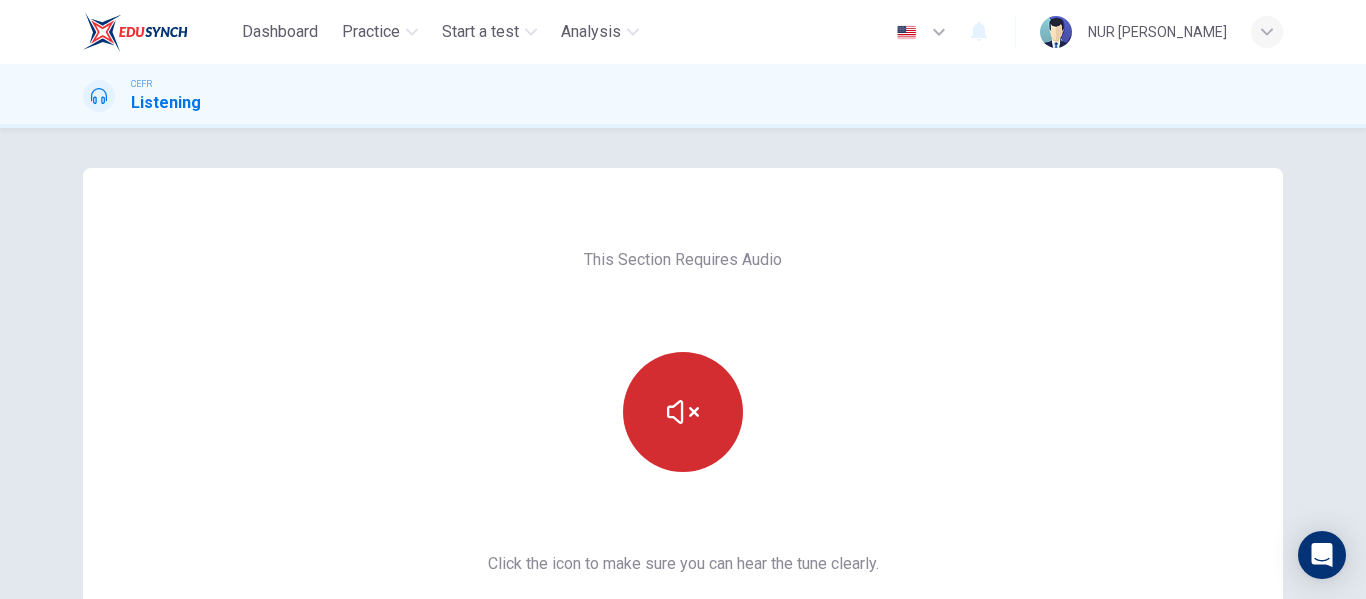 scroll, scrollTop: 130, scrollLeft: 0, axis: vertical 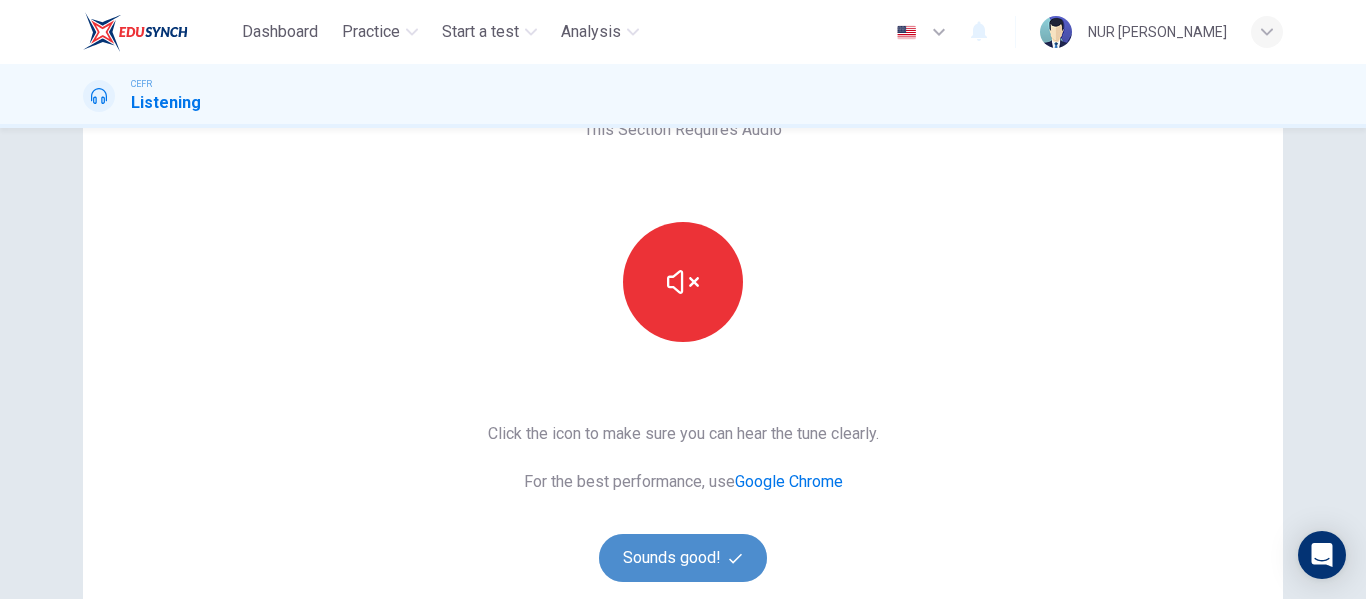 click on "Sounds good!" at bounding box center (683, 558) 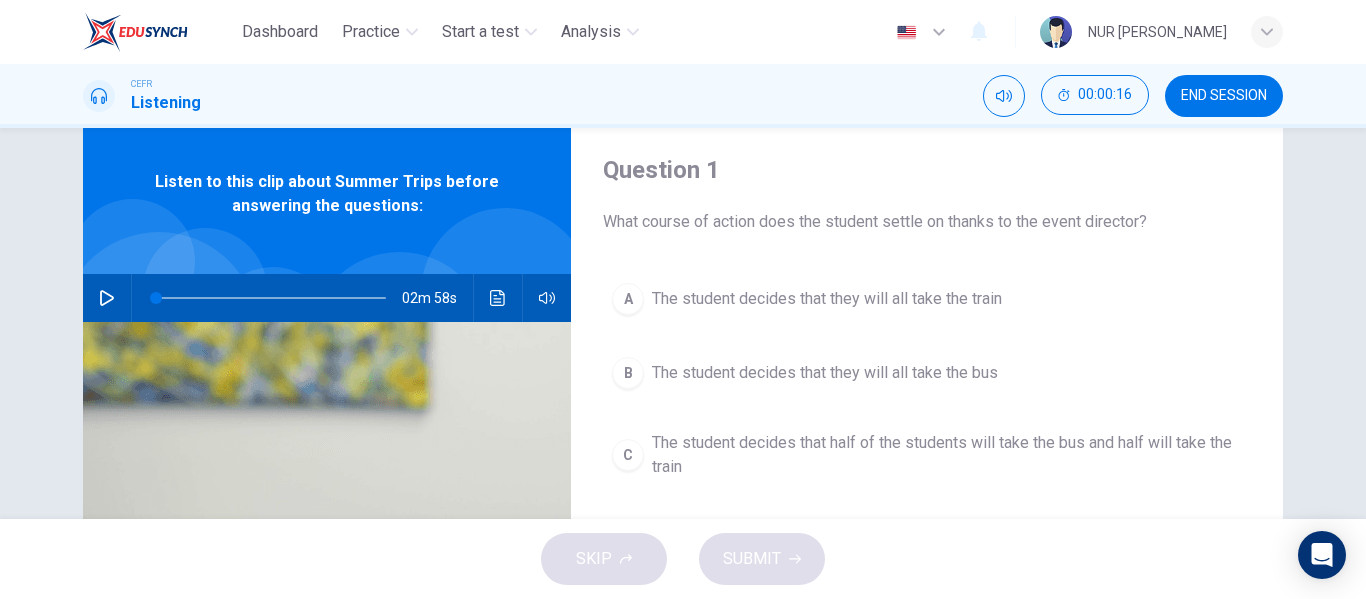 scroll, scrollTop: 53, scrollLeft: 0, axis: vertical 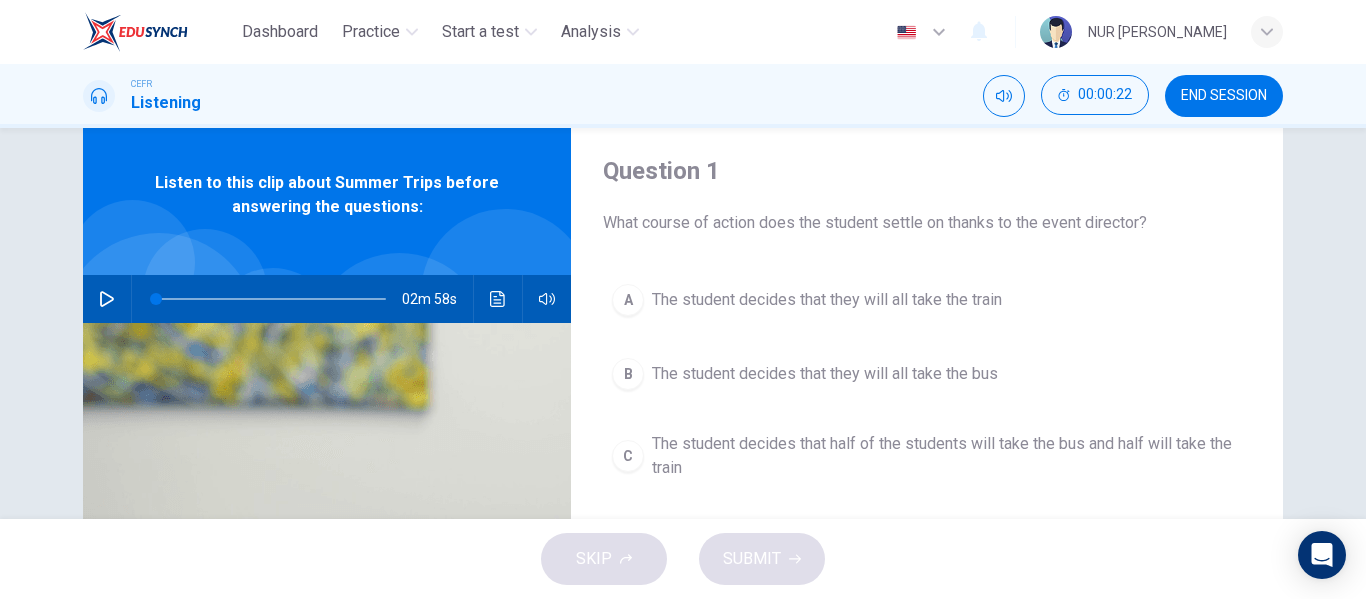 click 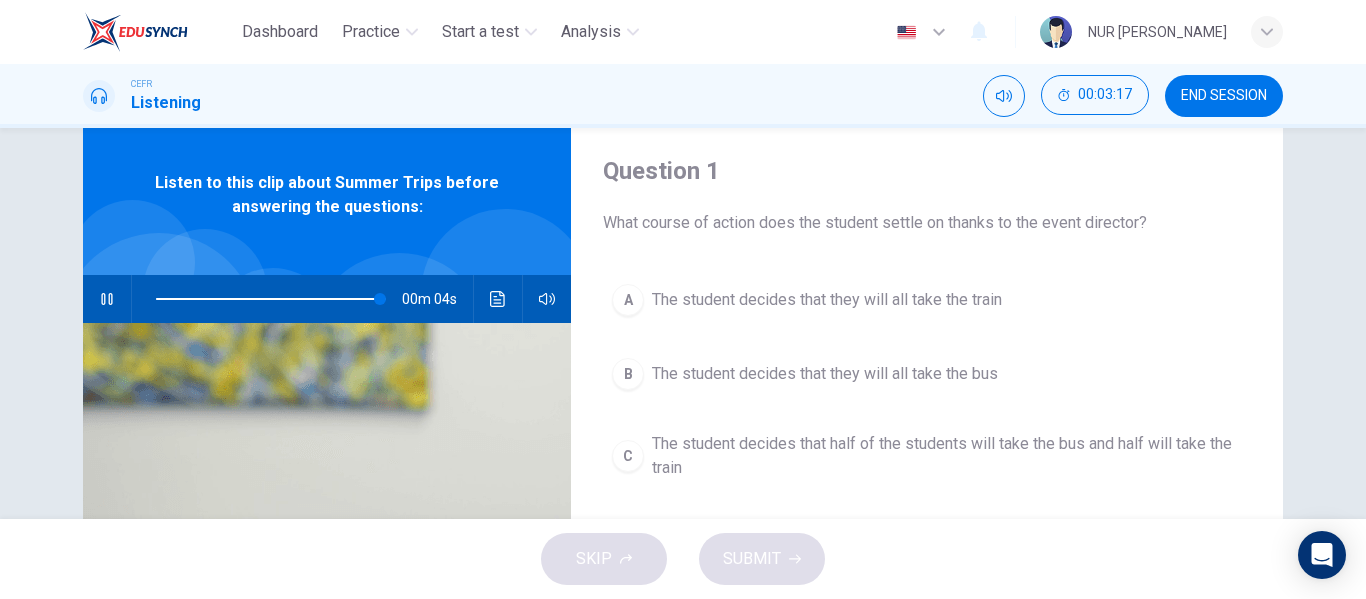 click on "The student decides that half of the students will take the bus and half will take the train" at bounding box center (947, 456) 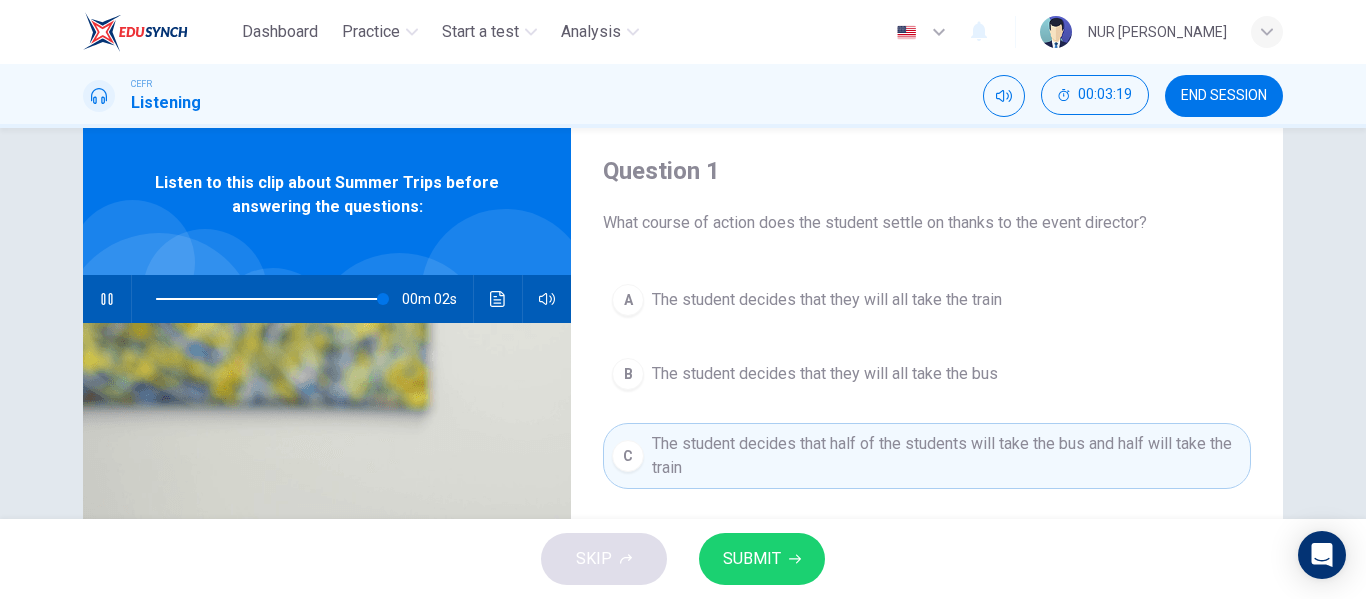 drag, startPoint x: 773, startPoint y: 529, endPoint x: 778, endPoint y: 554, distance: 25.495098 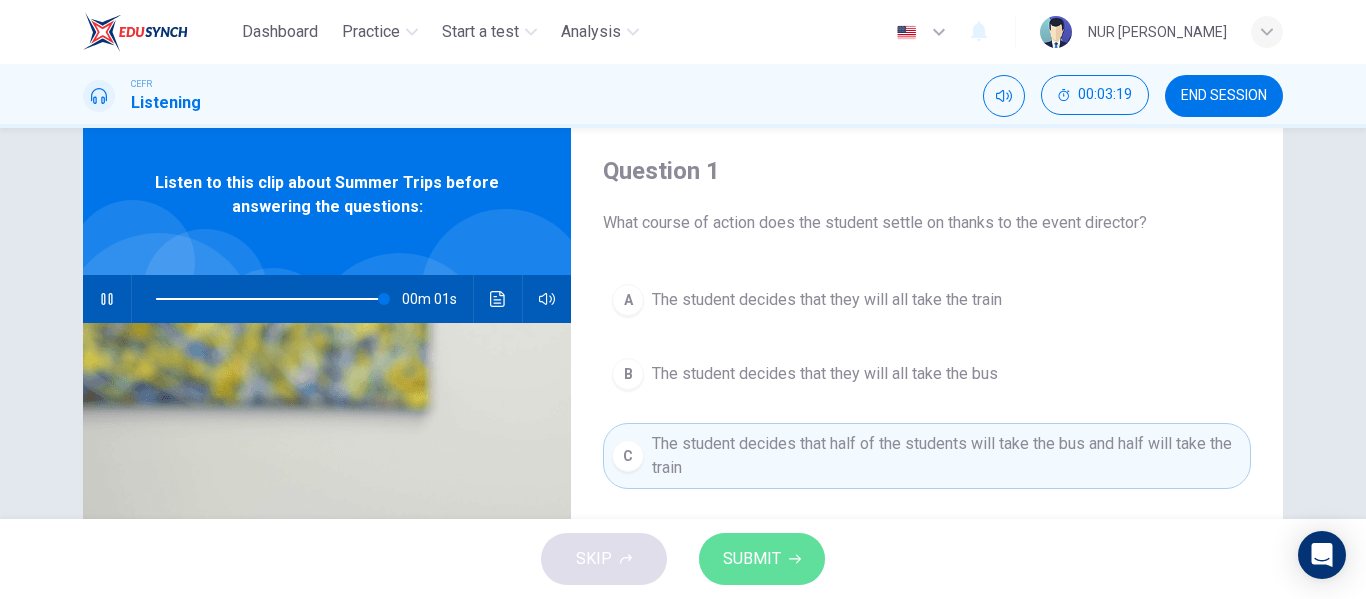 click on "SUBMIT" at bounding box center [752, 559] 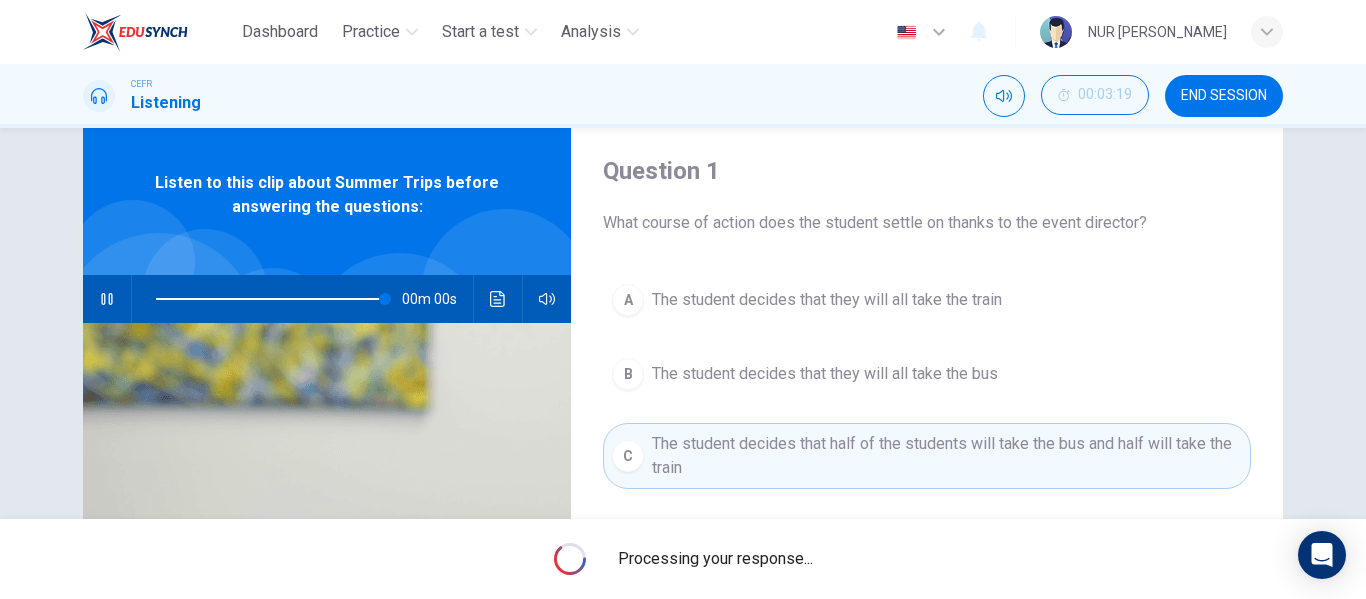 type on "0" 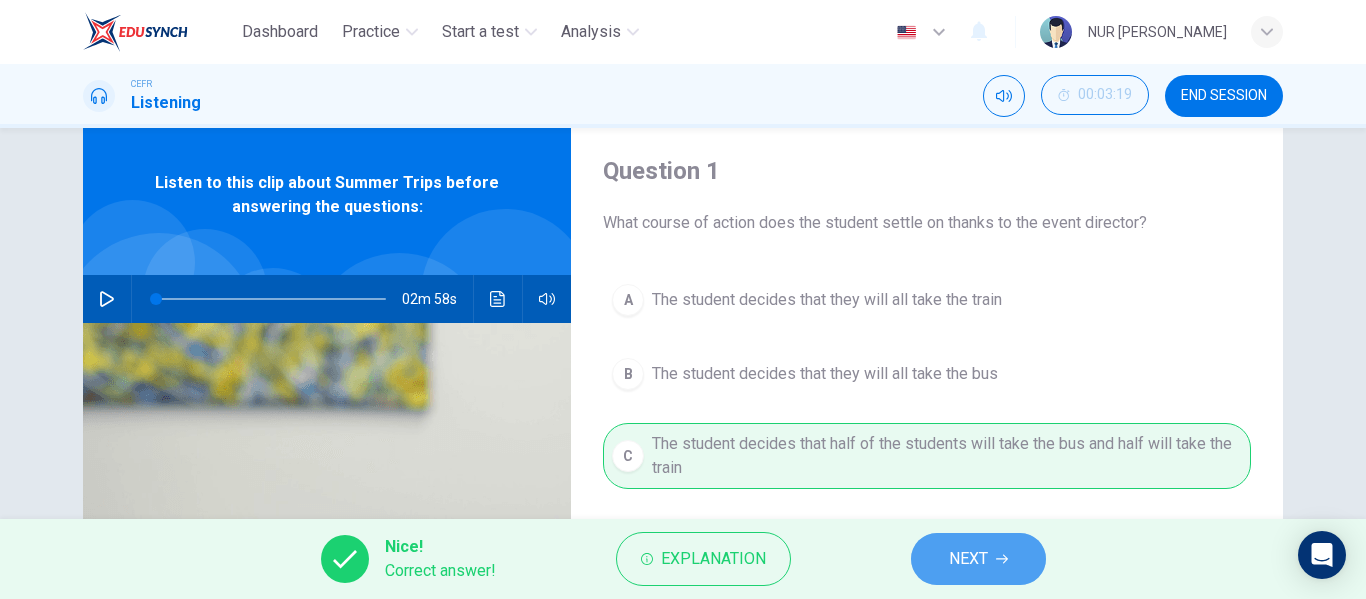 click on "NEXT" at bounding box center (978, 559) 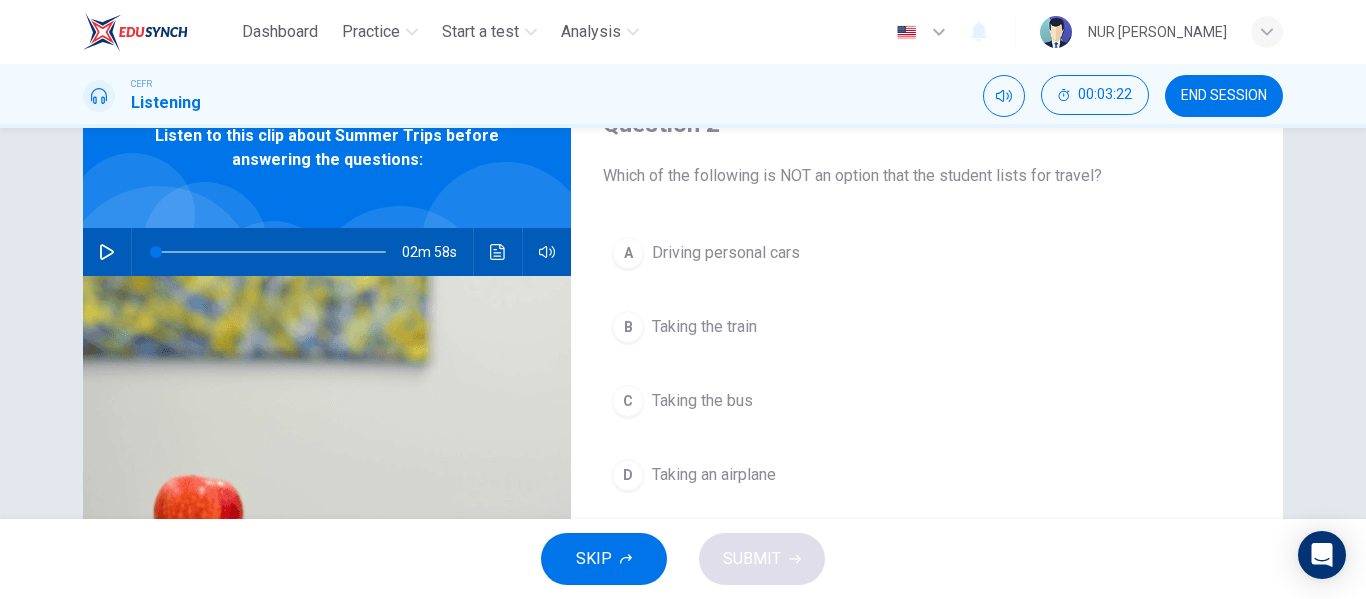 scroll, scrollTop: 100, scrollLeft: 0, axis: vertical 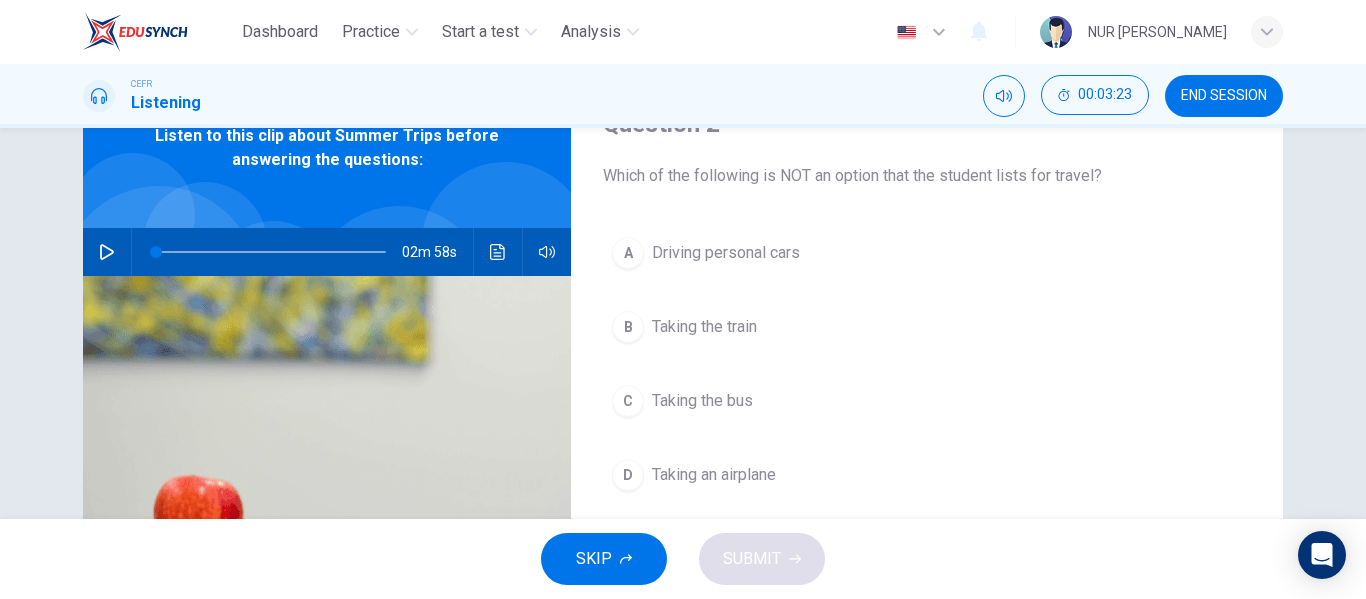 click on "A Driving personal cars" at bounding box center (927, 253) 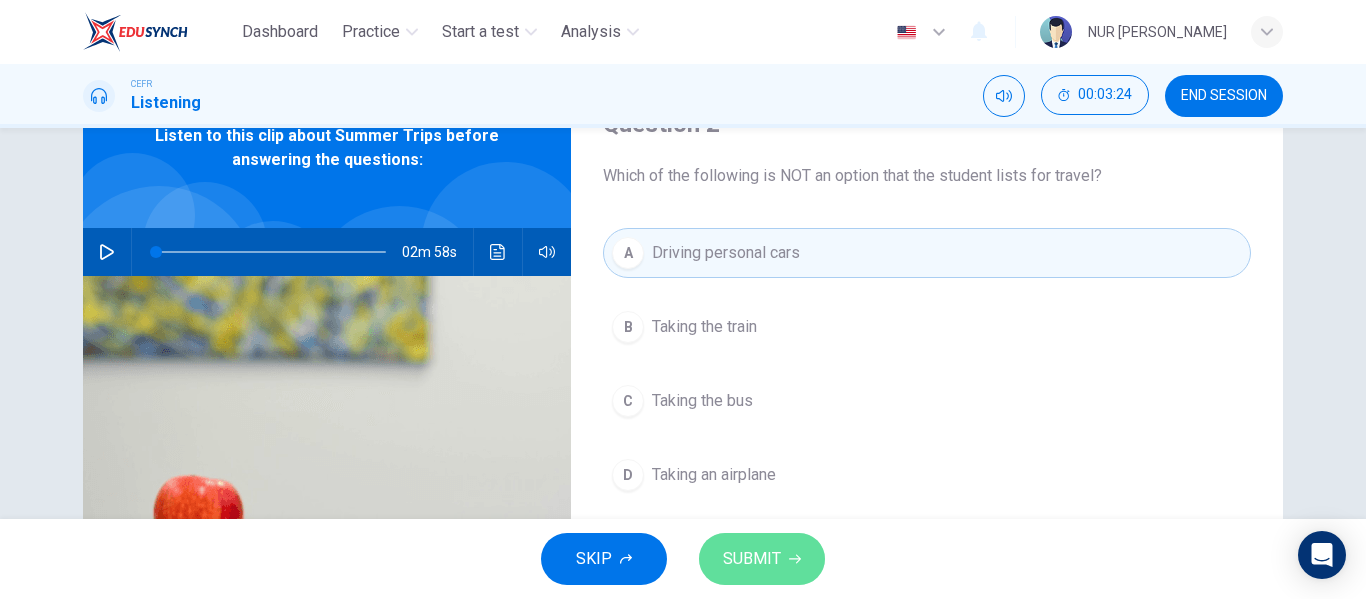 click on "SUBMIT" at bounding box center [762, 559] 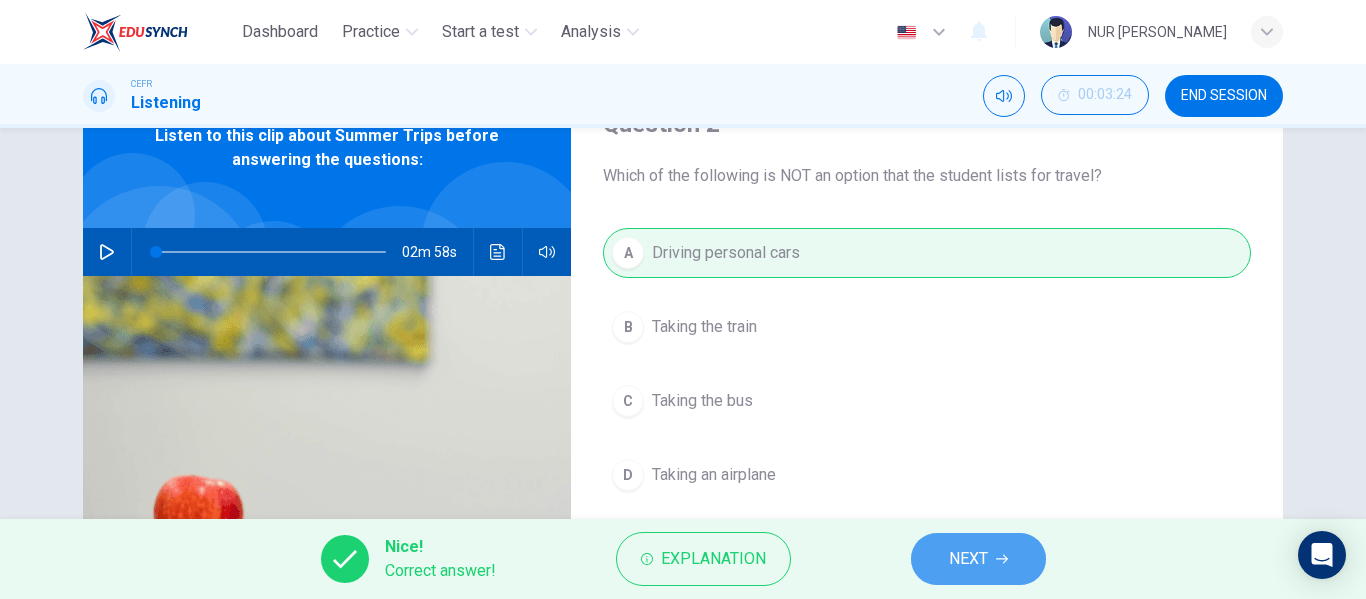 click on "NEXT" at bounding box center [978, 559] 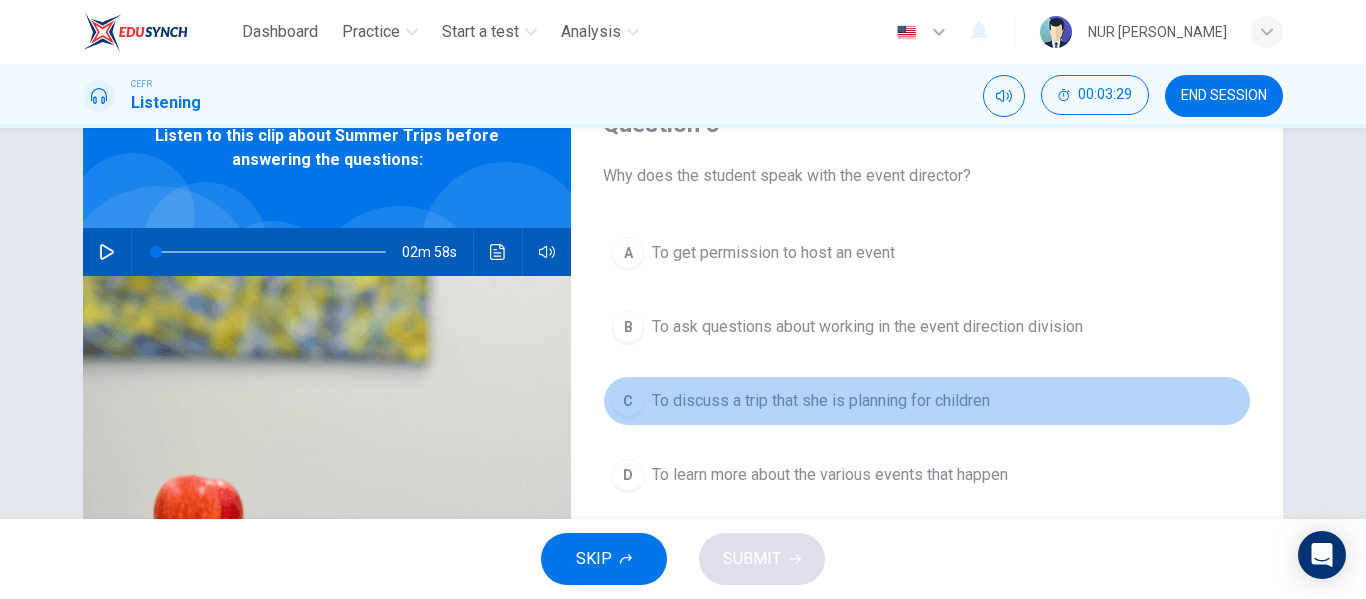 click on "To discuss a trip that she is planning for children" at bounding box center [821, 401] 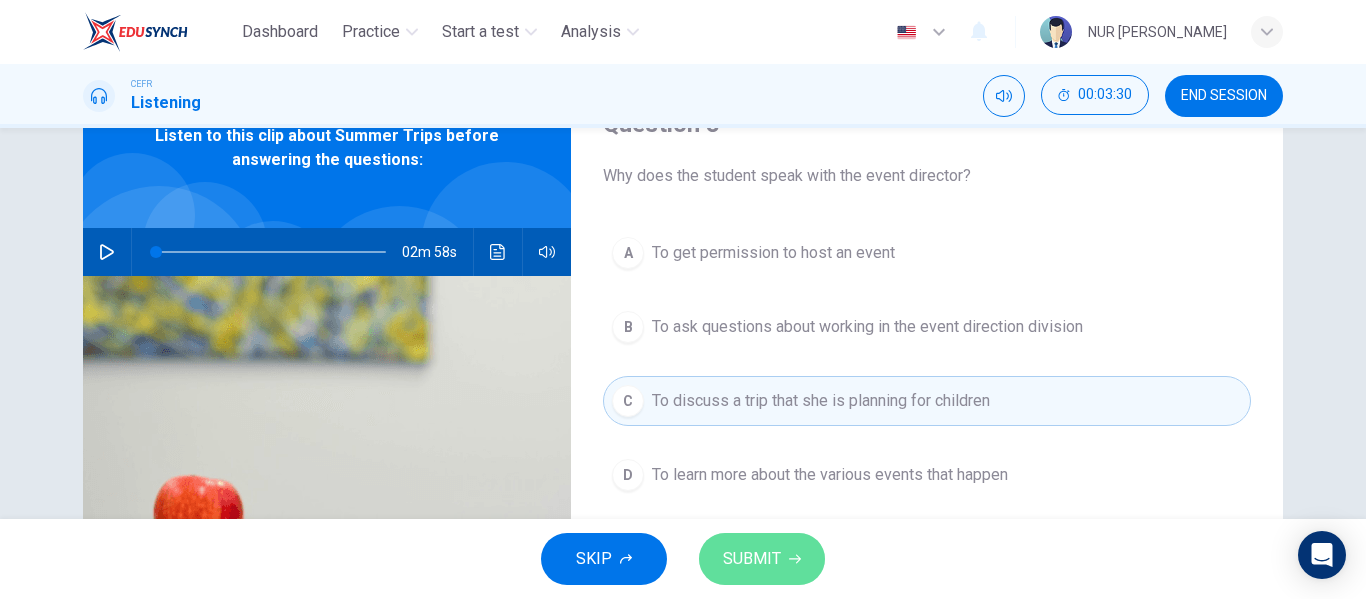 click 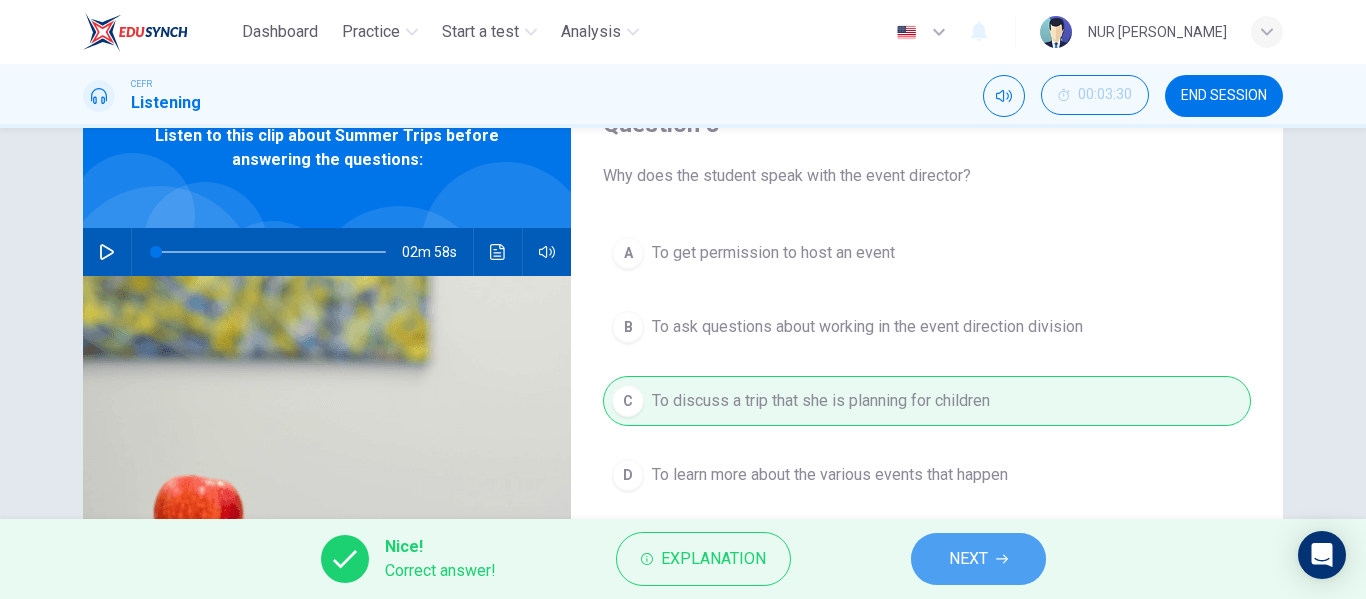 click on "NEXT" at bounding box center [978, 559] 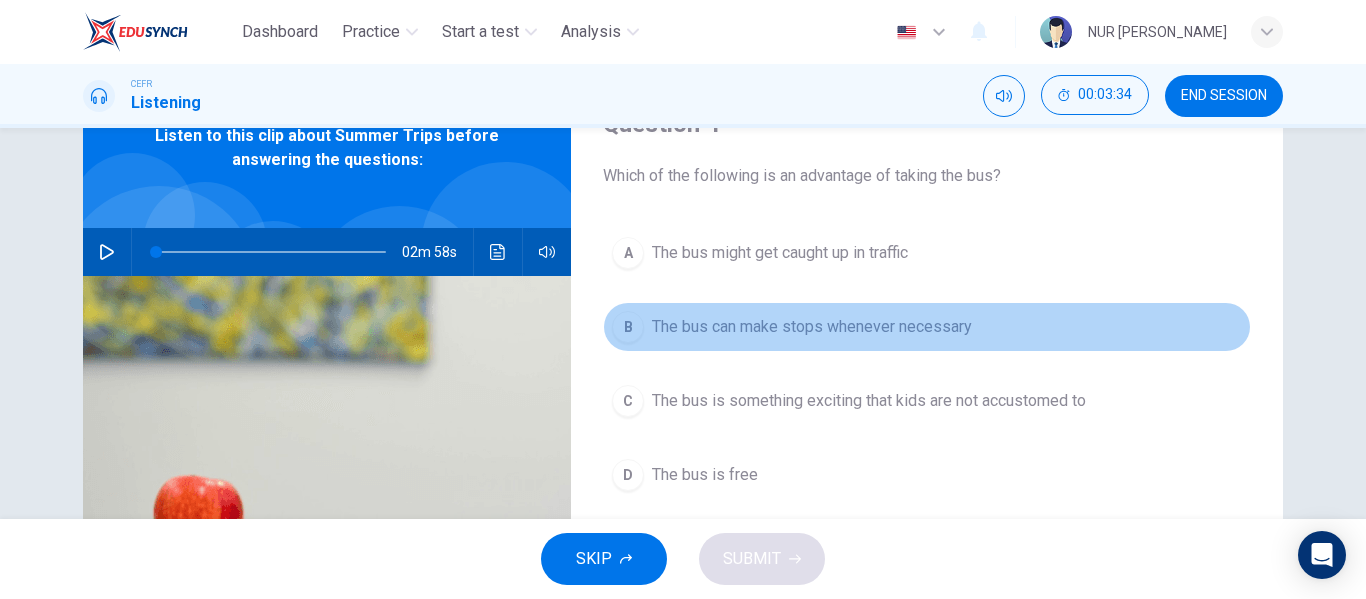 click on "The bus can make stops whenever necessary" at bounding box center [812, 327] 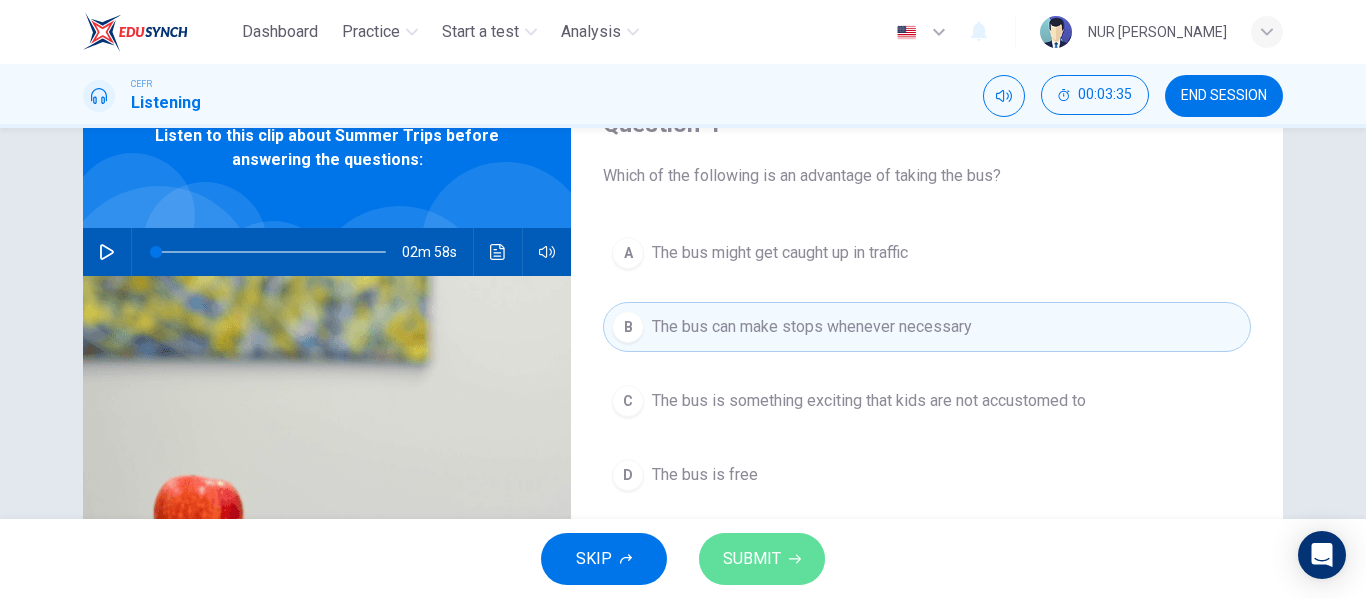 click on "SUBMIT" at bounding box center [762, 559] 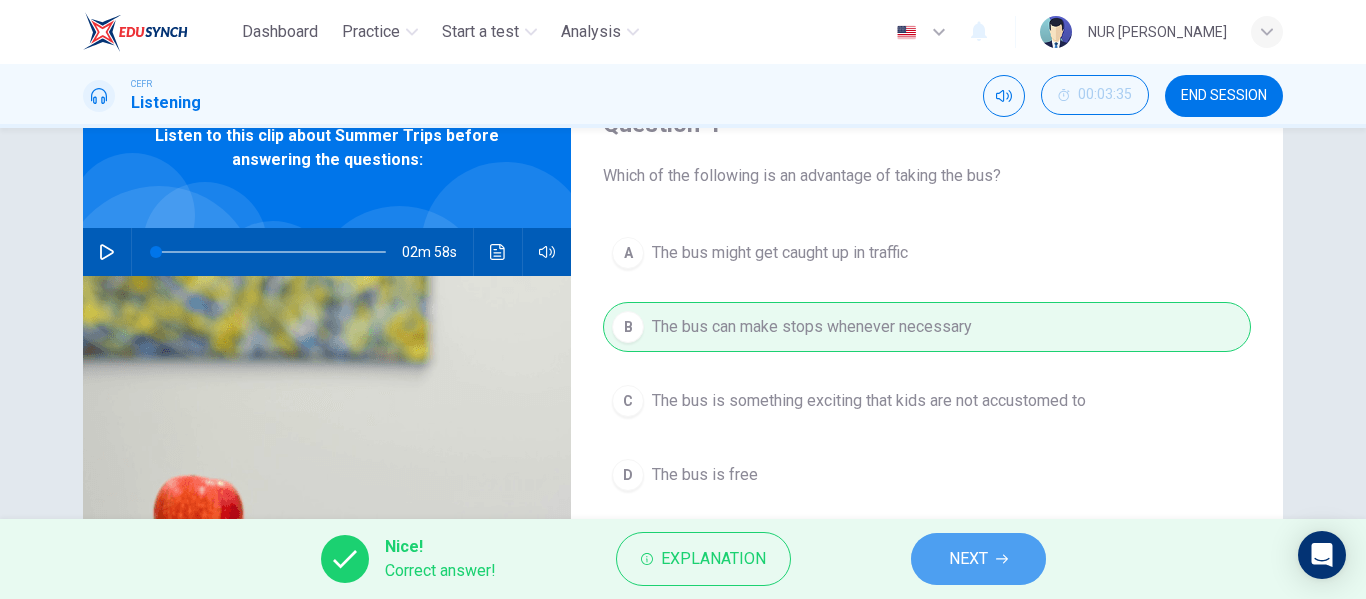 click on "NEXT" at bounding box center [968, 559] 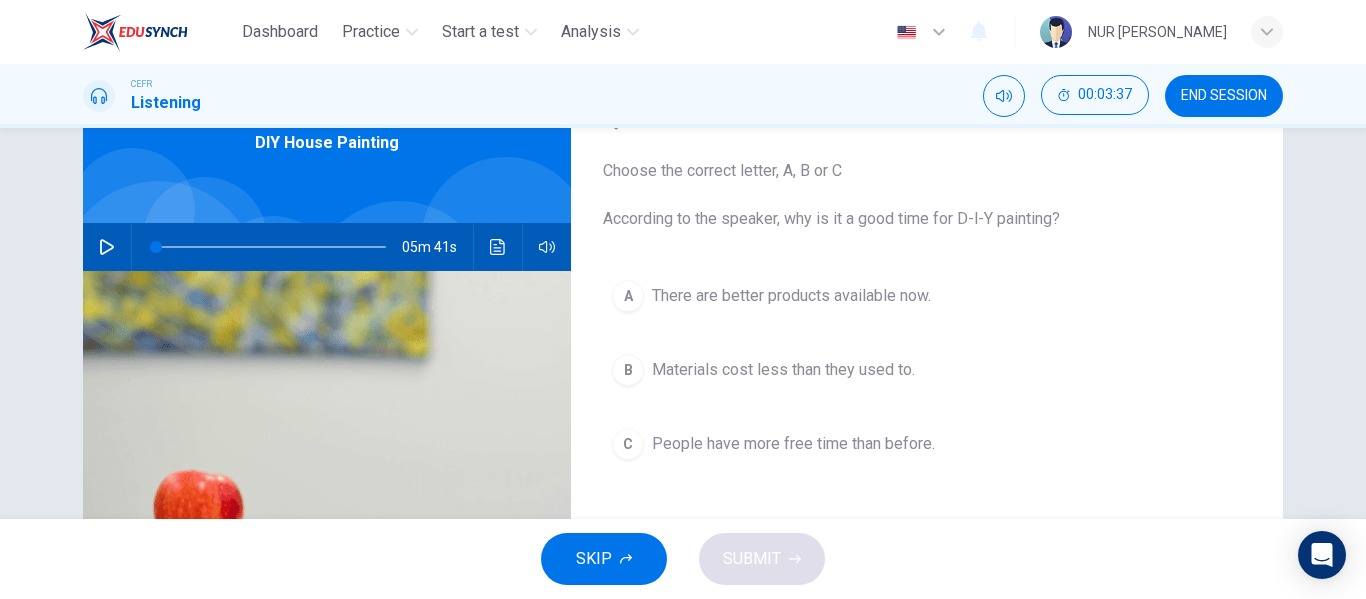 scroll, scrollTop: 107, scrollLeft: 0, axis: vertical 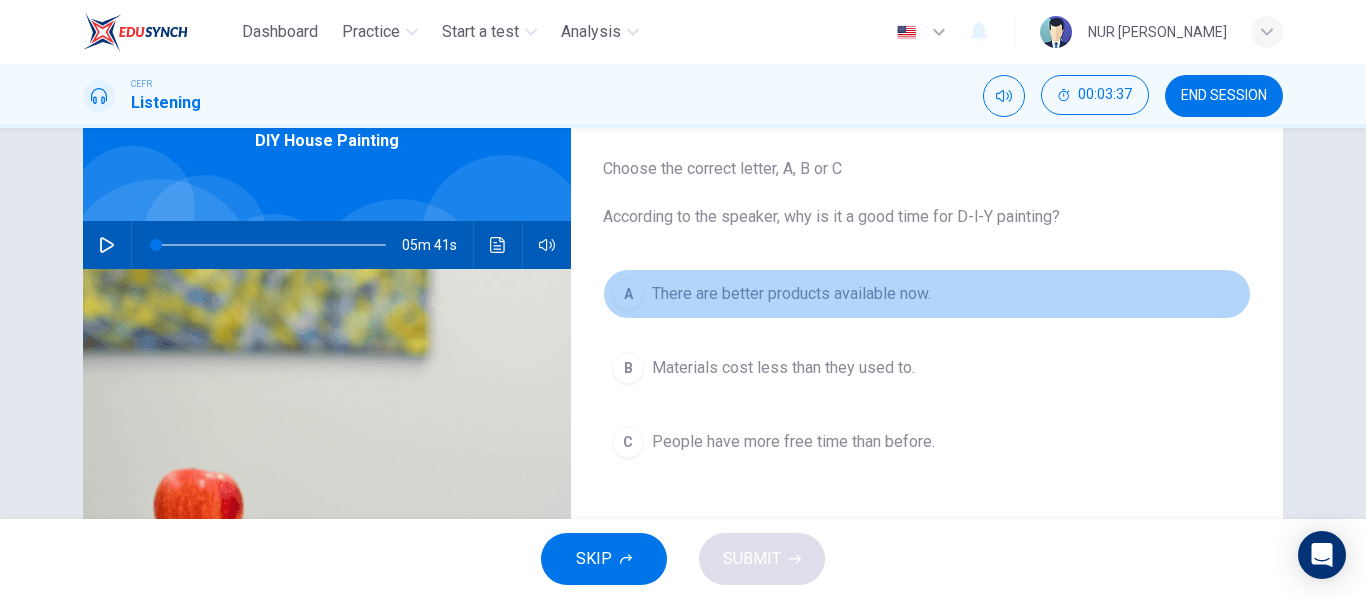 click on "A There are better products available now." at bounding box center (927, 294) 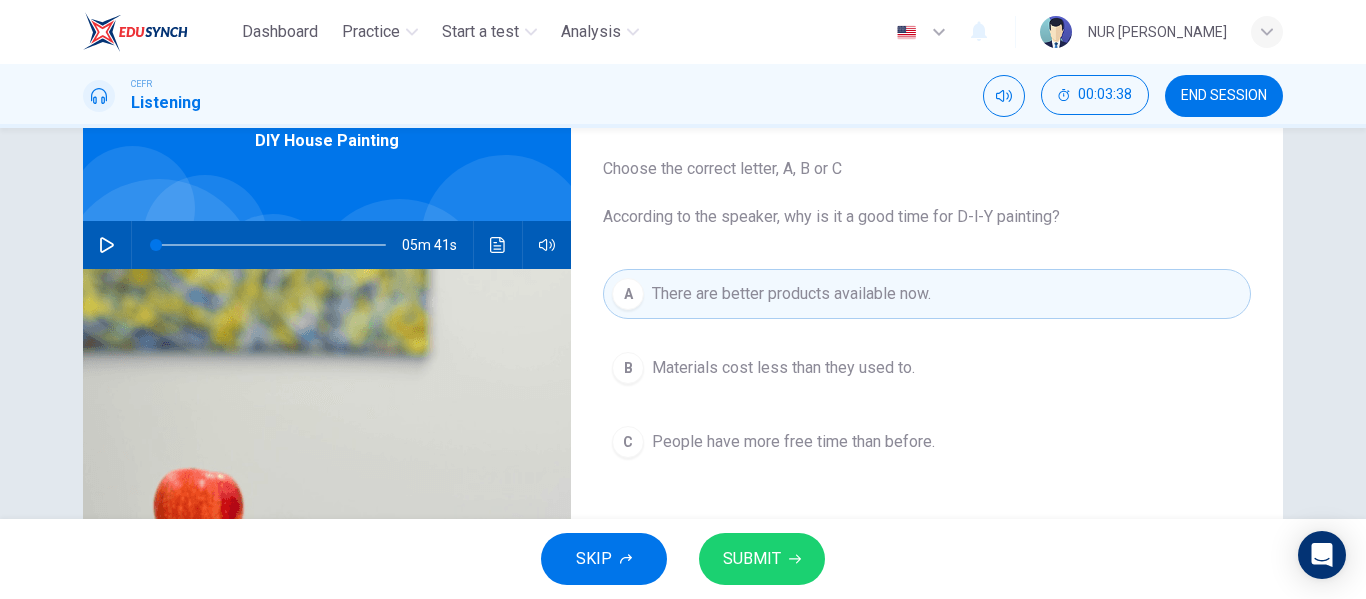 click on "SUBMIT" at bounding box center (762, 559) 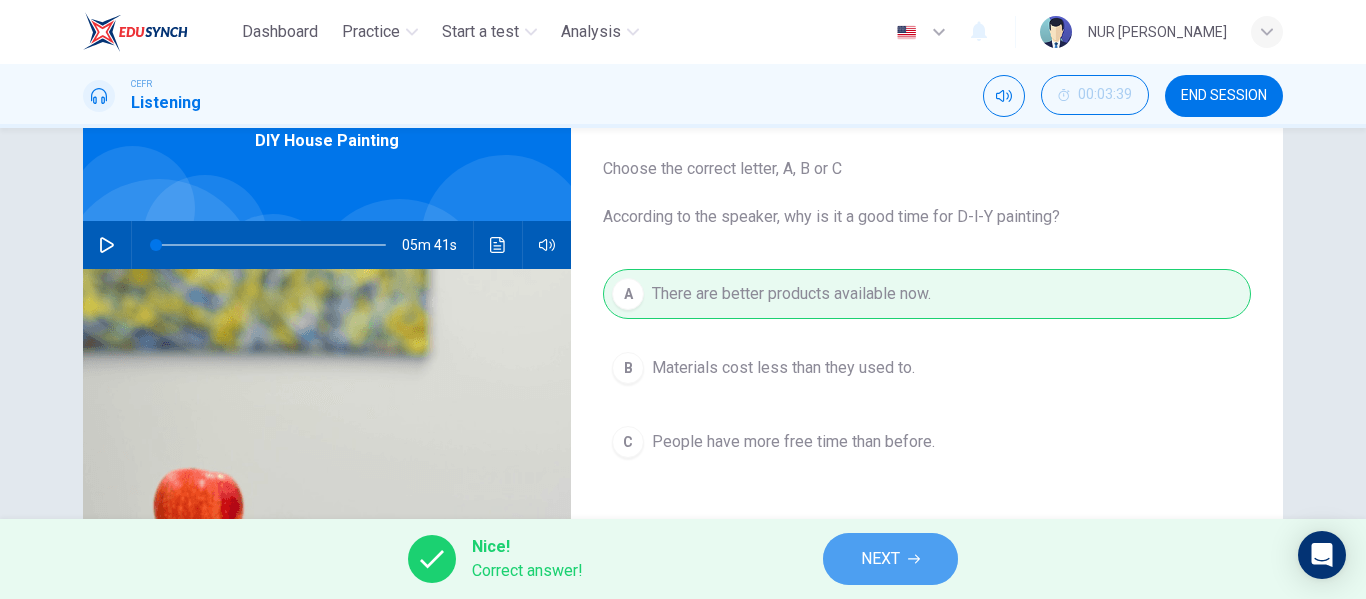 click on "NEXT" at bounding box center [880, 559] 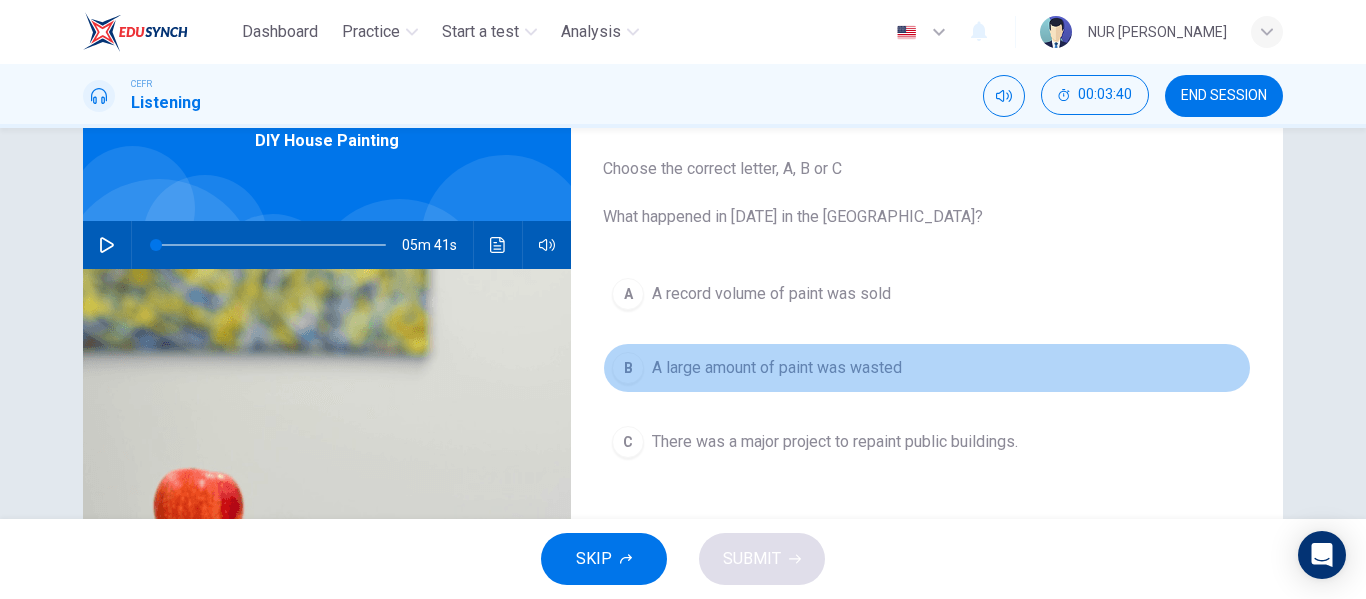 click on "B A large amount of paint was wasted" at bounding box center [927, 368] 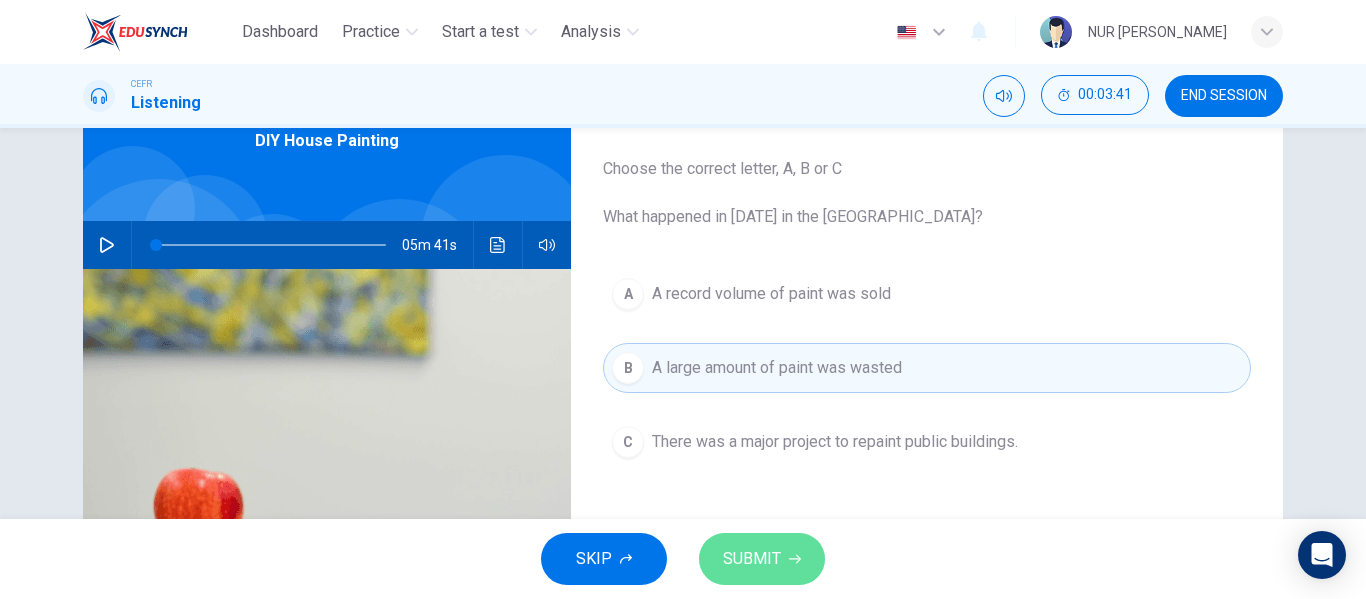 click on "SUBMIT" at bounding box center (752, 559) 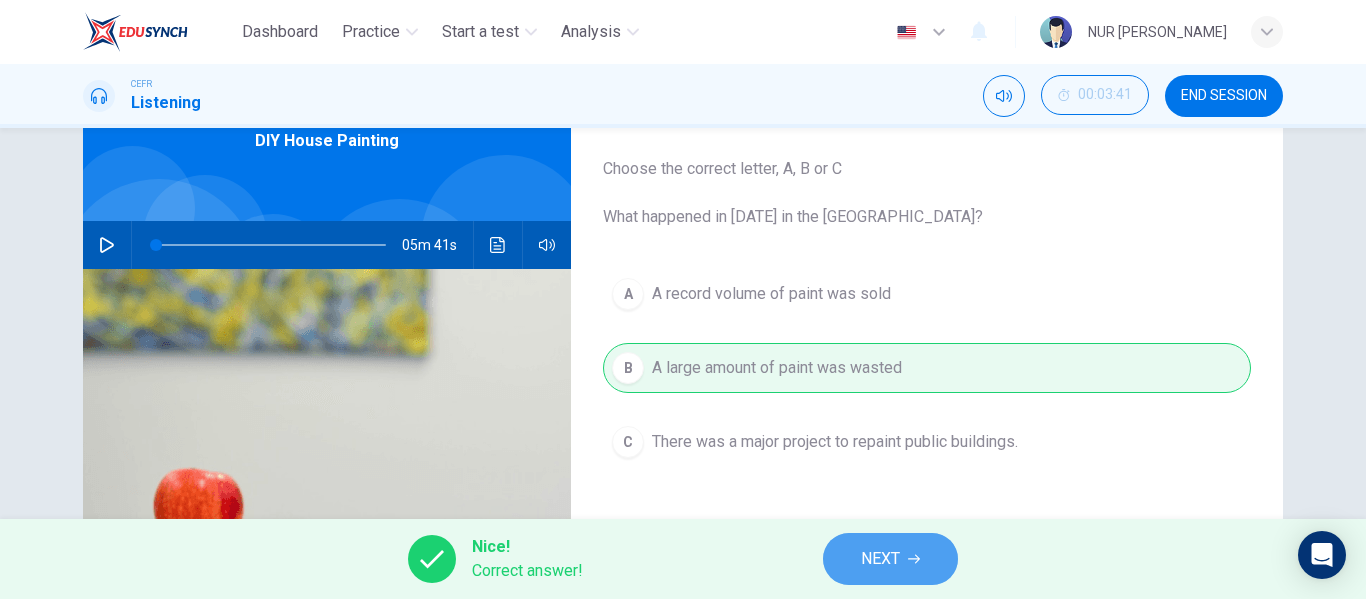 click on "NEXT" at bounding box center [890, 559] 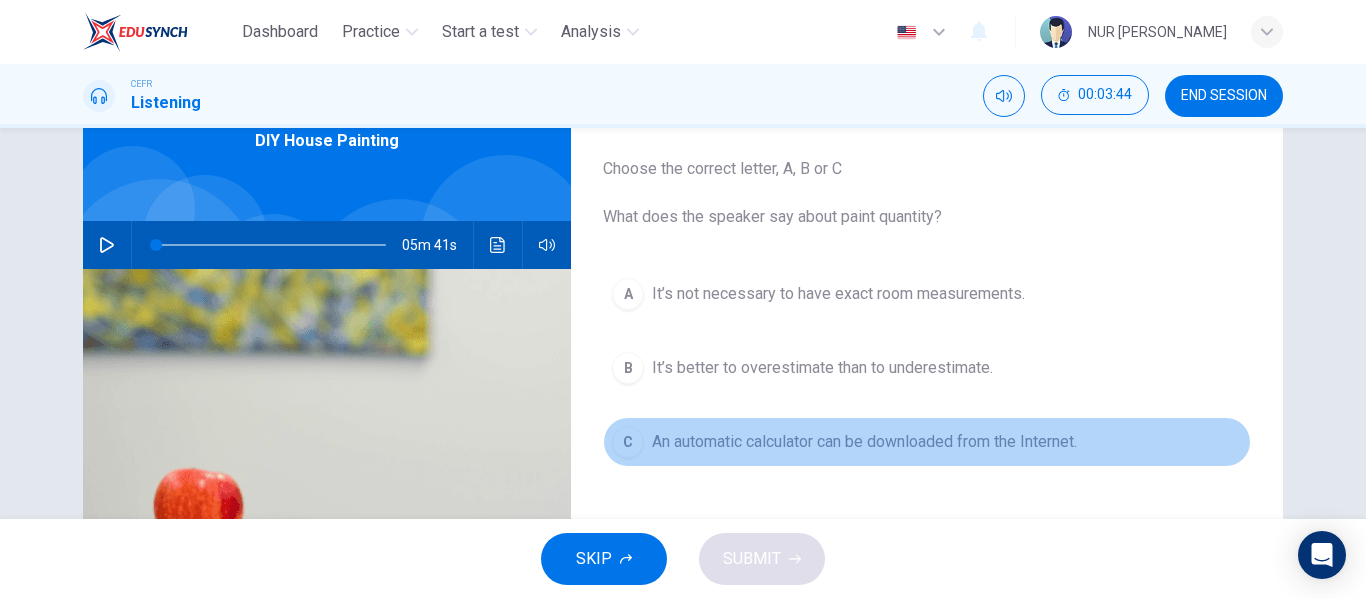 click on "An automatic calculator can be downloaded from the Internet." at bounding box center [864, 442] 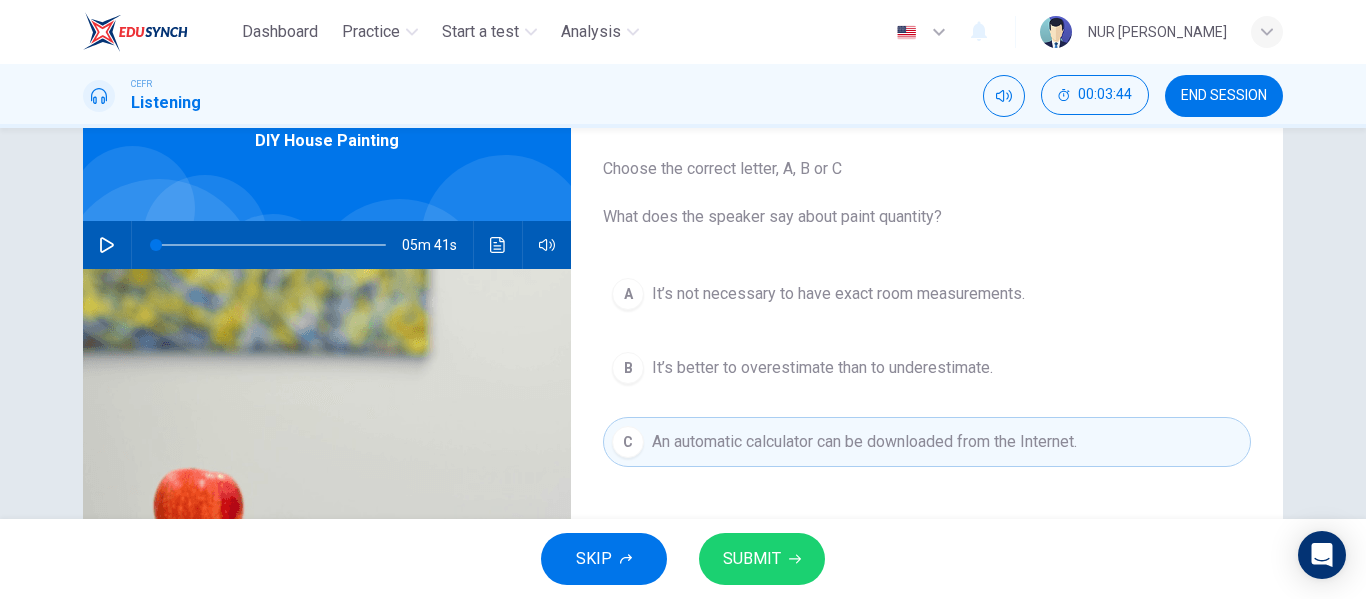 click on "SUBMIT" at bounding box center (762, 559) 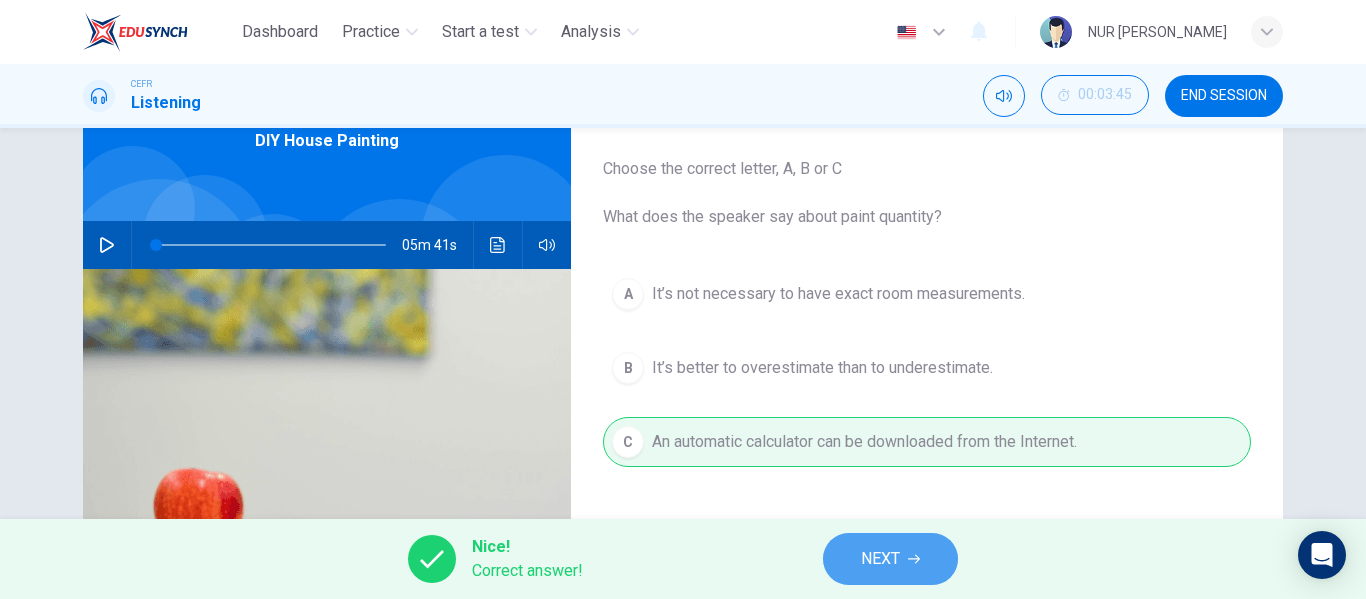 click on "NEXT" at bounding box center [880, 559] 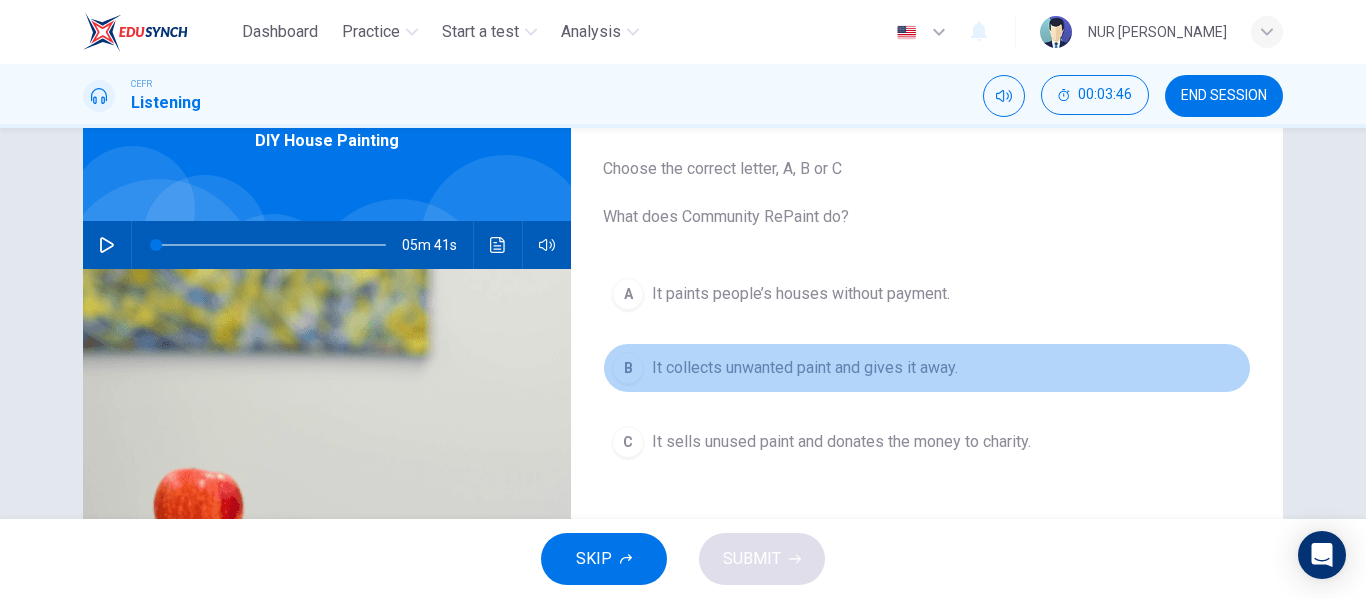 click on "B It collects unwanted paint and gives it away." at bounding box center (927, 368) 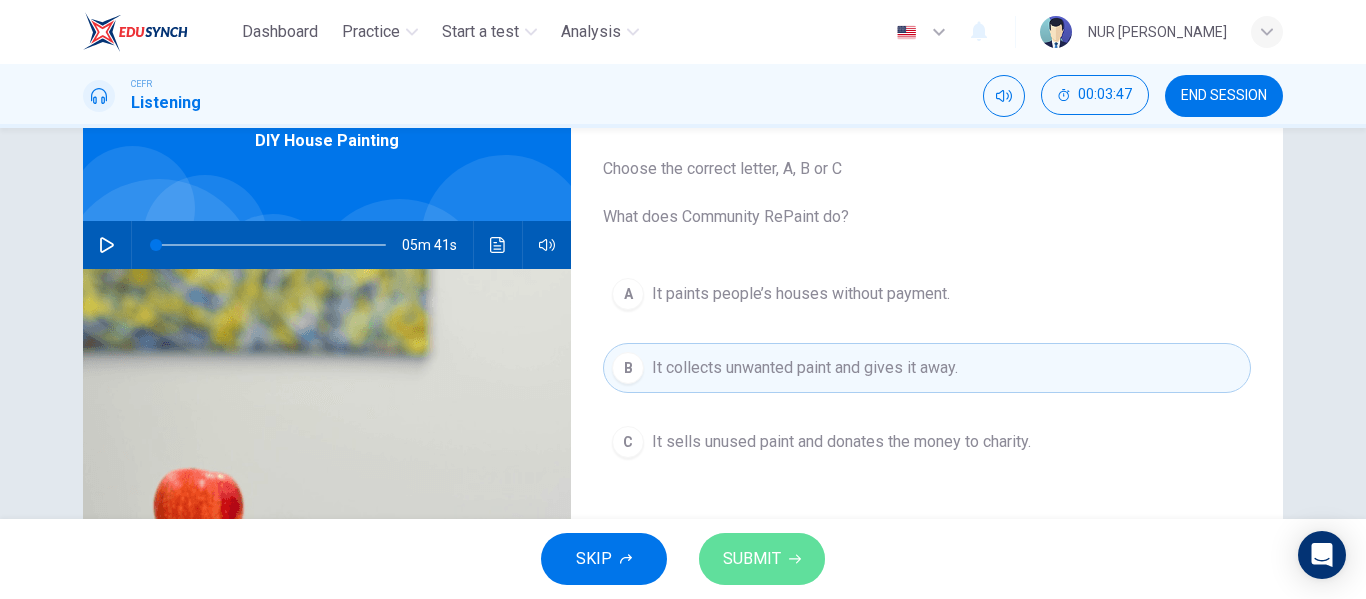 click on "SUBMIT" at bounding box center [762, 559] 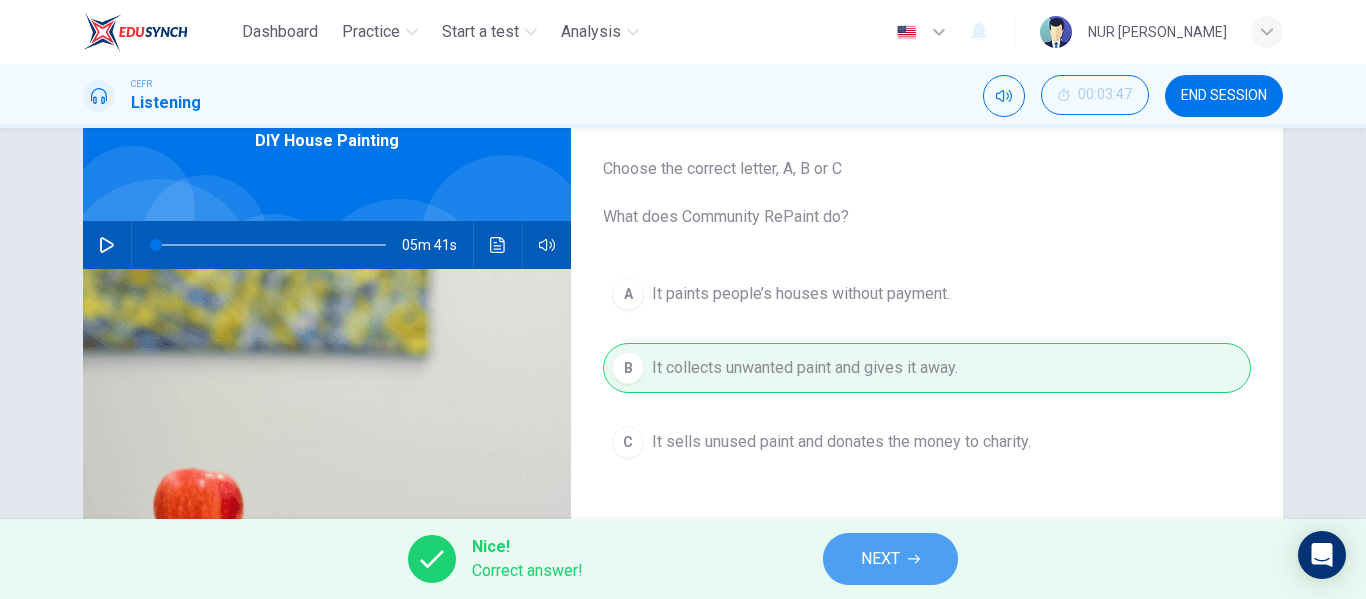 click on "NEXT" at bounding box center [880, 559] 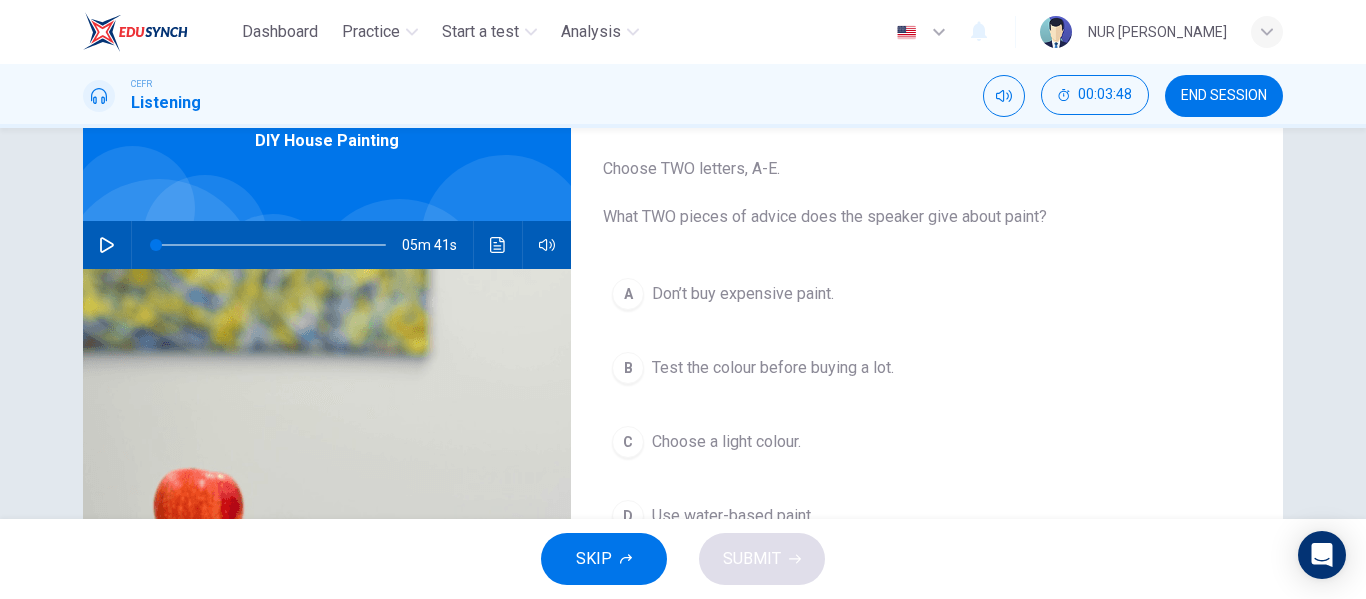 scroll, scrollTop: 197, scrollLeft: 0, axis: vertical 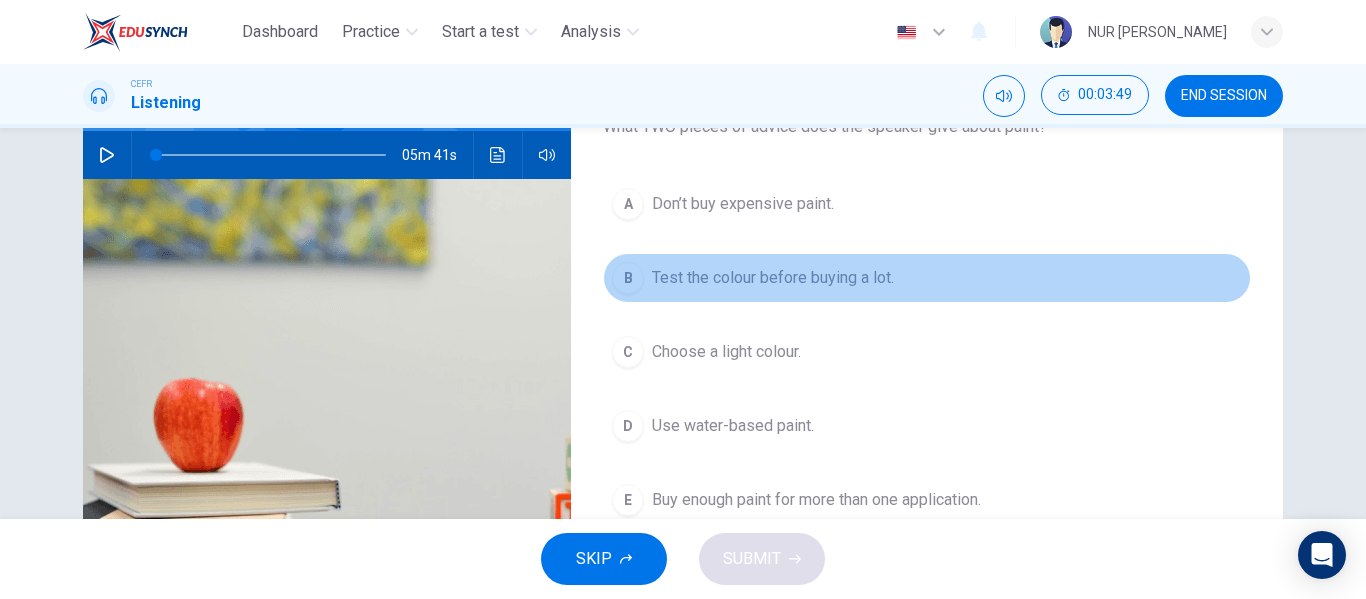 click on "B Test the colour before buying a lot." at bounding box center [927, 278] 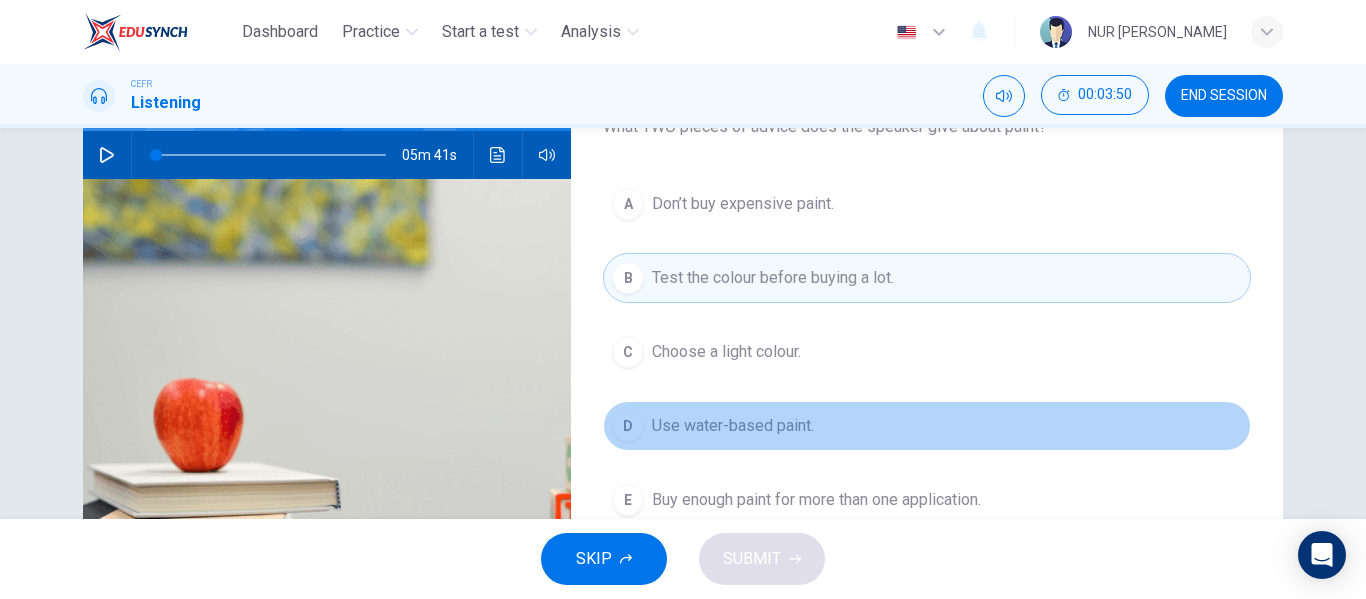 click on "Use water-based paint." at bounding box center [733, 426] 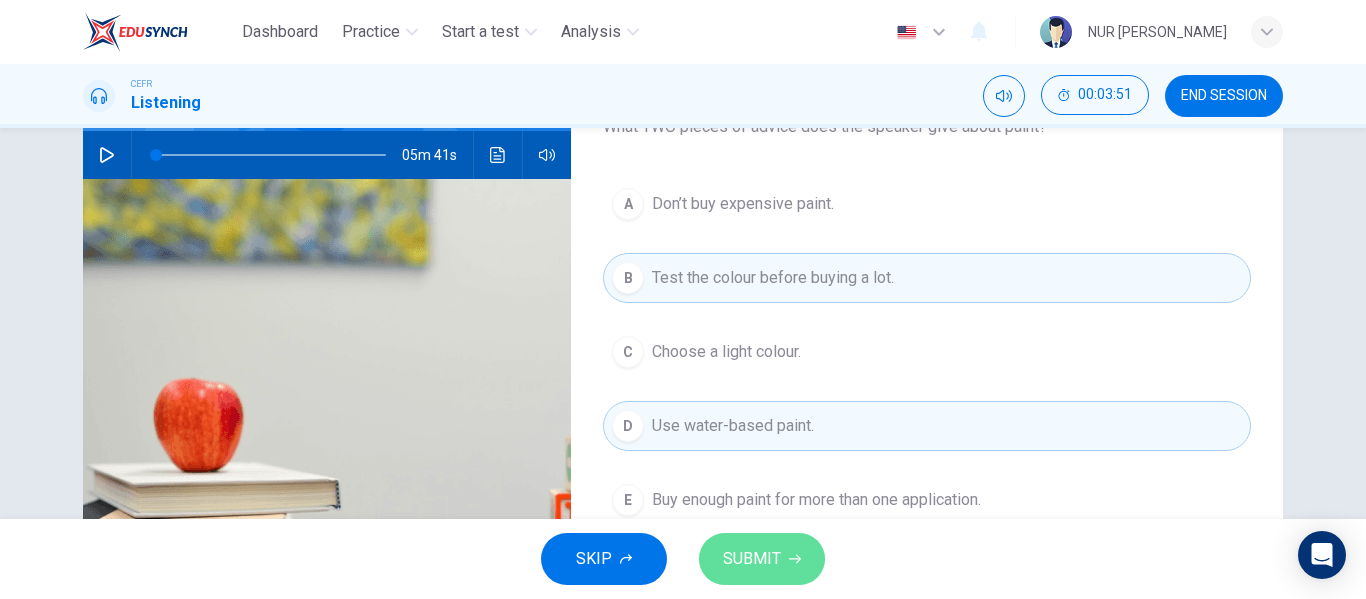 click on "SUBMIT" at bounding box center [762, 559] 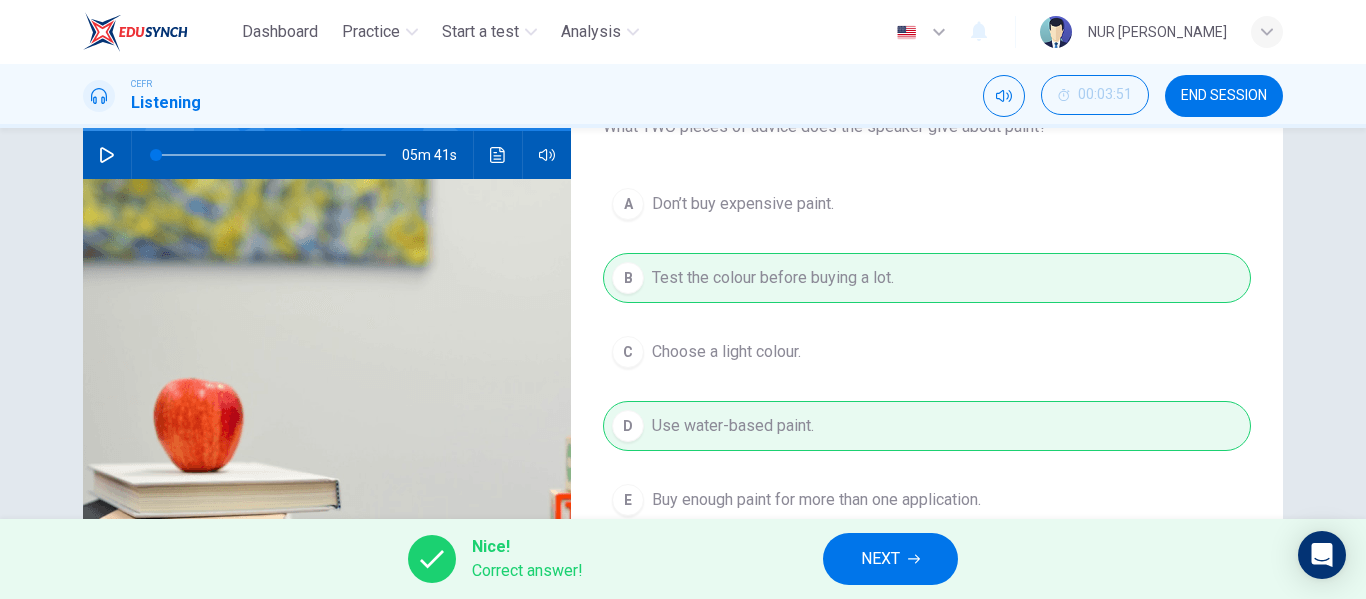 click on "NEXT" at bounding box center (890, 559) 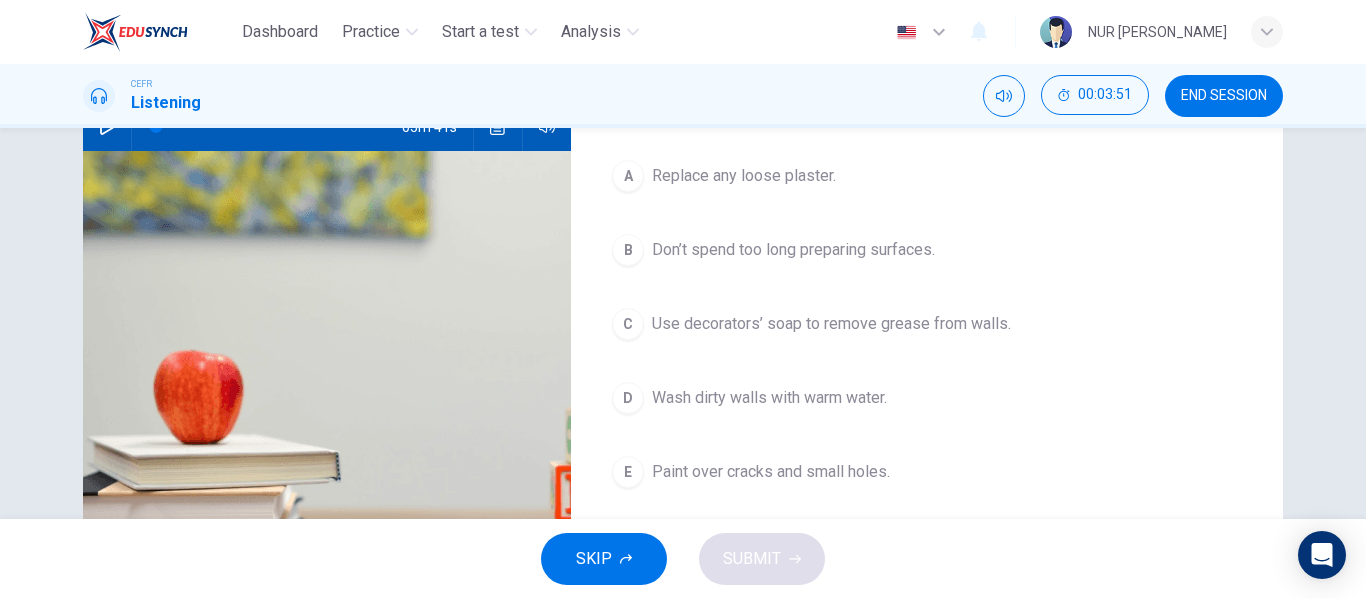 scroll, scrollTop: 245, scrollLeft: 0, axis: vertical 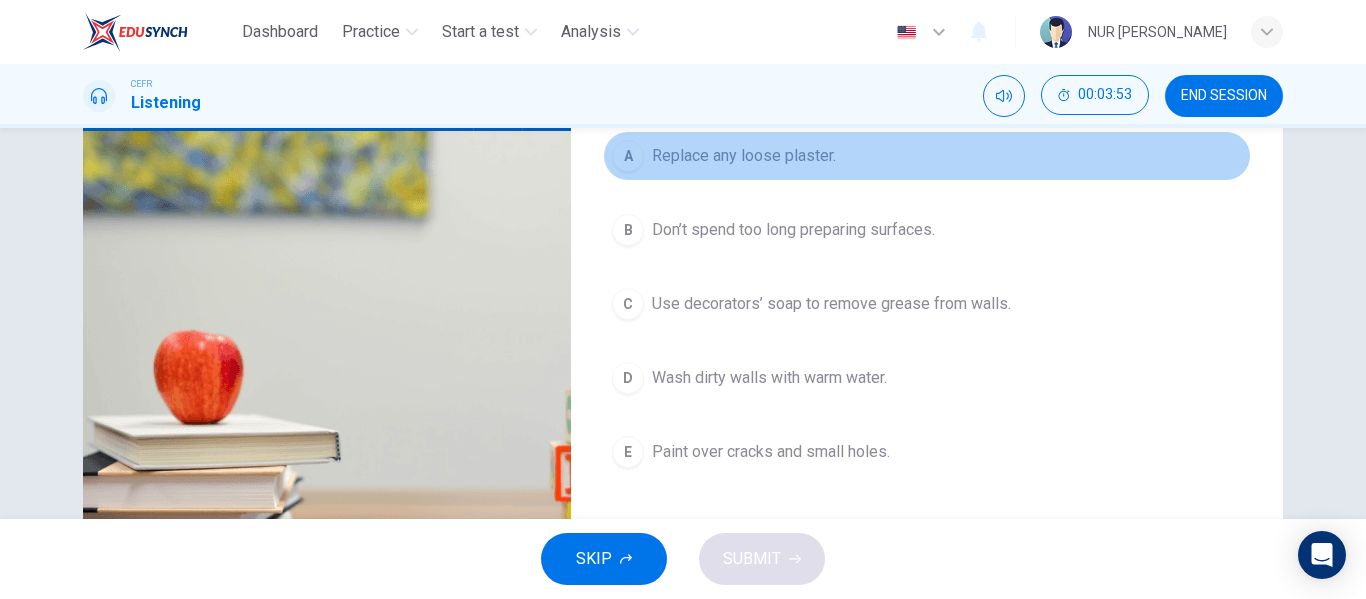 click on "A Replace any loose plaster." at bounding box center [927, 156] 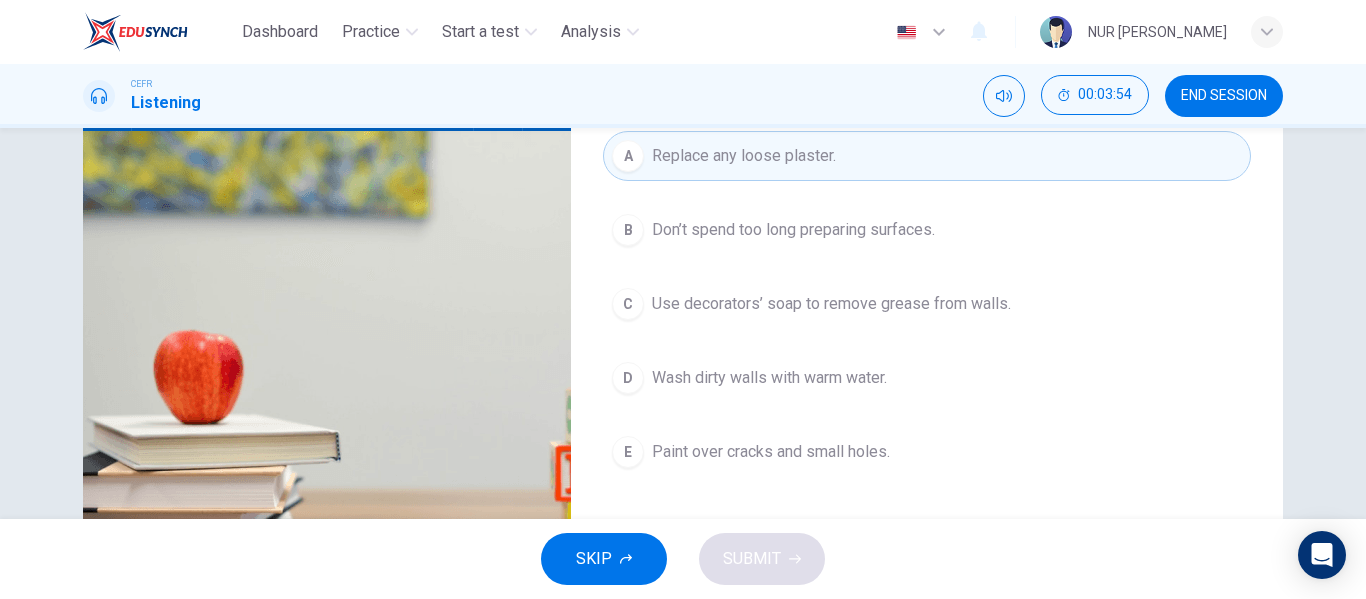 click on "Use decorators’ soap to remove grease from walls." at bounding box center [831, 304] 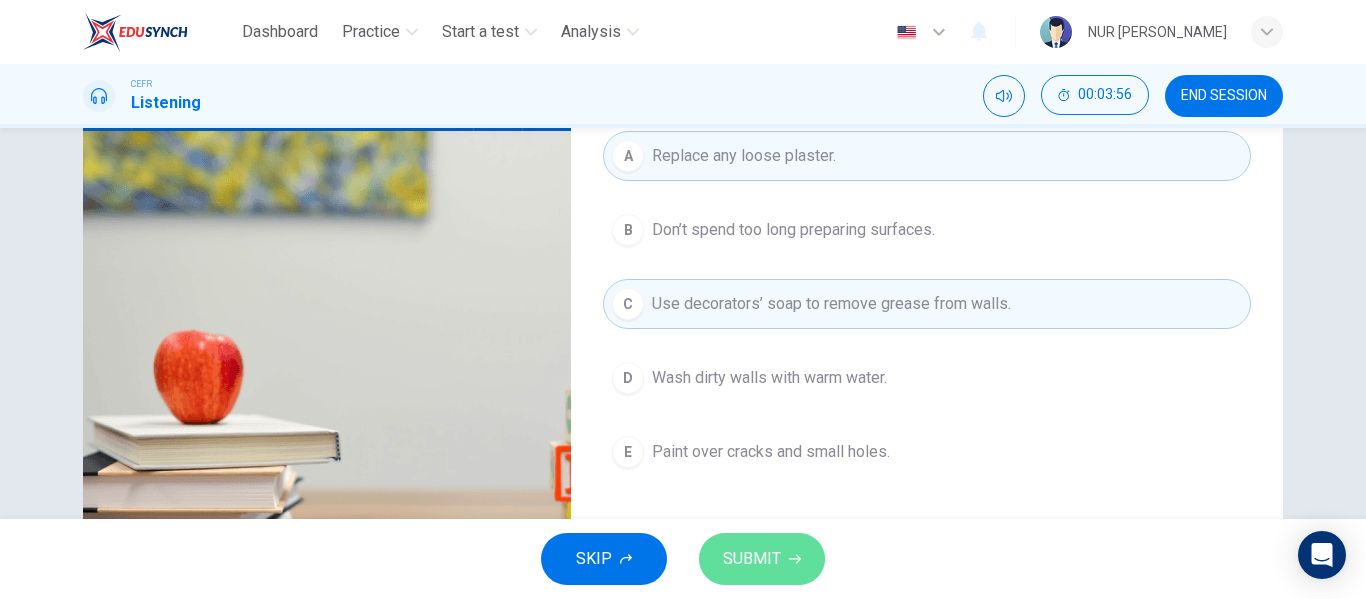 click on "SUBMIT" at bounding box center (762, 559) 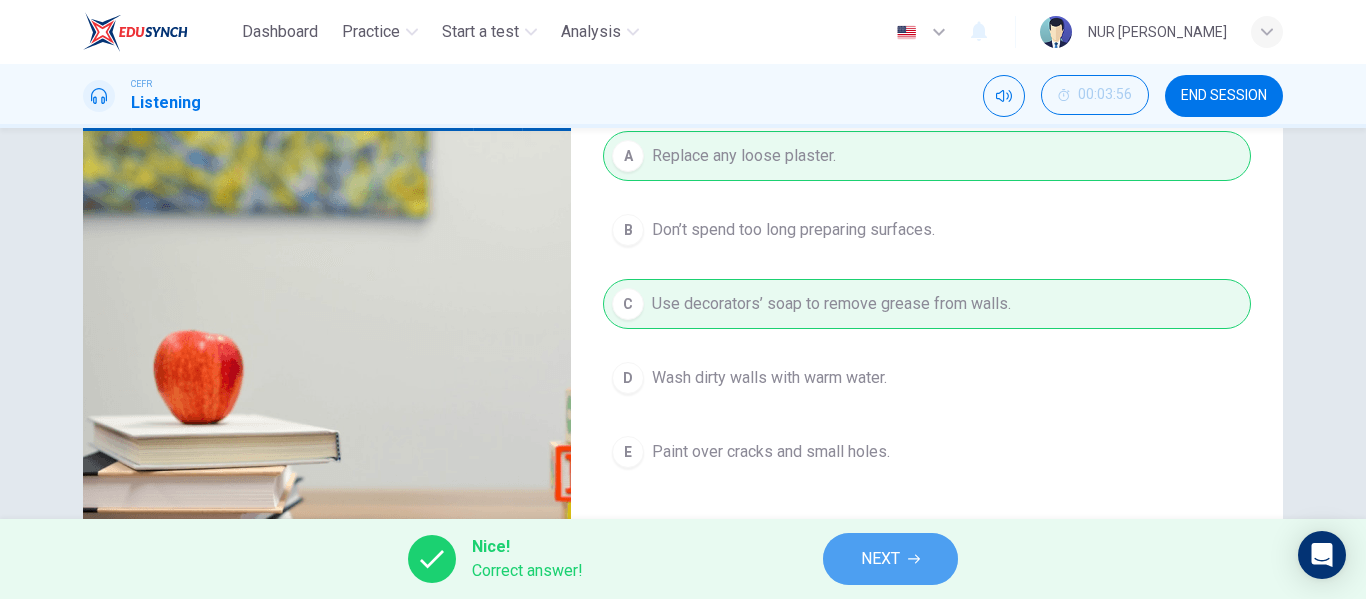 click on "NEXT" at bounding box center [880, 559] 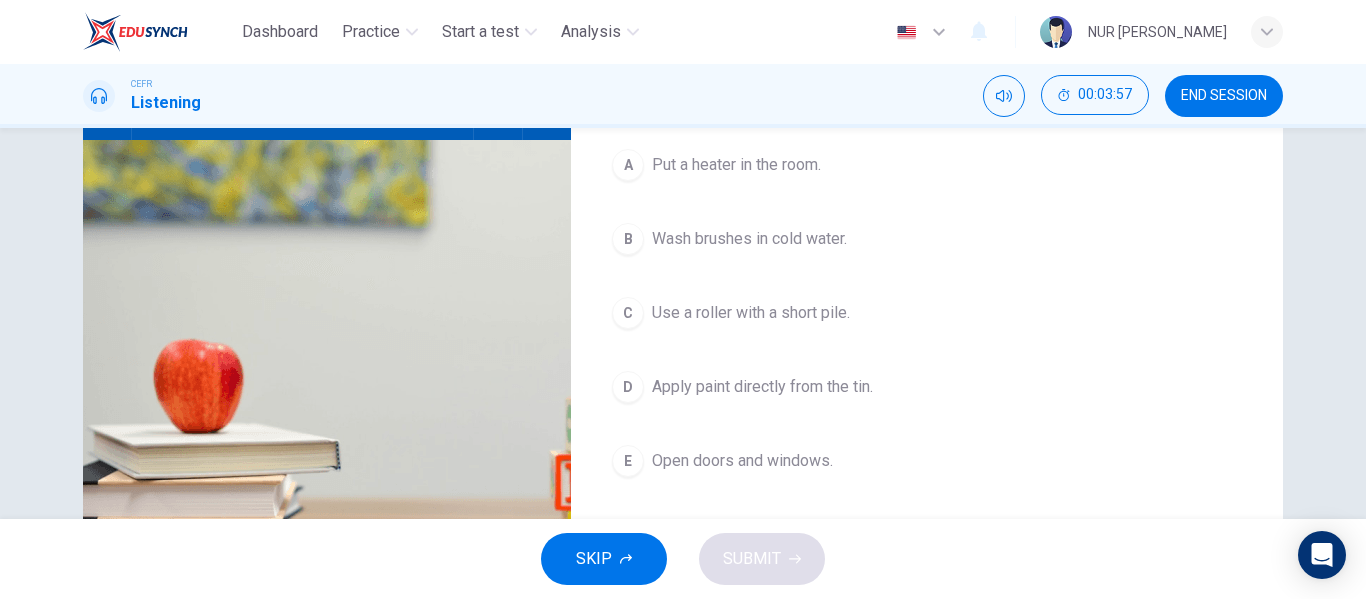 scroll, scrollTop: 236, scrollLeft: 0, axis: vertical 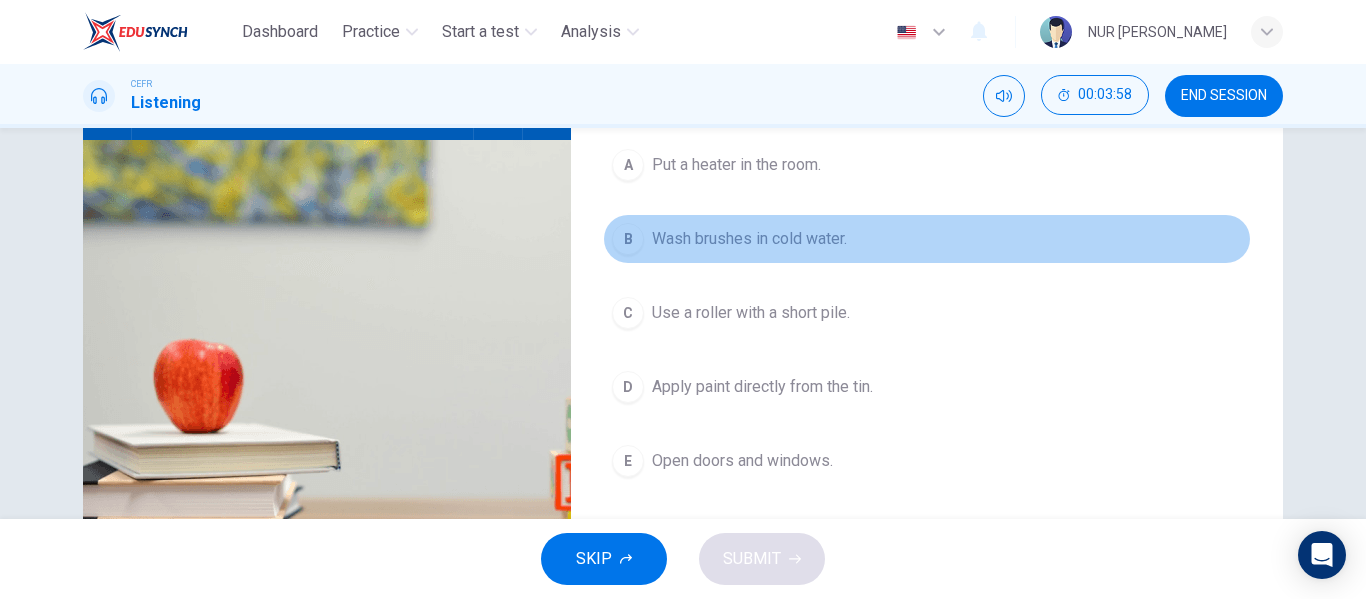 click on "B Wash brushes in cold water." at bounding box center (927, 239) 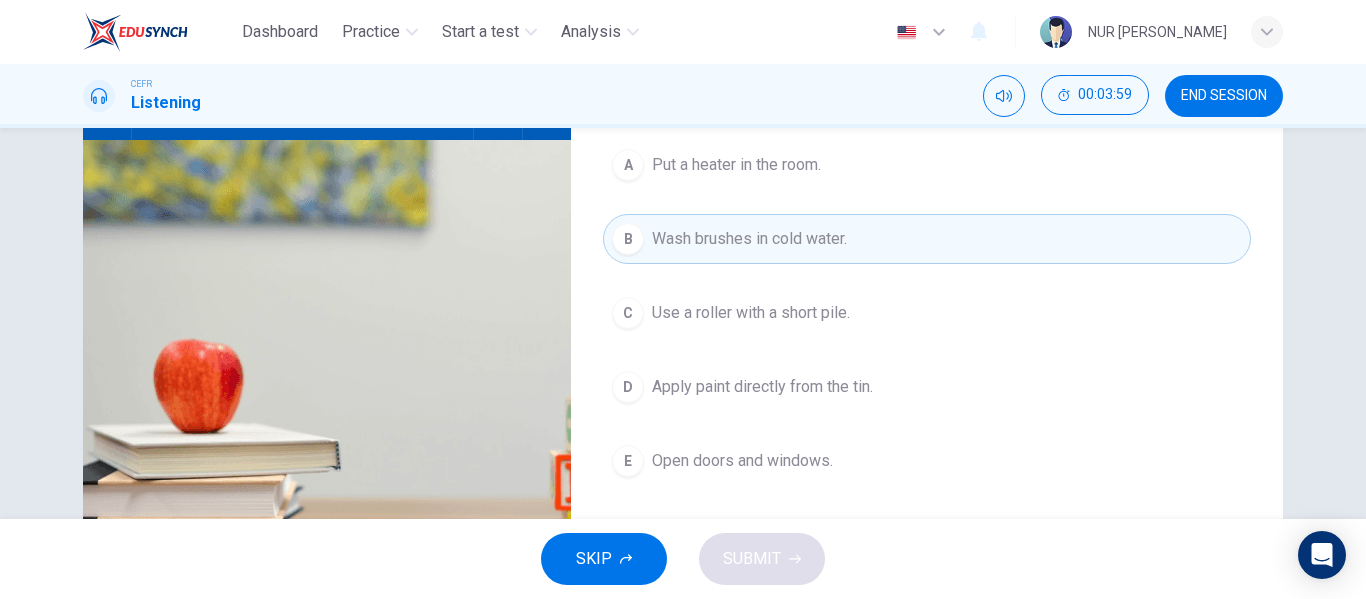 click on "E Open doors and windows." at bounding box center (927, 461) 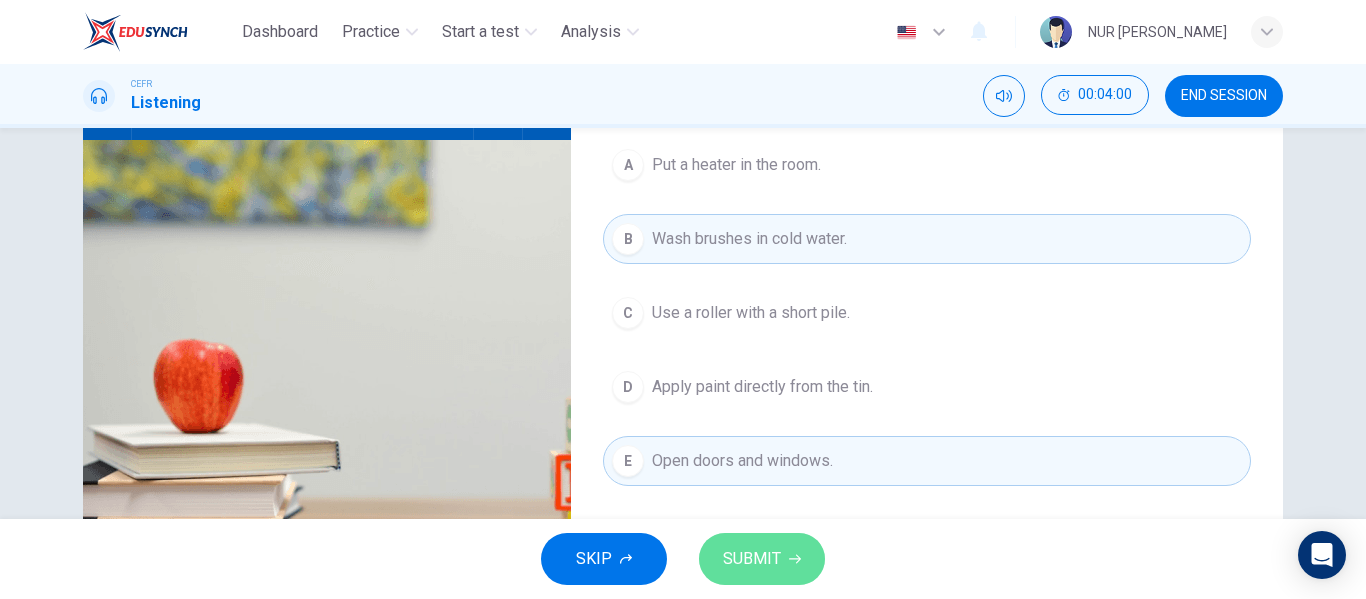 click on "SUBMIT" at bounding box center [762, 559] 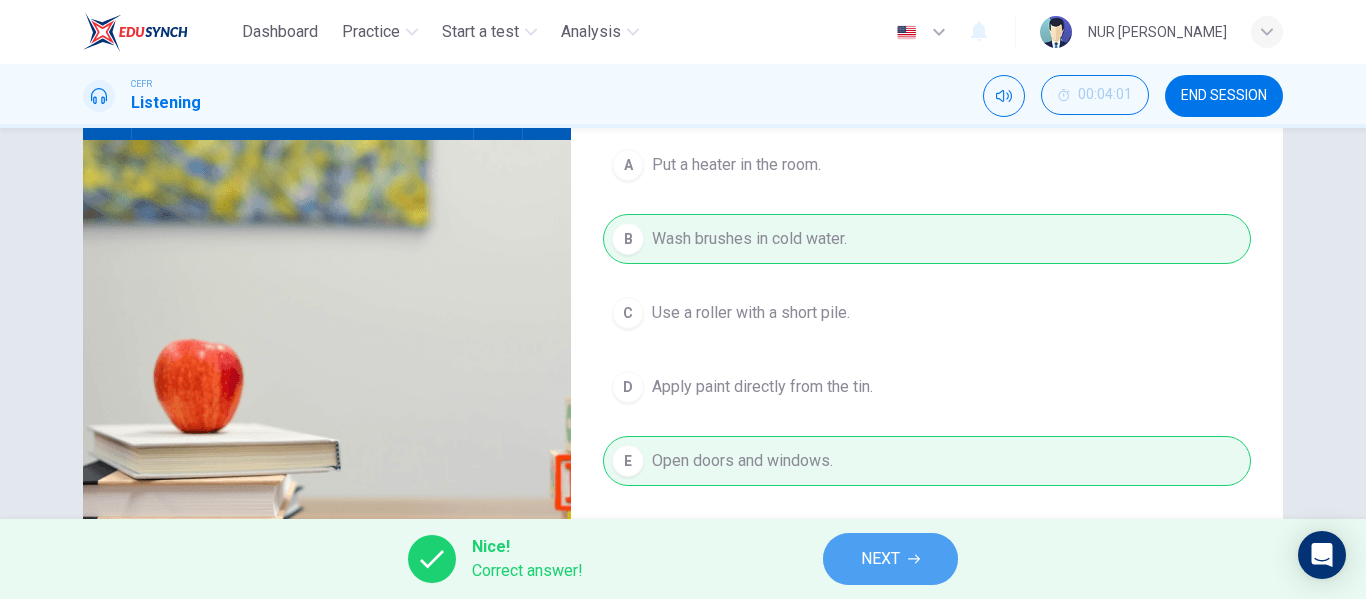 click on "NEXT" at bounding box center [880, 559] 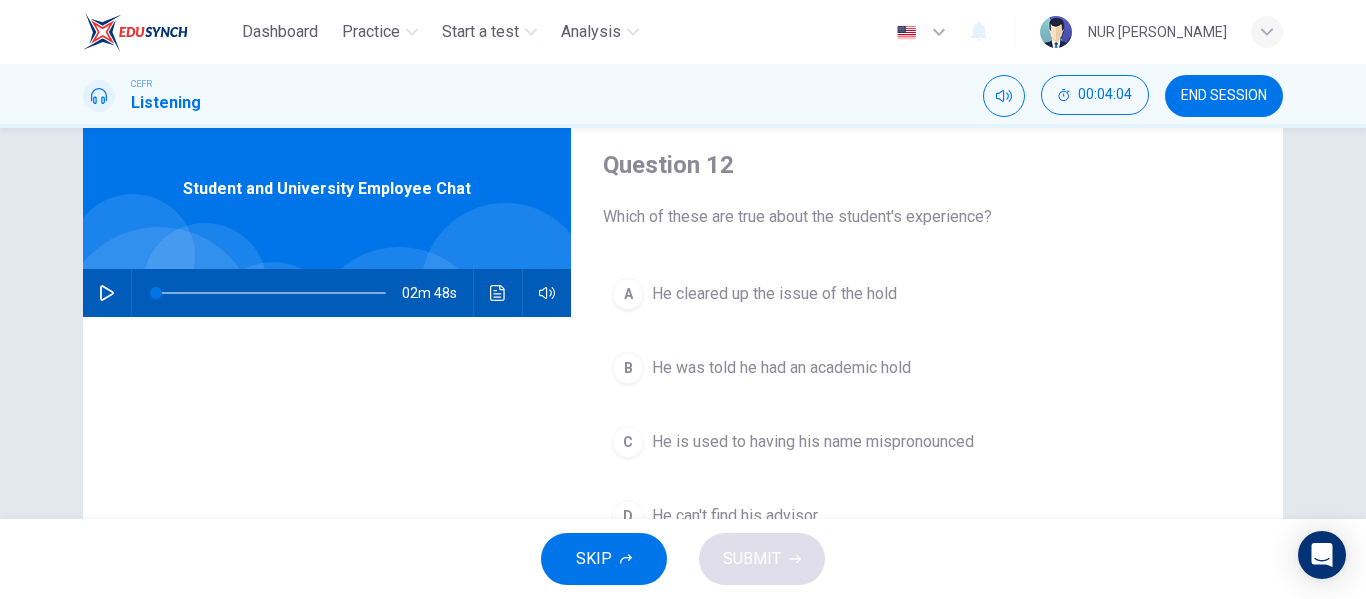 scroll, scrollTop: 59, scrollLeft: 0, axis: vertical 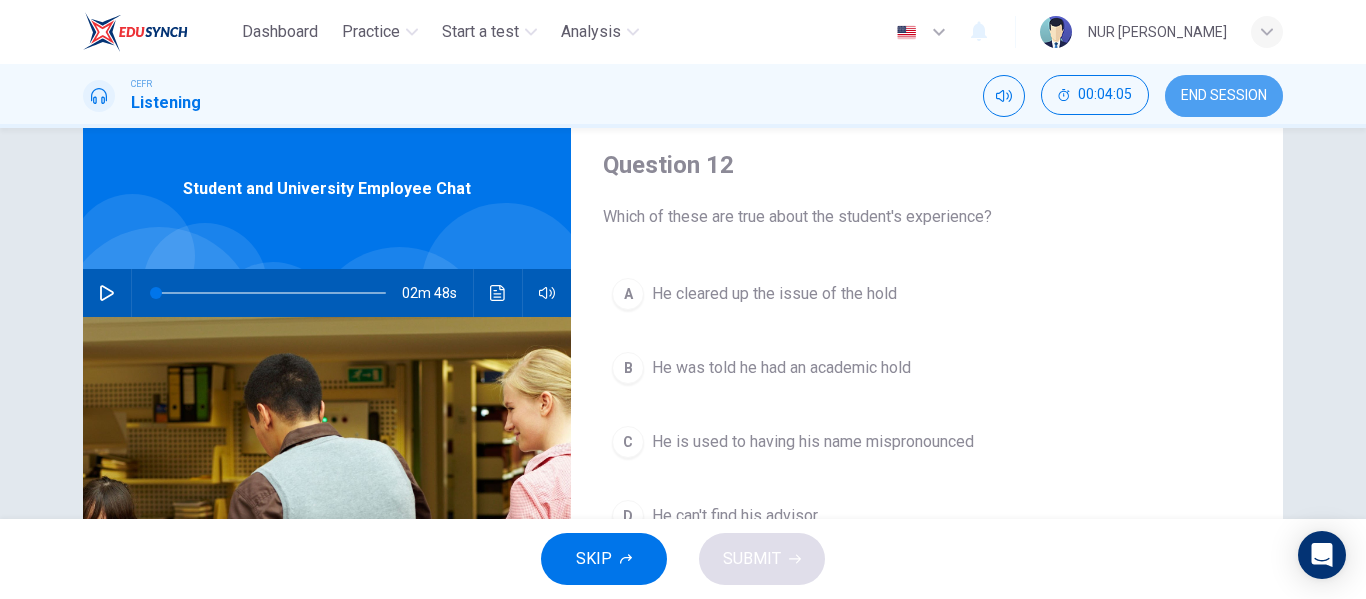 click on "END SESSION" at bounding box center [1224, 96] 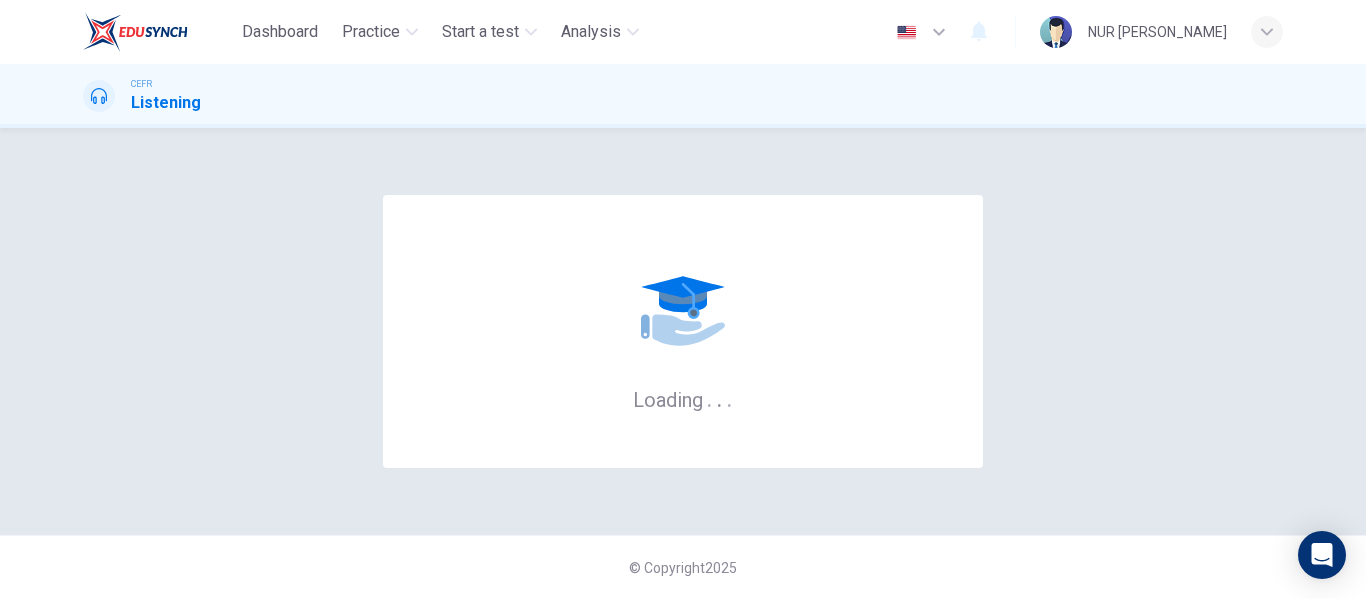 scroll, scrollTop: 0, scrollLeft: 0, axis: both 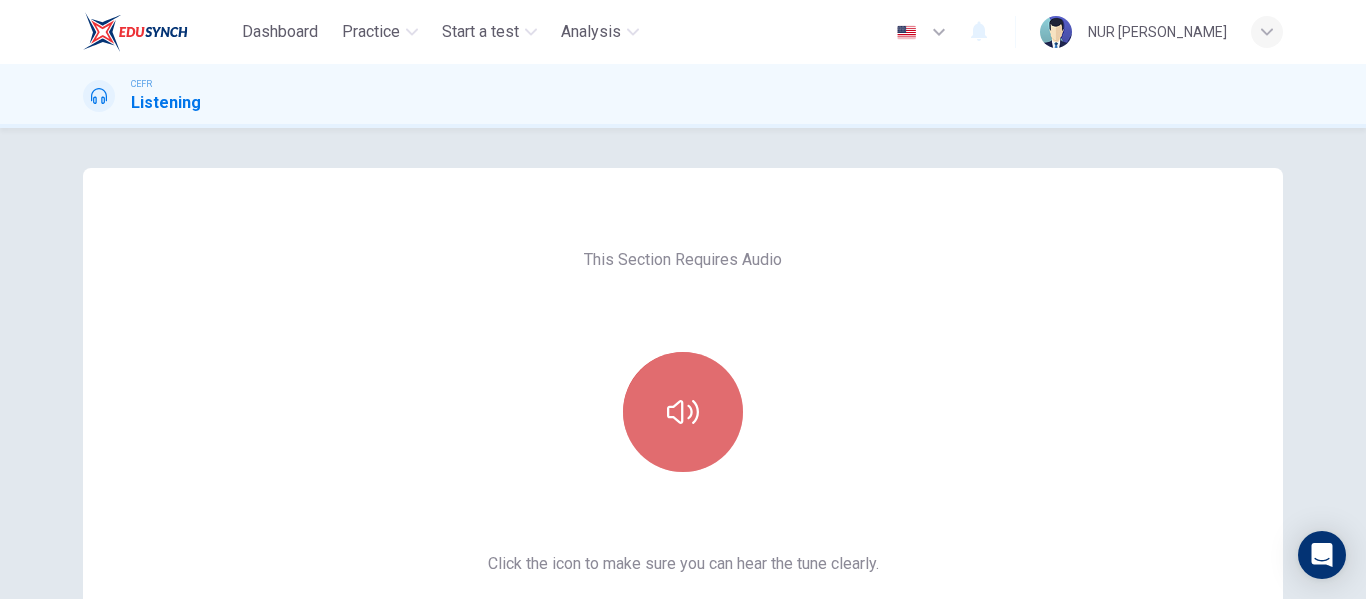 click 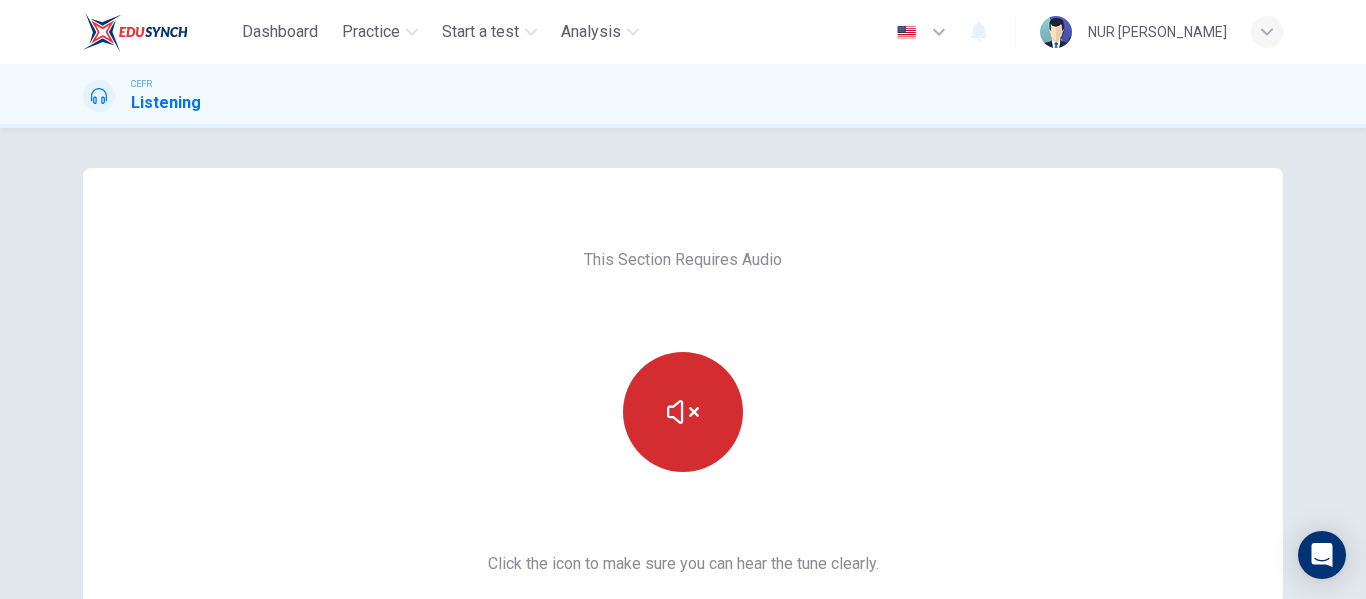 scroll, scrollTop: 266, scrollLeft: 0, axis: vertical 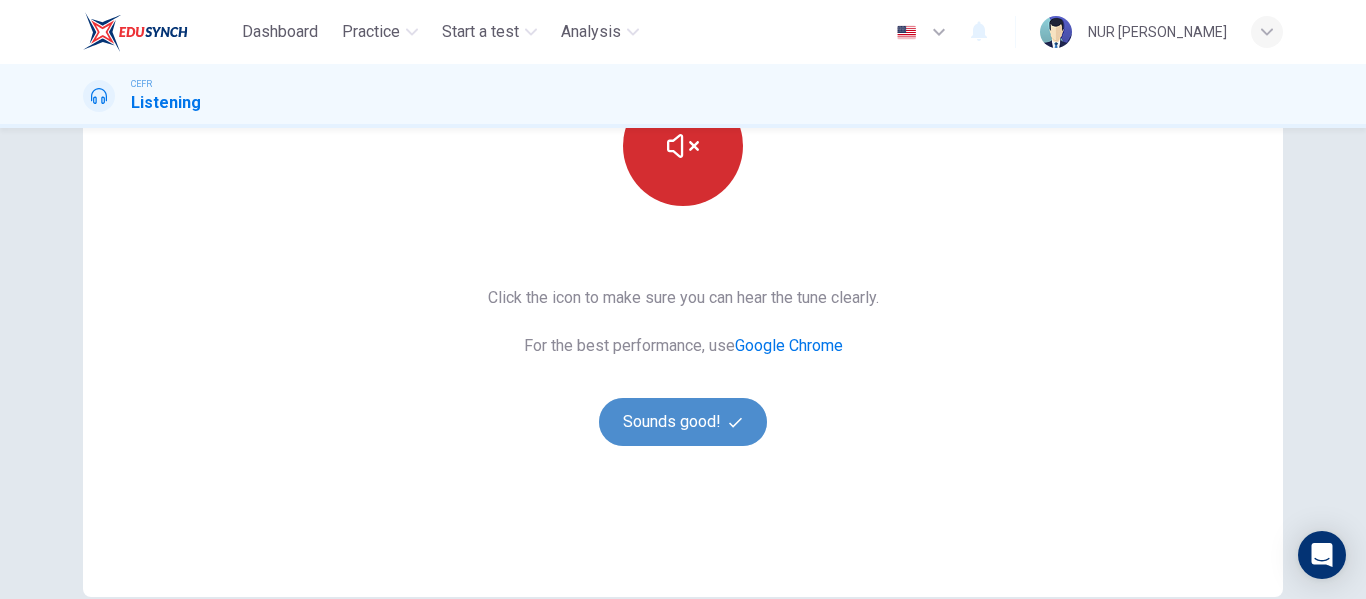 click on "Sounds good!" at bounding box center (683, 422) 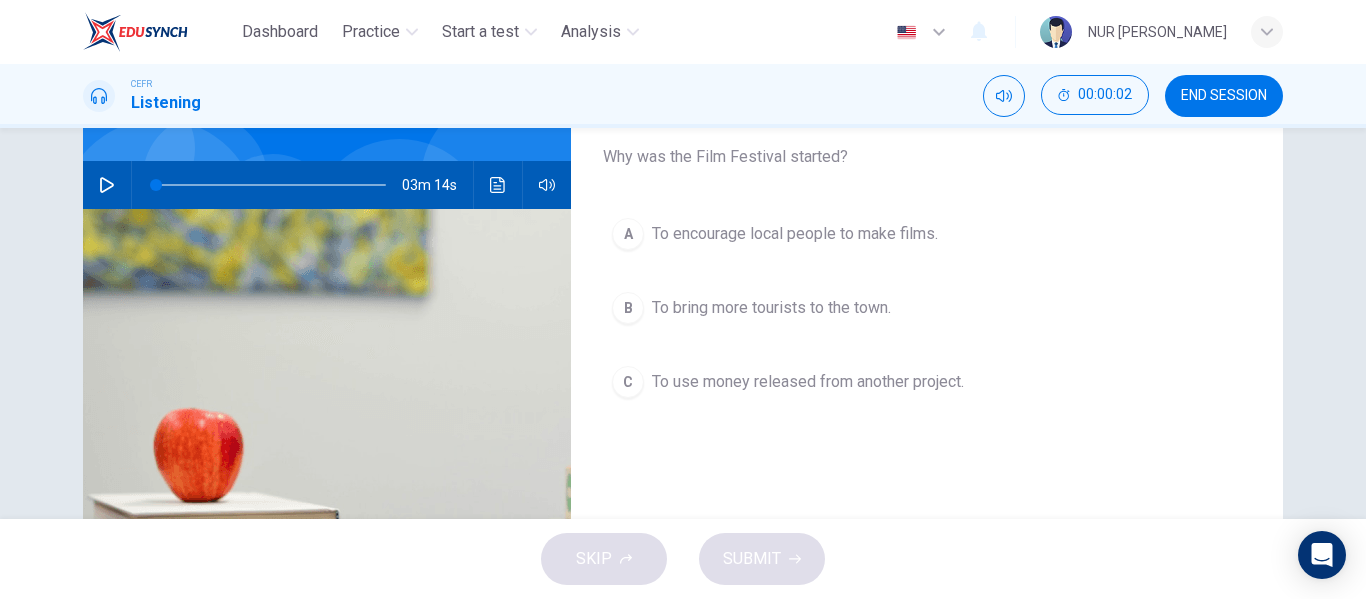 scroll, scrollTop: 165, scrollLeft: 0, axis: vertical 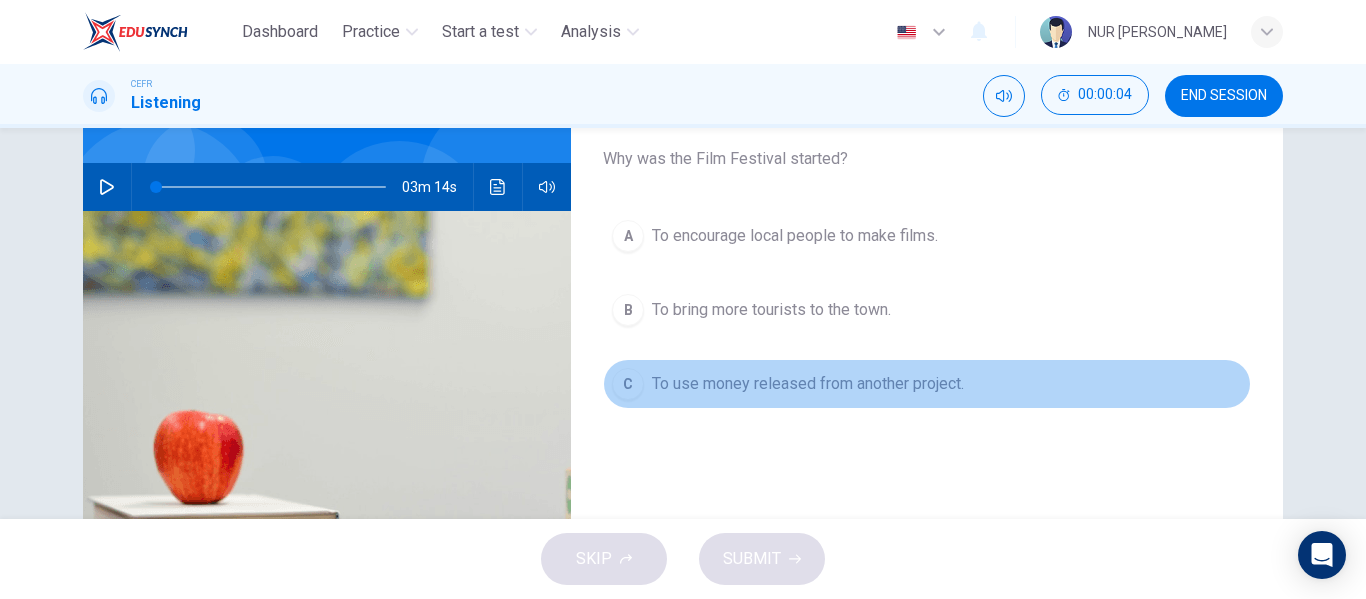 click on "C To use money released from another project." at bounding box center [927, 384] 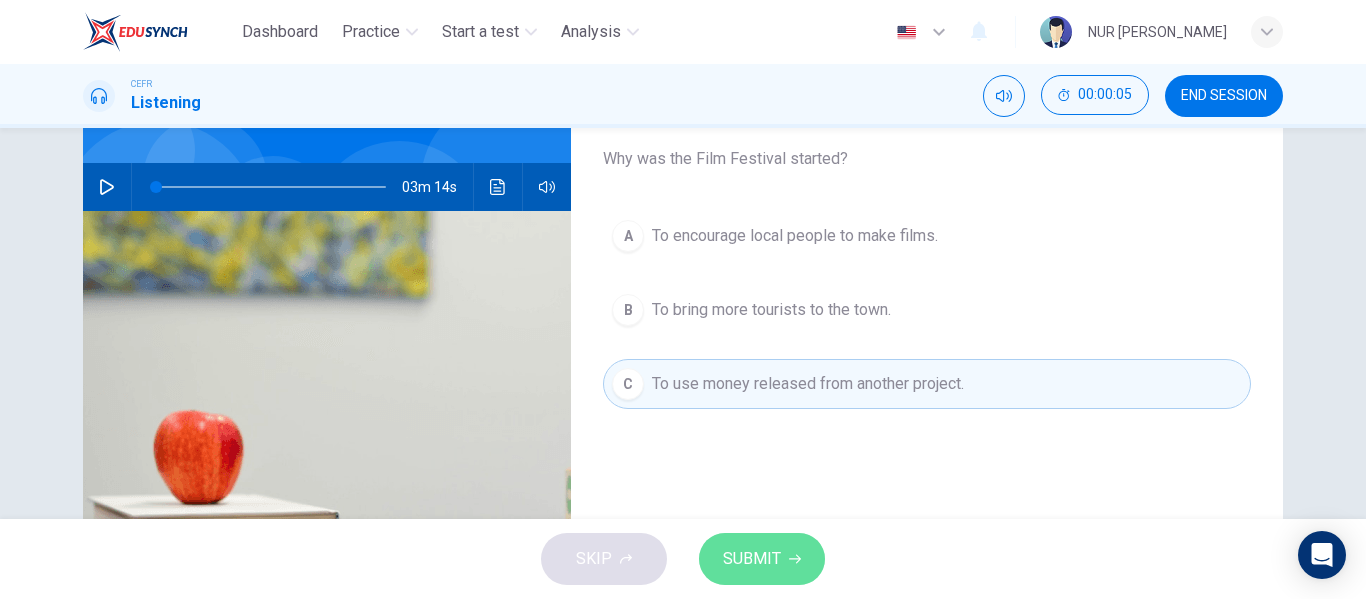 click on "SUBMIT" at bounding box center [752, 559] 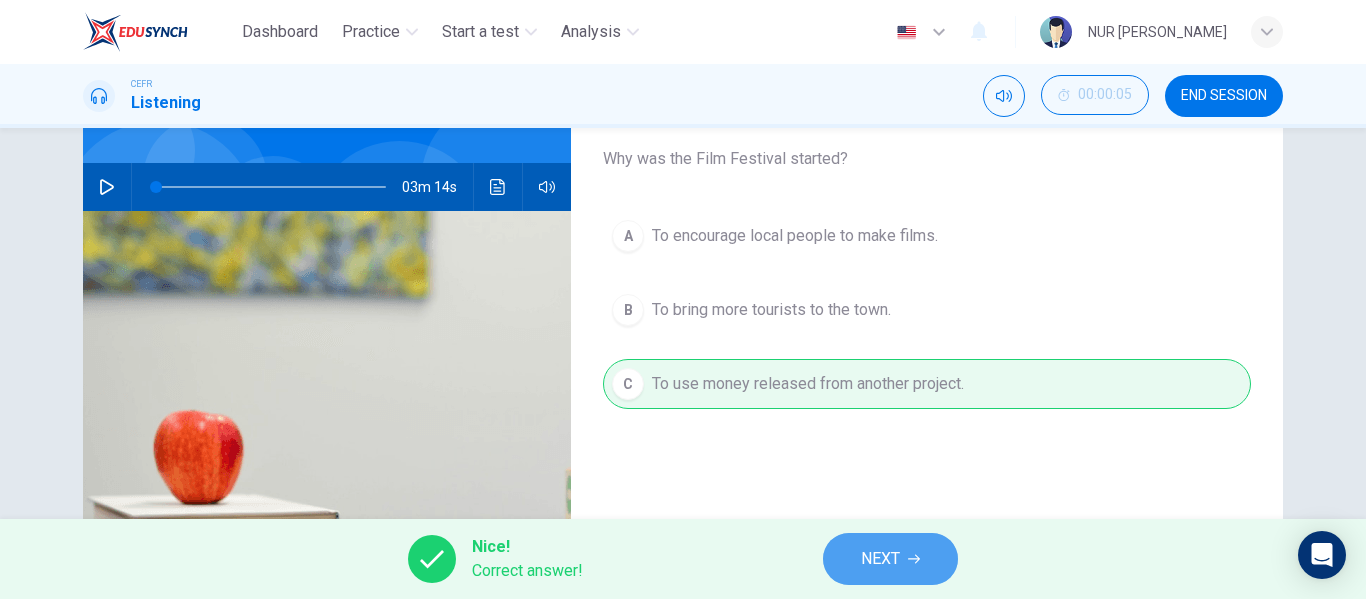 click on "NEXT" at bounding box center (880, 559) 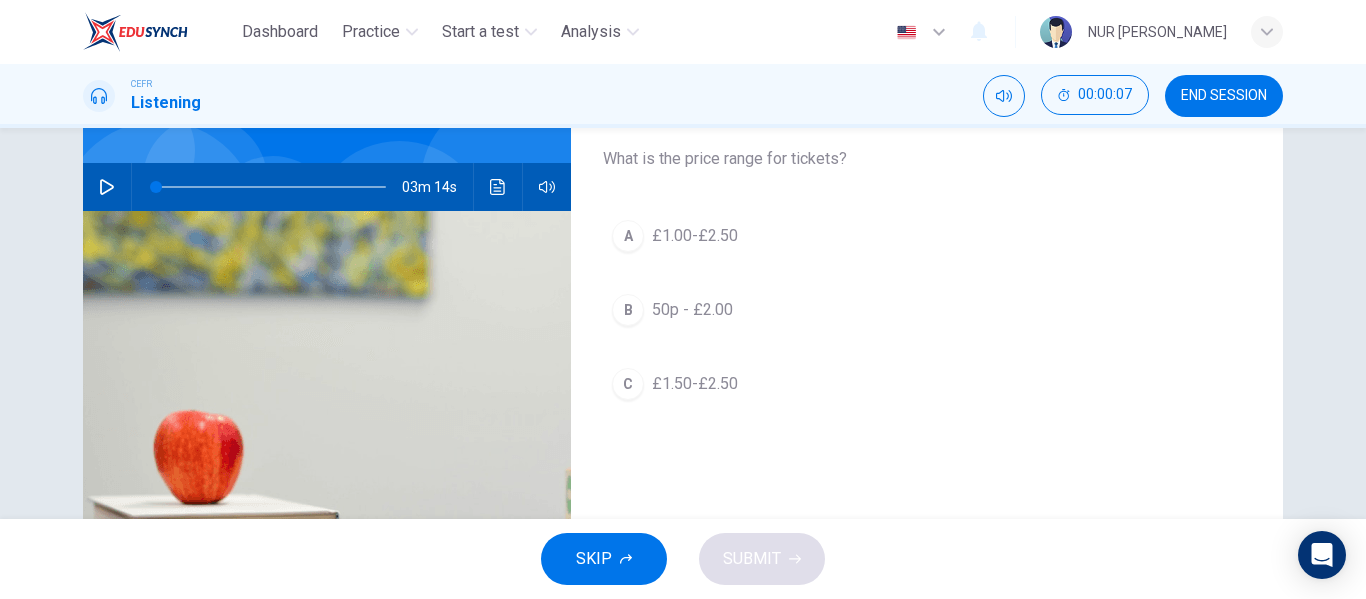 click on "£1.50-£2.50" at bounding box center (695, 384) 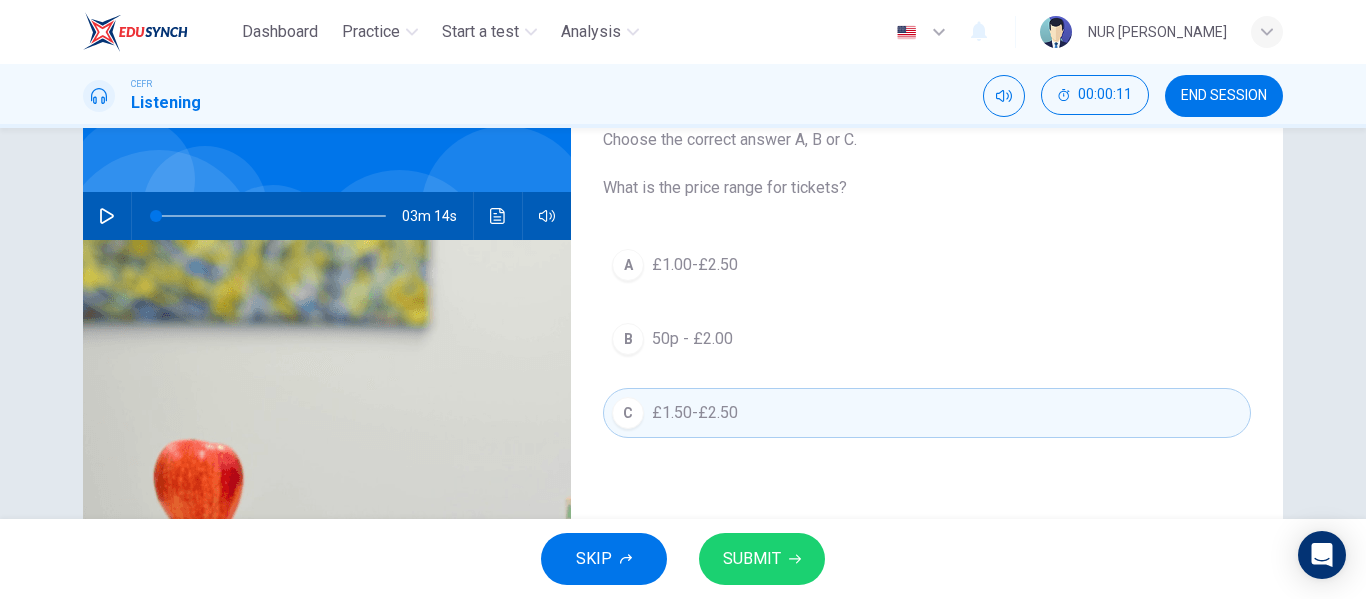 scroll, scrollTop: 135, scrollLeft: 0, axis: vertical 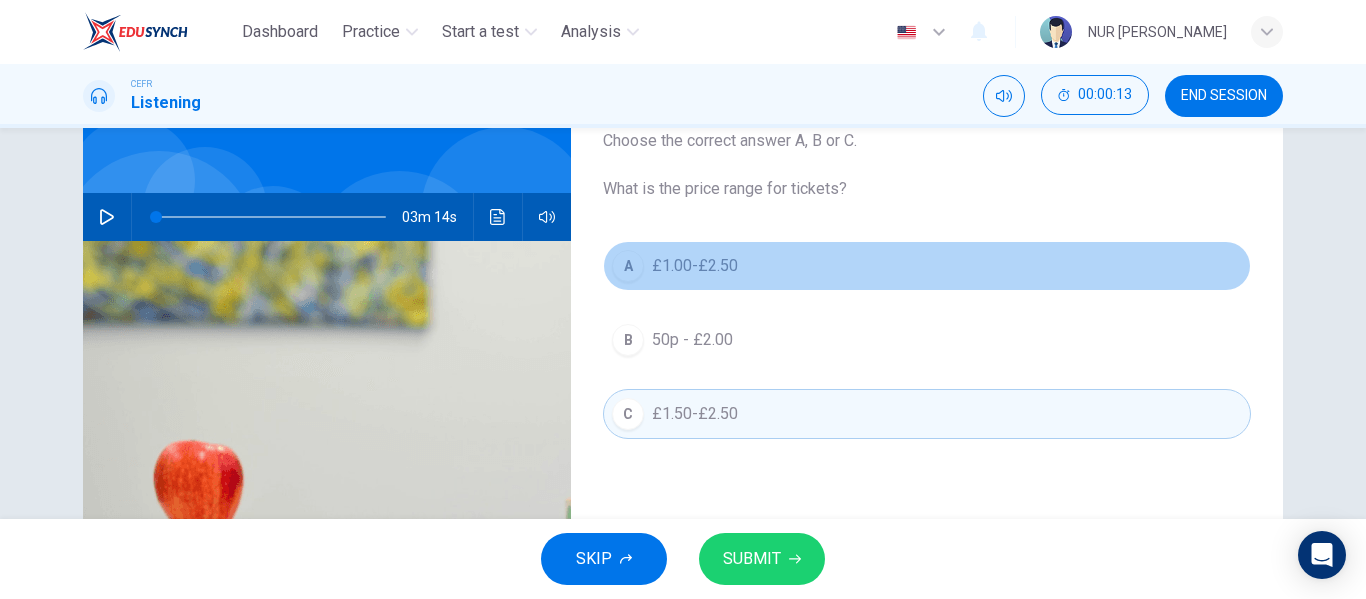 click on "£1.00-£2.50" at bounding box center [695, 266] 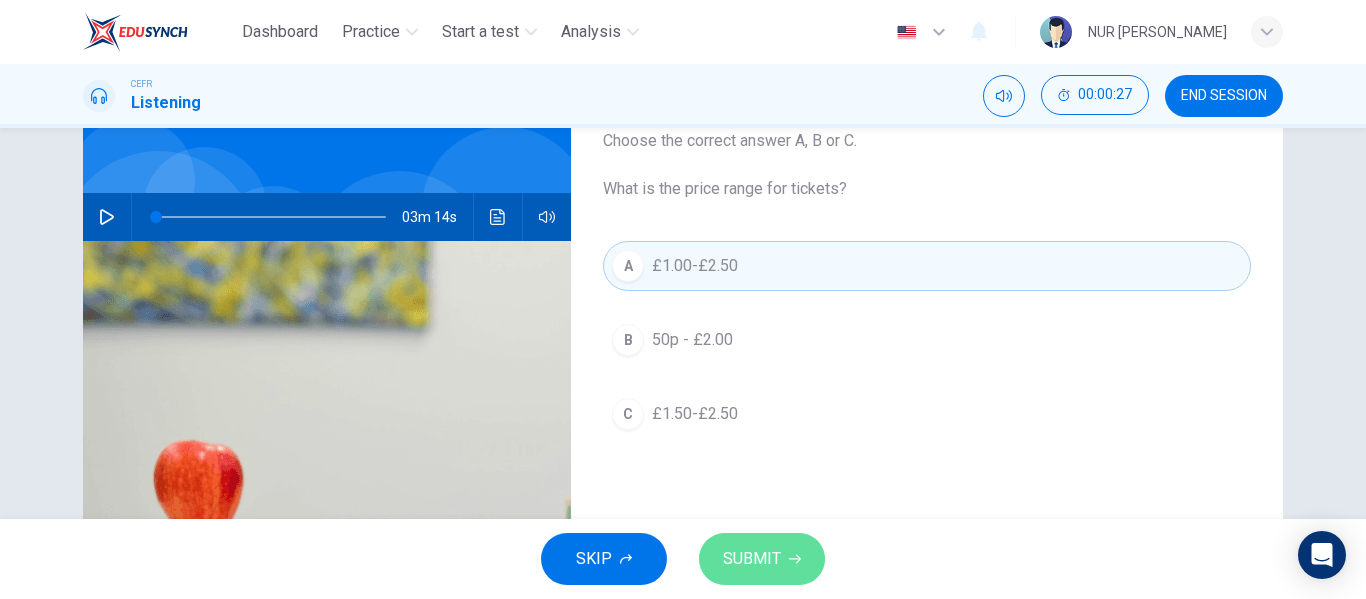 click on "SUBMIT" at bounding box center [762, 559] 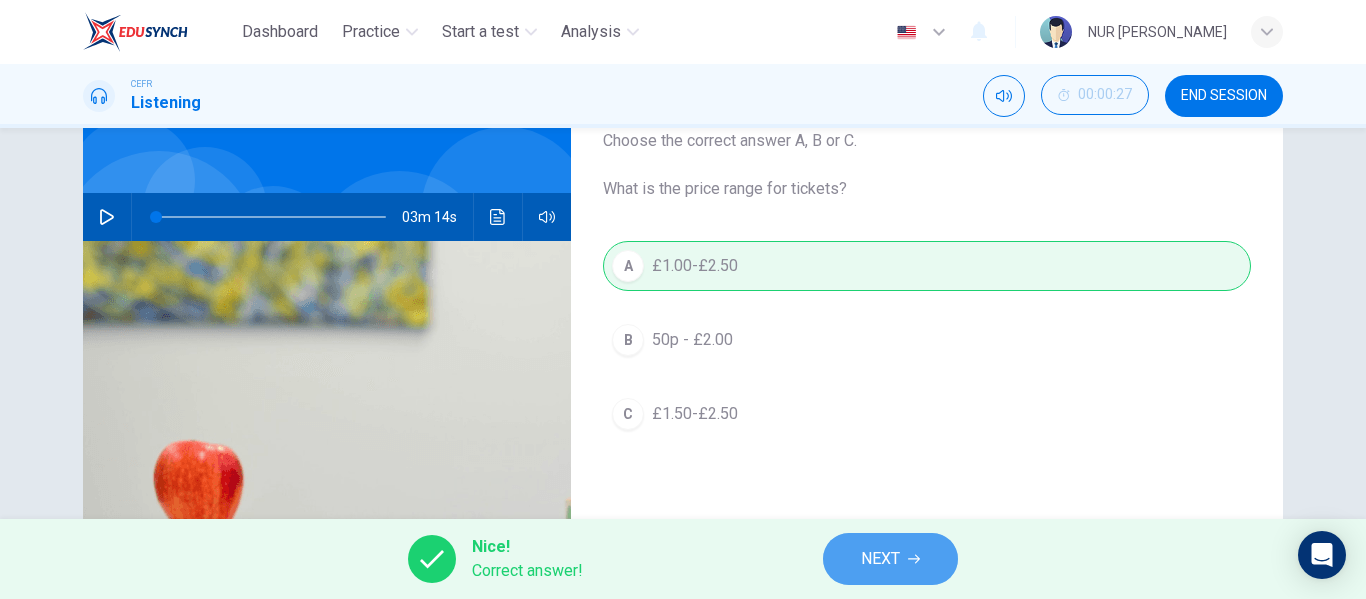 click on "NEXT" at bounding box center (890, 559) 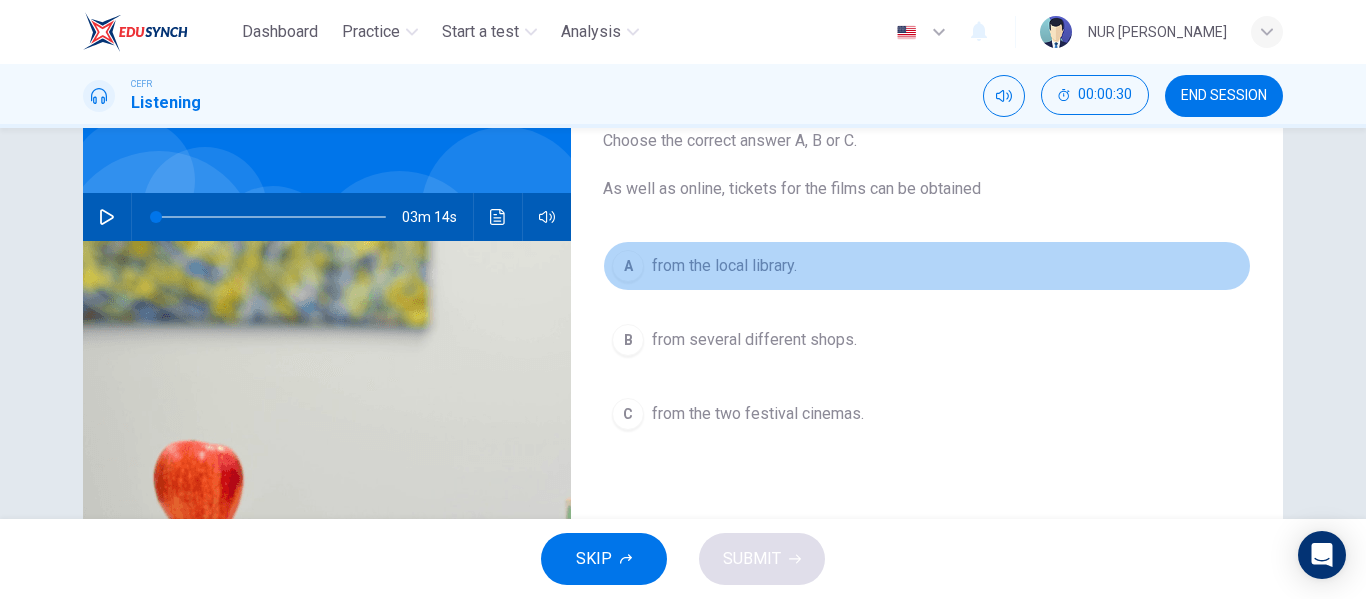 click on "from the local library." at bounding box center (724, 266) 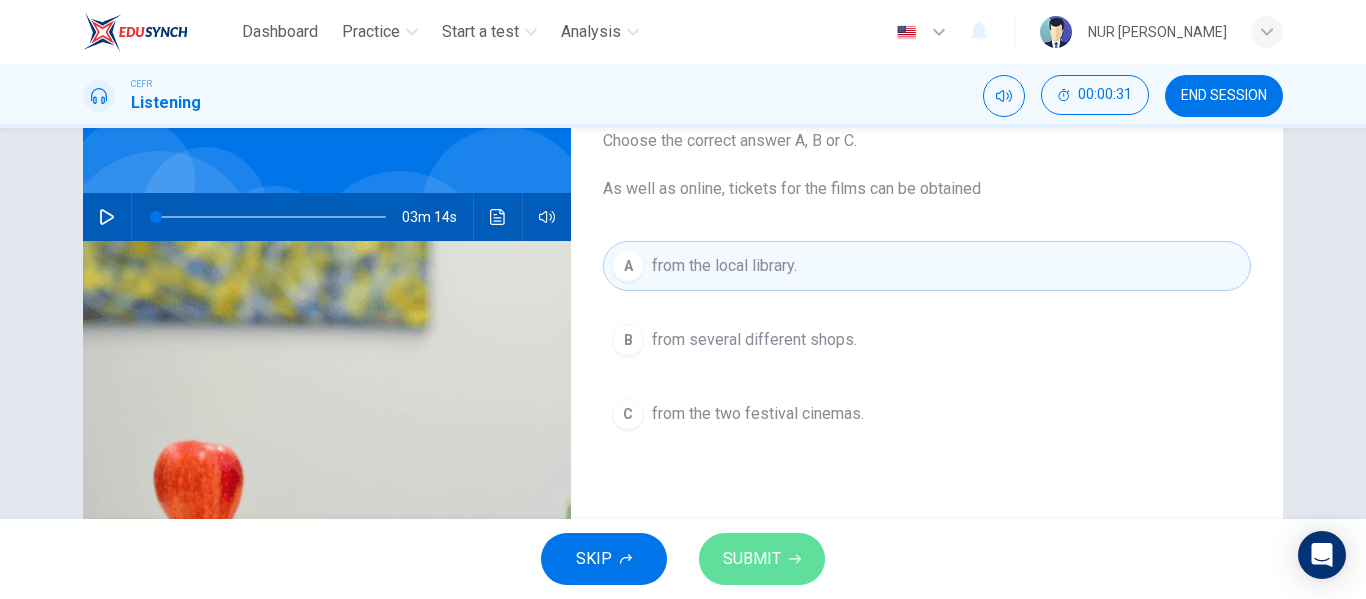 click on "SUBMIT" at bounding box center [762, 559] 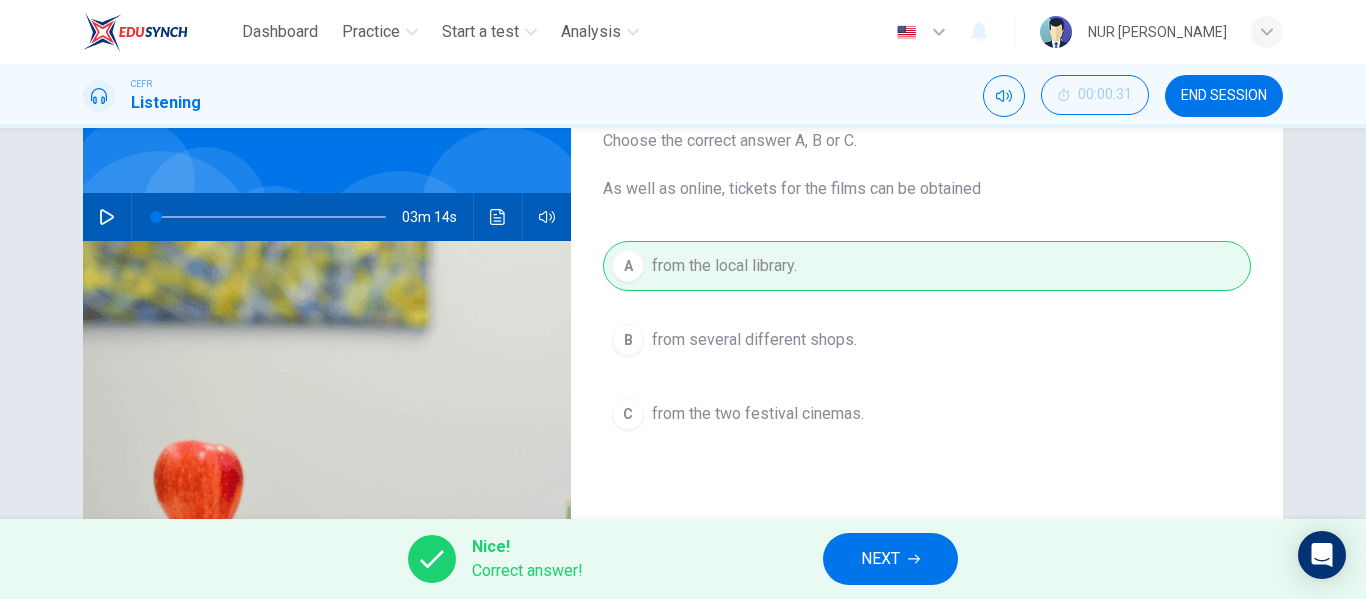 click on "NEXT" at bounding box center (890, 559) 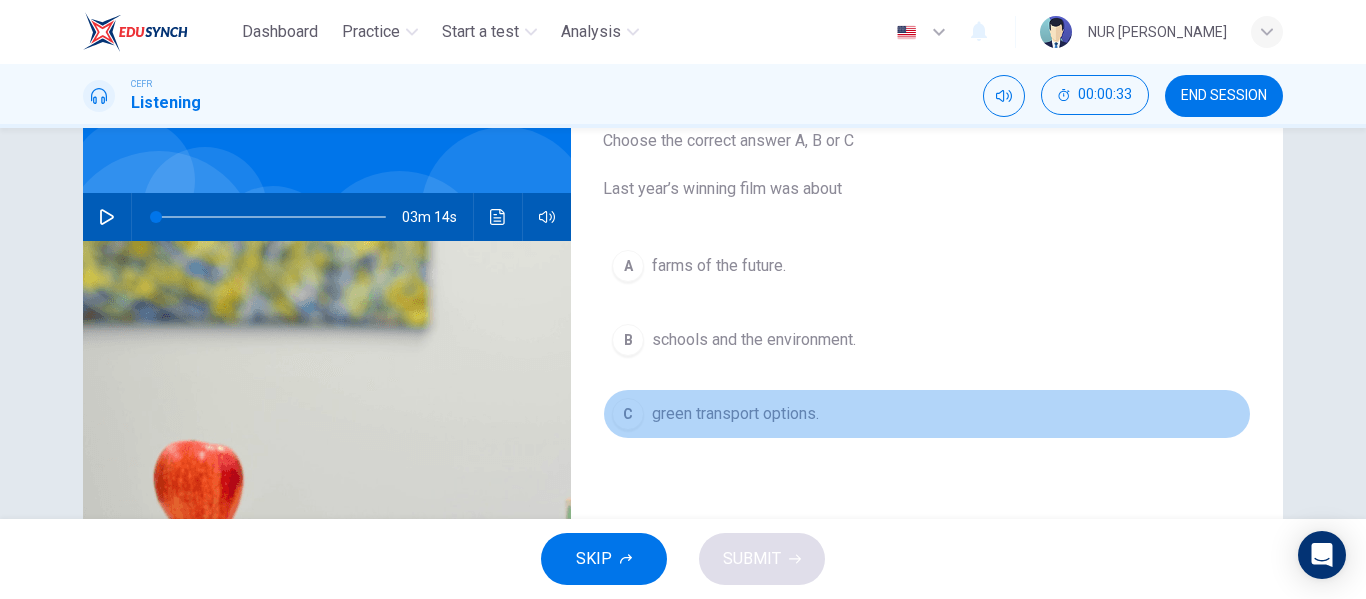 click on "green transport options." at bounding box center (735, 414) 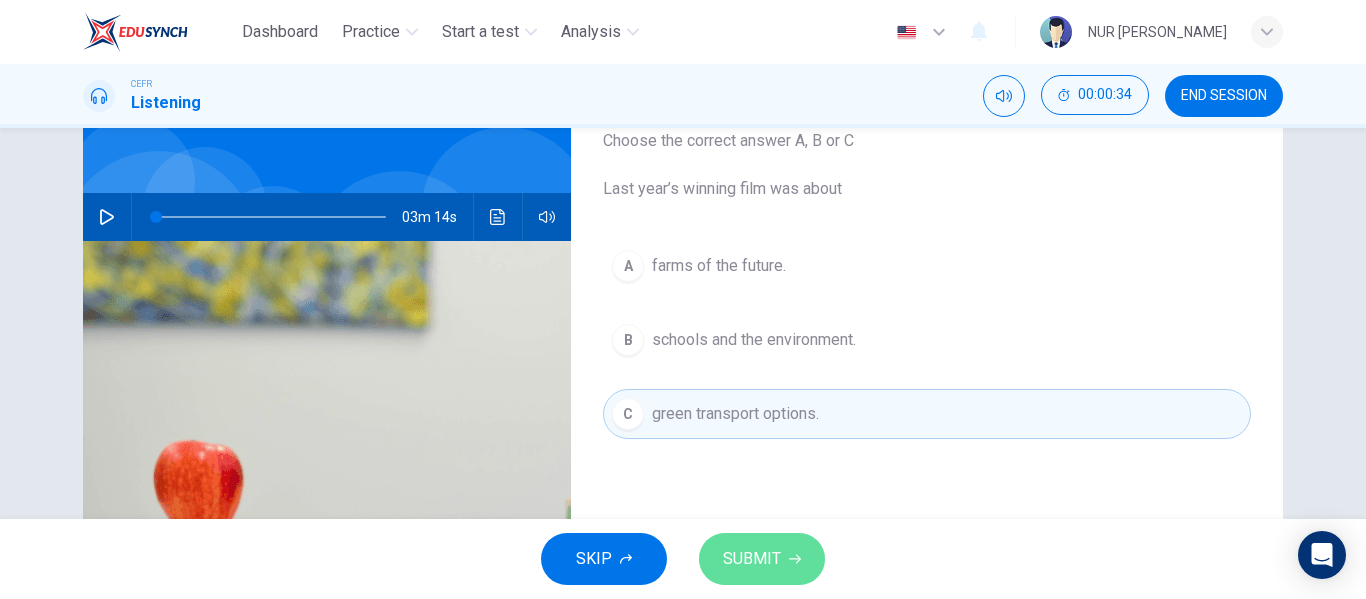 click 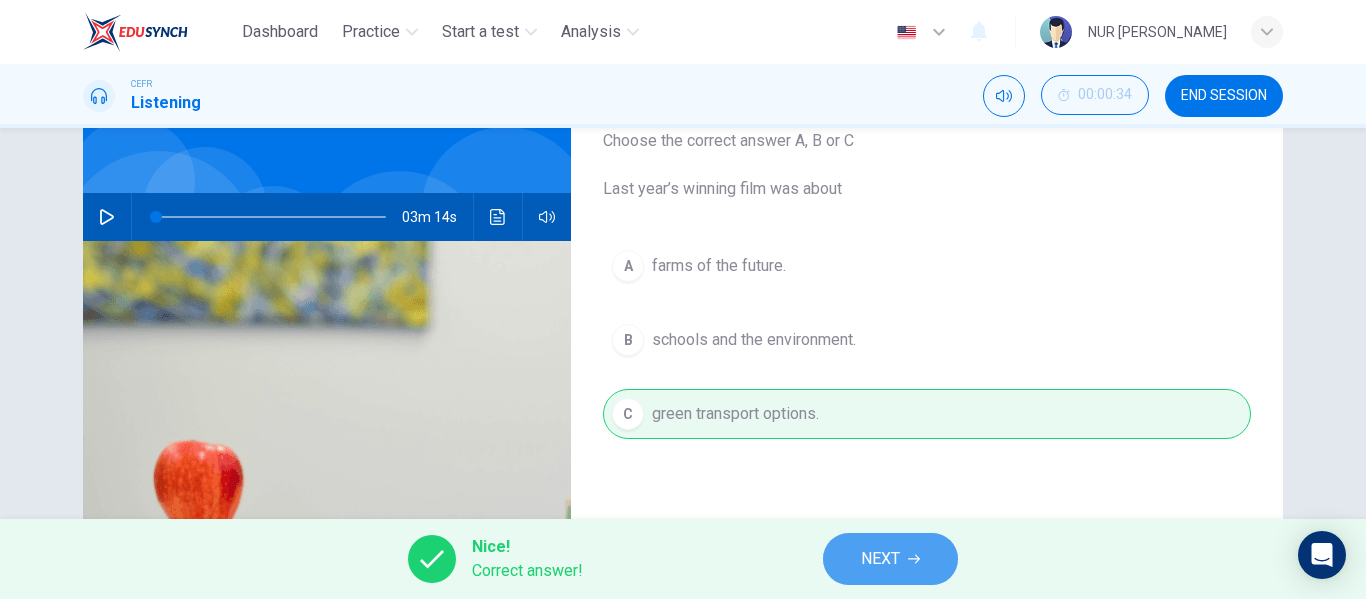 click on "NEXT" at bounding box center [880, 559] 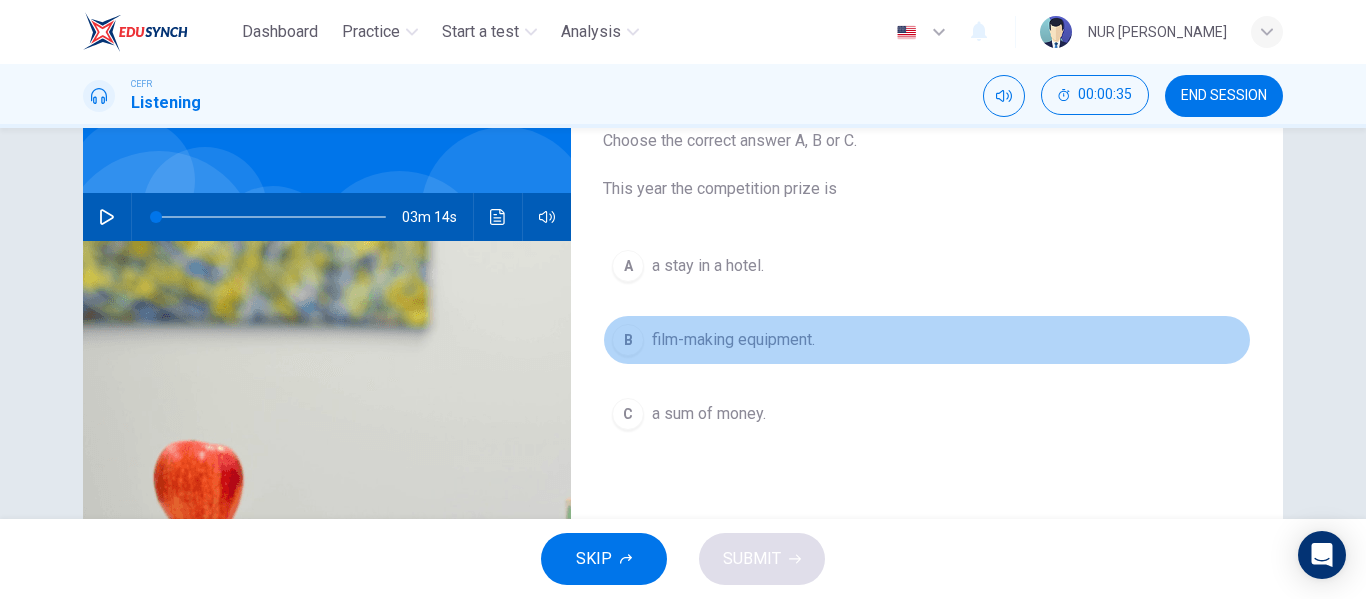 click on "film-making equipment." at bounding box center (733, 340) 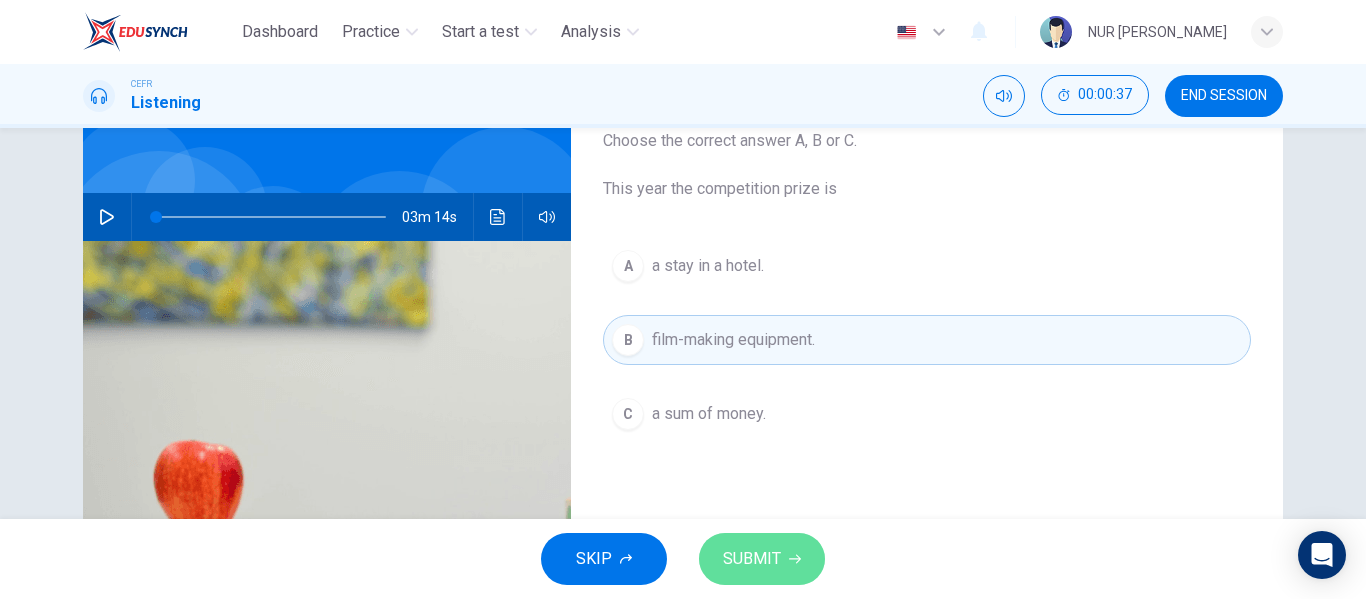 click on "SUBMIT" at bounding box center (752, 559) 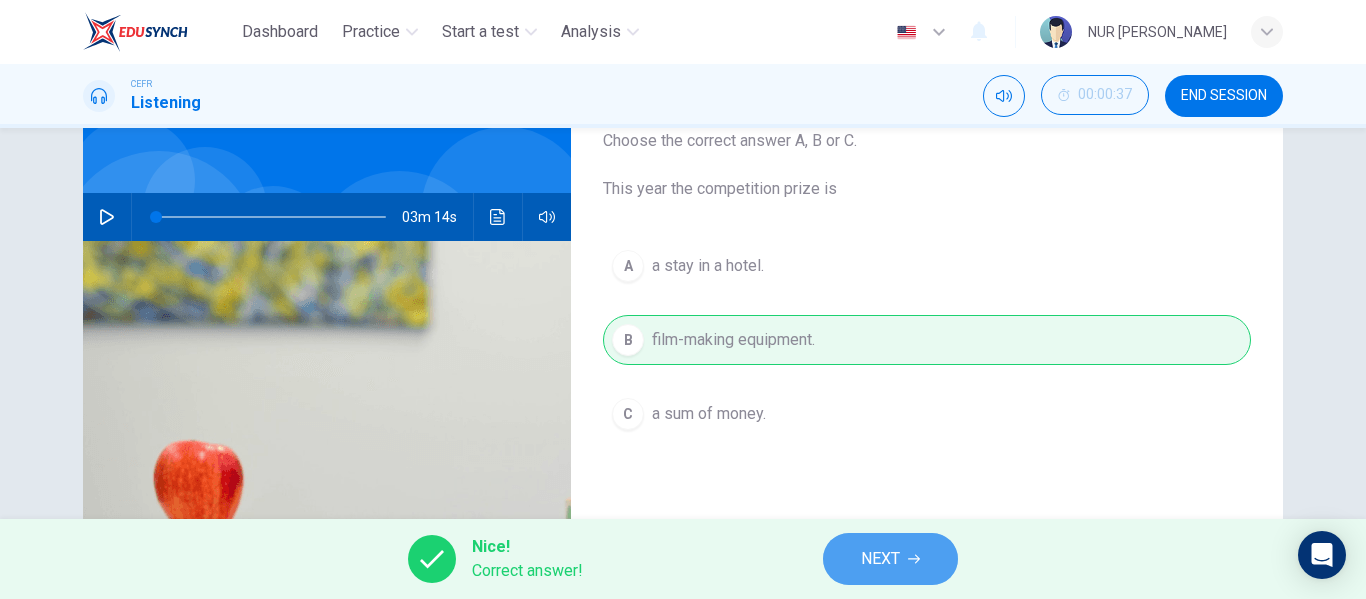 click on "NEXT" at bounding box center (880, 559) 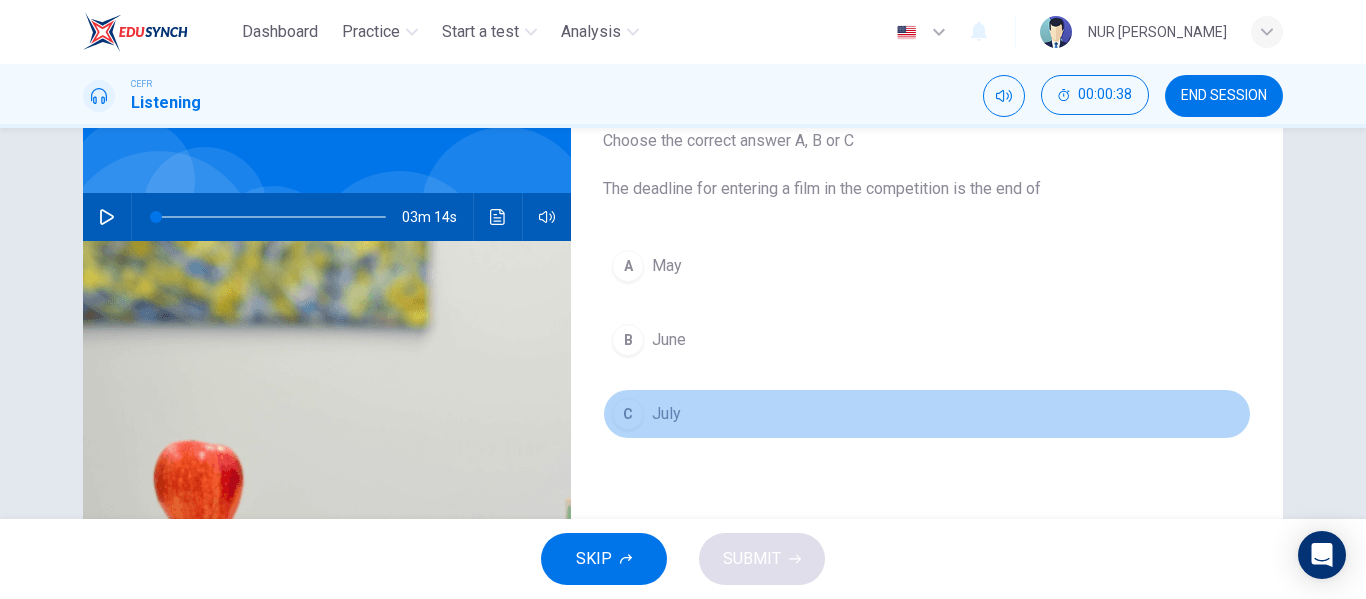 click on "July" at bounding box center (666, 414) 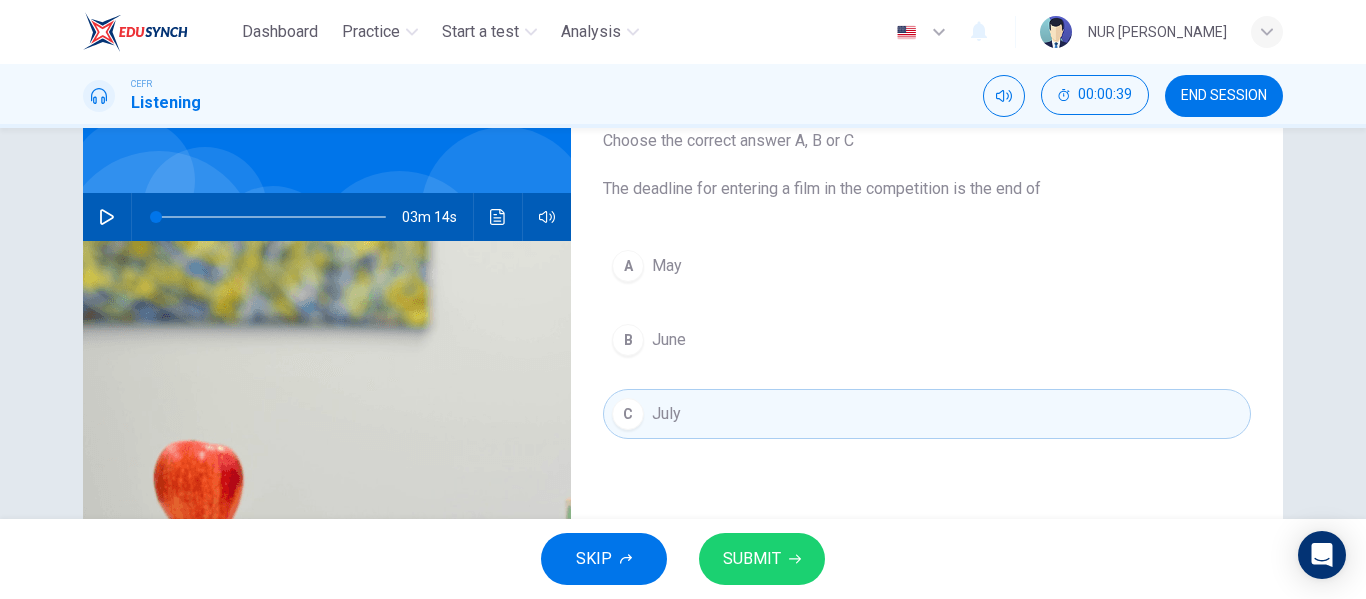click on "SUBMIT" at bounding box center (752, 559) 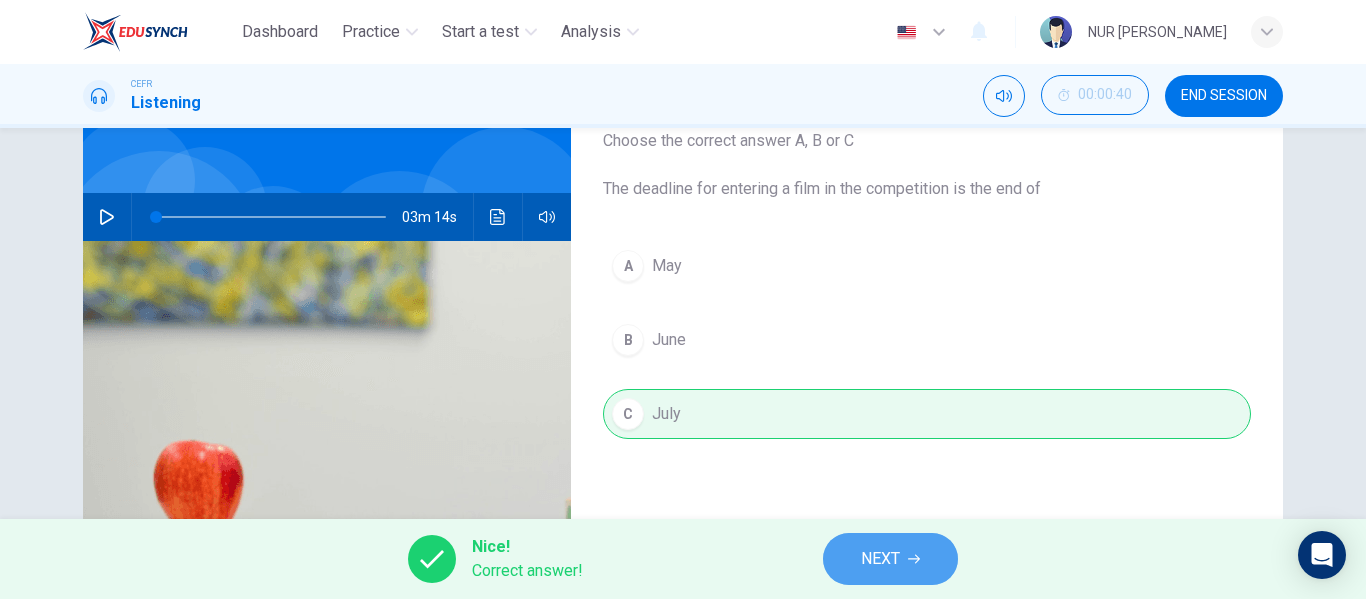 click 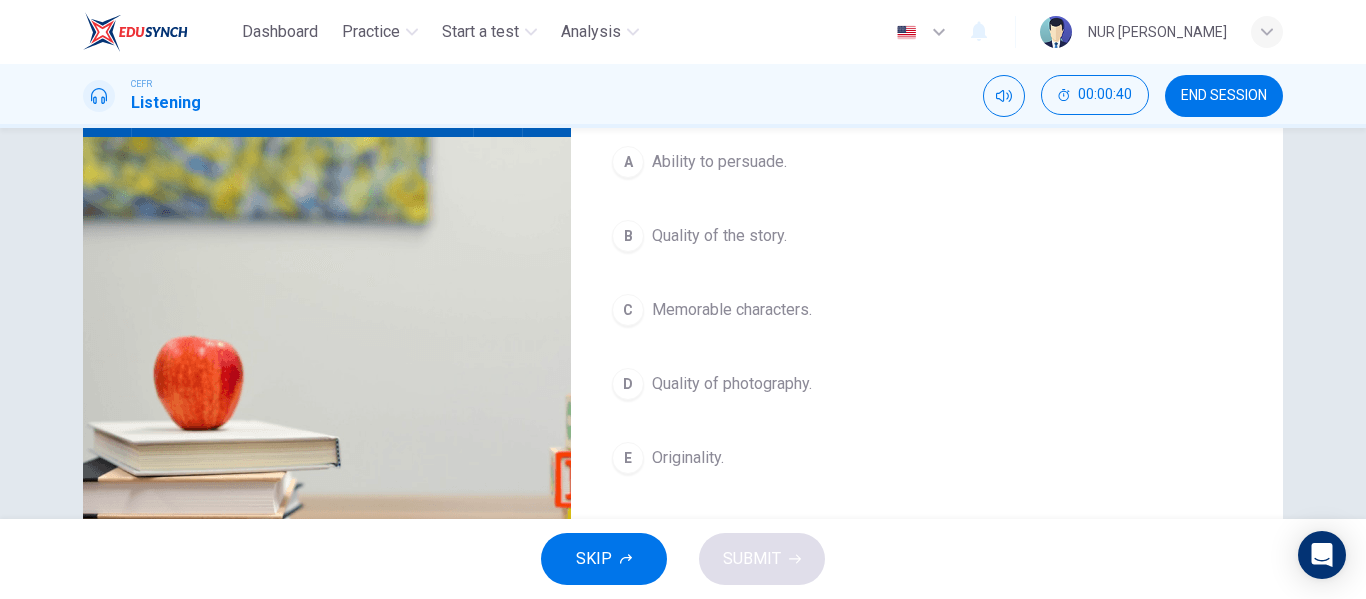 scroll, scrollTop: 238, scrollLeft: 0, axis: vertical 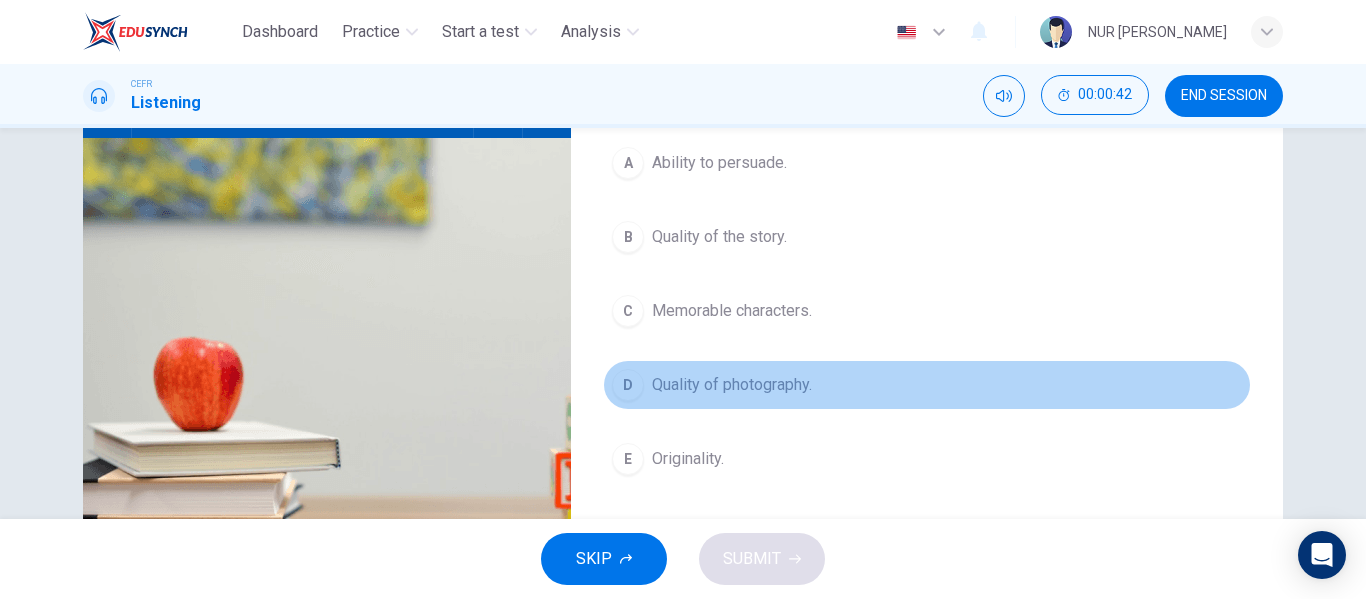 click on "Quality of photography." at bounding box center [732, 385] 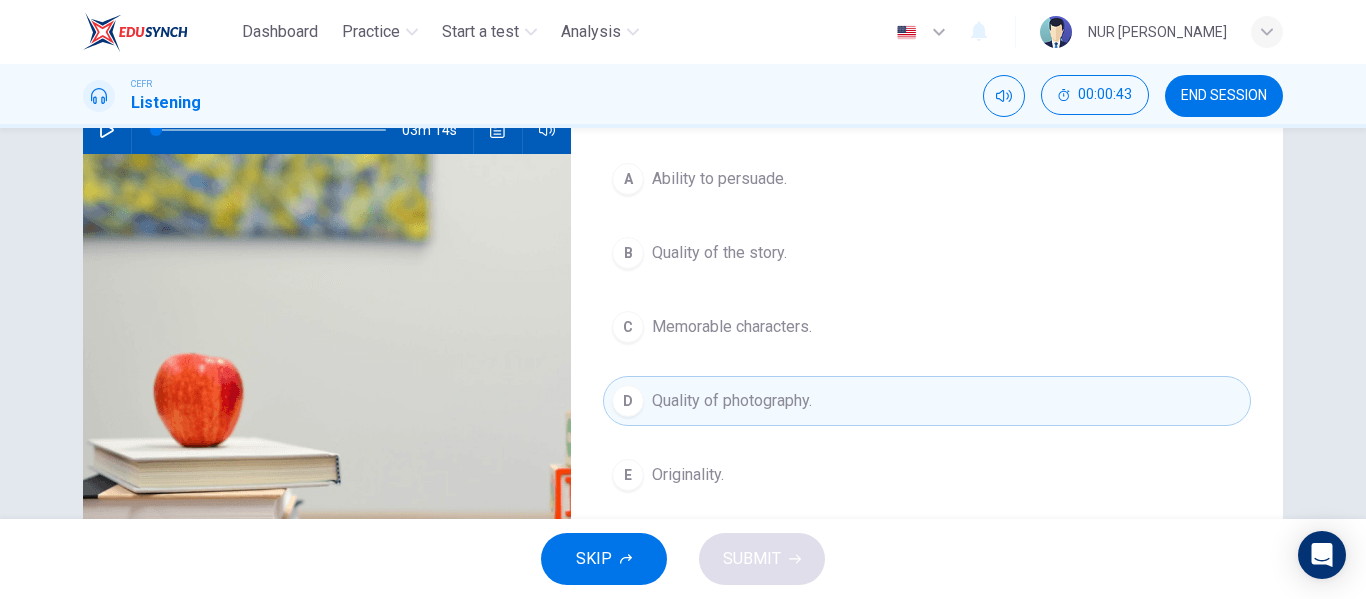 scroll, scrollTop: 245, scrollLeft: 0, axis: vertical 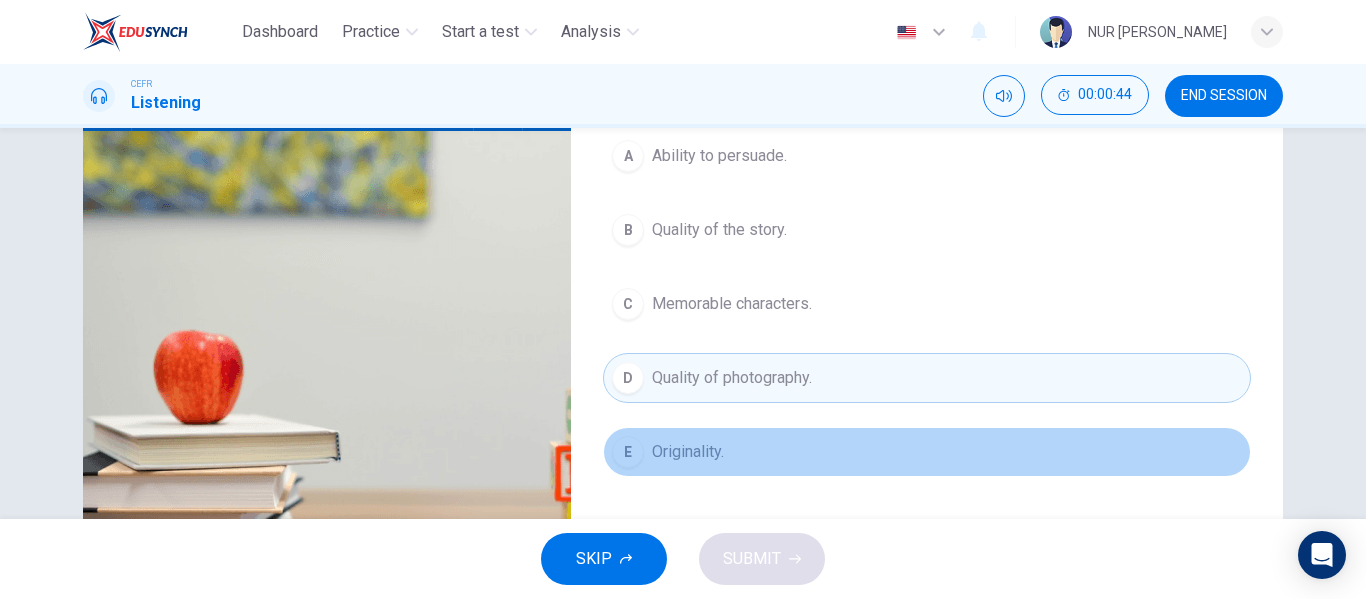 click on "E Originality." at bounding box center [927, 452] 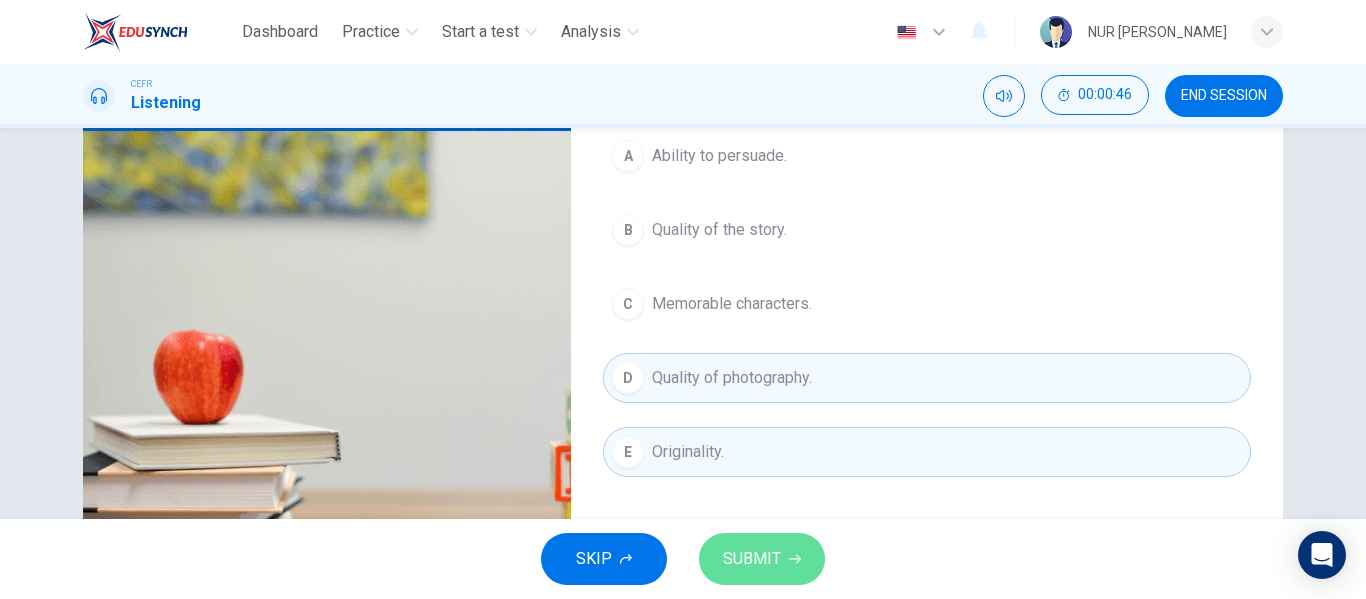 click on "SUBMIT" at bounding box center [762, 559] 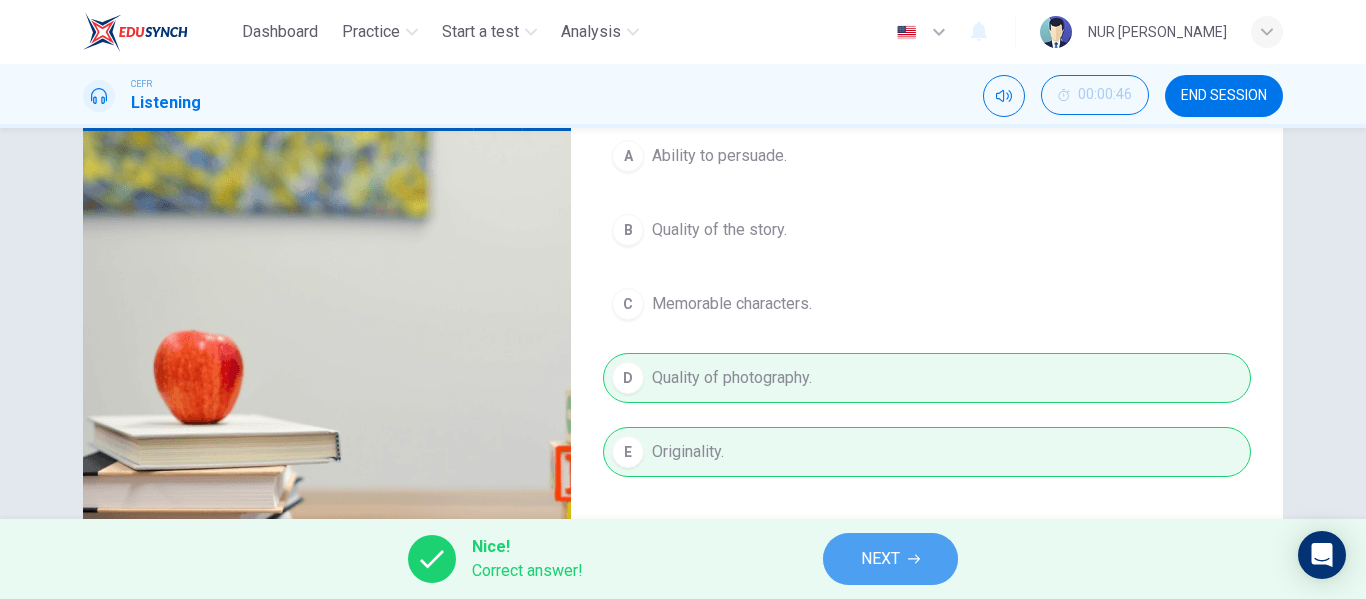 click on "NEXT" at bounding box center (890, 559) 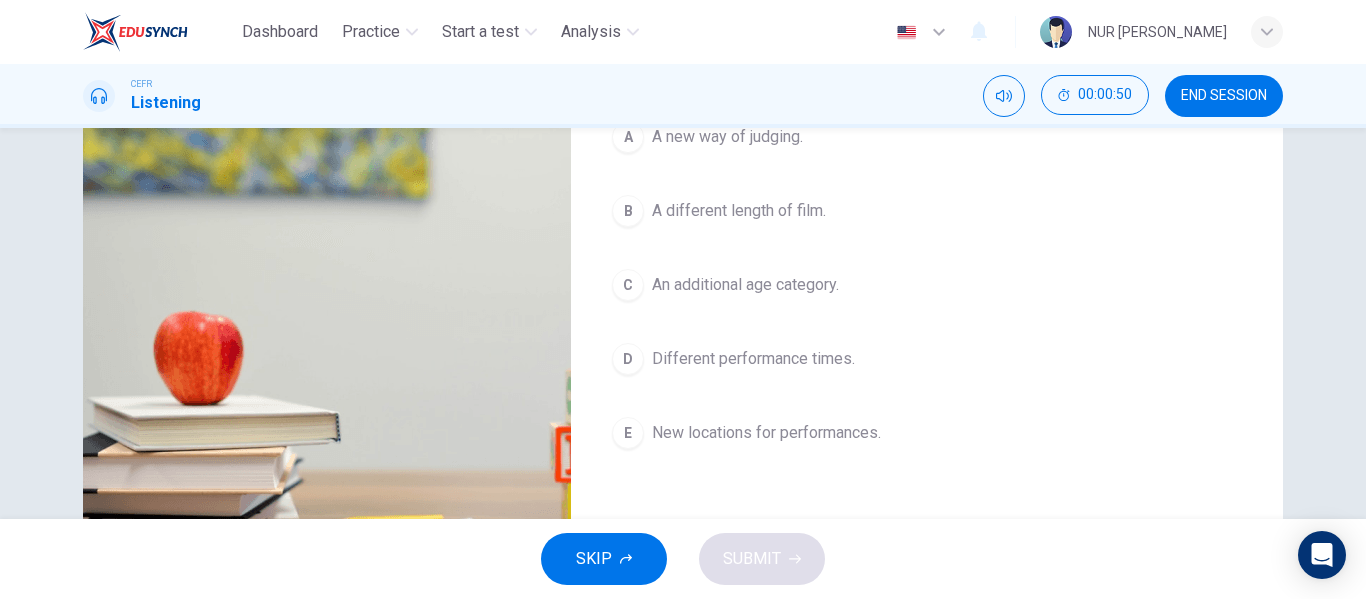 scroll, scrollTop: 264, scrollLeft: 0, axis: vertical 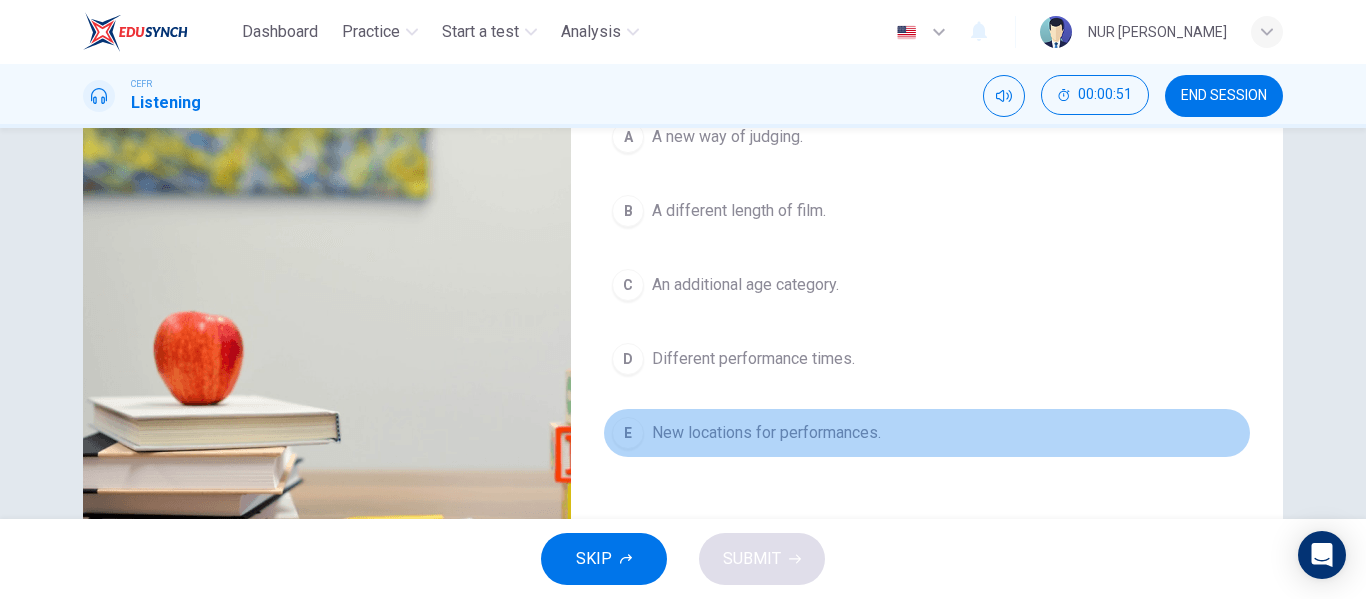 click on "New locations for performances." at bounding box center [766, 433] 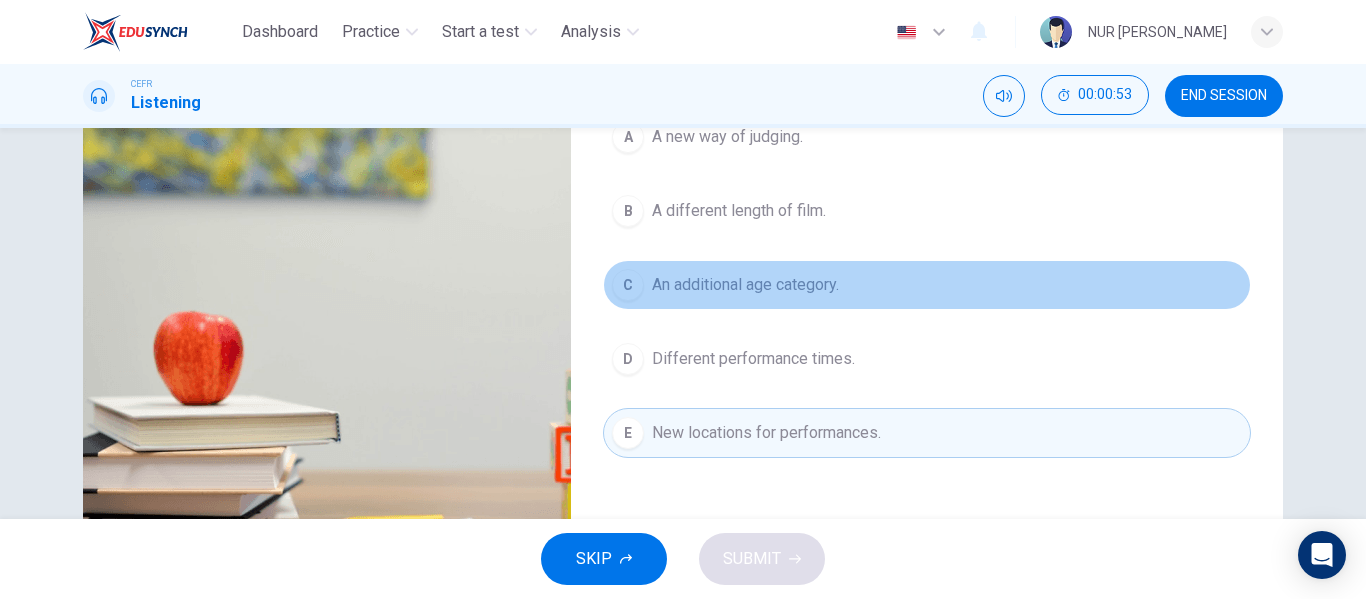 click on "An additional age category." at bounding box center (745, 285) 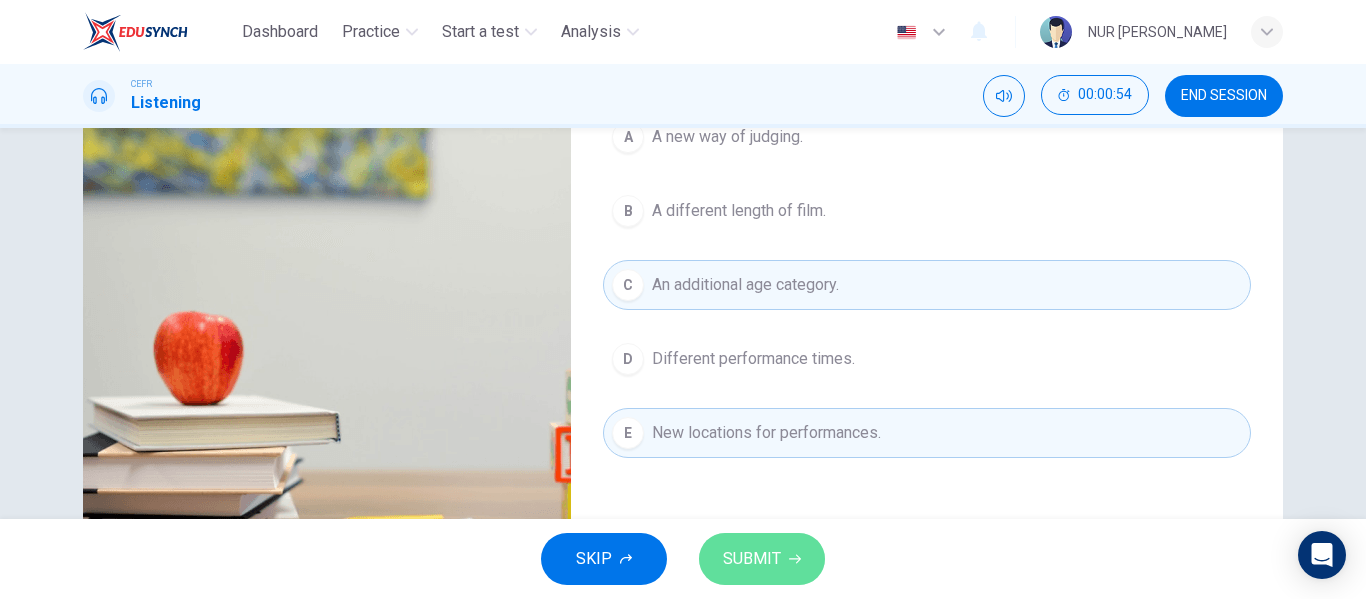 click on "SUBMIT" at bounding box center [752, 559] 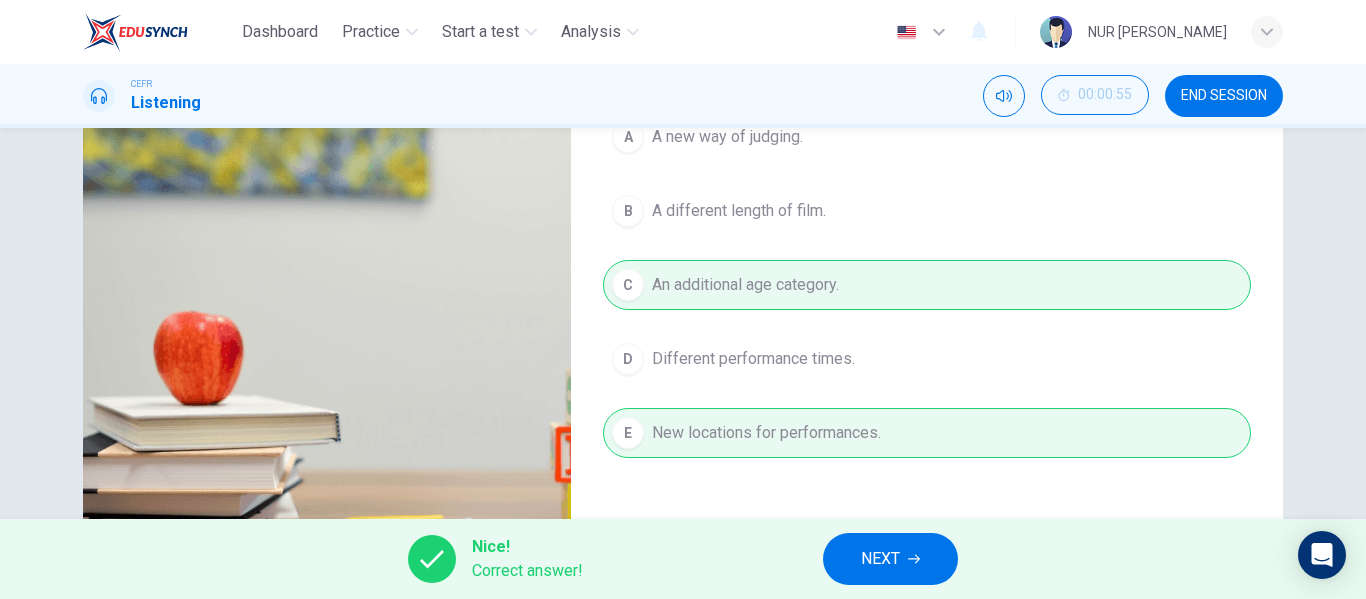 click on "NEXT" at bounding box center [880, 559] 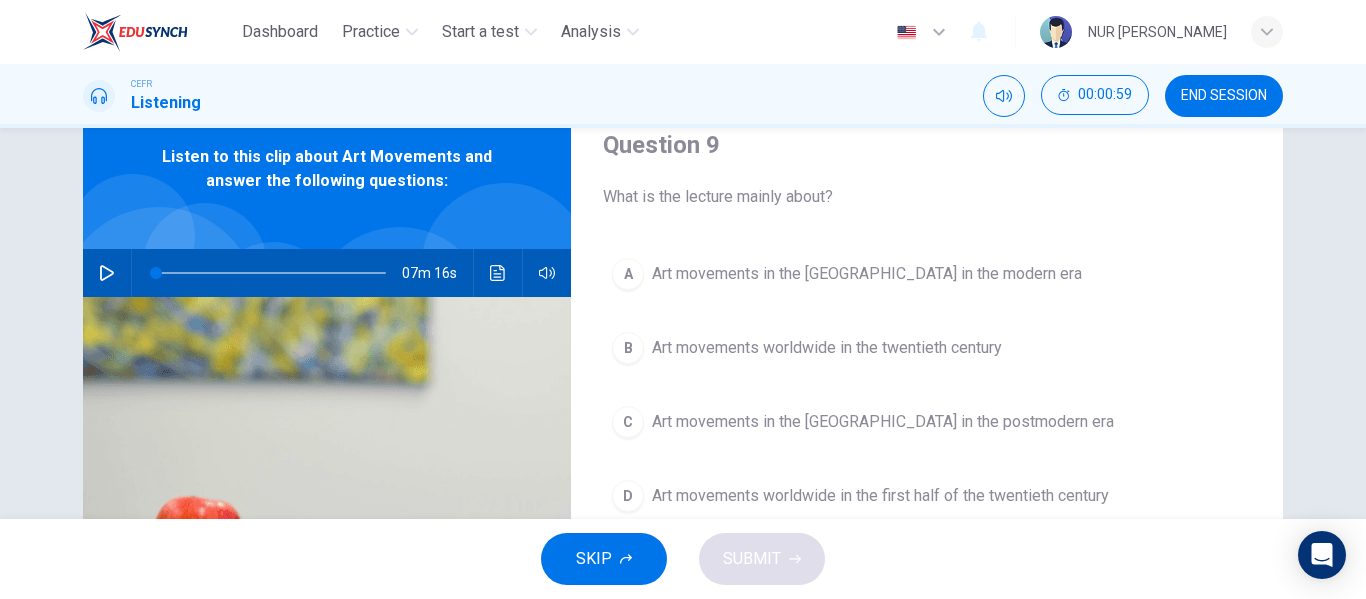 scroll, scrollTop: 83, scrollLeft: 0, axis: vertical 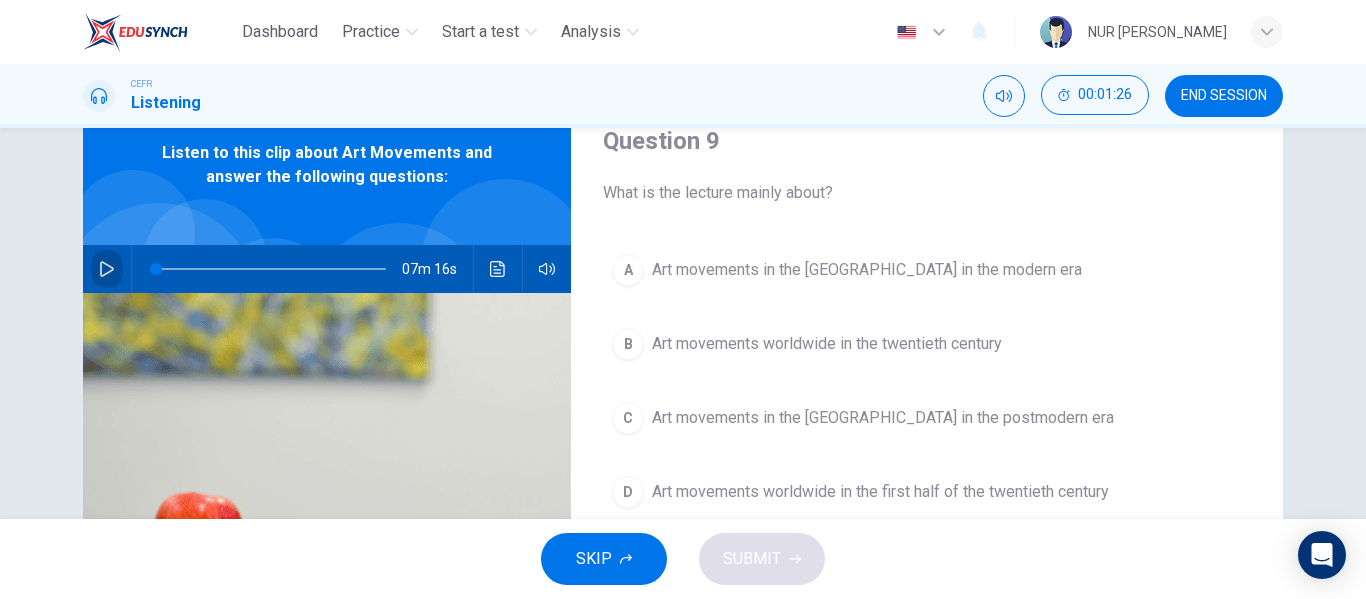 click 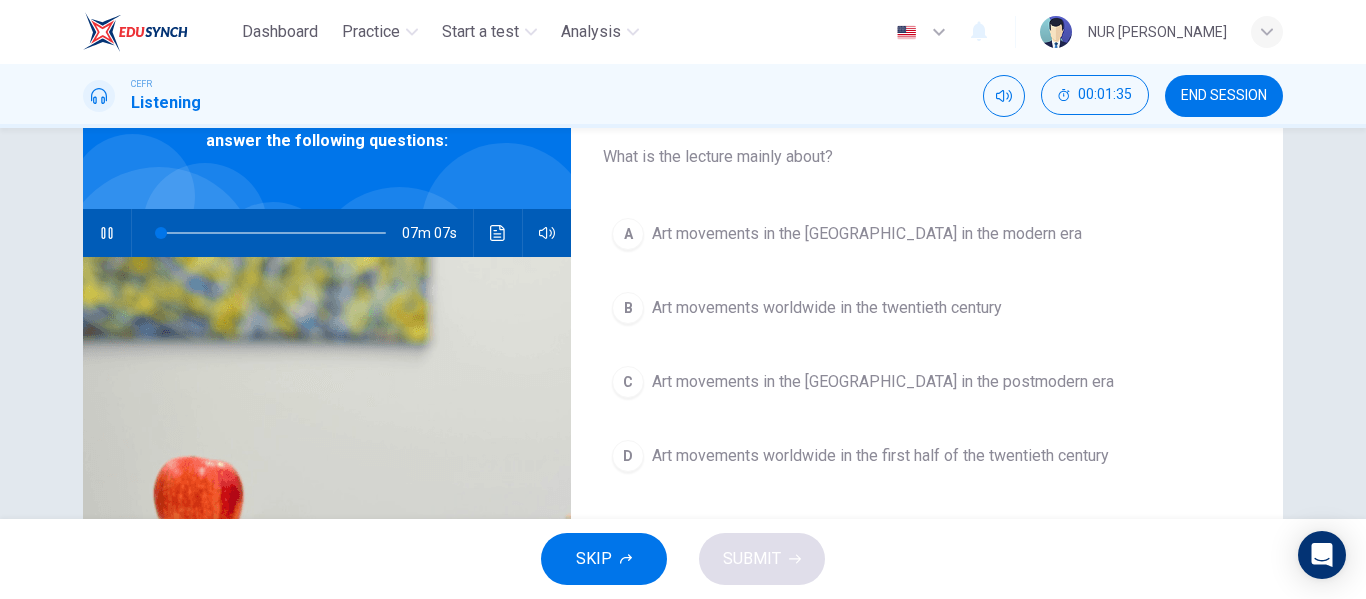 scroll, scrollTop: 118, scrollLeft: 0, axis: vertical 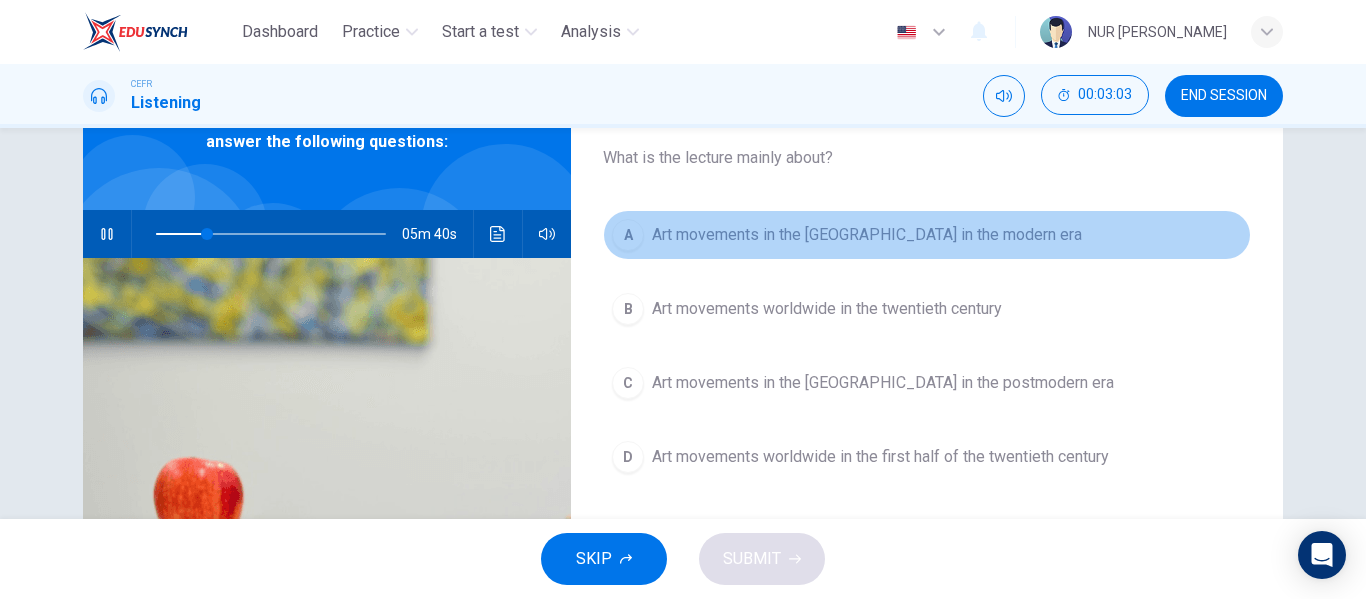 click on "A Art movements in the Western World in the modern era" at bounding box center (927, 235) 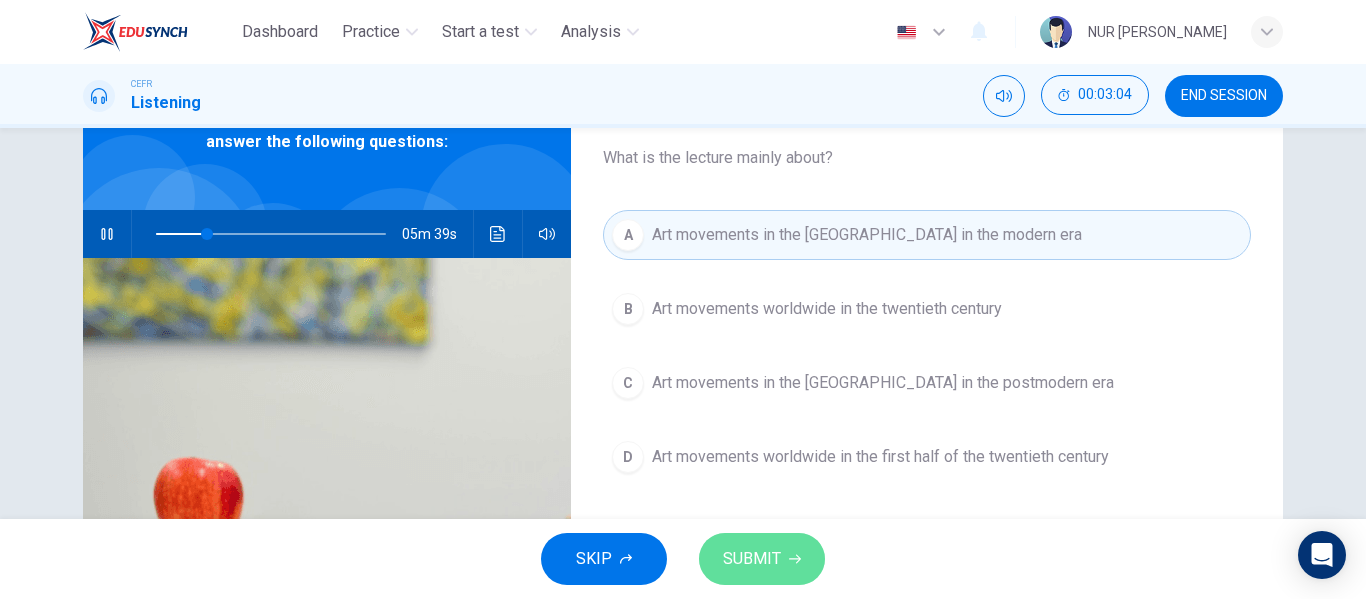 click on "SUBMIT" at bounding box center [762, 559] 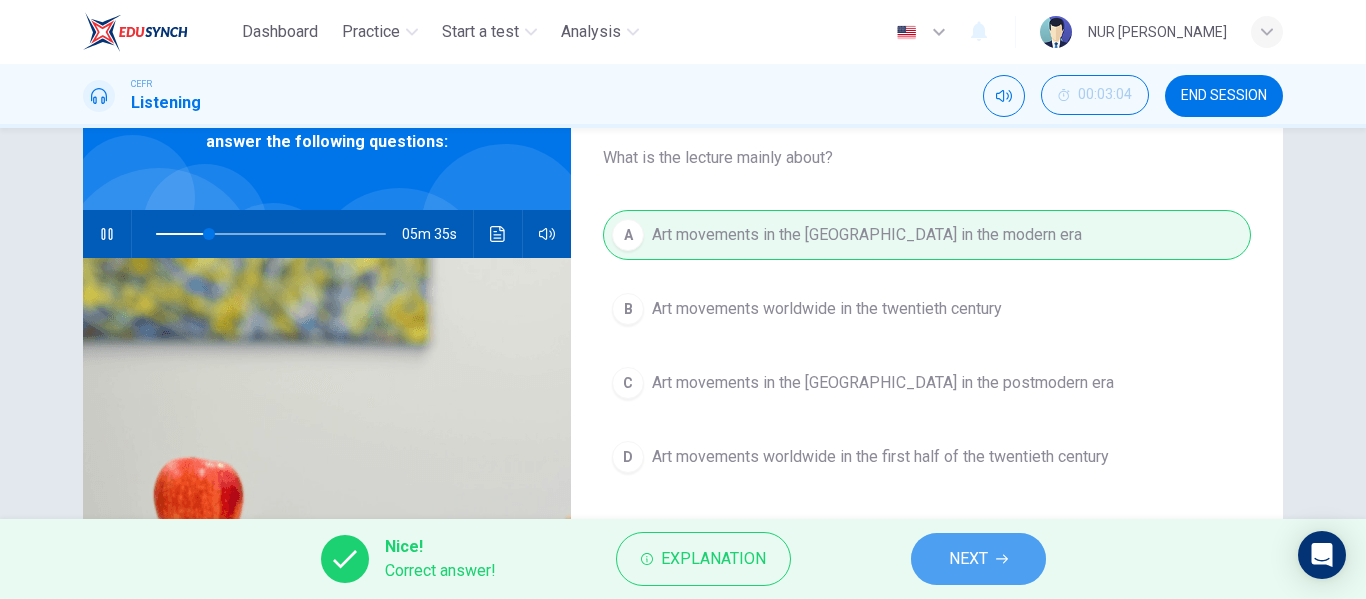 click on "NEXT" at bounding box center (978, 559) 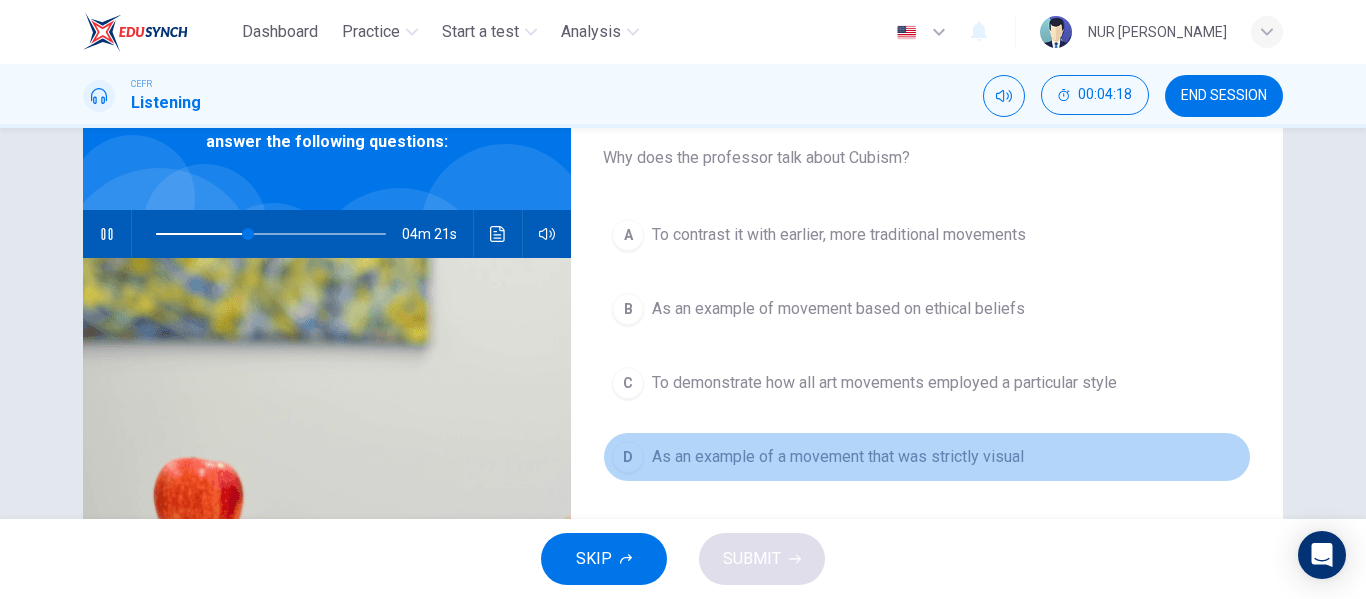 click on "As an example of a movement that was strictly visual" at bounding box center [838, 457] 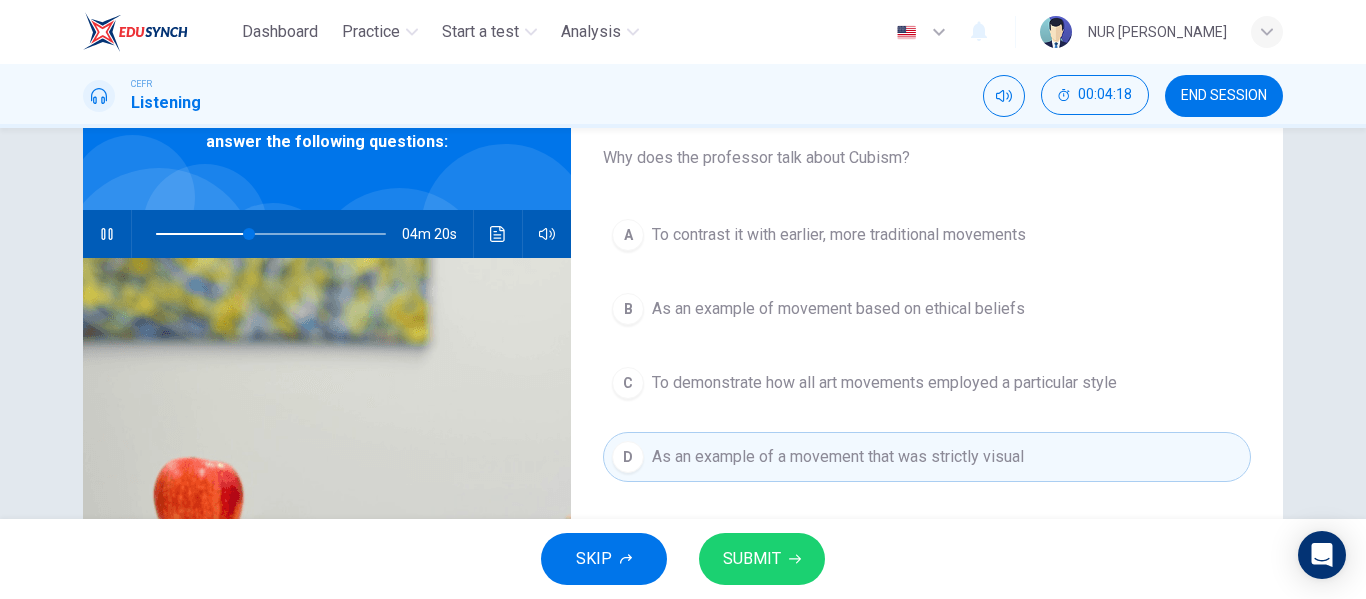 click on "SUBMIT" at bounding box center [762, 559] 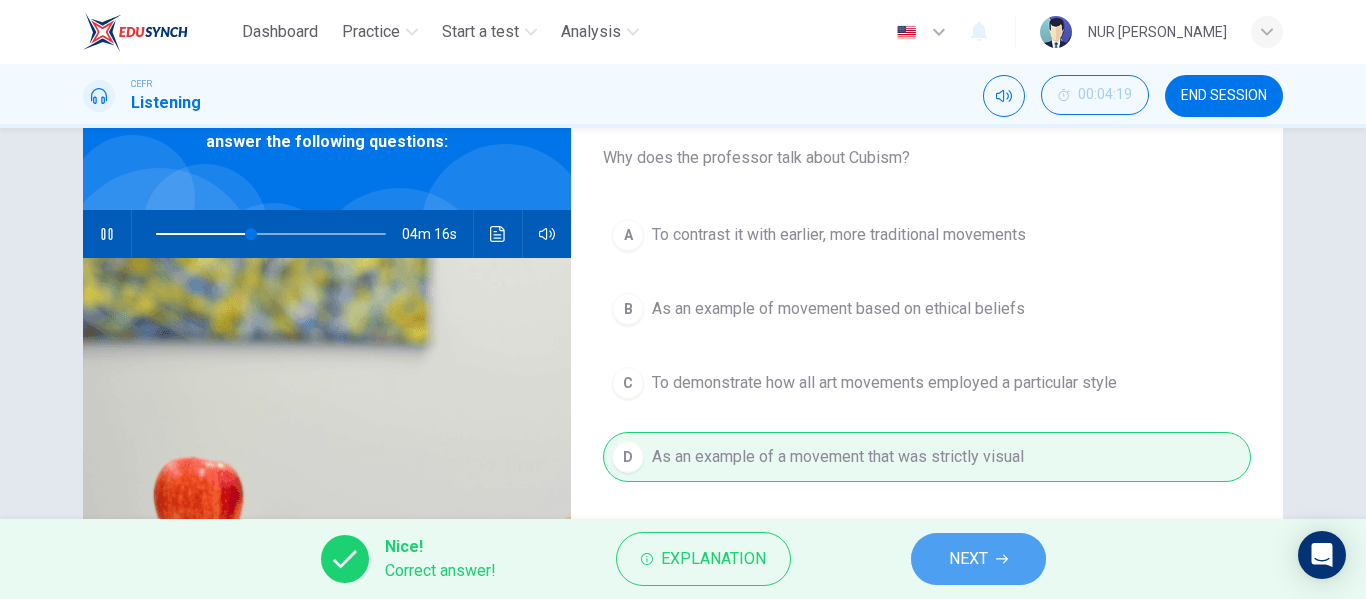 click on "NEXT" at bounding box center (968, 559) 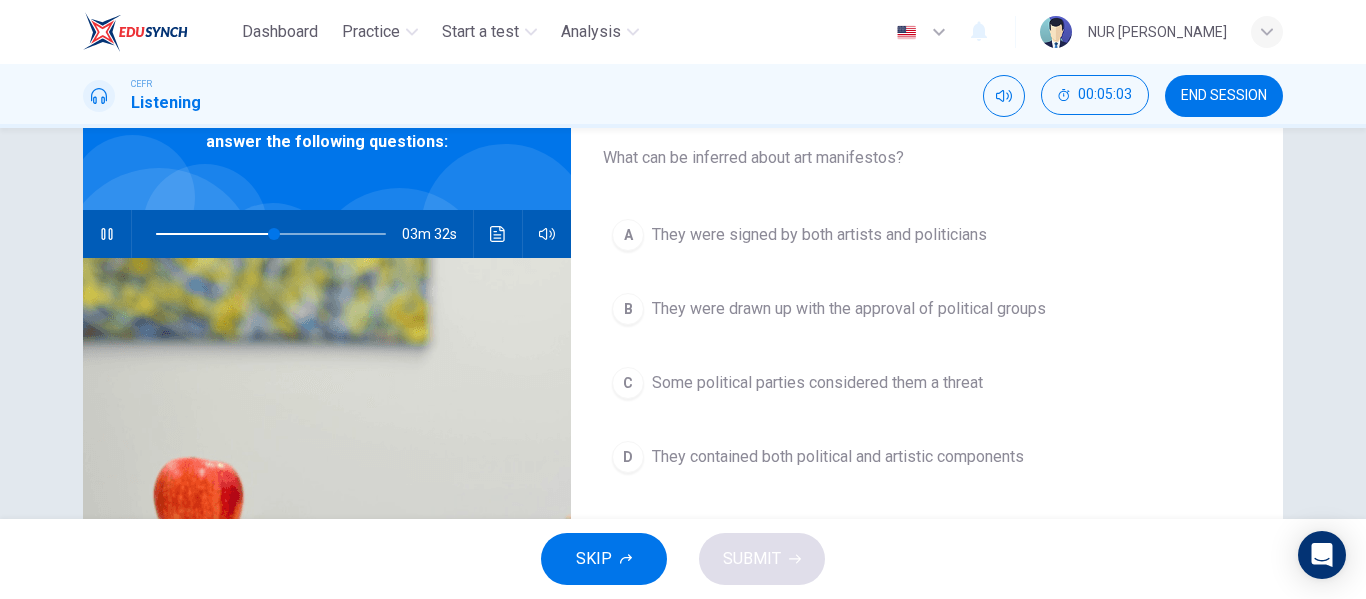 click on "A They were signed by both artists and politicians B They were drawn up with the approval of political groups C Some political parties considered them a threat D They contained both political and artistic components" at bounding box center [927, 366] 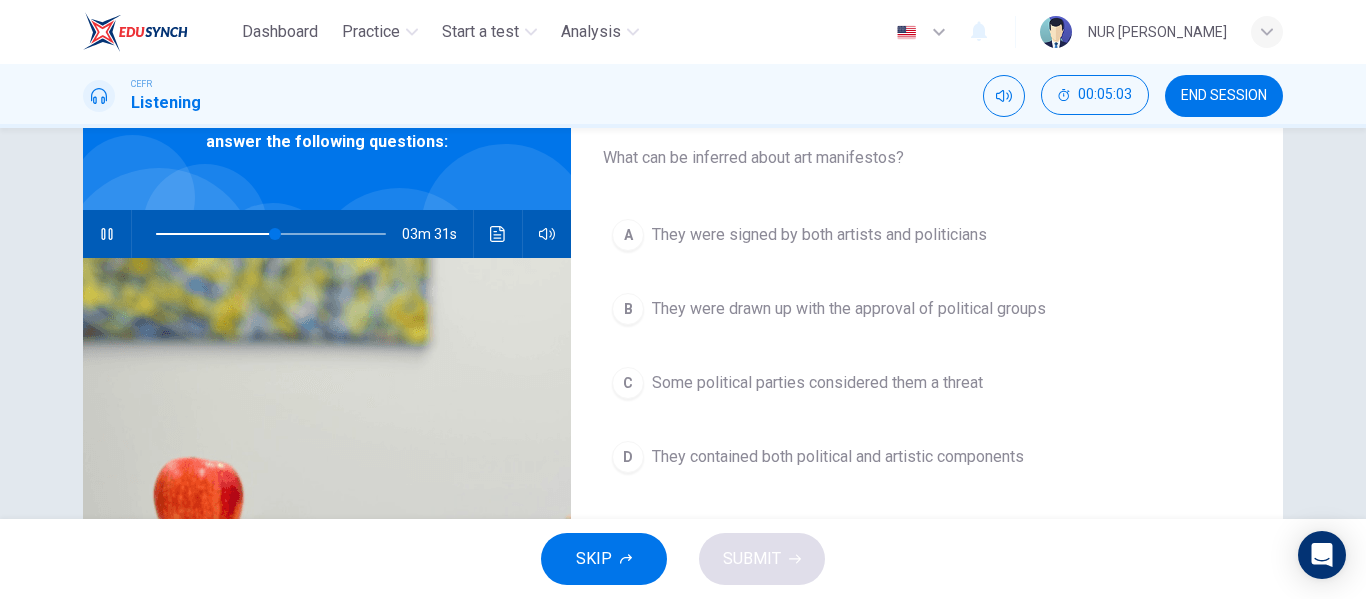 click on "Some political parties considered them a threat" at bounding box center [817, 383] 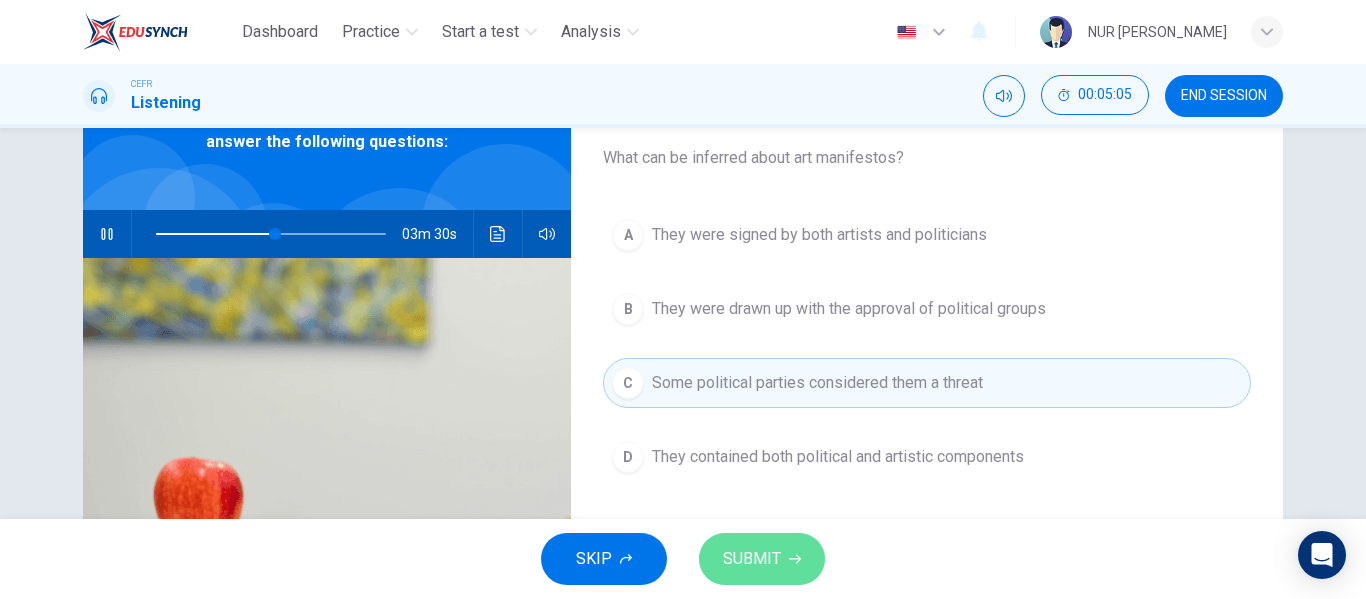 click on "SUBMIT" at bounding box center [762, 559] 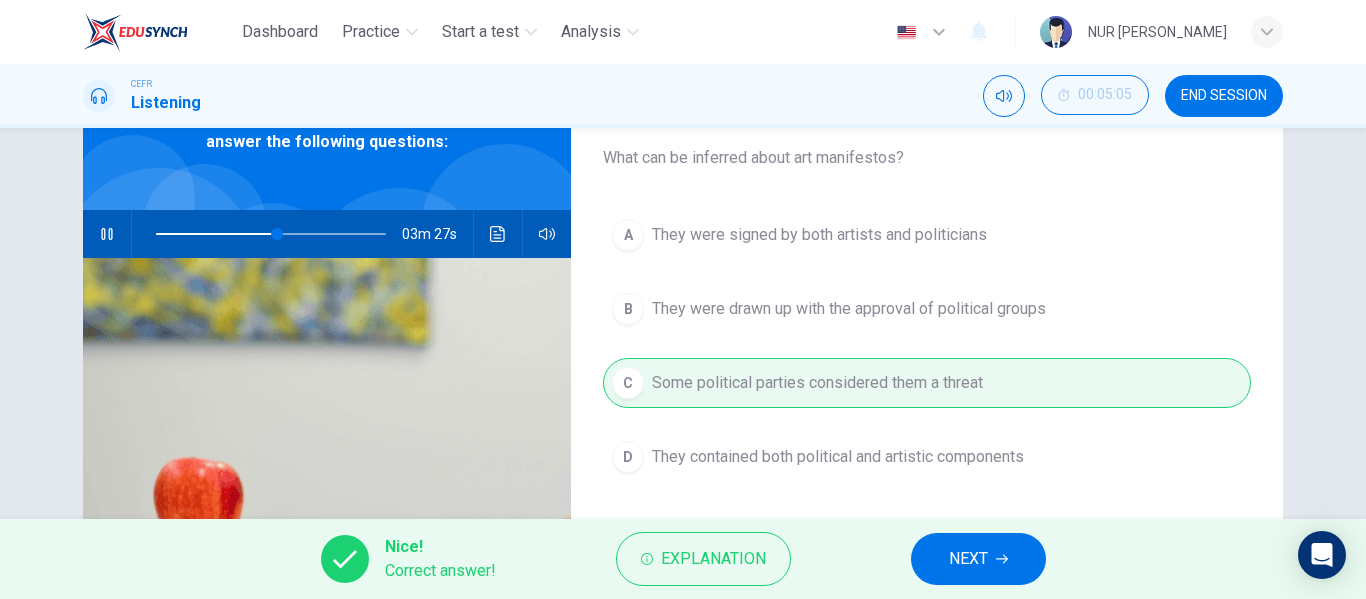 click on "NEXT" at bounding box center [968, 559] 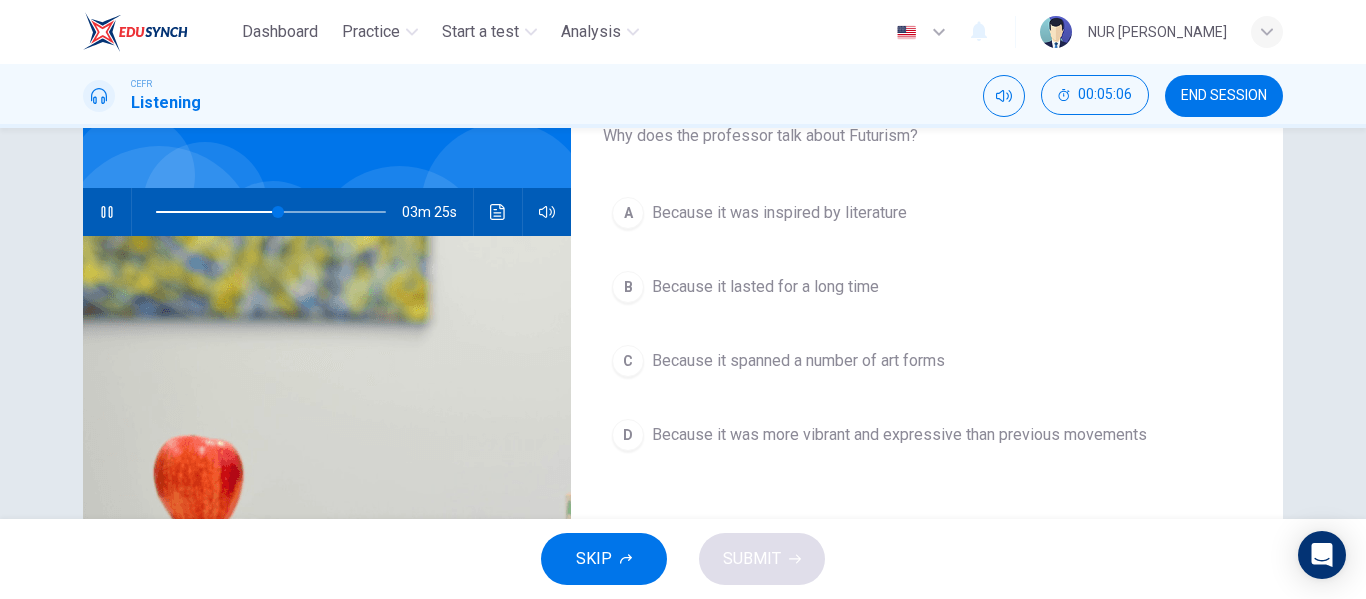 scroll, scrollTop: 141, scrollLeft: 0, axis: vertical 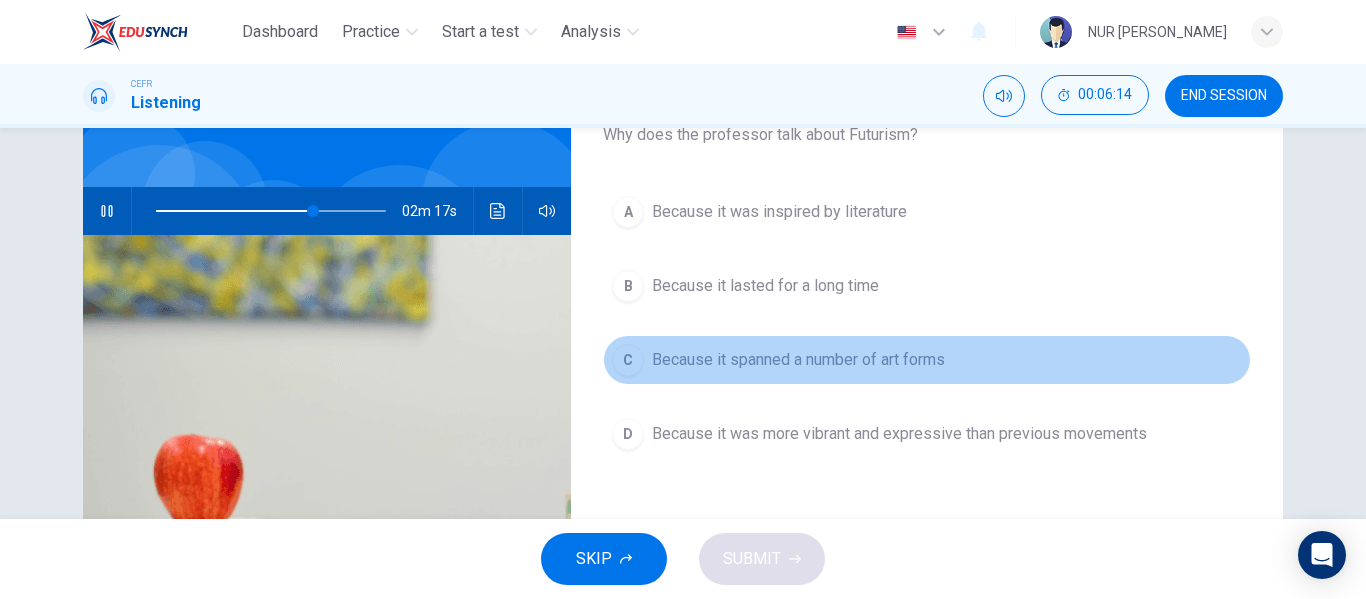 click on "Because it spanned a number of art forms" at bounding box center (798, 360) 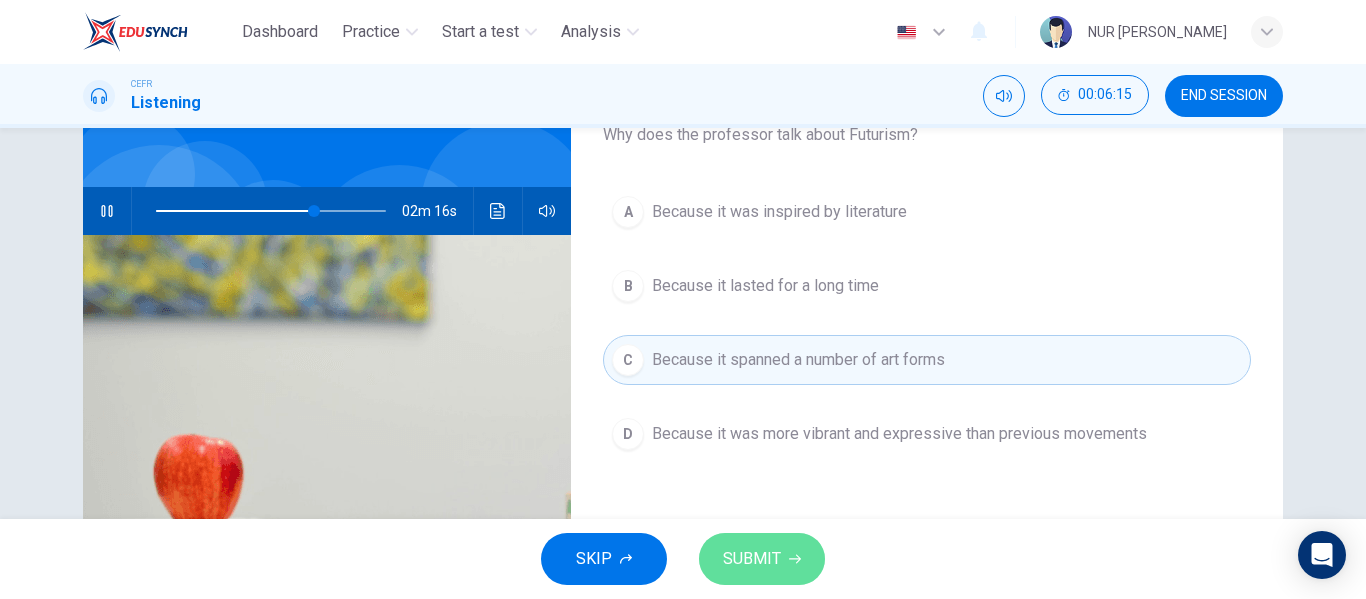 click on "SUBMIT" at bounding box center [752, 559] 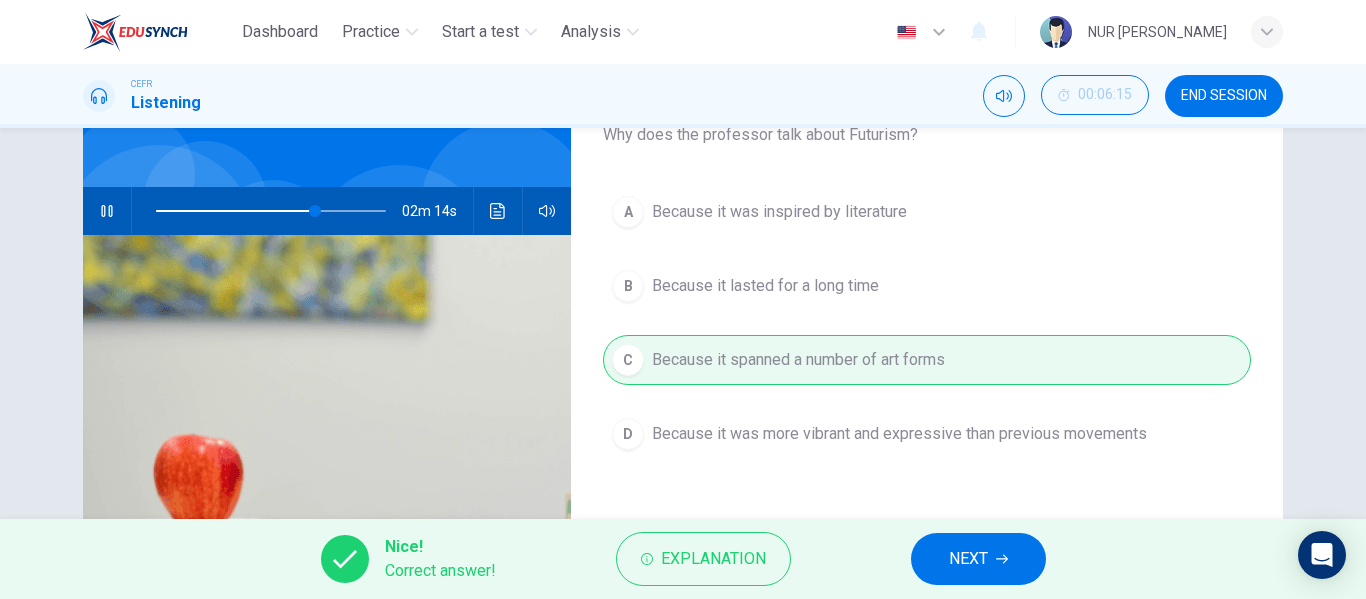 type on "69" 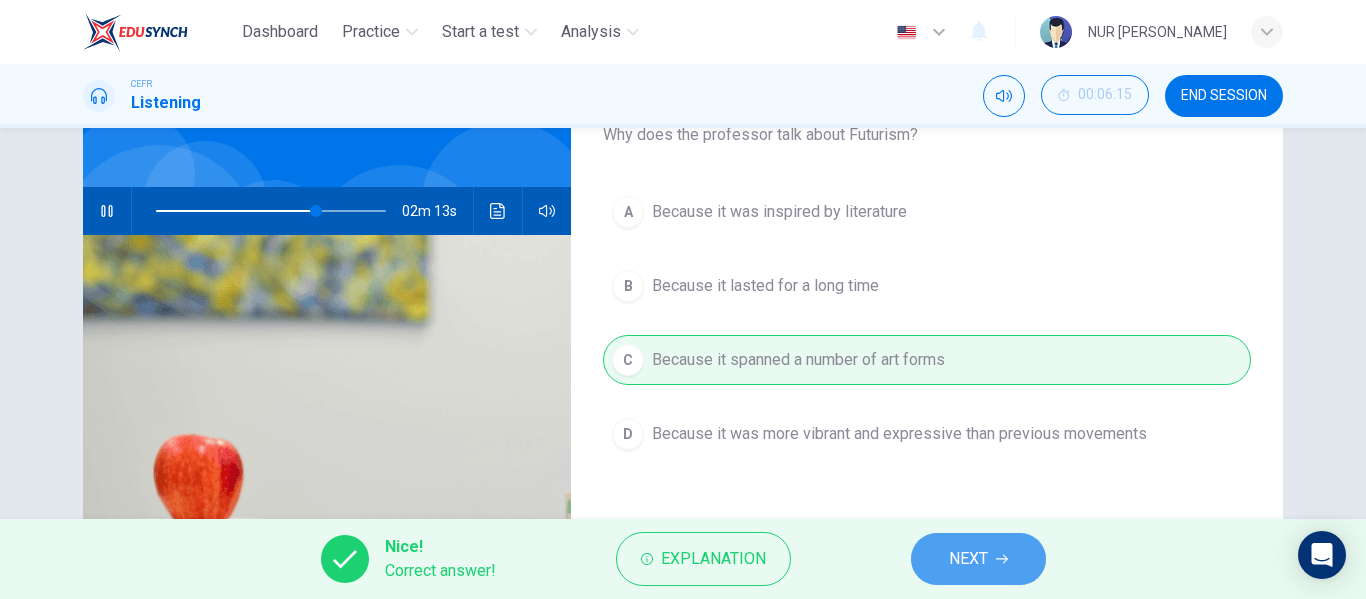 click on "NEXT" at bounding box center [978, 559] 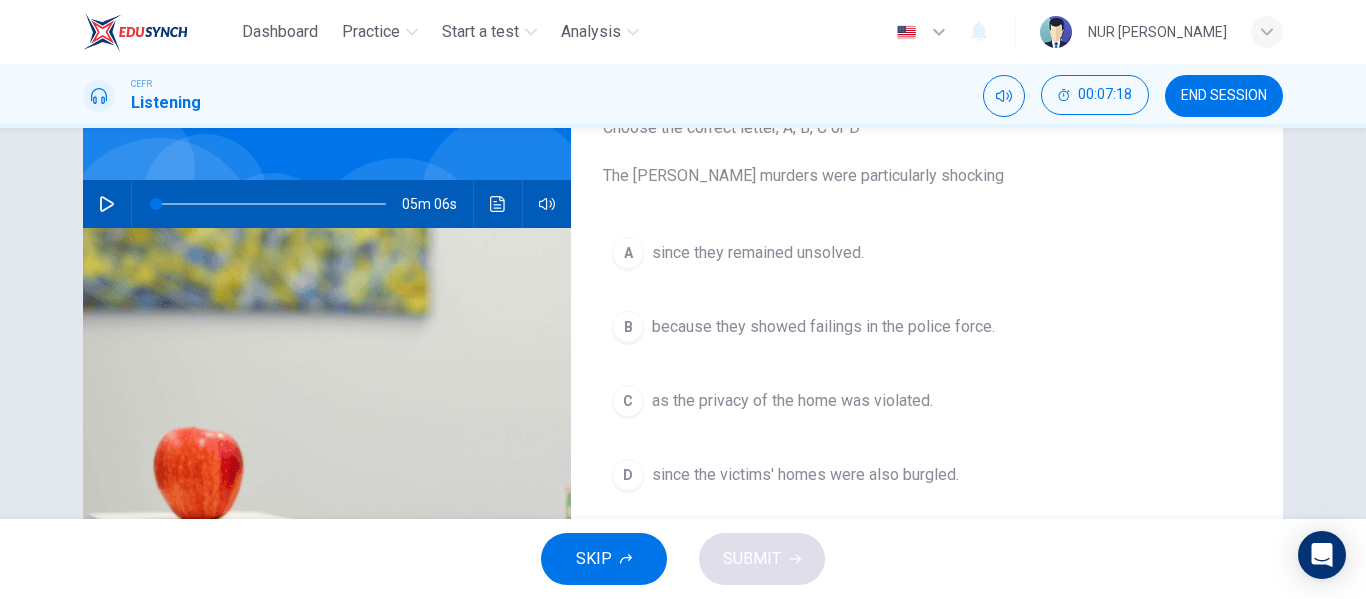 scroll, scrollTop: 148, scrollLeft: 0, axis: vertical 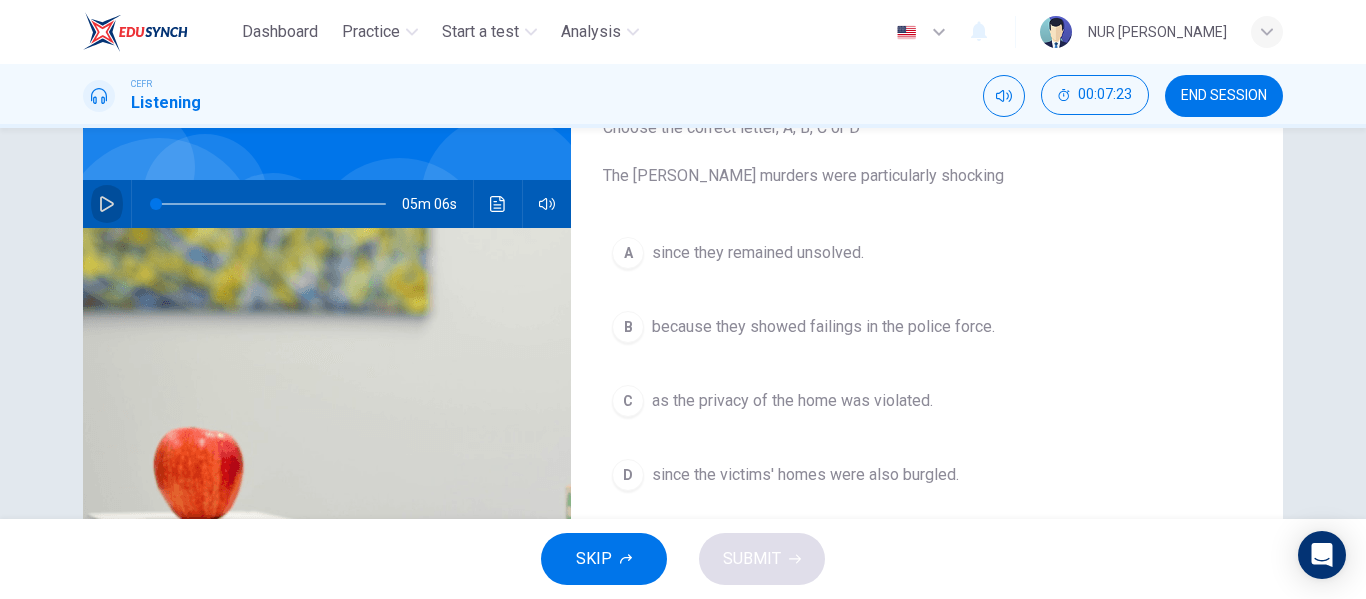 click 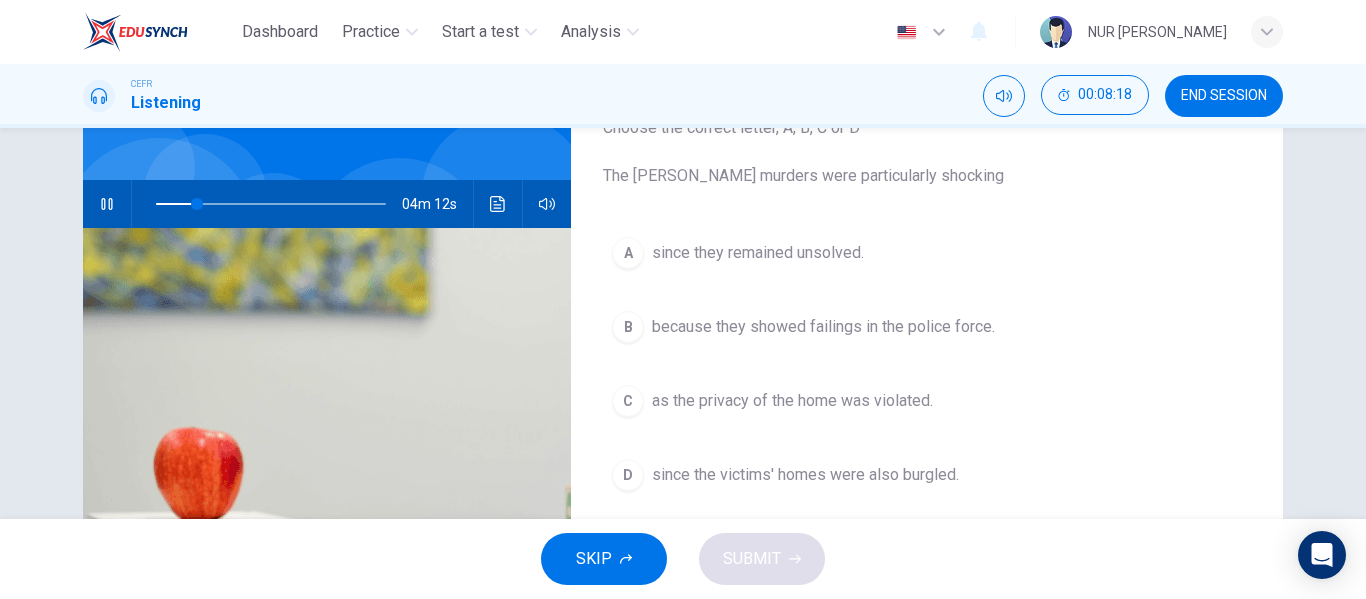 click on "since the victims' homes were also burgled." at bounding box center (805, 475) 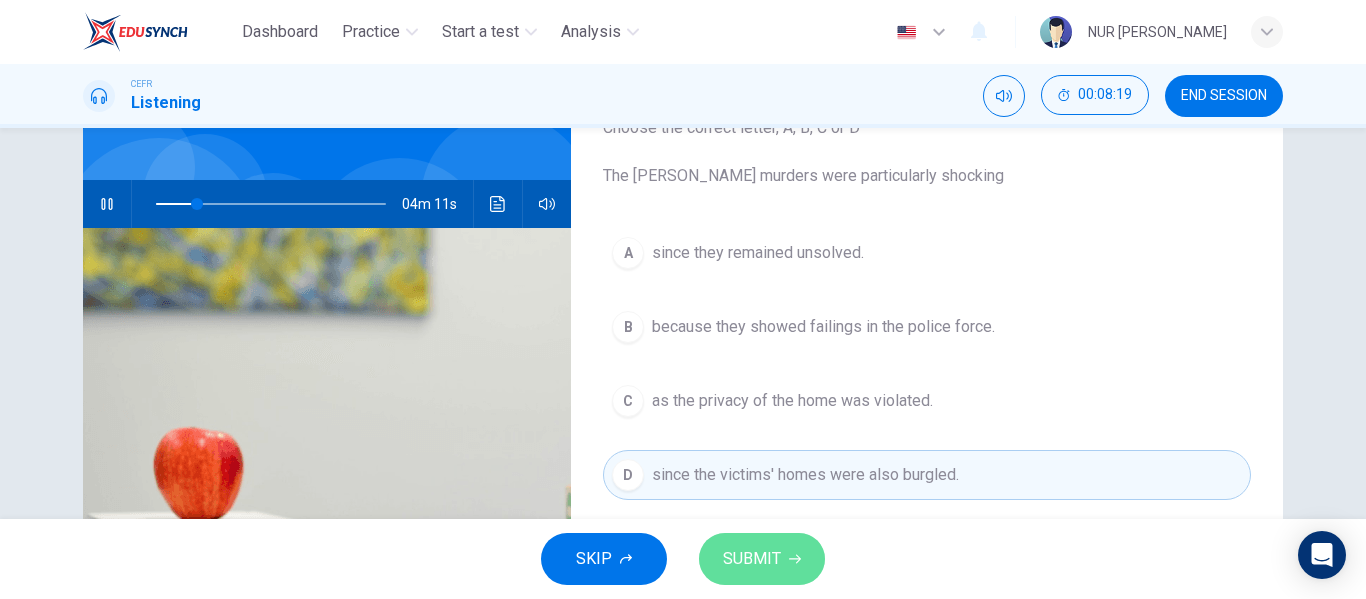 click on "SUBMIT" at bounding box center (762, 559) 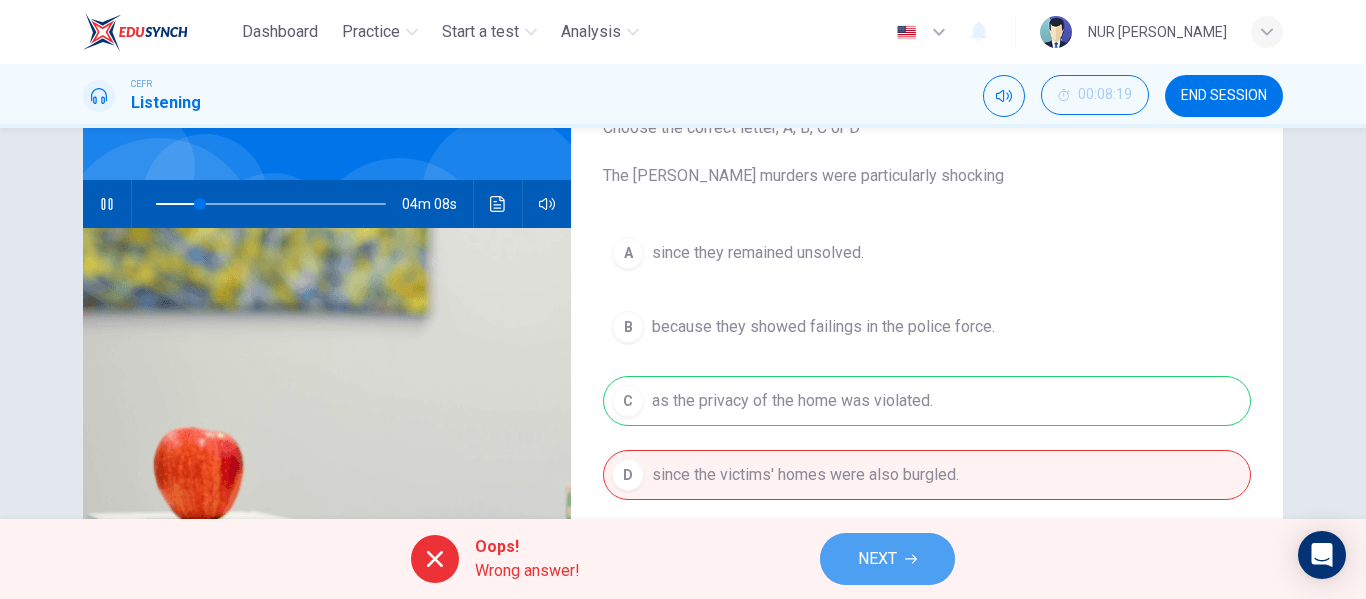 click on "NEXT" at bounding box center [877, 559] 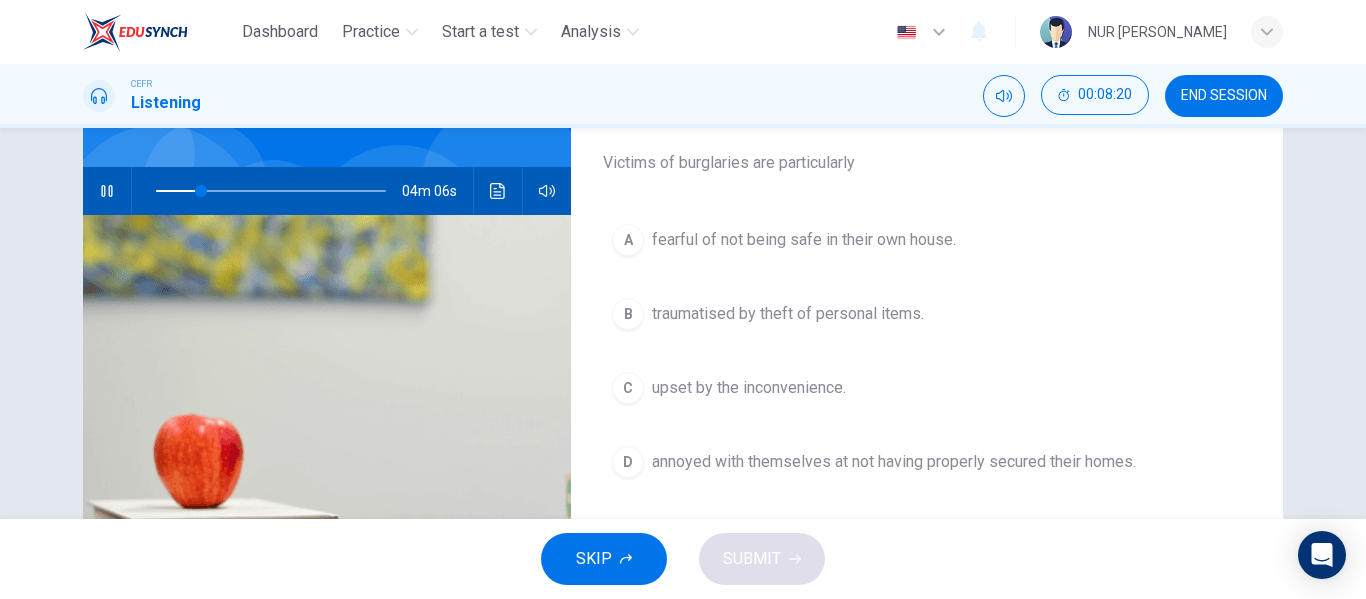 scroll, scrollTop: 162, scrollLeft: 0, axis: vertical 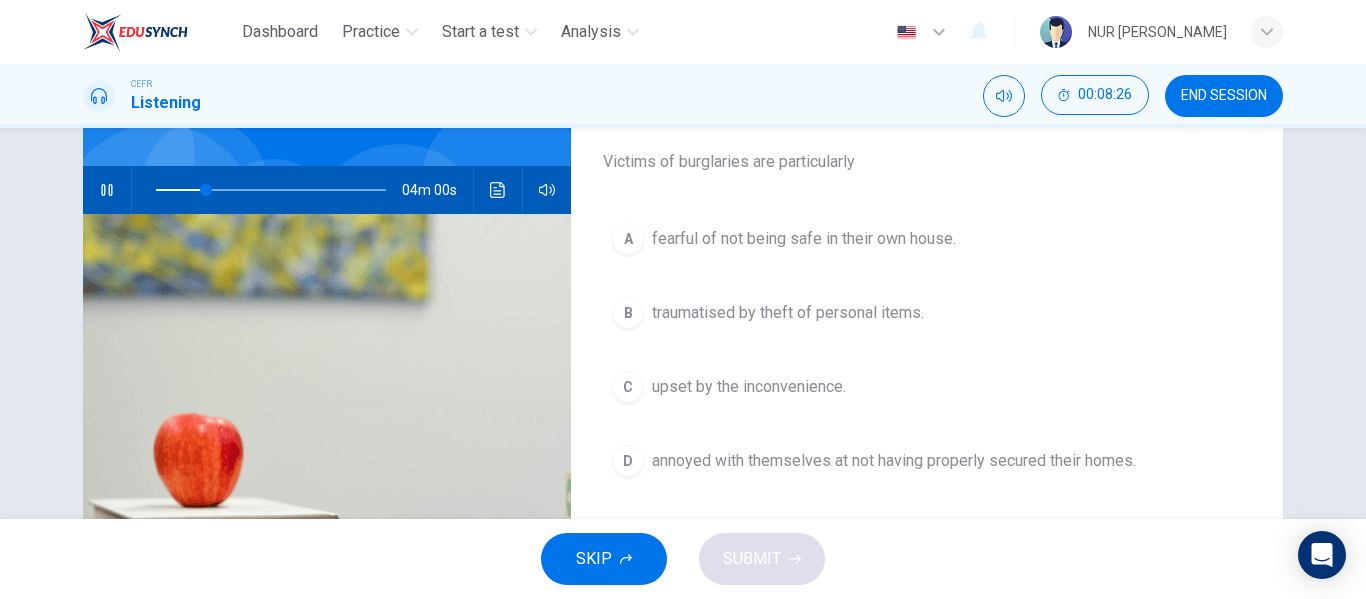 click at bounding box center [271, 190] 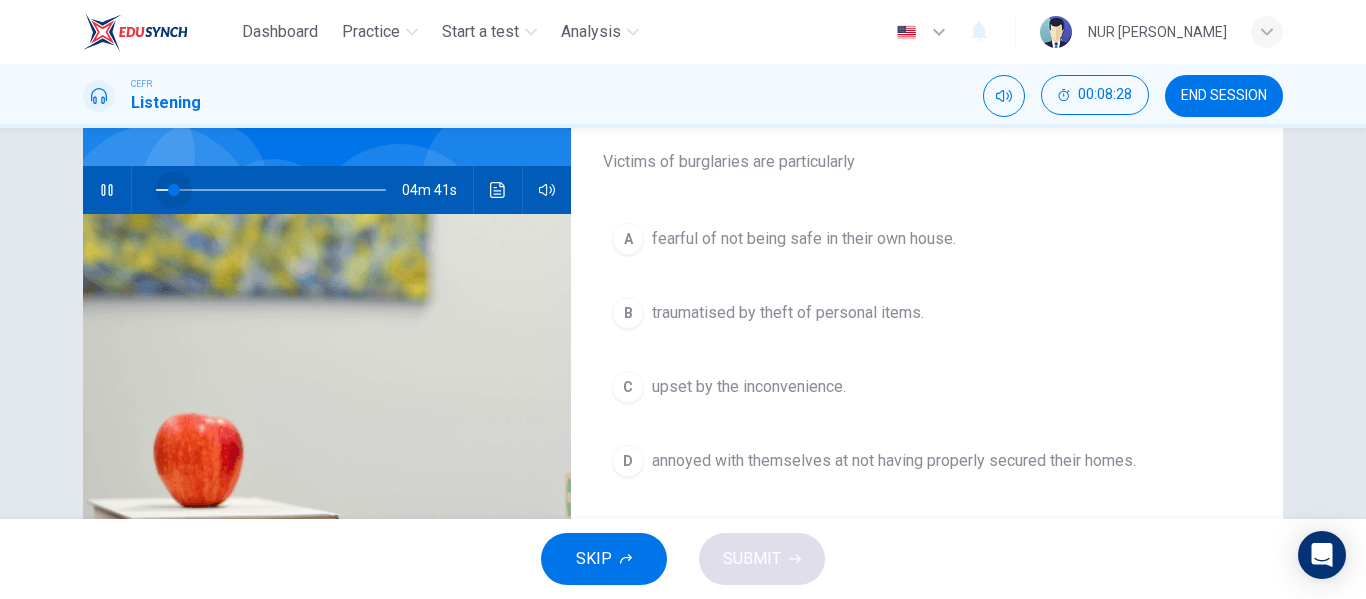 drag, startPoint x: 178, startPoint y: 185, endPoint x: 166, endPoint y: 186, distance: 12.0415945 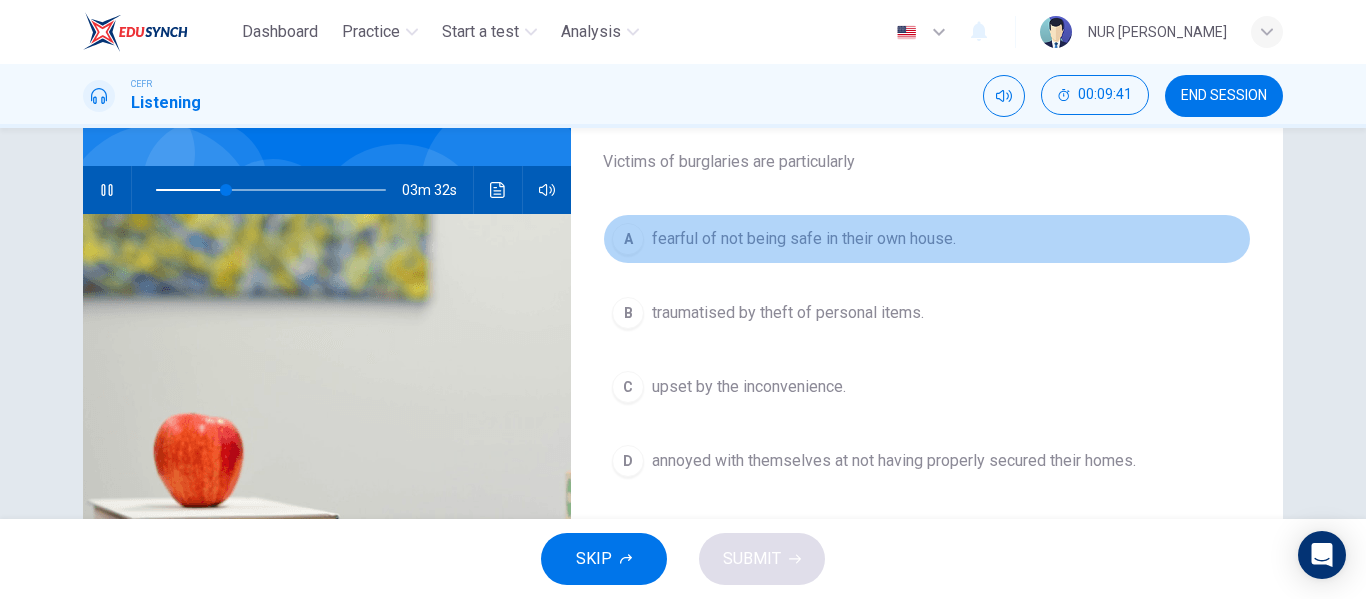 click on "A fearful of not being safe in their own house." at bounding box center (927, 239) 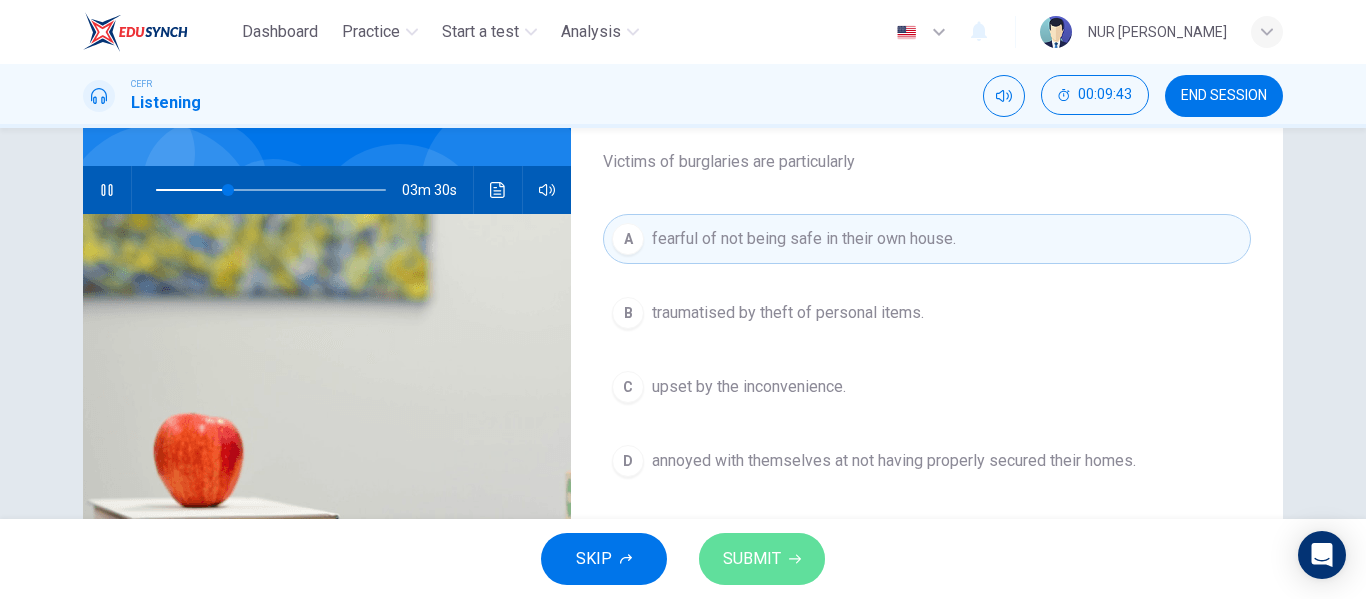 click on "SUBMIT" at bounding box center (762, 559) 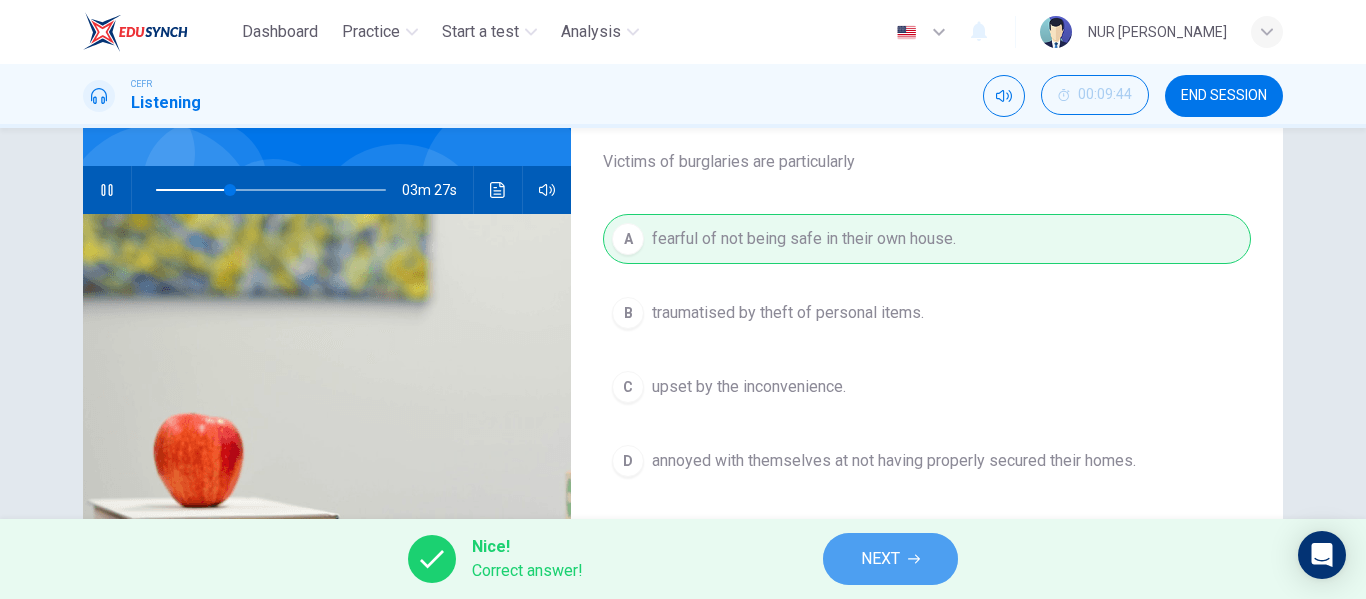 click on "NEXT" at bounding box center [890, 559] 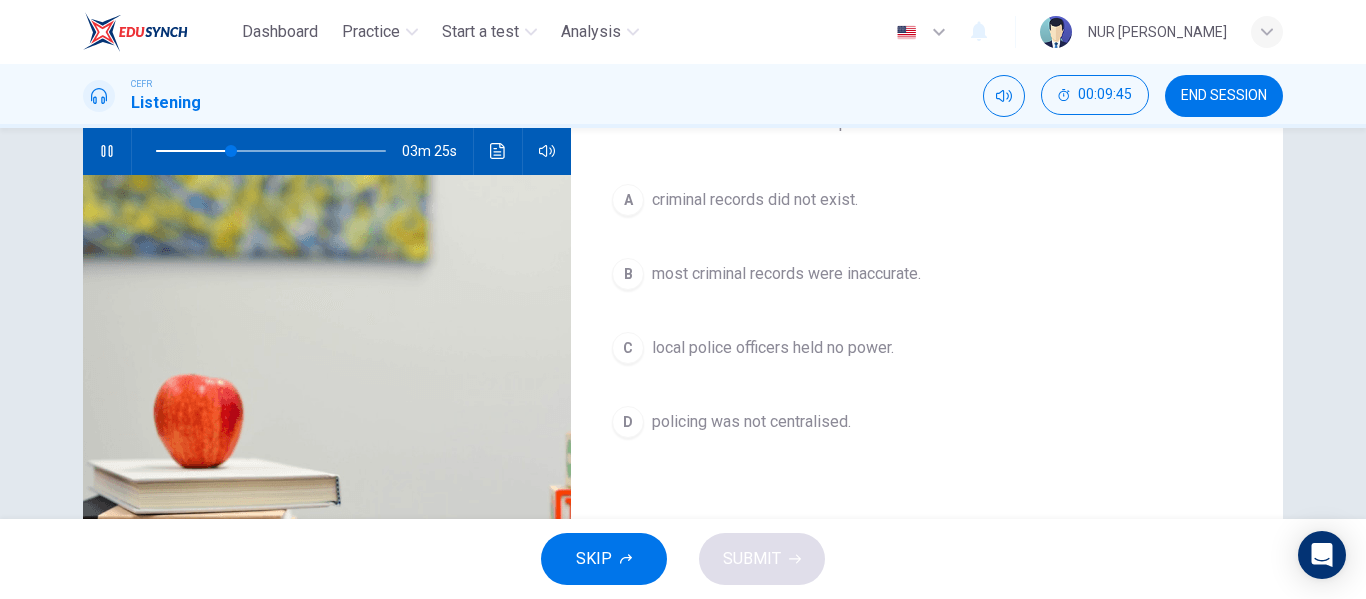 scroll, scrollTop: 179, scrollLeft: 0, axis: vertical 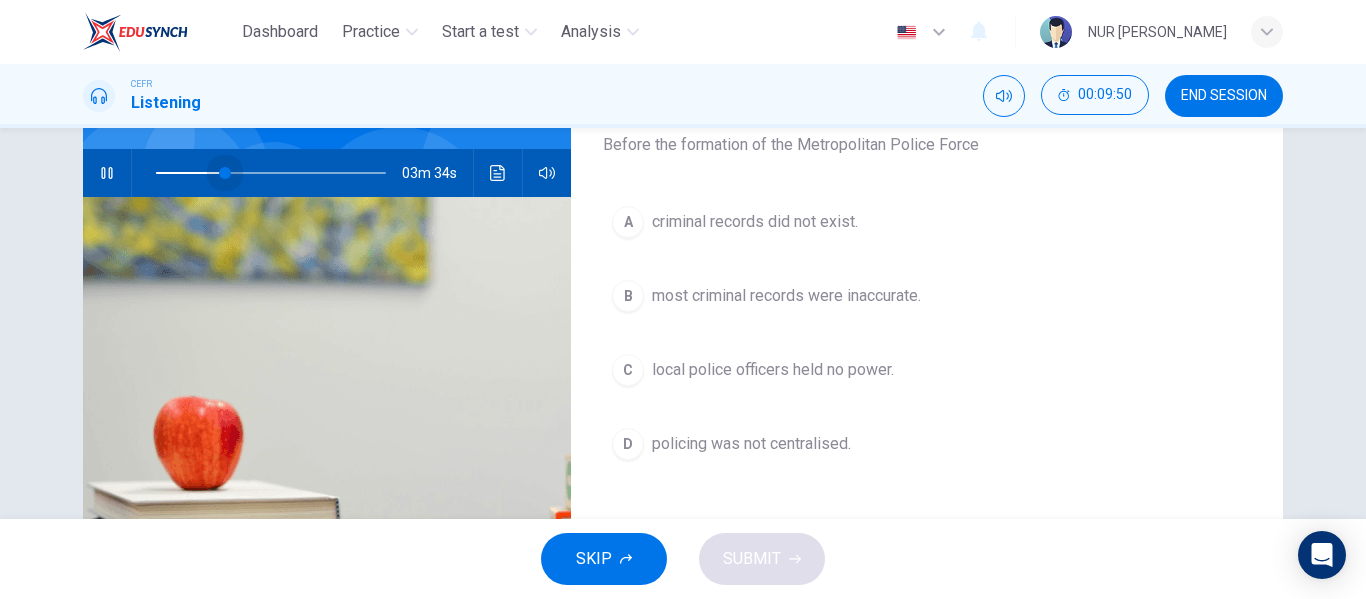 click at bounding box center (225, 173) 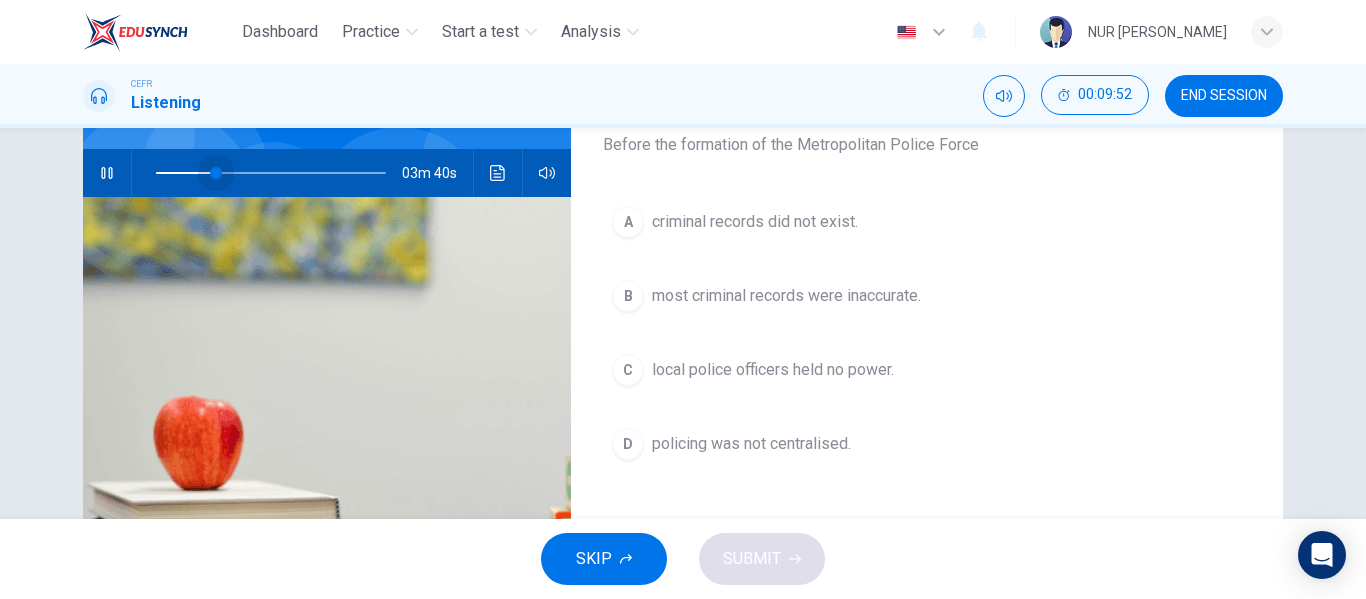 click at bounding box center [216, 173] 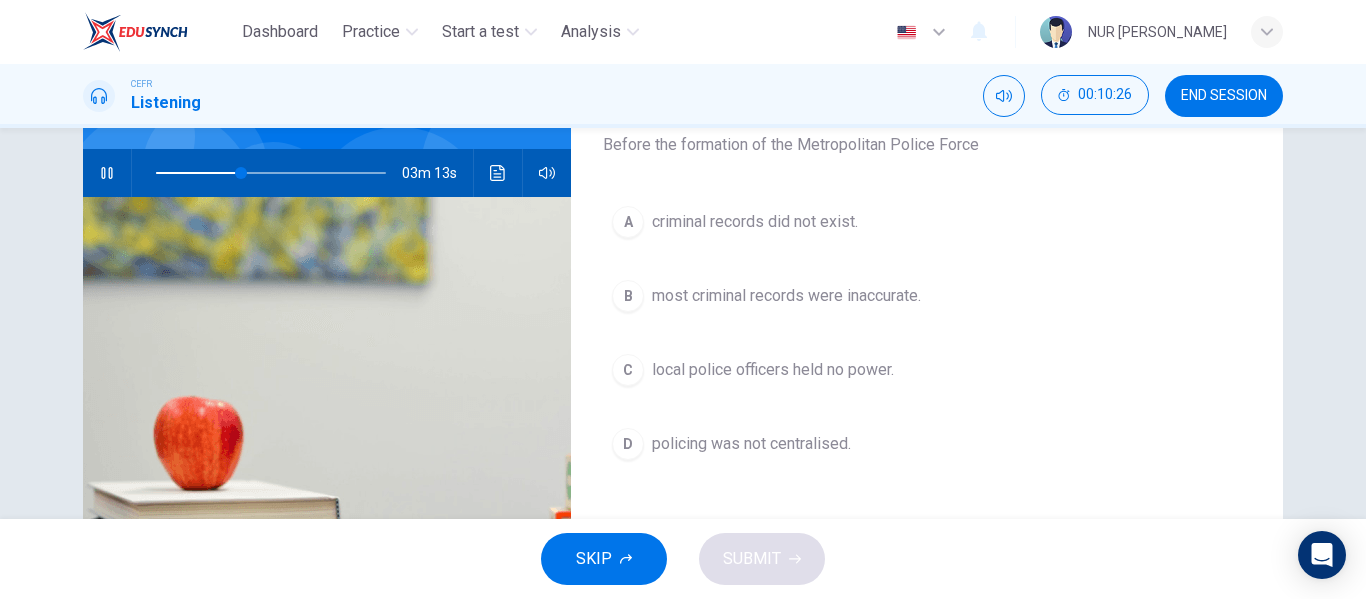 click on "C local police officers held no power." at bounding box center (927, 370) 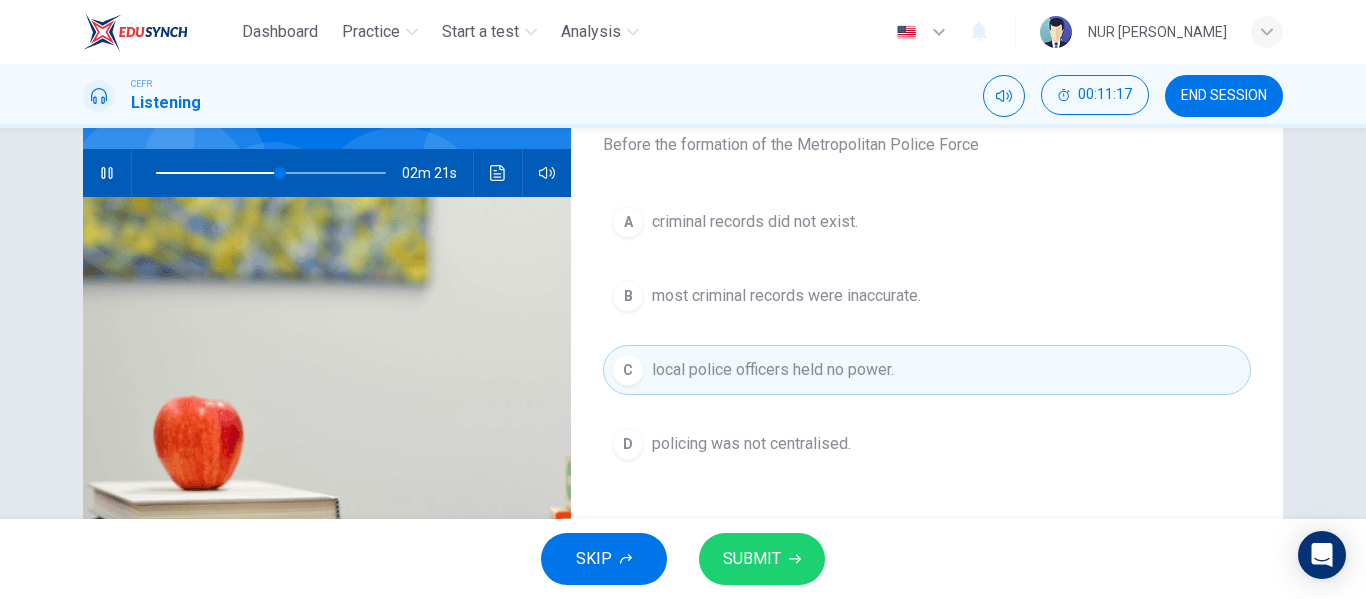 click on "SUBMIT" at bounding box center [762, 559] 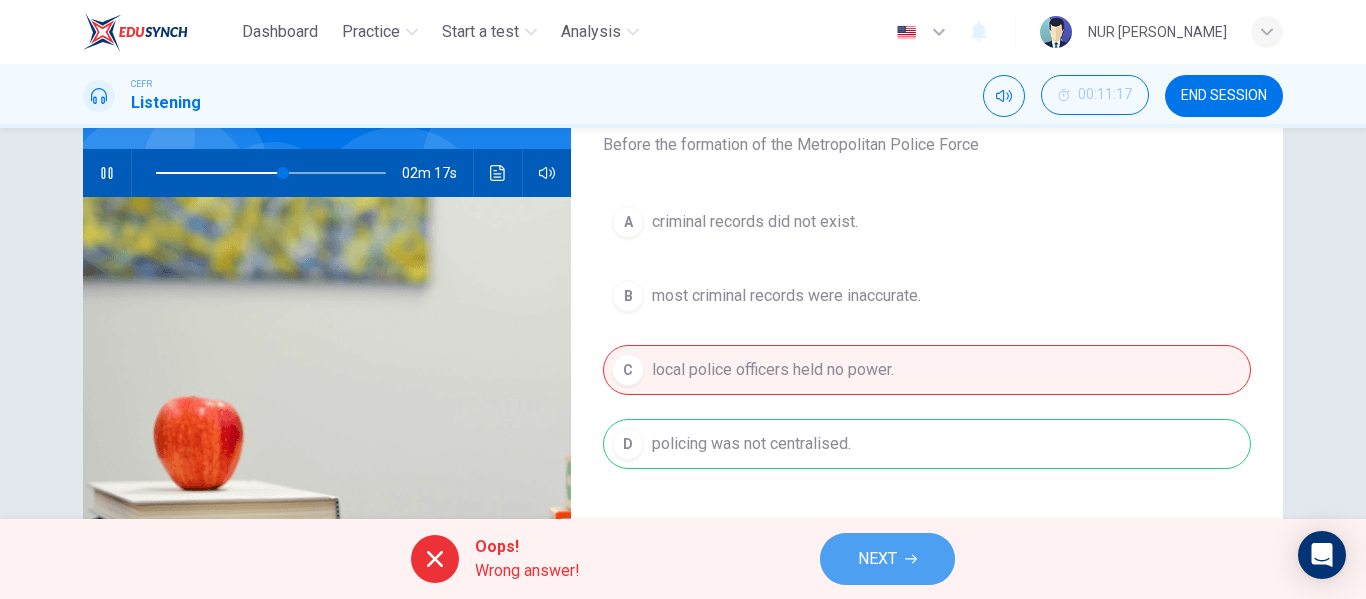 click on "NEXT" at bounding box center [887, 559] 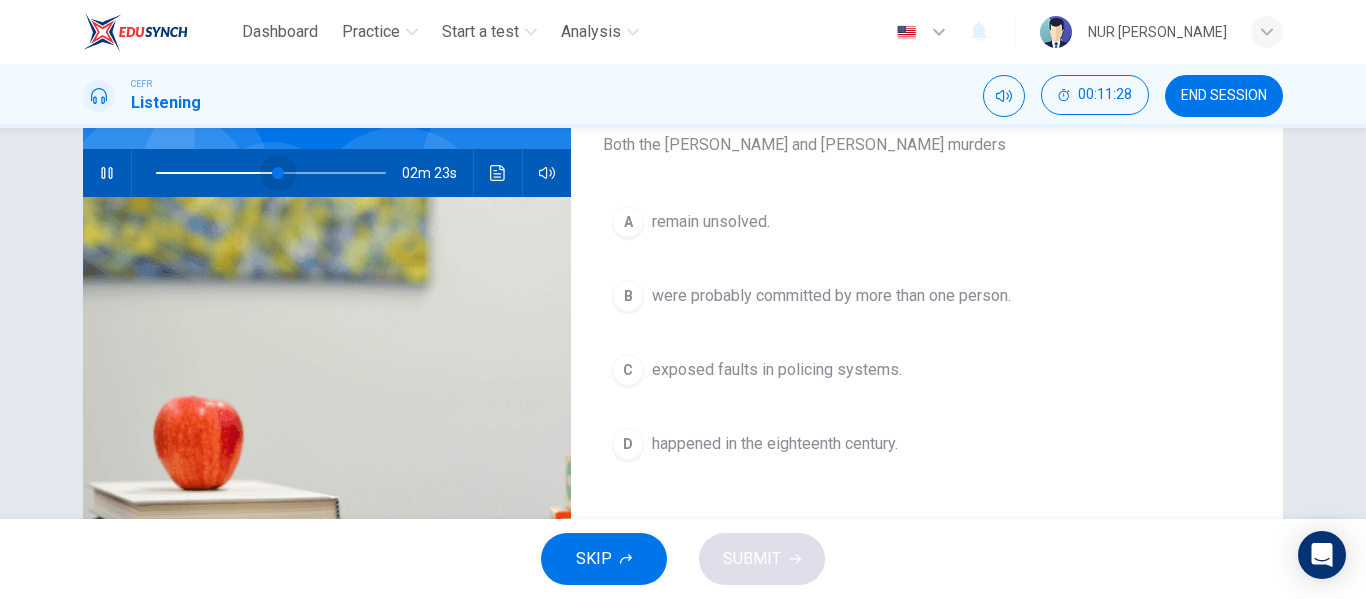 click at bounding box center [278, 173] 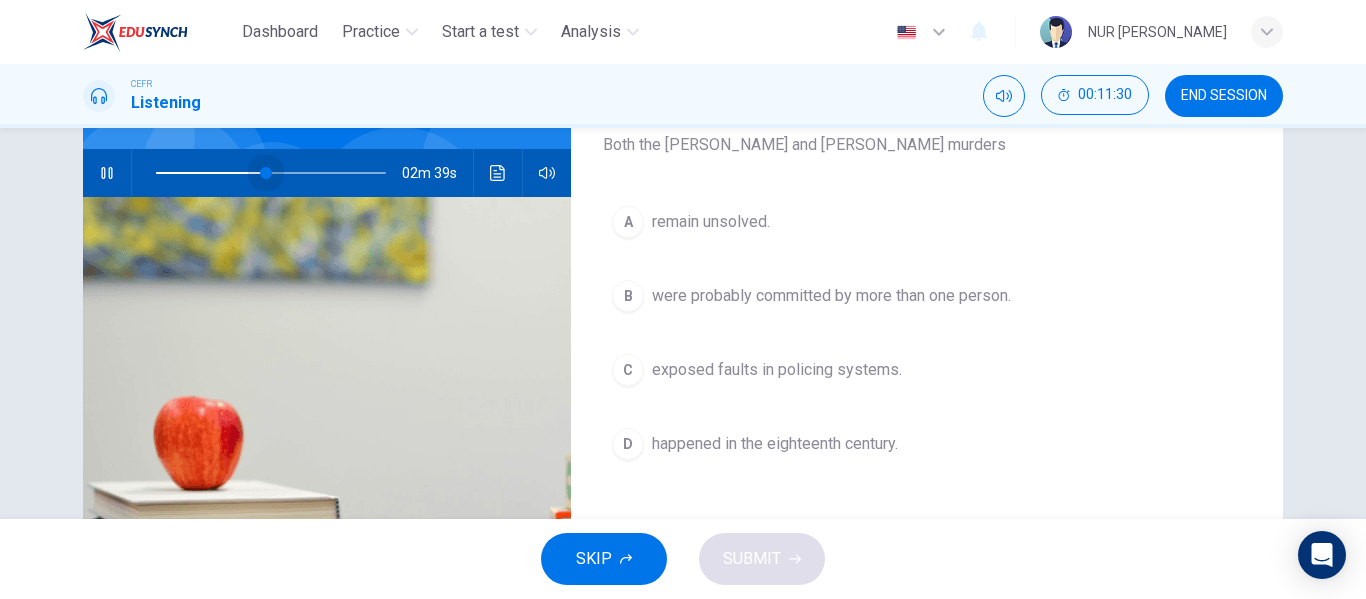 click at bounding box center [266, 173] 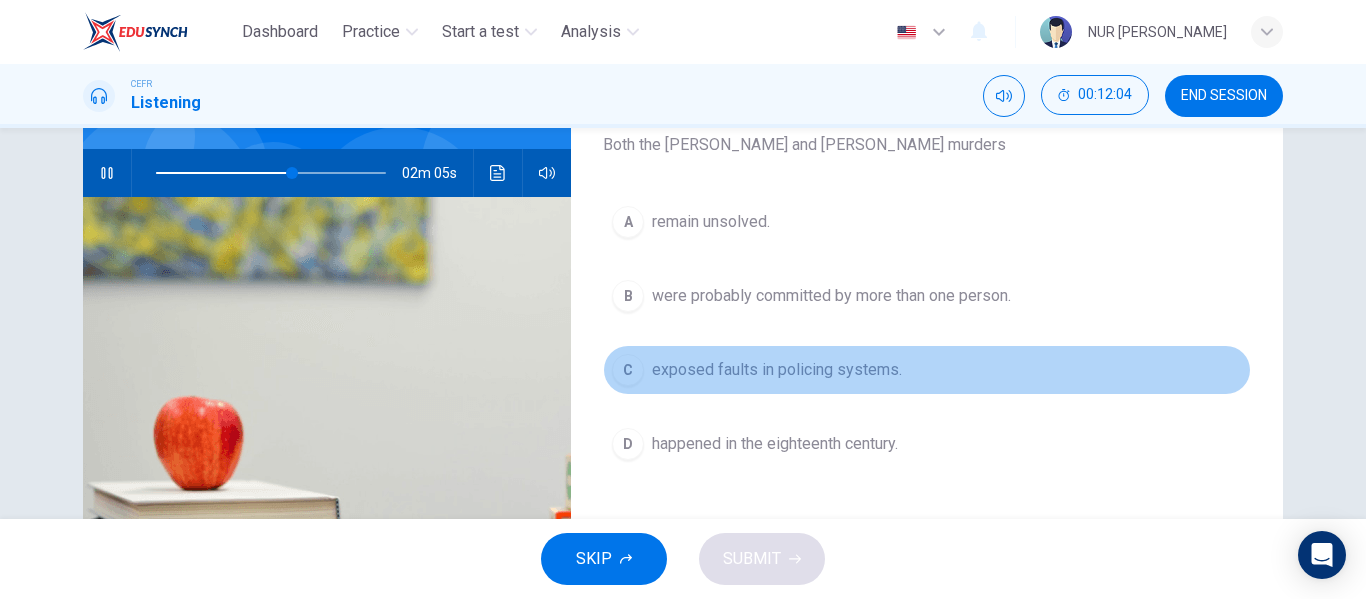 click on "exposed faults in policing systems." at bounding box center [777, 370] 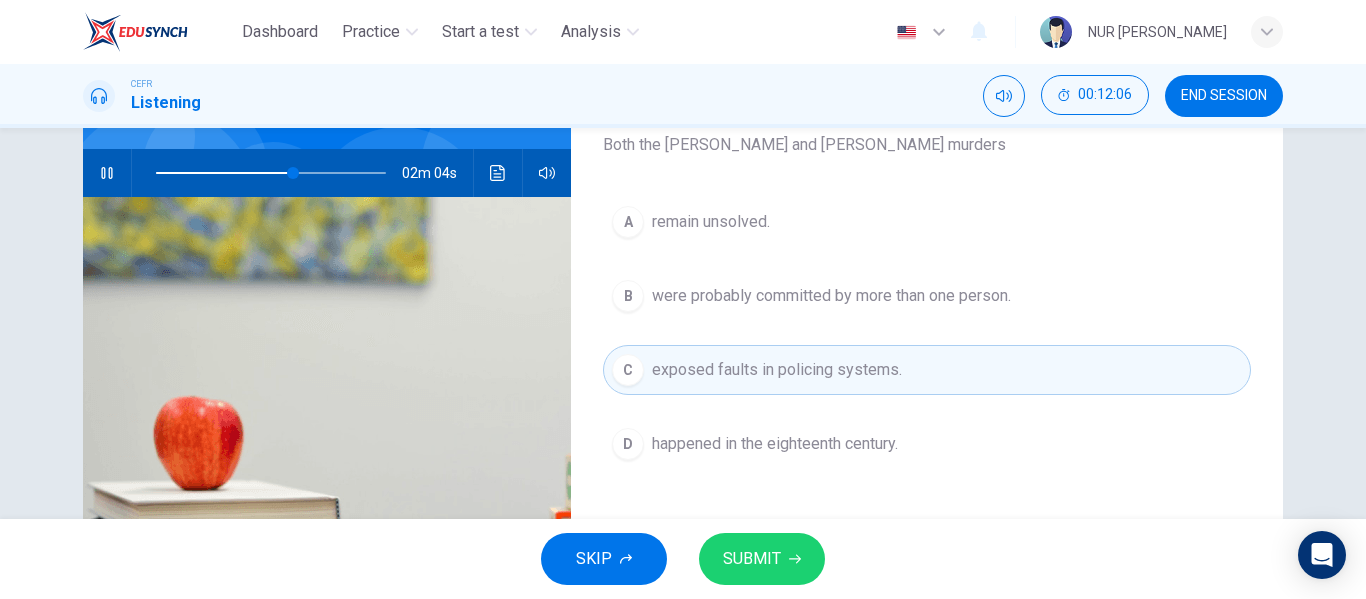 click on "SUBMIT" at bounding box center [752, 559] 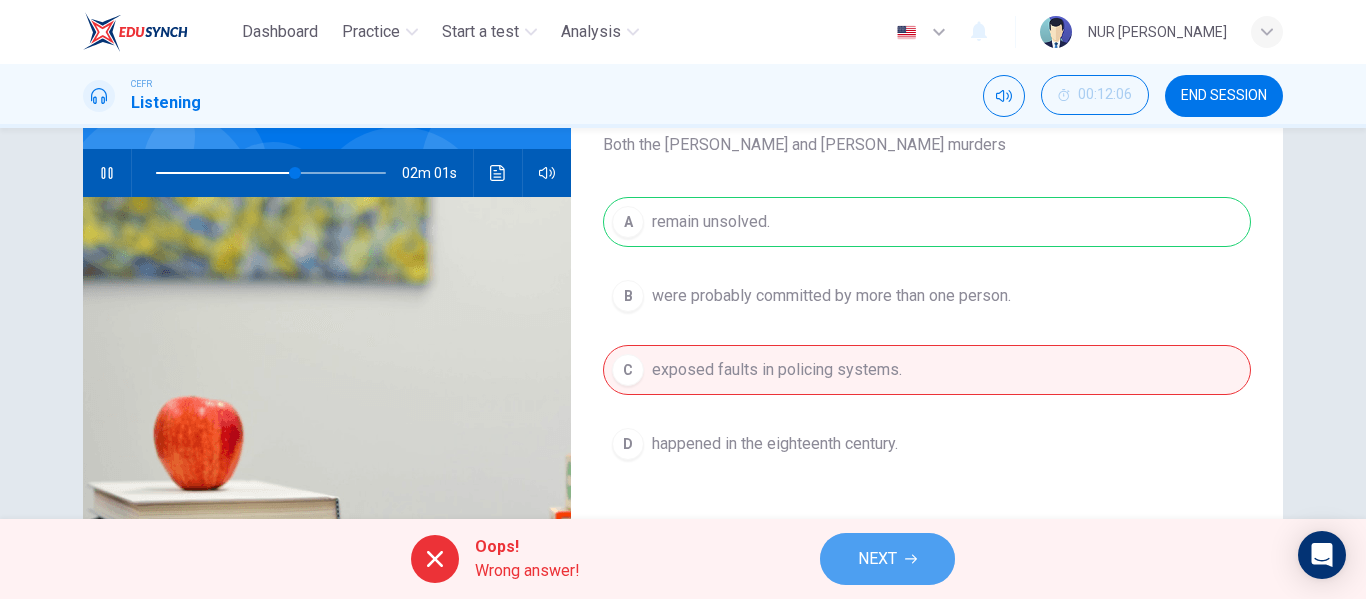 click on "NEXT" at bounding box center [877, 559] 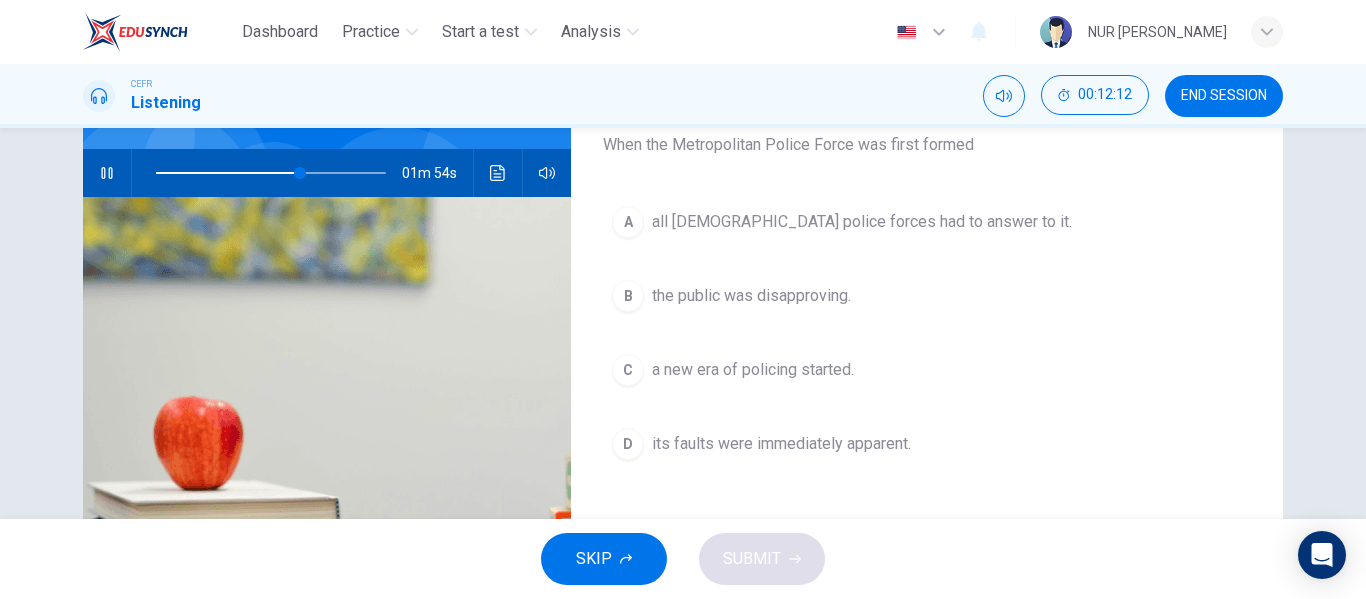 scroll, scrollTop: 179, scrollLeft: 0, axis: vertical 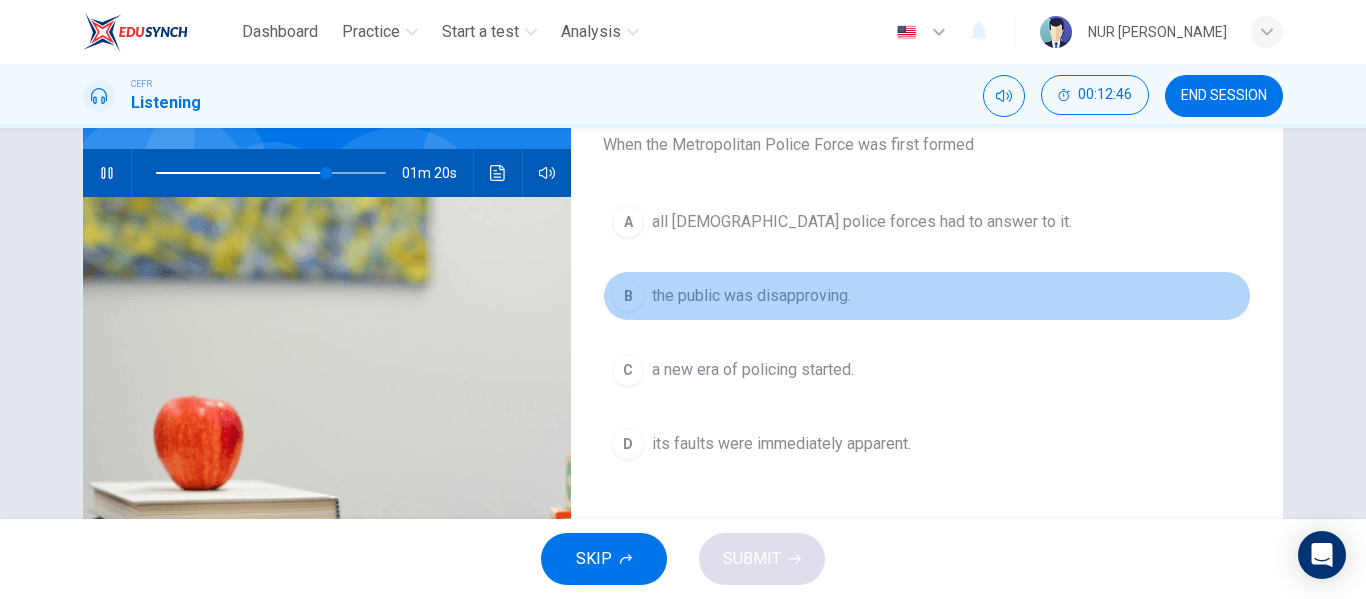 click on "the public was disapproving." at bounding box center [751, 296] 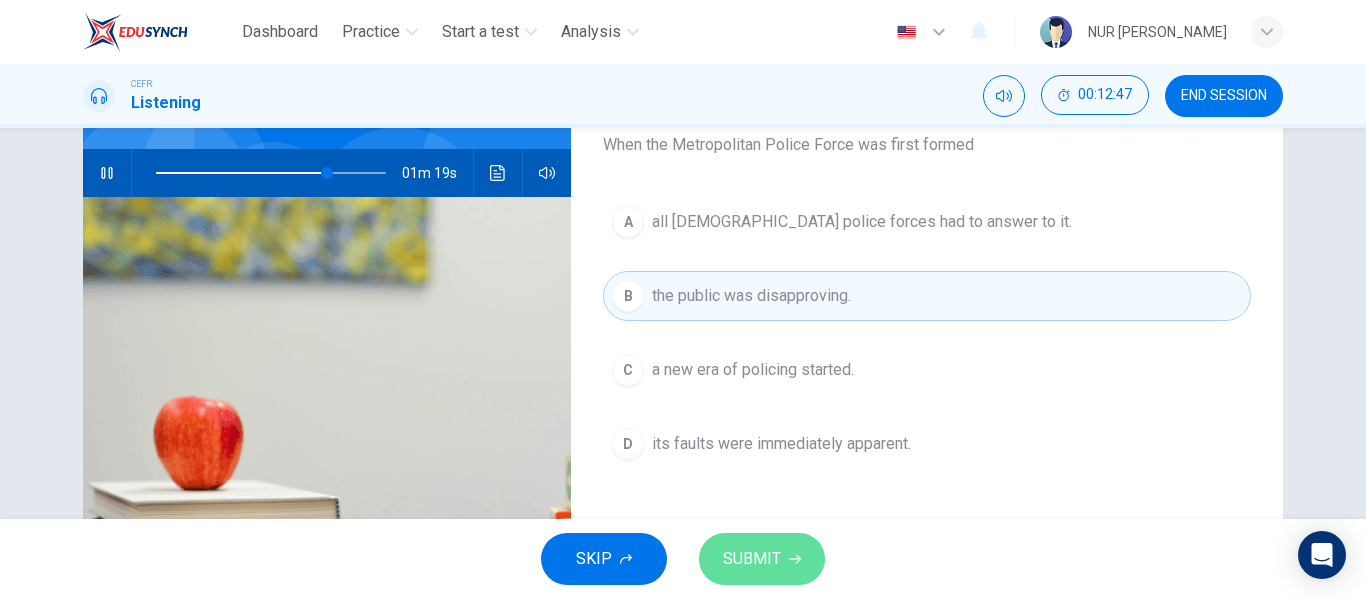 click on "SUBMIT" at bounding box center (752, 559) 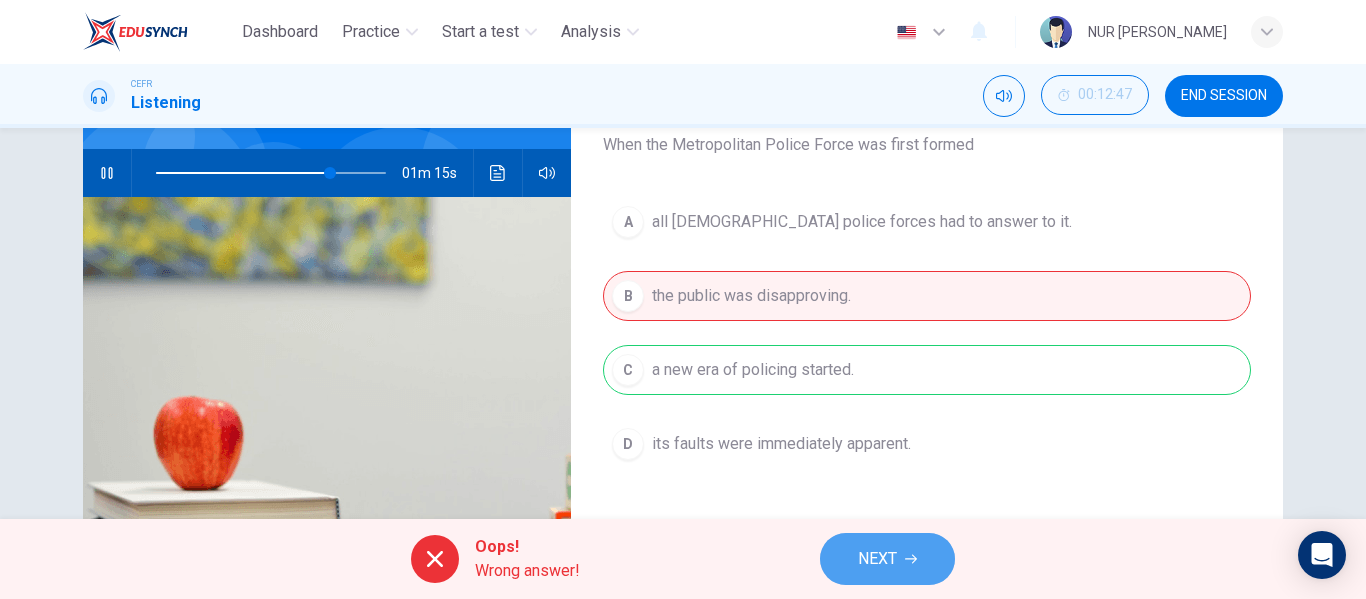click on "NEXT" at bounding box center (887, 559) 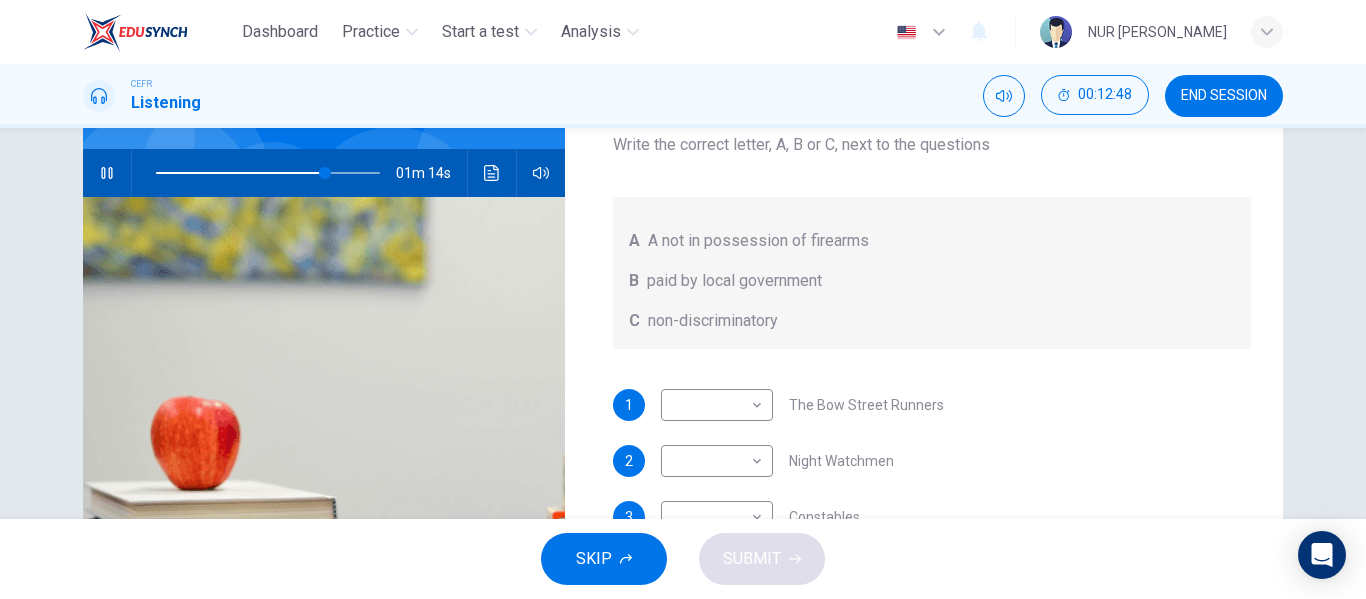 scroll, scrollTop: 1, scrollLeft: 0, axis: vertical 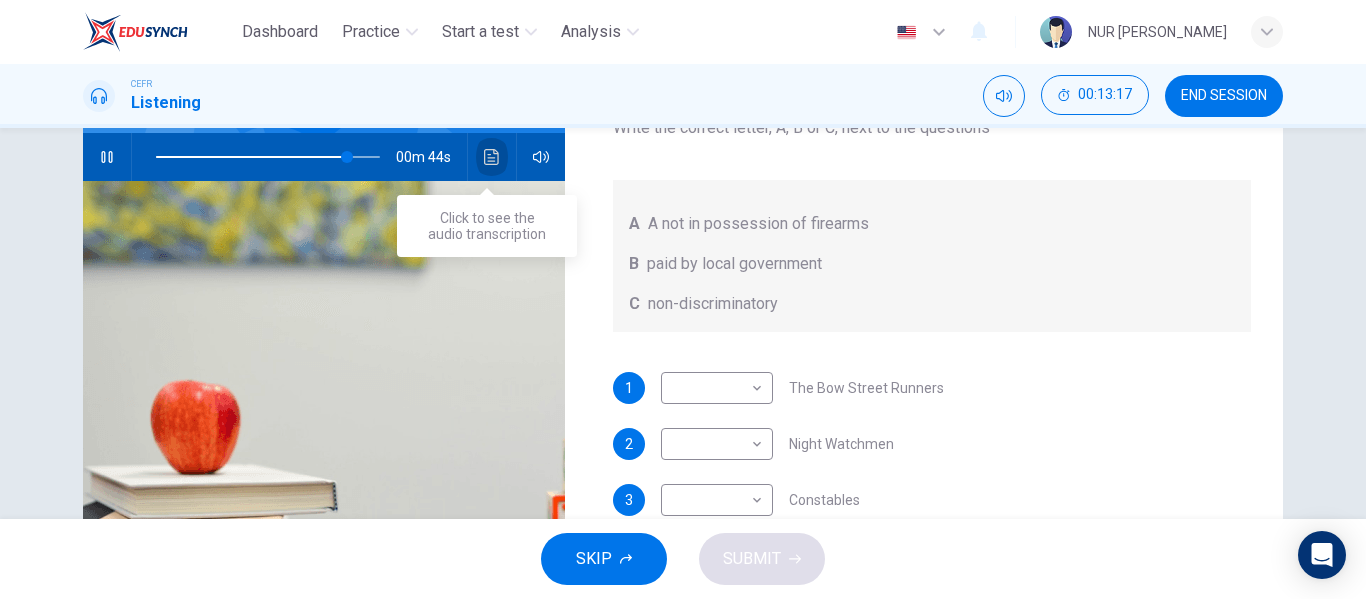 click at bounding box center (492, 157) 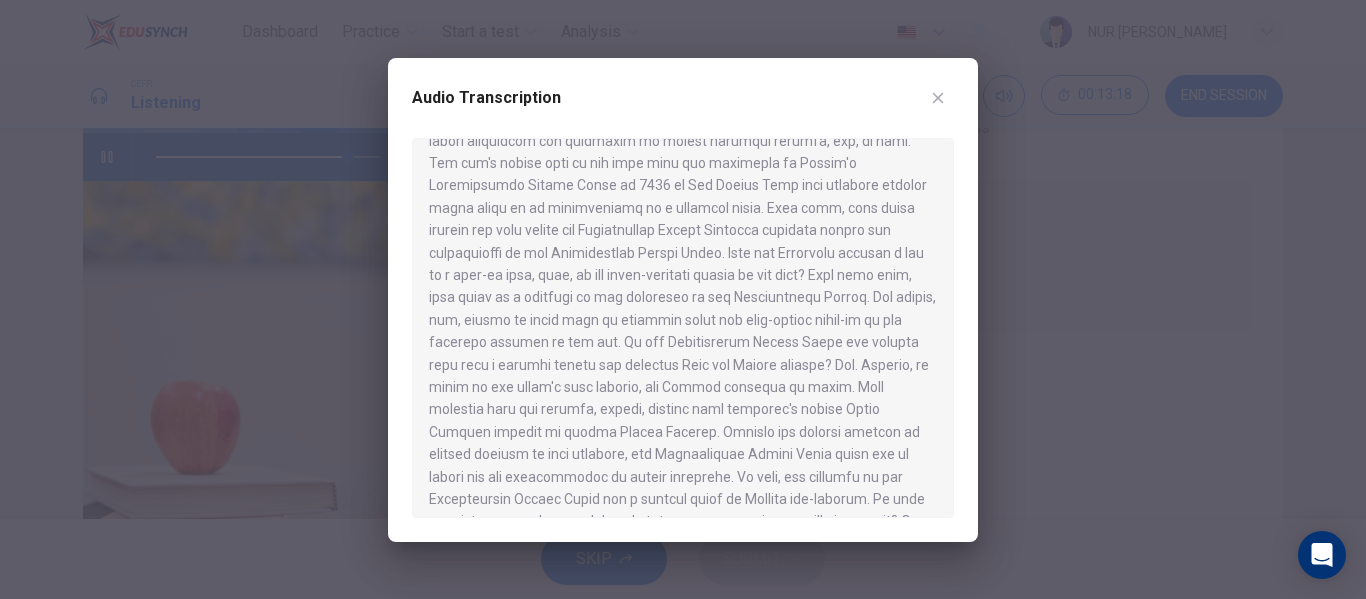scroll, scrollTop: 975, scrollLeft: 0, axis: vertical 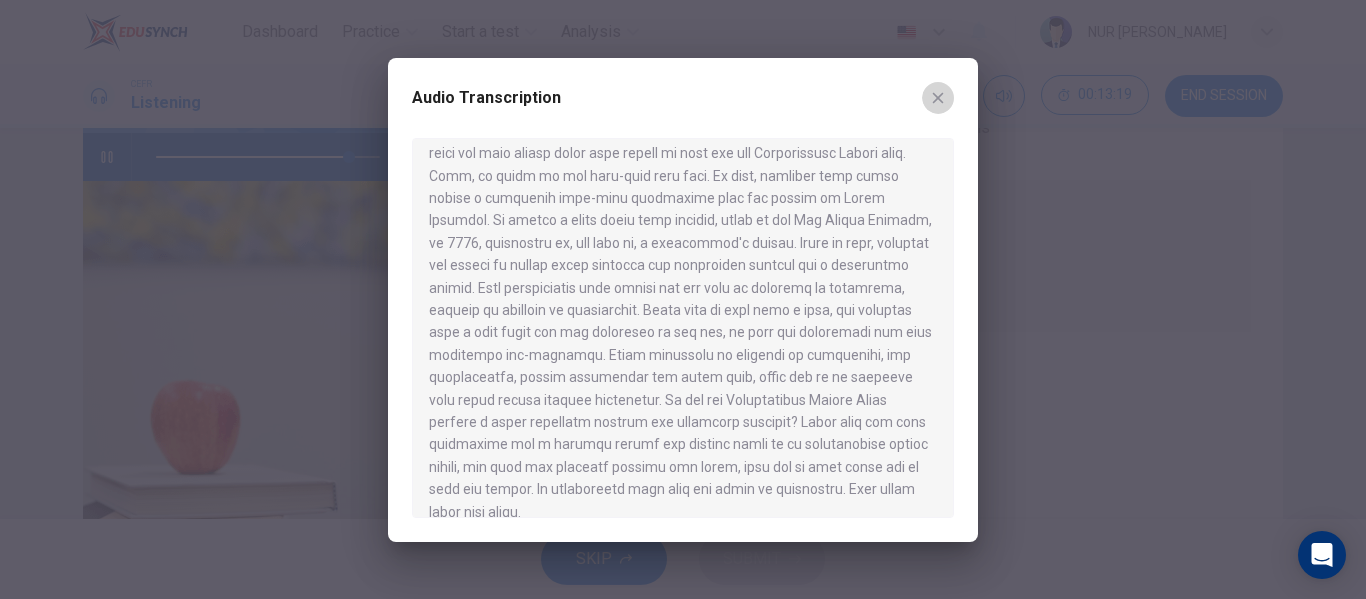 click at bounding box center [938, 98] 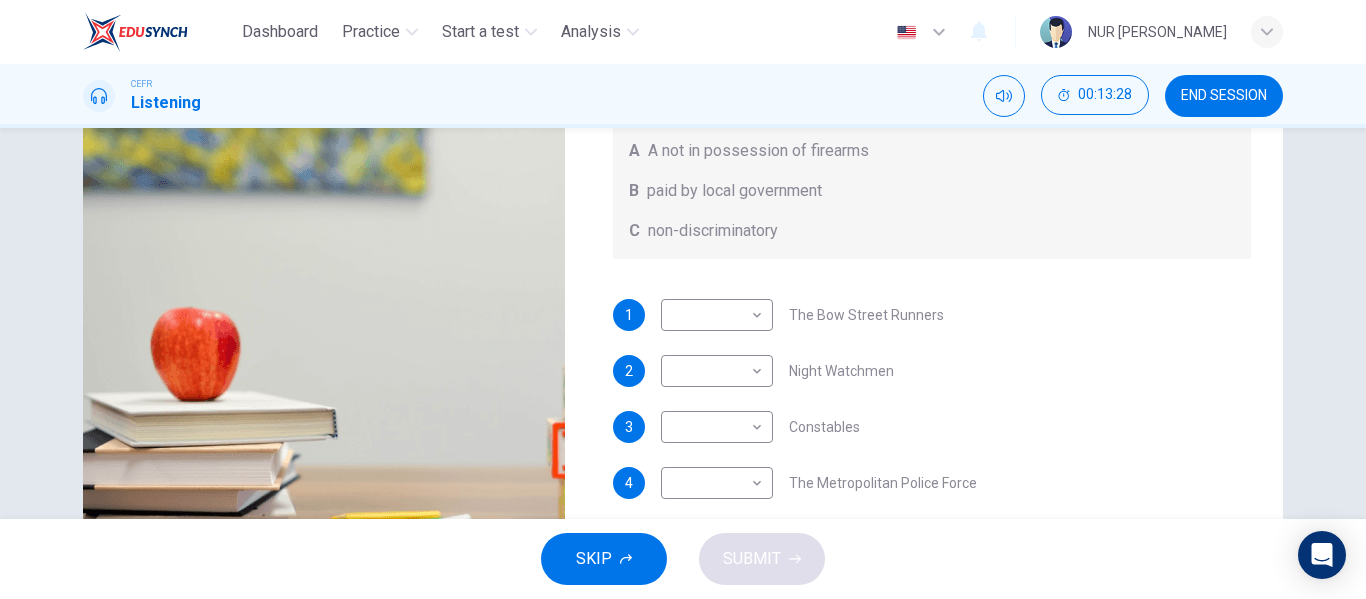 scroll, scrollTop: 267, scrollLeft: 0, axis: vertical 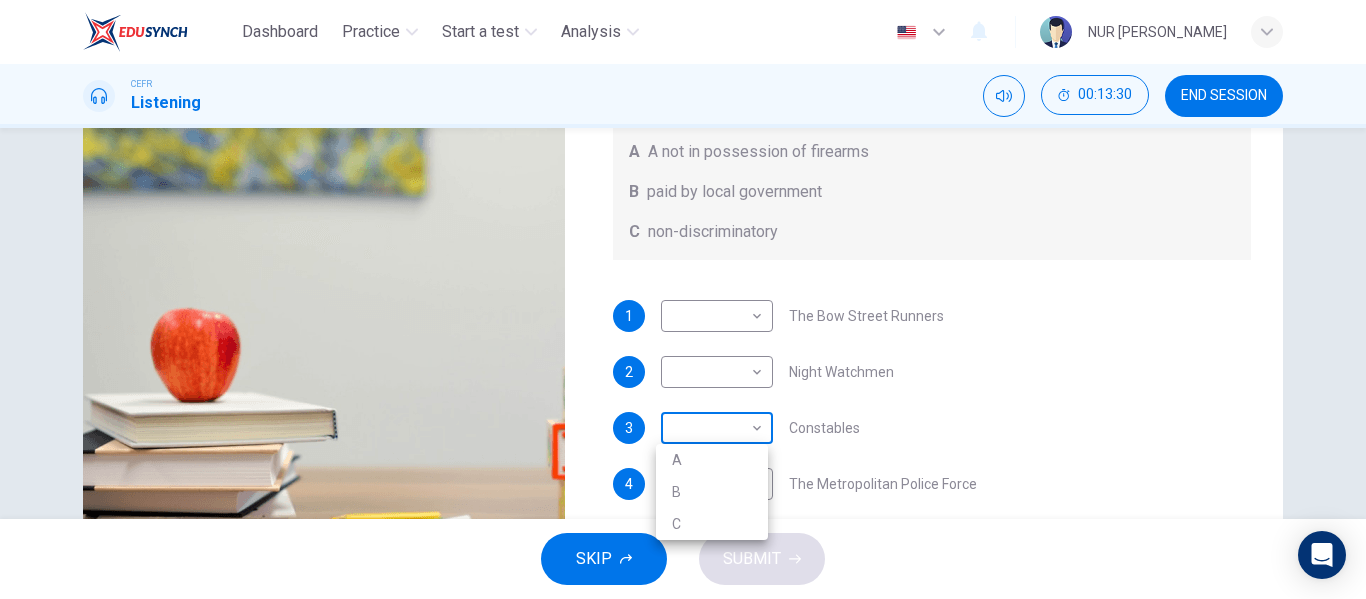 click on "Dashboard Practice Start a test Analysis English en ​ NUR SYAMIMI BINTI MOHD IBRAHIM CEFR Listening 00:13:30 END SESSION Question 18 What does the lecturer say about the following? Write the correct letter, A, B or C, next to the questions A  A not in possession of firearms B paid by local government C non-discriminatory 1 ​ ​ The Bow Street Runners
2 ​ ​ Night Watchmen 3 ​ ​ Constables 4 ​ ​ The Metropolitan Police Force 5 ​ ​ Contemporary Police Forces Criminology Discussion 00m 31s SKIP SUBMIT EduSynch - Online Language Proficiency Testing
Dashboard Practice Start a test Analysis Notifications © Copyright  2025 A B C" at bounding box center (683, 299) 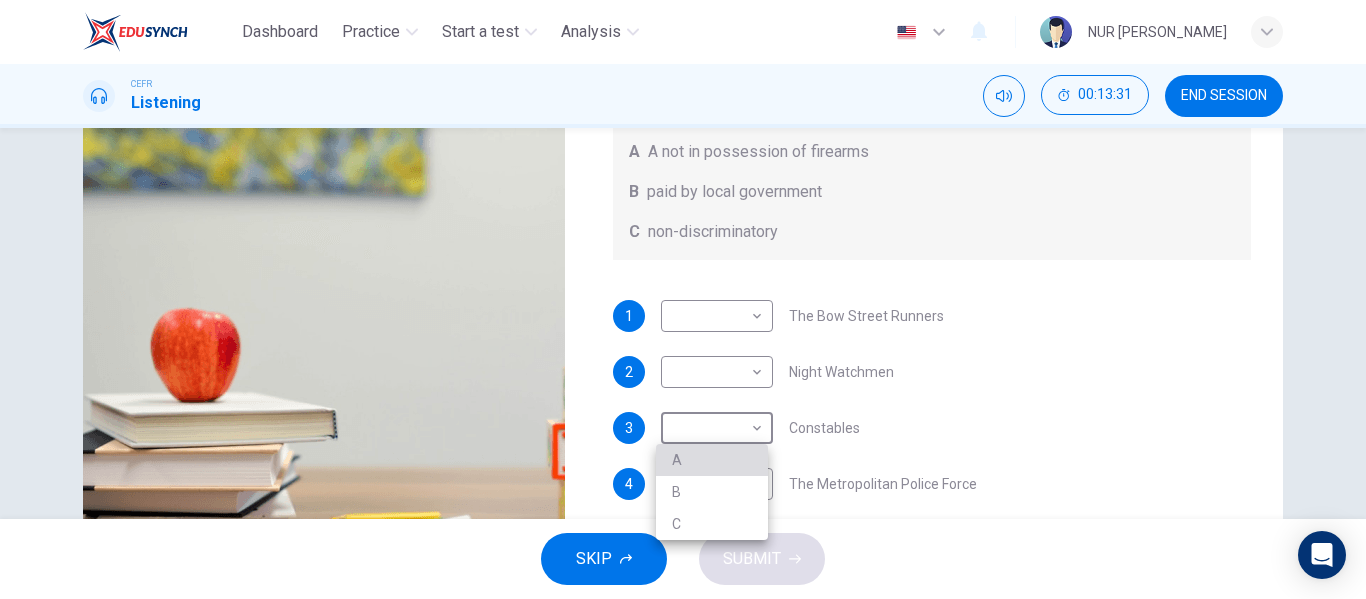 click on "A" at bounding box center (712, 460) 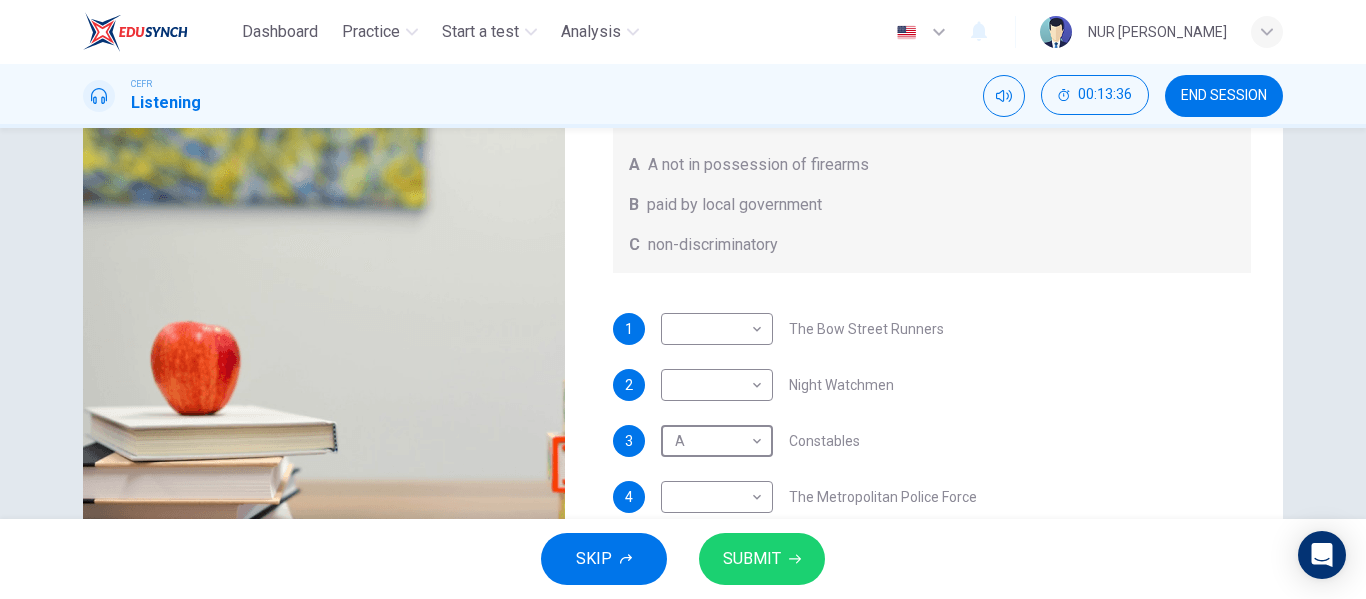 scroll, scrollTop: 246, scrollLeft: 0, axis: vertical 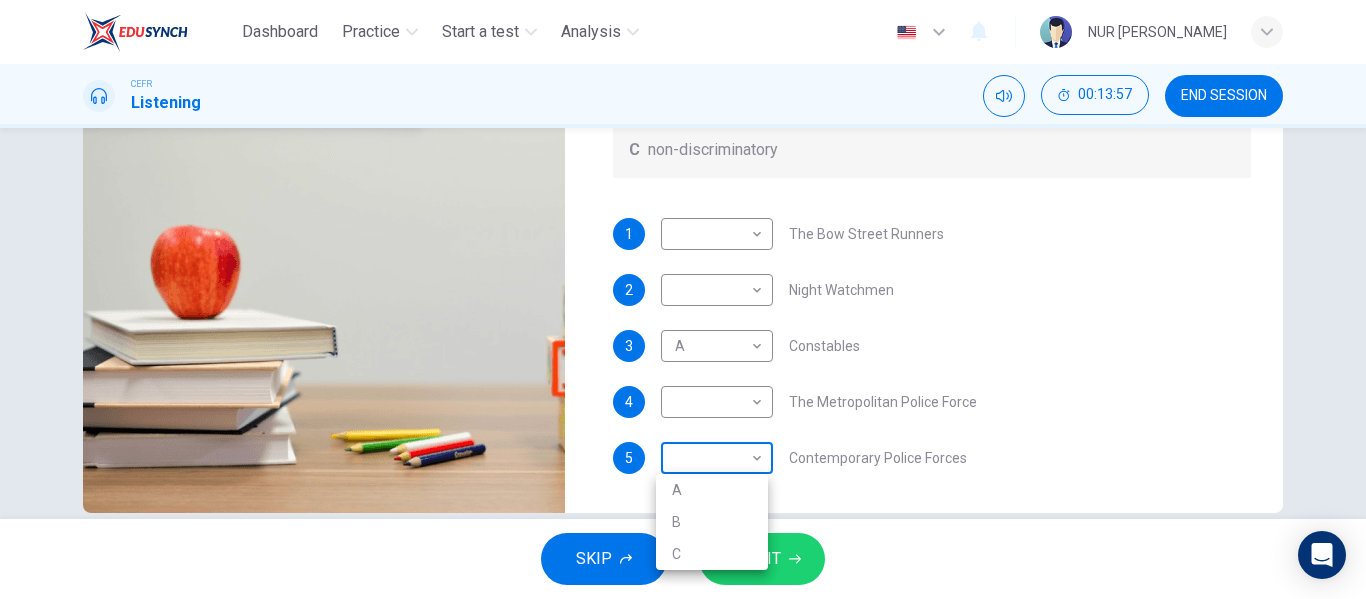 click on "Dashboard Practice Start a test Analysis English en ​ NUR SYAMIMI BINTI MOHD IBRAHIM CEFR Listening 00:13:57 END SESSION Question 18 What does the lecturer say about the following? Write the correct letter, A, B or C, next to the questions A  A not in possession of firearms B paid by local government C non-discriminatory 1 ​ ​ The Bow Street Runners
2 ​ ​ Night Watchmen 3 A A ​ Constables 4 ​ ​ The Metropolitan Police Force 5 ​ ​ Contemporary Police Forces Criminology Discussion 00m 04s SKIP SUBMIT EduSynch - Online Language Proficiency Testing
Dashboard Practice Start a test Analysis Notifications © Copyright  2025 A B C" at bounding box center (683, 299) 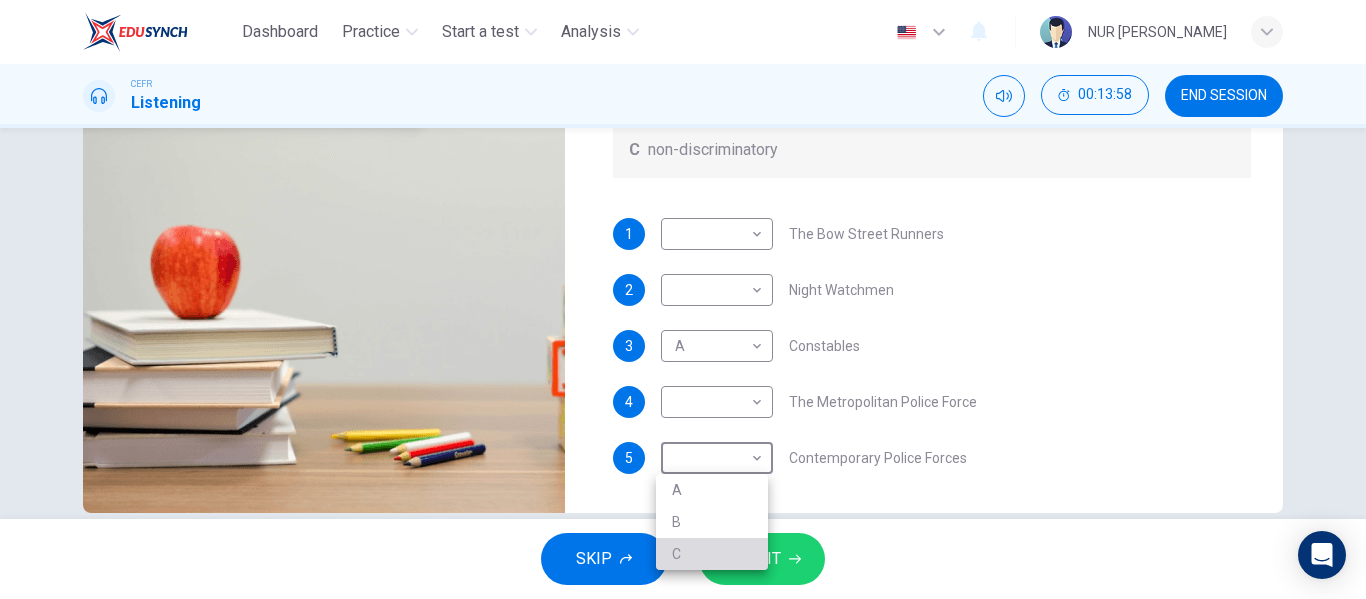 click on "C" at bounding box center (712, 554) 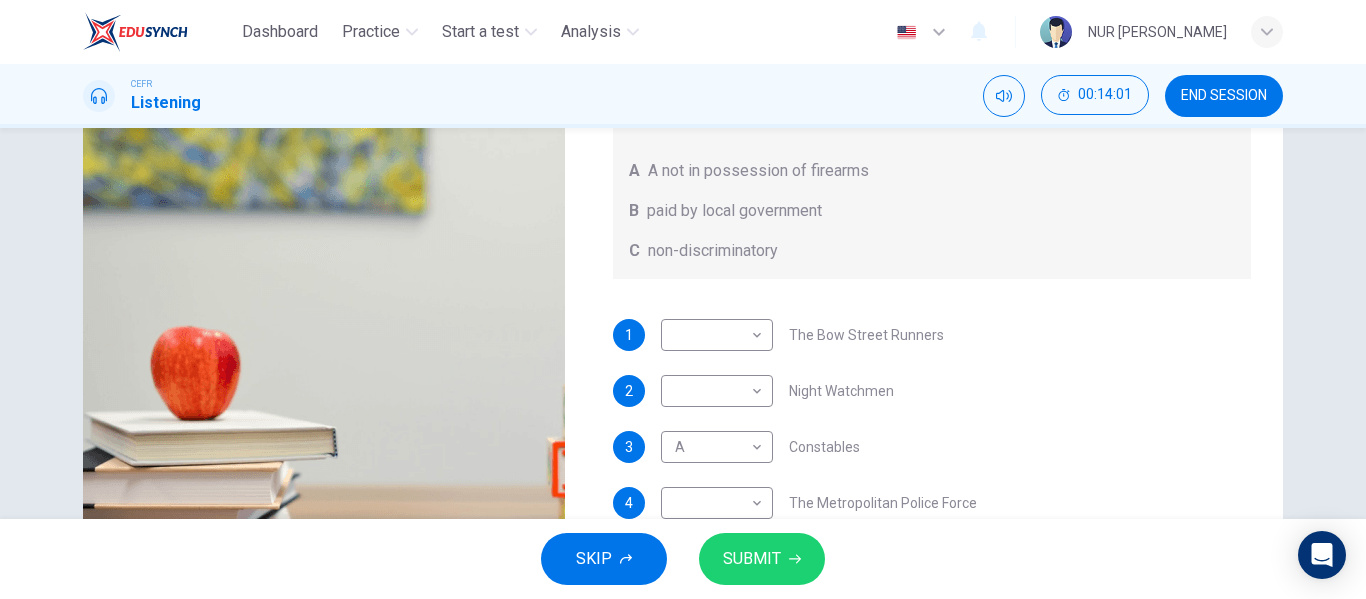 type on "0" 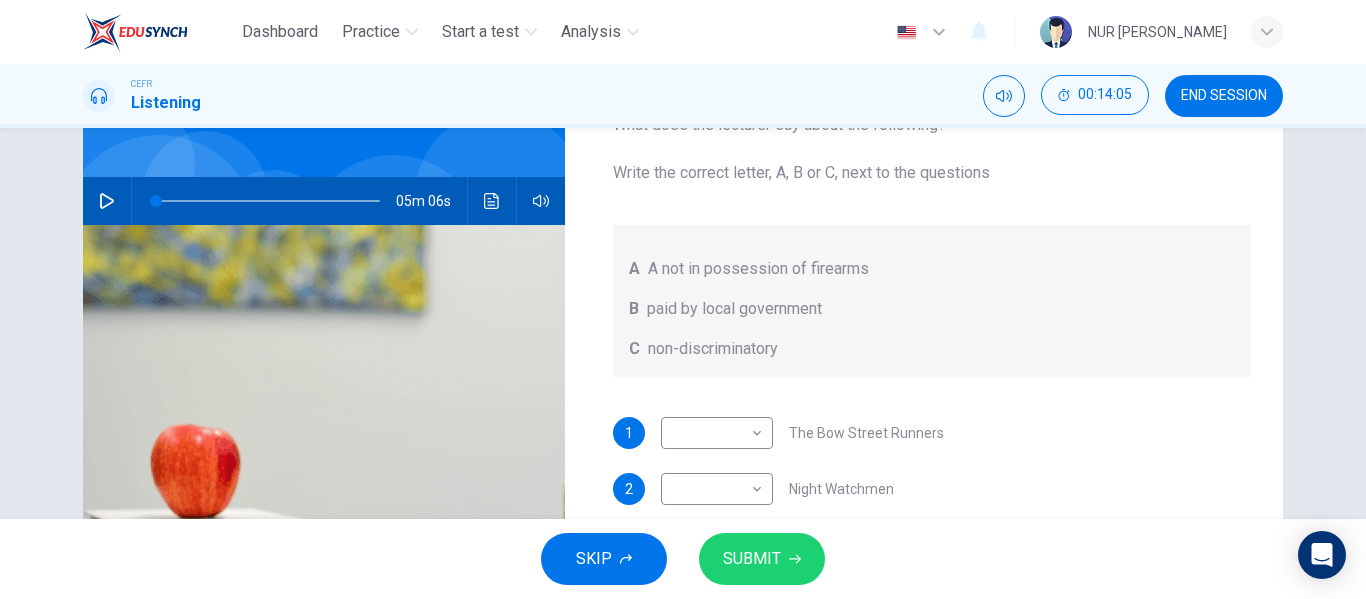 scroll, scrollTop: 150, scrollLeft: 0, axis: vertical 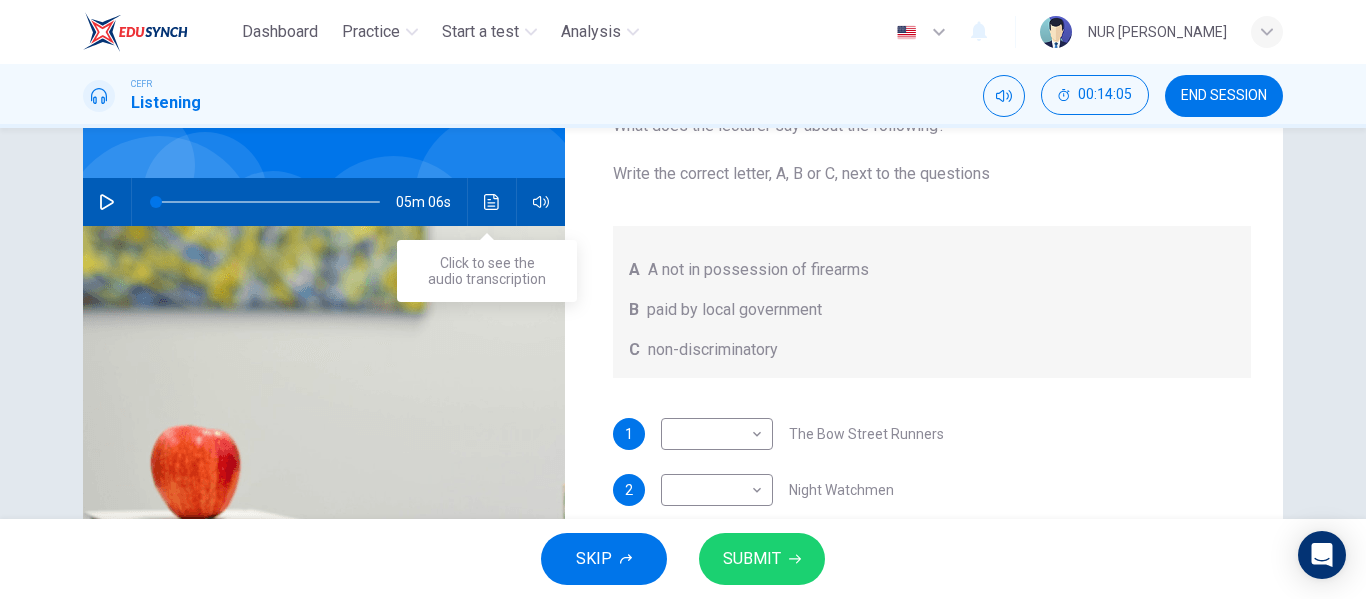 click at bounding box center (492, 202) 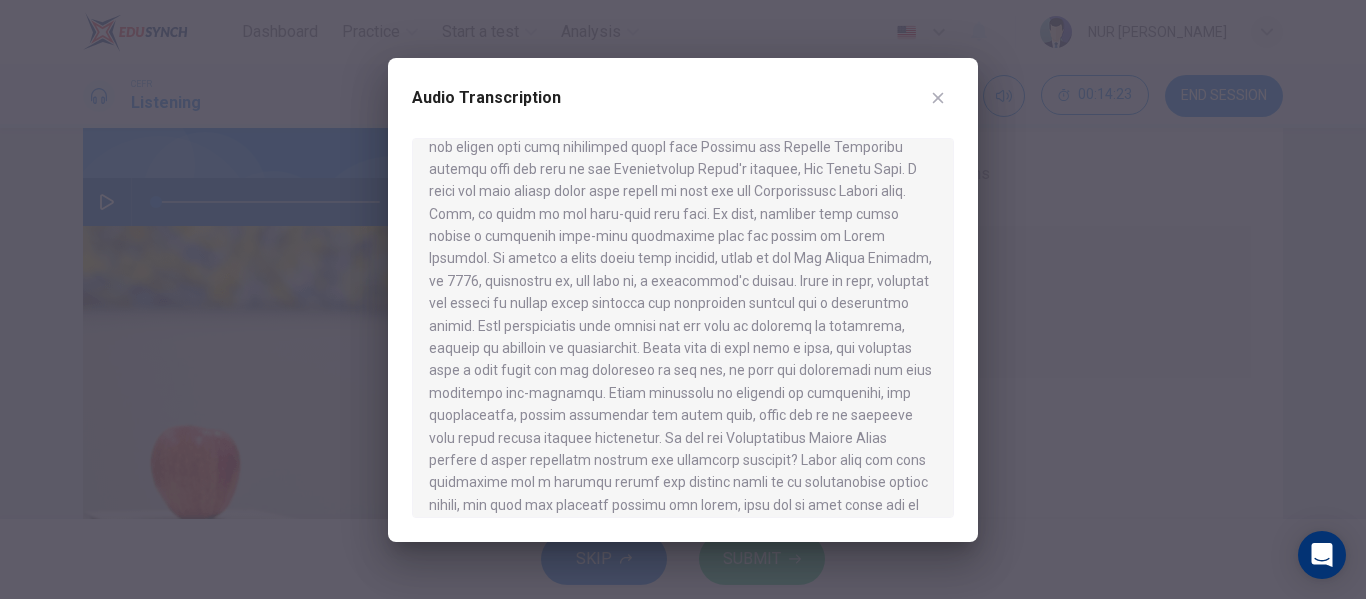 scroll, scrollTop: 936, scrollLeft: 0, axis: vertical 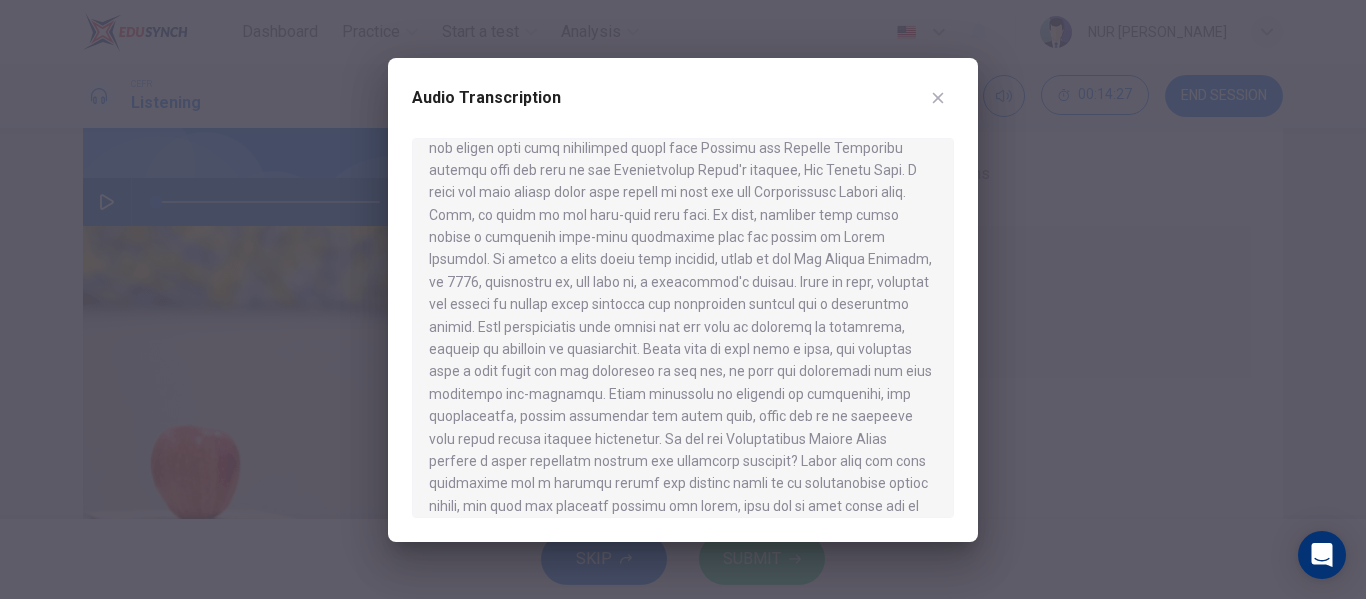 click at bounding box center (938, 98) 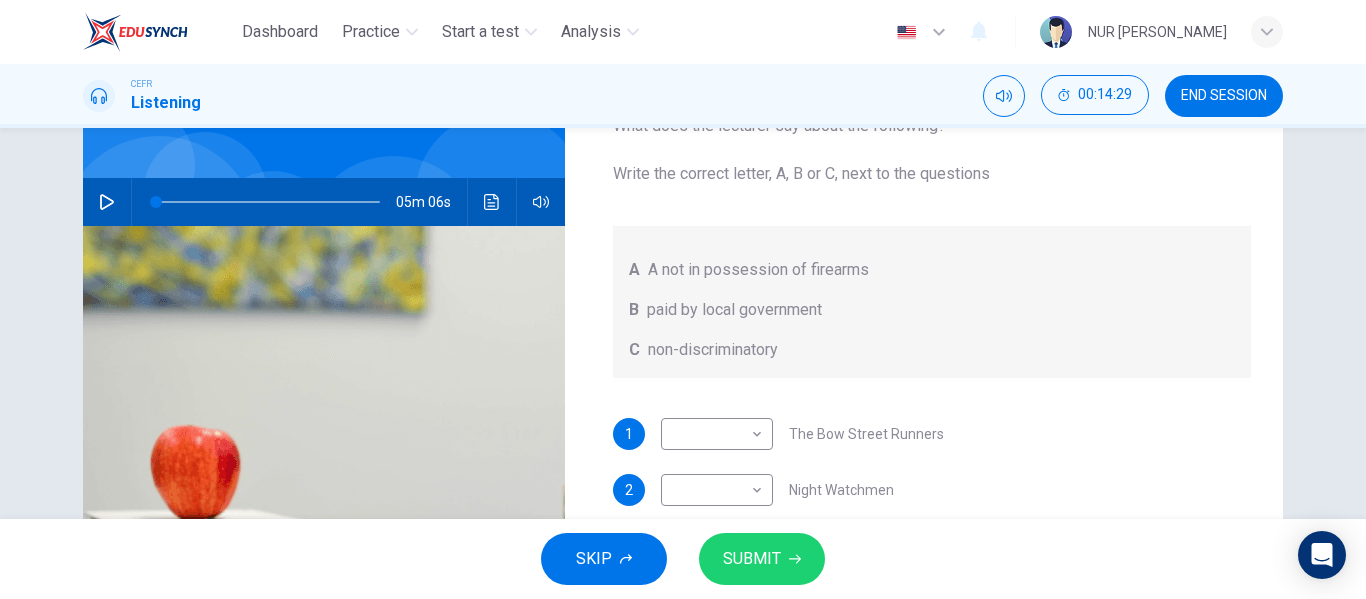 scroll, scrollTop: 1, scrollLeft: 0, axis: vertical 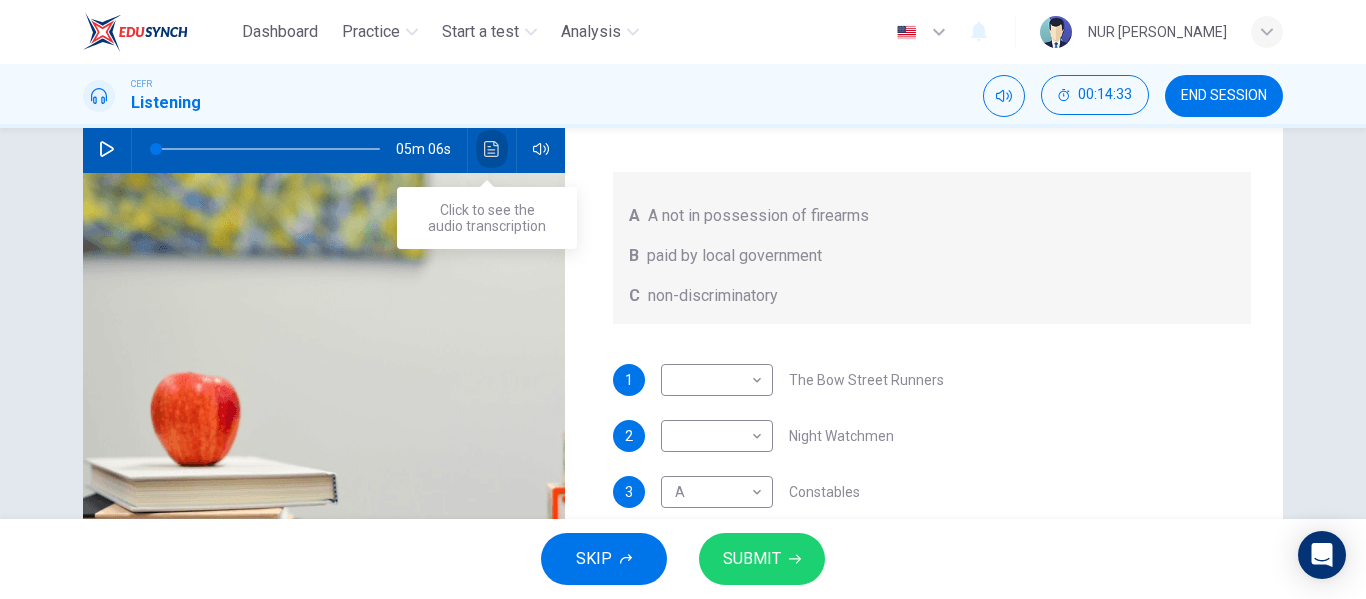 click at bounding box center [492, 149] 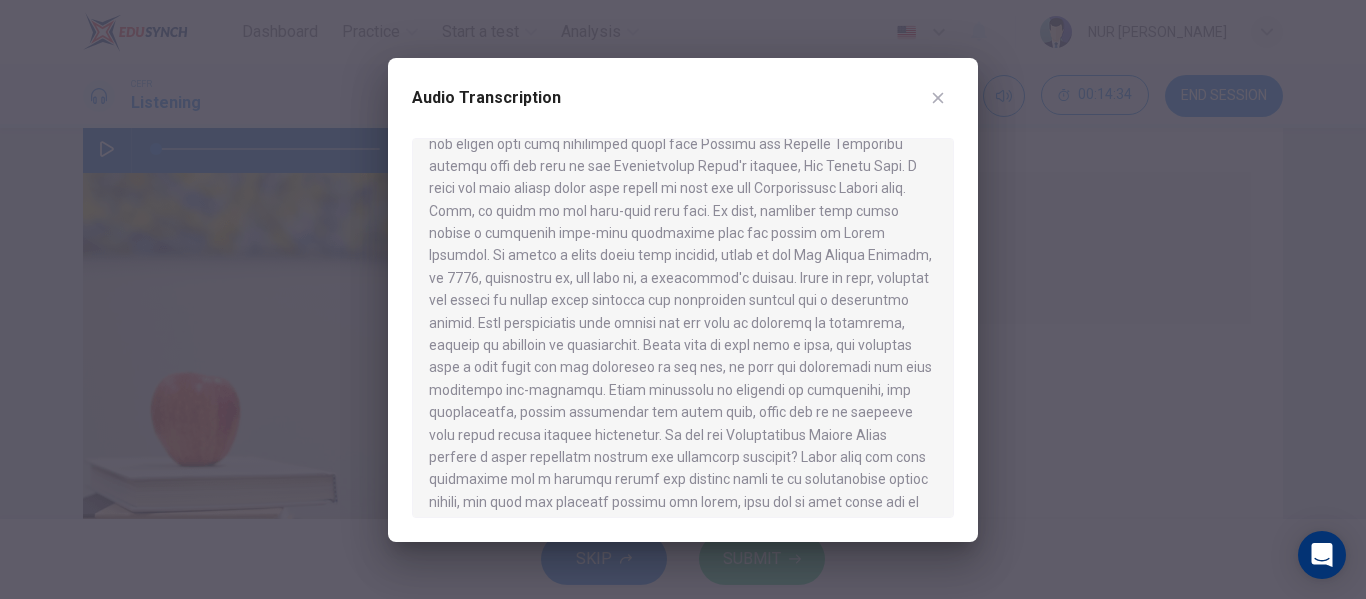 scroll, scrollTop: 975, scrollLeft: 0, axis: vertical 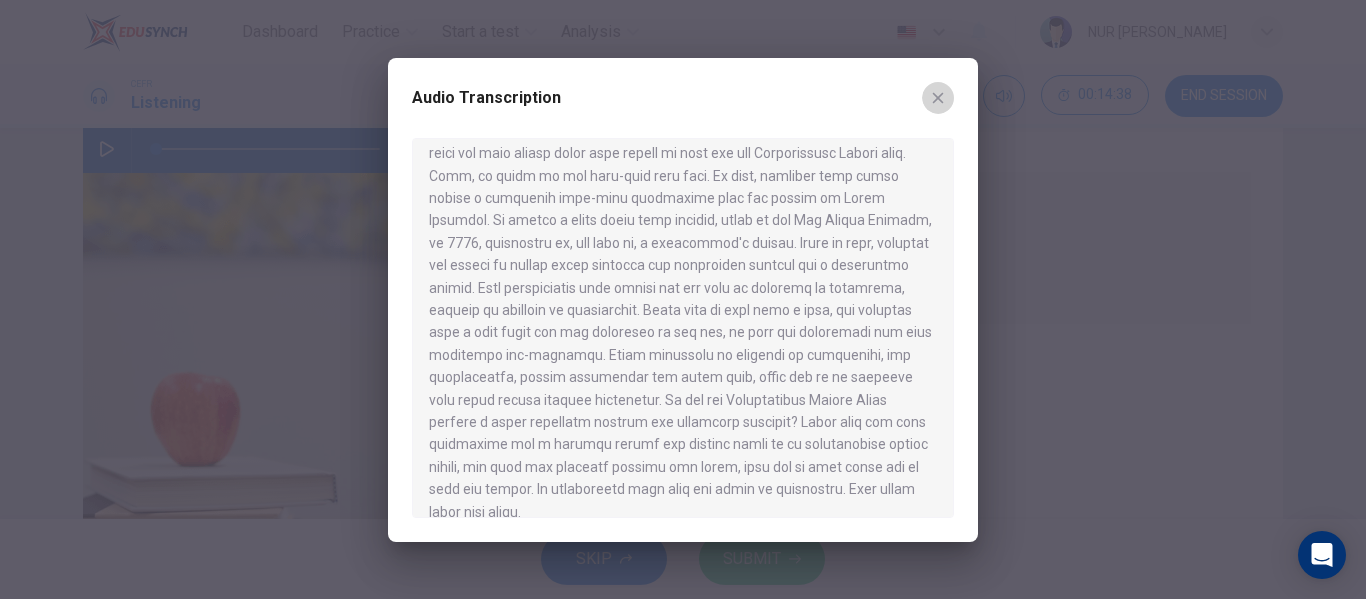 click at bounding box center [938, 98] 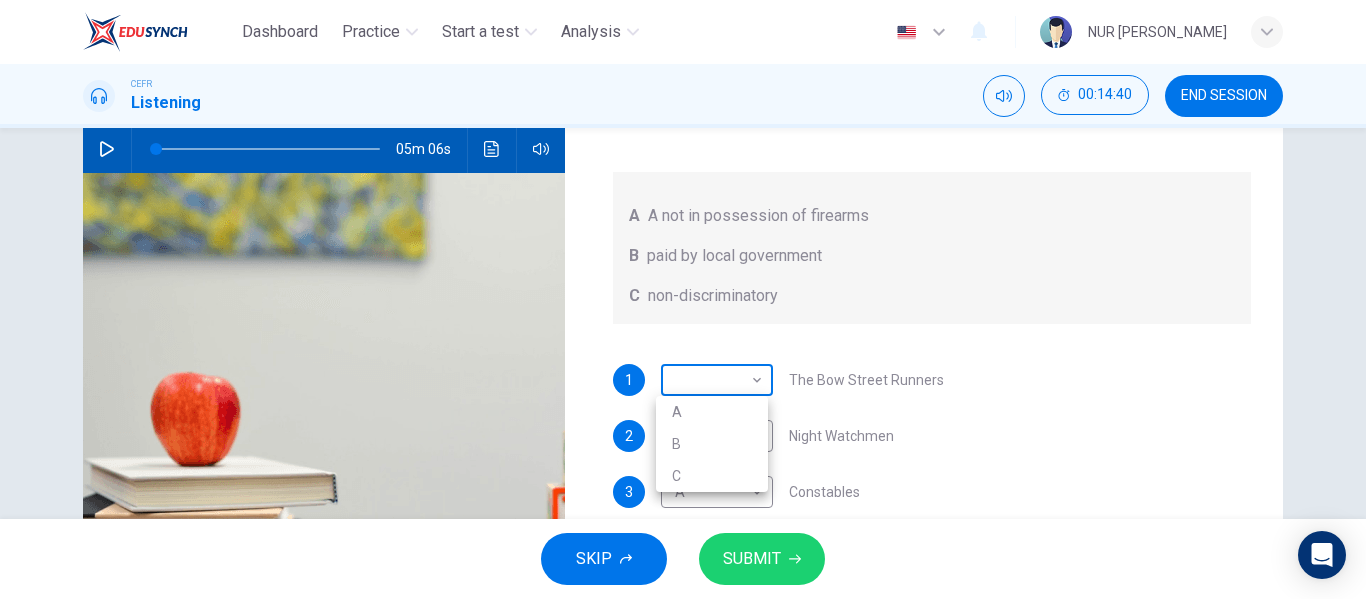 click on "Dashboard Practice Start a test Analysis English en ​ NUR SYAMIMI BINTI MOHD IBRAHIM CEFR Listening 00:14:40 END SESSION Question 18 What does the lecturer say about the following? Write the correct letter, A, B or C, next to the questions A  A not in possession of firearms B paid by local government C non-discriminatory 1 ​ ​ The Bow Street Runners
2 ​ ​ Night Watchmen 3 A A ​ Constables 4 ​ ​ The Metropolitan Police Force 5 C C ​ Contemporary Police Forces Criminology Discussion 05m 06s SKIP SUBMIT EduSynch - Online Language Proficiency Testing
Dashboard Practice Start a test Analysis Notifications © Copyright  2025 A B C" at bounding box center (683, 299) 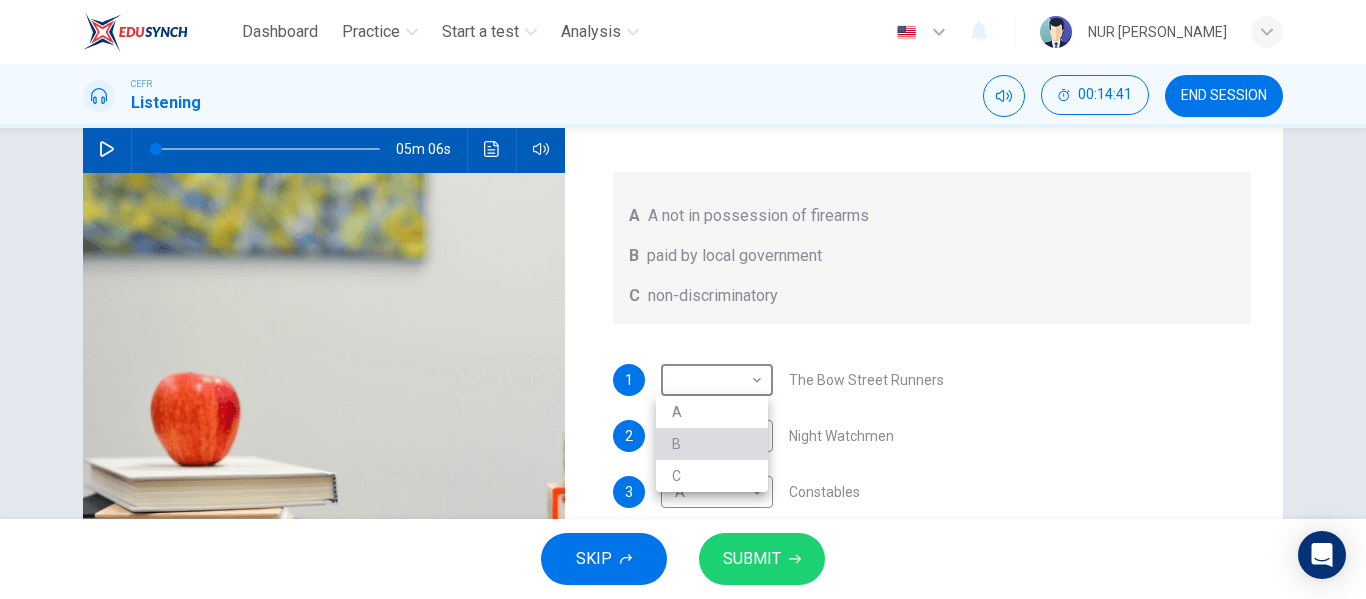 click on "B" at bounding box center [712, 444] 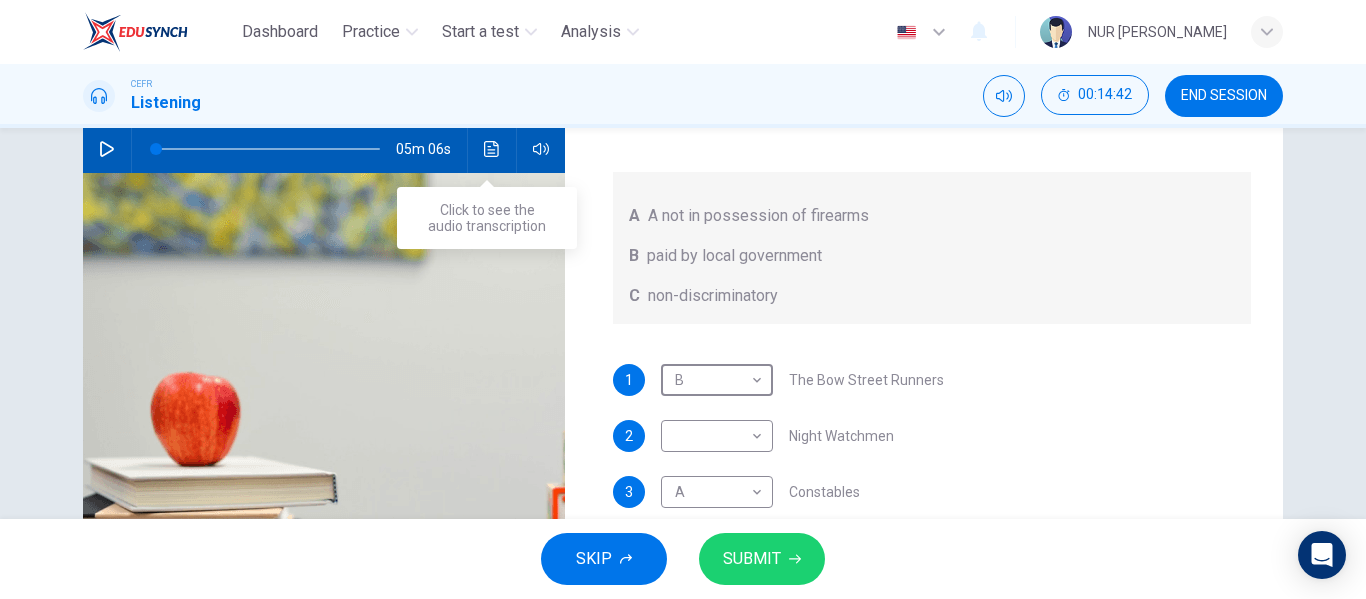 click at bounding box center (492, 149) 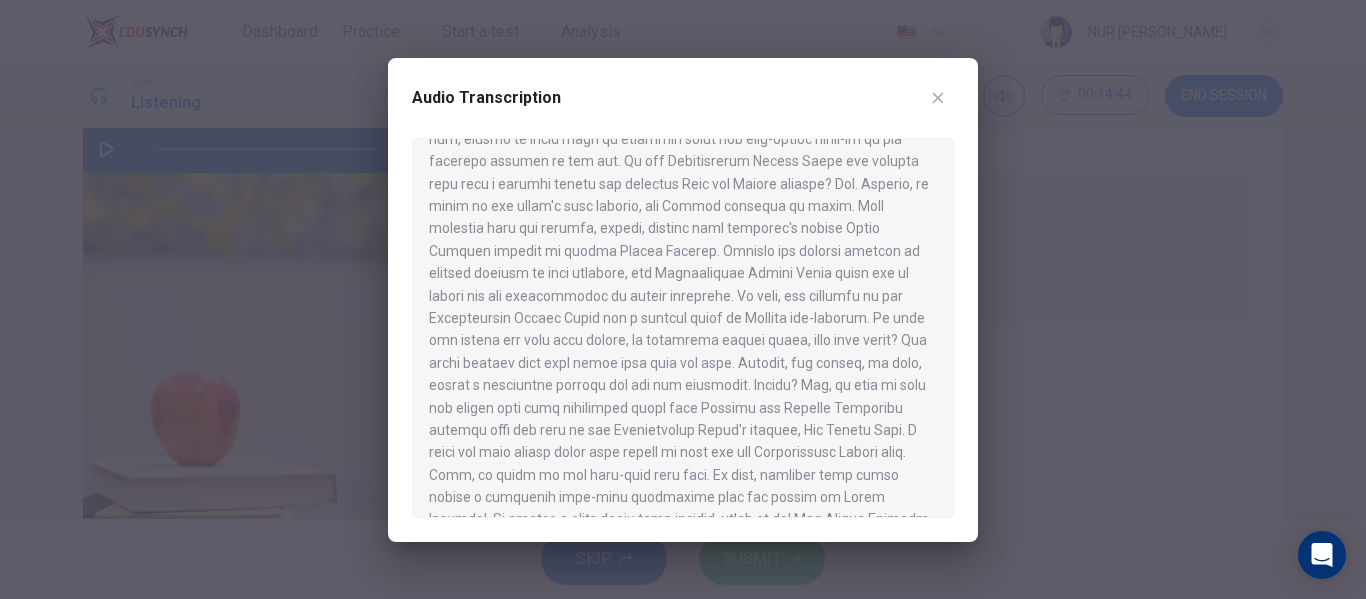 scroll, scrollTop: 975, scrollLeft: 0, axis: vertical 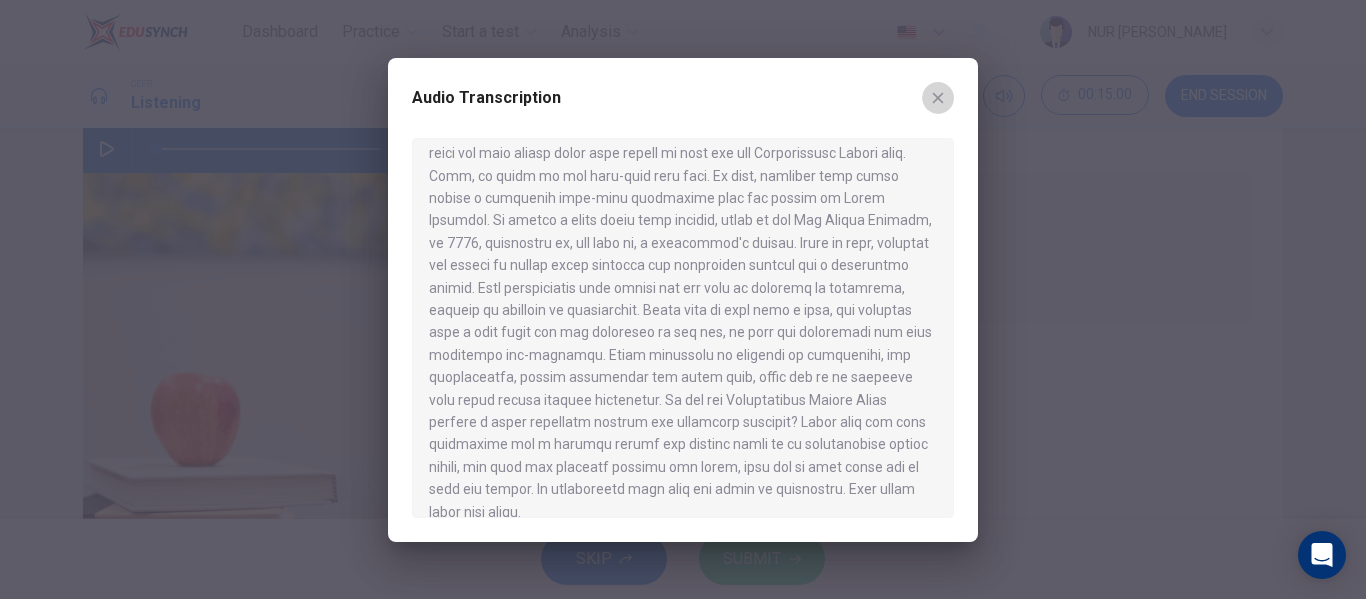 click 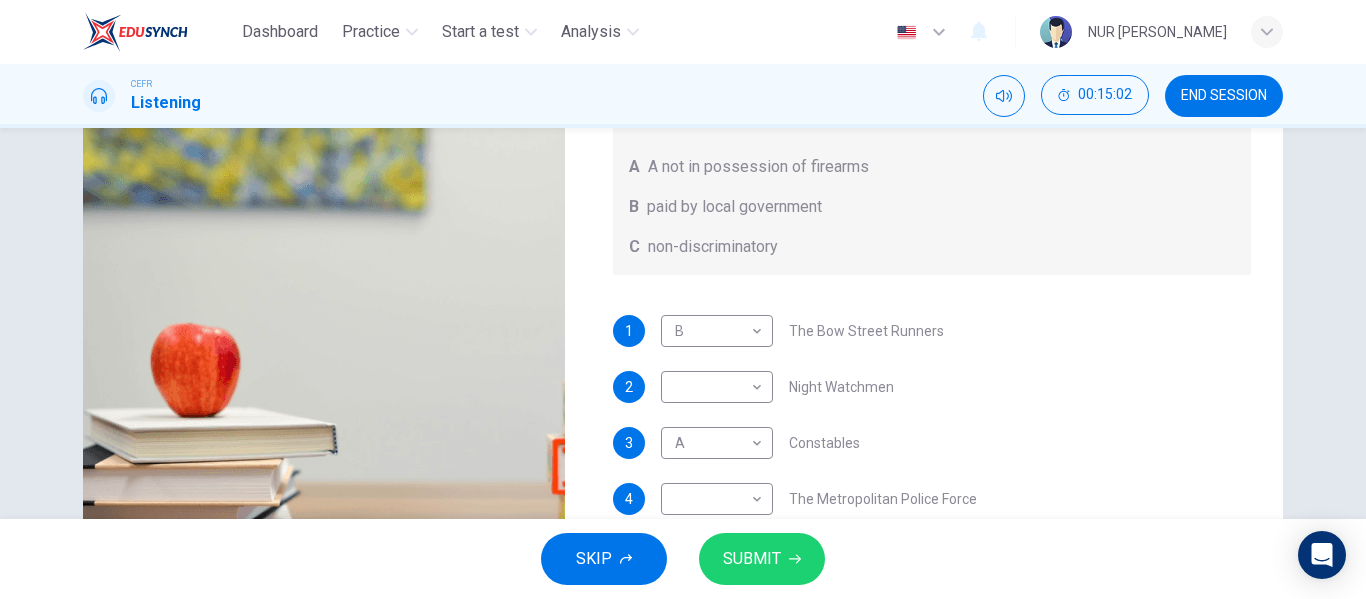 scroll, scrollTop: 253, scrollLeft: 0, axis: vertical 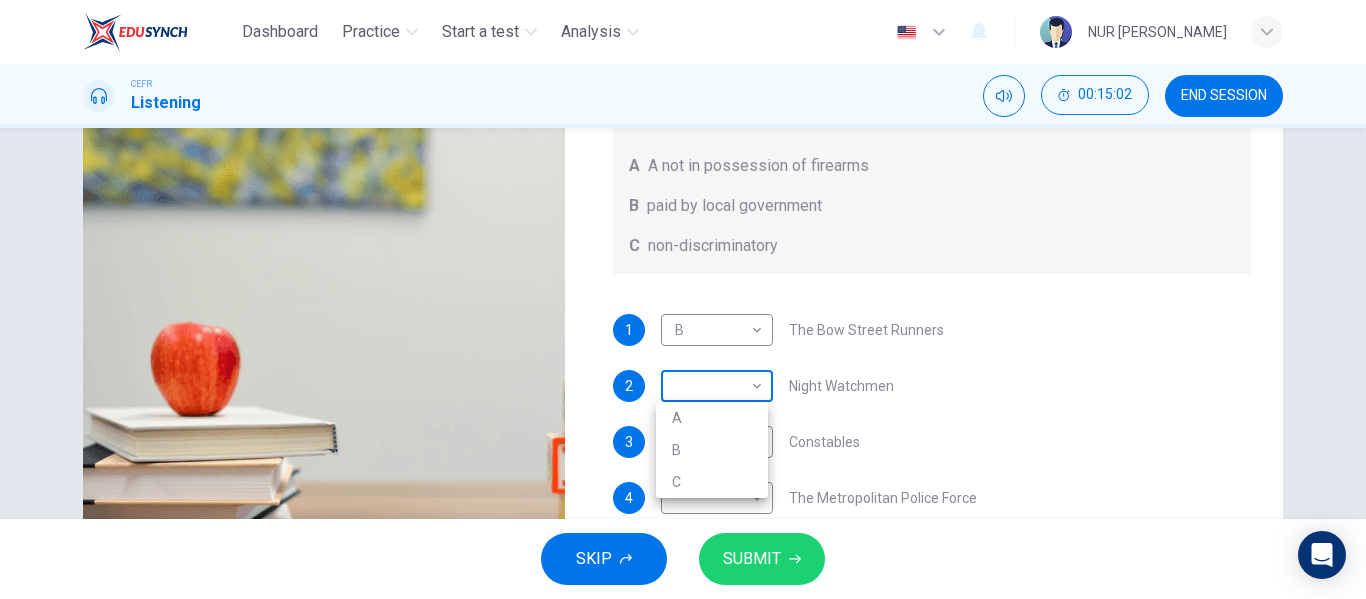 click on "Dashboard Practice Start a test Analysis English en ​ NUR SYAMIMI BINTI MOHD IBRAHIM CEFR Listening 00:15:02 END SESSION Question 18 What does the lecturer say about the following? Write the correct letter, A, B or C, next to the questions A  A not in possession of firearms B paid by local government C non-discriminatory 1 B B ​ The Bow Street Runners
2 ​ ​ Night Watchmen 3 A A ​ Constables 4 ​ ​ The Metropolitan Police Force 5 C C ​ Contemporary Police Forces Criminology Discussion 05m 06s SKIP SUBMIT EduSynch - Online Language Proficiency Testing
Dashboard Practice Start a test Analysis Notifications © Copyright  2025 A B C" at bounding box center [683, 299] 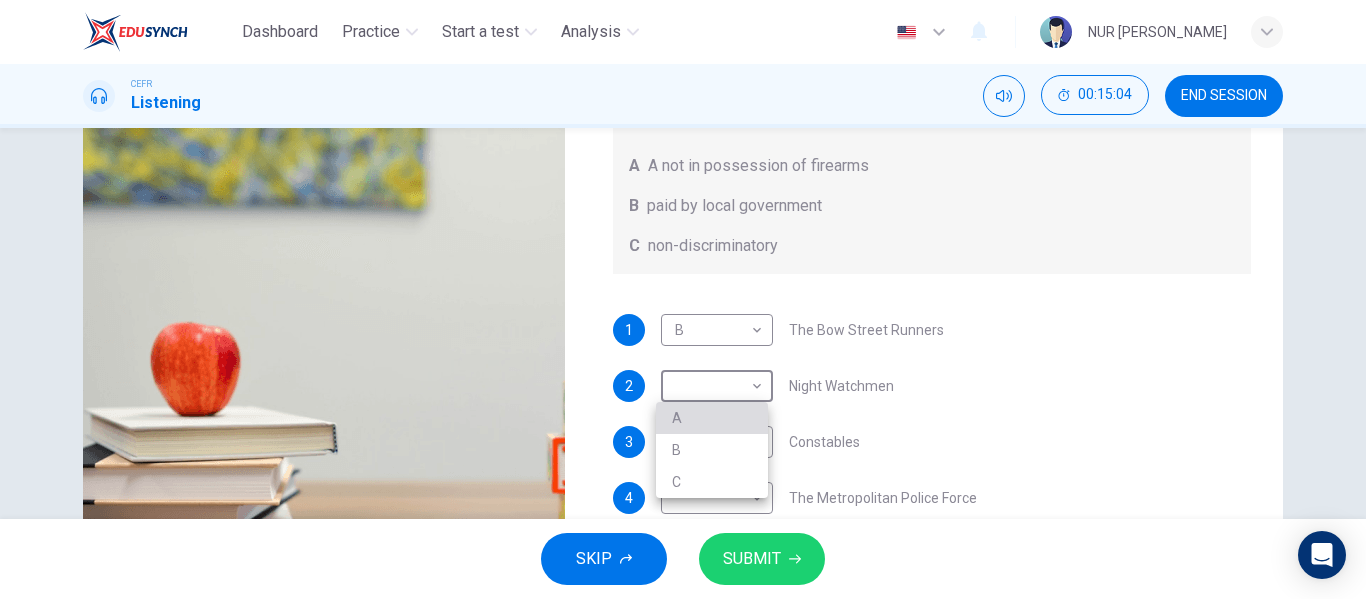 click on "A" at bounding box center [712, 418] 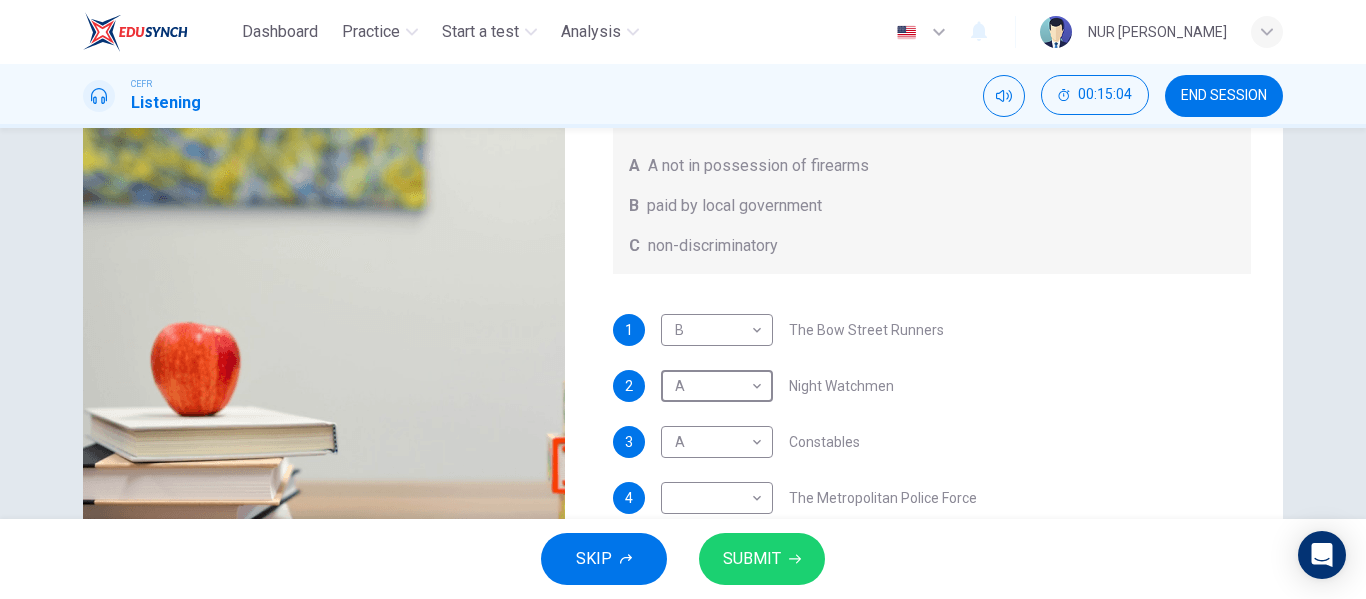 scroll, scrollTop: 0, scrollLeft: 0, axis: both 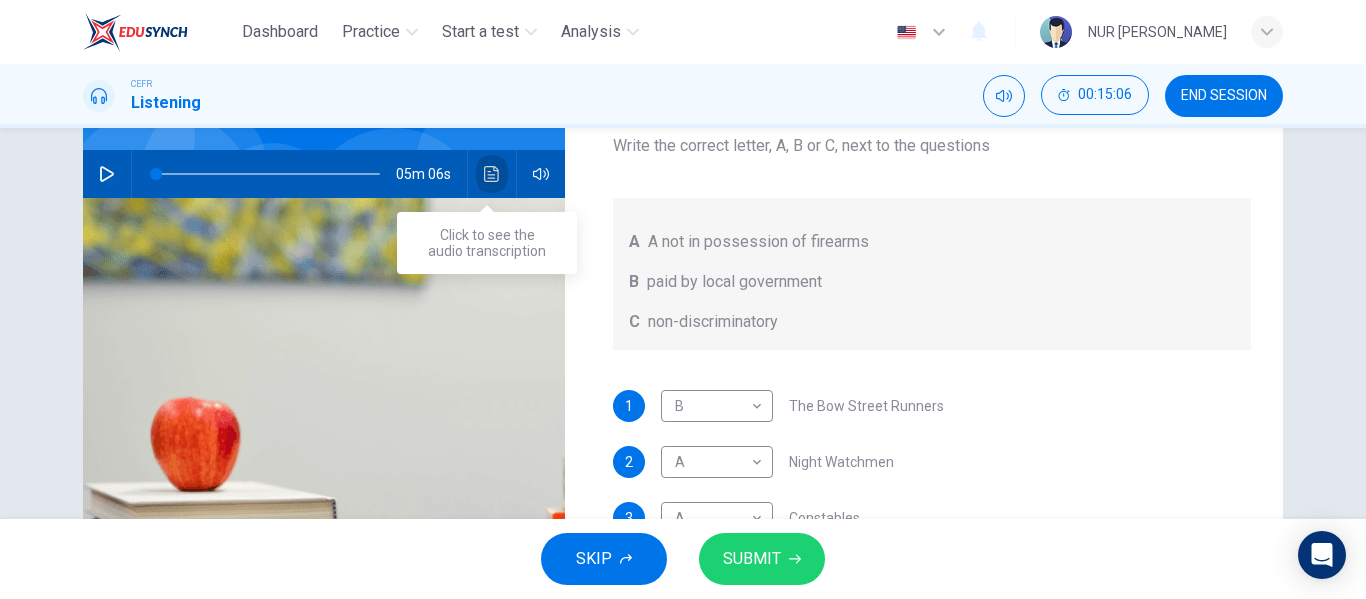click 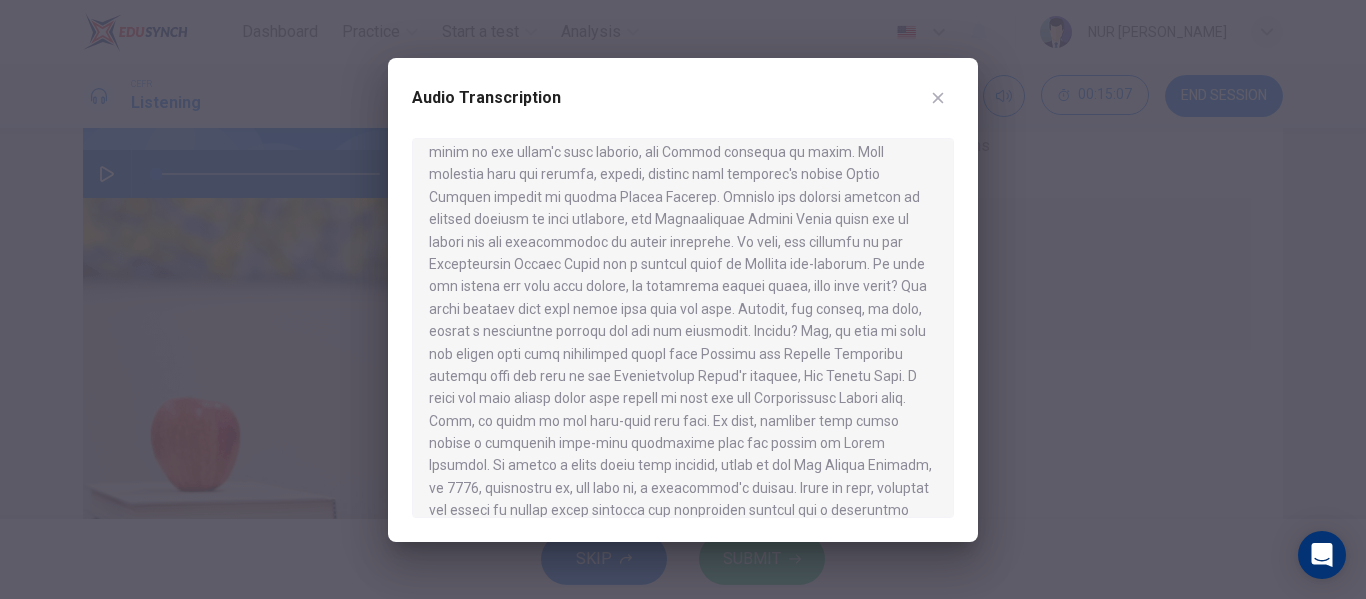 scroll, scrollTop: 975, scrollLeft: 0, axis: vertical 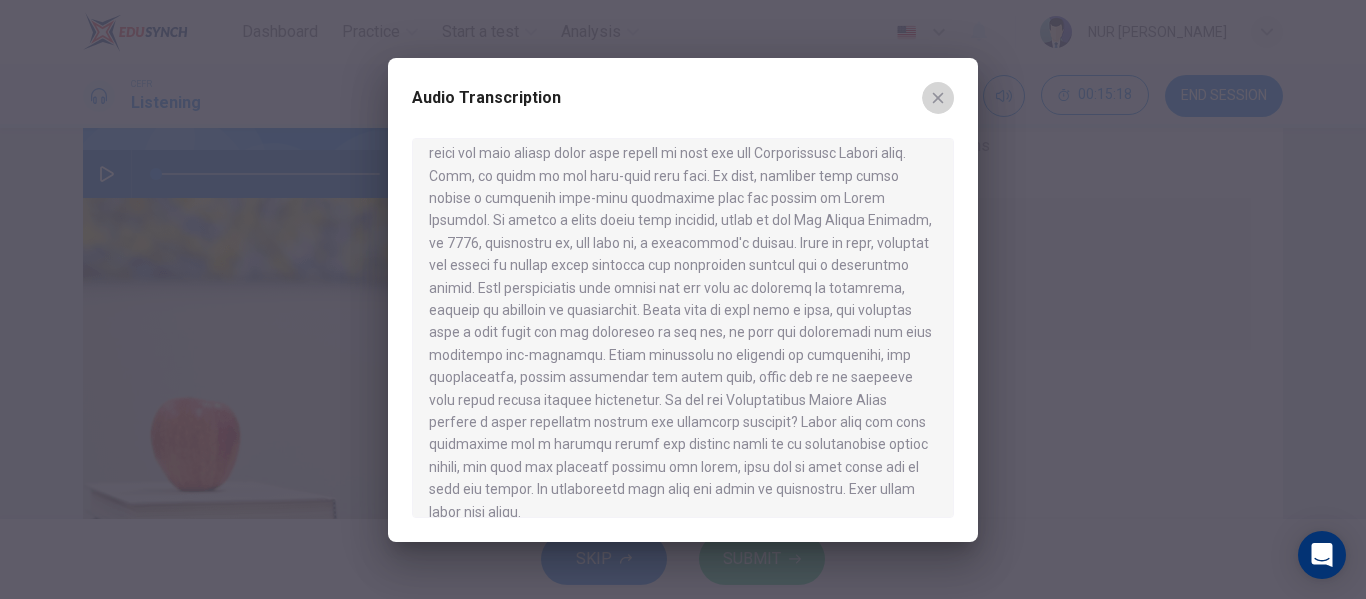 click at bounding box center [938, 98] 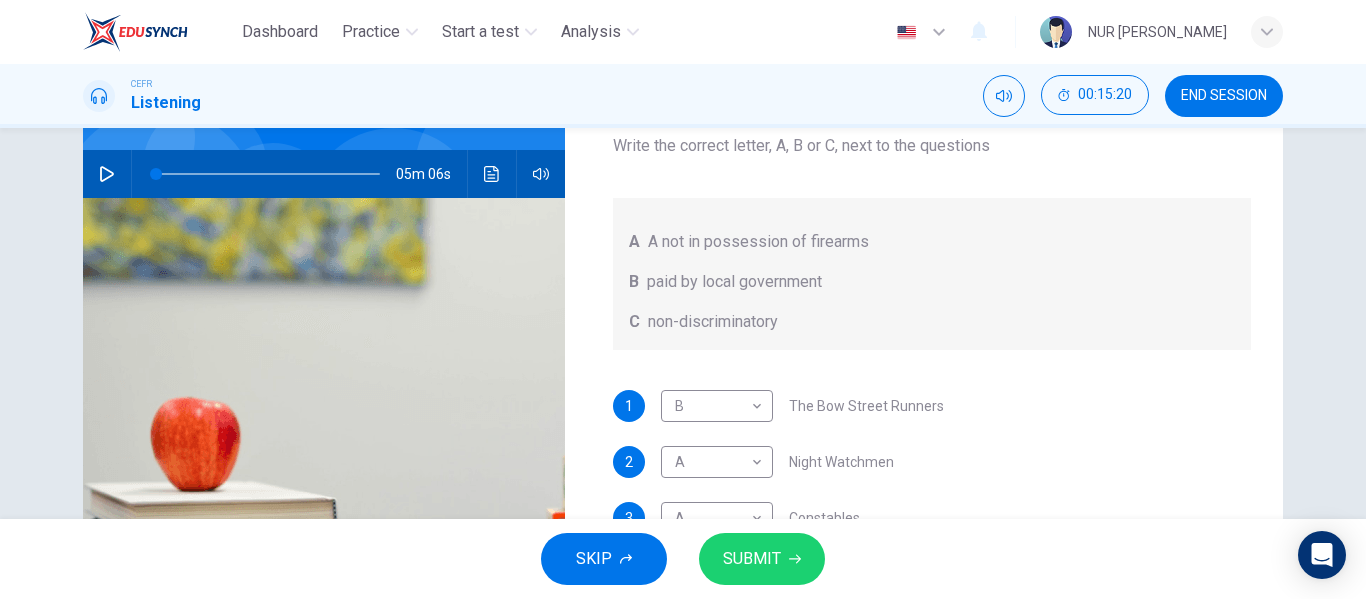scroll, scrollTop: 1, scrollLeft: 0, axis: vertical 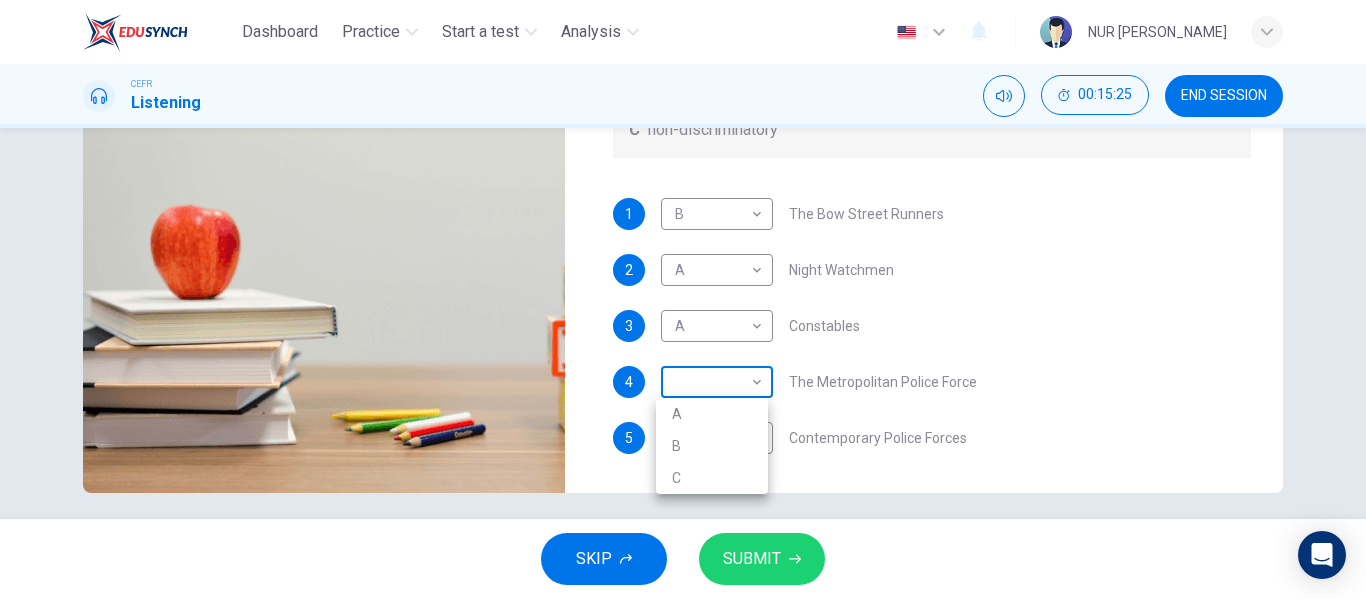 click on "Dashboard Practice Start a test Analysis English en ​ NUR SYAMIMI BINTI MOHD IBRAHIM CEFR Listening 00:15:25 END SESSION Question 18 What does the lecturer say about the following? Write the correct letter, A, B or C, next to the questions A  A not in possession of firearms B paid by local government C non-discriminatory 1 B B ​ The Bow Street Runners
2 A A ​ Night Watchmen 3 A A ​ Constables 4 ​ ​ The Metropolitan Police Force 5 C C ​ Contemporary Police Forces Criminology Discussion 05m 06s SKIP SUBMIT EduSynch - Online Language Proficiency Testing
Dashboard Practice Start a test Analysis Notifications © Copyright  2025 A B C" at bounding box center [683, 299] 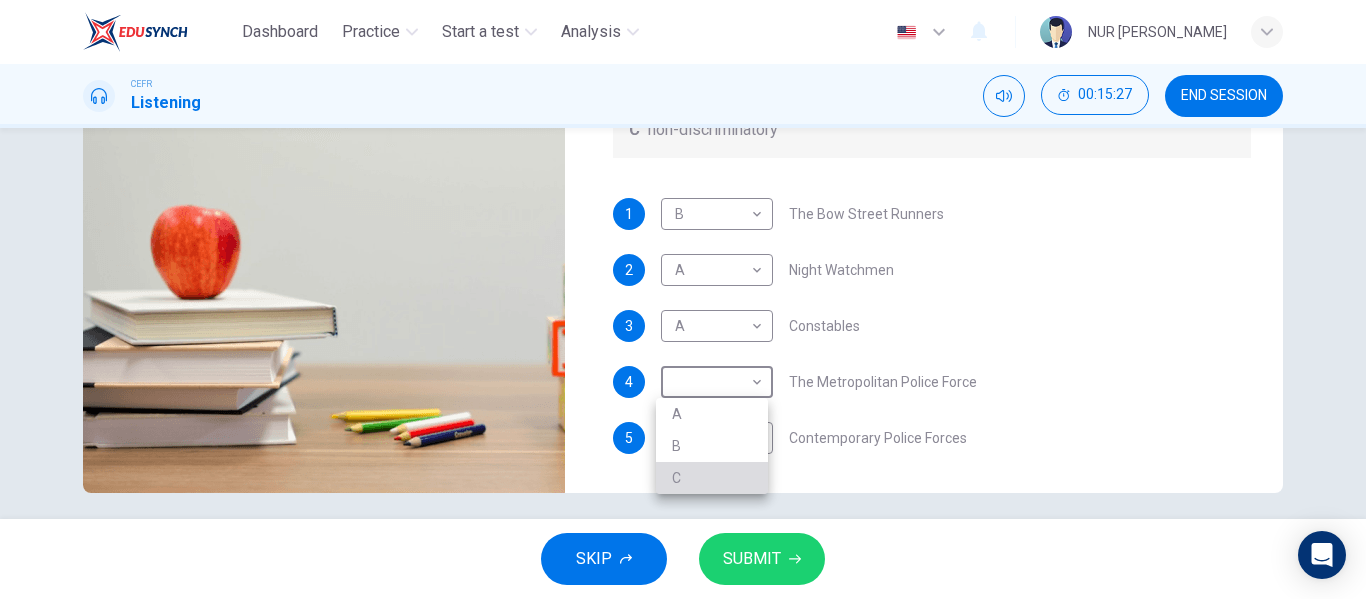 click on "C" at bounding box center (712, 478) 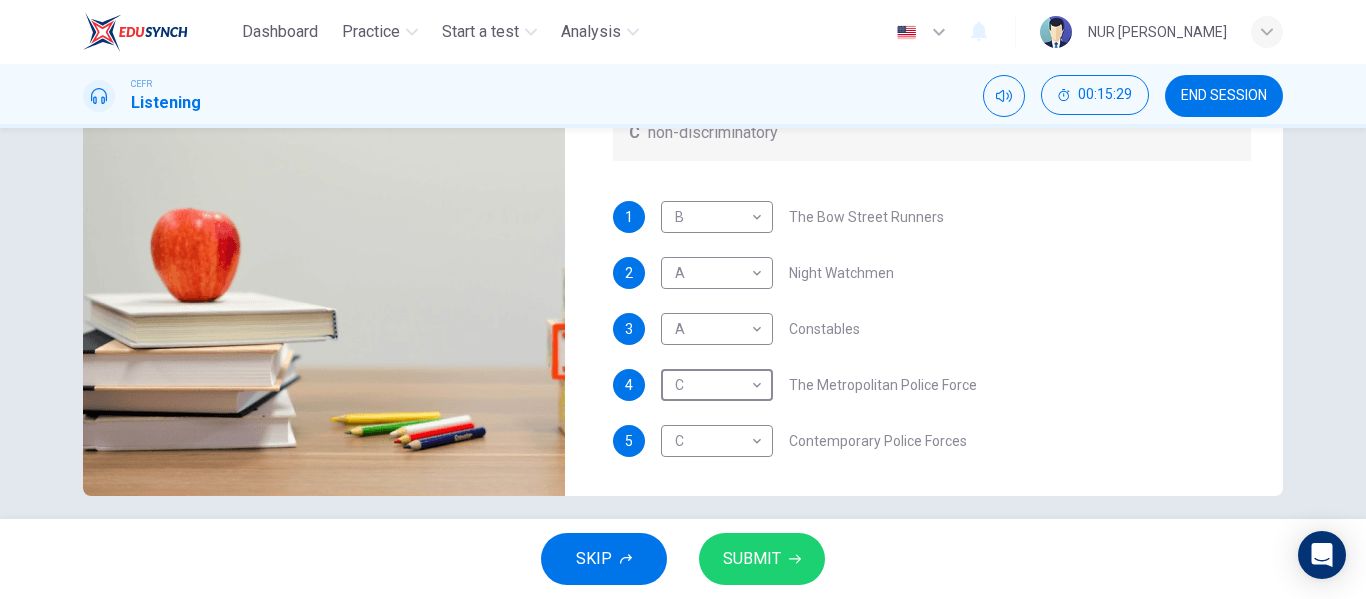 scroll, scrollTop: 367, scrollLeft: 0, axis: vertical 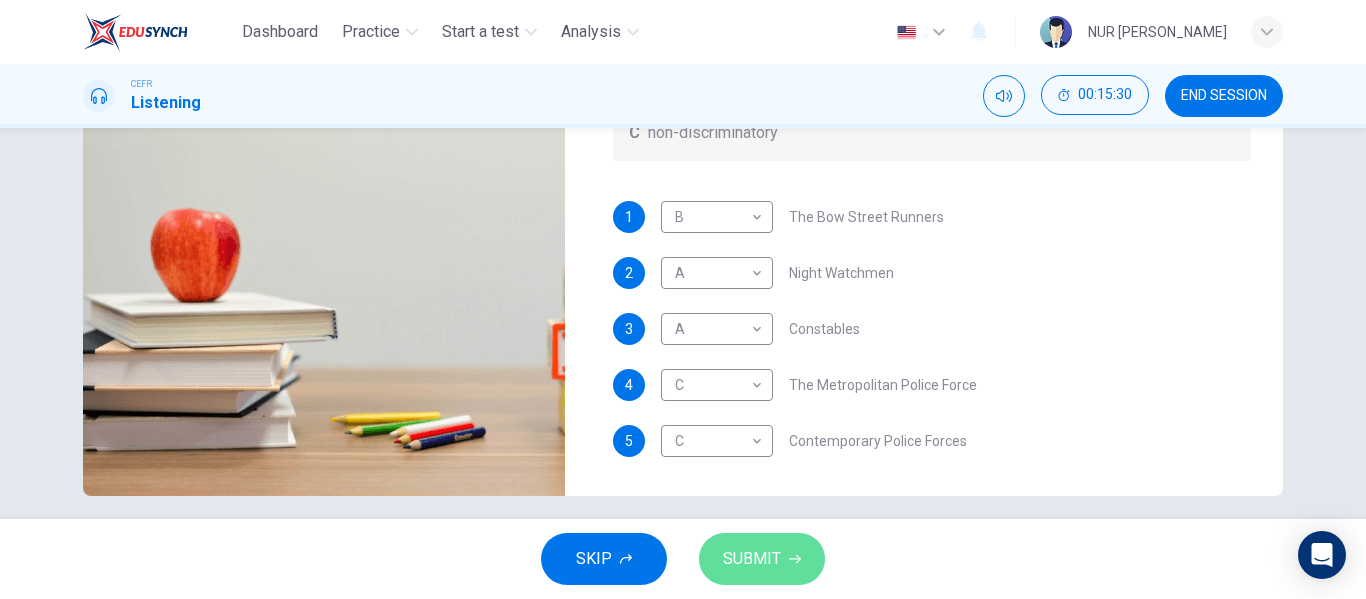 click on "SUBMIT" at bounding box center (752, 559) 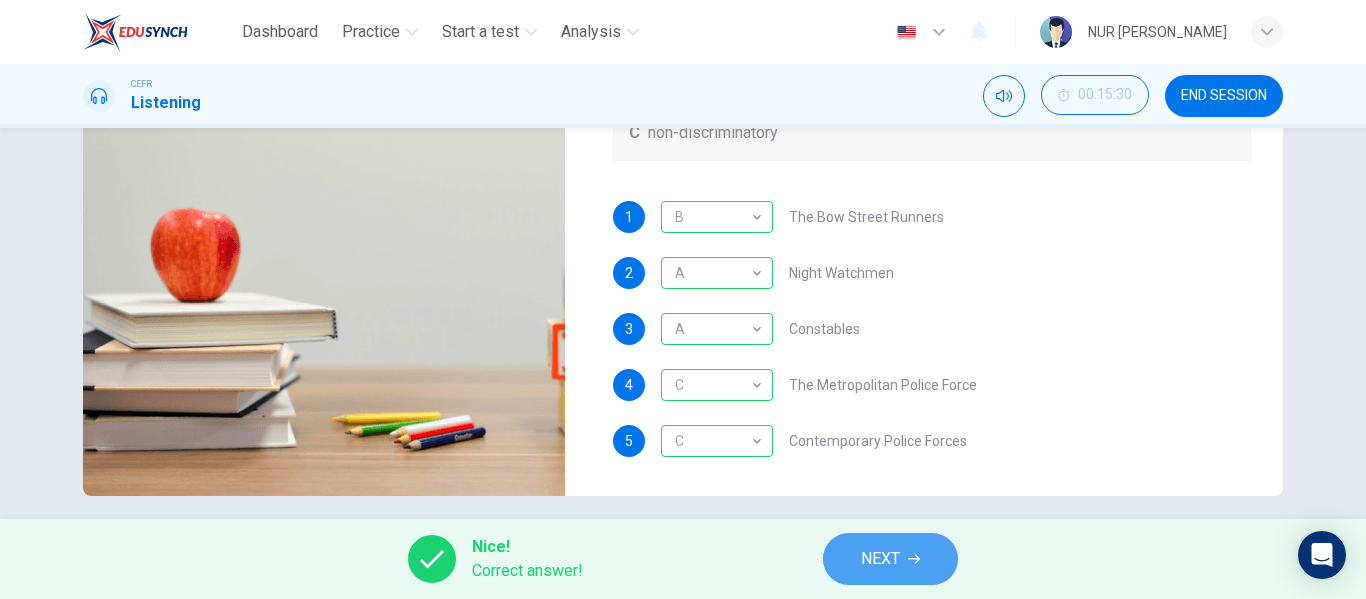 click on "NEXT" at bounding box center [890, 559] 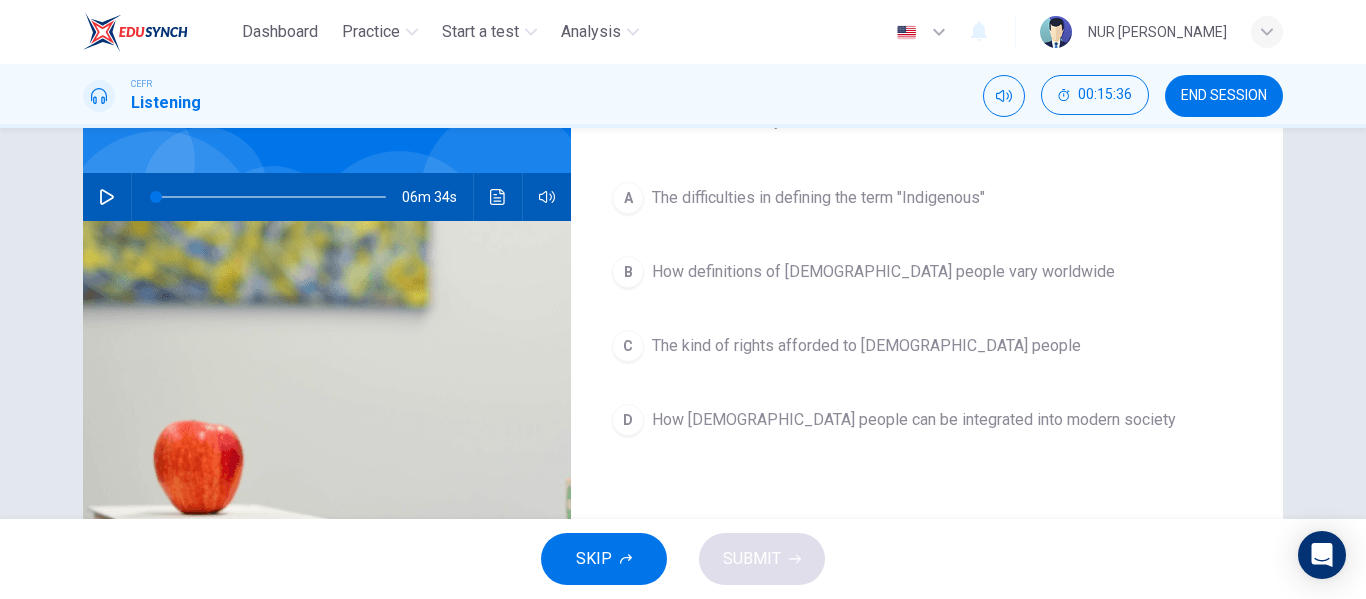 scroll, scrollTop: 34, scrollLeft: 0, axis: vertical 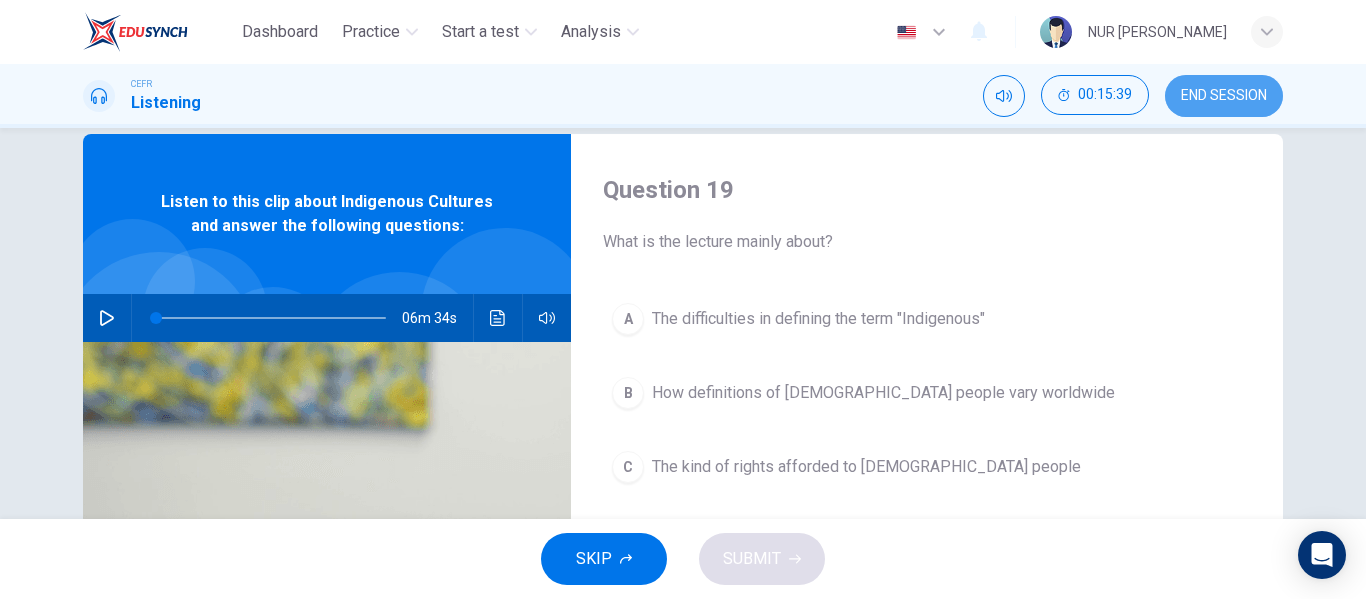click on "END SESSION" at bounding box center (1224, 96) 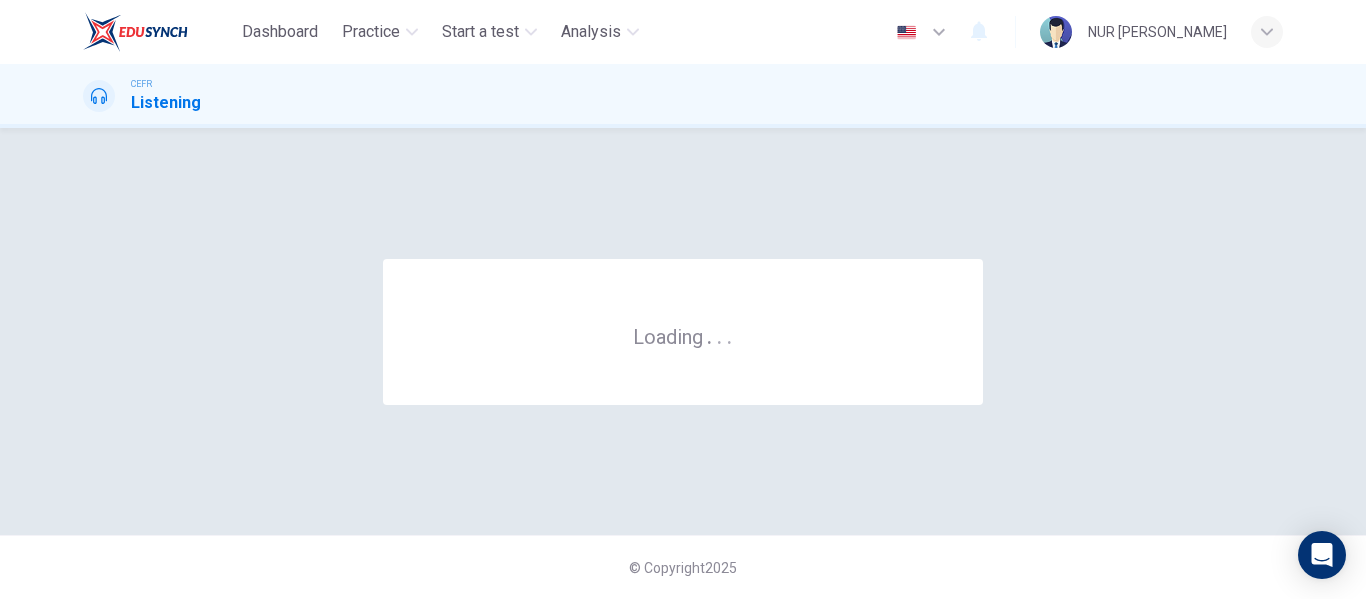 scroll, scrollTop: 0, scrollLeft: 0, axis: both 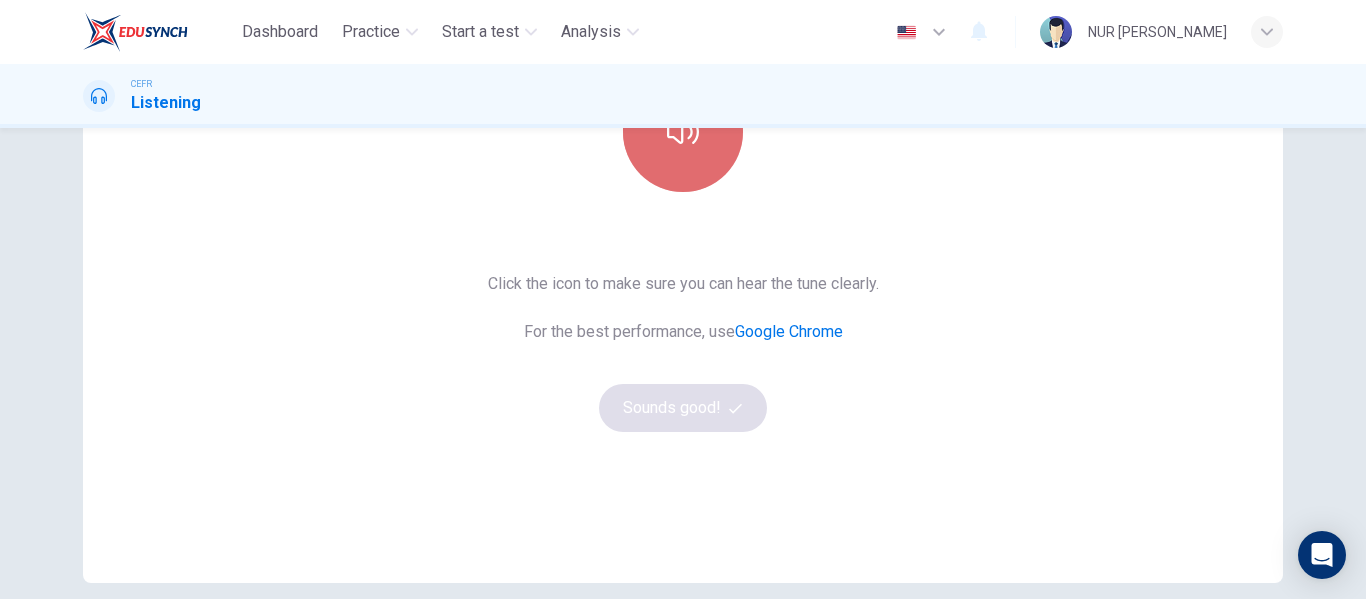 click at bounding box center (683, 132) 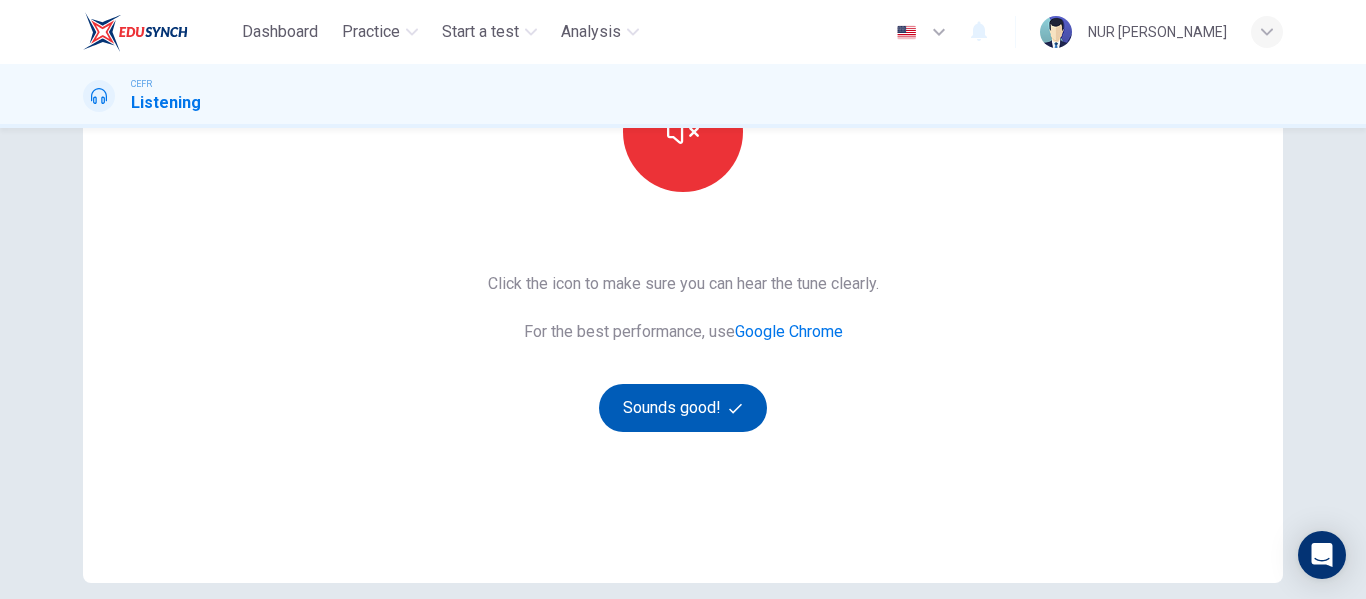 click on "Sounds good!" at bounding box center (683, 408) 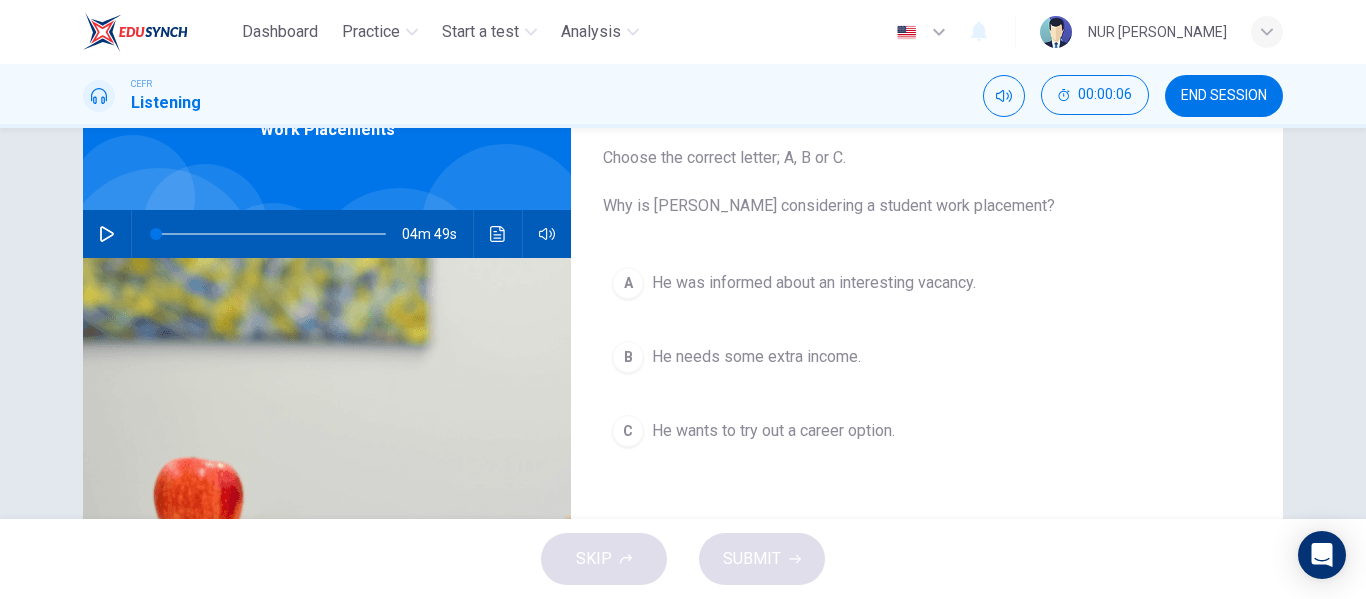 scroll, scrollTop: 117, scrollLeft: 0, axis: vertical 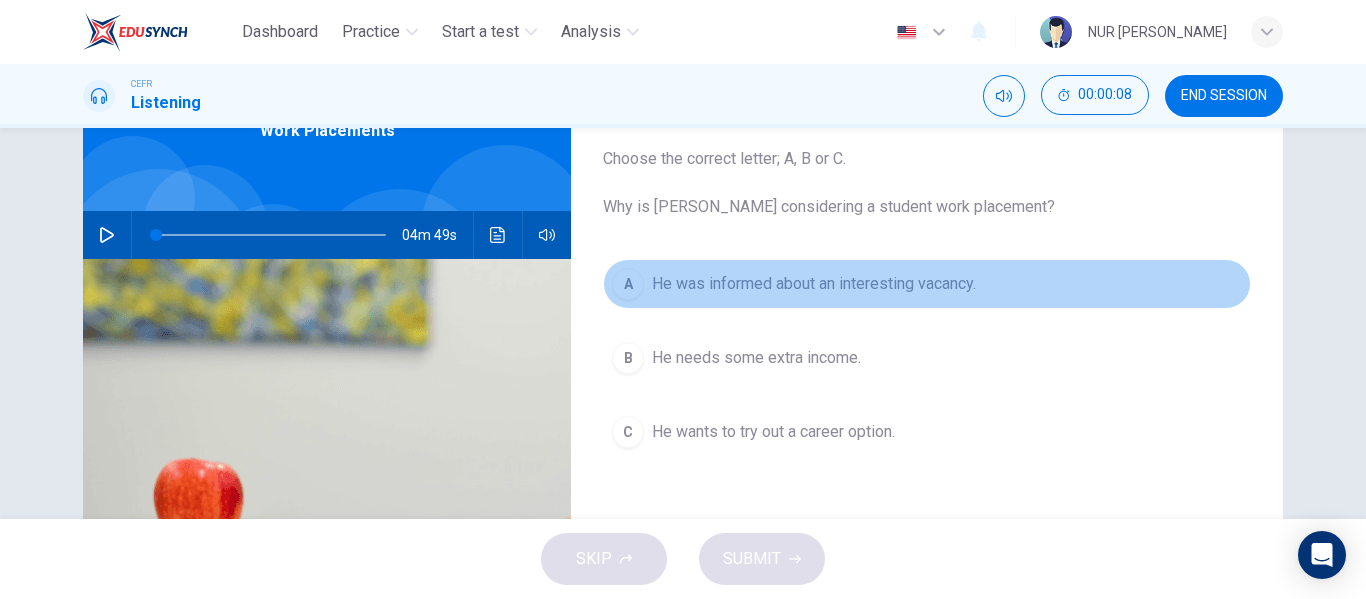 click on "A He was informed about an interesting vacancy." at bounding box center [927, 284] 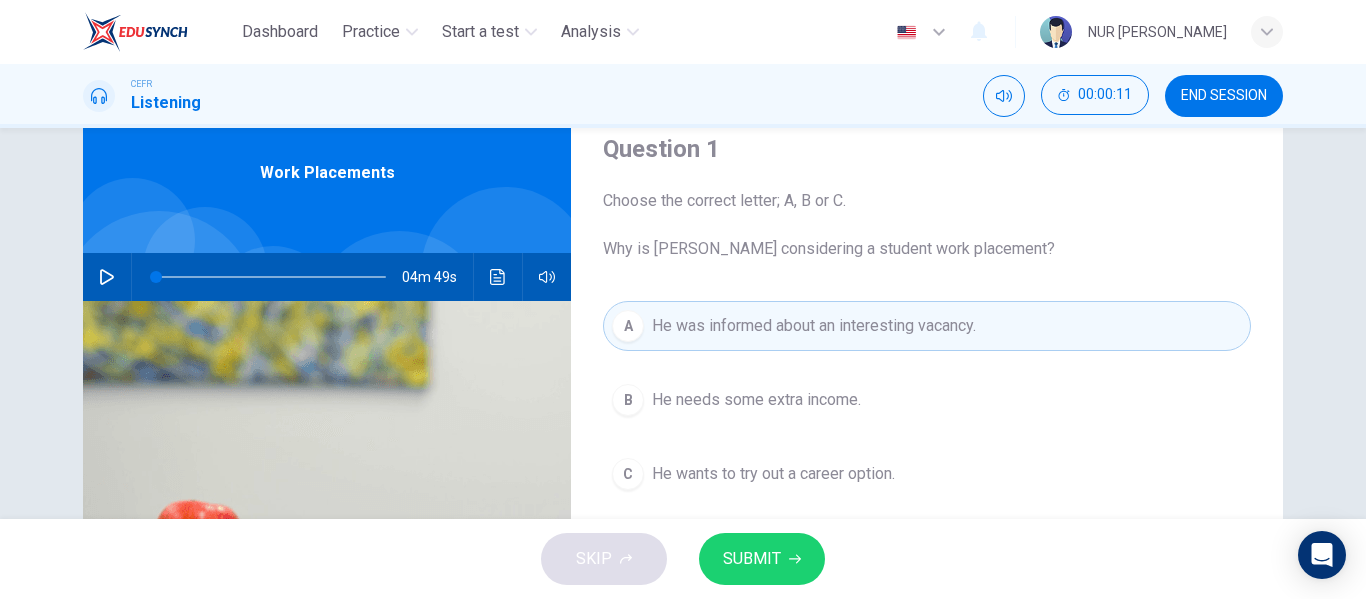 scroll, scrollTop: 74, scrollLeft: 0, axis: vertical 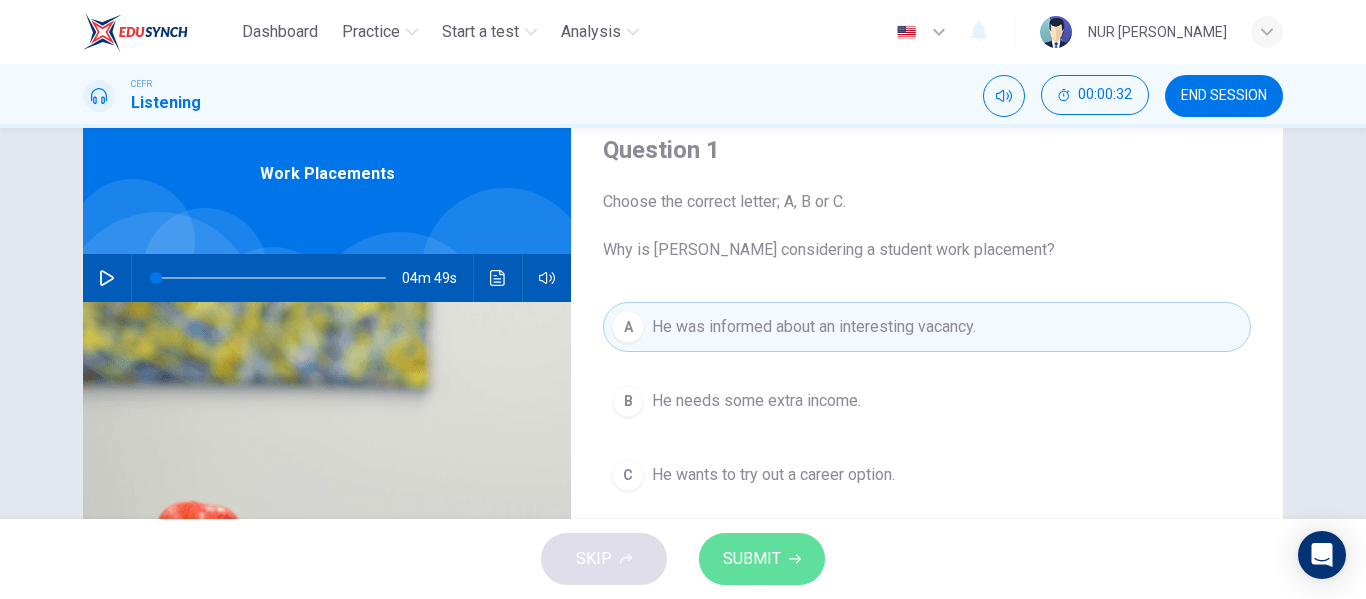 click on "SUBMIT" at bounding box center (752, 559) 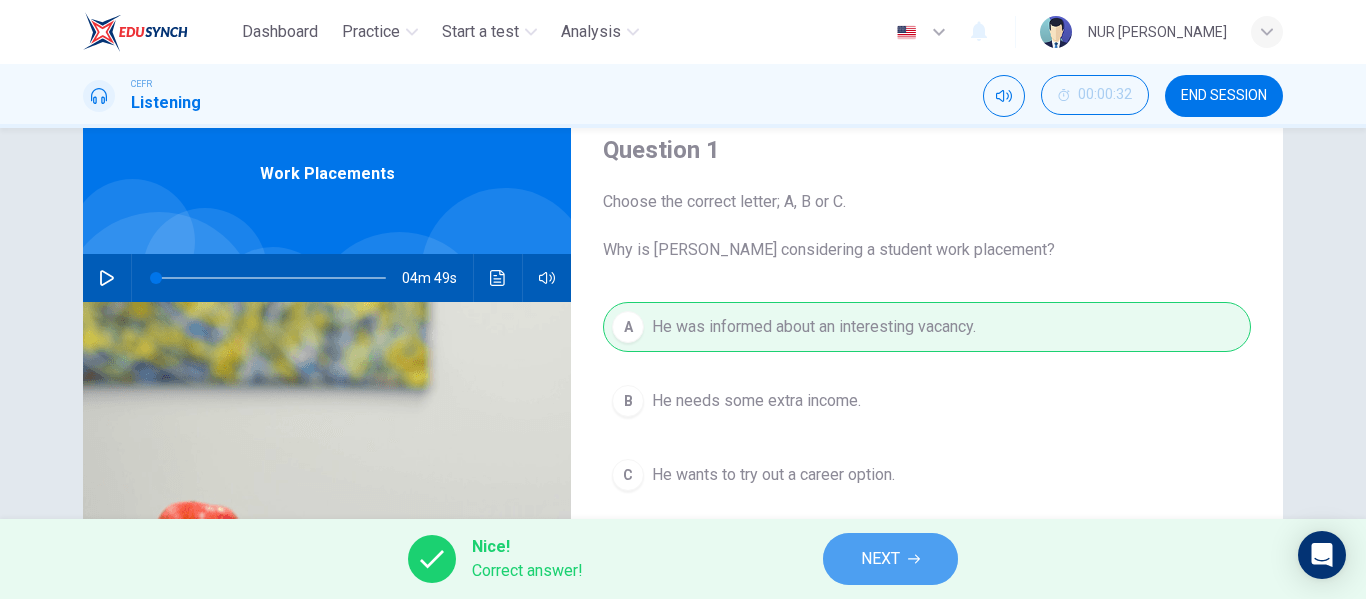 click on "NEXT" at bounding box center (880, 559) 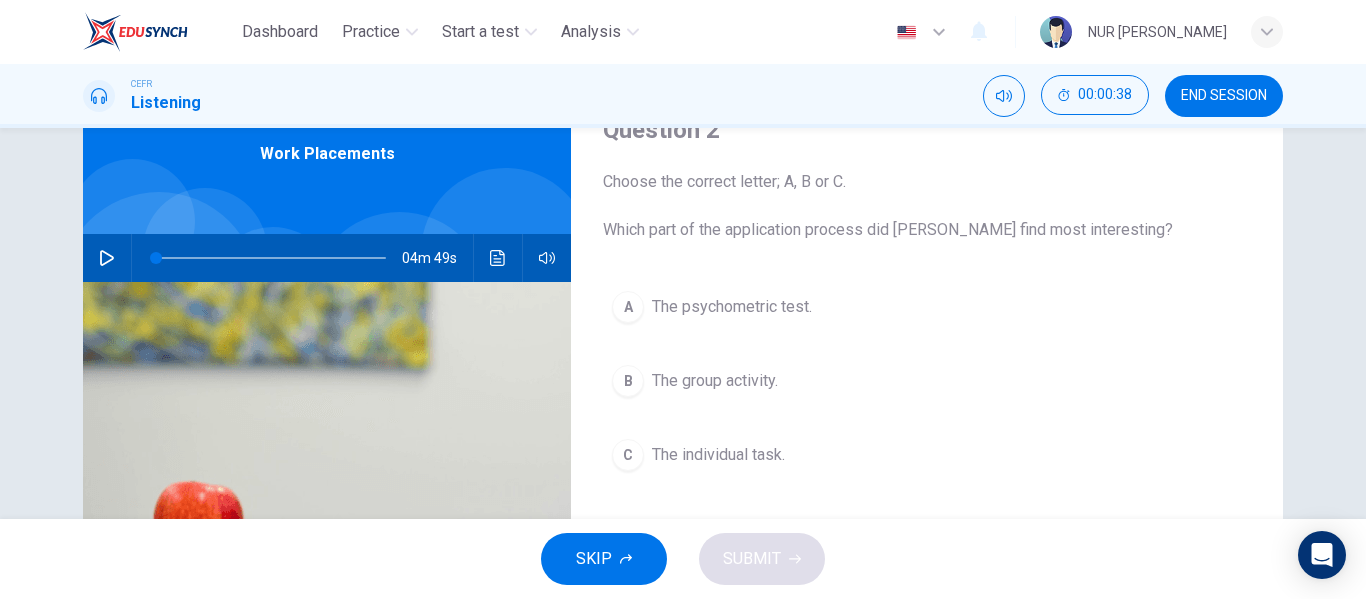 scroll, scrollTop: 94, scrollLeft: 0, axis: vertical 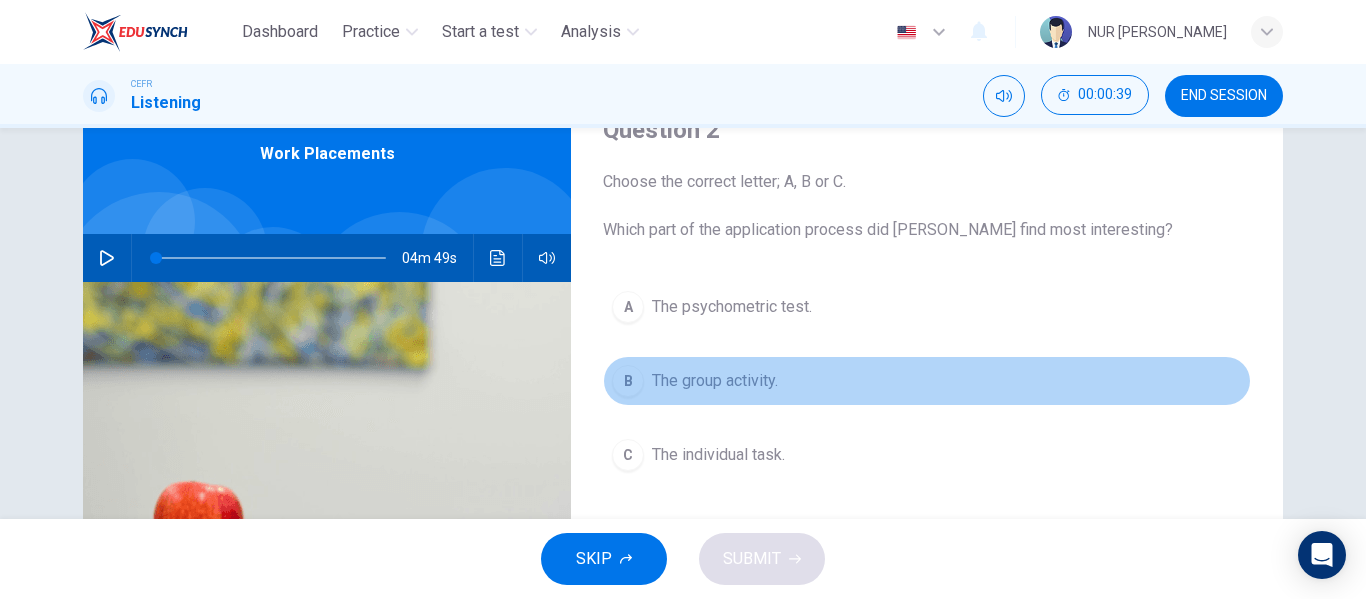 click on "The group activity." at bounding box center [715, 381] 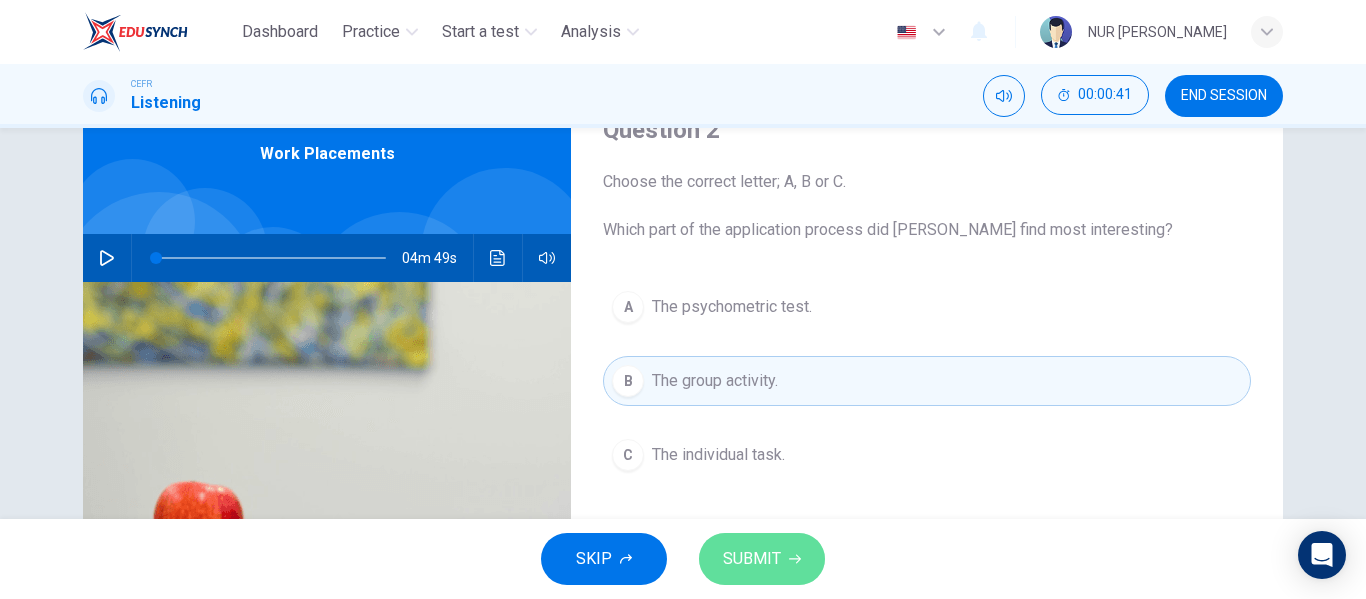 click on "SUBMIT" at bounding box center [752, 559] 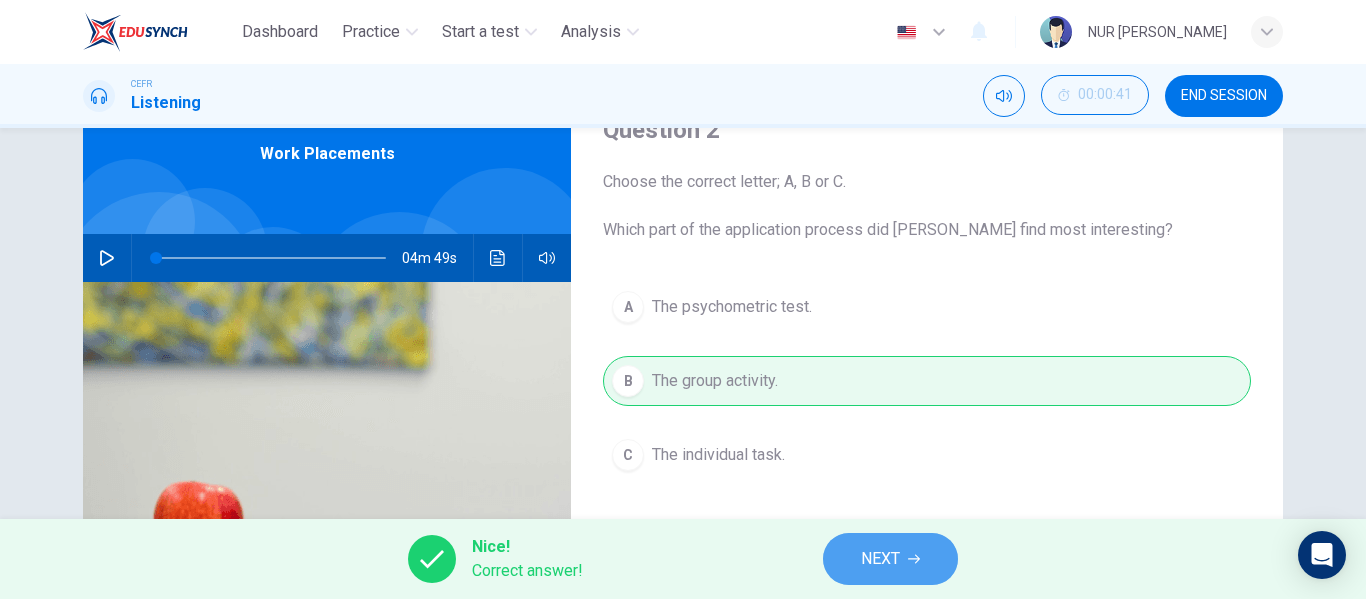click on "NEXT" at bounding box center (890, 559) 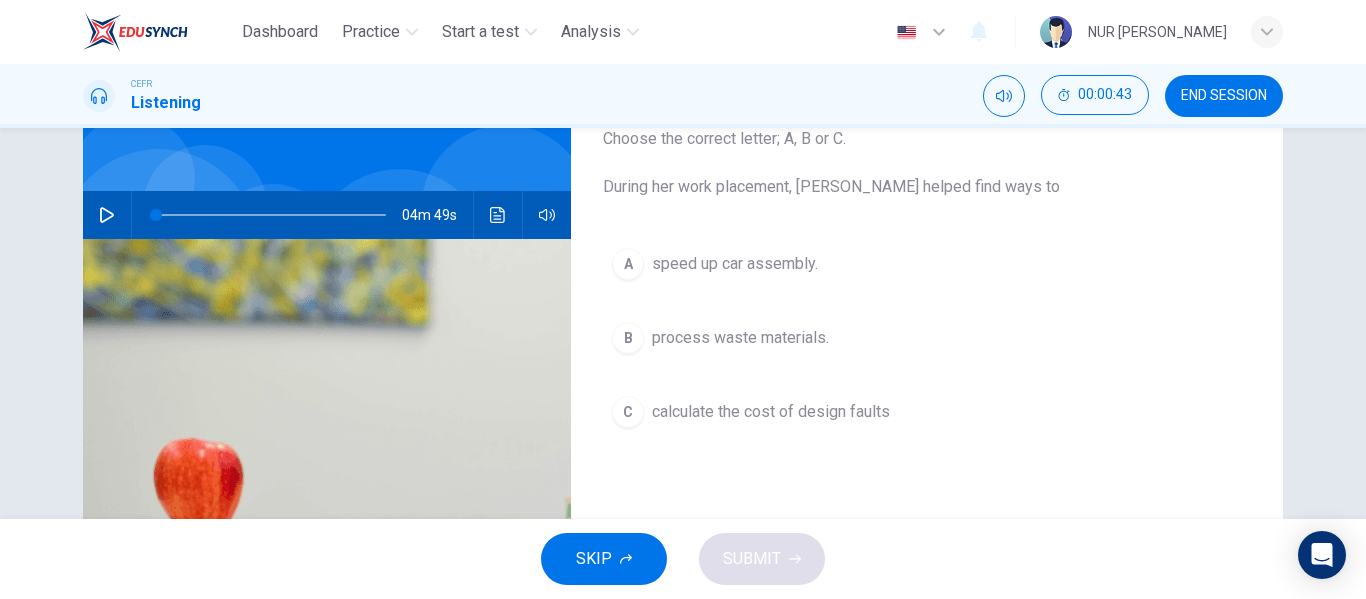 scroll, scrollTop: 136, scrollLeft: 0, axis: vertical 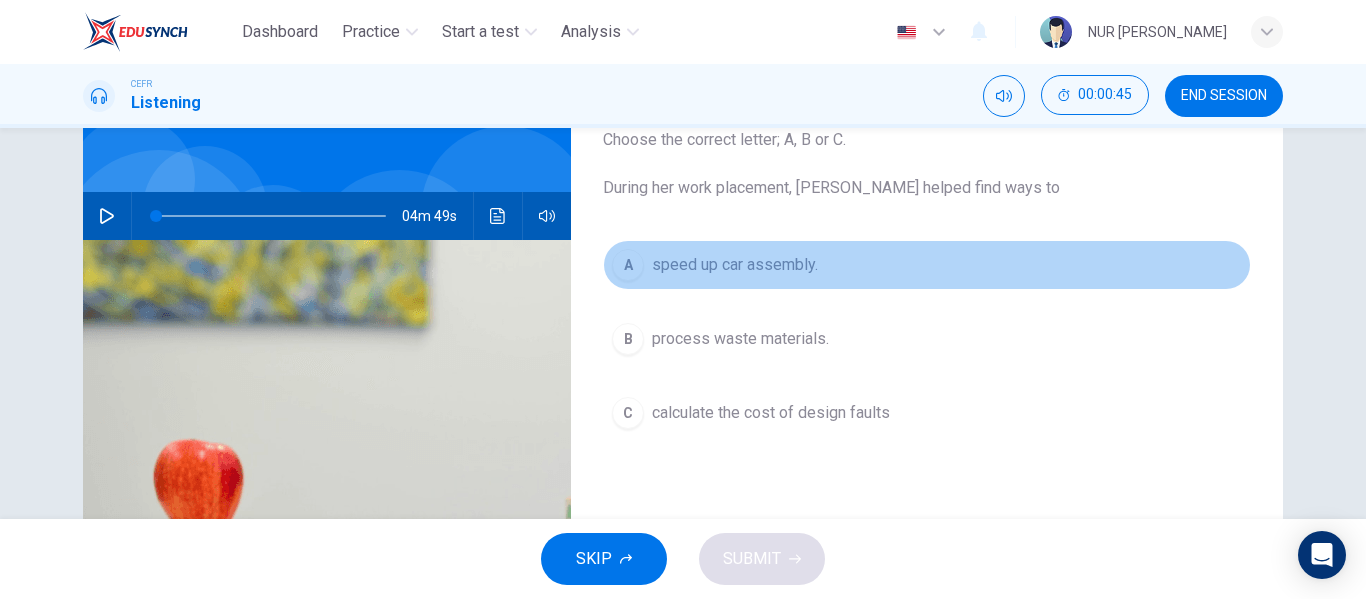 click on "speed up car assembly." at bounding box center (735, 265) 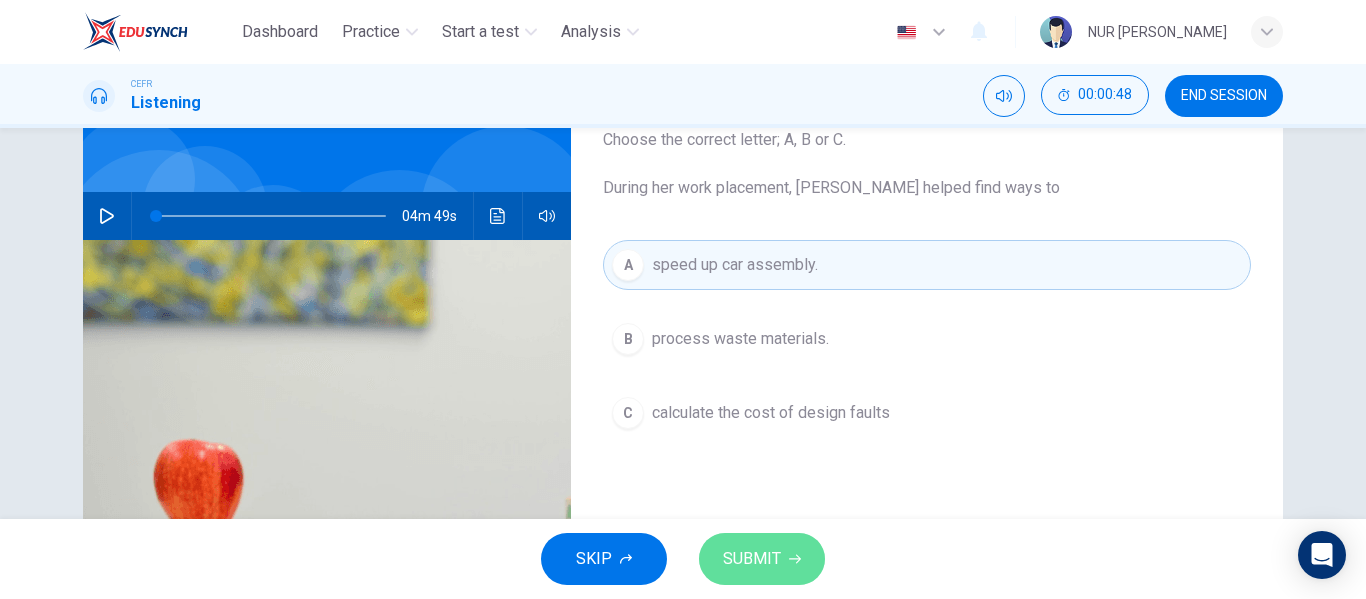 click on "SUBMIT" at bounding box center [752, 559] 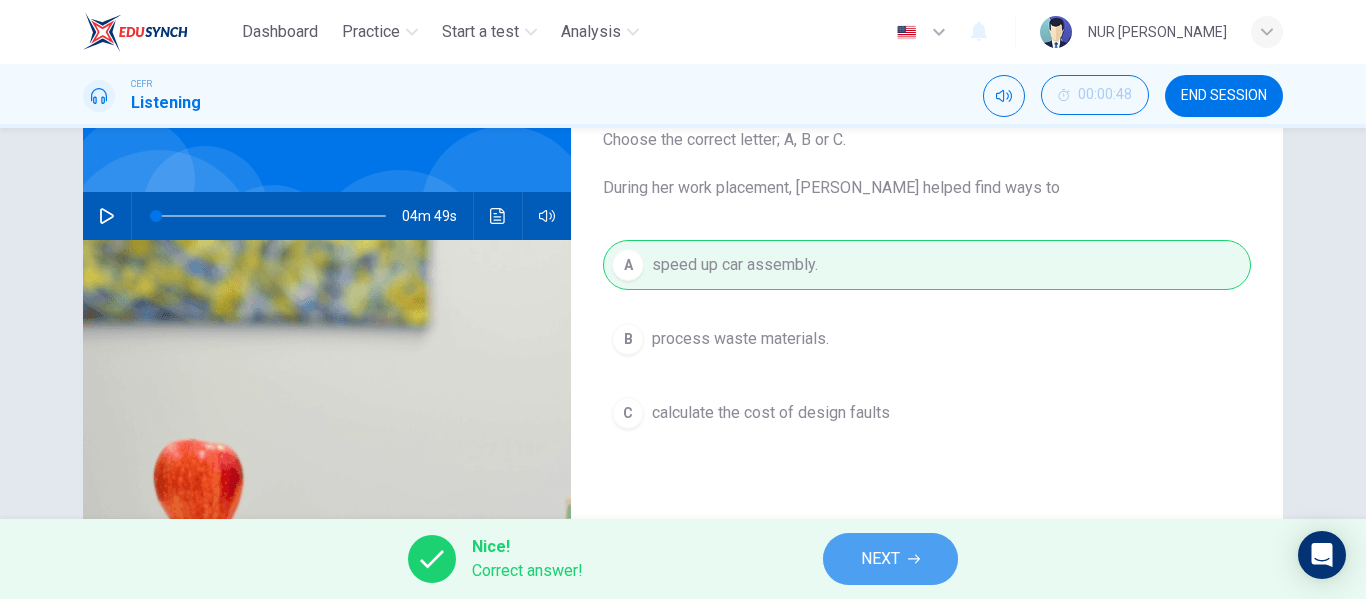 click on "NEXT" at bounding box center [890, 559] 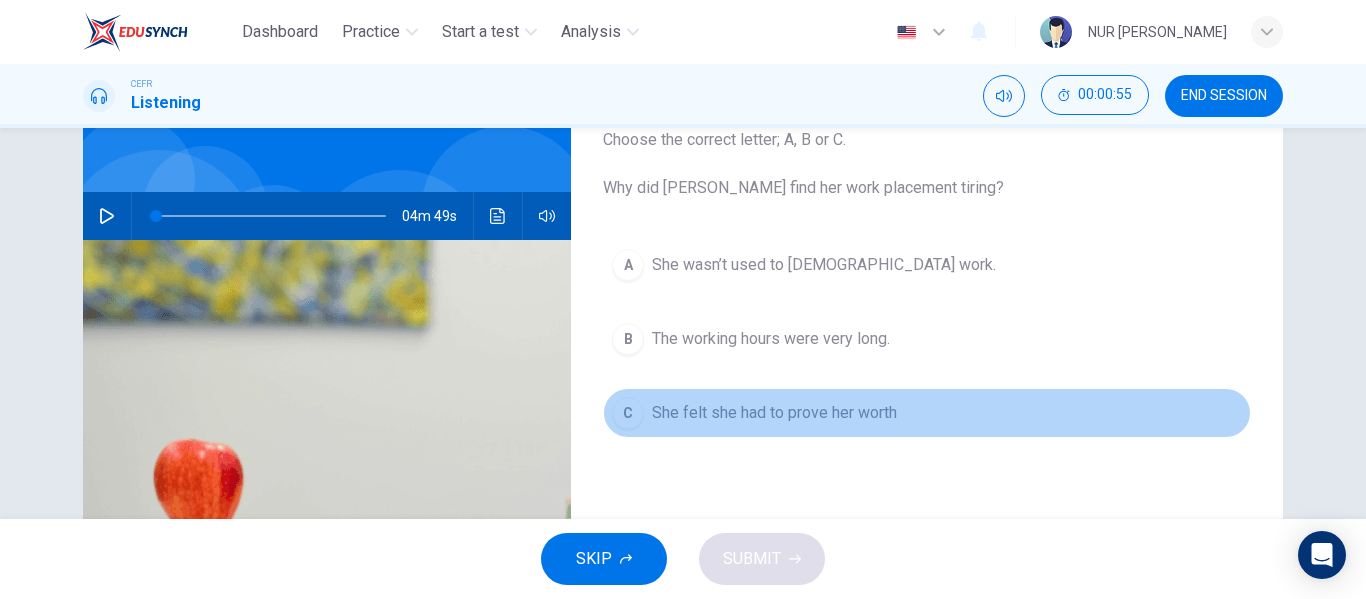 click on "C She felt she had to prove her worth" at bounding box center [927, 413] 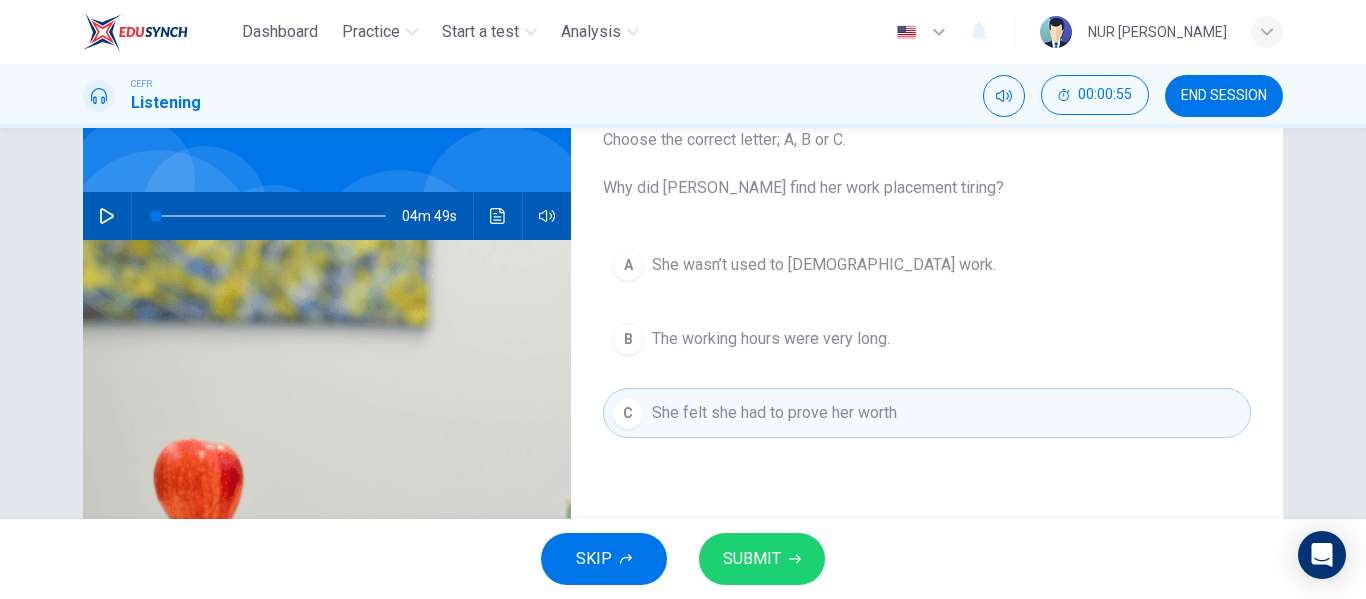 click 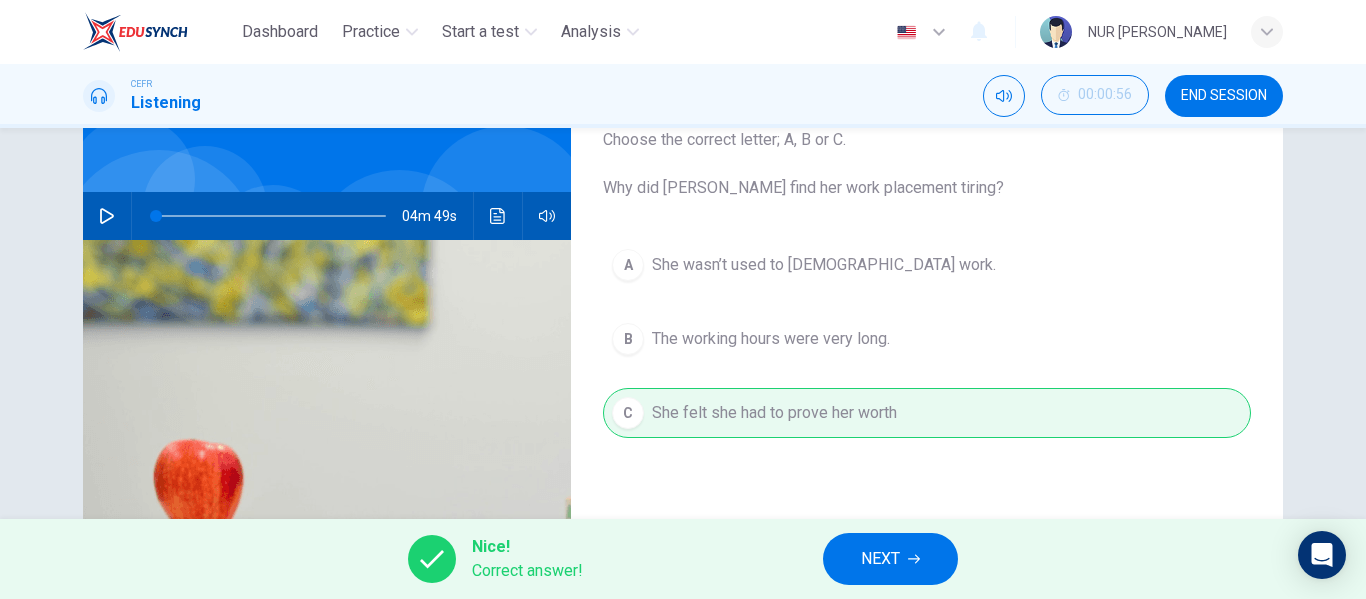 click on "NEXT" at bounding box center (890, 559) 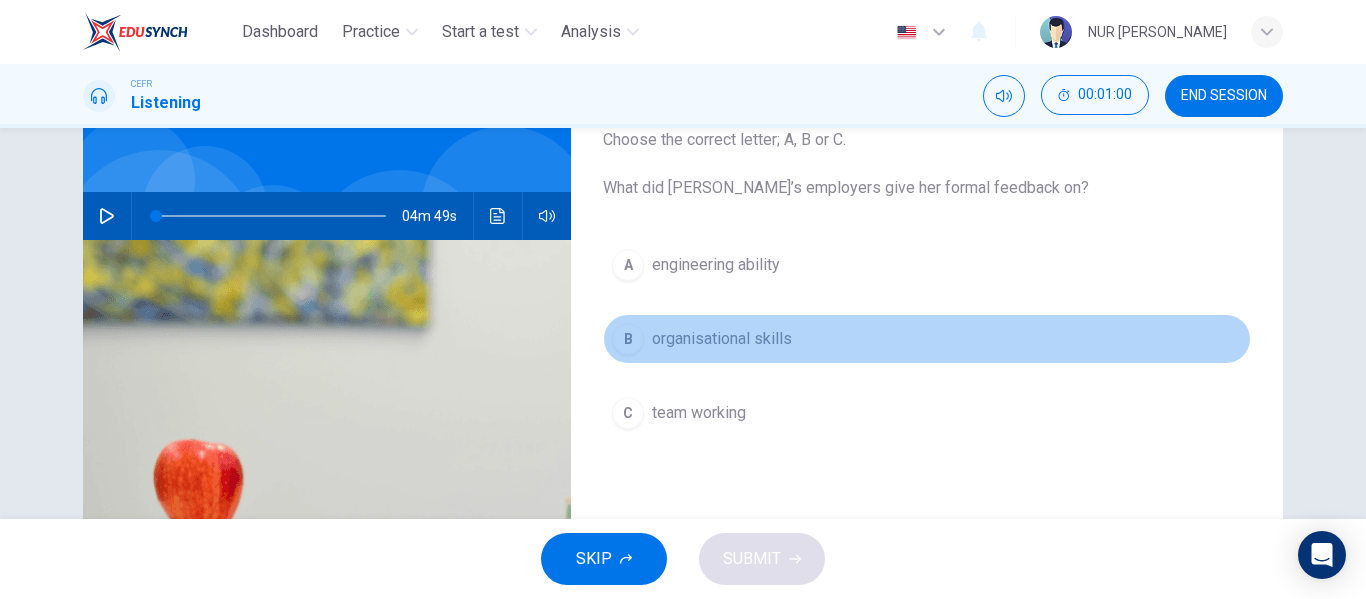 click on "organisational skills" at bounding box center (722, 339) 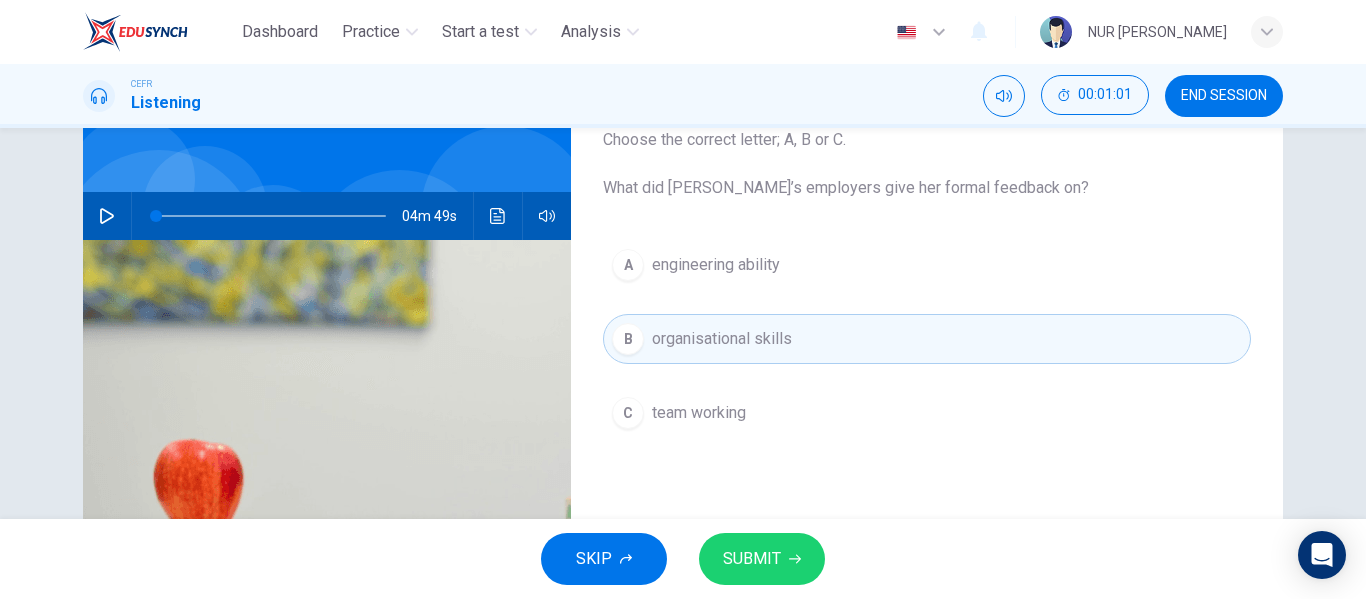 click 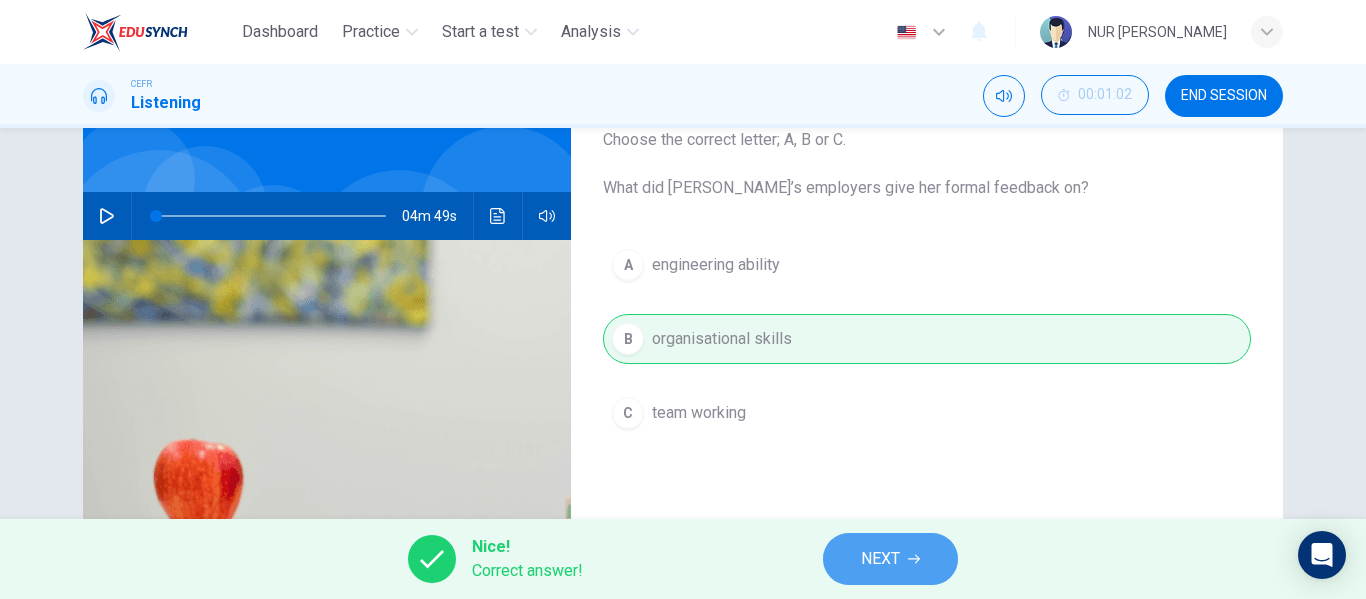 click on "NEXT" at bounding box center [890, 559] 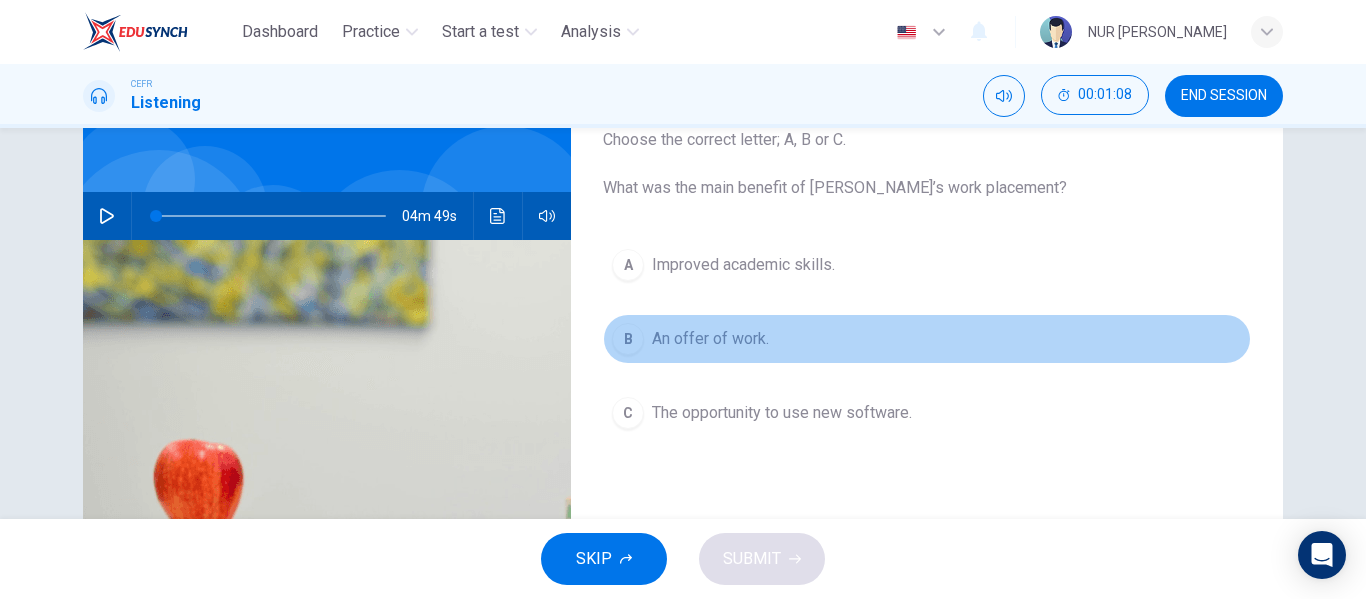 click on "B An offer of work." at bounding box center (927, 339) 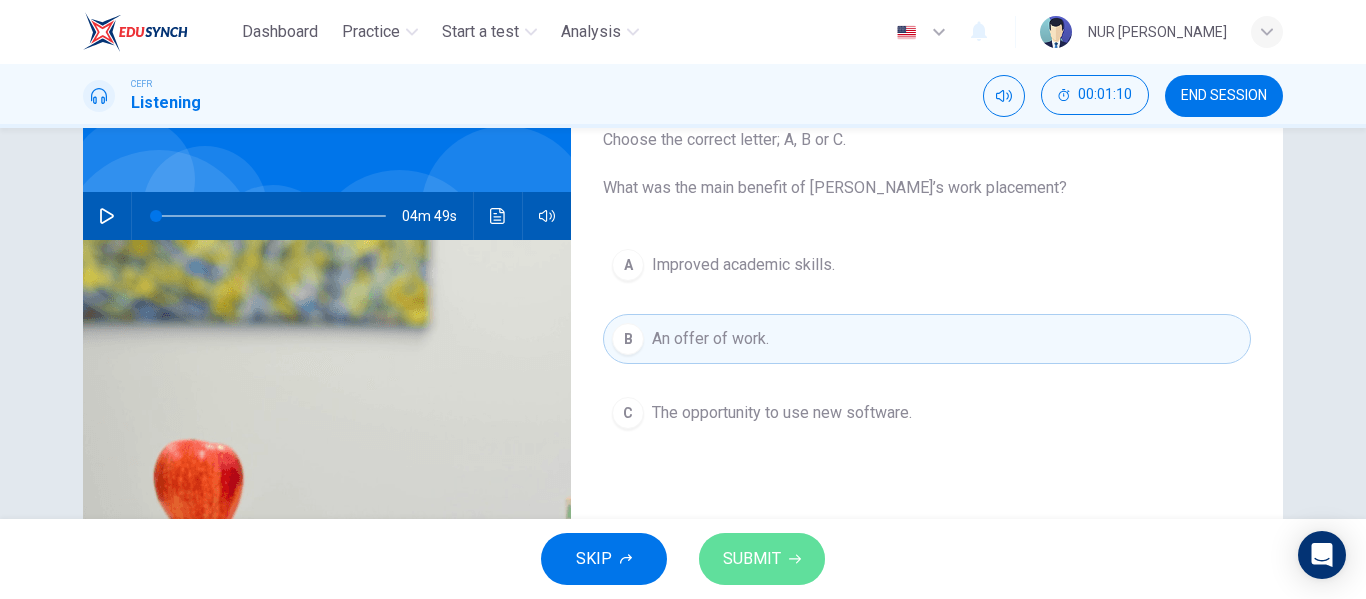 click on "SUBMIT" at bounding box center [752, 559] 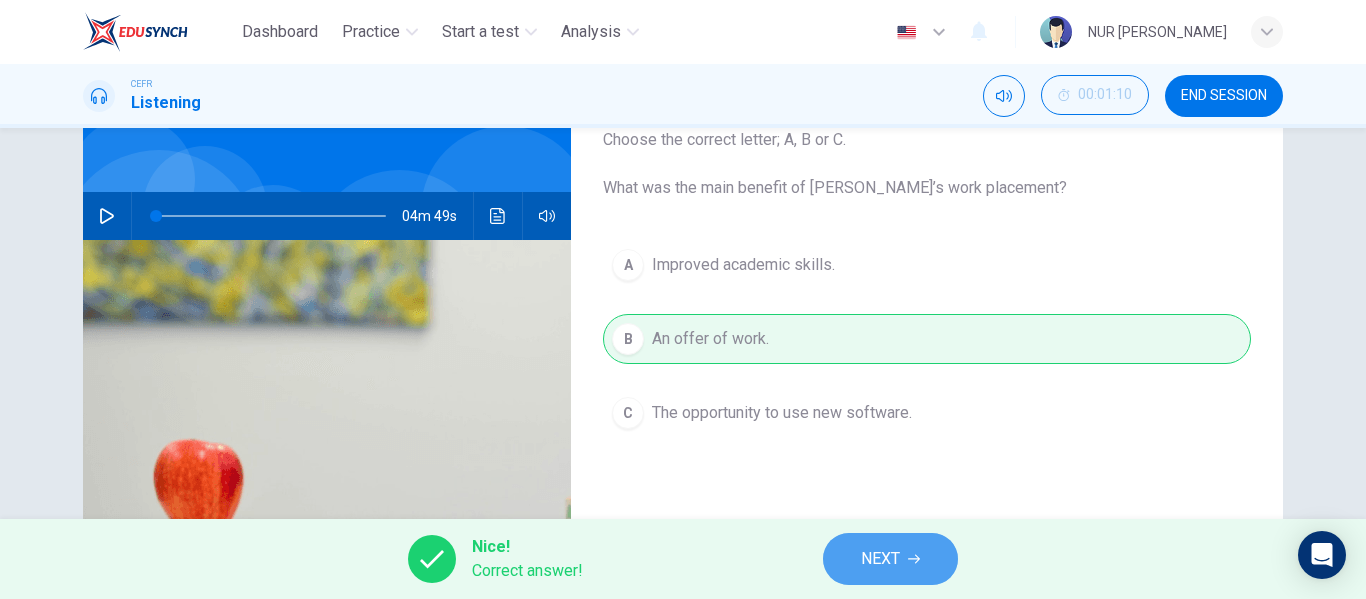 click on "NEXT" at bounding box center [890, 559] 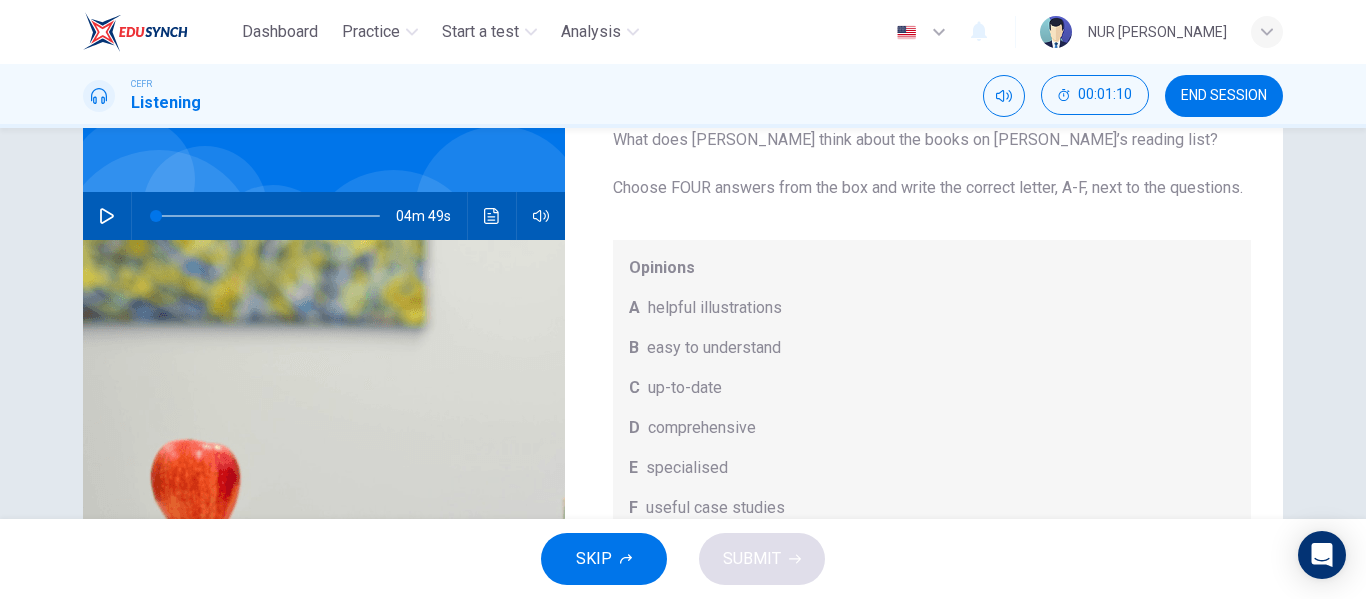 scroll, scrollTop: 113, scrollLeft: 0, axis: vertical 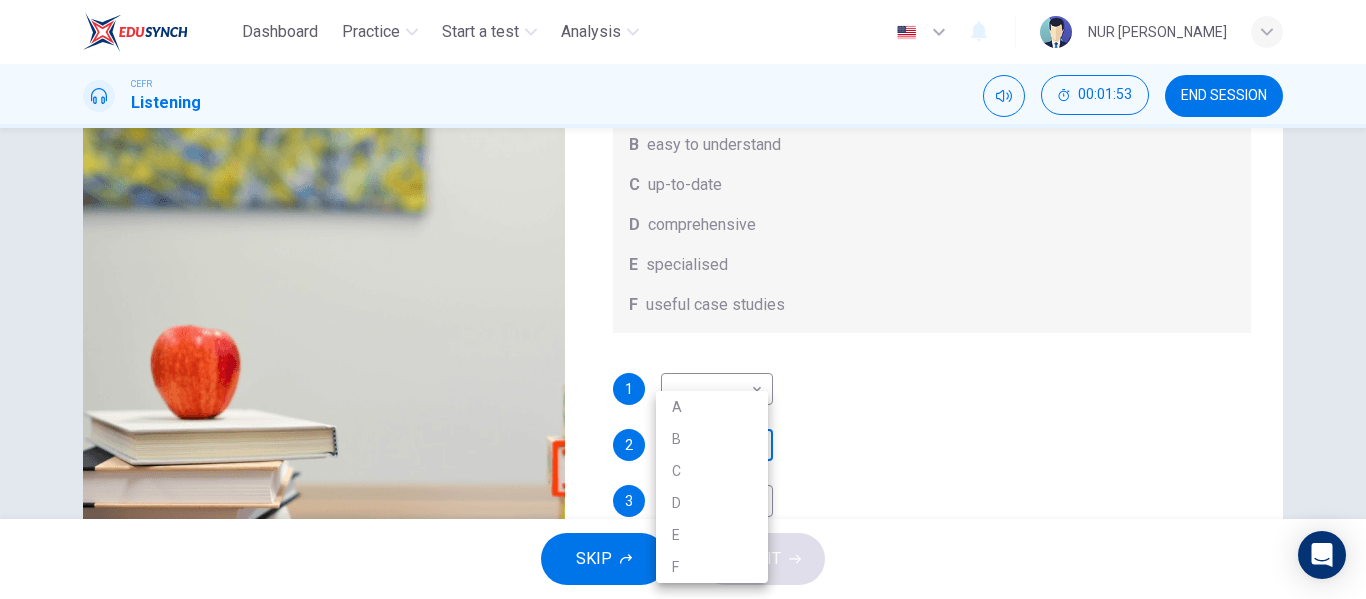 click on "Dashboard Practice Start a test Analysis English en ​ NUR [PERSON_NAME] Listening 00:01:53 END SESSION Question 7 What does [PERSON_NAME] think about the books on [PERSON_NAME]’s reading list? Choose FOUR answers from the box and write the correct letter, A-F, next to the questions.
Opinions A helpful illustrations B easy to understand C up-to-date D comprehensive E specialised F useful case studies 1 ​ ​ 2 ​ ​ 3 ​ ​ 4 ​ ​ Work Placements 04m 49s SKIP SUBMIT EduSynch - Online Language Proficiency Testing
Dashboard Practice Start a test Analysis Notifications © Copyright  2025 A B C D E F" at bounding box center (683, 299) 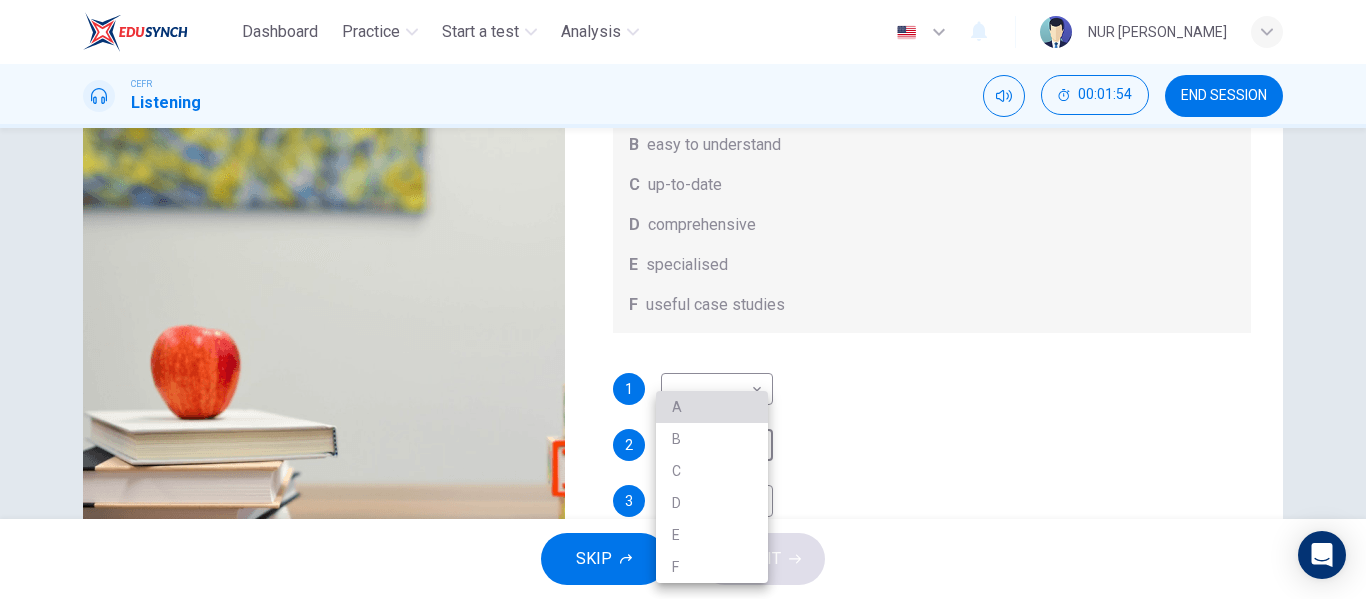click on "A" at bounding box center (712, 407) 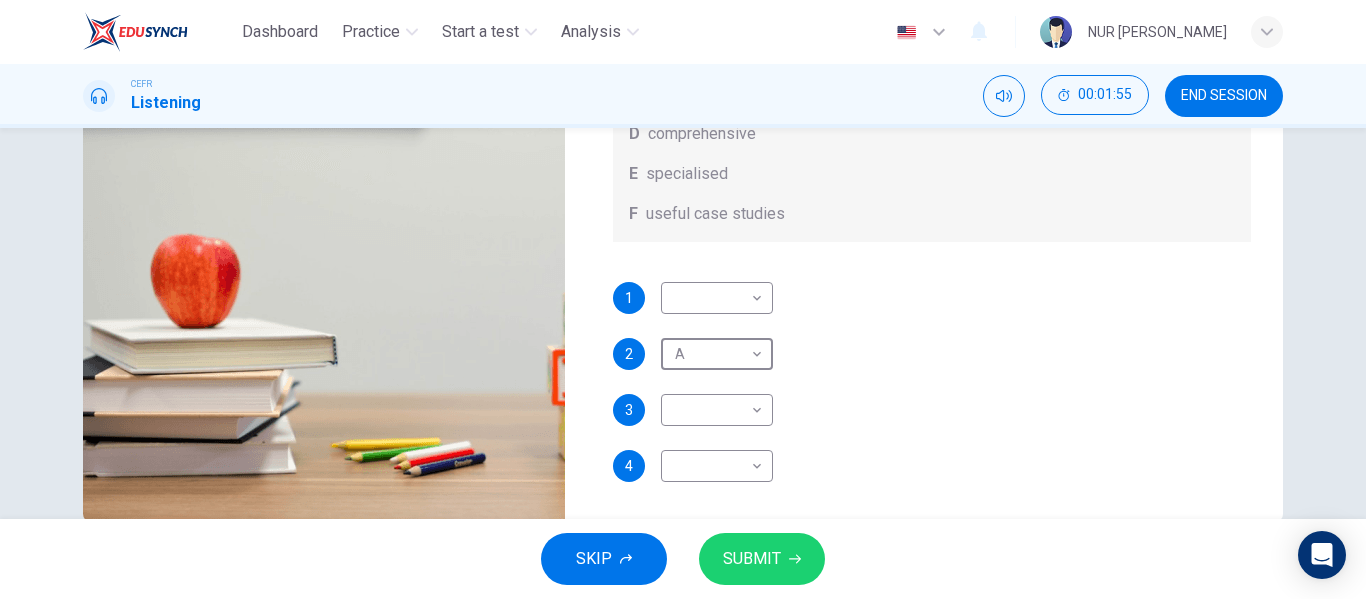 scroll, scrollTop: 342, scrollLeft: 0, axis: vertical 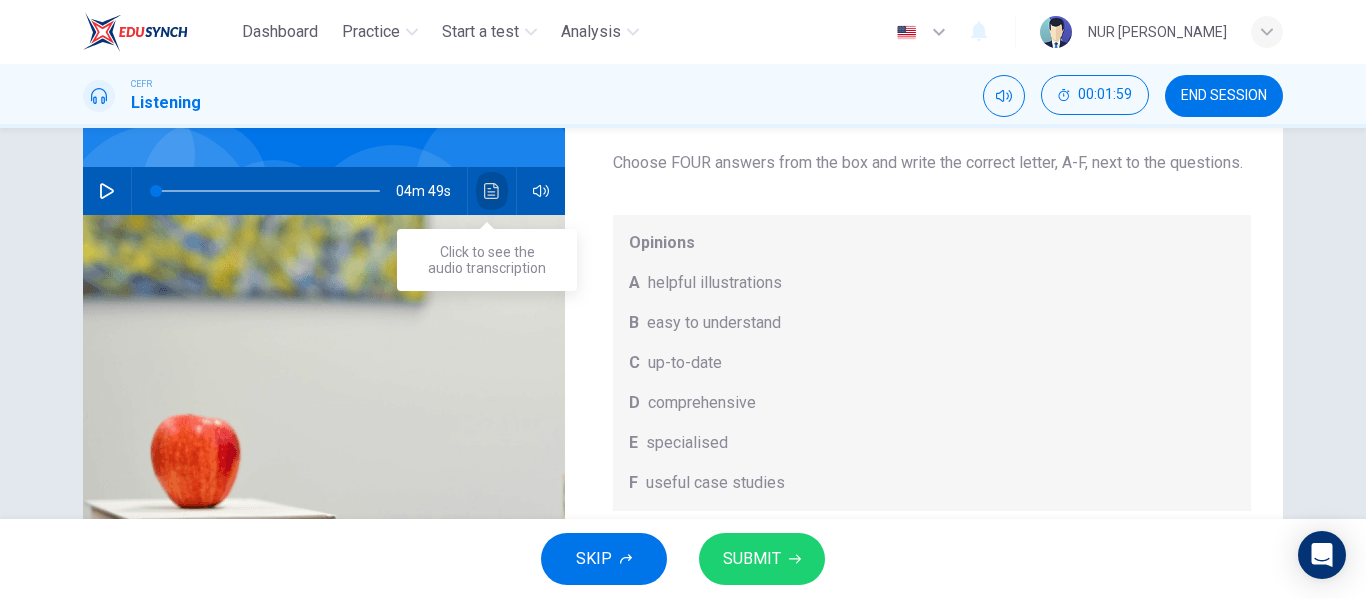 click at bounding box center [492, 191] 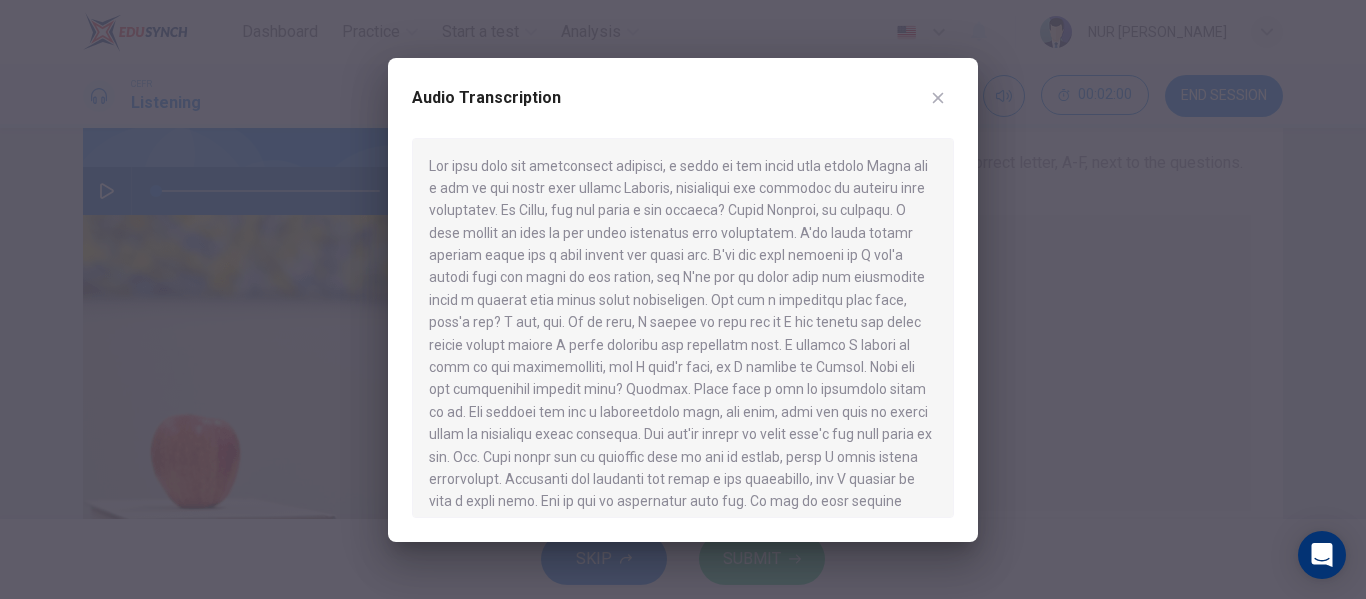 scroll, scrollTop: 885, scrollLeft: 0, axis: vertical 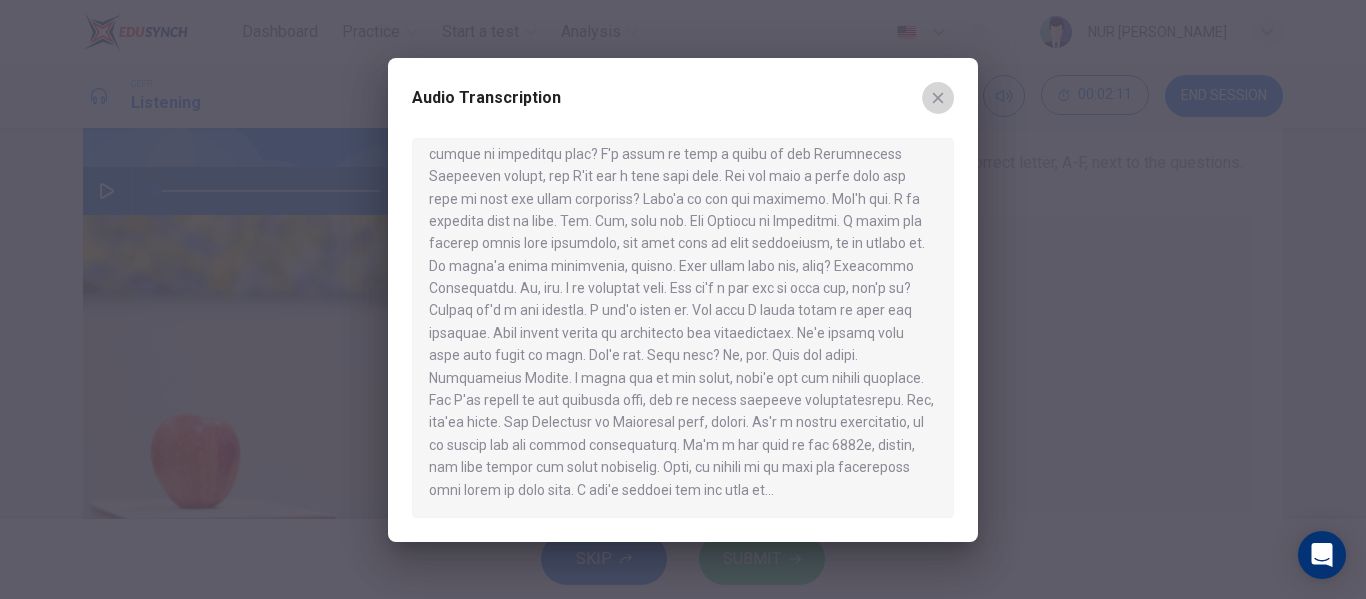 click at bounding box center (938, 98) 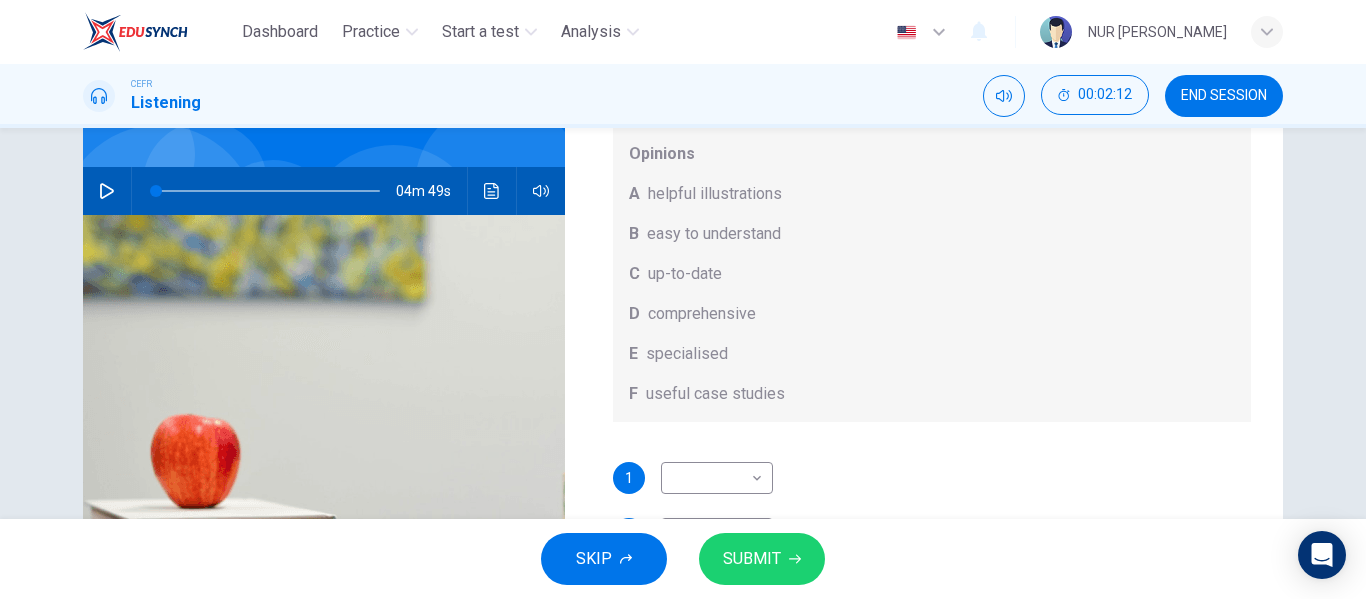 scroll, scrollTop: 112, scrollLeft: 0, axis: vertical 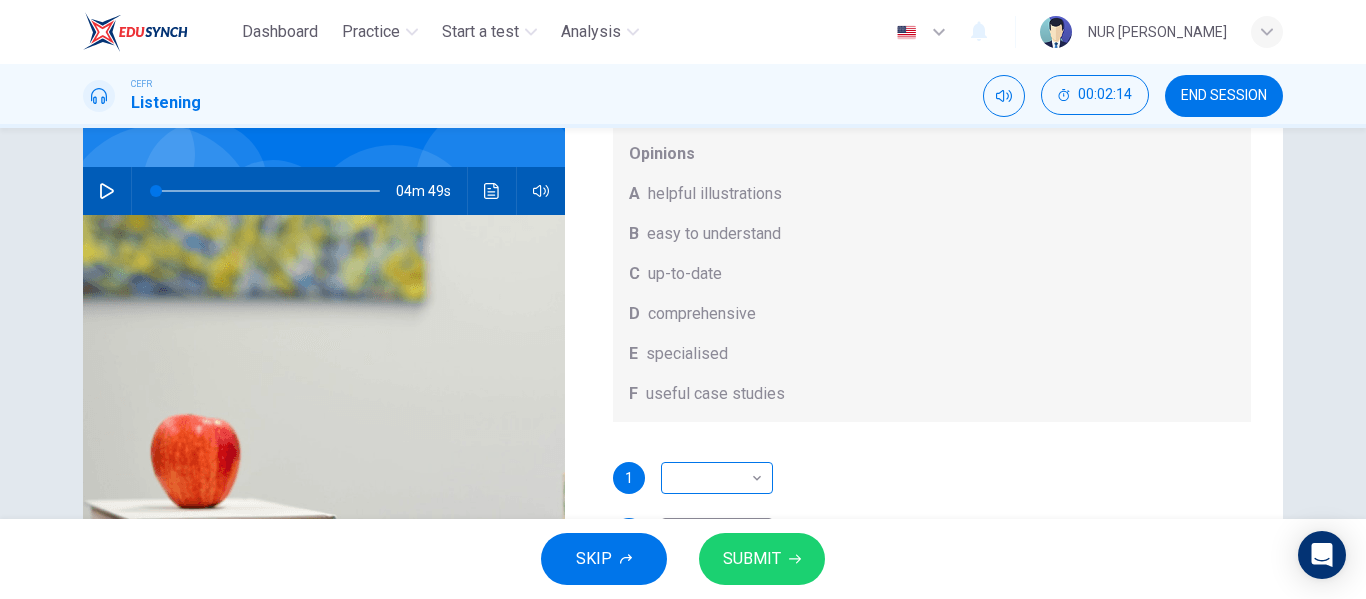 click on "Dashboard Practice Start a test Analysis English en ​ NUR [PERSON_NAME] Listening 00:02:14 END SESSION Question 7 What does [PERSON_NAME] think about the books on [PERSON_NAME]’s reading list? Choose FOUR answers from the box and write the correct letter, A-F, next to the questions.
Opinions A helpful illustrations B easy to understand C up-to-date D comprehensive E specialised F useful case studies 1 ​ ​ 2 A A ​ 3 ​ ​ 4 ​ ​ Work Placements 04m 49s SKIP SUBMIT EduSynch - Online Language Proficiency Testing
Dashboard Practice Start a test Analysis Notifications © Copyright  2025" at bounding box center [683, 299] 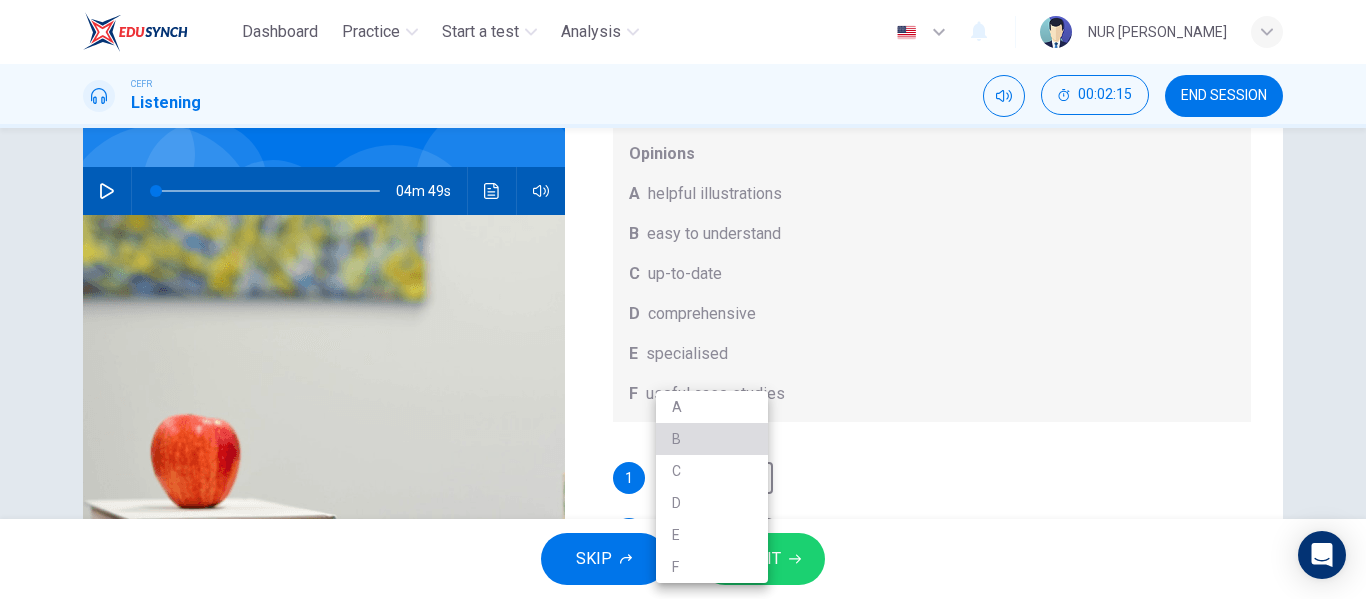 click on "B" at bounding box center (712, 439) 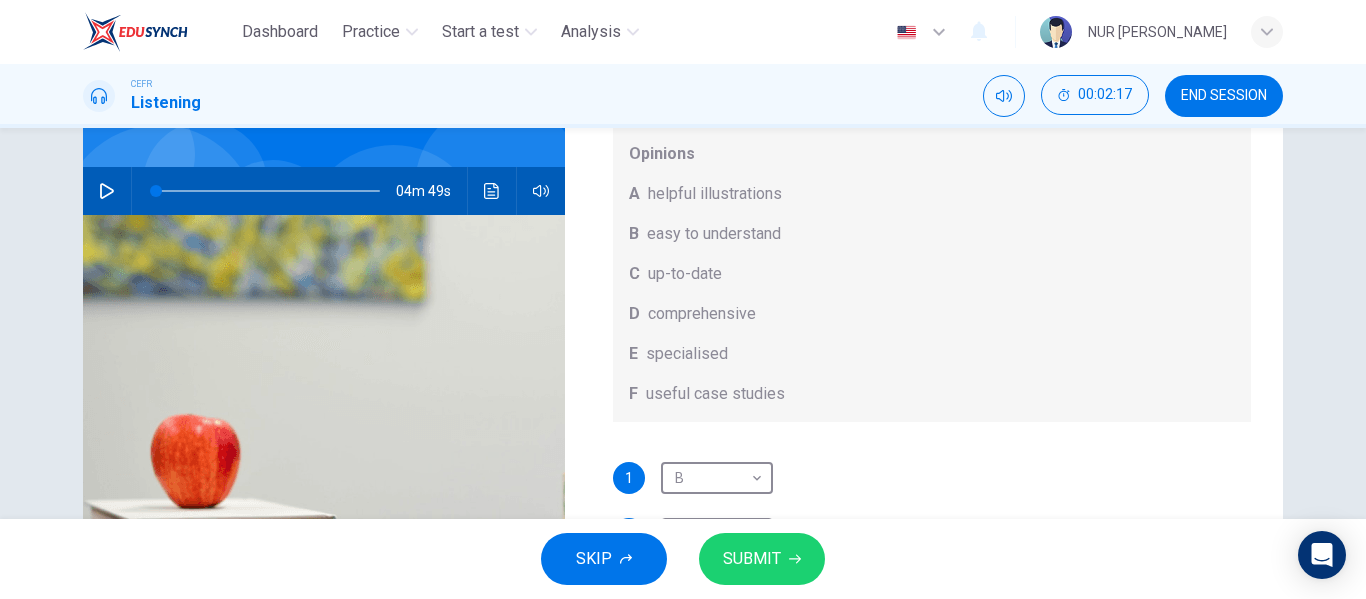 scroll, scrollTop: 113, scrollLeft: 0, axis: vertical 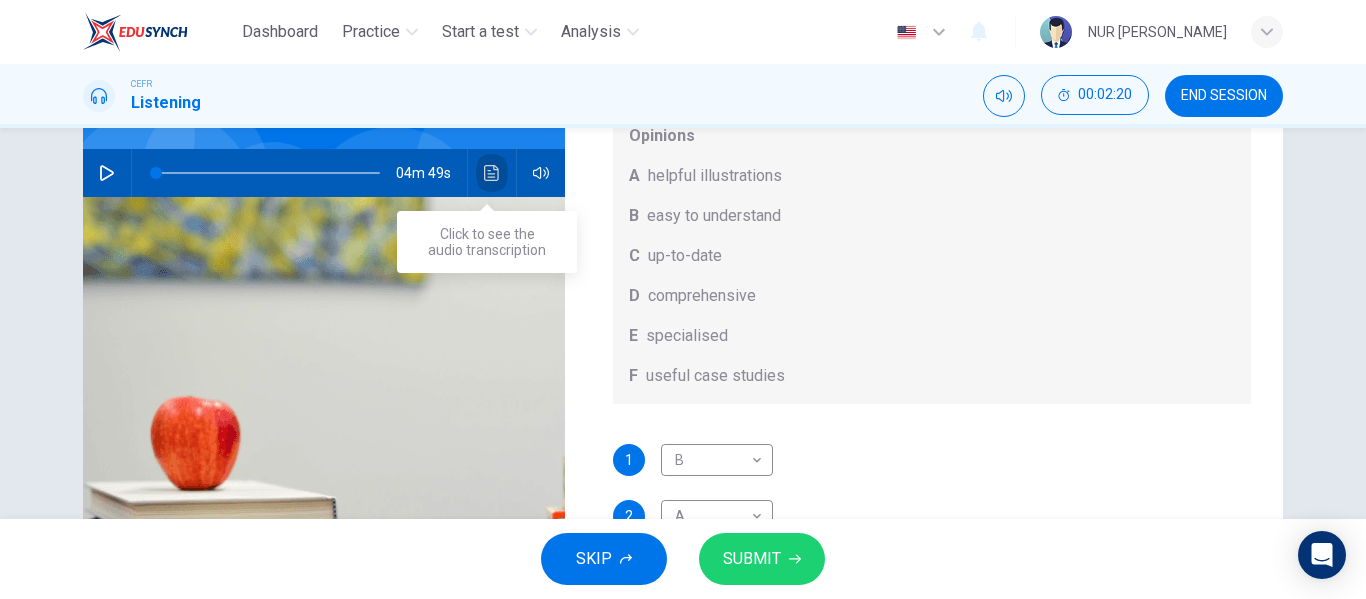 click 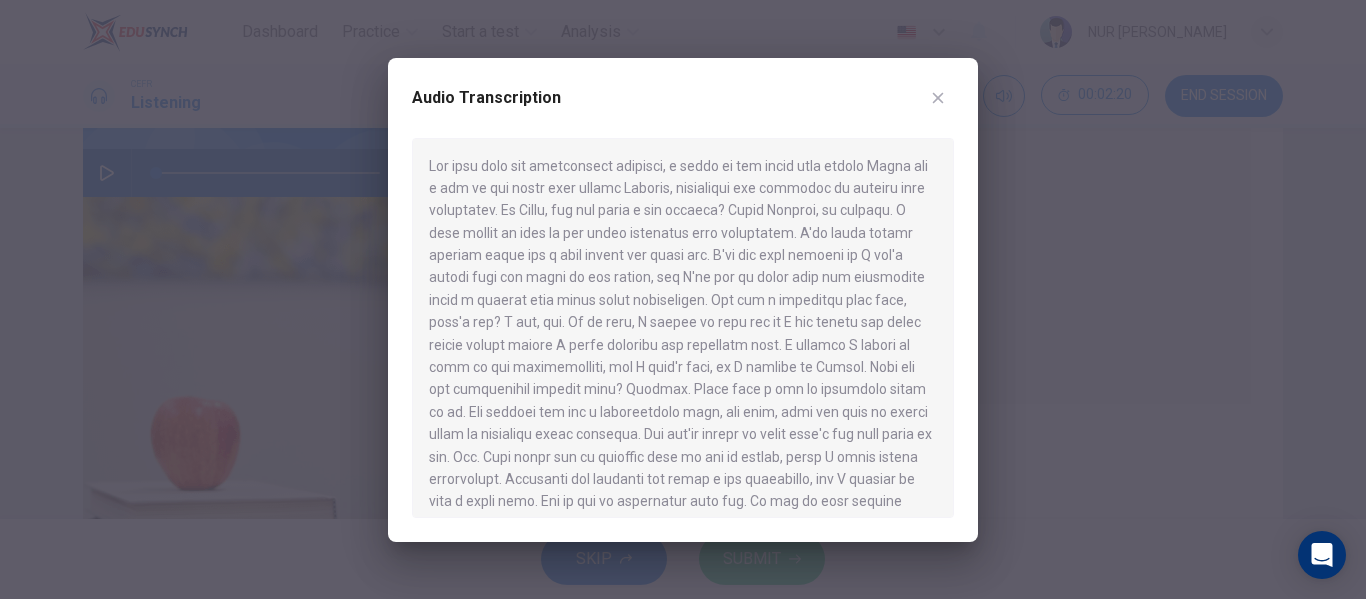 scroll, scrollTop: 885, scrollLeft: 0, axis: vertical 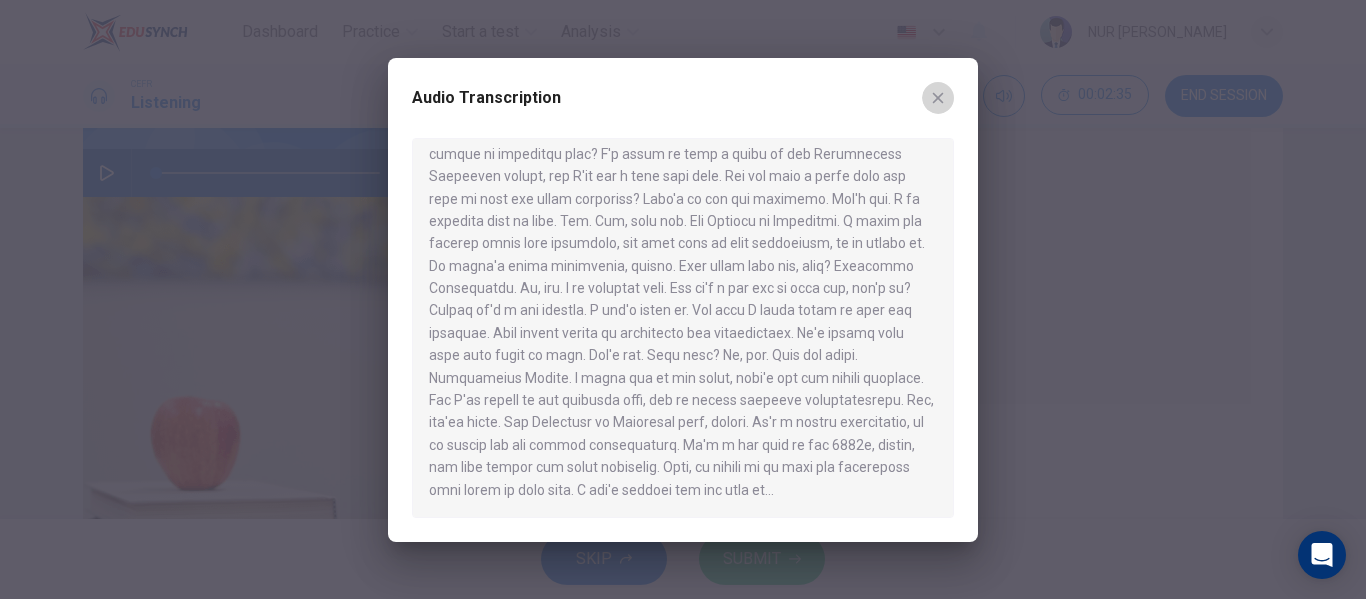 click 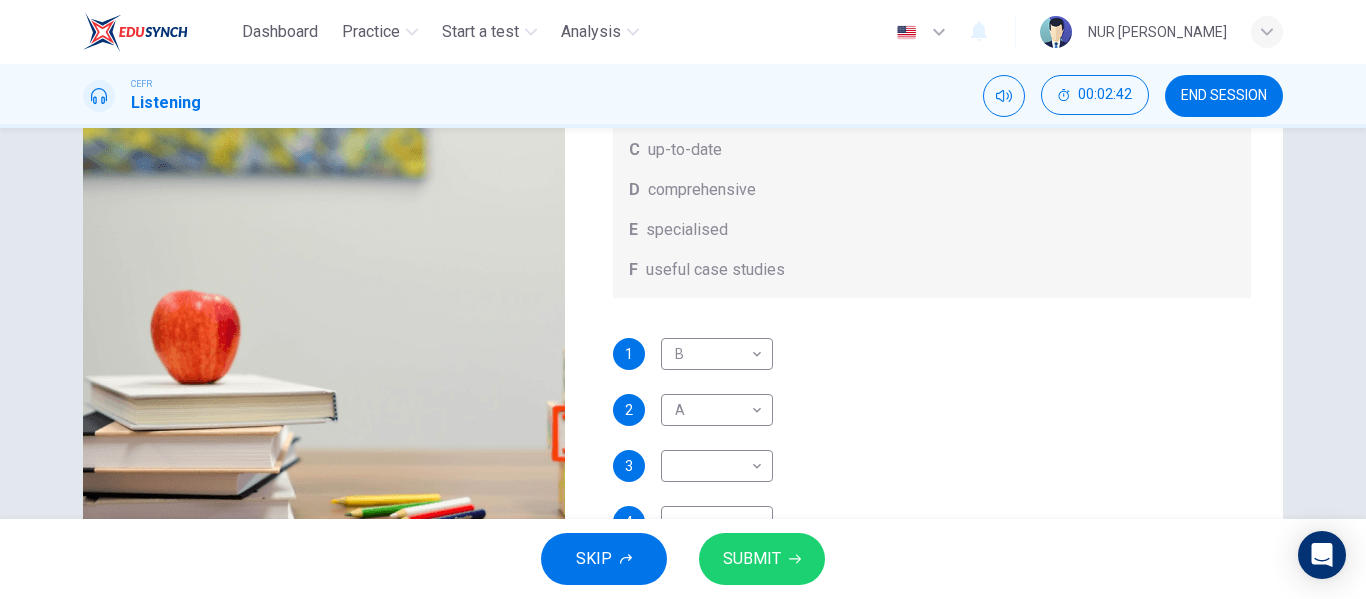 scroll, scrollTop: 324, scrollLeft: 0, axis: vertical 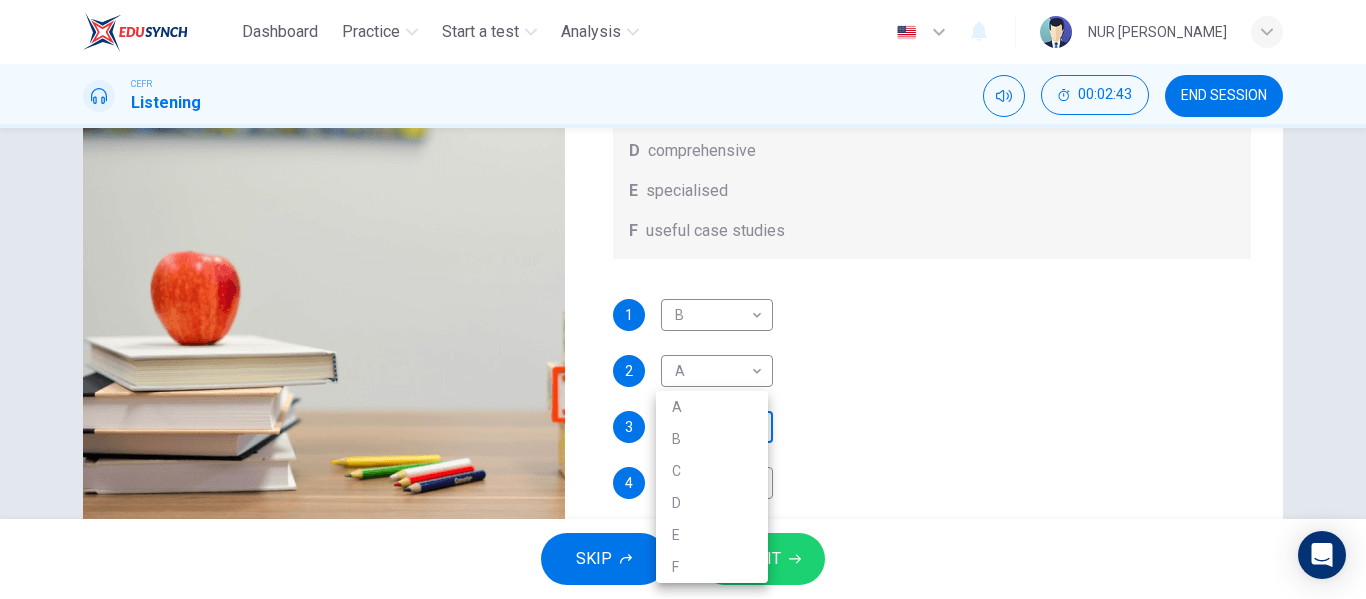 click on "Dashboard Practice Start a test Analysis English en ​ NUR [PERSON_NAME] Listening 00:02:43 END SESSION Question 7 What does [PERSON_NAME] think about the books on [PERSON_NAME]’s reading list? Choose FOUR answers from the box and write the correct letter, A-F, next to the questions.
Opinions A helpful illustrations B easy to understand C up-to-date D comprehensive E specialised F useful case studies 1 B B ​ 2 A A ​ 3 ​ ​ 4 ​ ​ Work Placements 04m 49s SKIP SUBMIT EduSynch - Online Language Proficiency Testing
Dashboard Practice Start a test Analysis Notifications © Copyright  2025 A B C D E F" at bounding box center [683, 299] 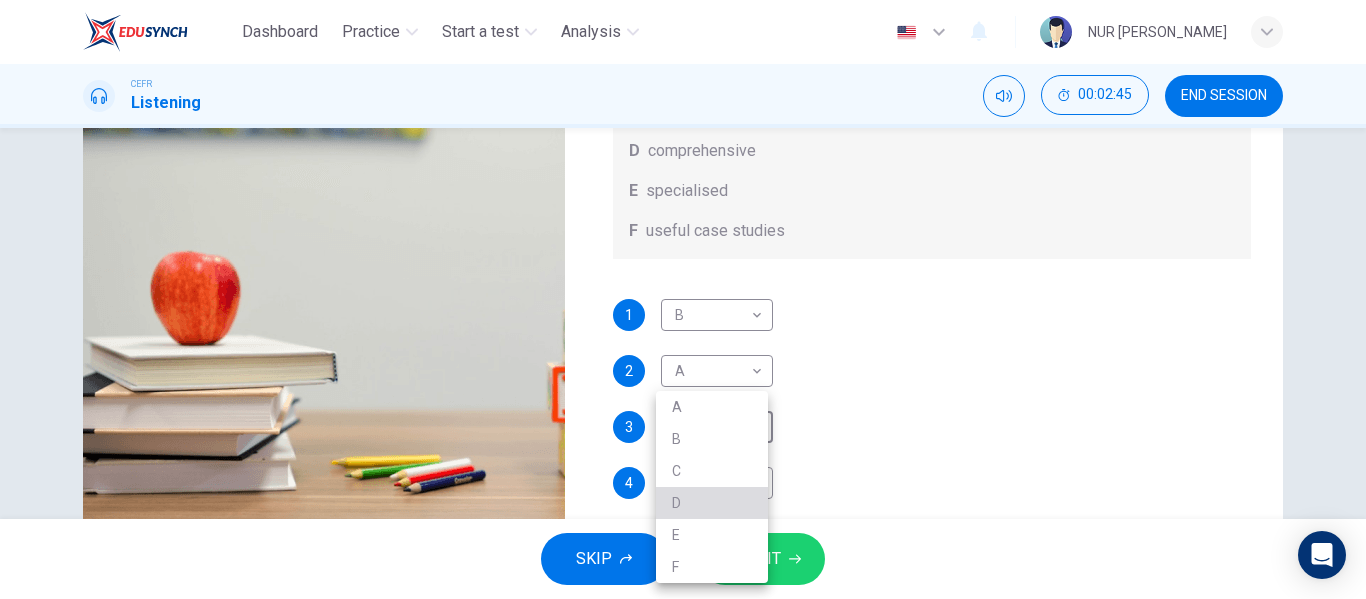 click on "D" at bounding box center (712, 503) 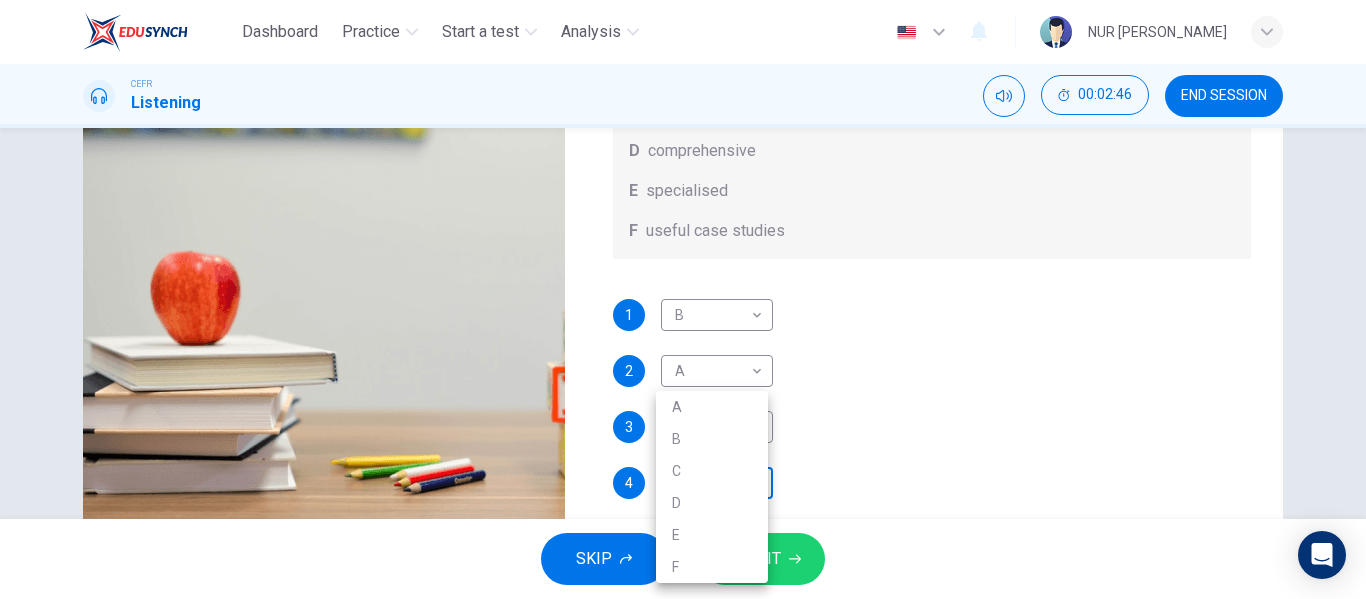 click on "Dashboard Practice Start a test Analysis English en ​ NUR [PERSON_NAME] Listening 00:02:46 END SESSION Question 7 What does [PERSON_NAME] think about the books on [PERSON_NAME]’s reading list? Choose FOUR answers from the box and write the correct letter, A-F, next to the questions.
Opinions A helpful illustrations B easy to understand C up-to-date D comprehensive E specialised F useful case studies 1 B B ​ 2 A A ​ 3 D D ​ 4 ​ ​ Work Placements 04m 49s SKIP SUBMIT EduSynch - Online Language Proficiency Testing
Dashboard Practice Start a test Analysis Notifications © Copyright  2025 A B C D E F" at bounding box center [683, 299] 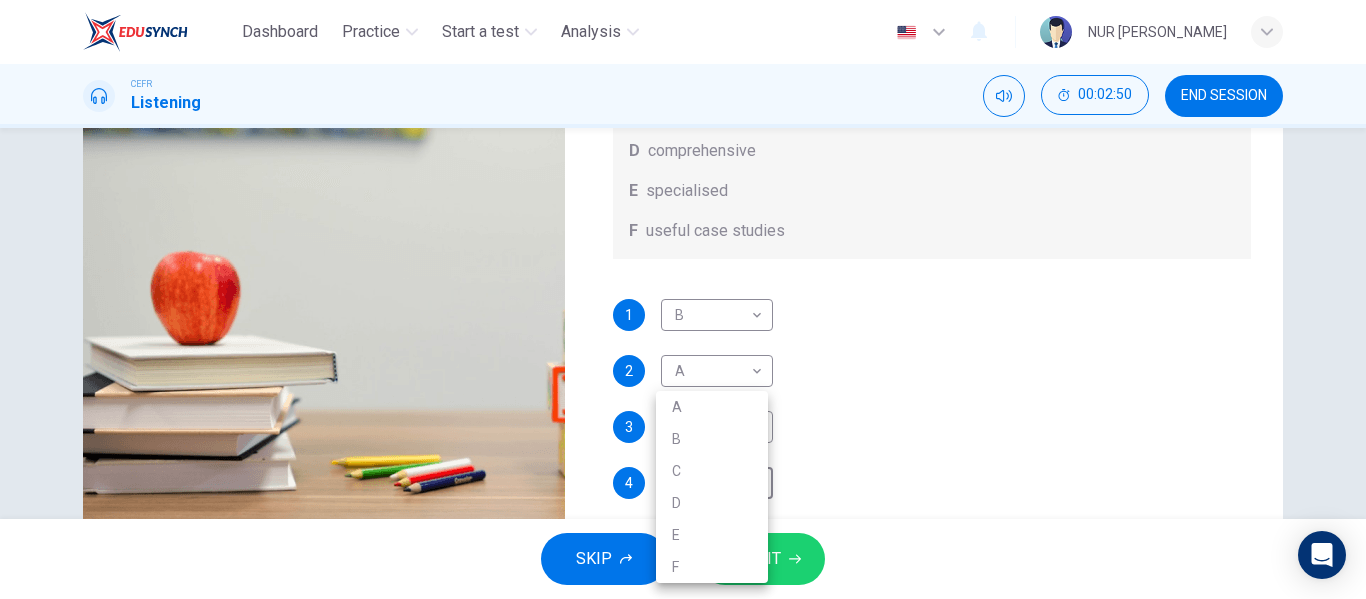 click on "C" at bounding box center [712, 471] 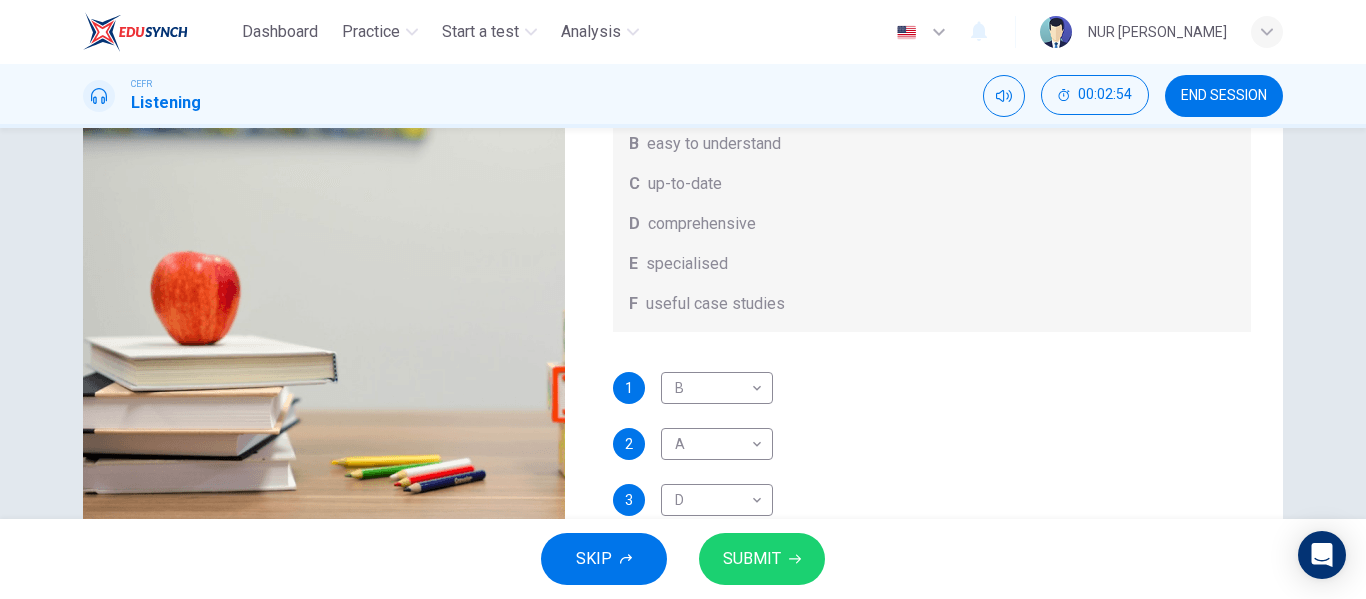 scroll, scrollTop: 113, scrollLeft: 0, axis: vertical 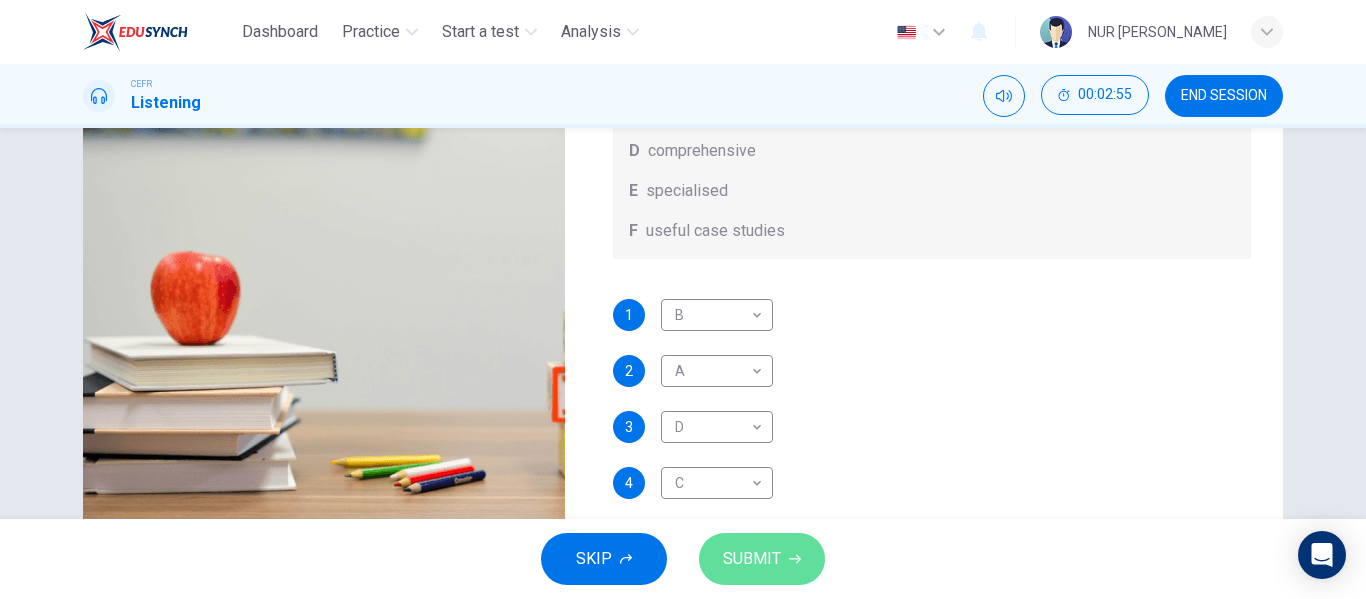click on "SUBMIT" at bounding box center [762, 559] 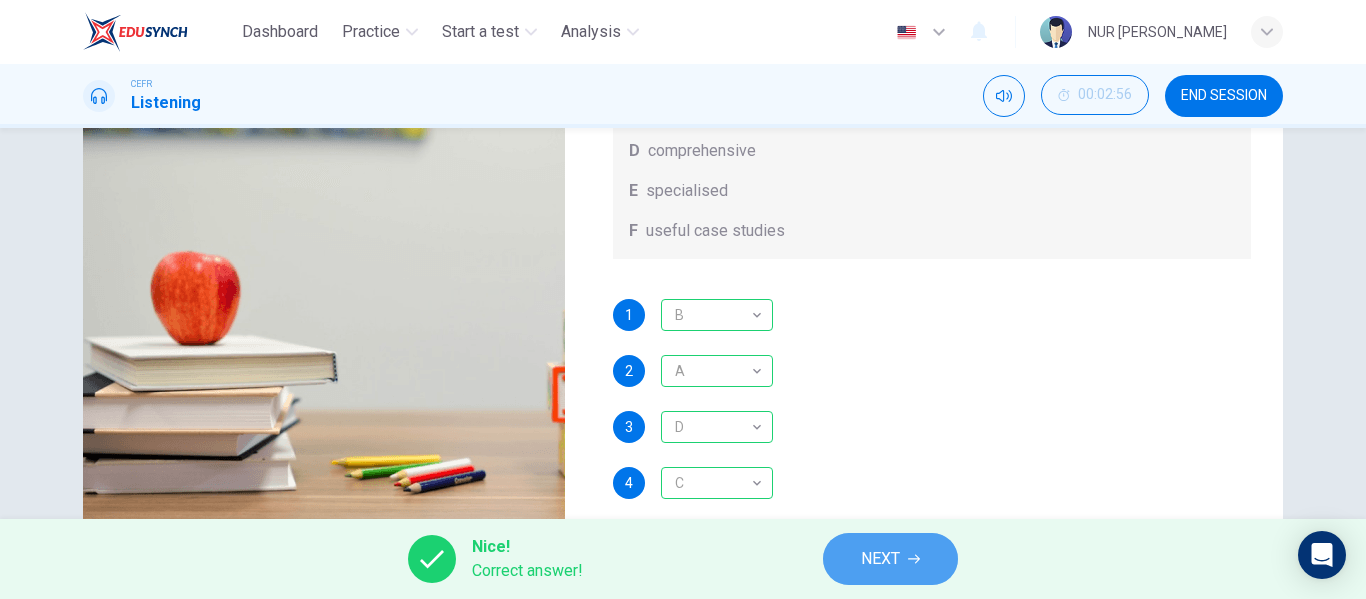 click on "NEXT" at bounding box center [880, 559] 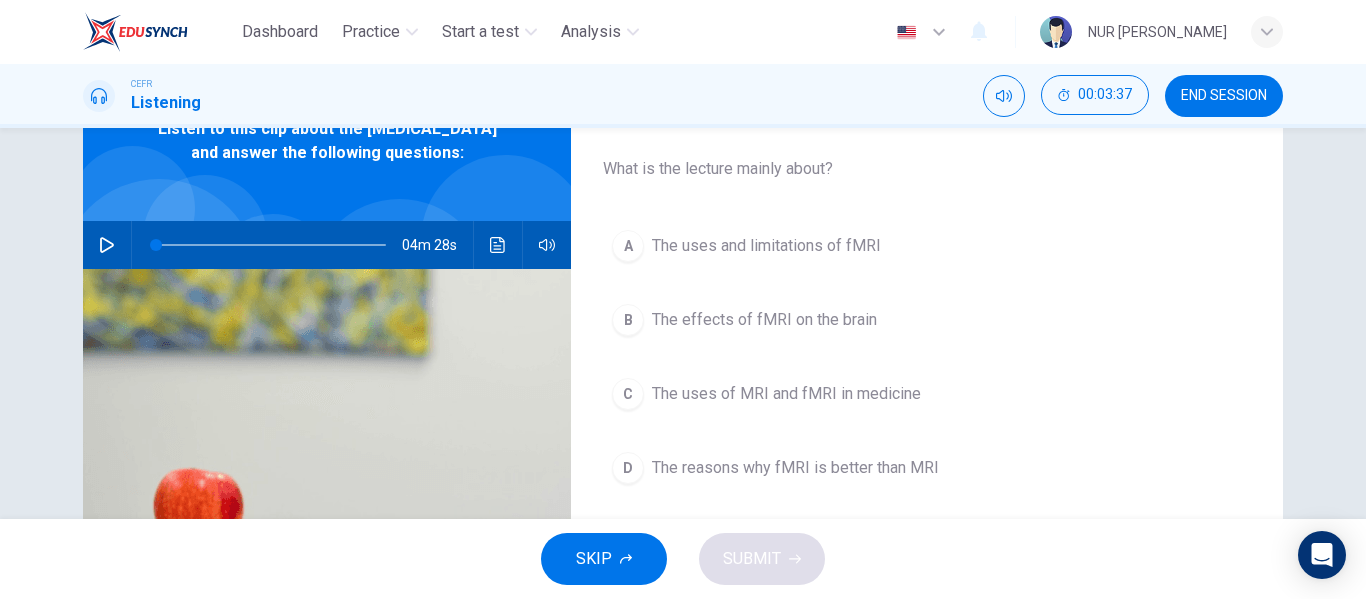 scroll, scrollTop: 109, scrollLeft: 0, axis: vertical 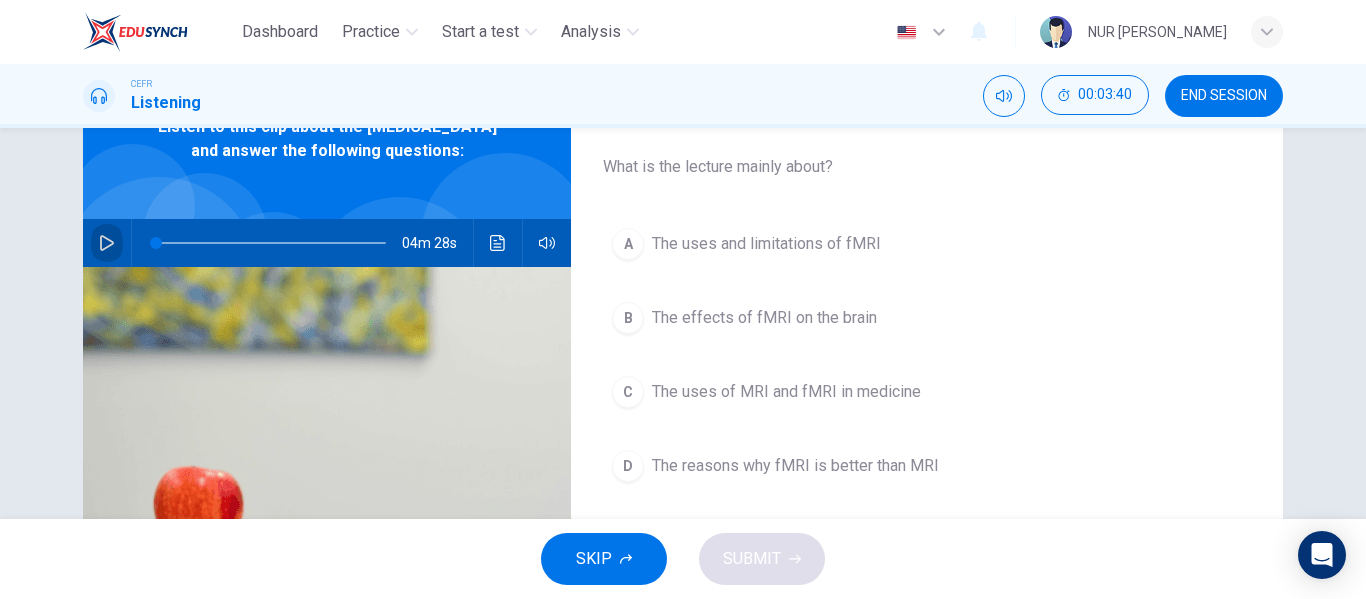 click 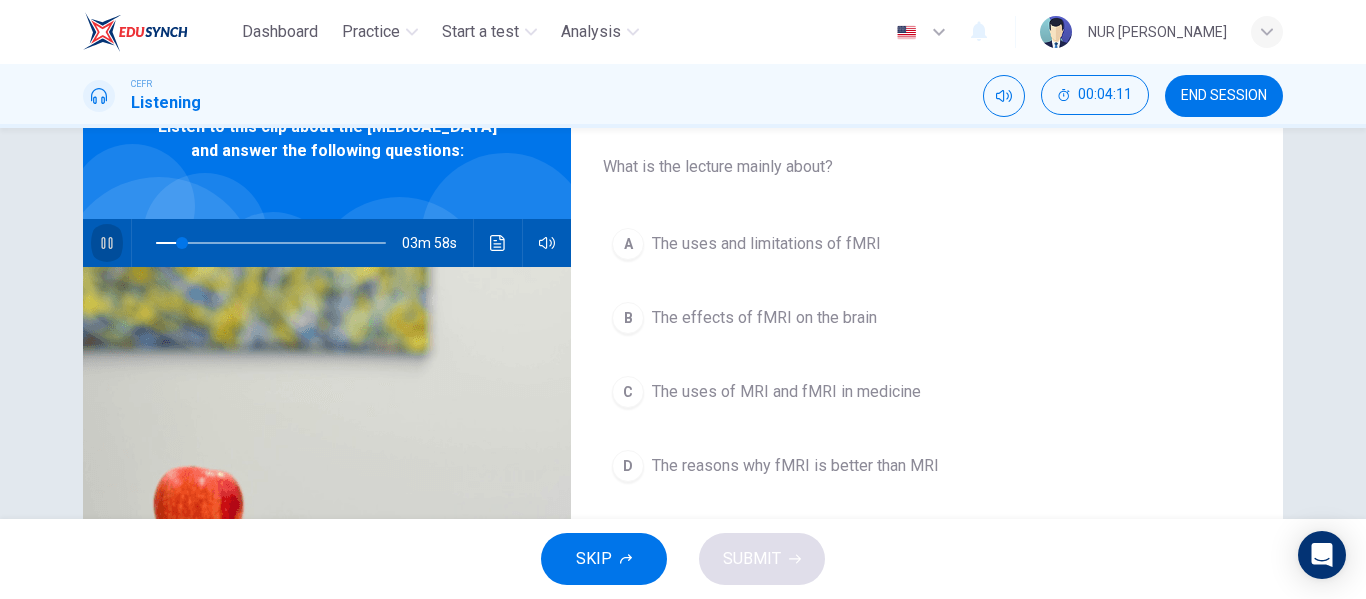 click at bounding box center [107, 243] 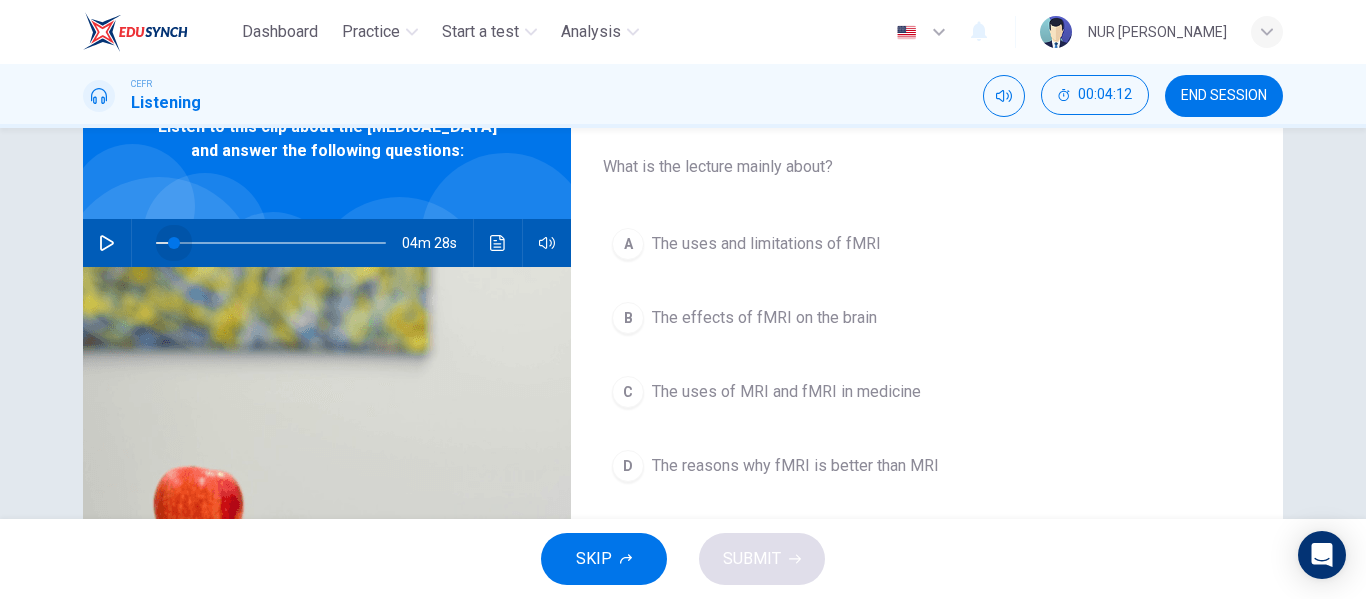 drag, startPoint x: 175, startPoint y: 263, endPoint x: 131, endPoint y: 265, distance: 44.04543 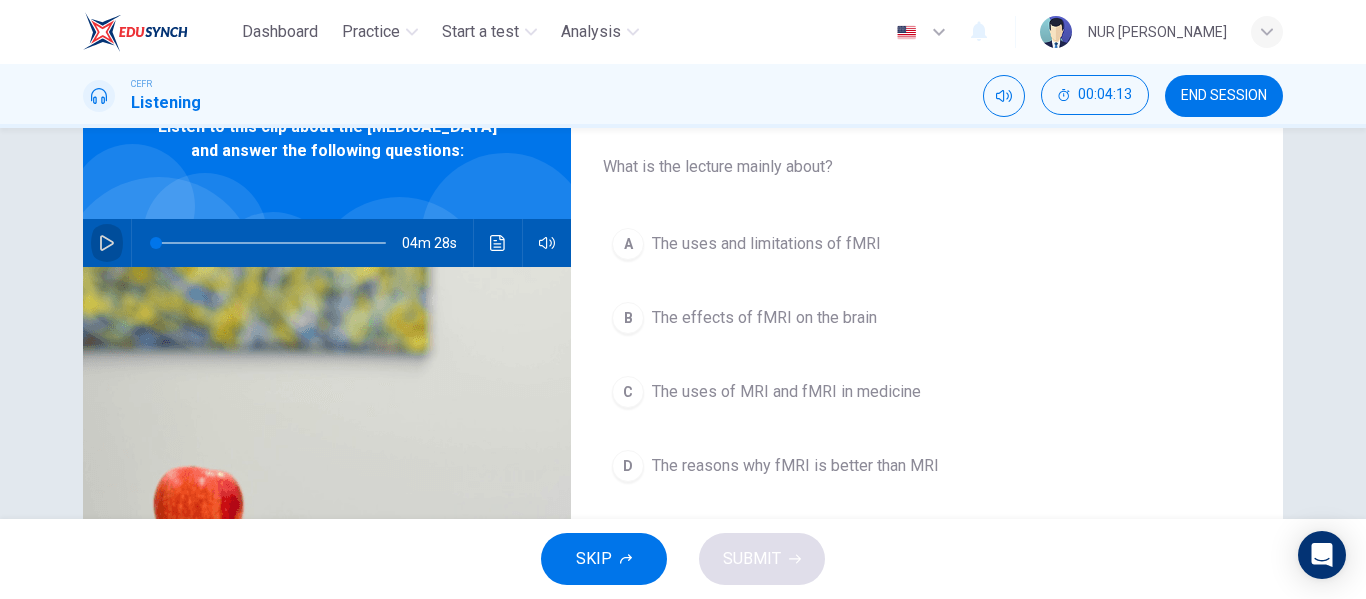 click at bounding box center (107, 243) 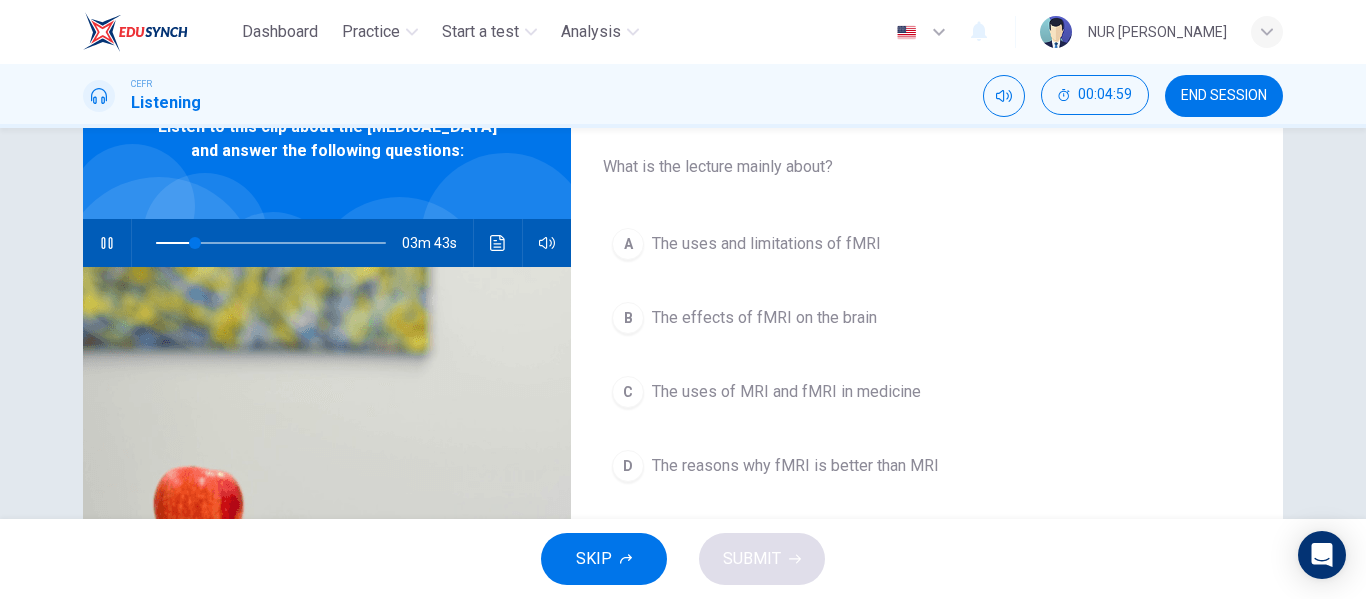 click on "The uses and limitations of fMRI" at bounding box center (766, 244) 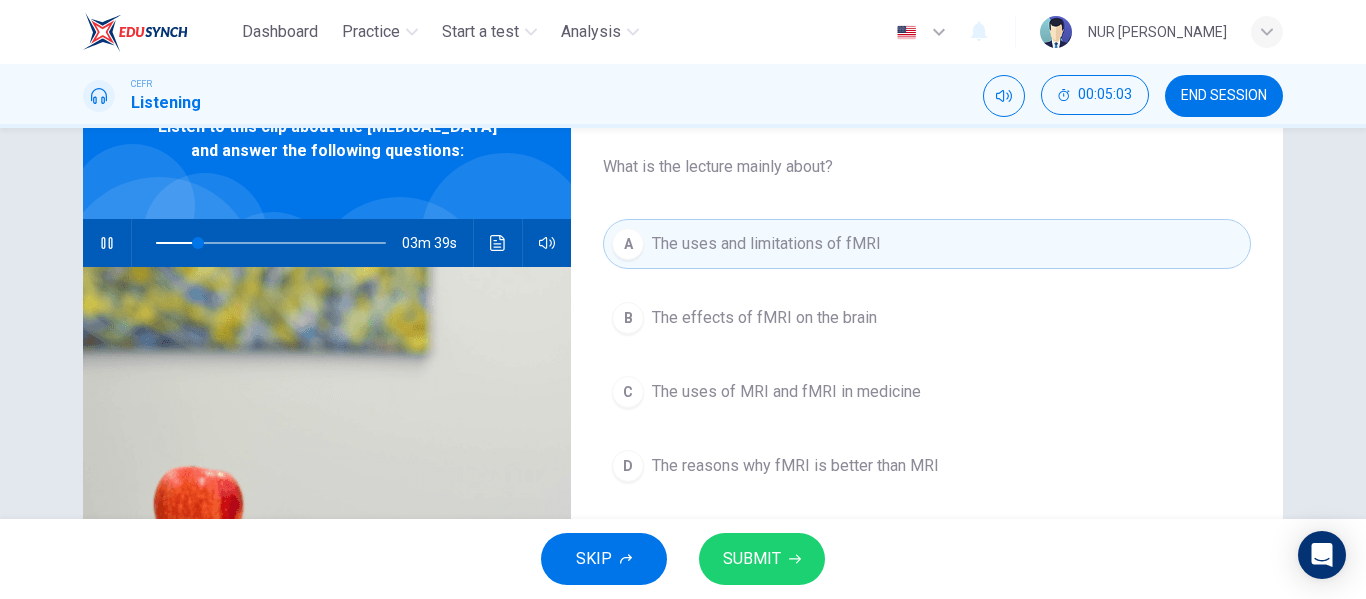 click on "SKIP SUBMIT" at bounding box center (683, 559) 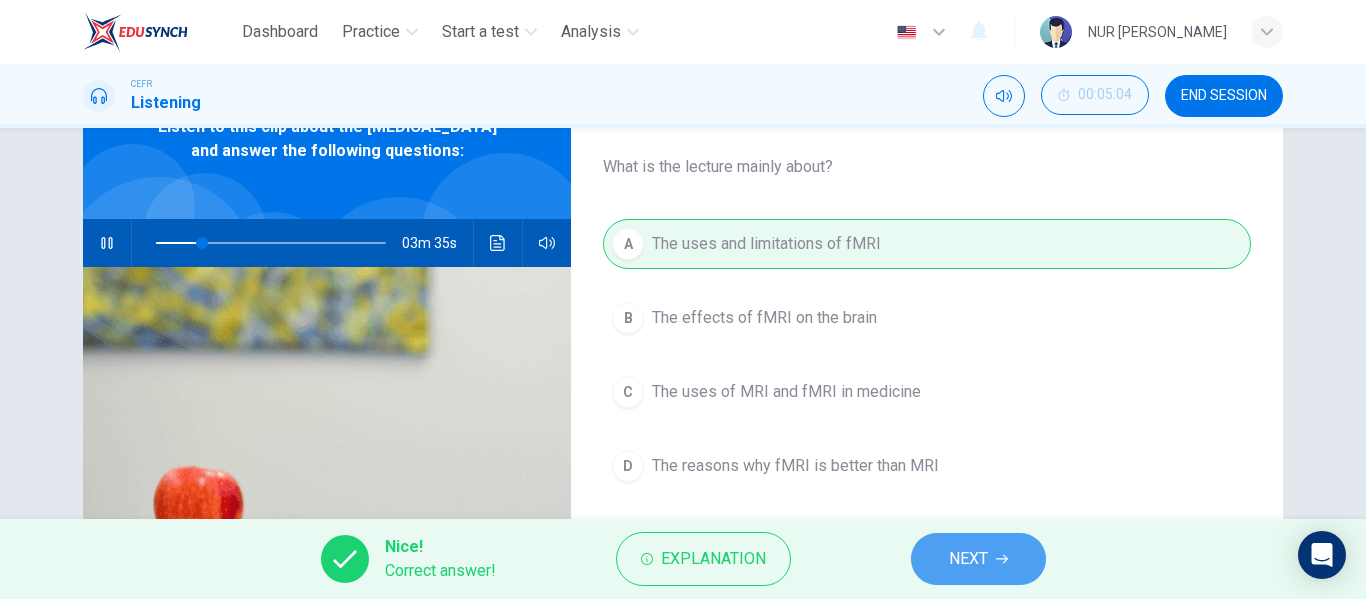 click on "NEXT" at bounding box center (968, 559) 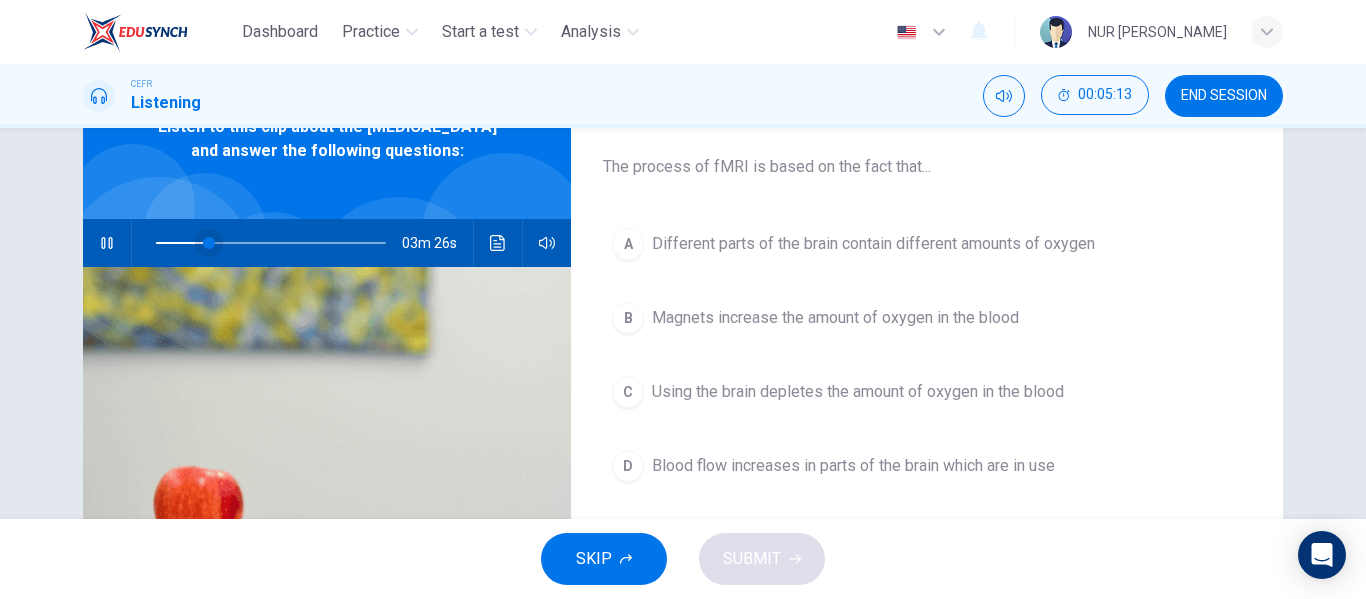 click at bounding box center [209, 243] 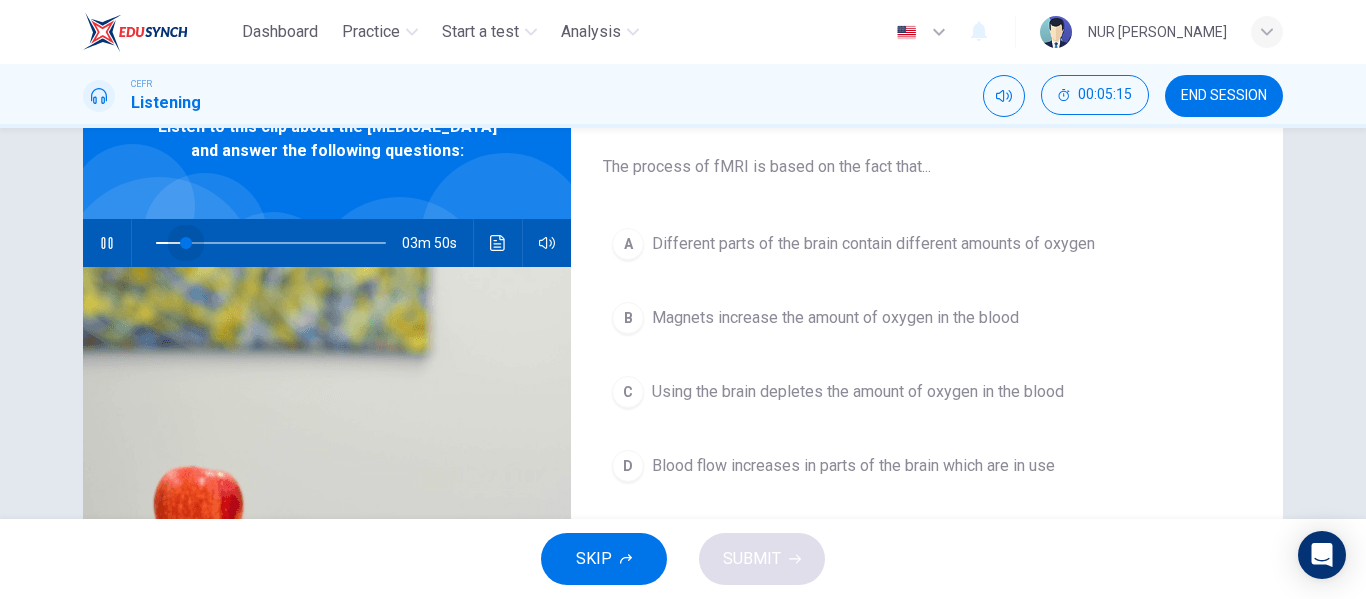 click at bounding box center [186, 243] 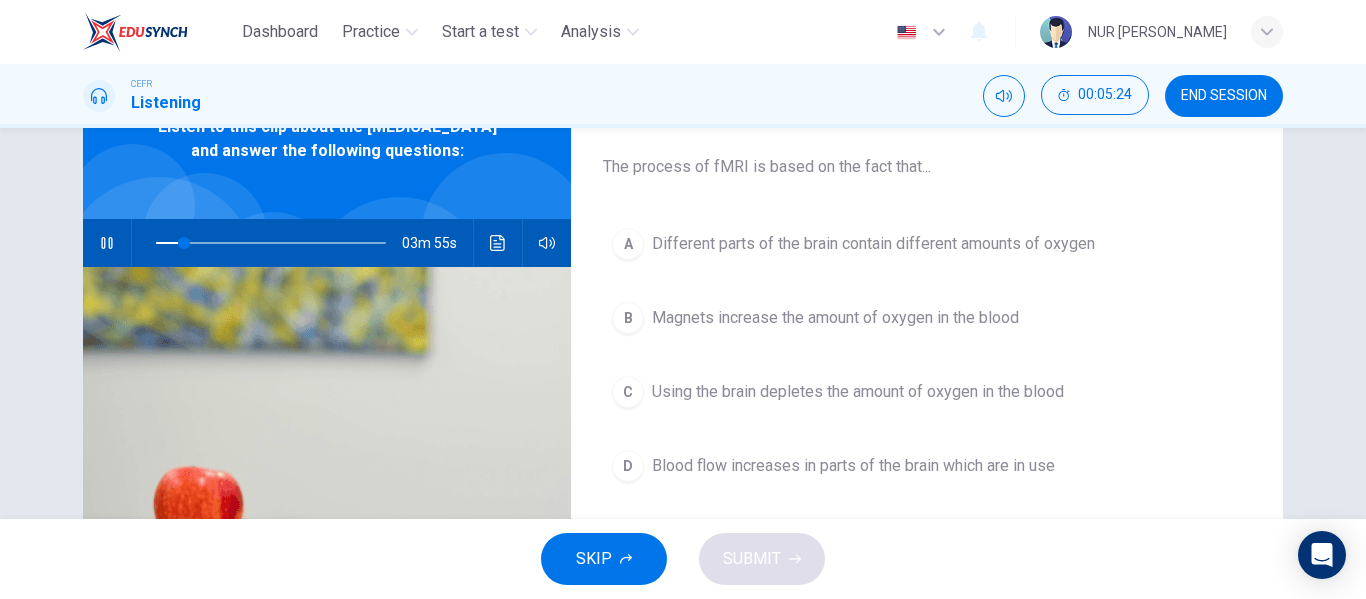 click 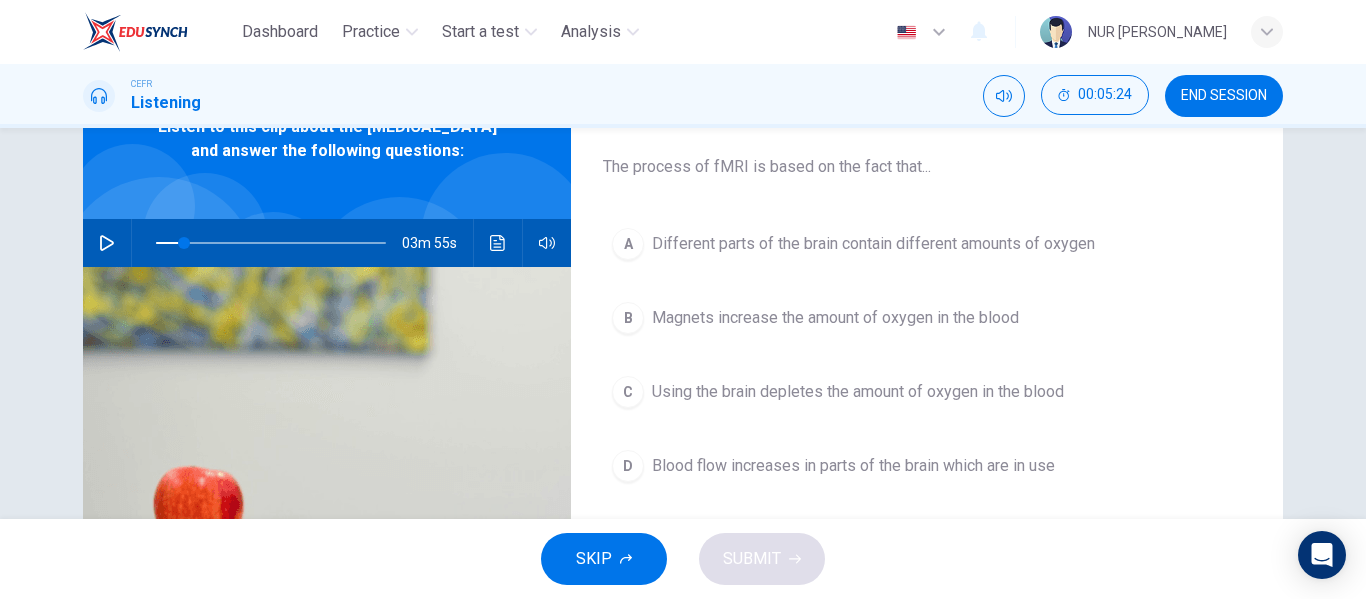 click 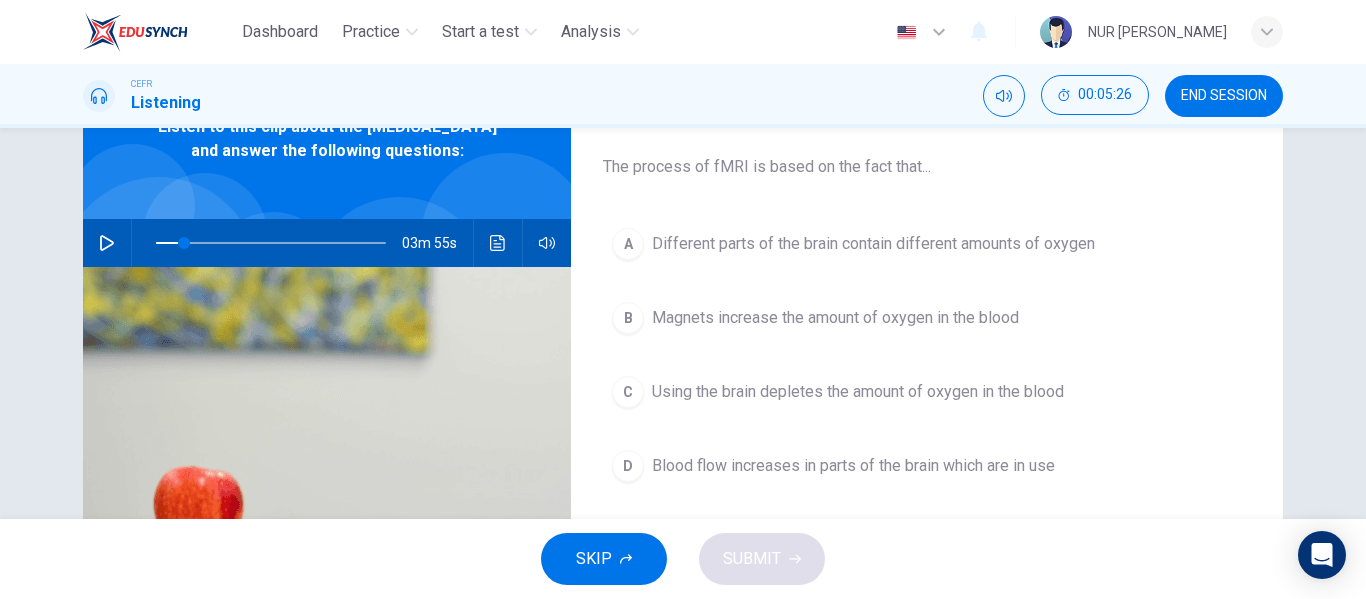 type 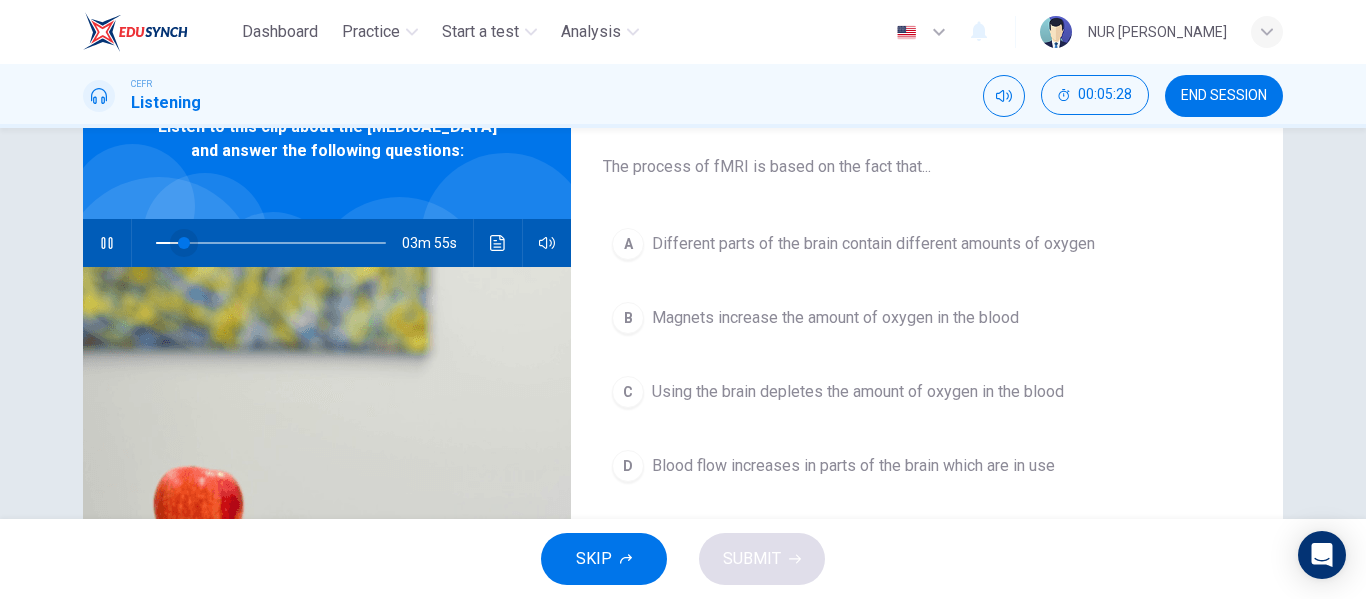 click at bounding box center (184, 243) 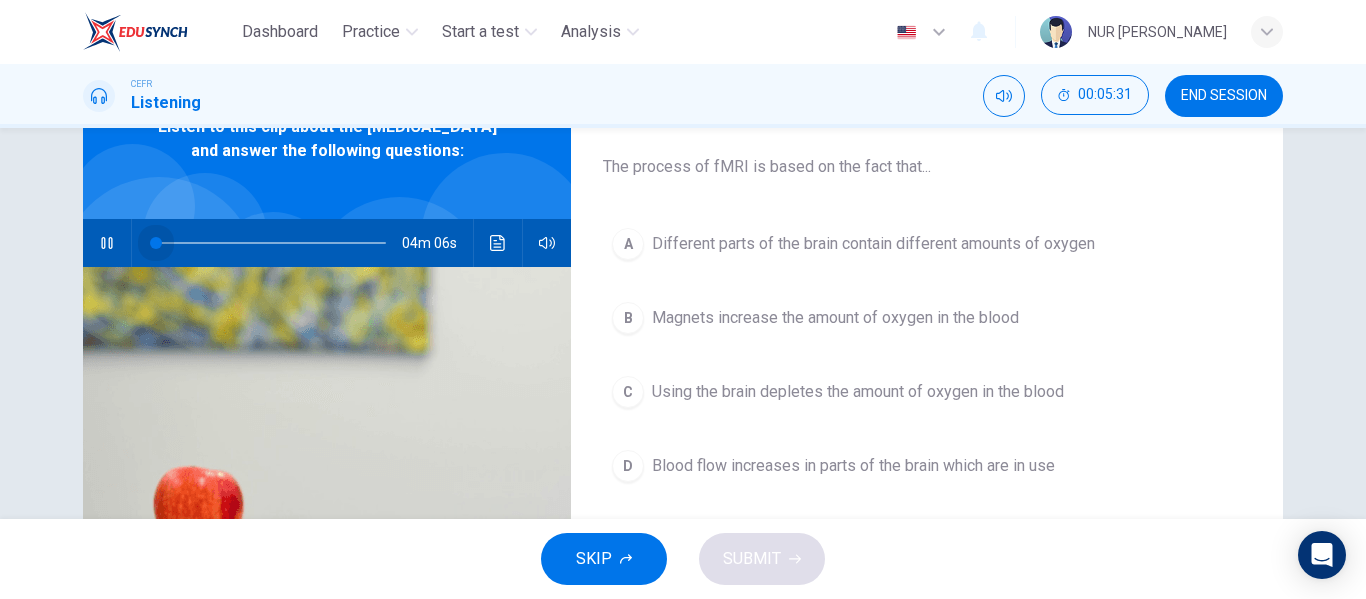 drag, startPoint x: 186, startPoint y: 262, endPoint x: 137, endPoint y: 265, distance: 49.09175 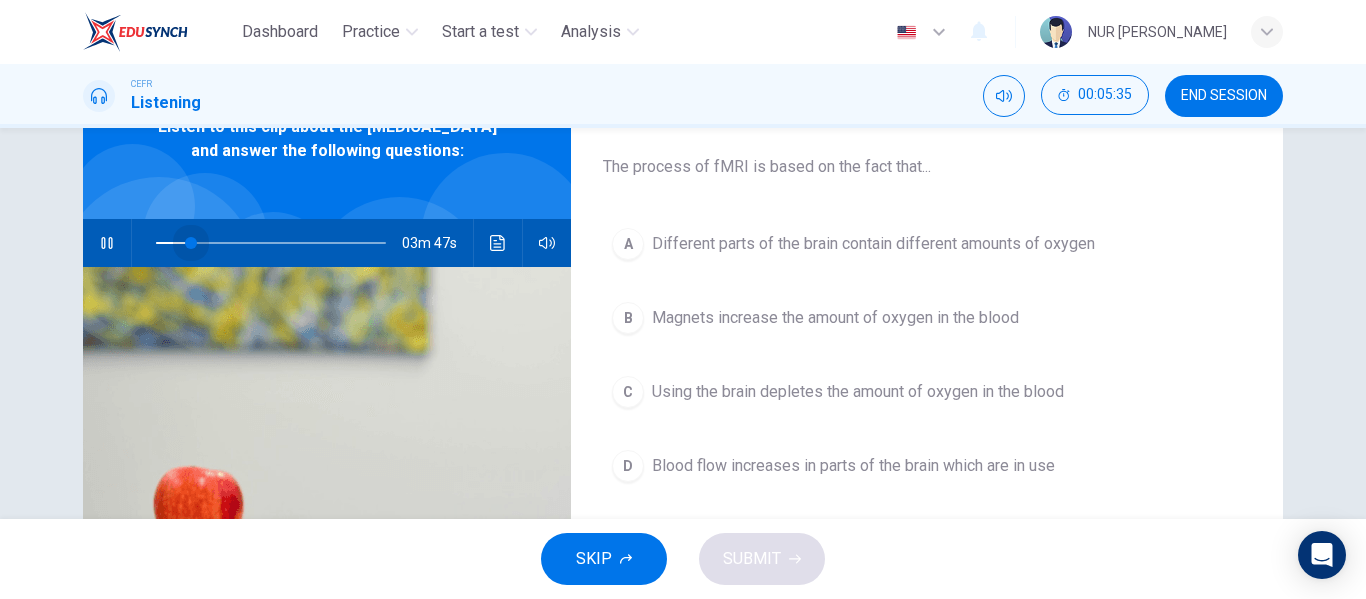 drag, startPoint x: 137, startPoint y: 265, endPoint x: 185, endPoint y: 263, distance: 48.04165 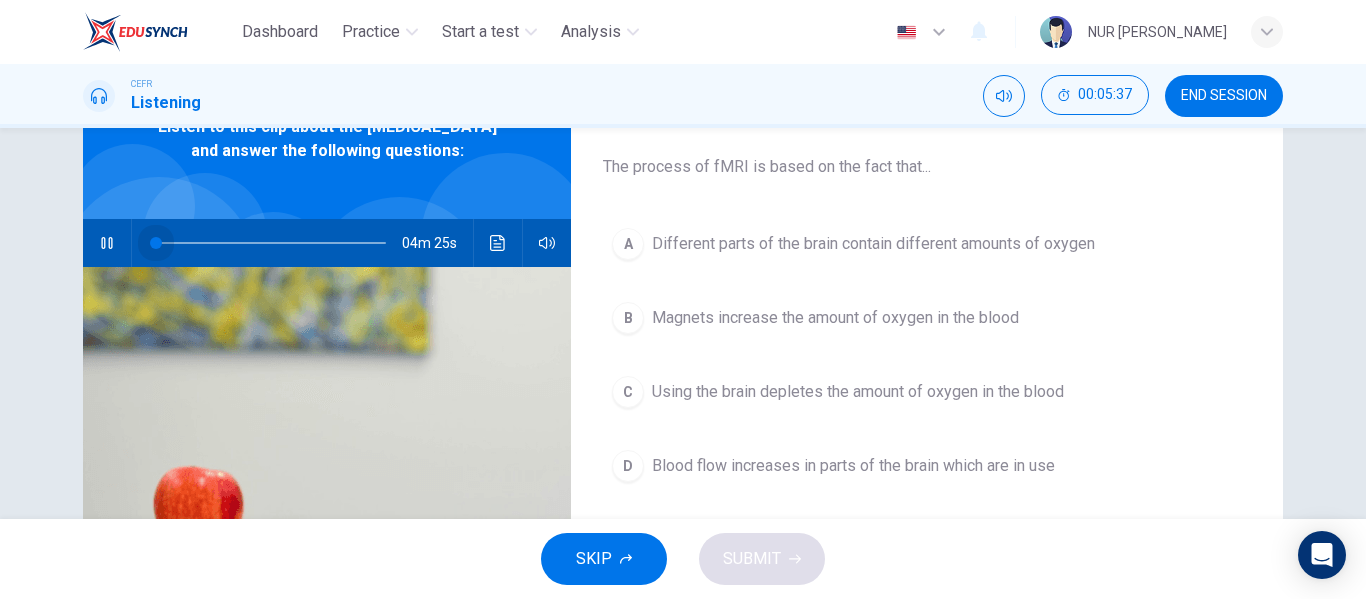 drag, startPoint x: 185, startPoint y: 263, endPoint x: 130, endPoint y: 270, distance: 55.443665 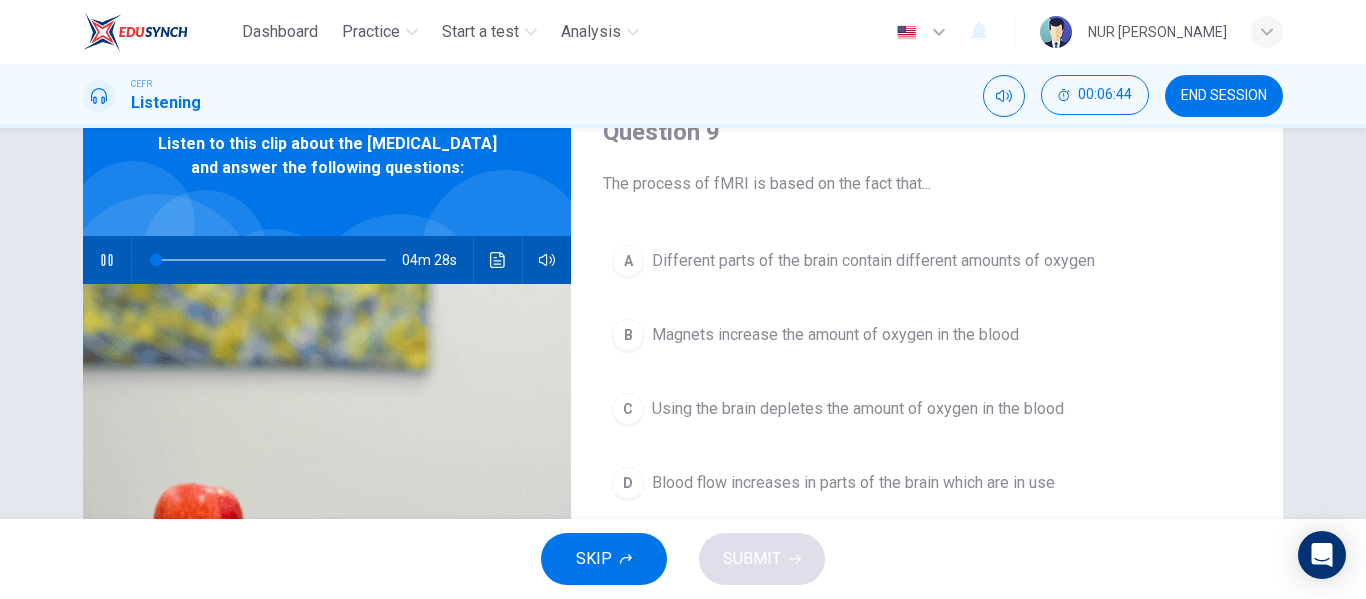 scroll, scrollTop: 89, scrollLeft: 0, axis: vertical 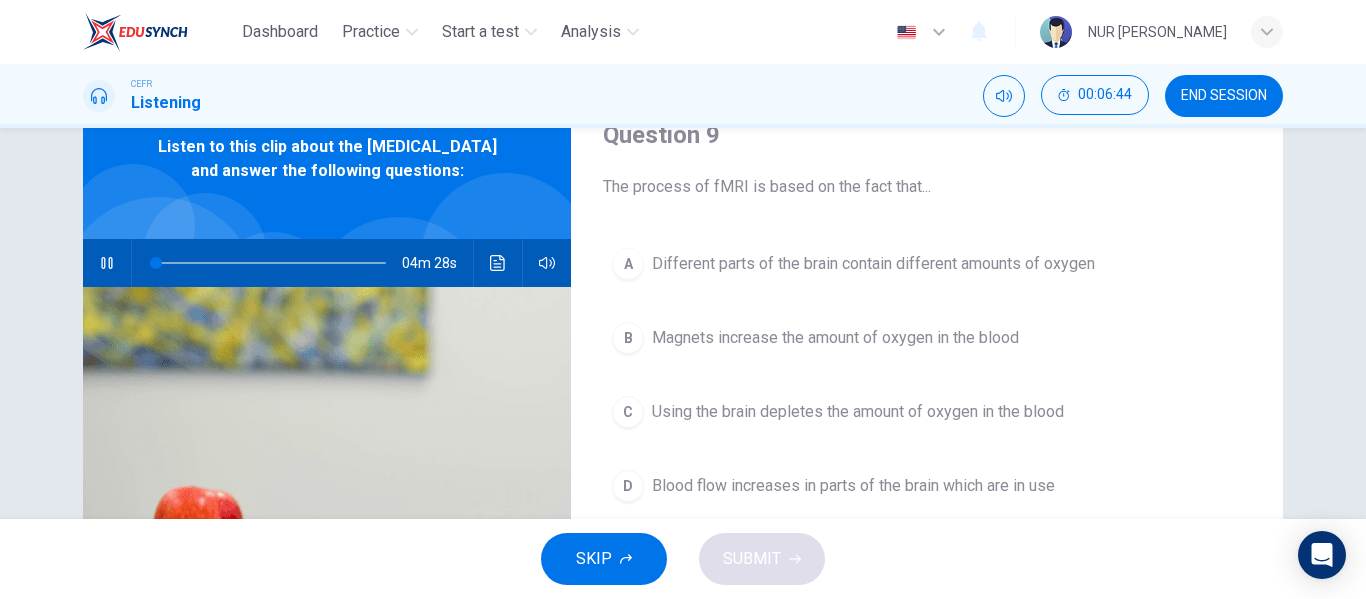 click 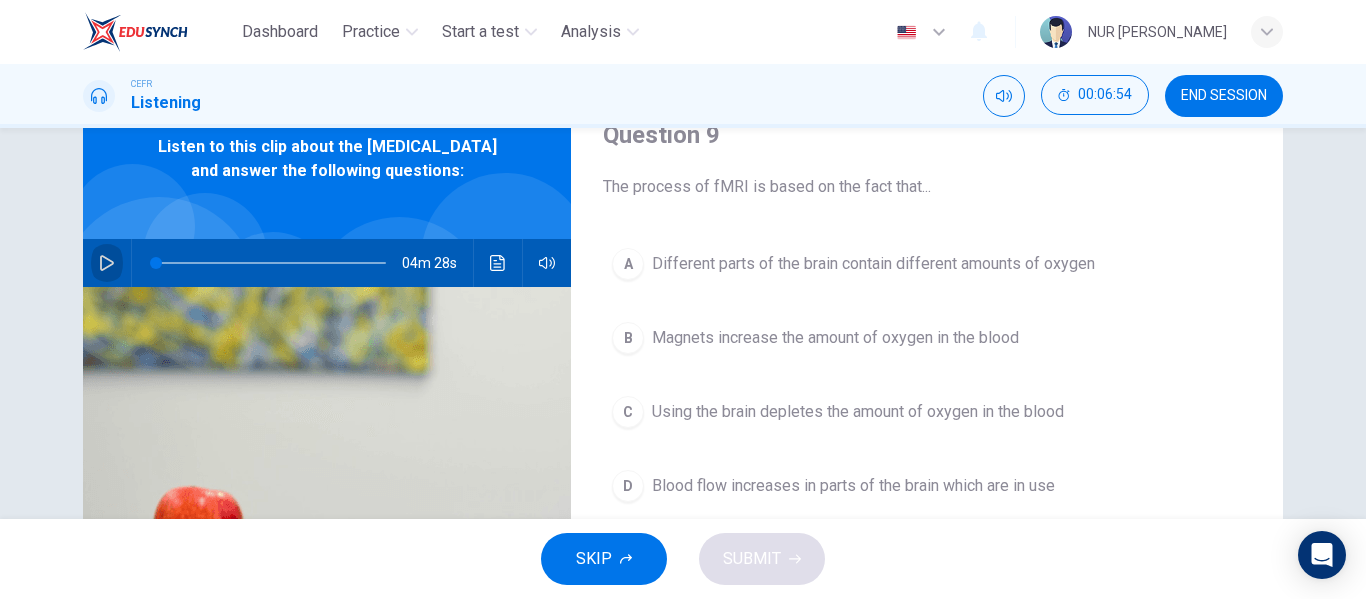 click 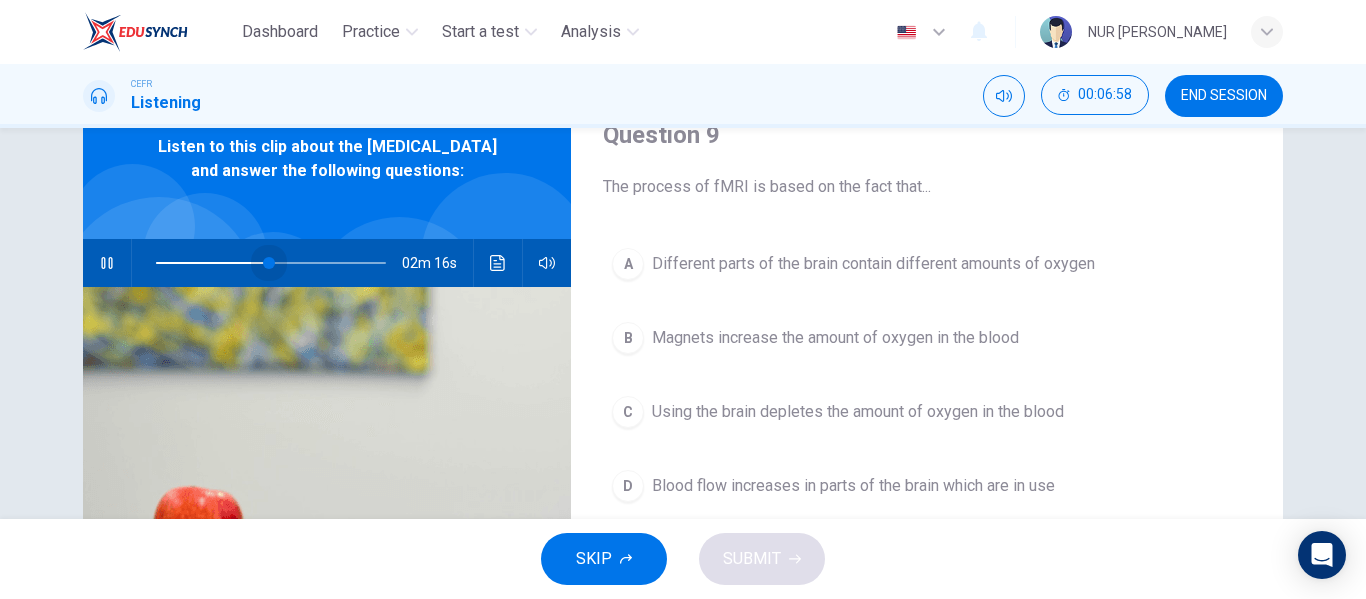 click at bounding box center [271, 263] 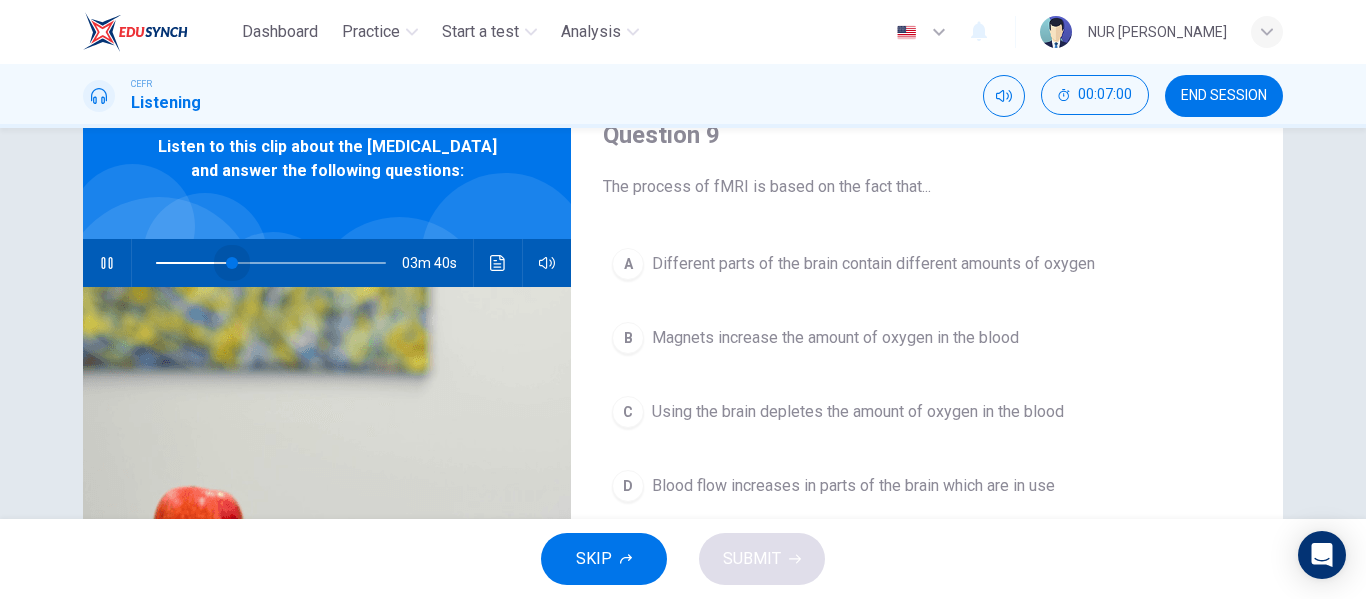 type on "0" 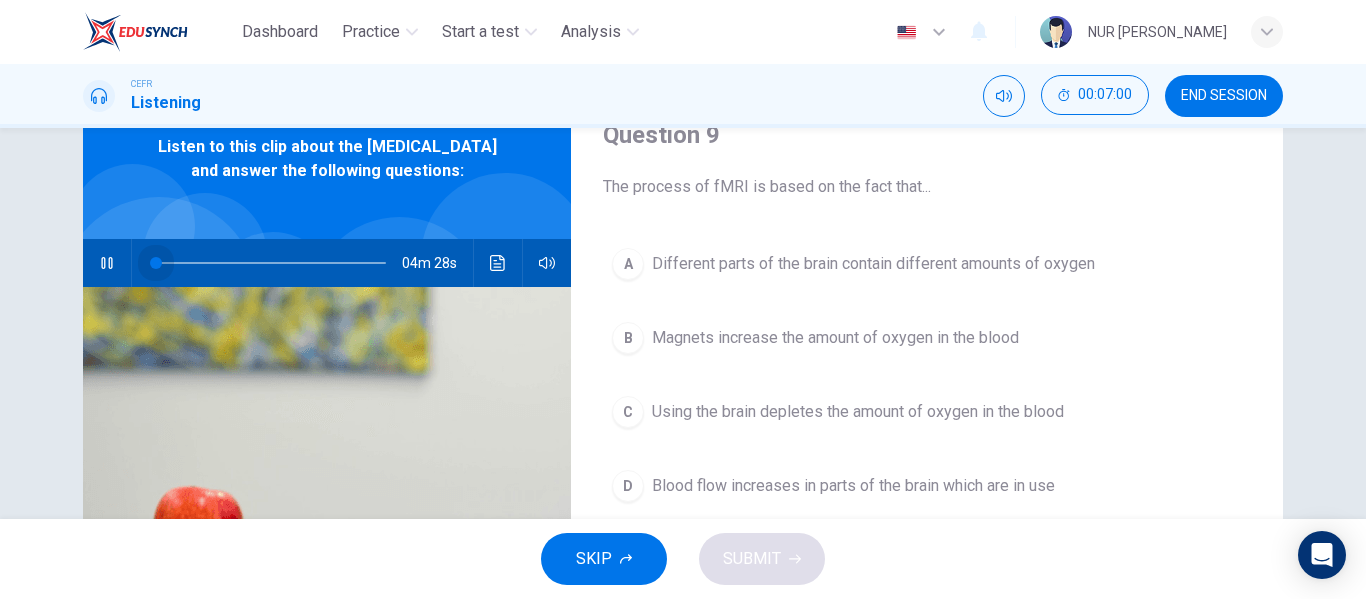 drag, startPoint x: 263, startPoint y: 281, endPoint x: 141, endPoint y: 306, distance: 124.53513 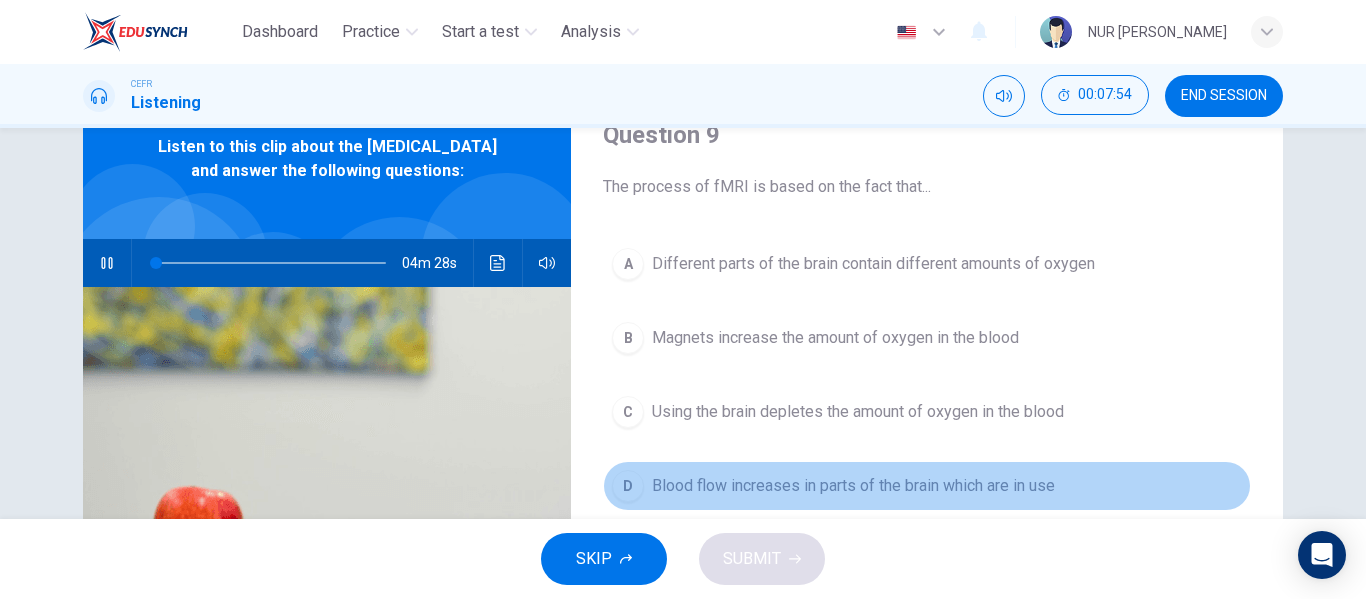 click on "Blood flow increases in parts of the brain which are in use" at bounding box center (853, 486) 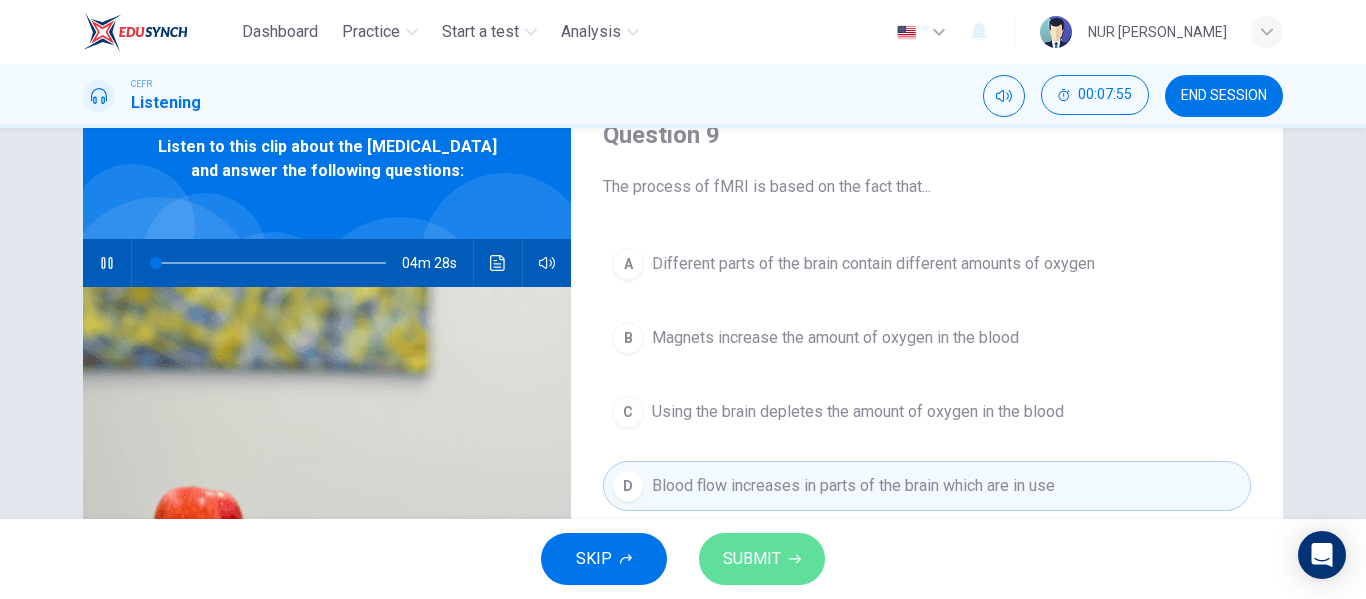 click on "SUBMIT" at bounding box center (752, 559) 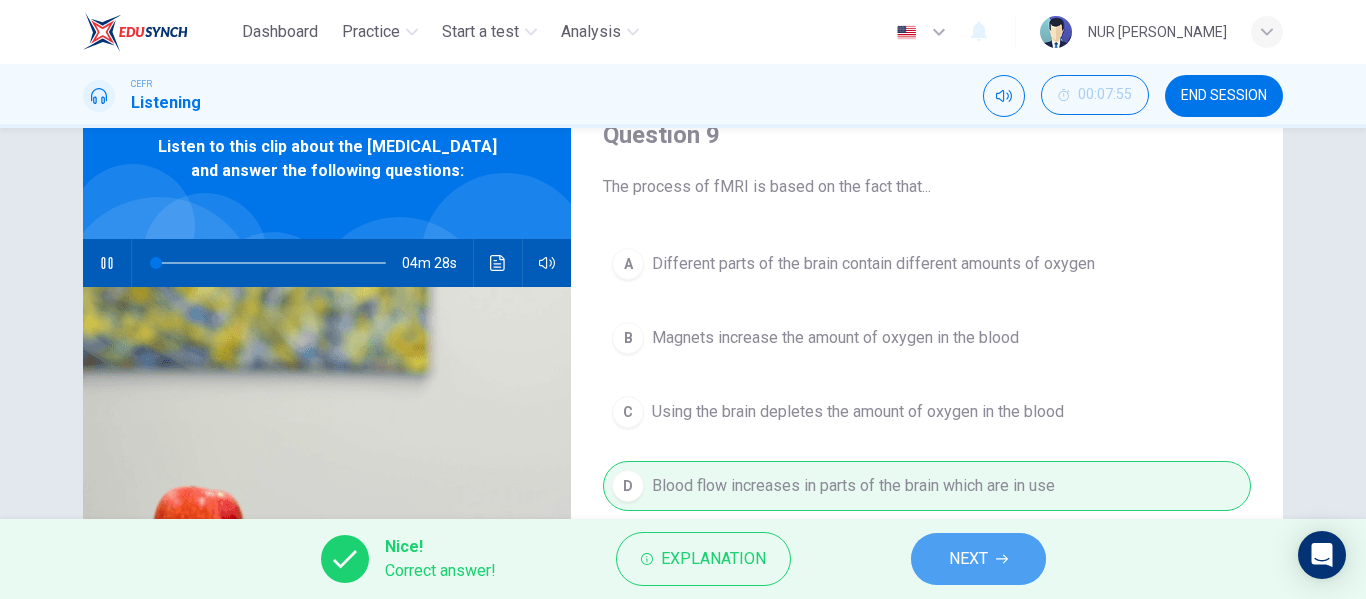 click on "NEXT" at bounding box center (968, 559) 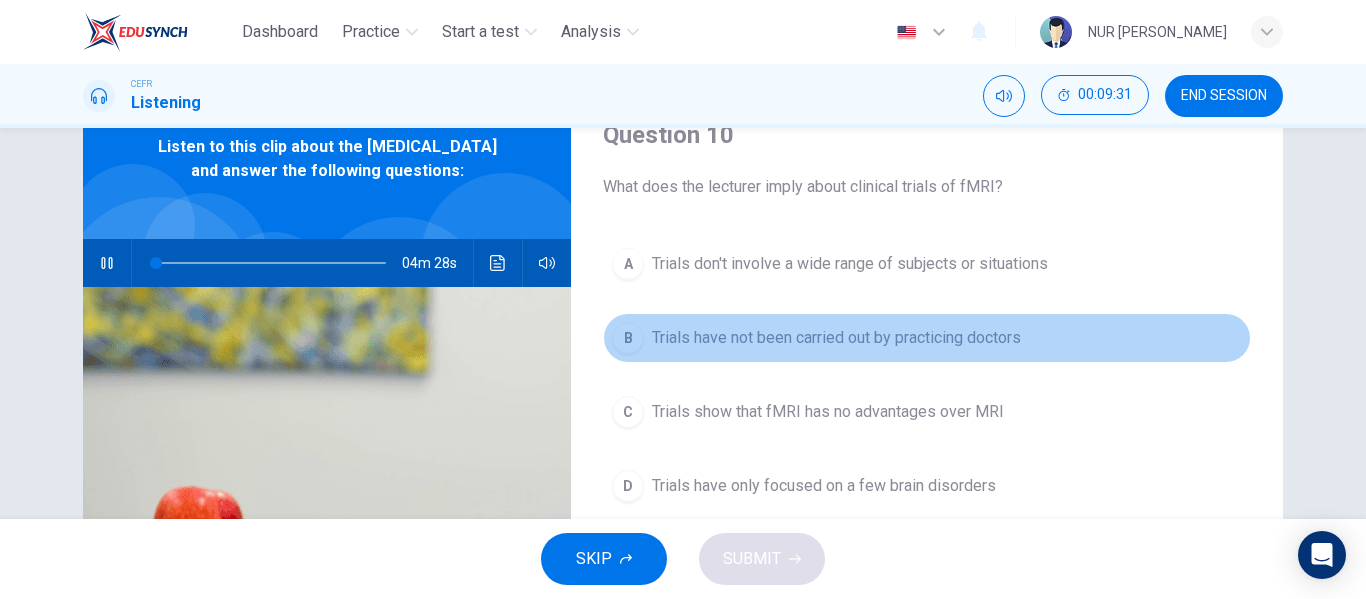 click on "Trials have not been carried out by practicing doctors" at bounding box center (836, 338) 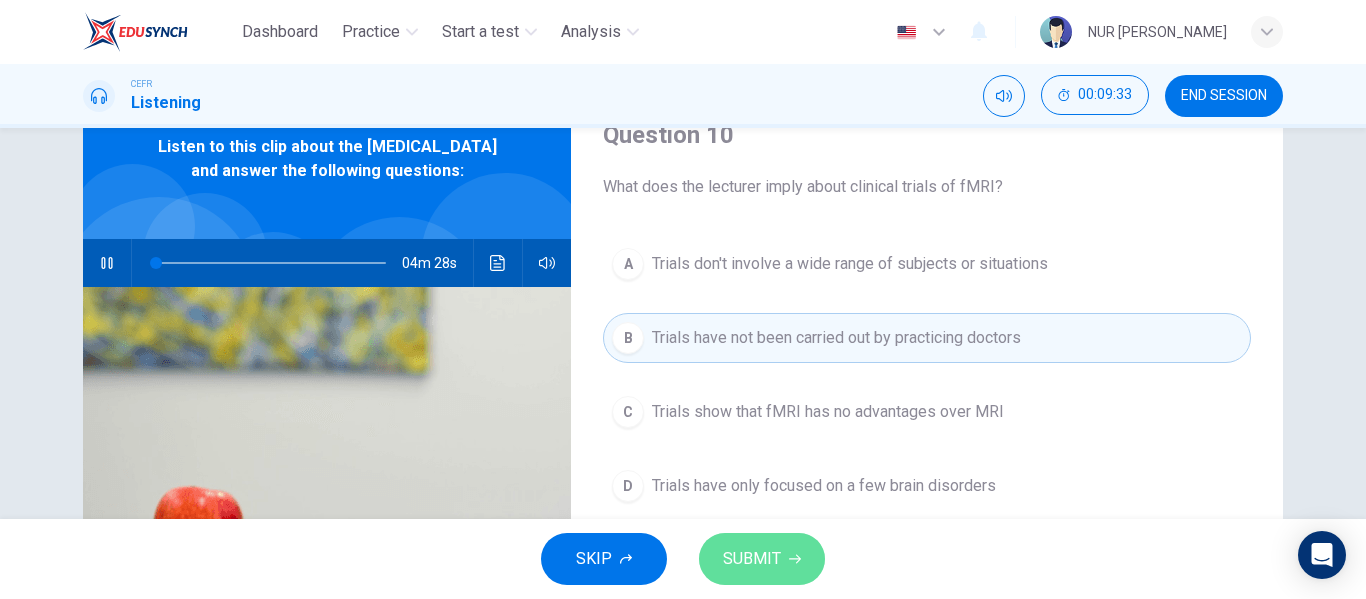 click on "SUBMIT" at bounding box center [762, 559] 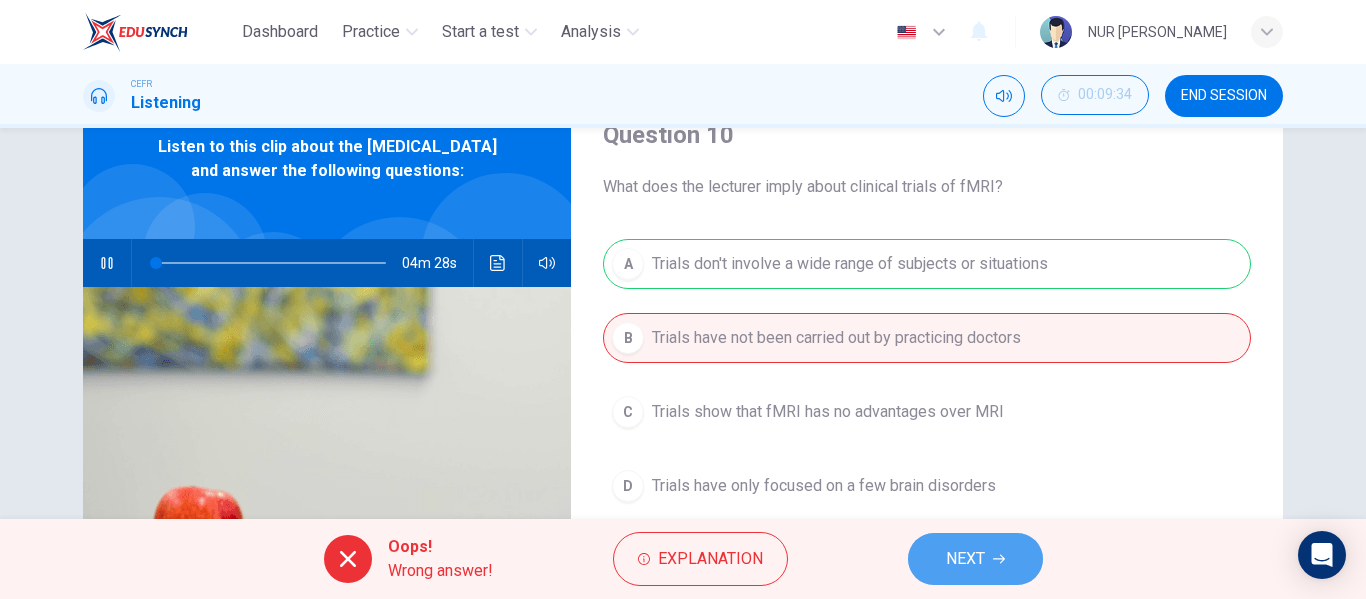 click on "NEXT" at bounding box center (965, 559) 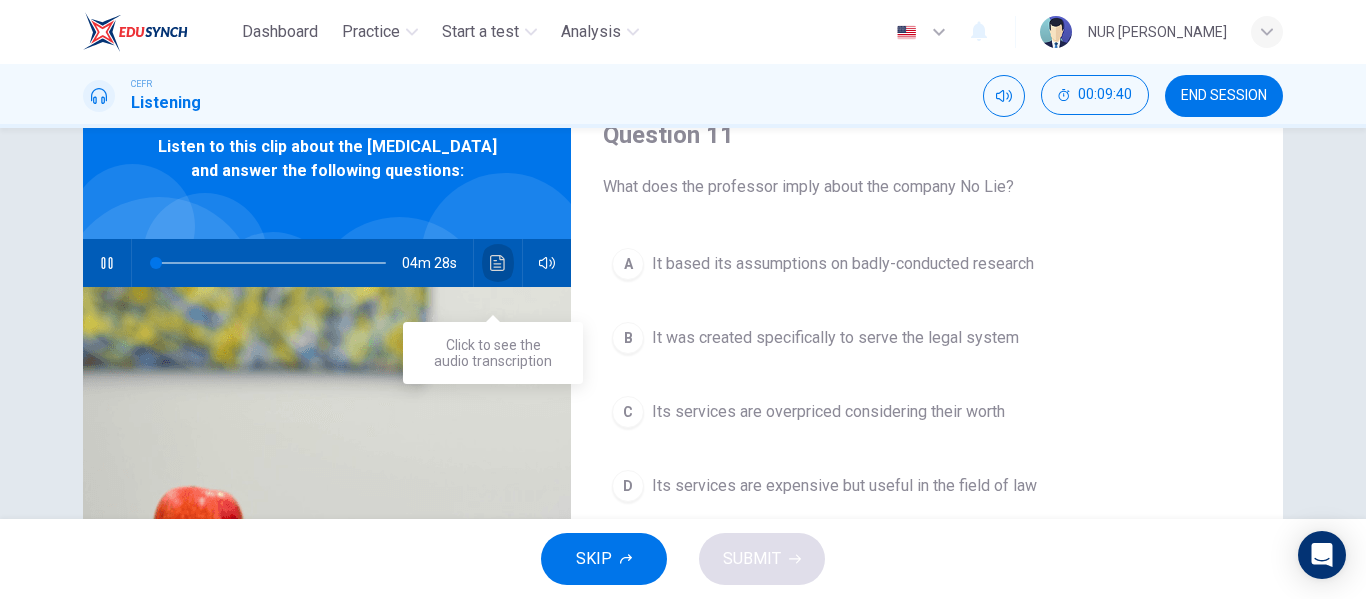 click at bounding box center (498, 263) 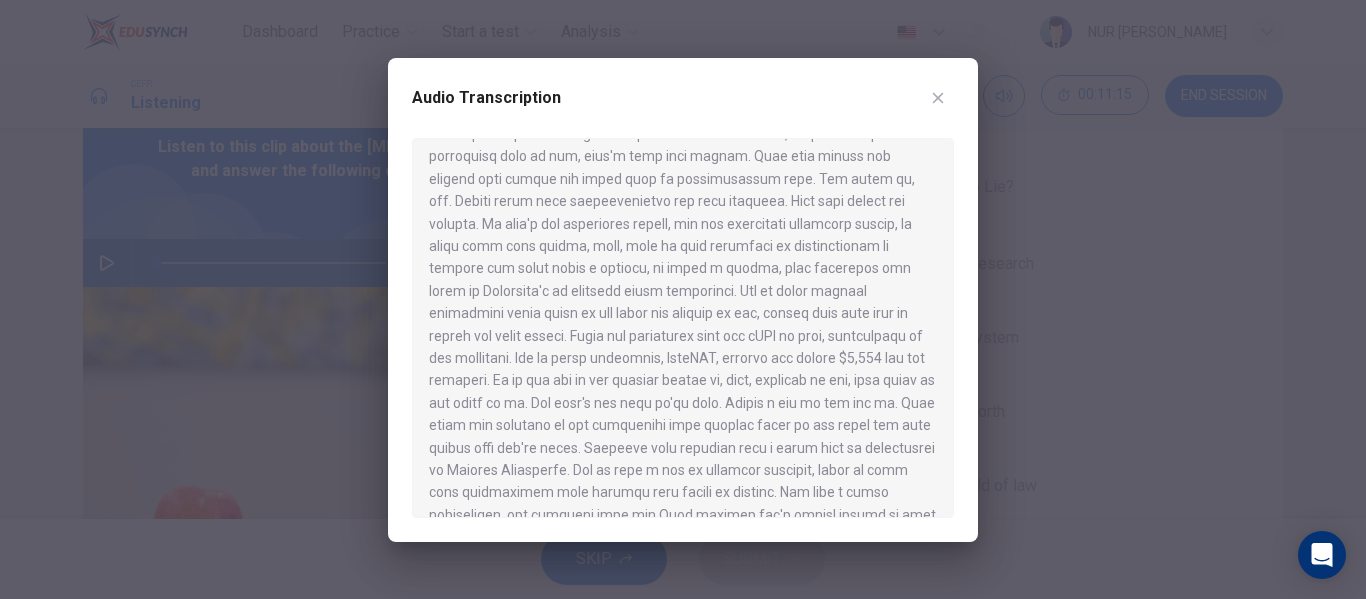 scroll, scrollTop: 773, scrollLeft: 0, axis: vertical 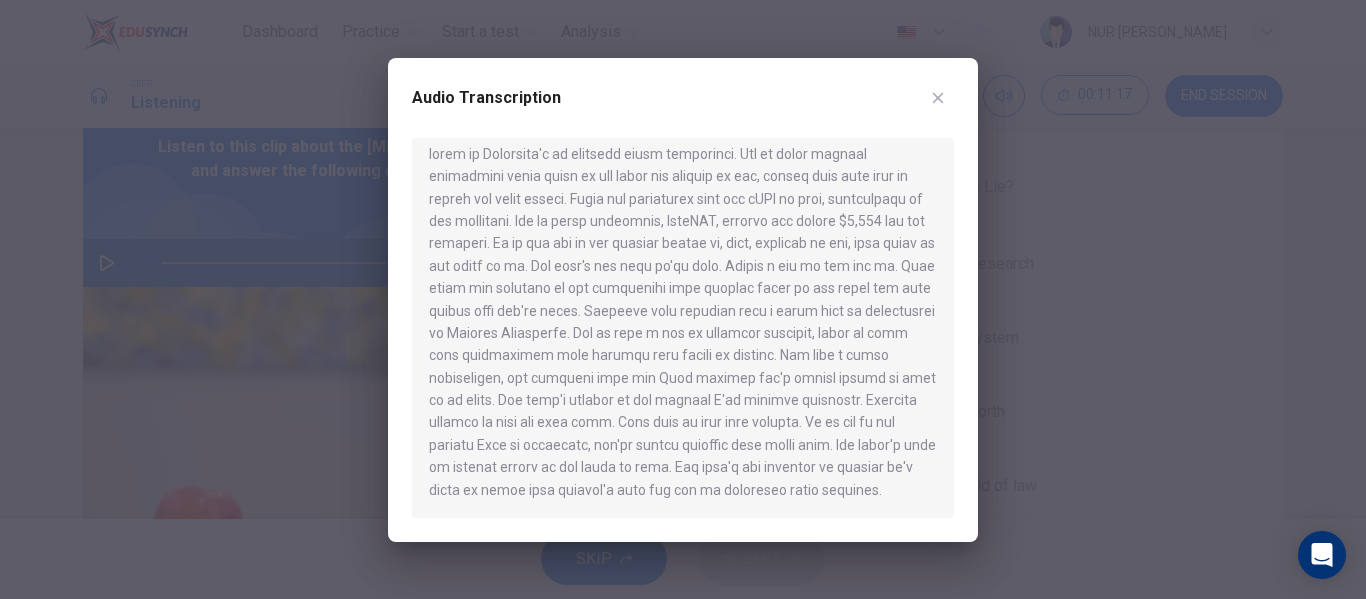 click at bounding box center (938, 98) 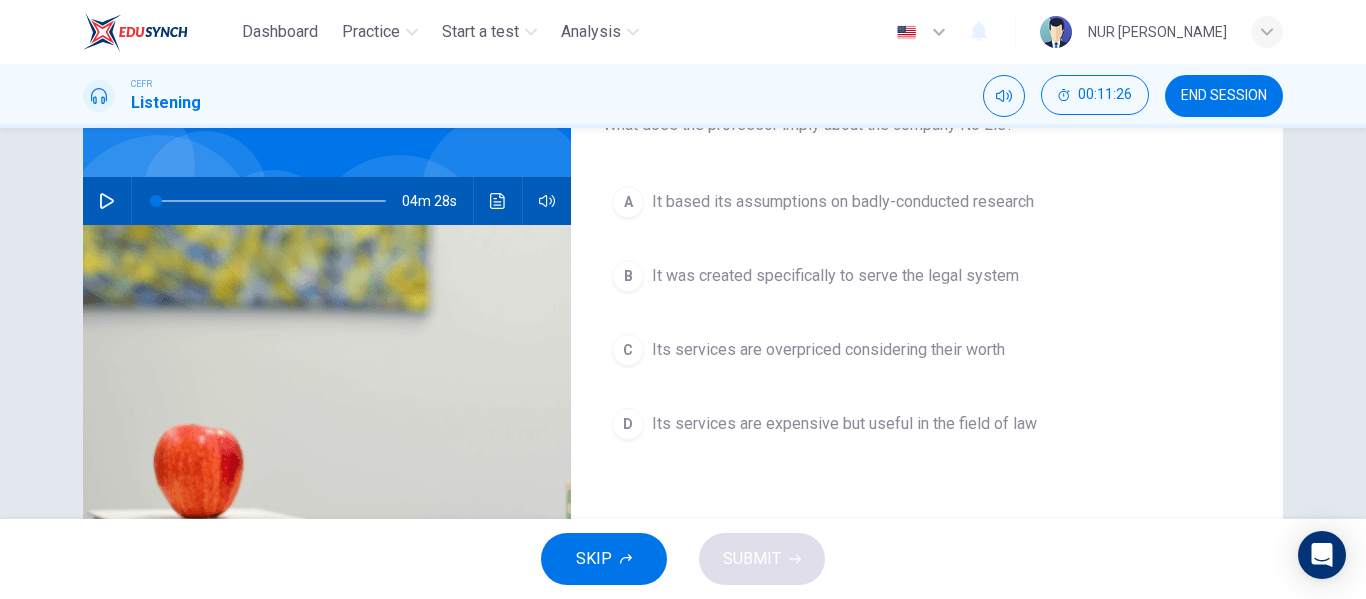 scroll, scrollTop: 151, scrollLeft: 0, axis: vertical 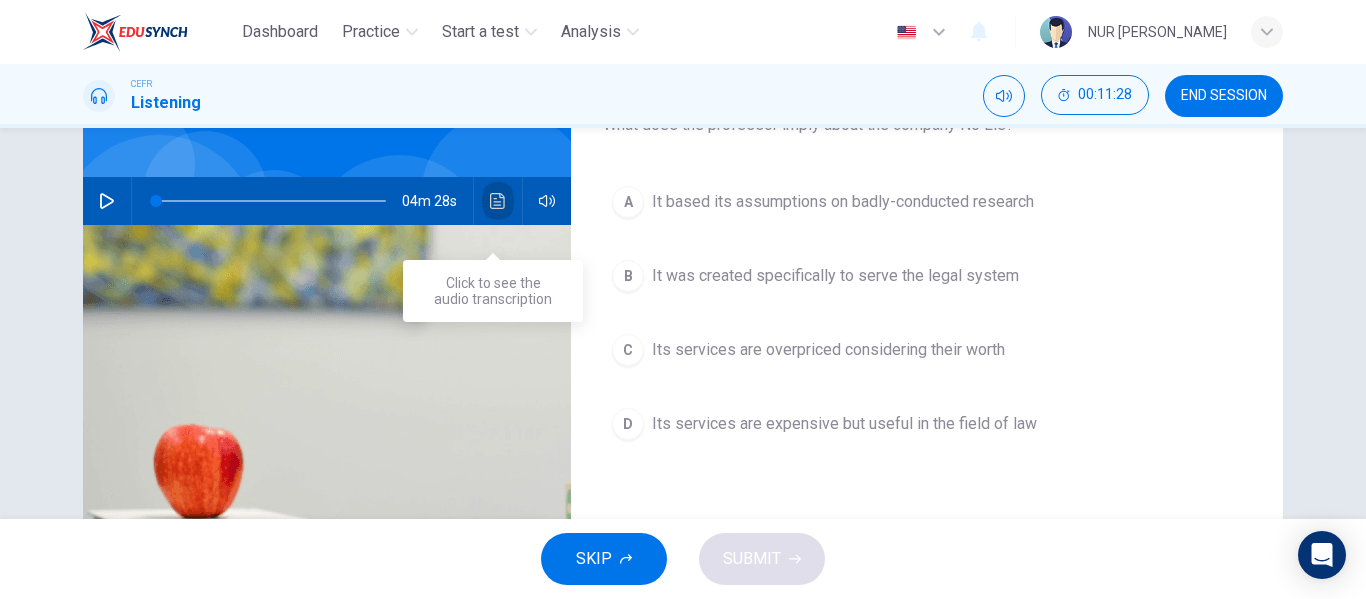 click 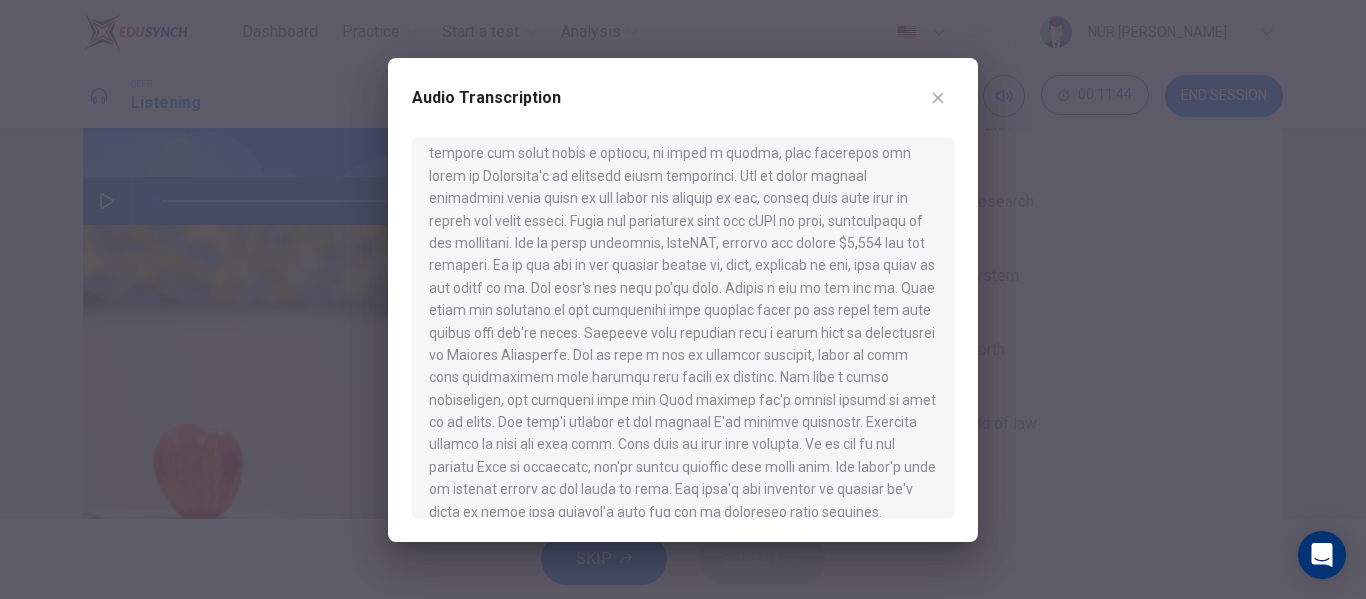 scroll, scrollTop: 750, scrollLeft: 0, axis: vertical 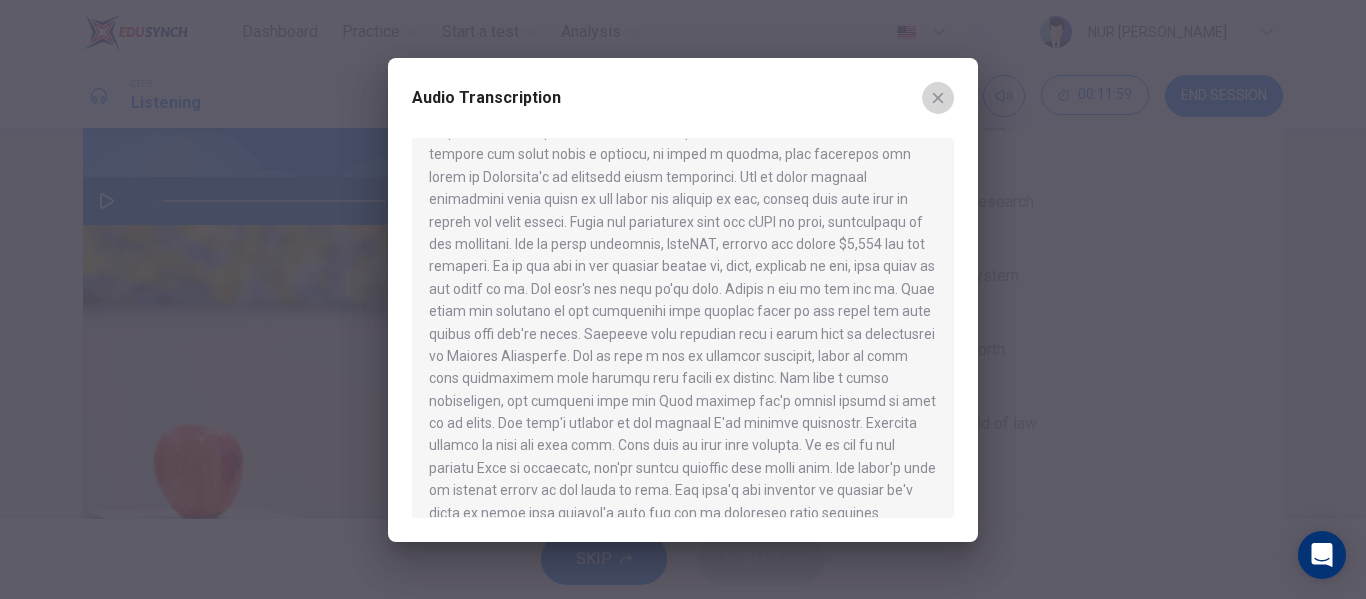click at bounding box center [938, 98] 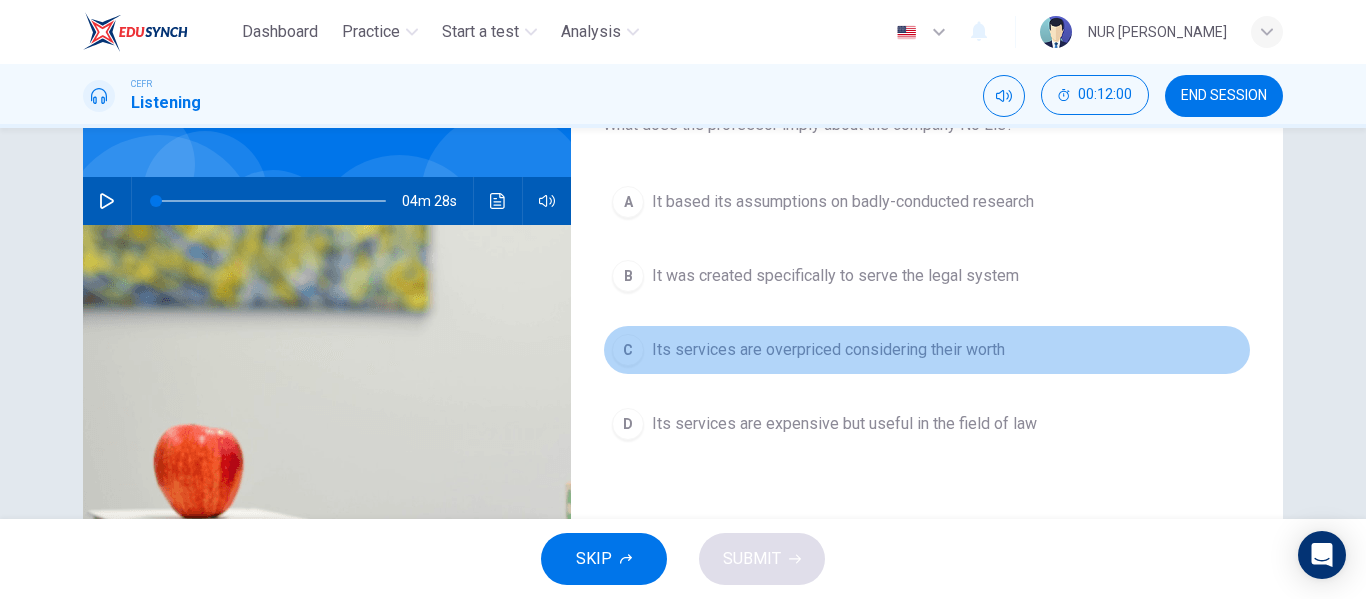click on "Its services are overpriced considering their worth" at bounding box center (828, 350) 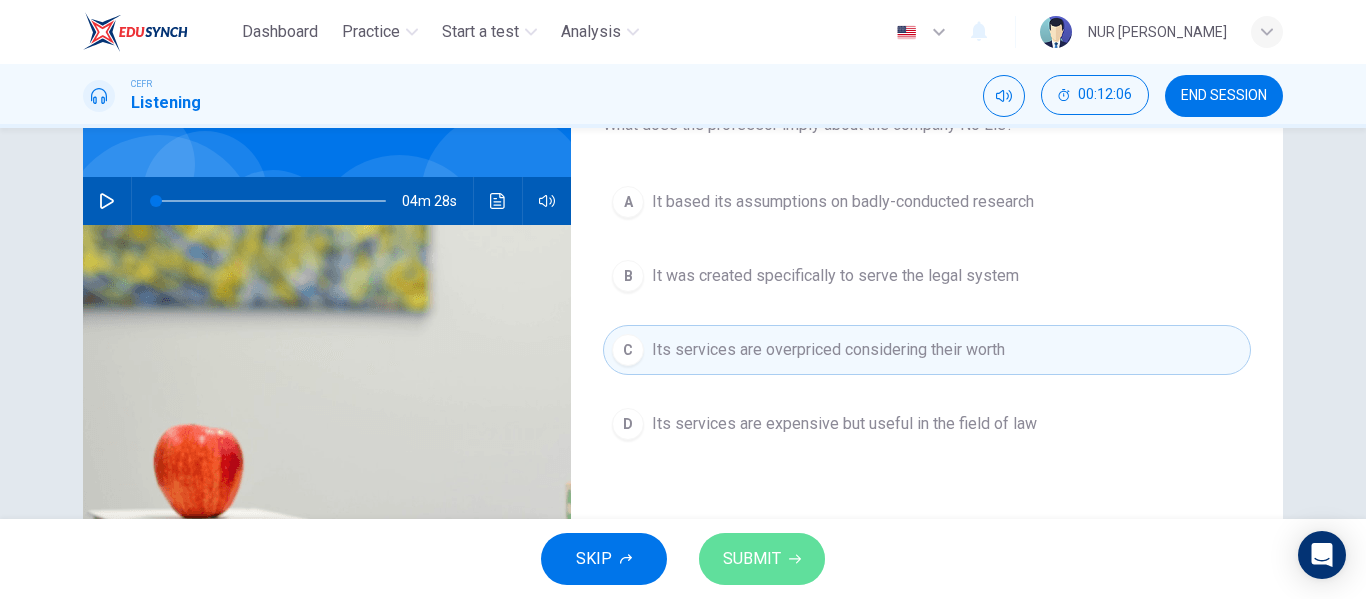 click on "SUBMIT" at bounding box center (752, 559) 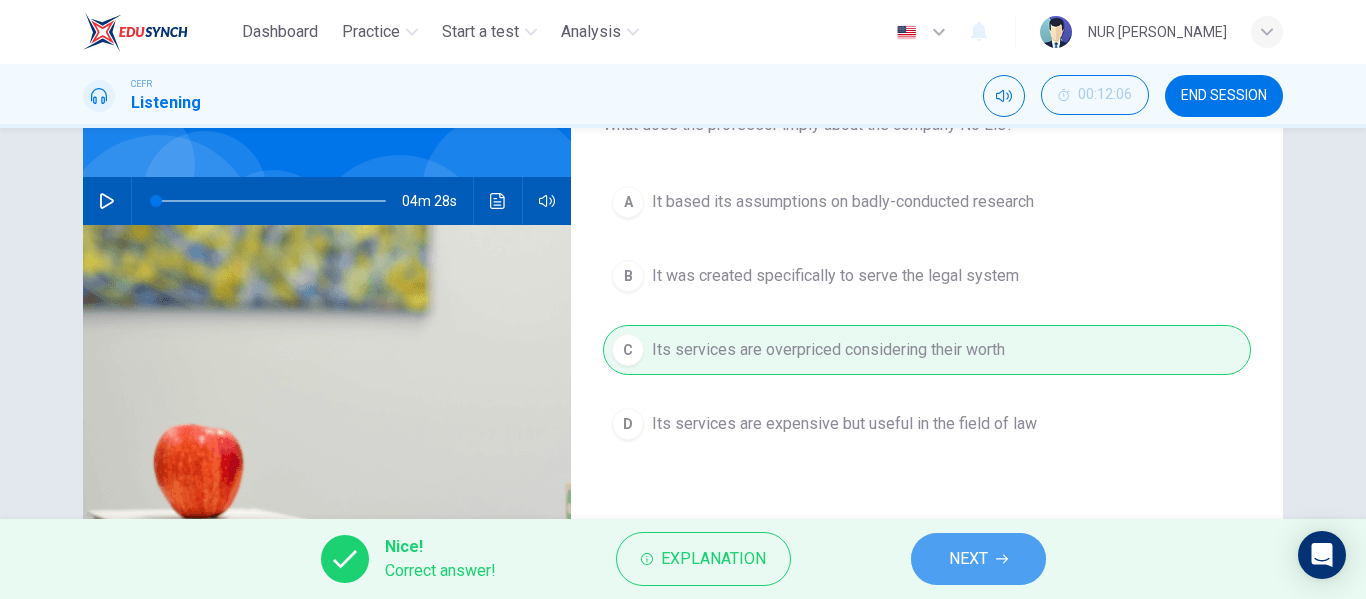 click on "NEXT" at bounding box center [978, 559] 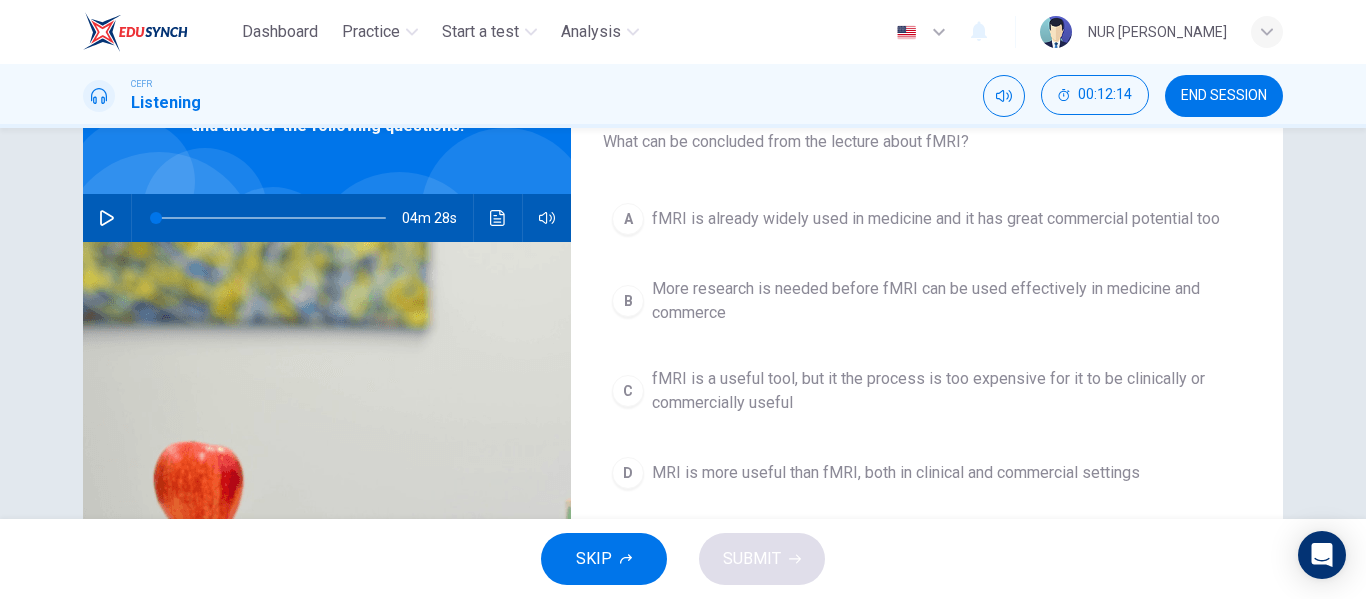 scroll, scrollTop: 134, scrollLeft: 0, axis: vertical 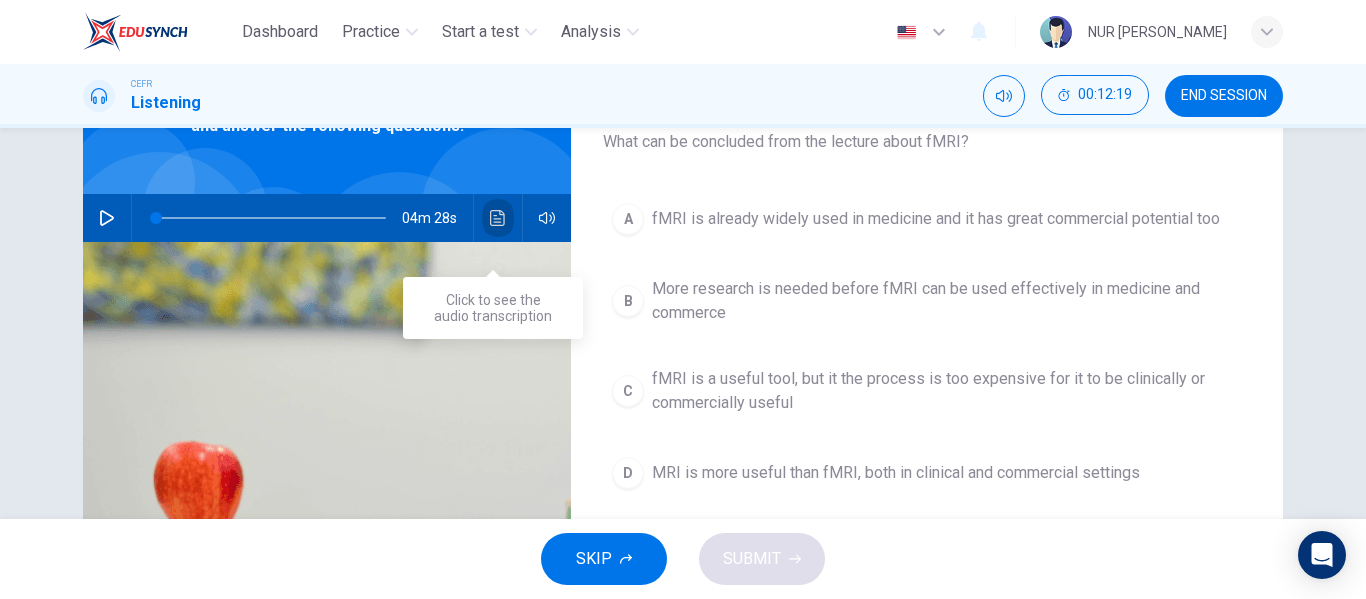 click at bounding box center (498, 218) 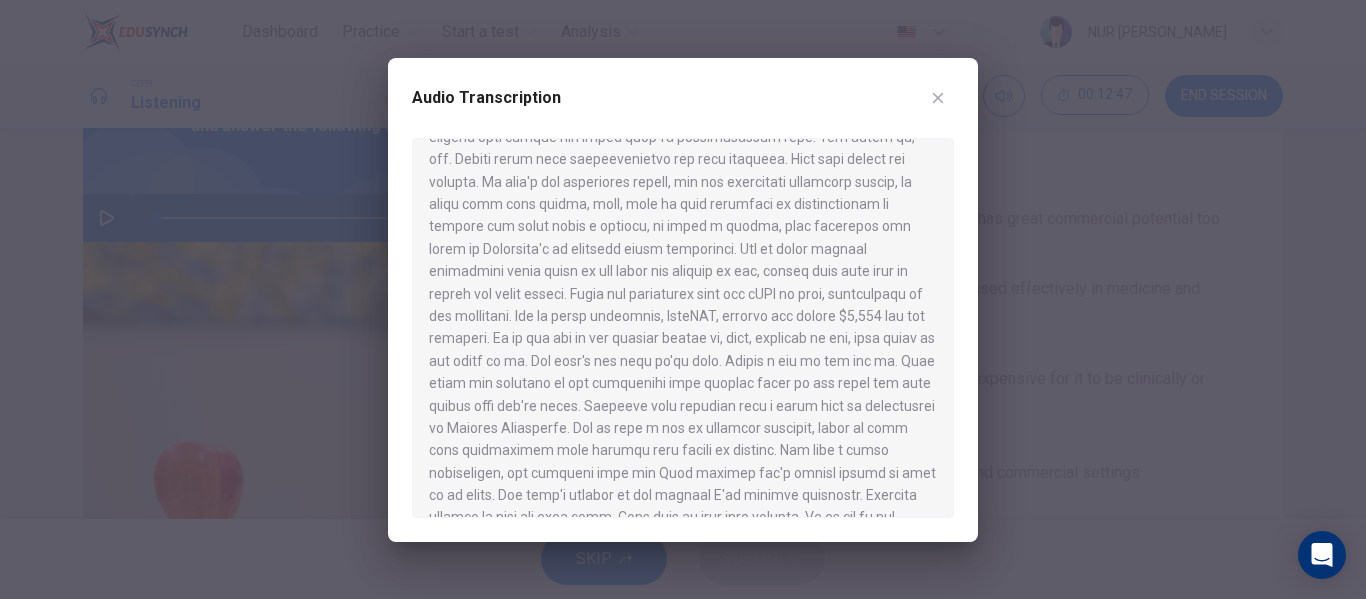 scroll, scrollTop: 681, scrollLeft: 0, axis: vertical 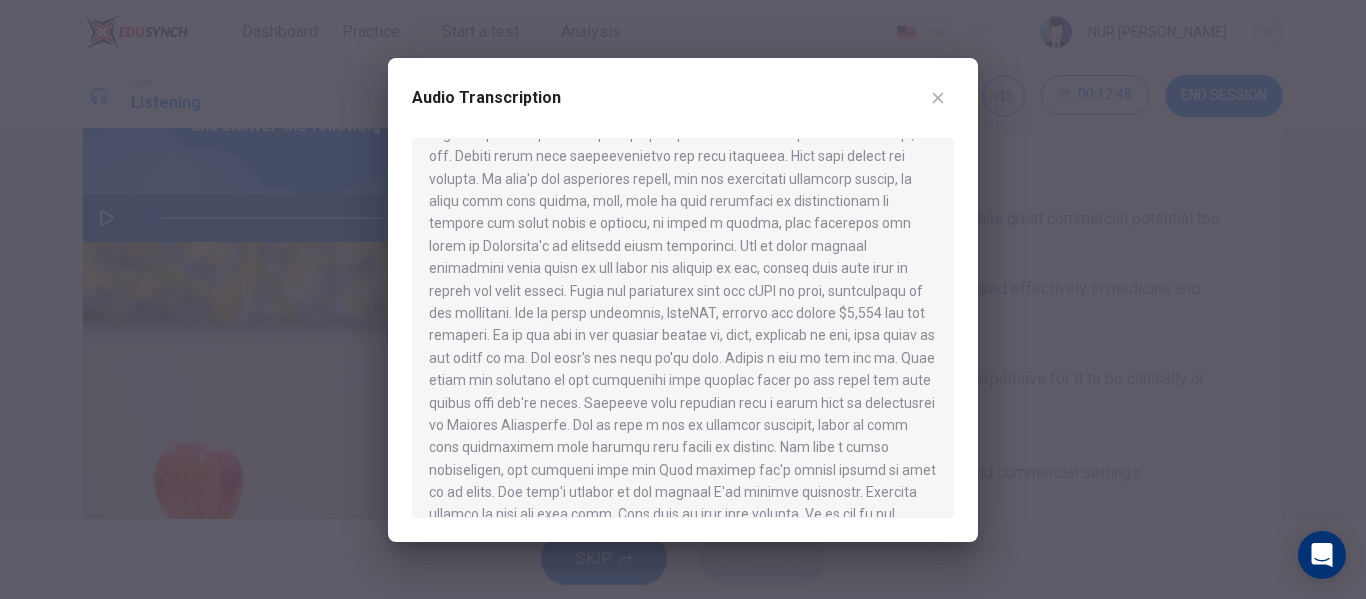 click at bounding box center (938, 98) 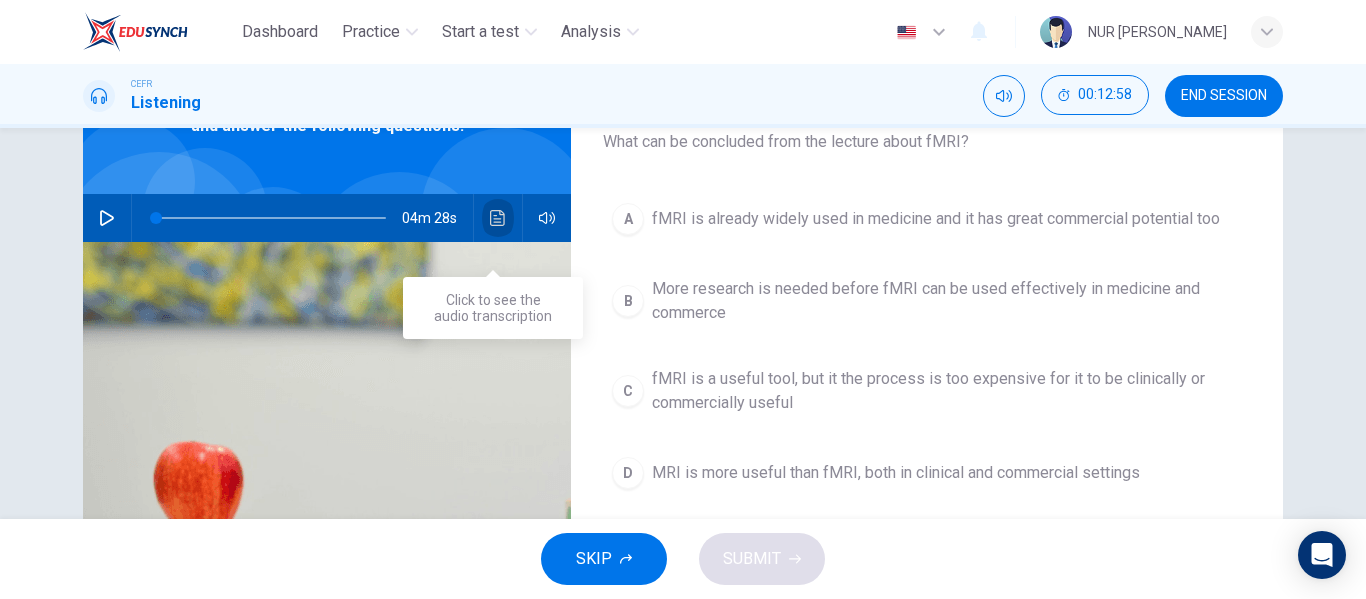 click 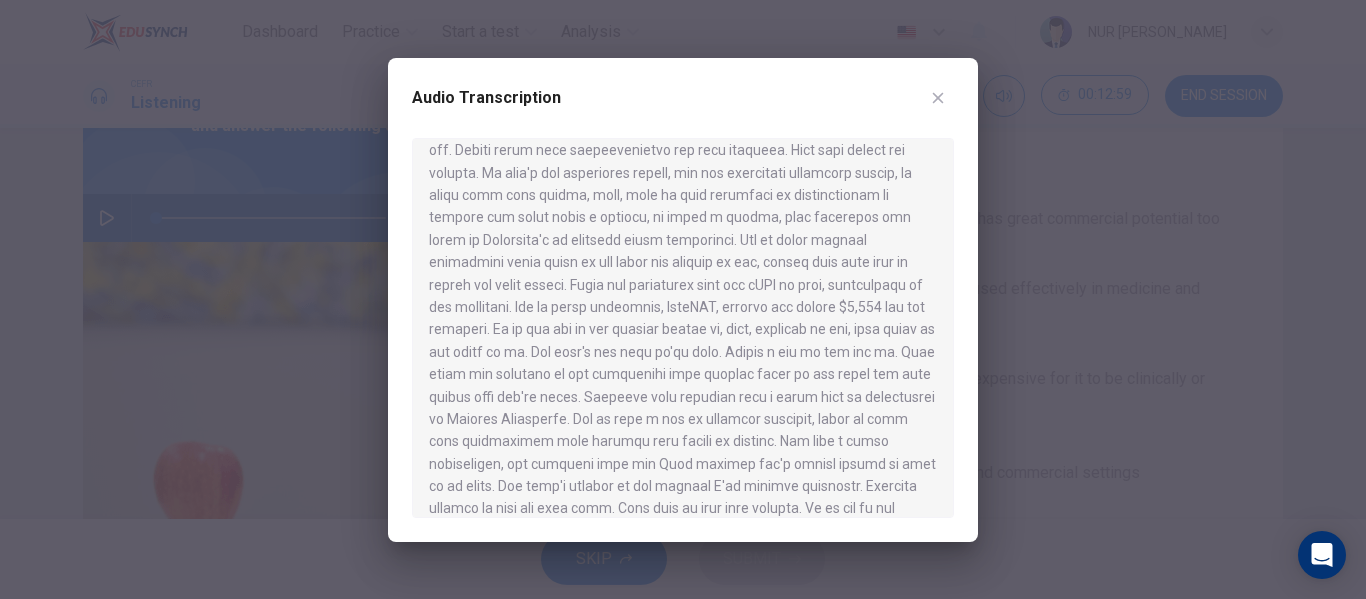 scroll, scrollTop: 773, scrollLeft: 0, axis: vertical 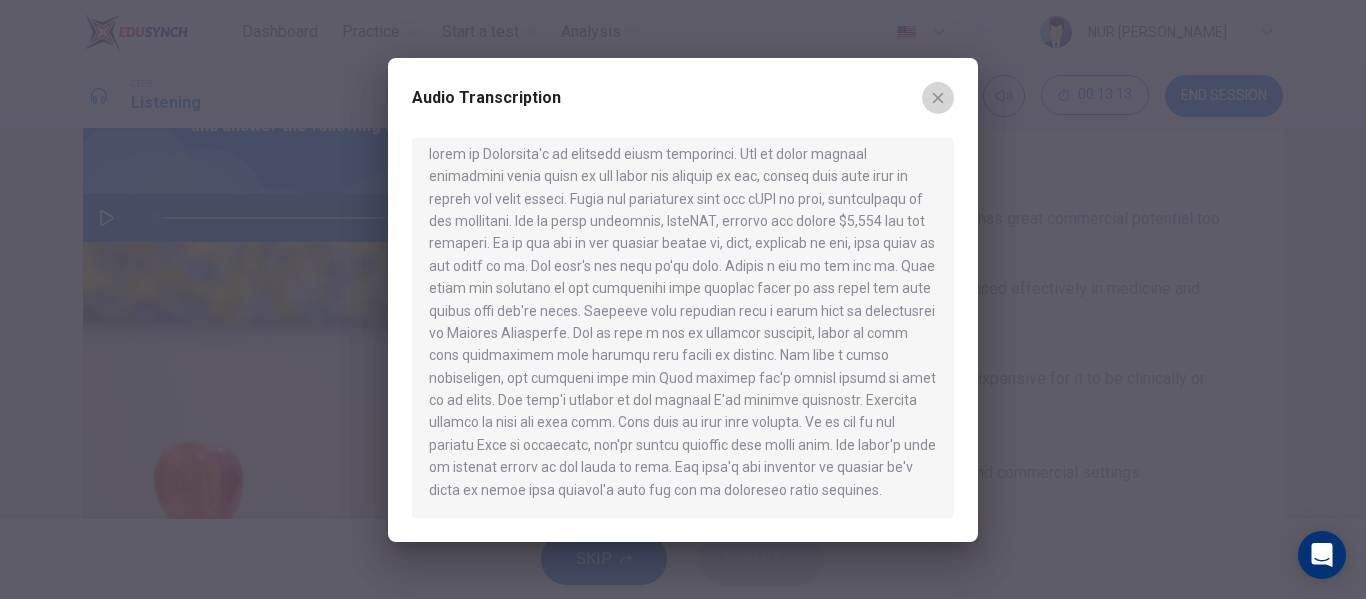click at bounding box center (938, 98) 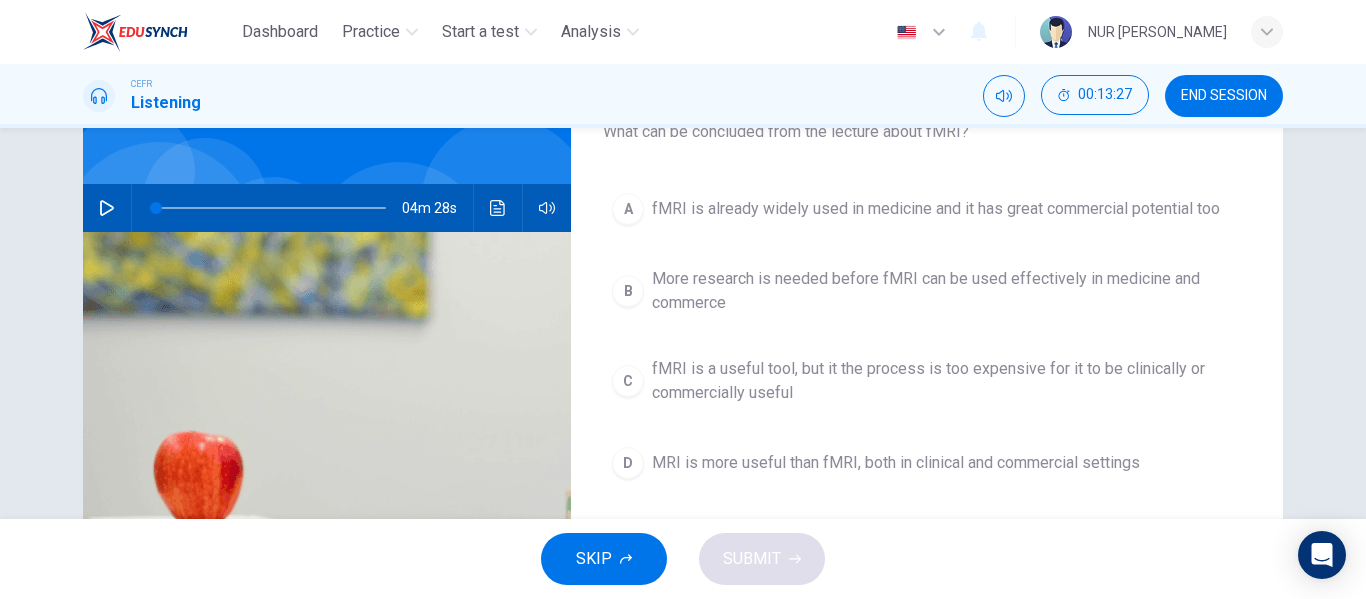scroll, scrollTop: 144, scrollLeft: 0, axis: vertical 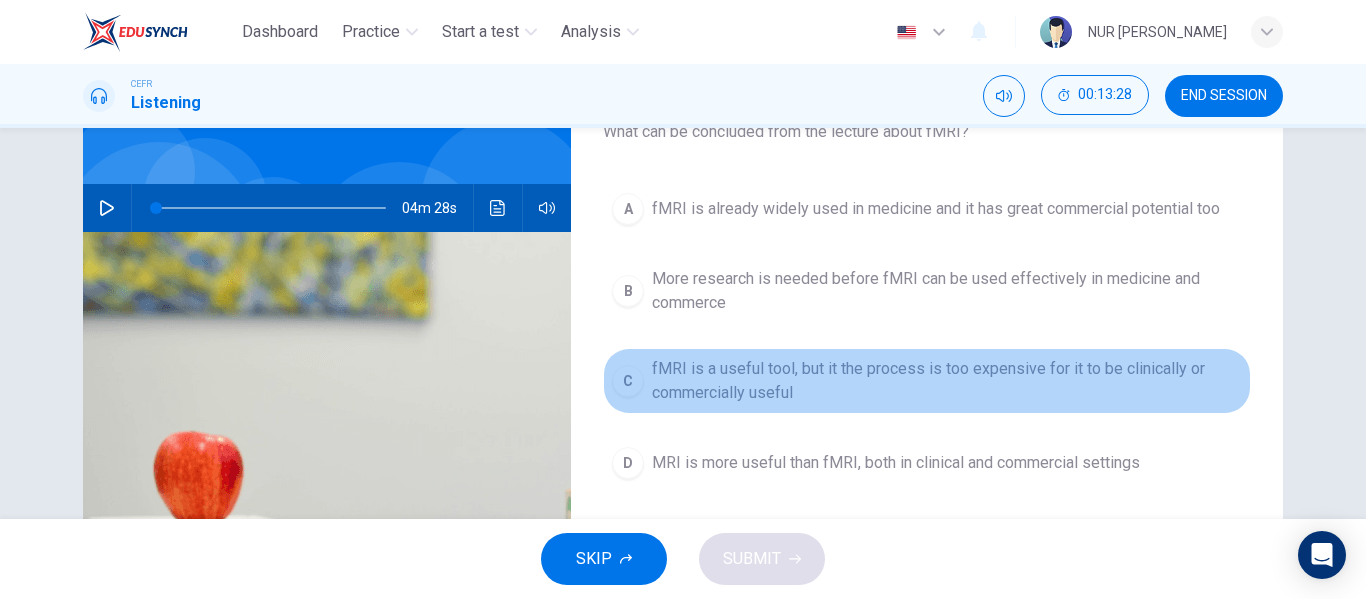 click on "fMRI is a useful tool, but it the process is too expensive for it to be clinically or commercially useful" at bounding box center (947, 381) 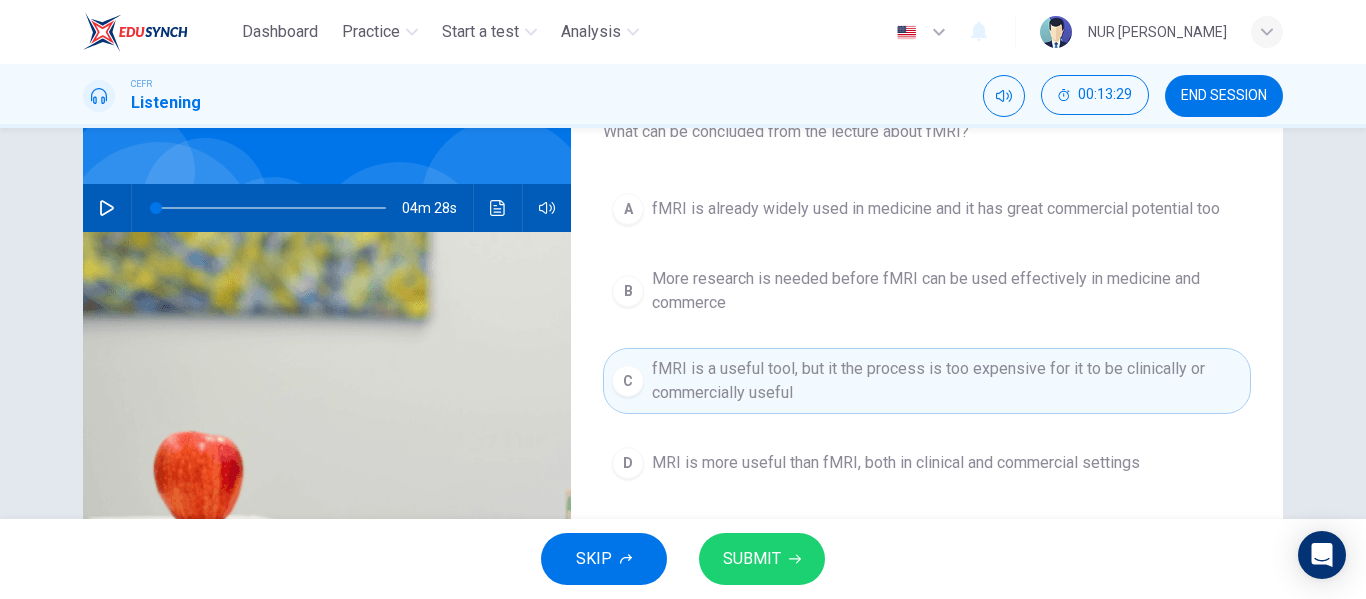click on "SUBMIT" at bounding box center (762, 559) 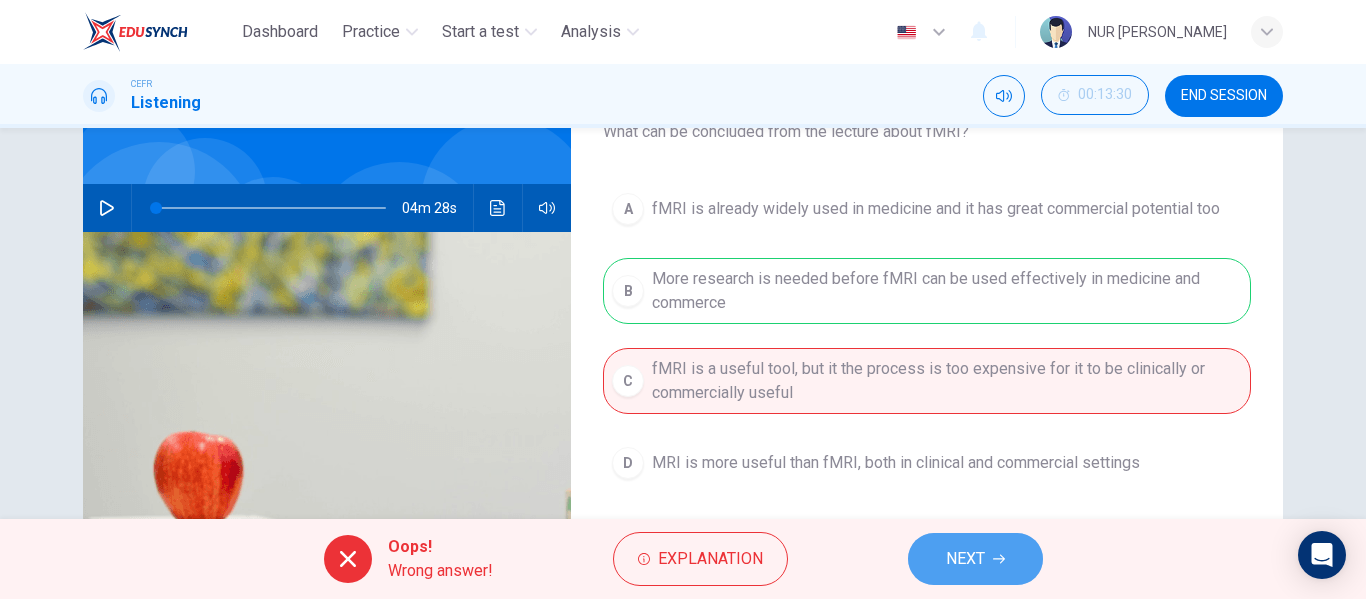 click on "NEXT" at bounding box center (975, 559) 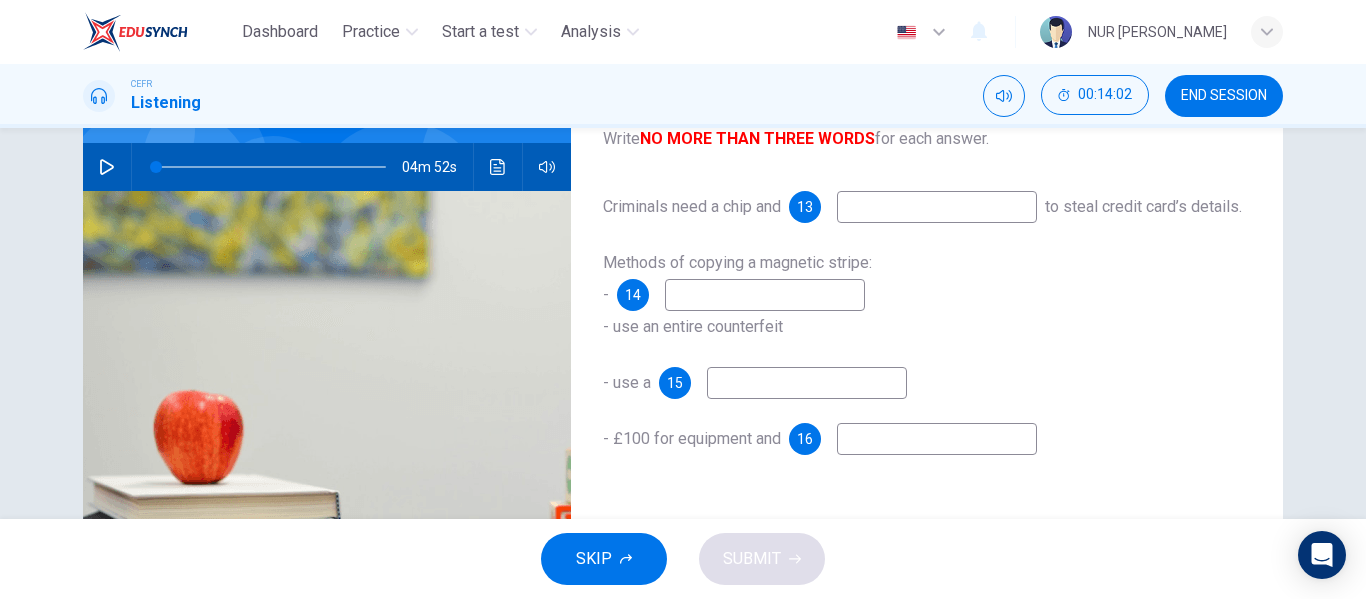scroll, scrollTop: 192, scrollLeft: 0, axis: vertical 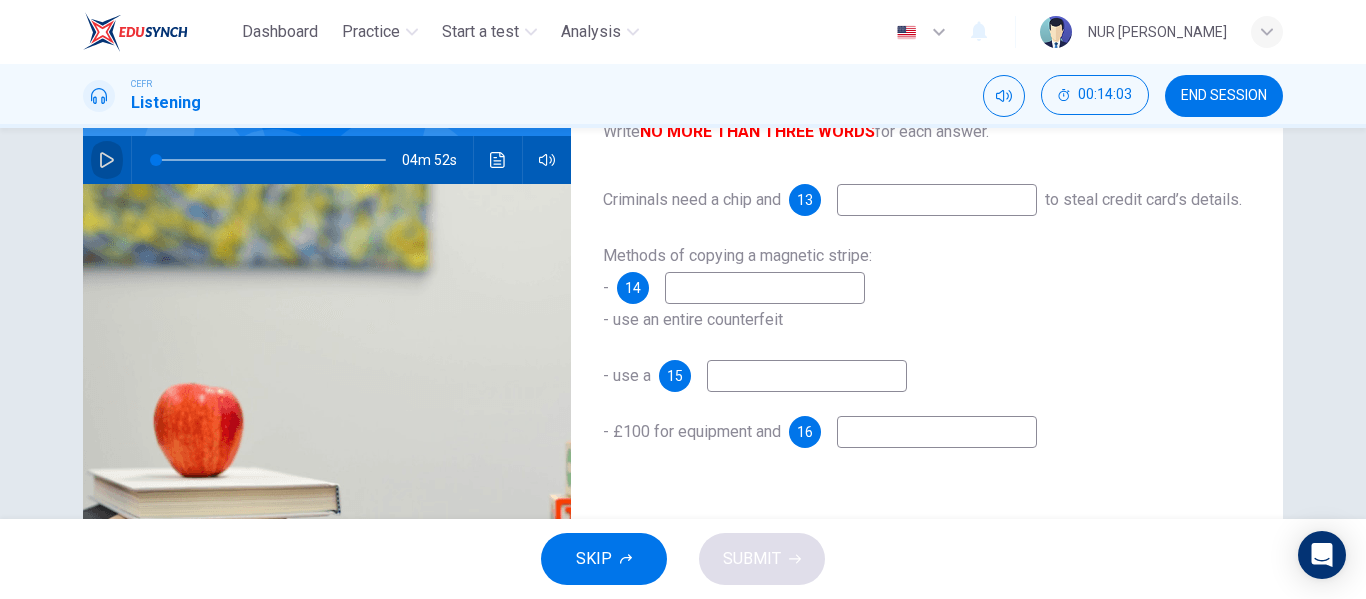 click 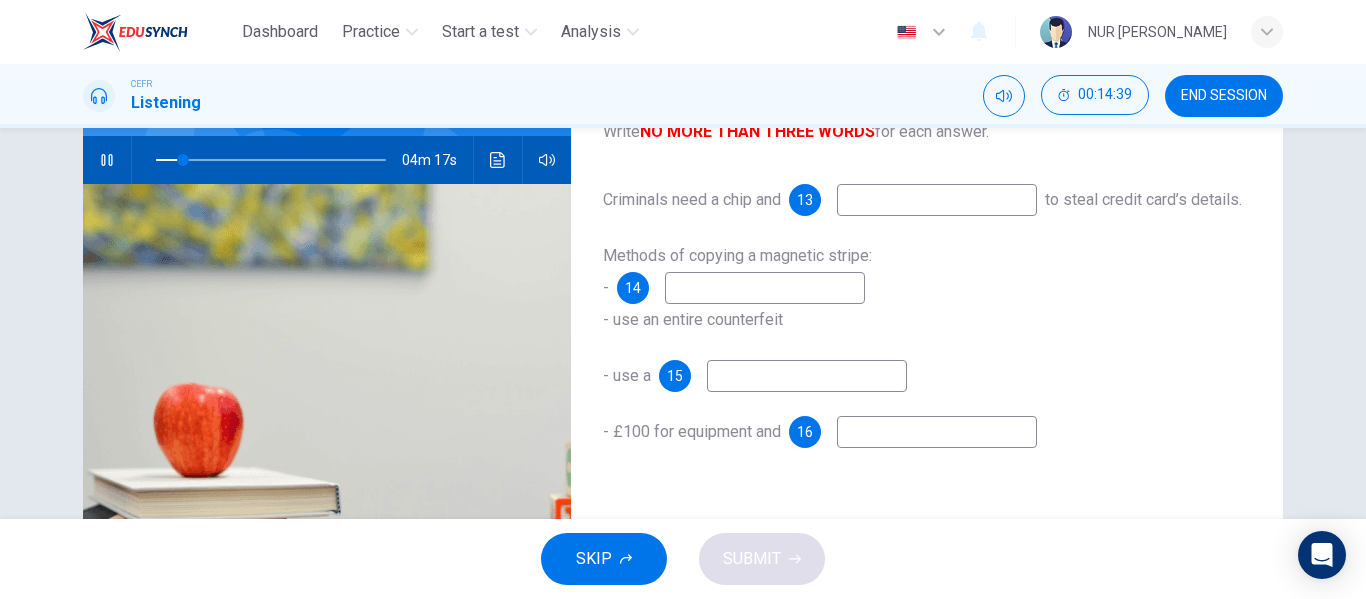 type on "12" 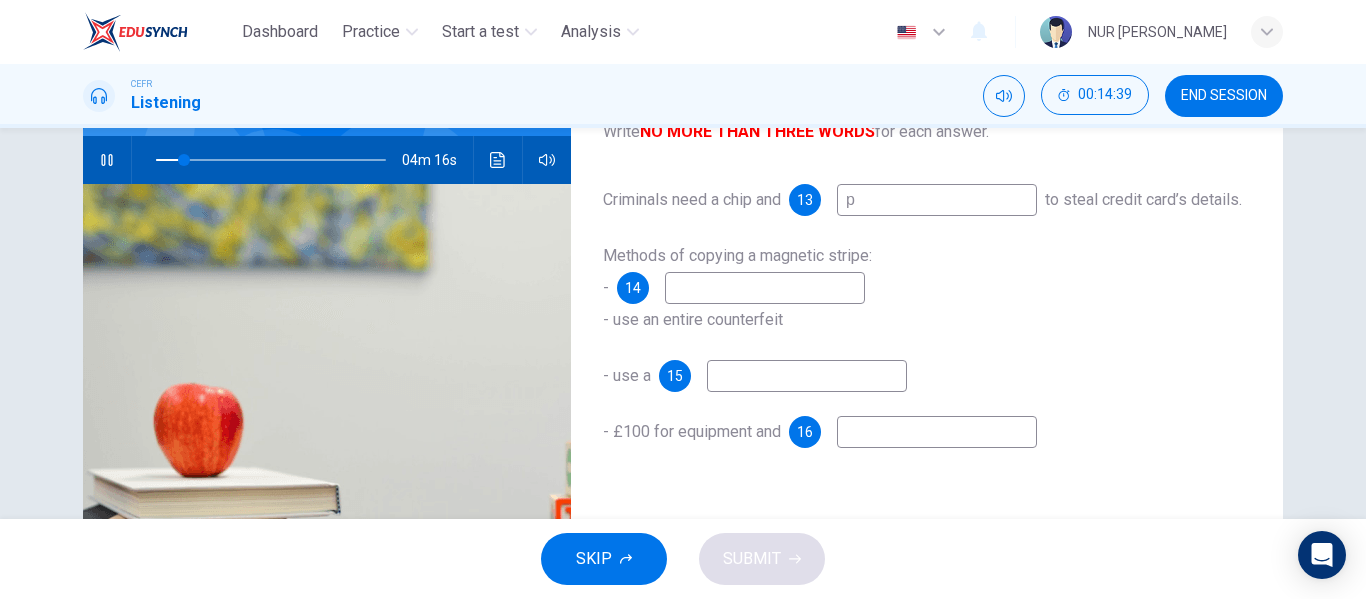 type on "pi" 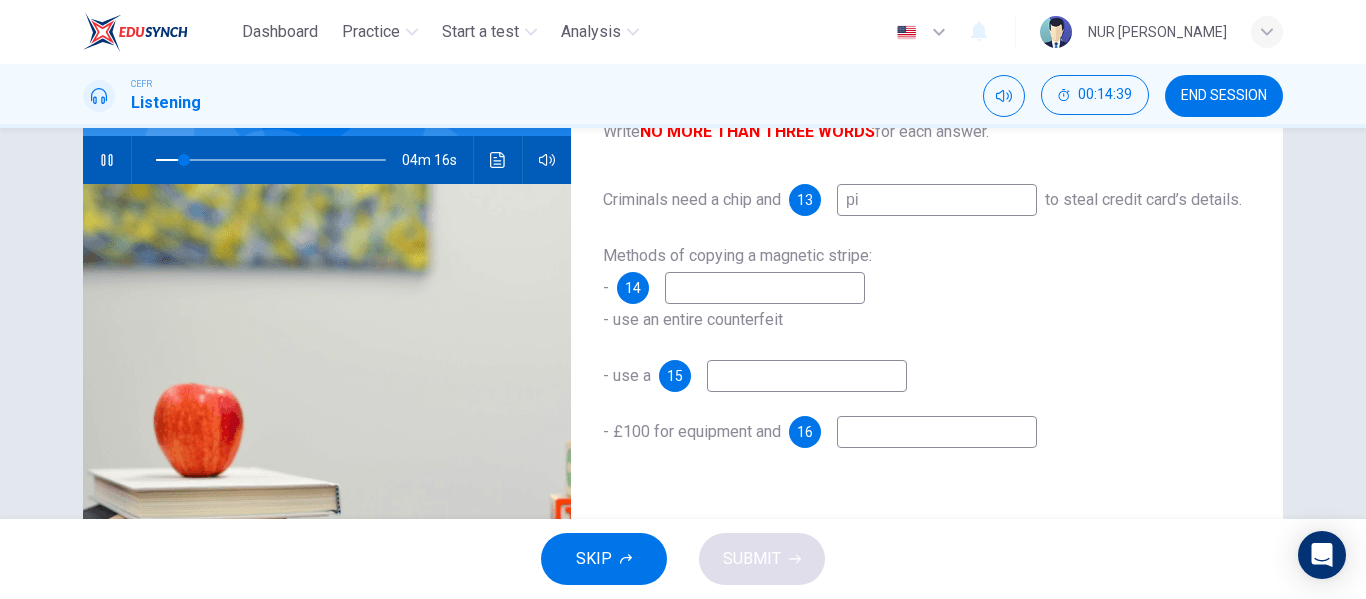 type on "12" 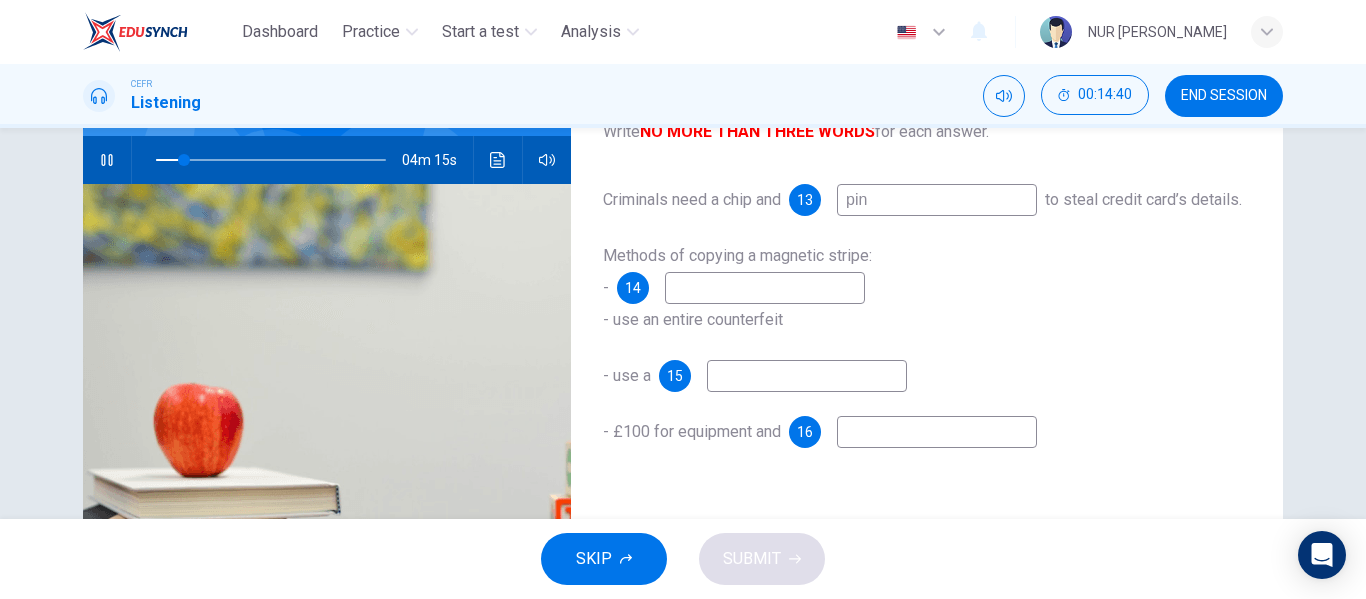 type on "13" 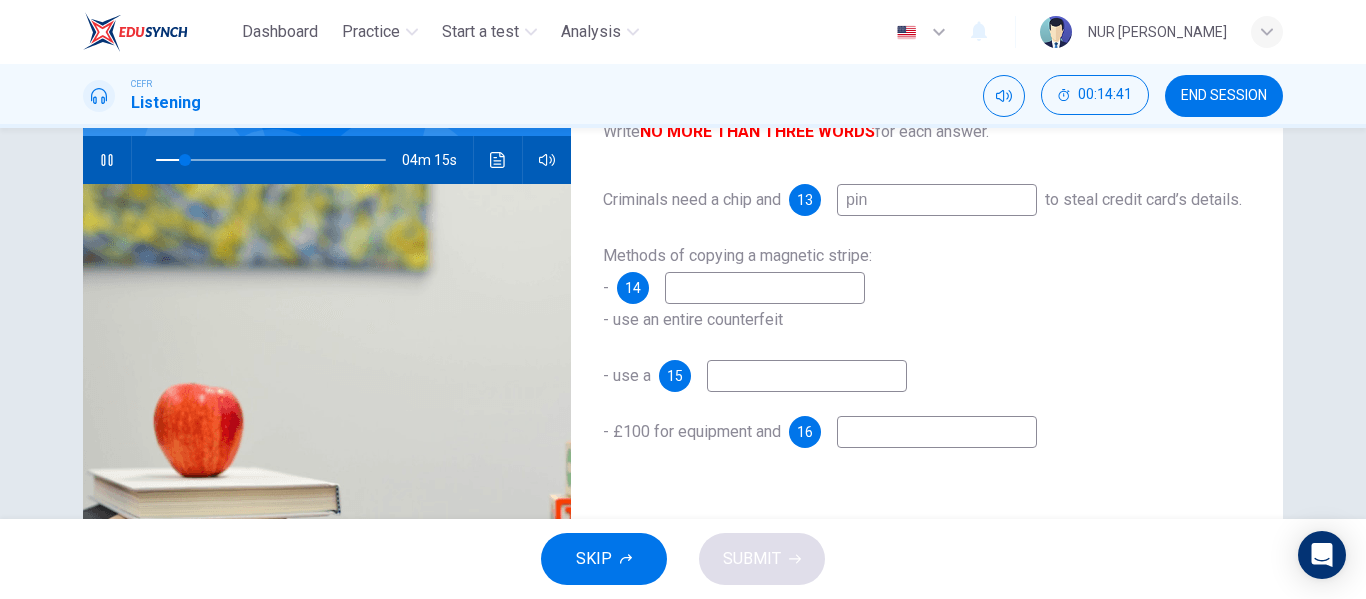type on "pin" 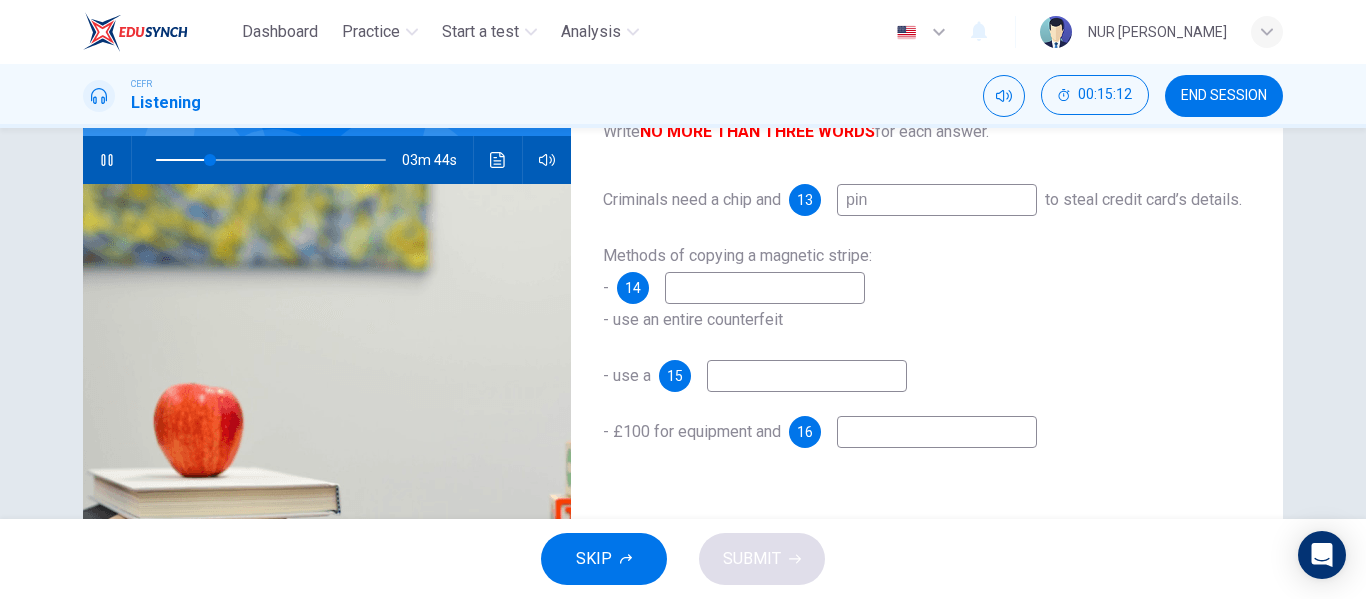 type on "24" 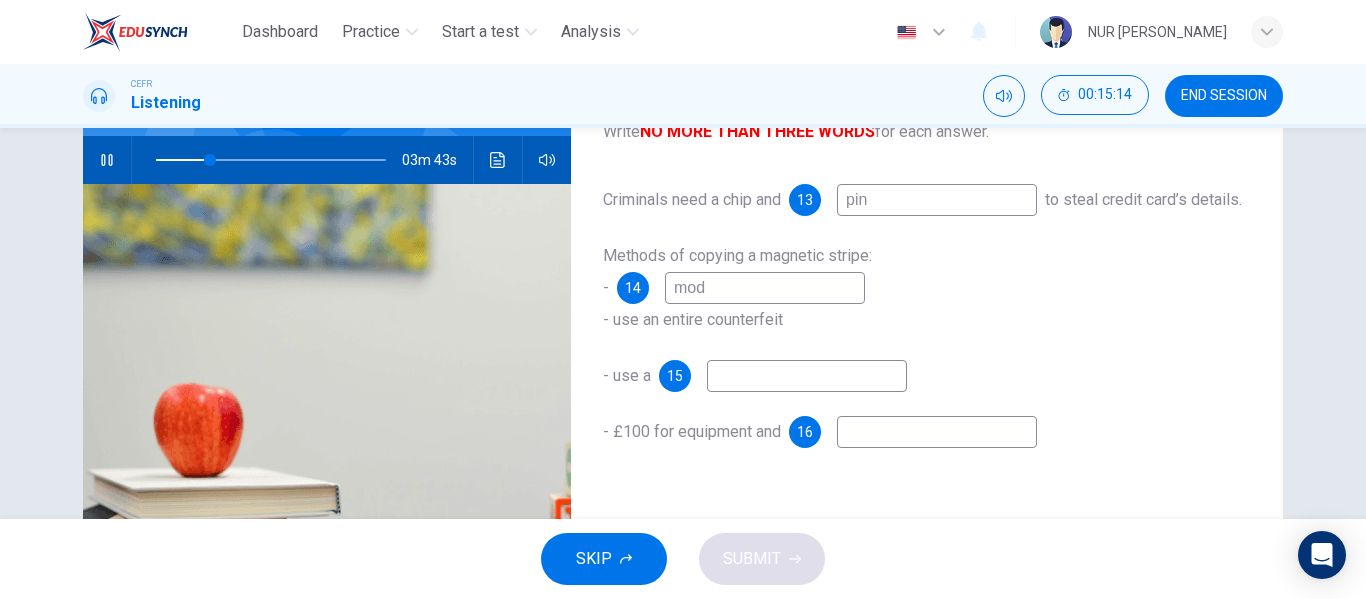 type on "modi" 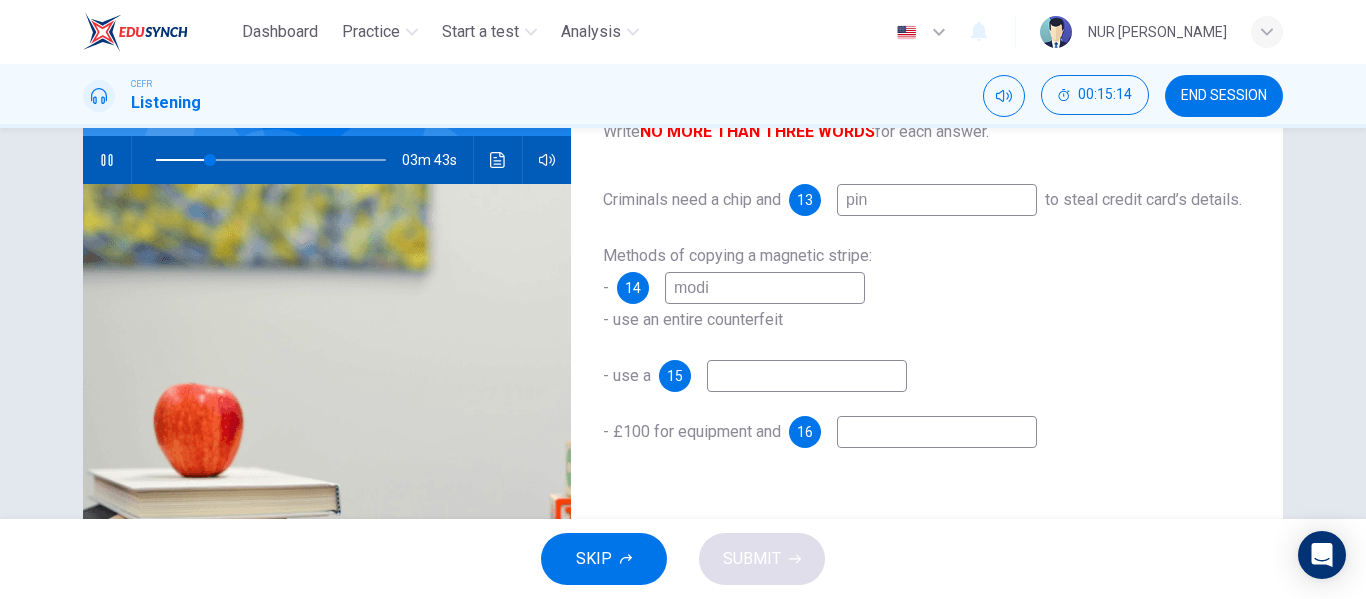 type on "24" 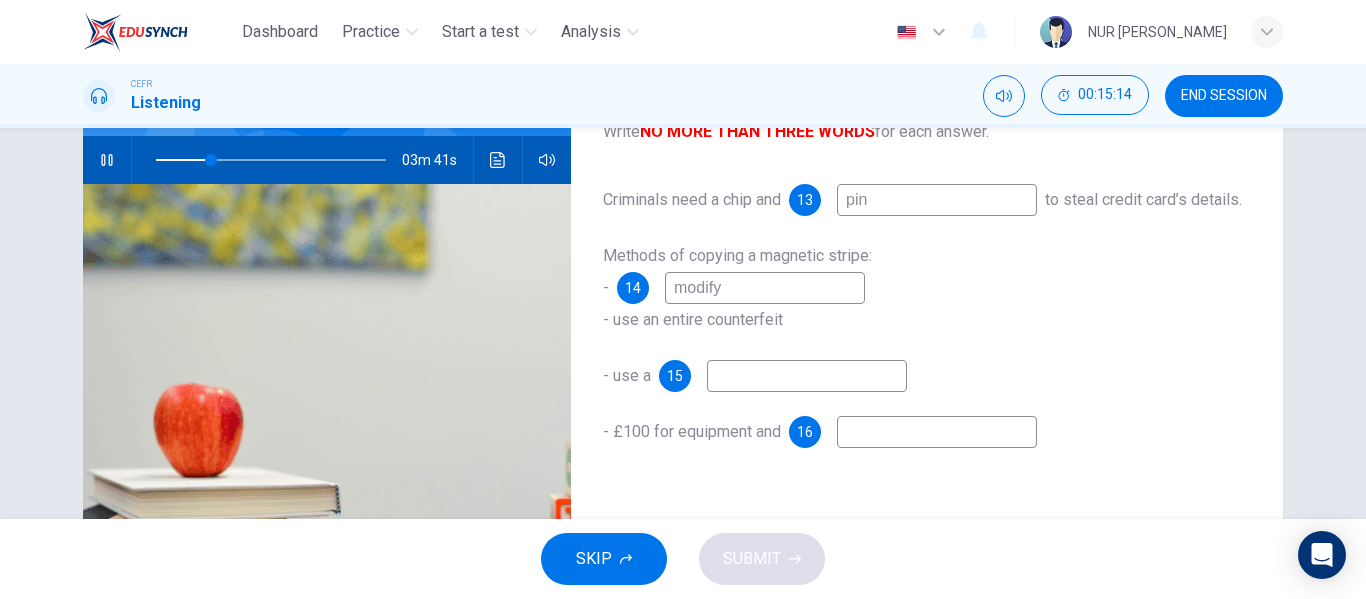 type on "modify" 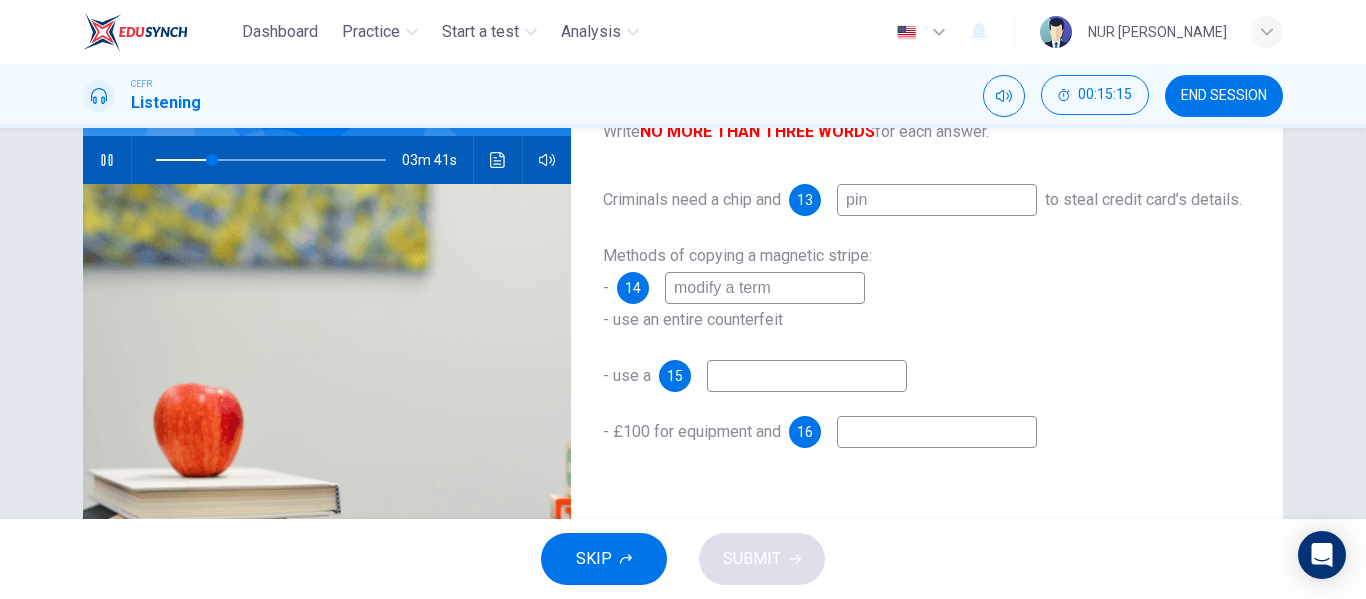 type on "modify a termi" 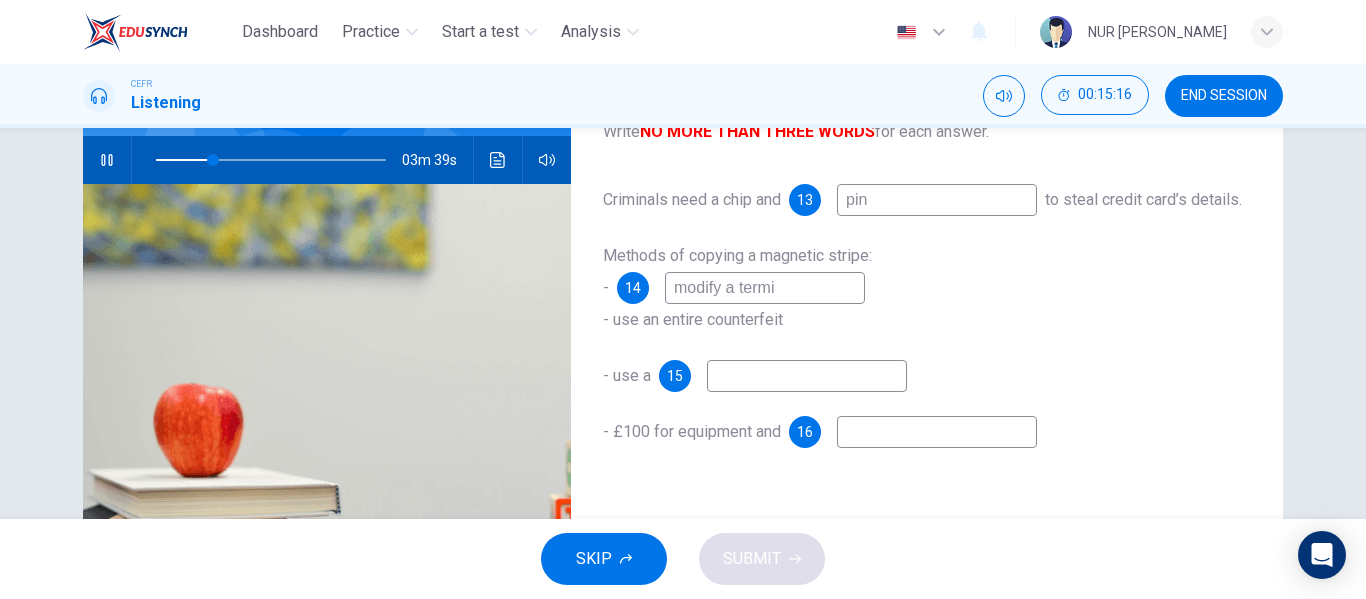 type on "25" 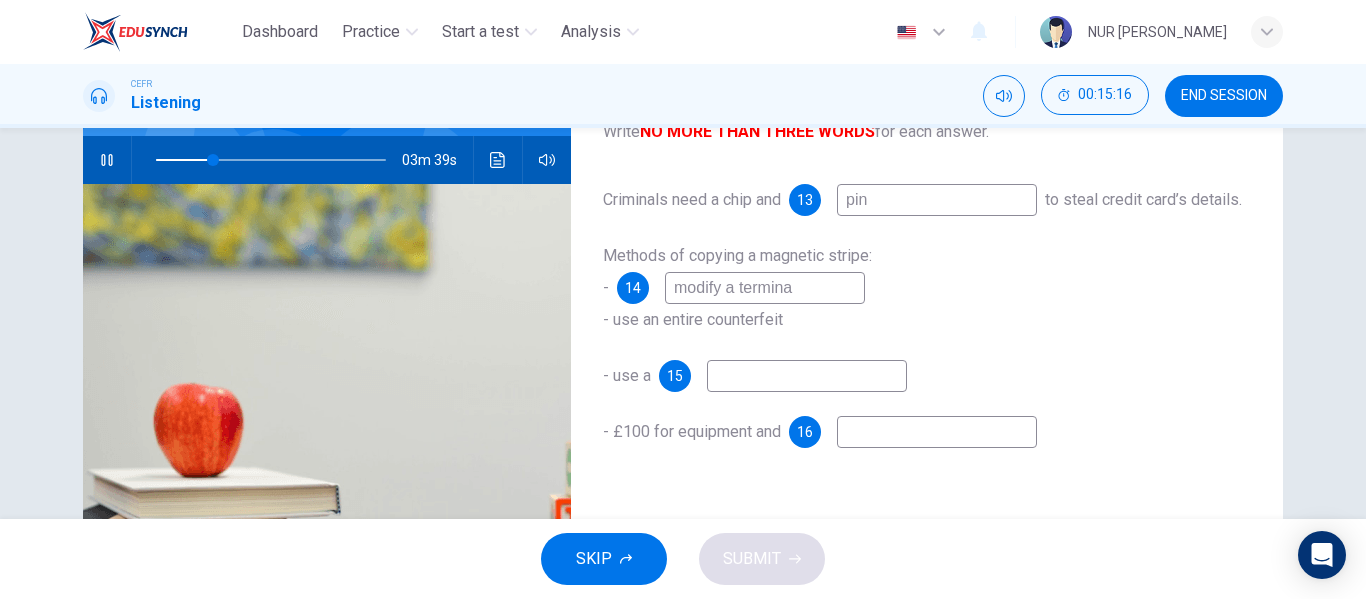 type on "modify a terminal" 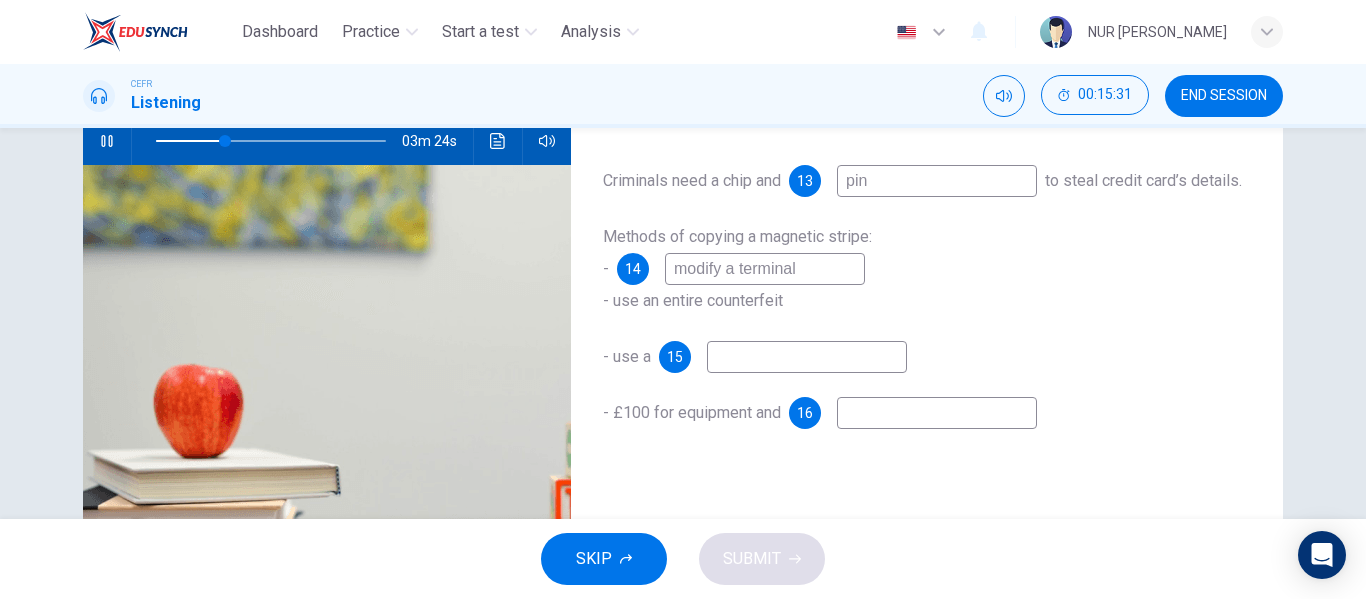 scroll, scrollTop: 214, scrollLeft: 0, axis: vertical 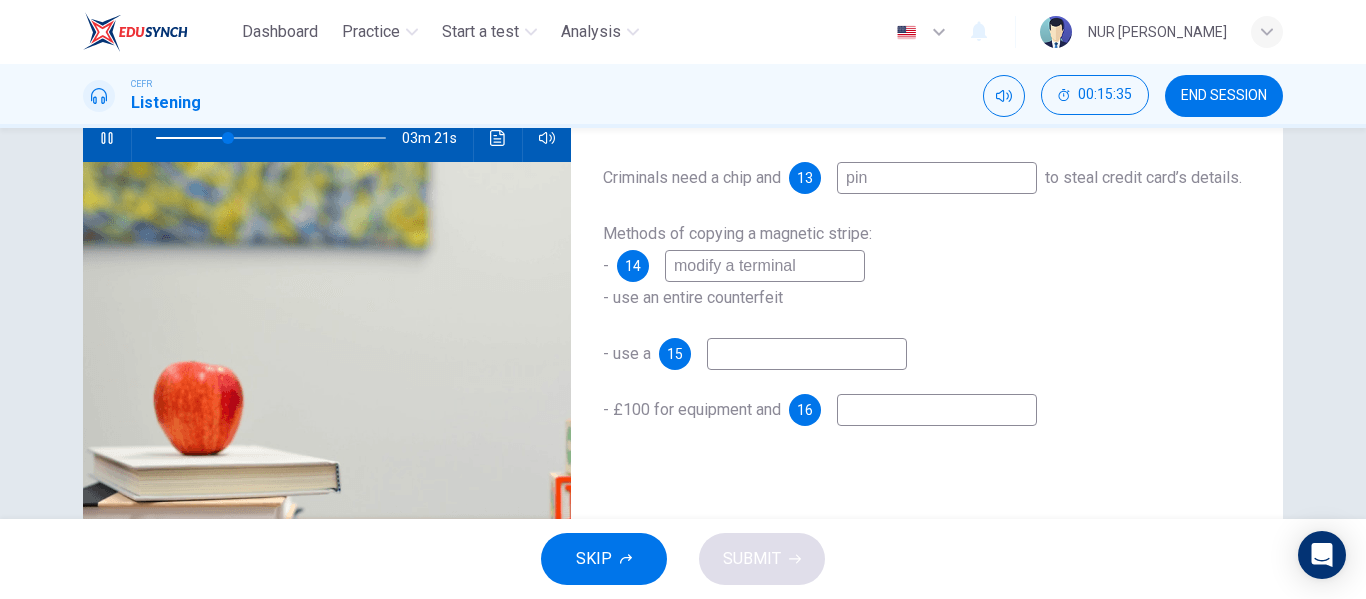 type on "31" 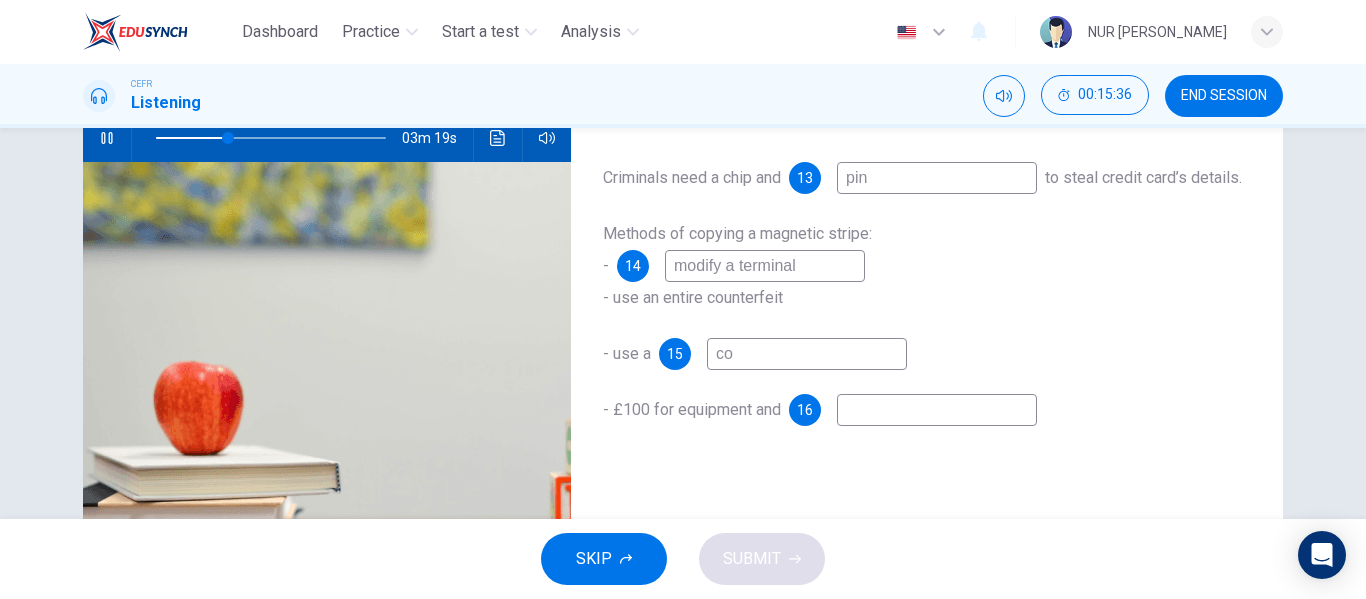 type on "con" 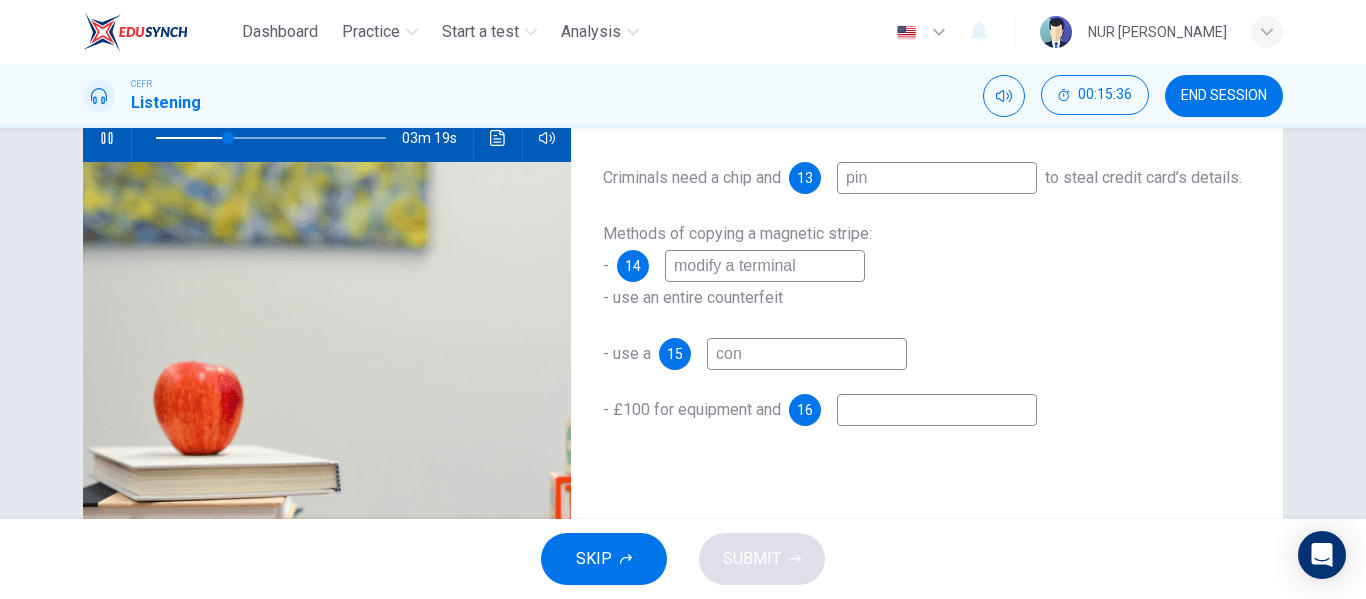 type on "32" 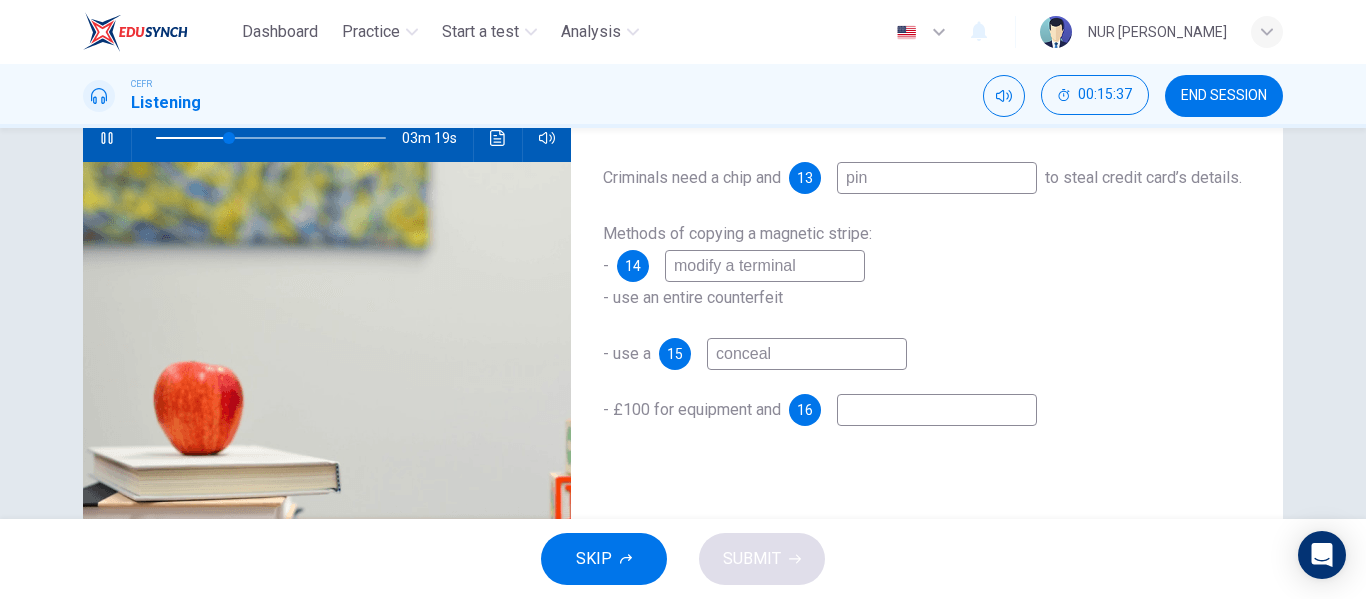 type on "conceal" 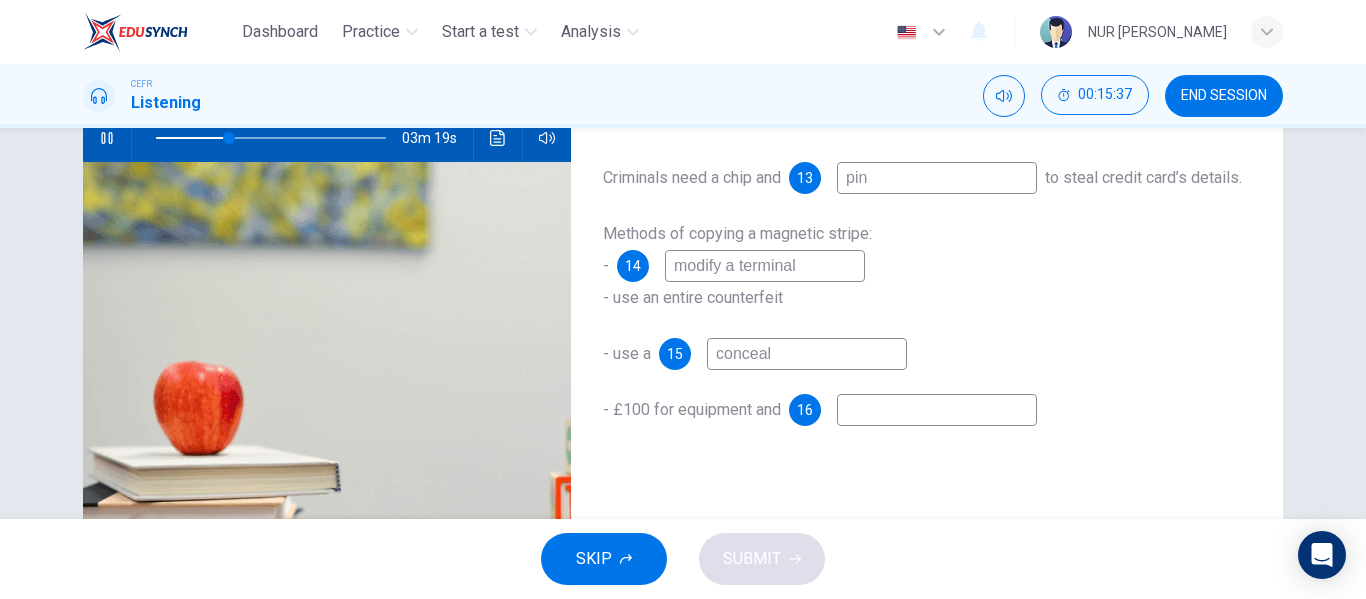 type on "32" 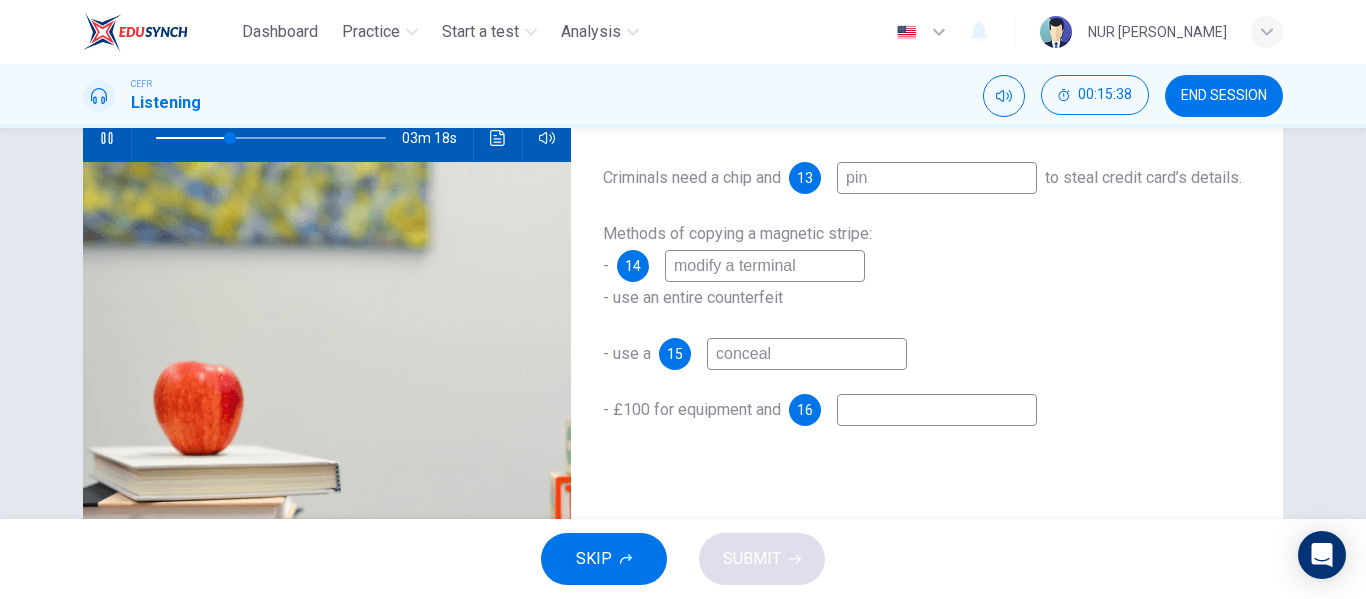 type on "conceal c" 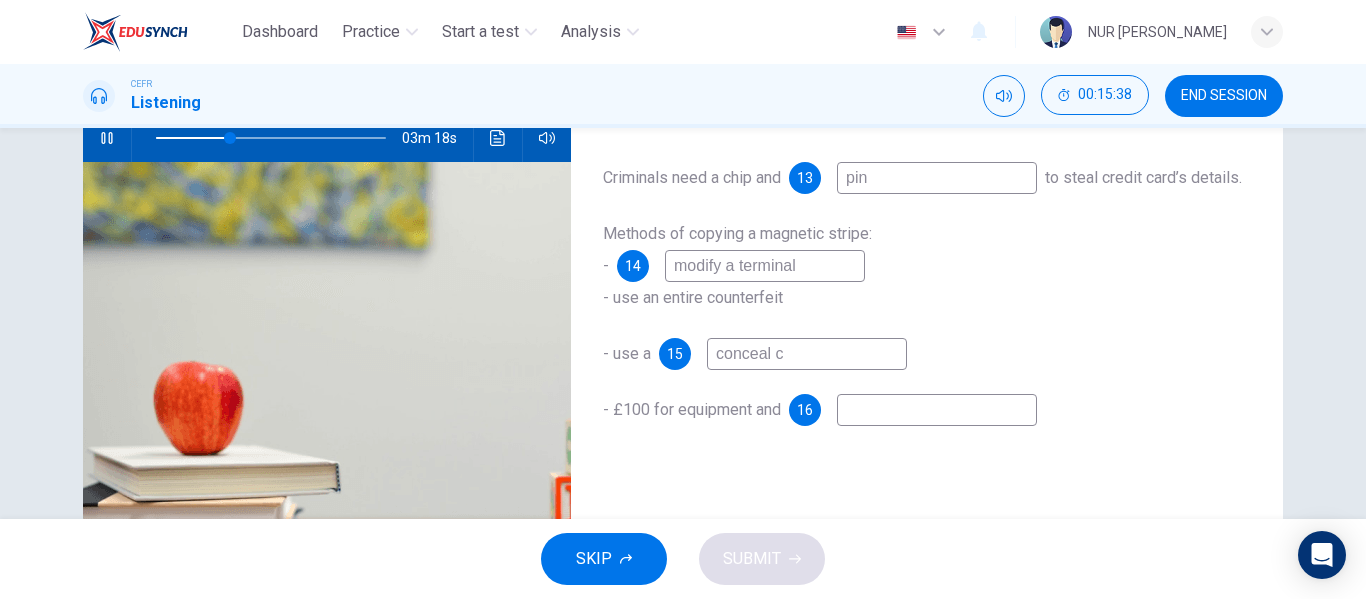 type on "33" 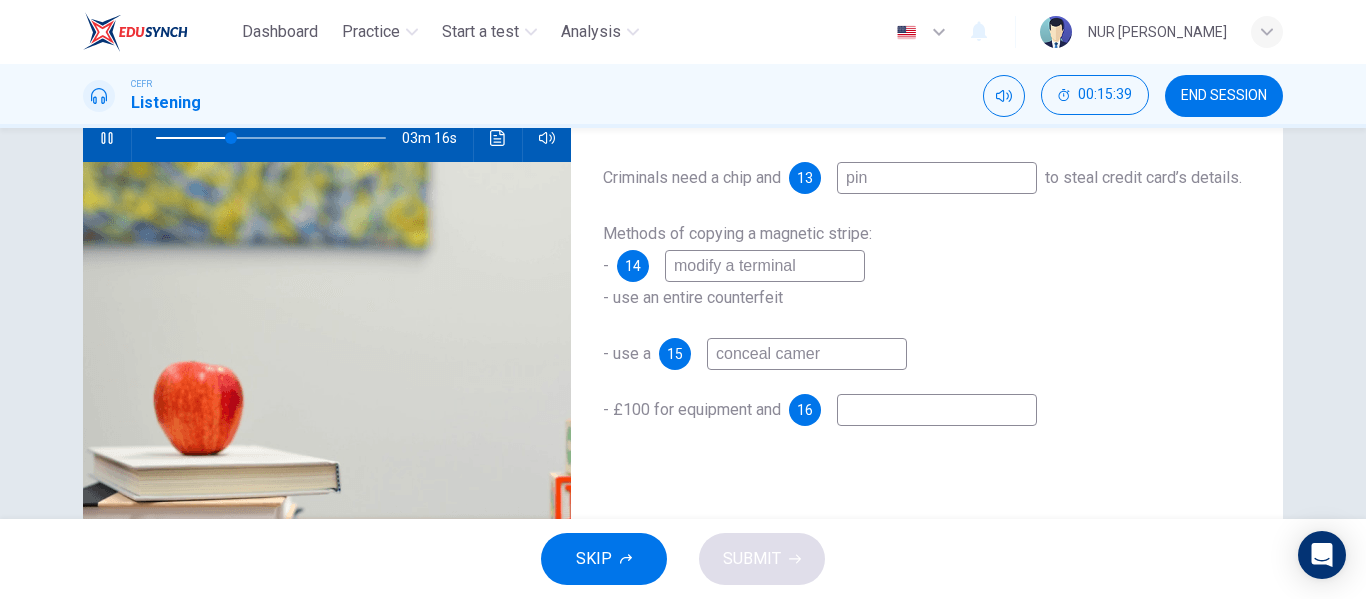 type on "conceal camera" 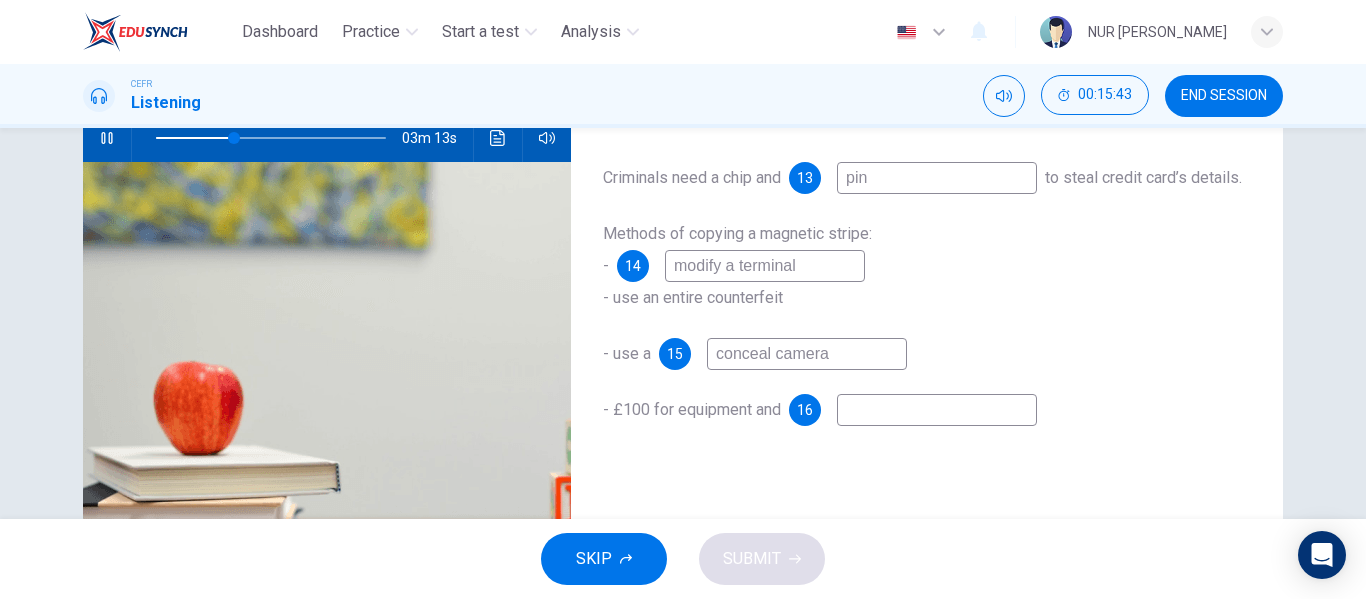 scroll, scrollTop: 157, scrollLeft: 0, axis: vertical 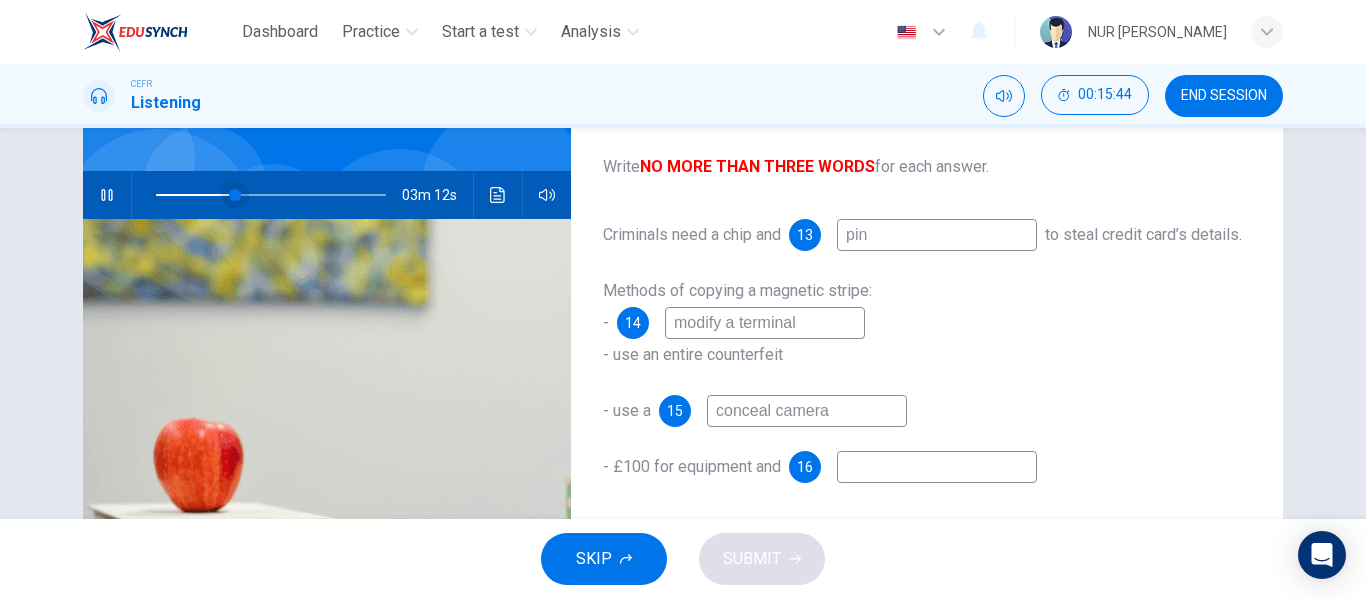 type on "34" 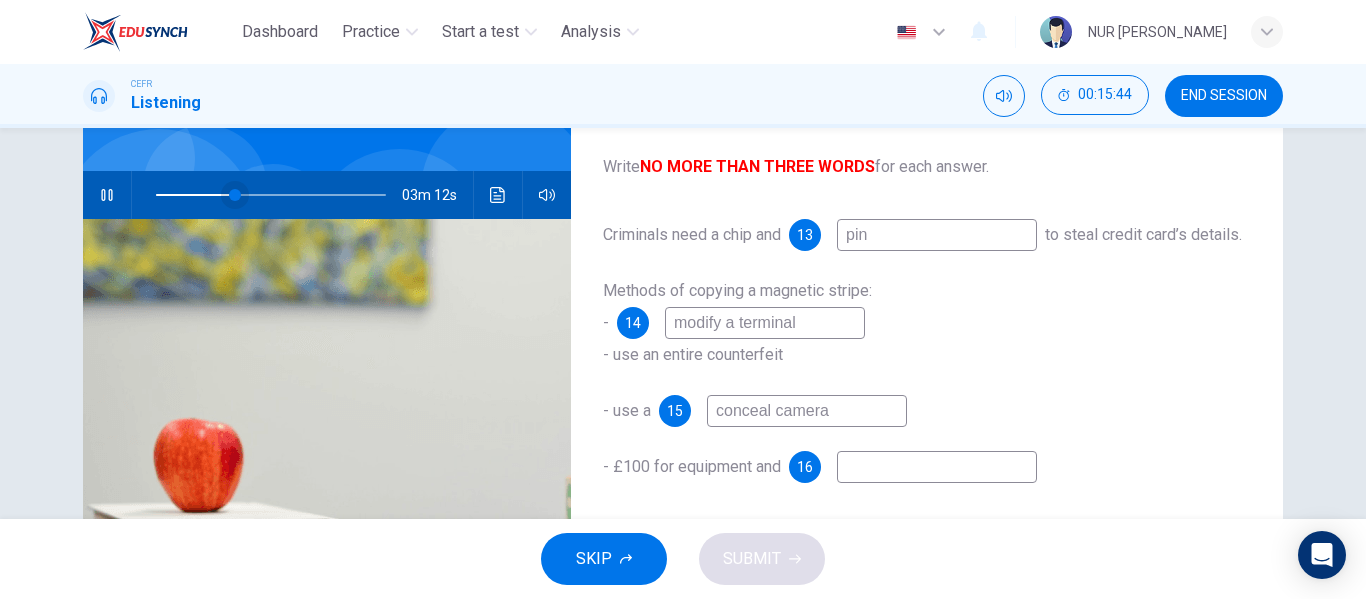 type on "conceal camera" 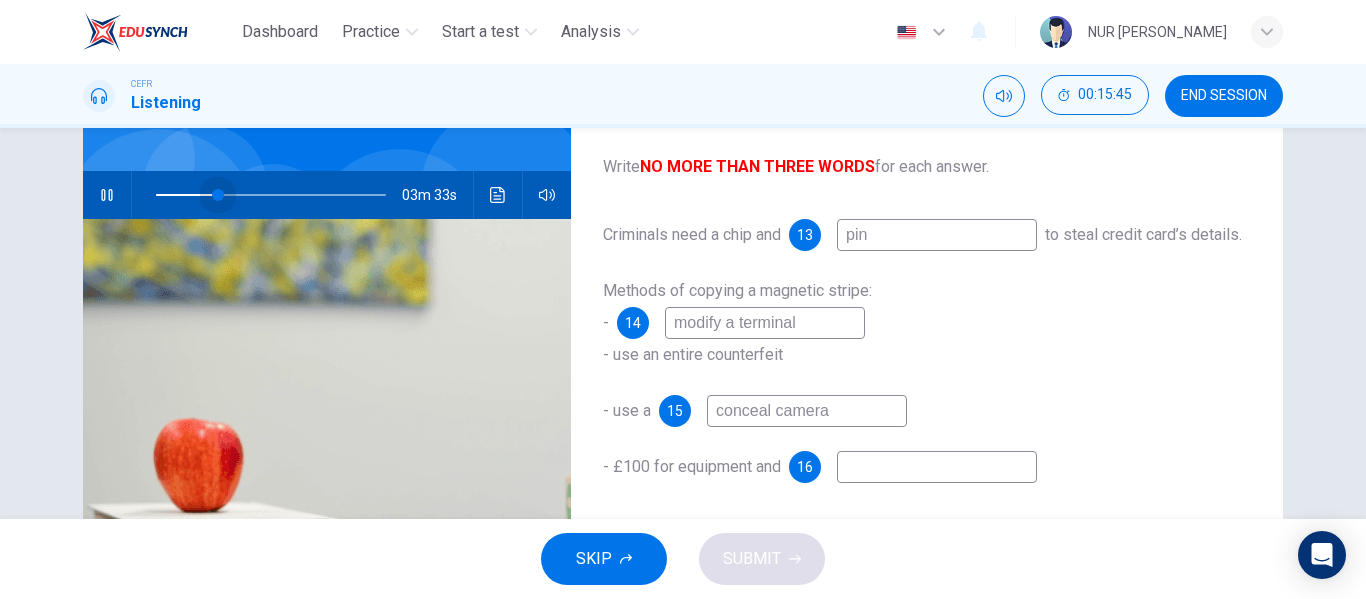 click at bounding box center [218, 195] 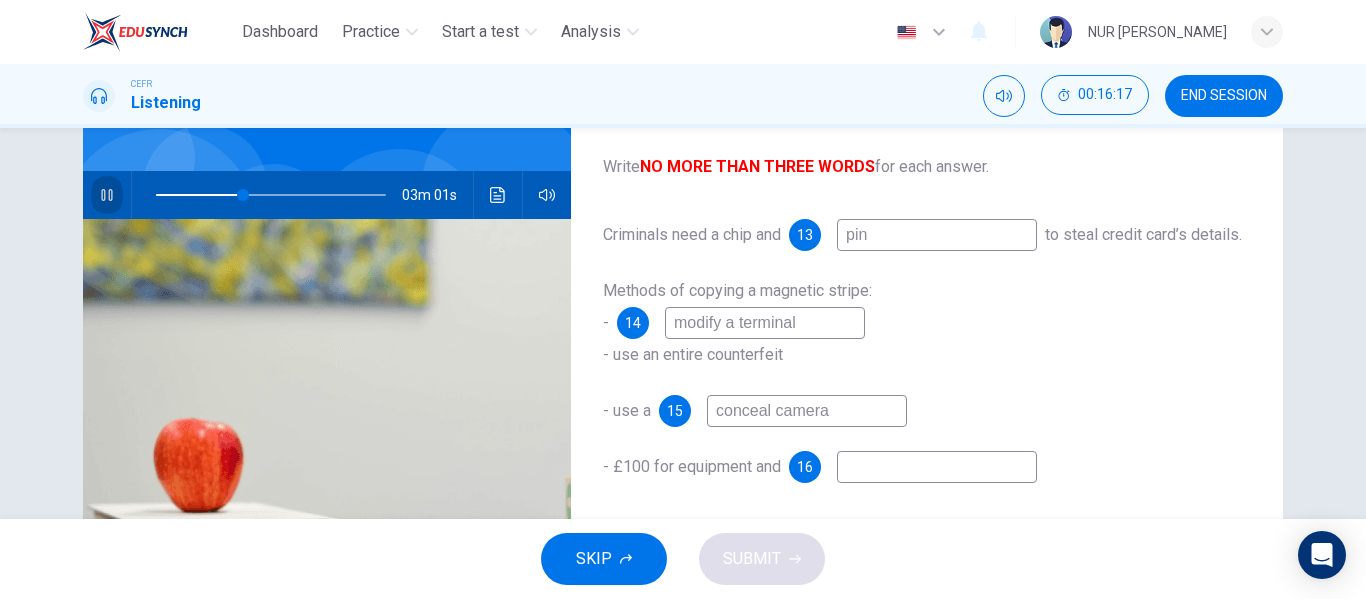 click 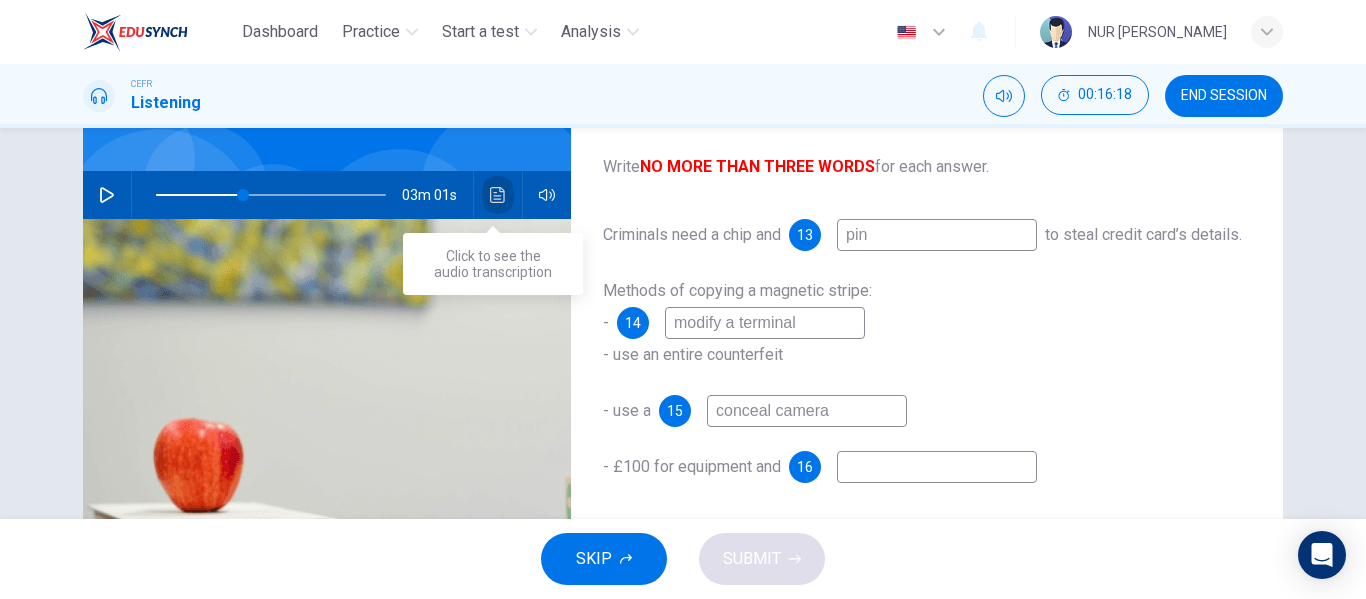 click at bounding box center (498, 195) 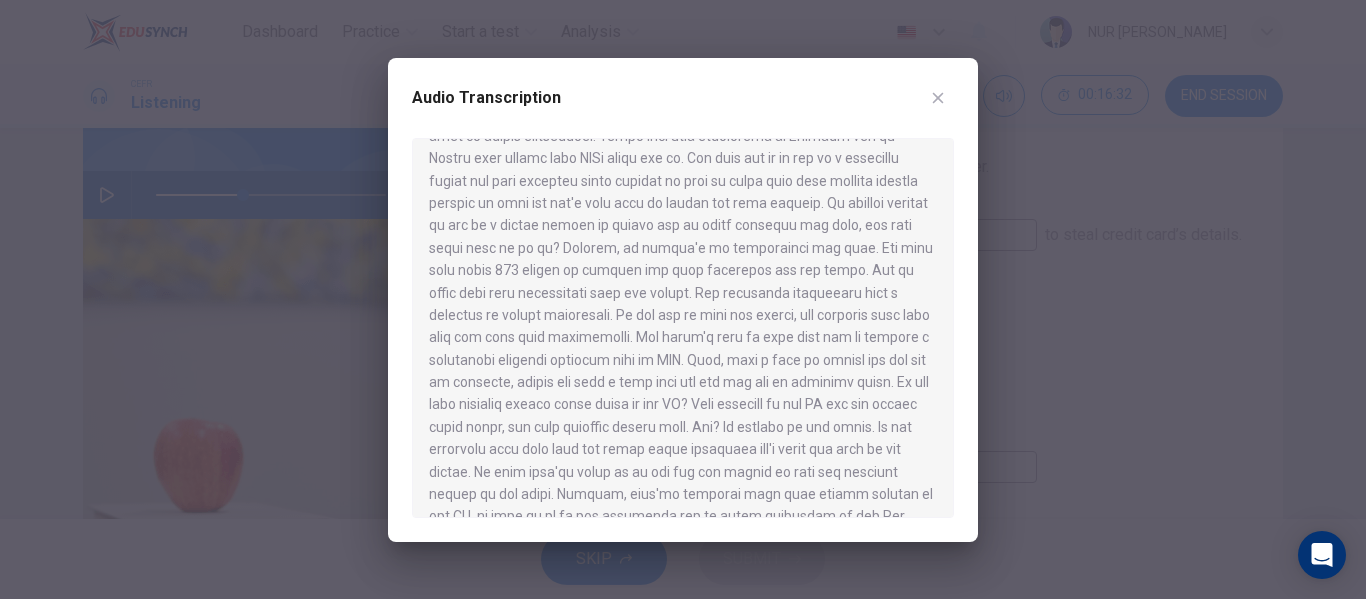scroll, scrollTop: 277, scrollLeft: 0, axis: vertical 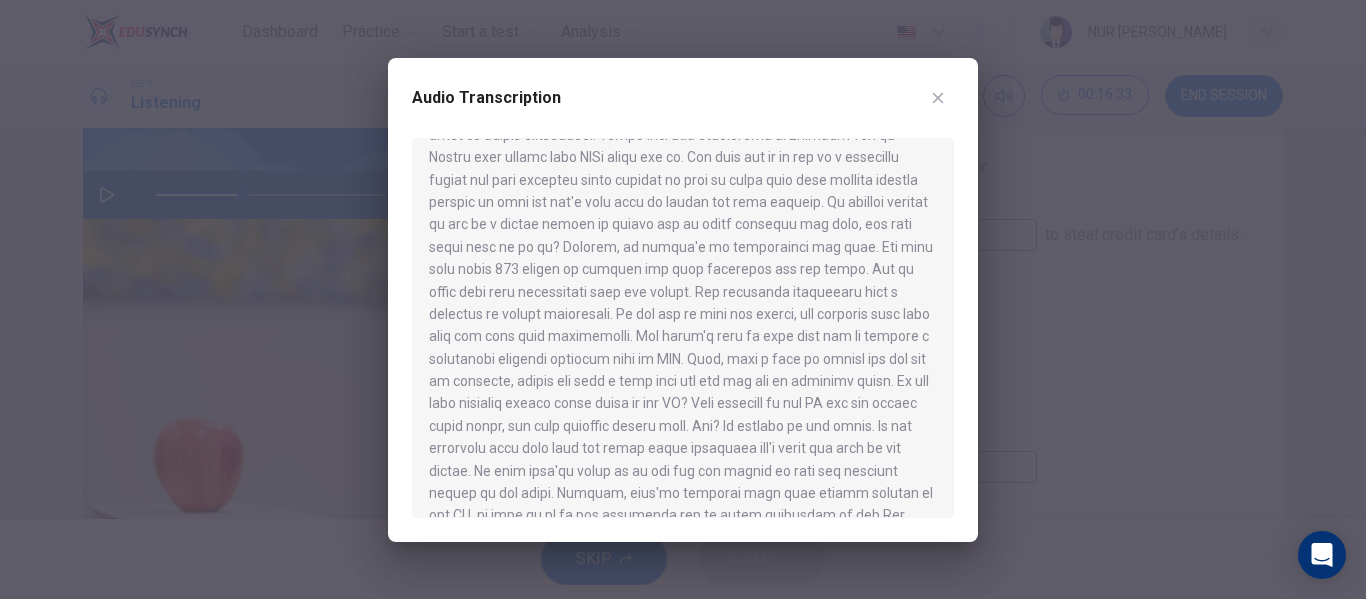 drag, startPoint x: 933, startPoint y: 80, endPoint x: 934, endPoint y: 96, distance: 16.03122 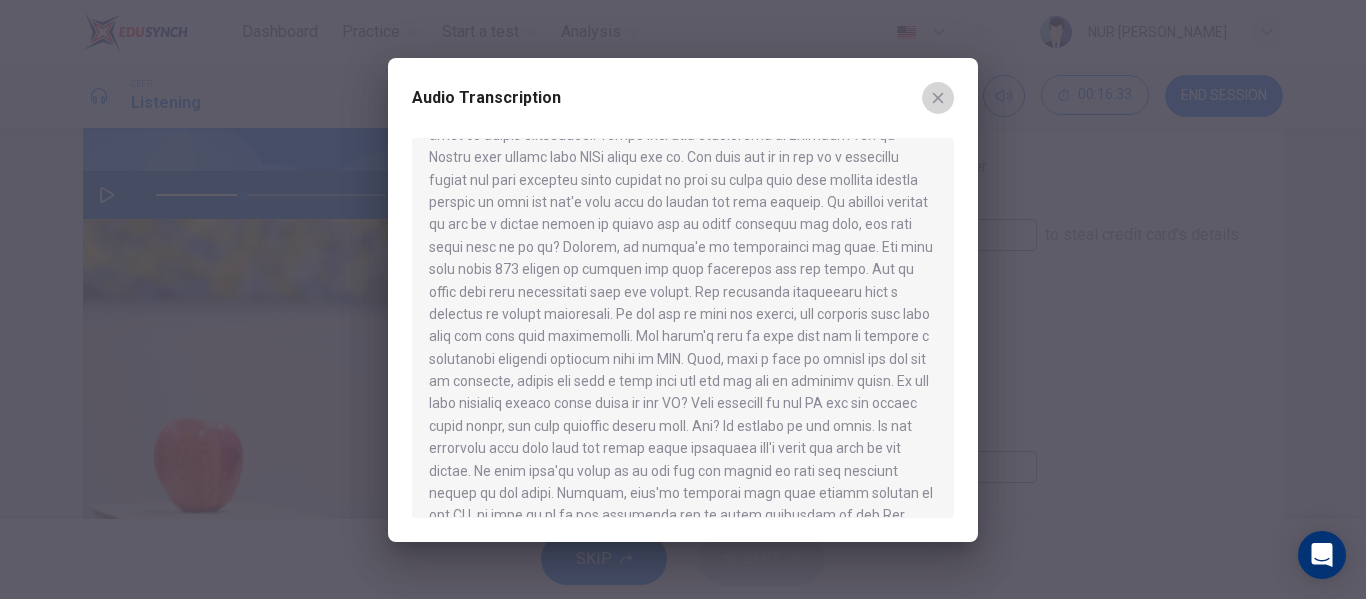 click 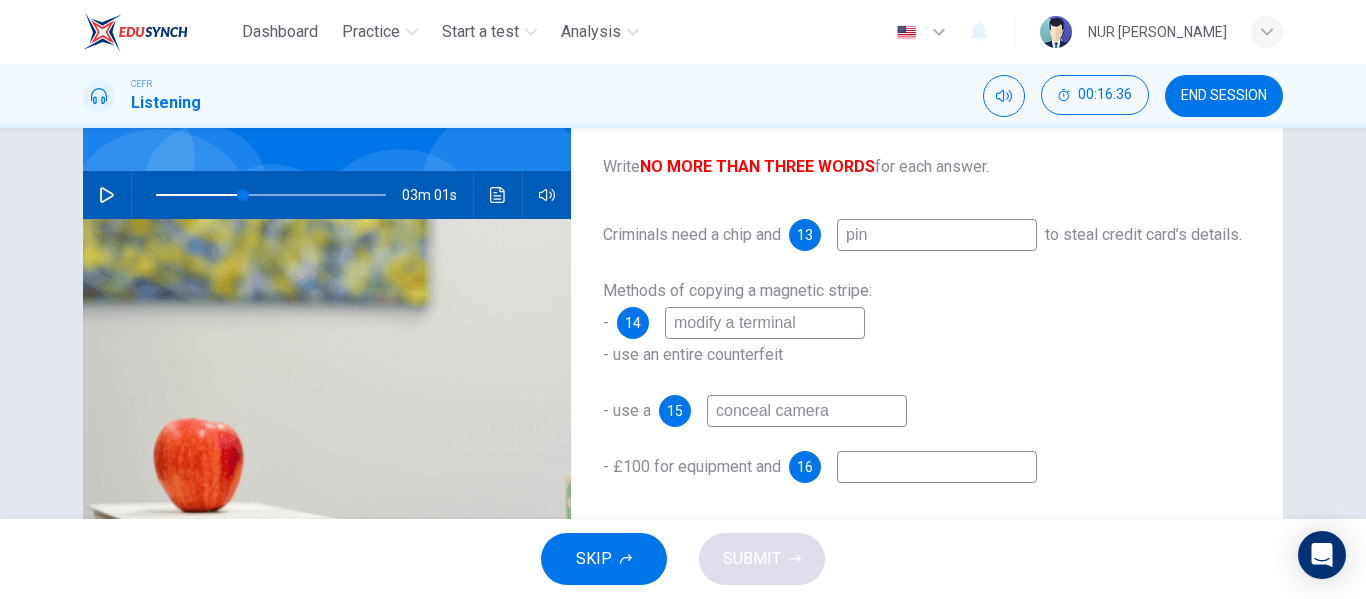 click at bounding box center [937, 467] 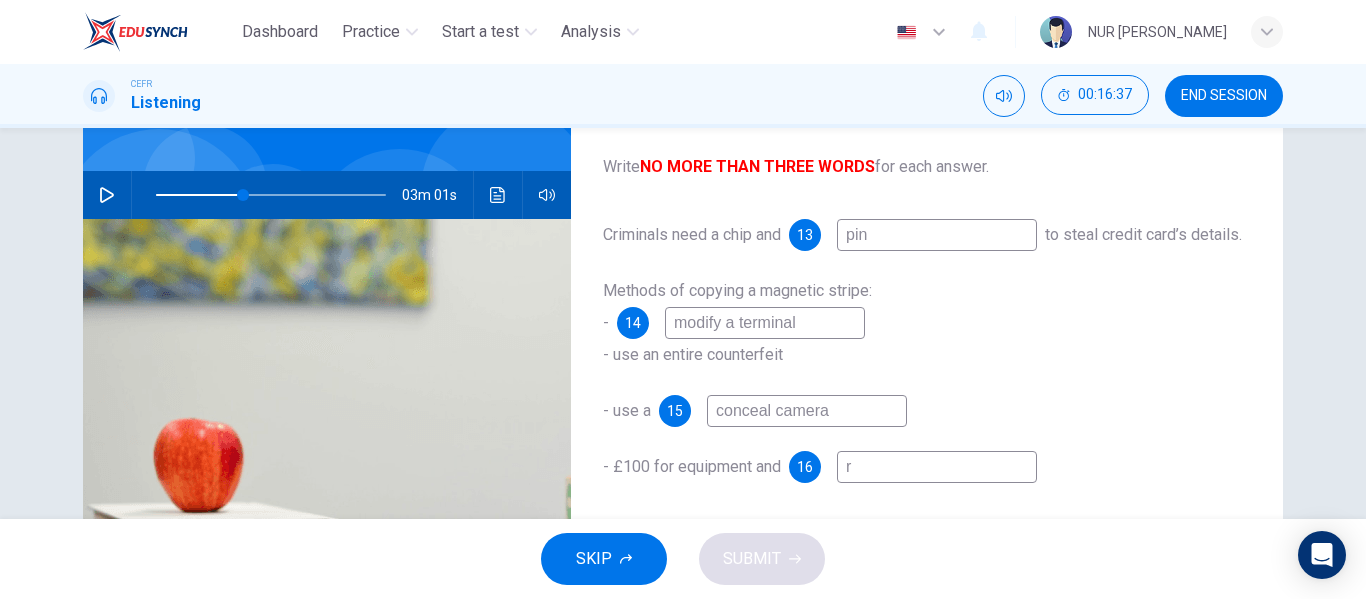 type on "ra" 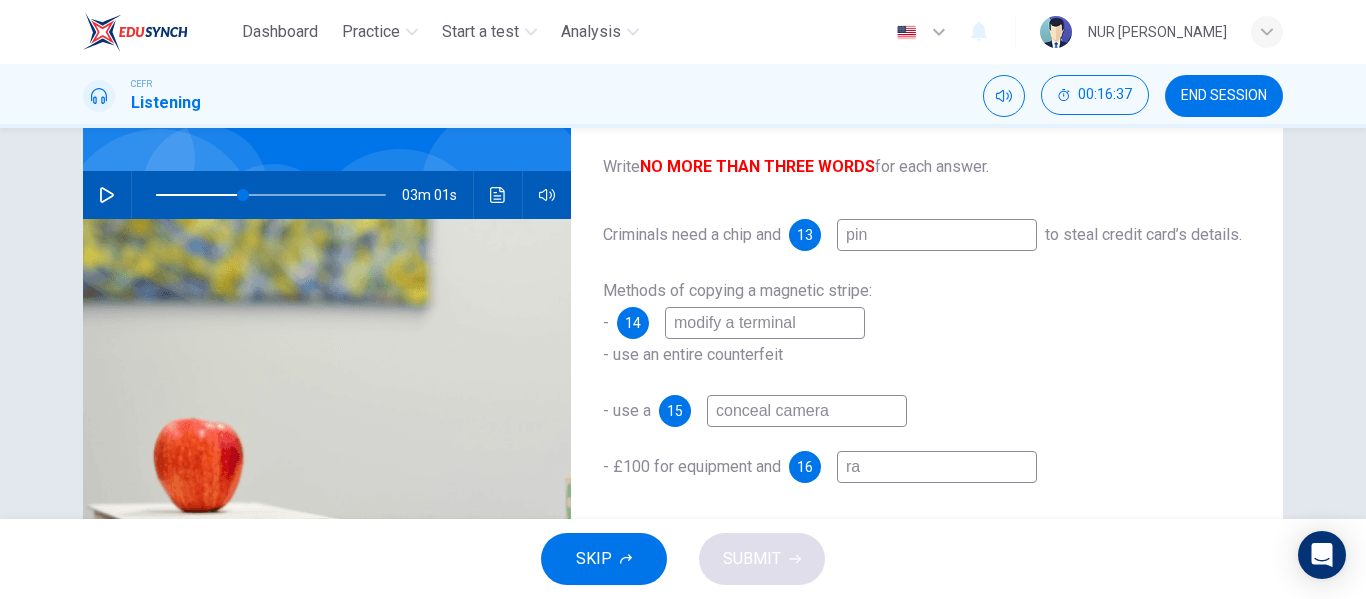 type on "38" 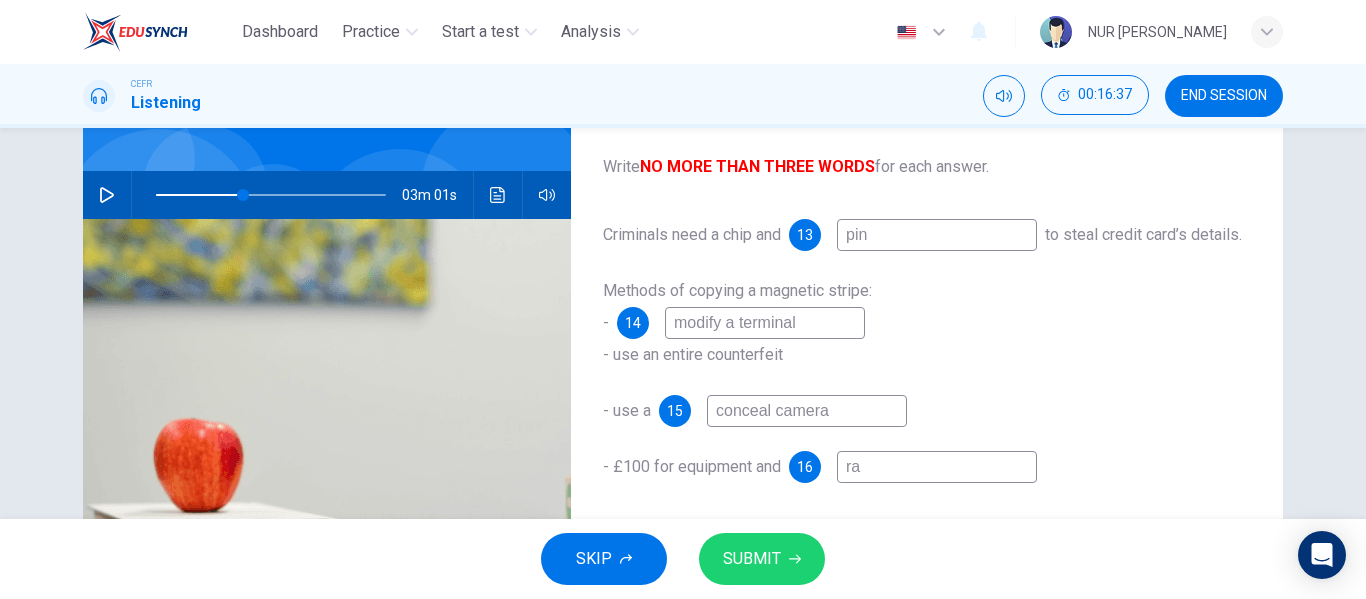type on "raw" 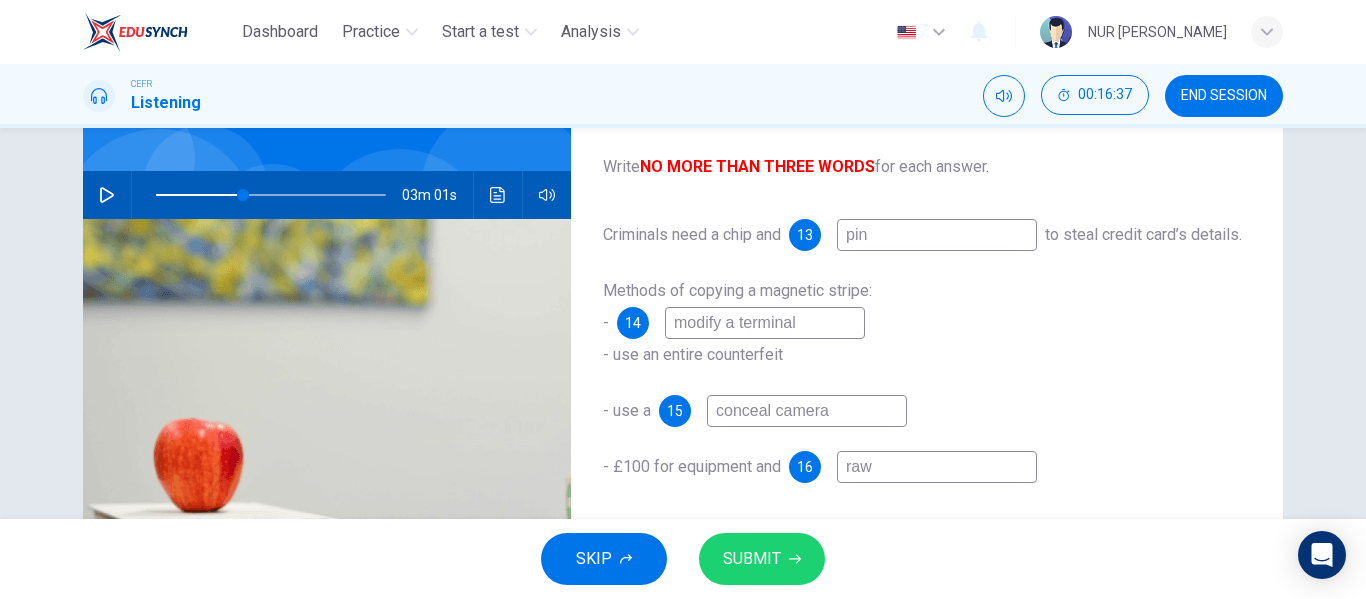 type on "38" 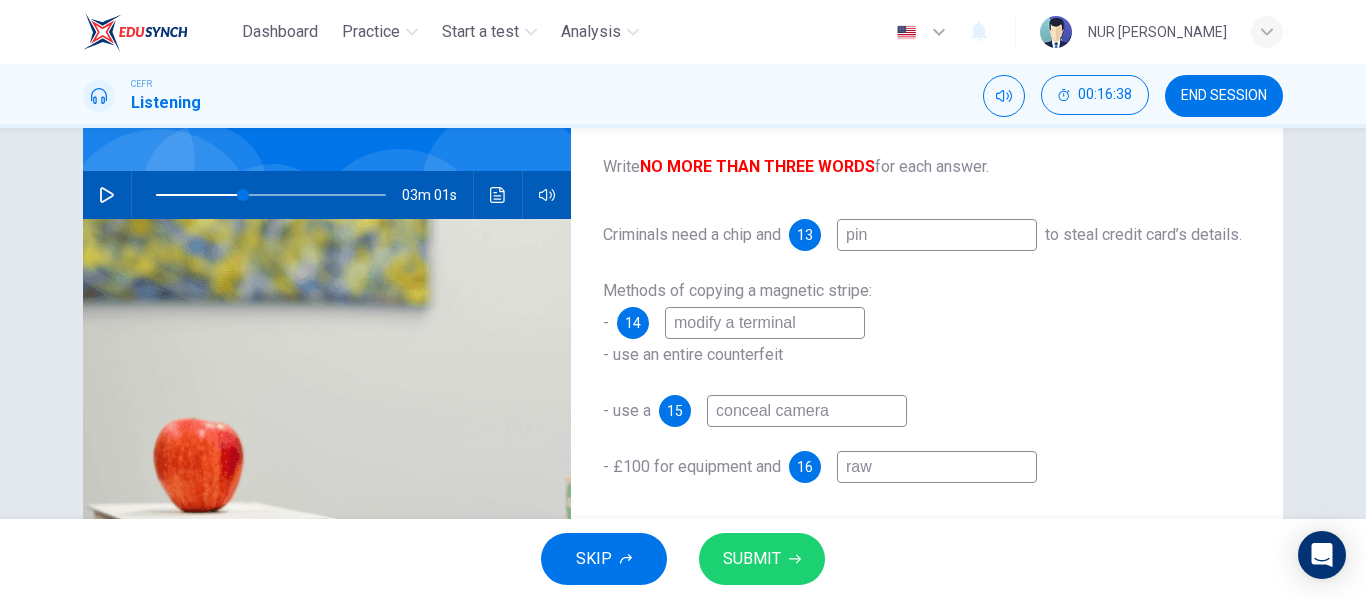 type on "raw" 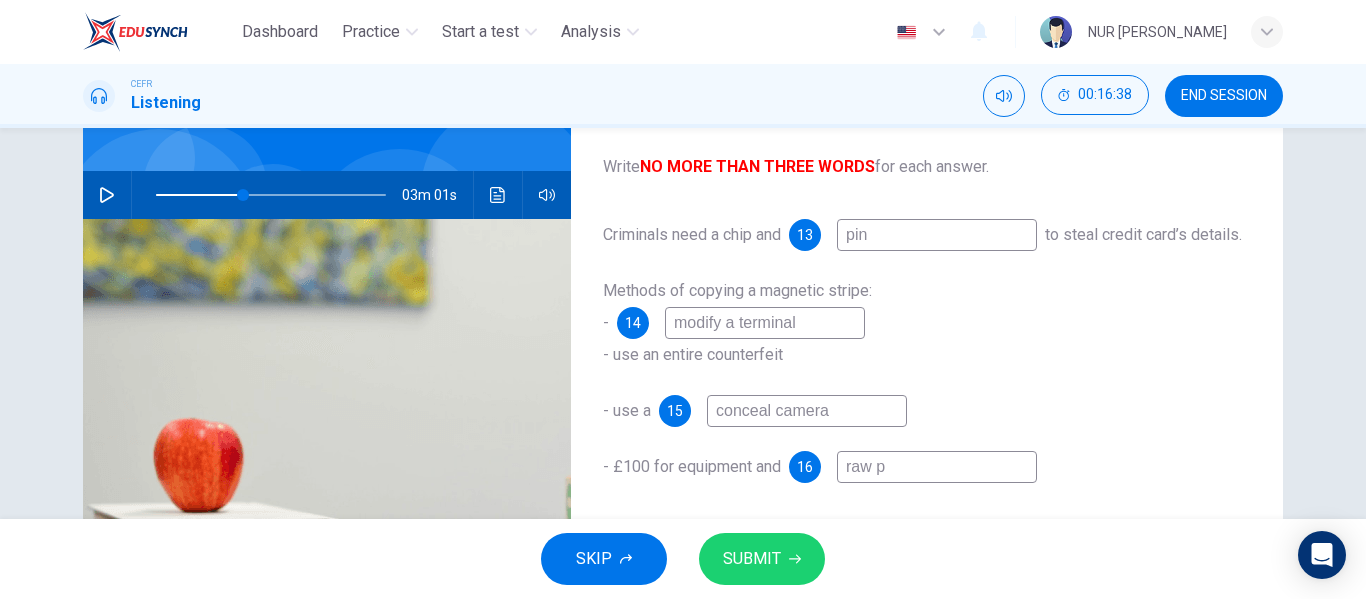 type on "raw pa" 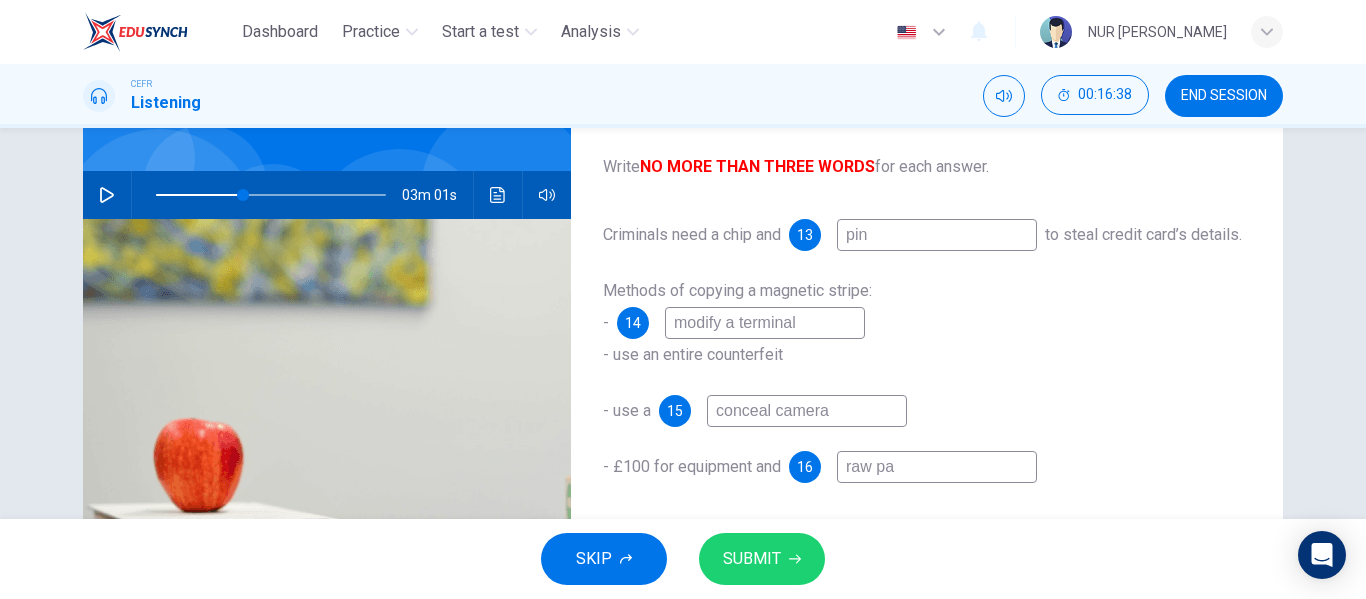 type on "38" 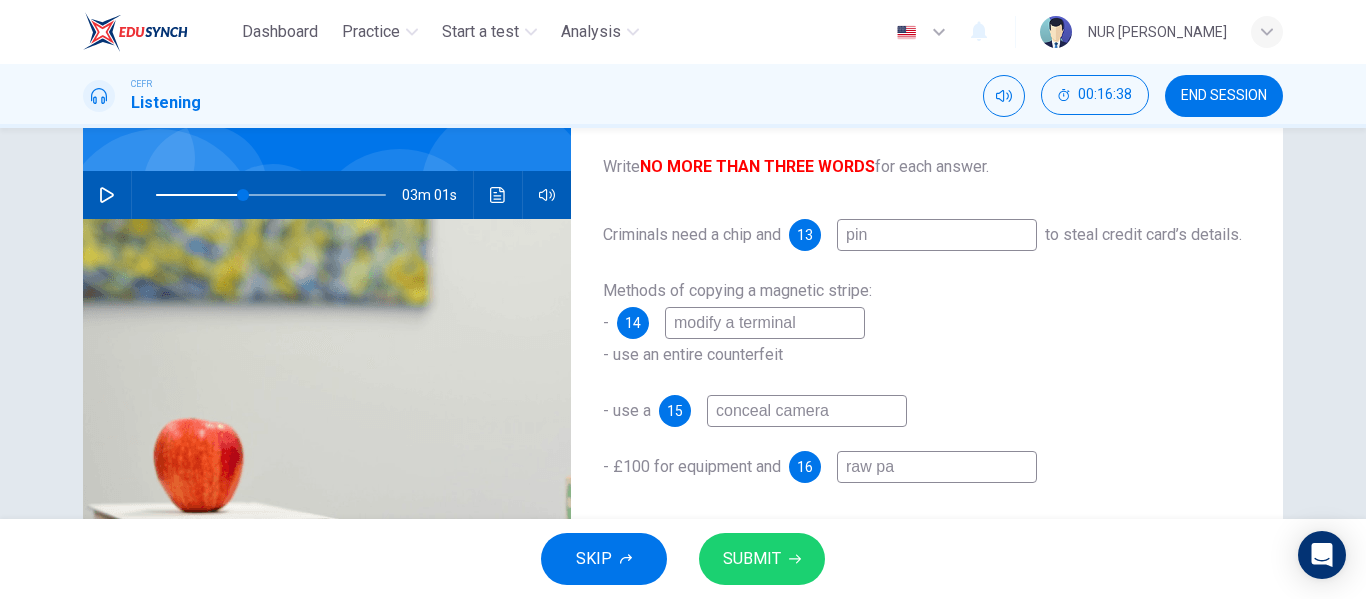 type on "raw par" 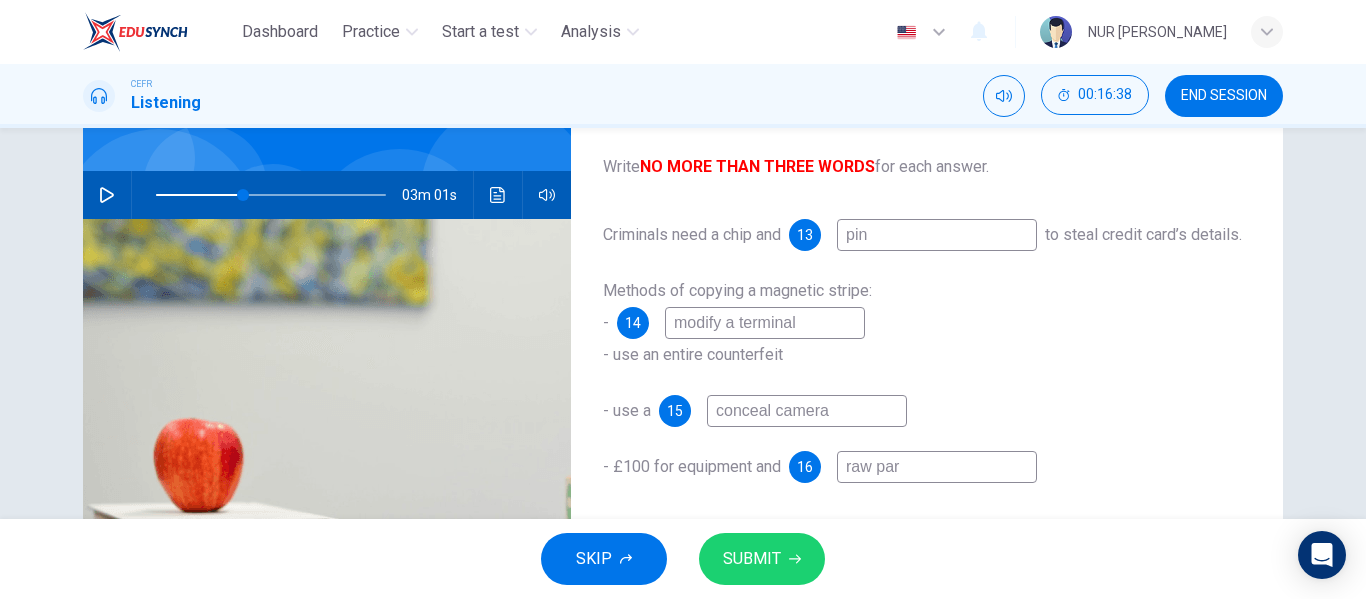 type on "38" 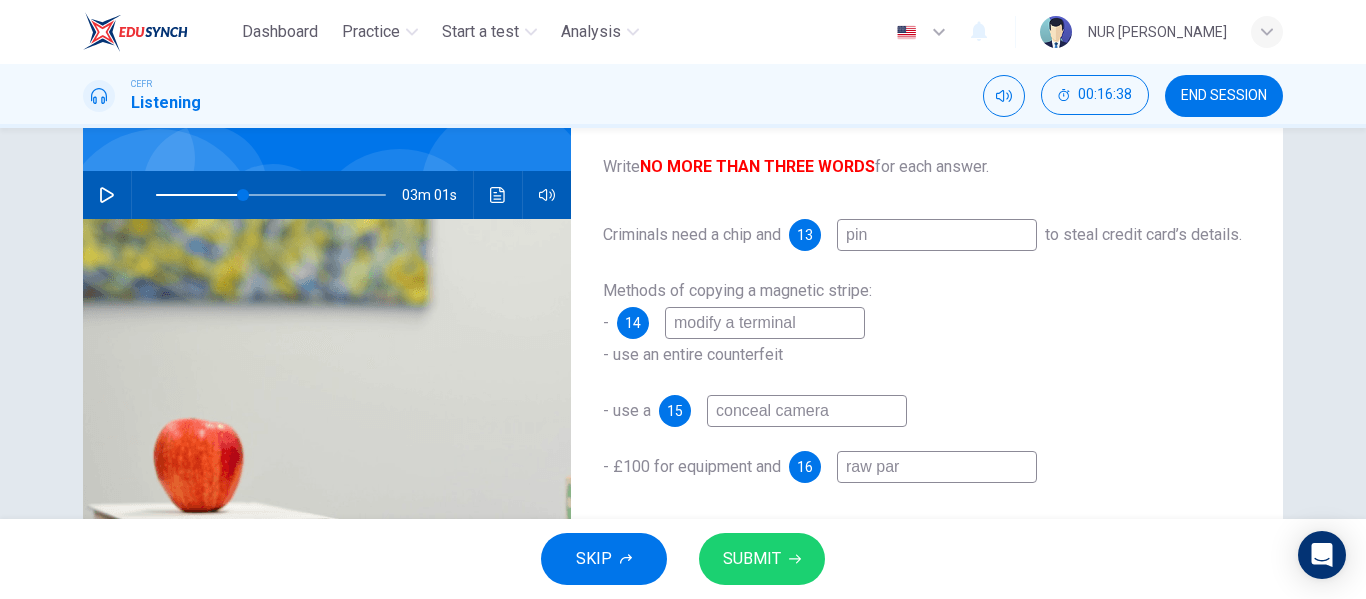 type on "raw part" 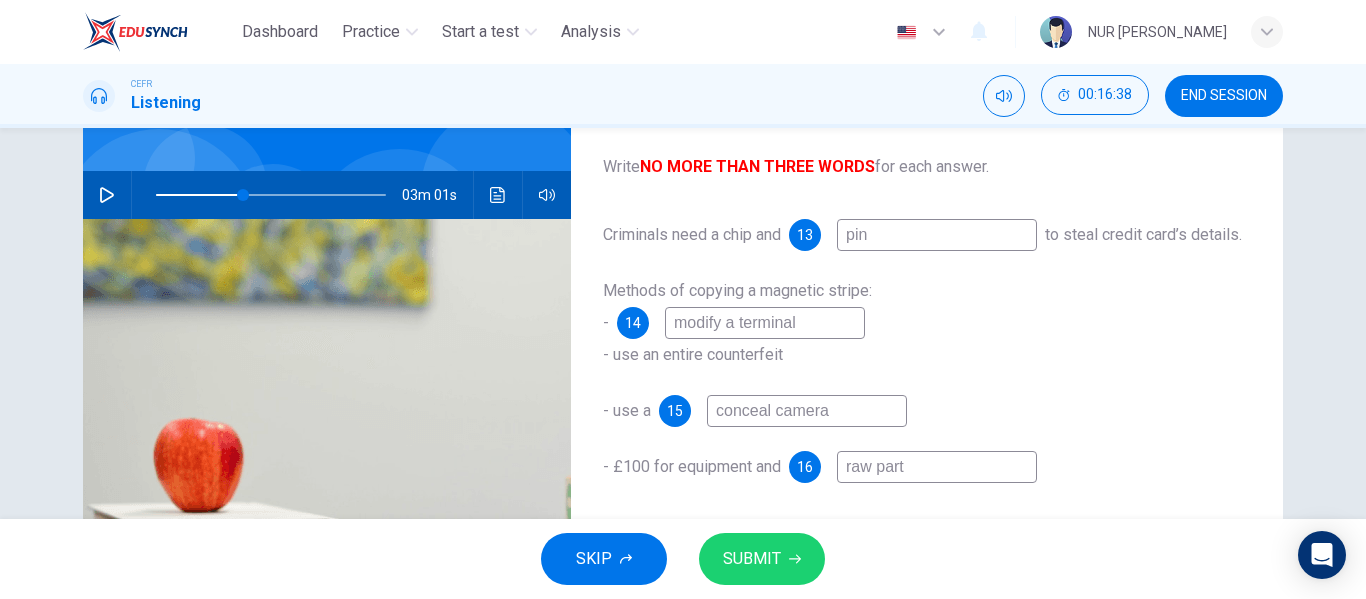 type on "38" 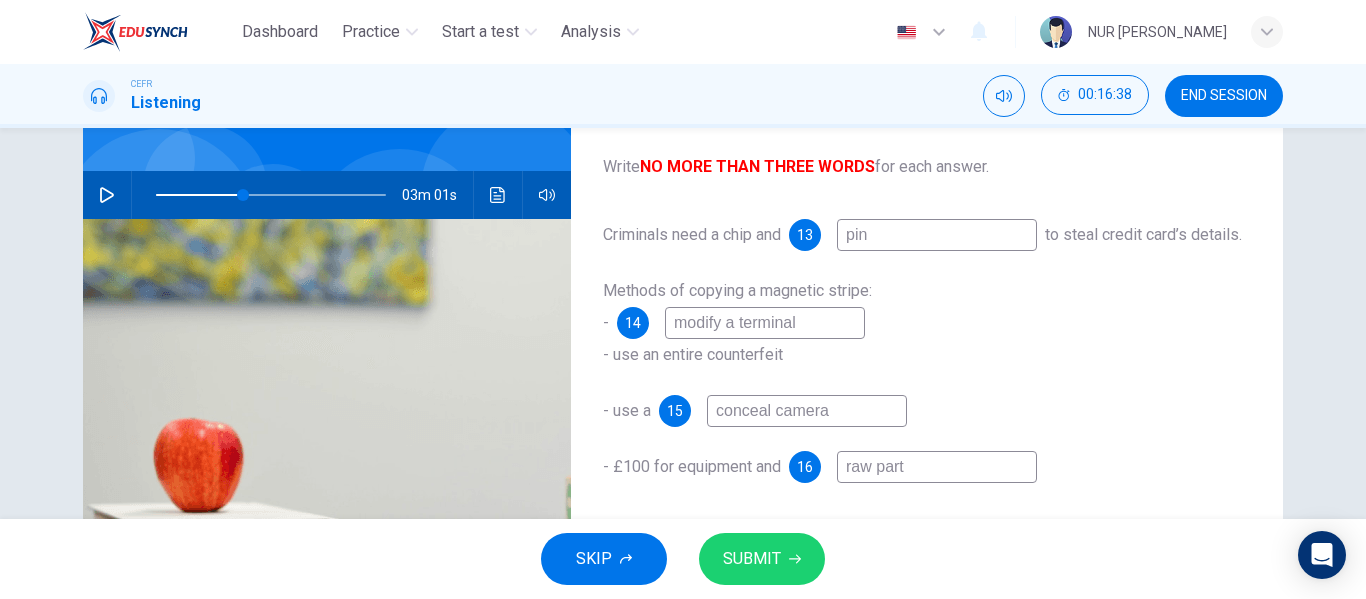 type on "raw parts" 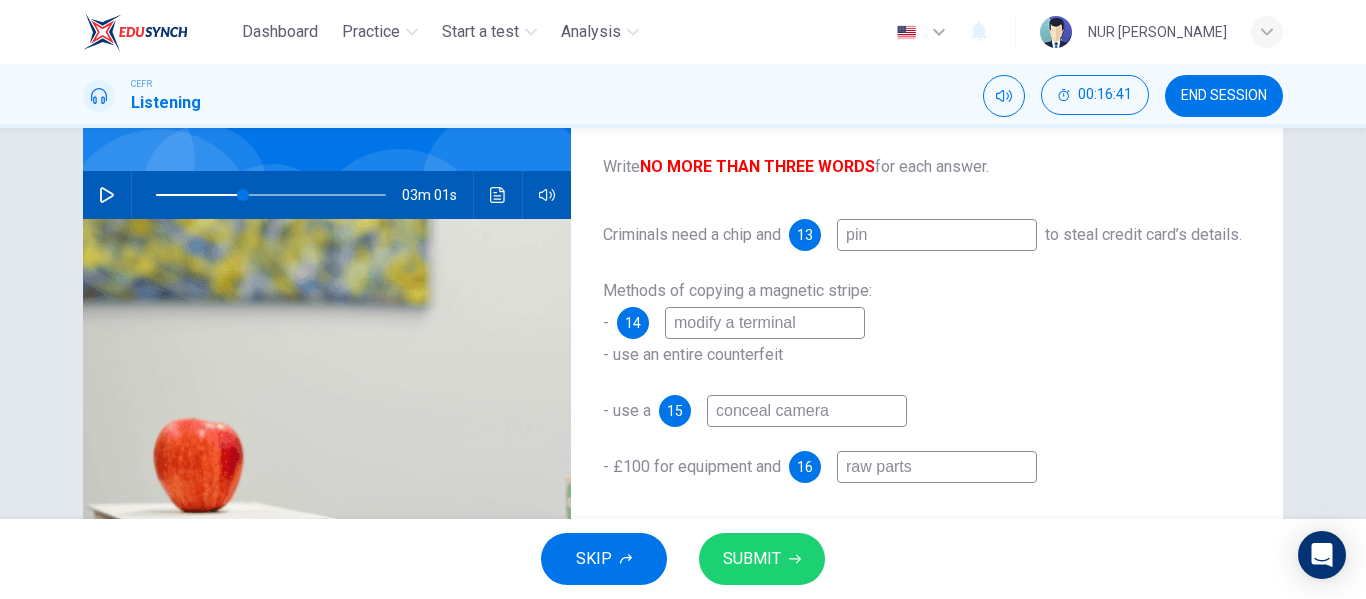 type on "raw parts" 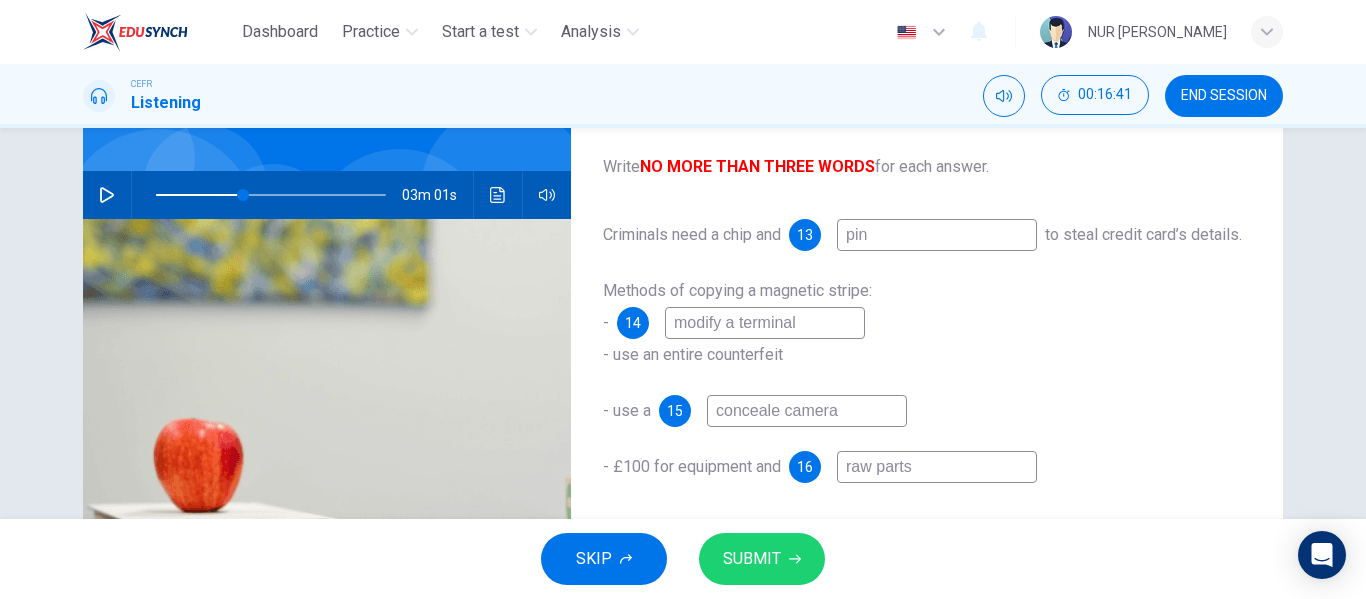 type on "38" 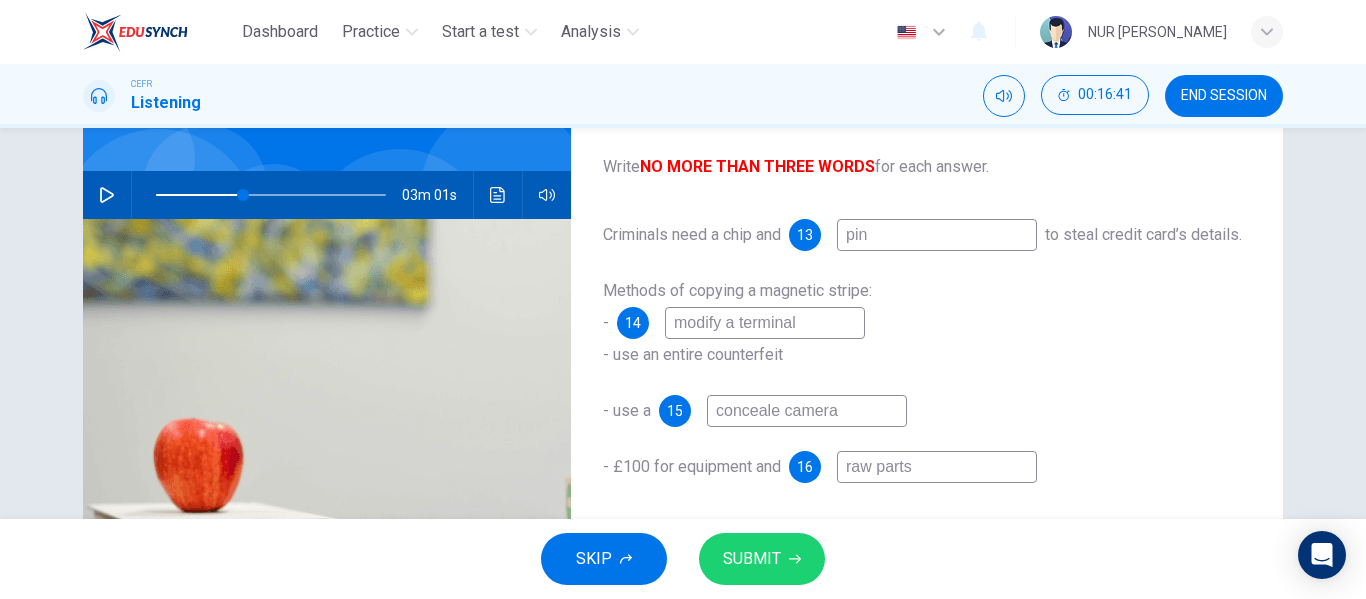 type on "concealed camera" 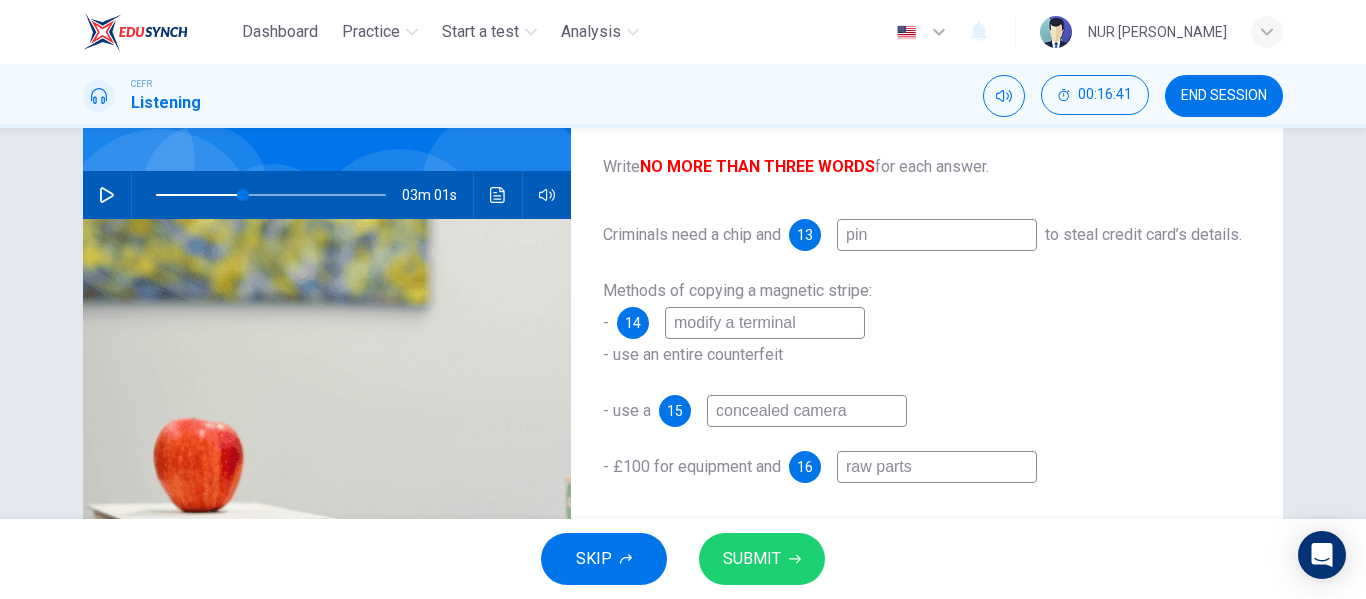 type on "38" 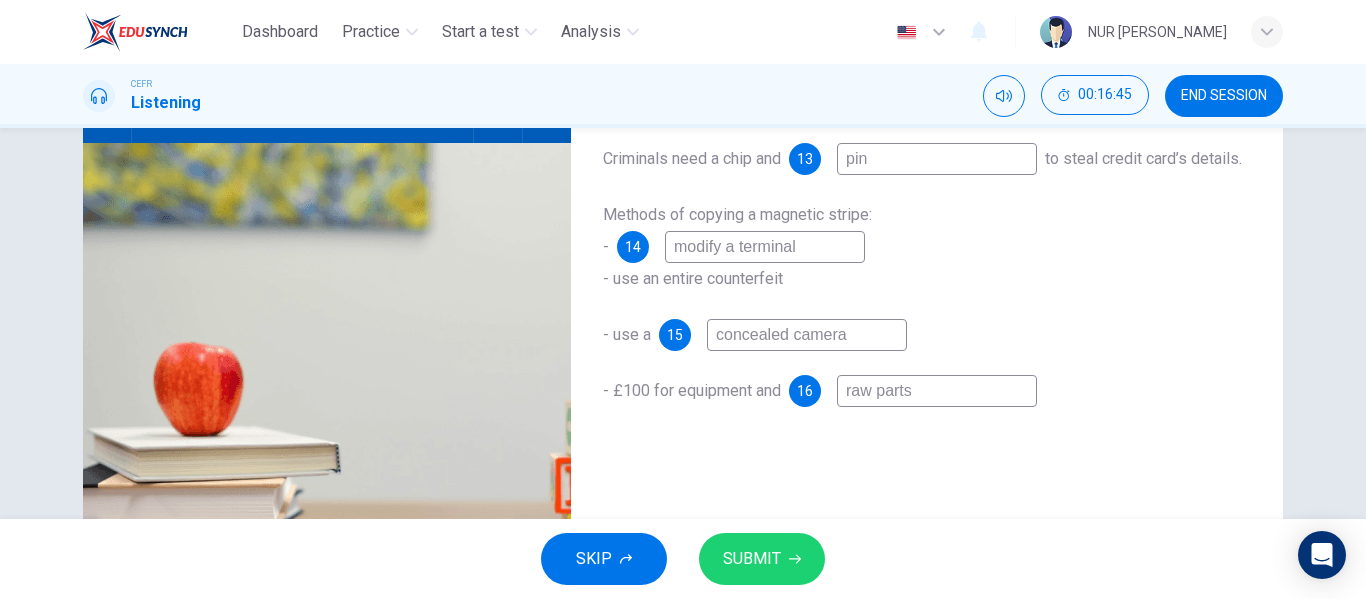 scroll, scrollTop: 123, scrollLeft: 0, axis: vertical 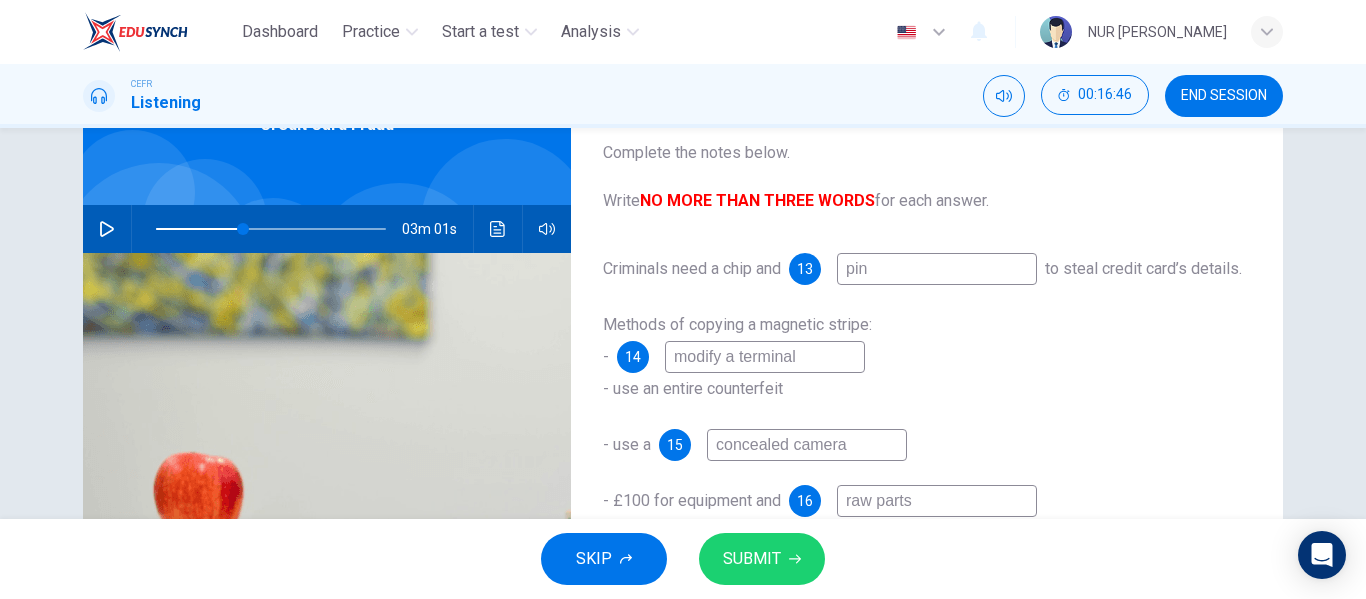 type on "concealed camera" 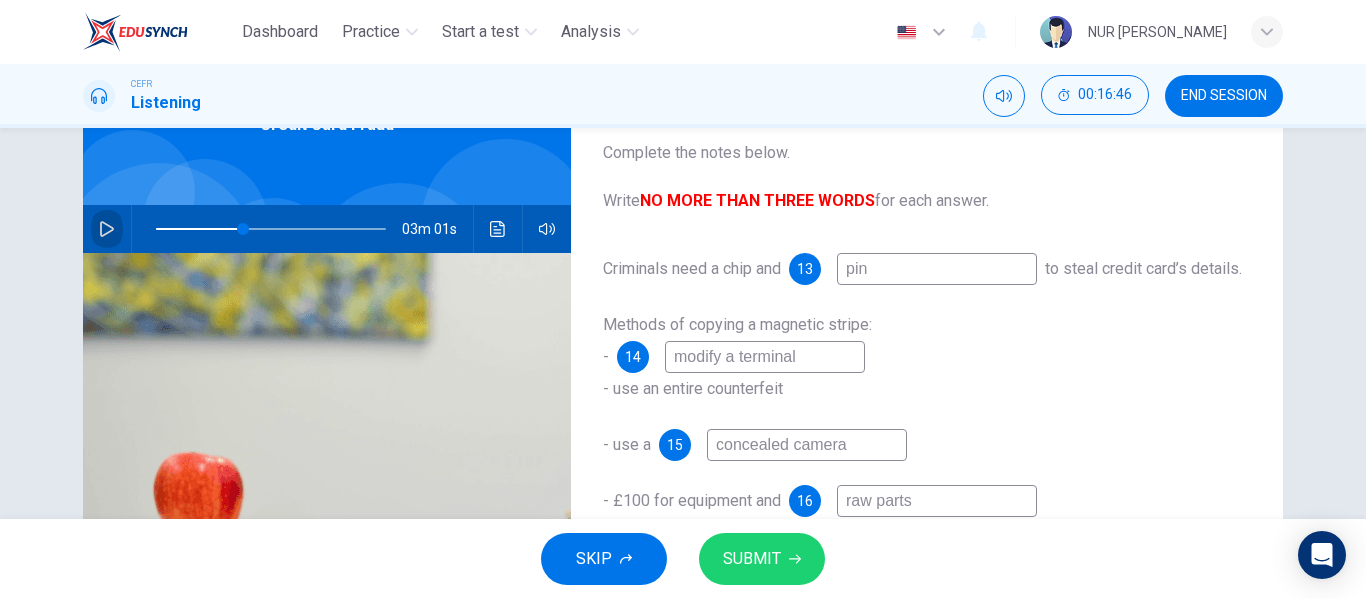 click at bounding box center (107, 229) 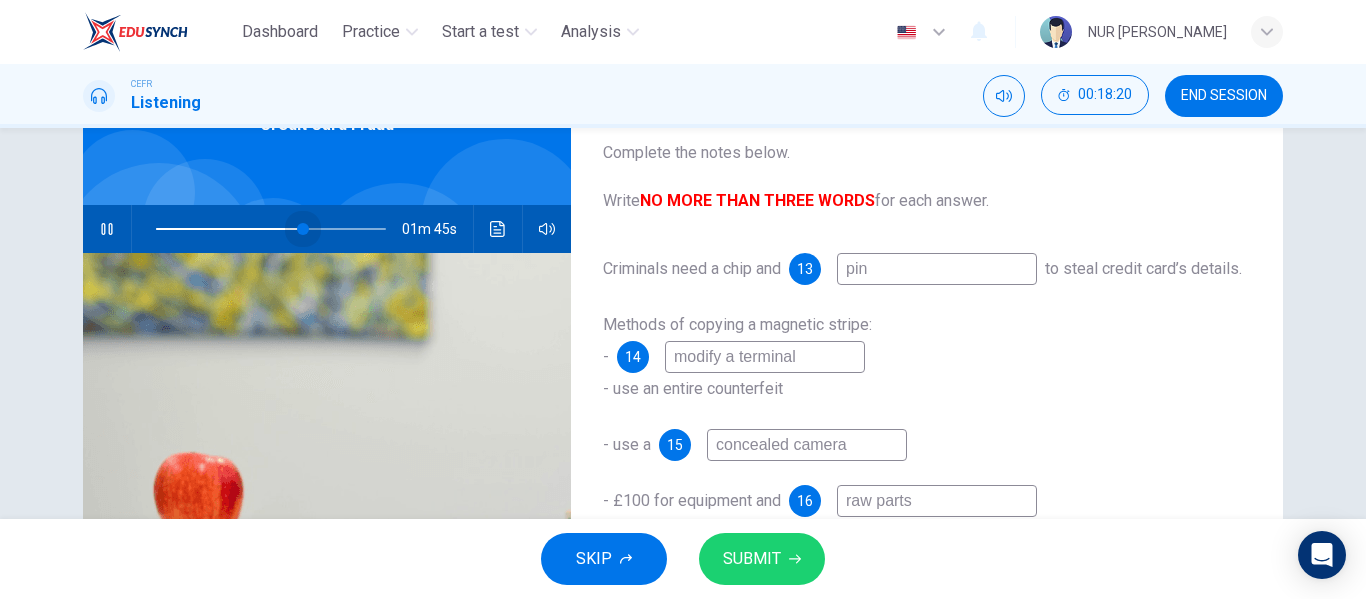 click at bounding box center [303, 229] 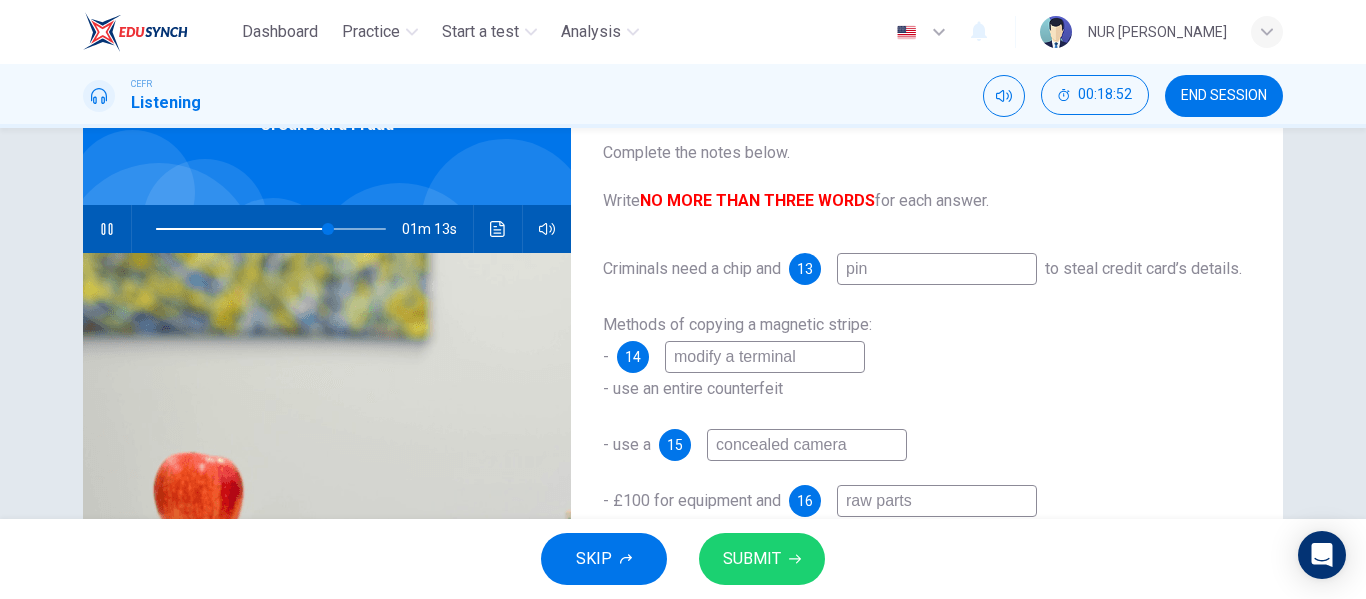 scroll, scrollTop: 191, scrollLeft: 0, axis: vertical 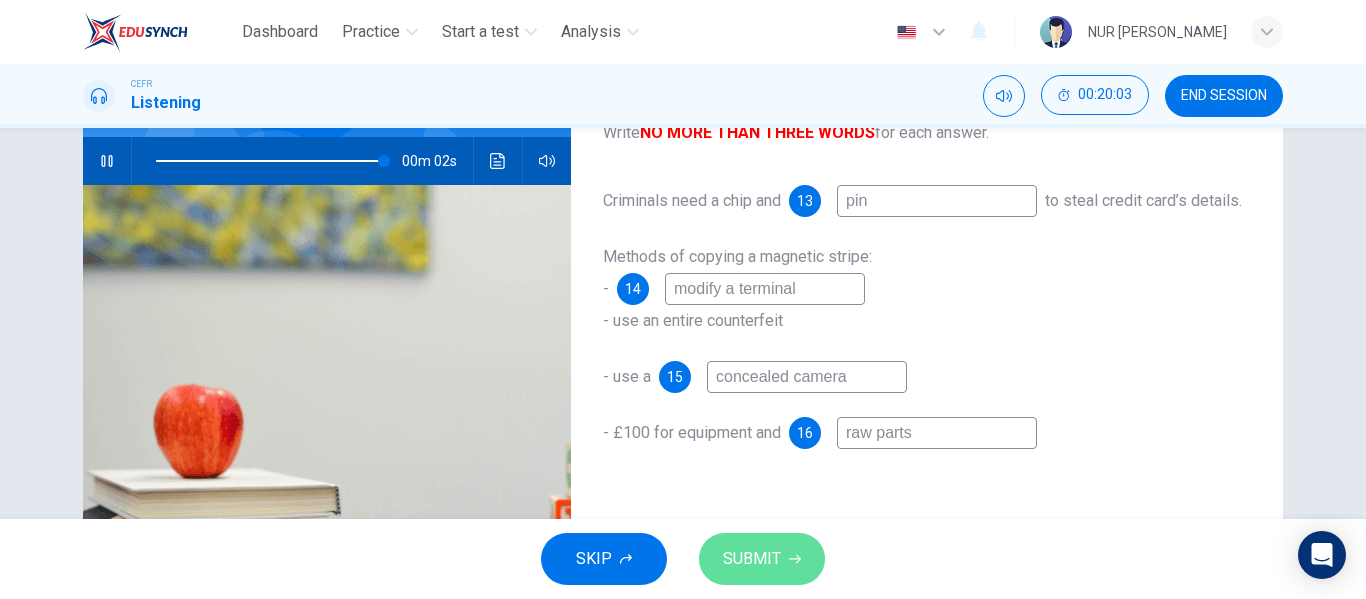 click on "SUBMIT" at bounding box center [752, 559] 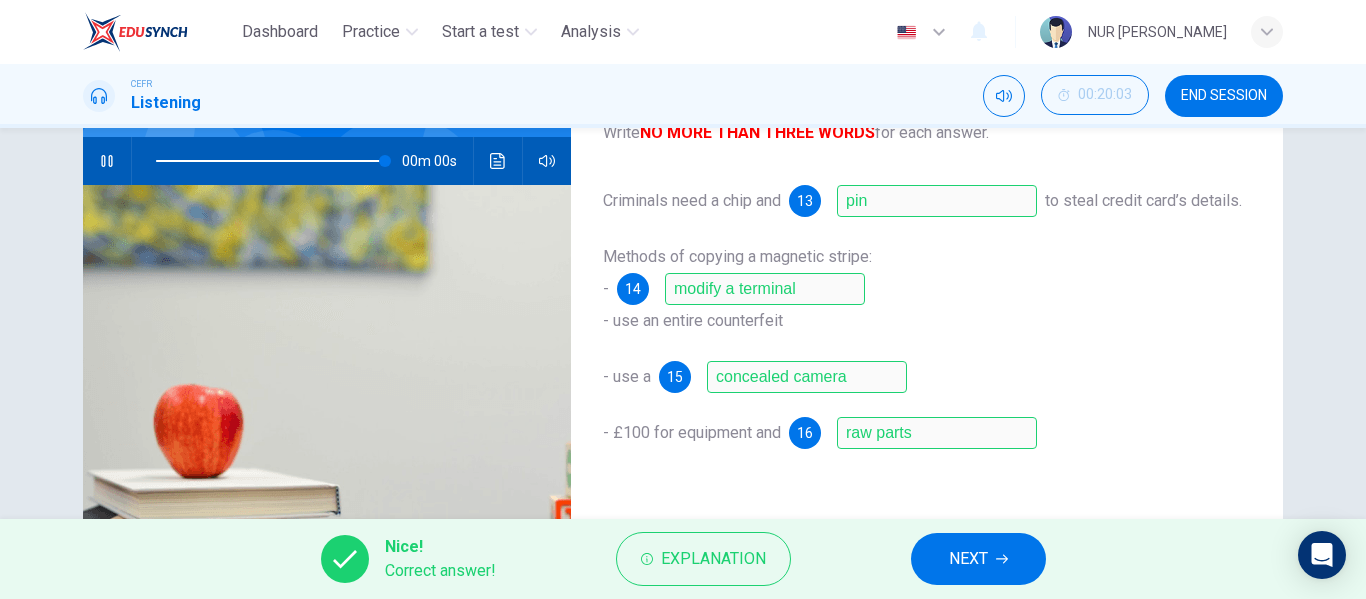 type on "0" 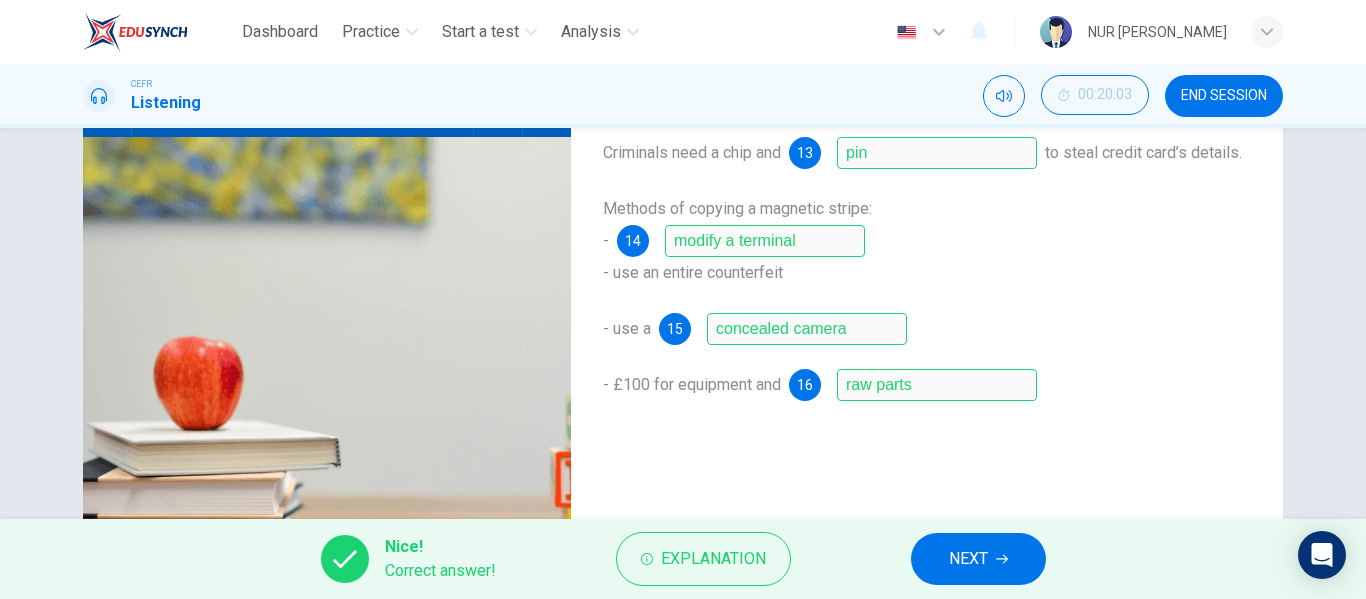 scroll, scrollTop: 240, scrollLeft: 0, axis: vertical 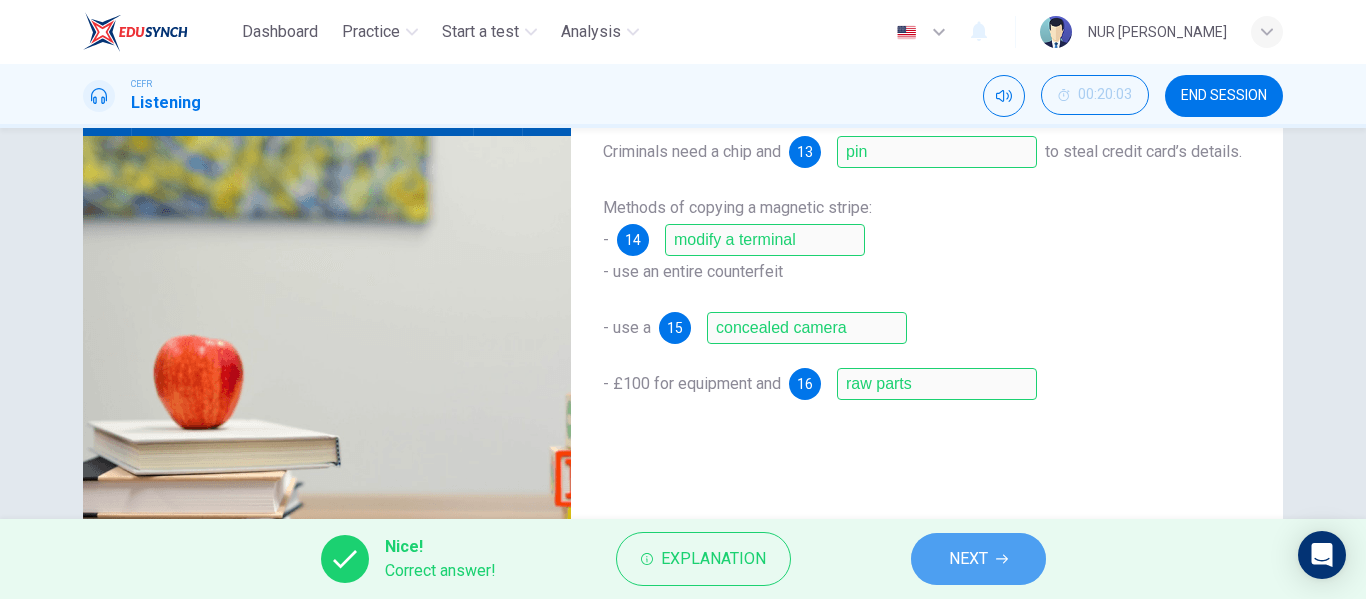 click on "NEXT" at bounding box center [968, 559] 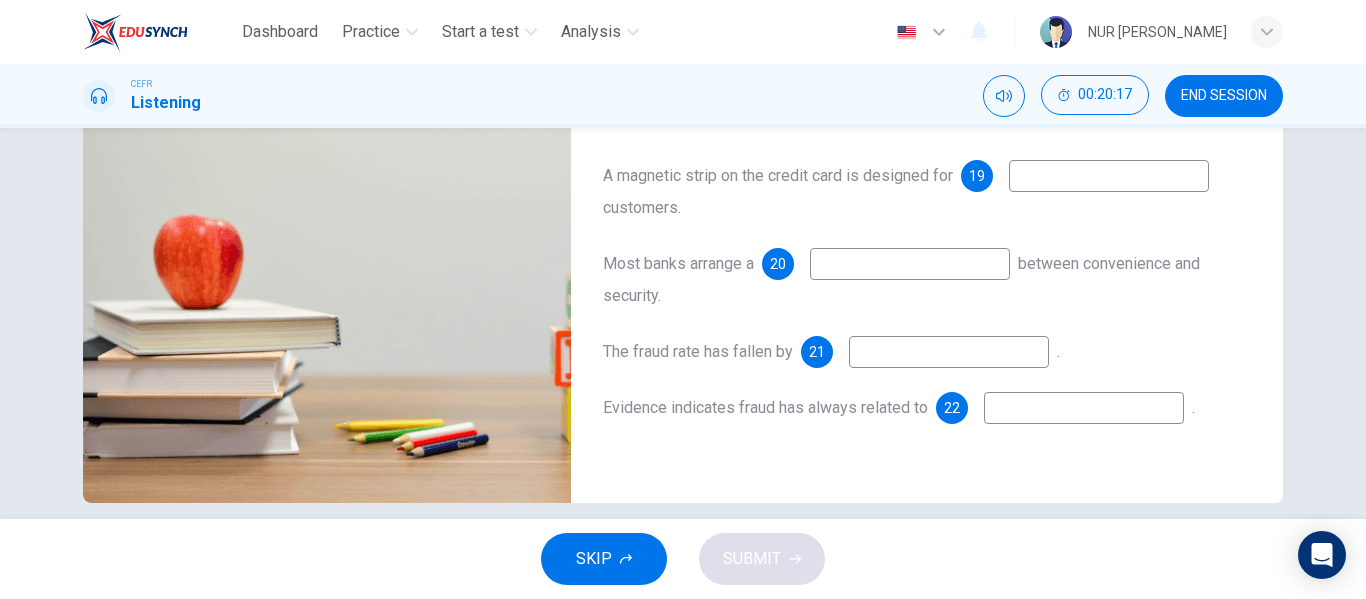 scroll, scrollTop: 359, scrollLeft: 0, axis: vertical 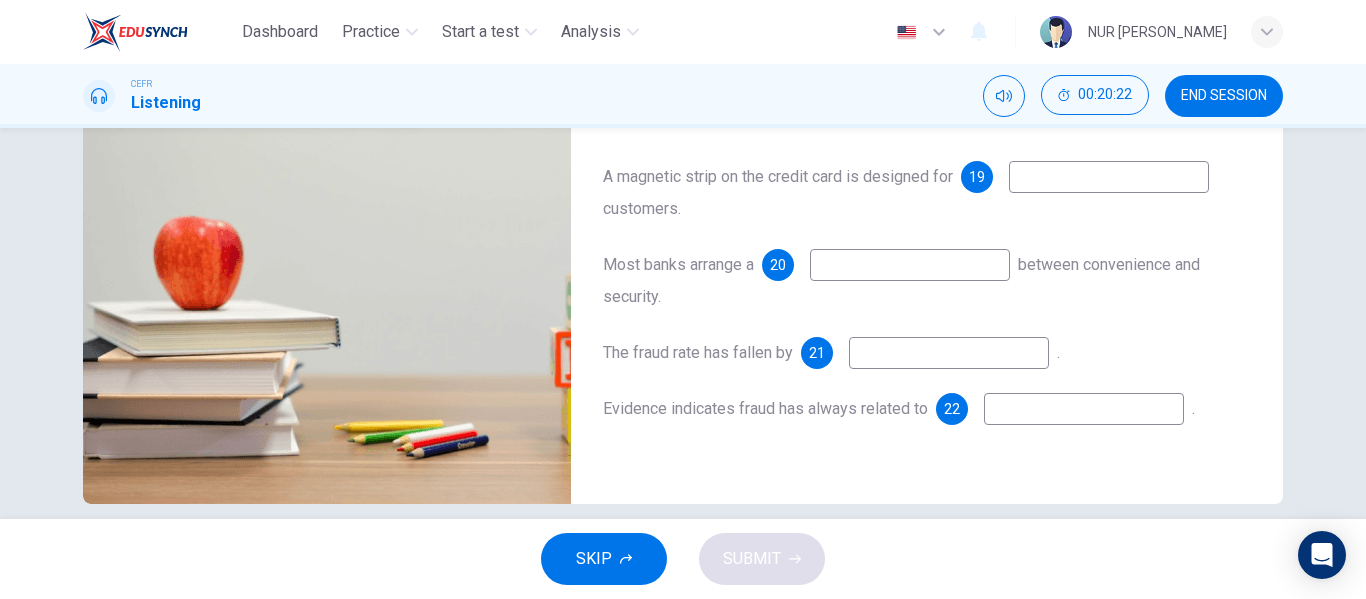 click at bounding box center (949, 353) 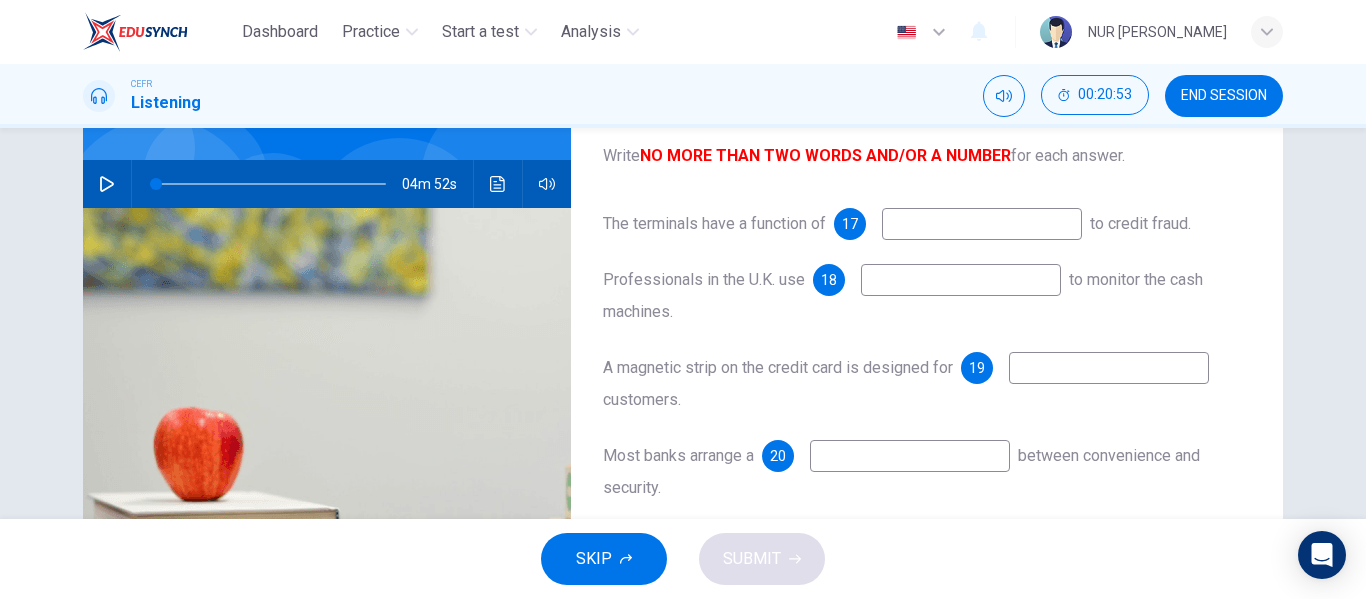 scroll, scrollTop: 167, scrollLeft: 0, axis: vertical 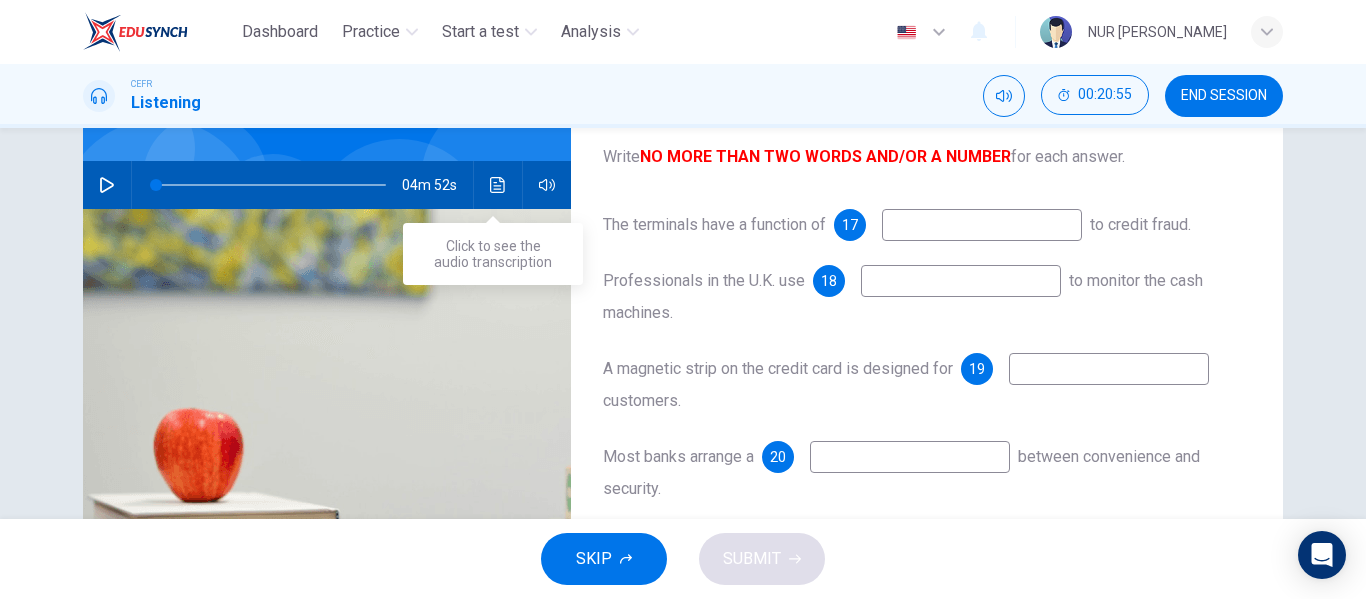 type on "24%" 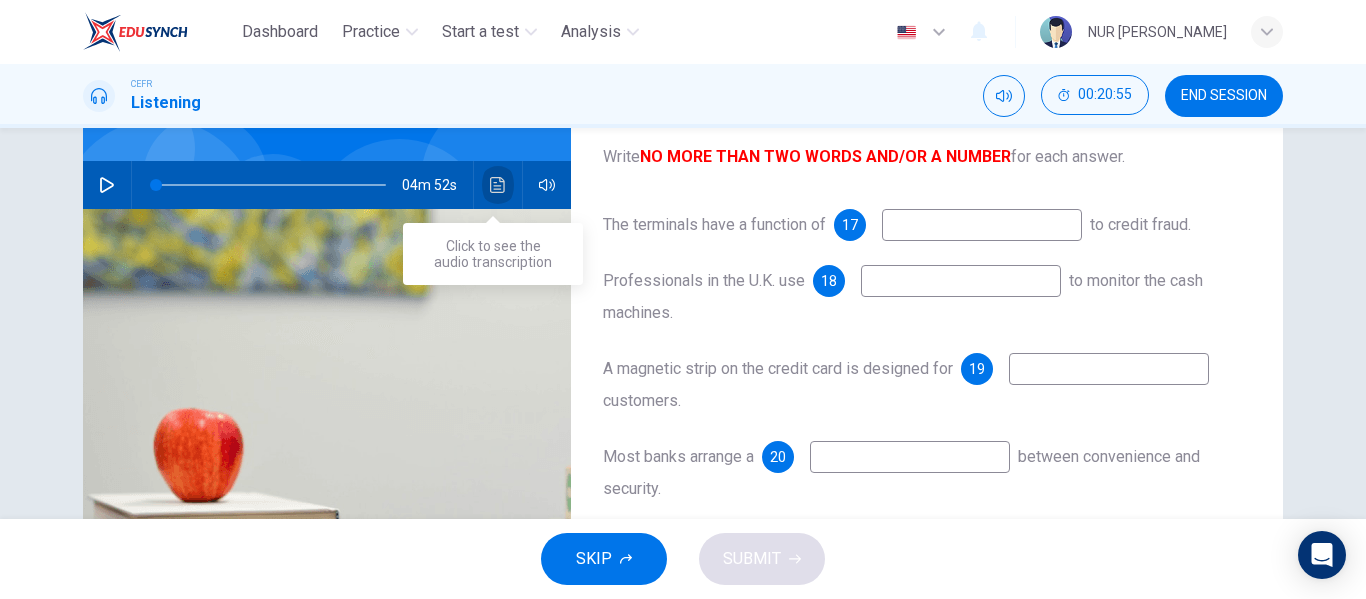 click 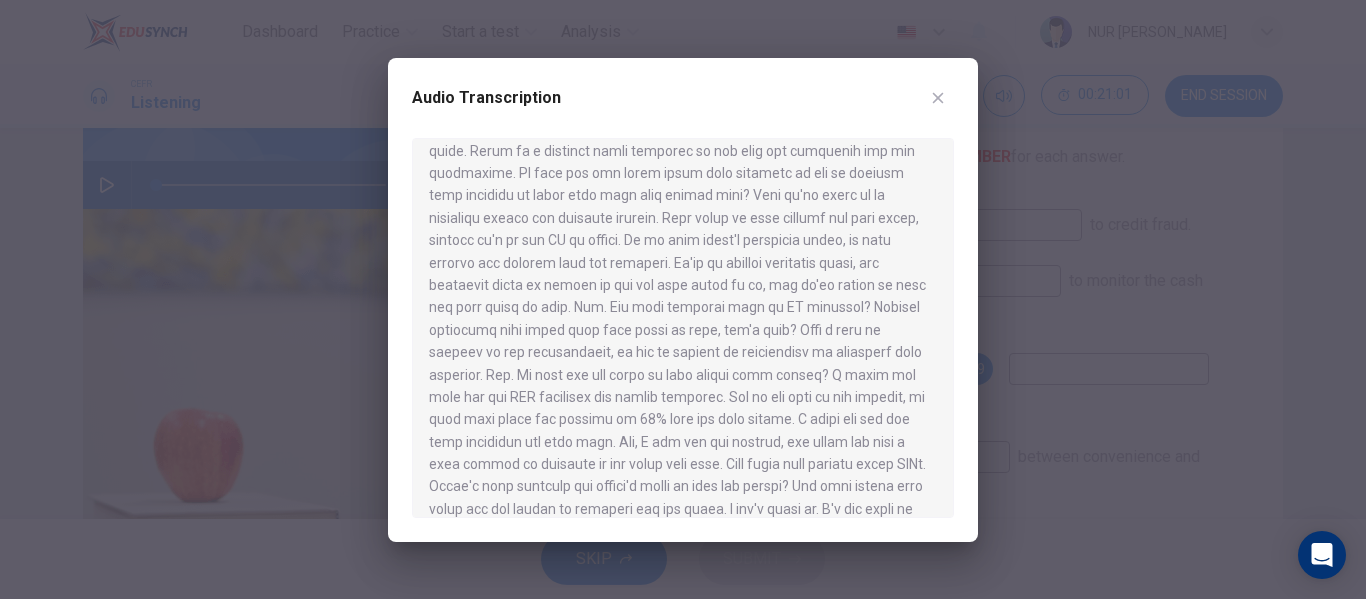 scroll, scrollTop: 710, scrollLeft: 0, axis: vertical 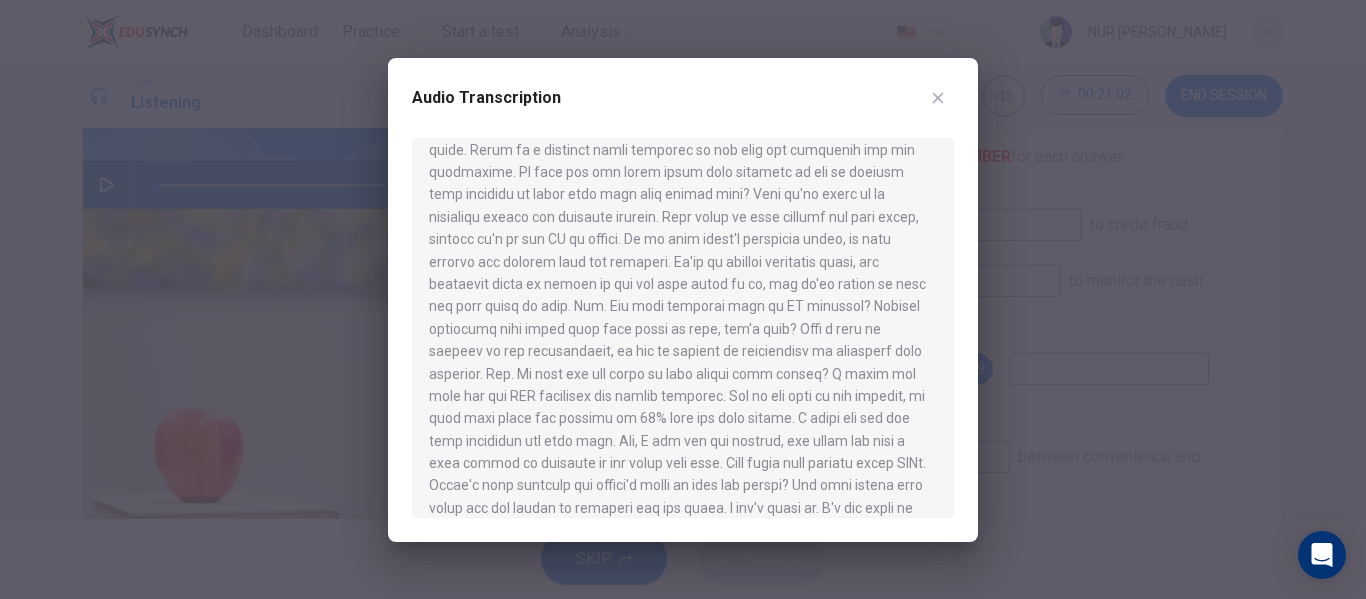 click on "Audio Transcription" at bounding box center [683, 110] 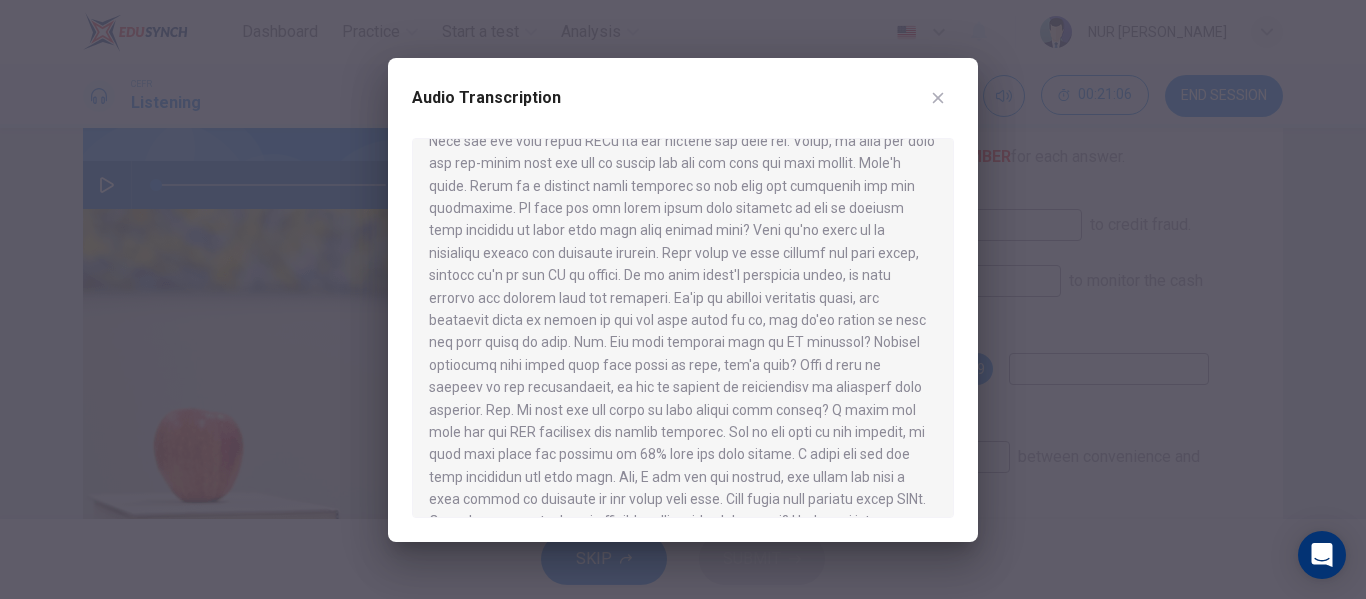 scroll, scrollTop: 673, scrollLeft: 0, axis: vertical 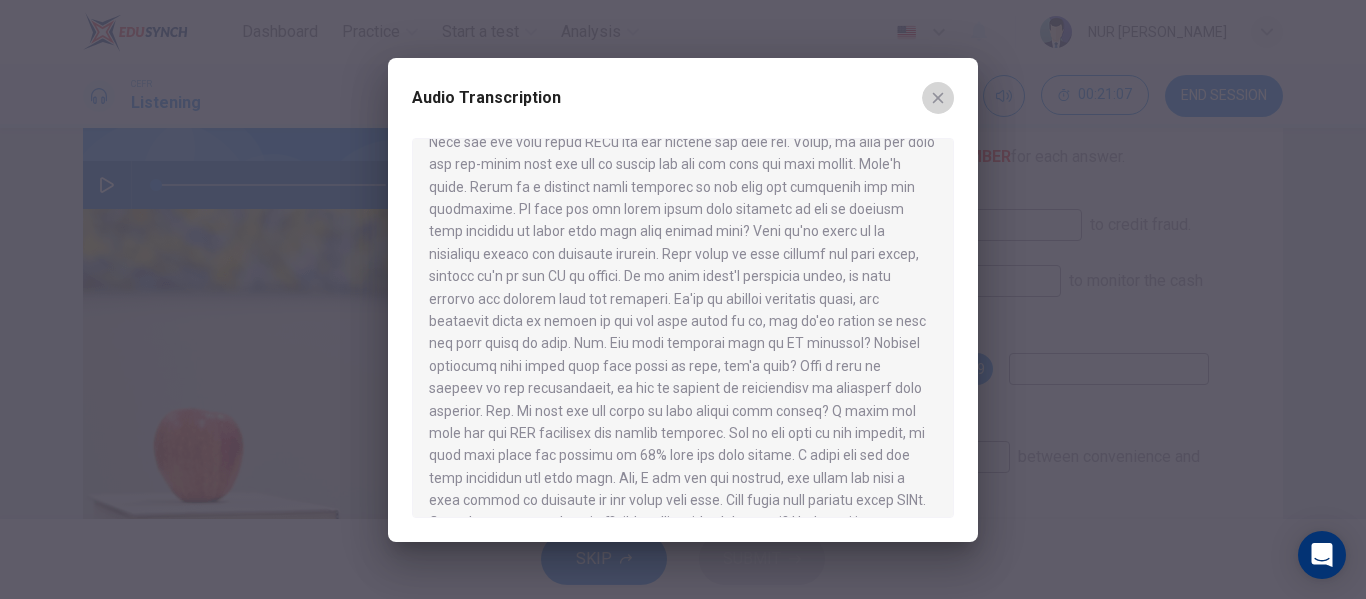 click 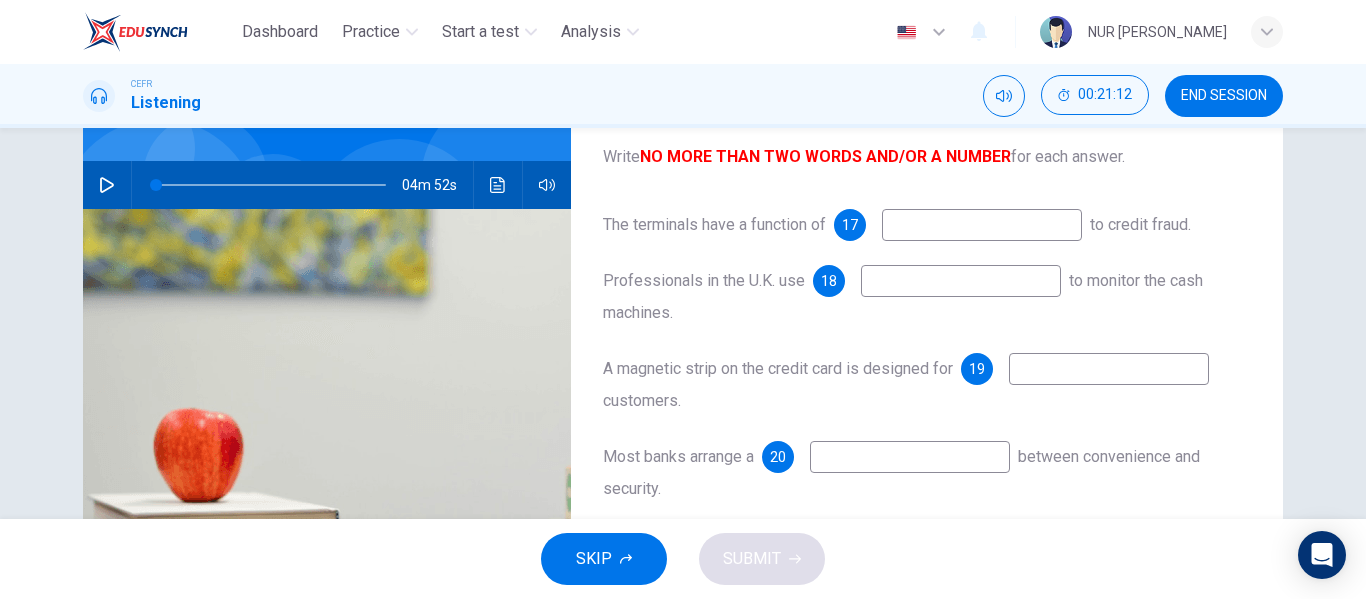 click at bounding box center [1109, 369] 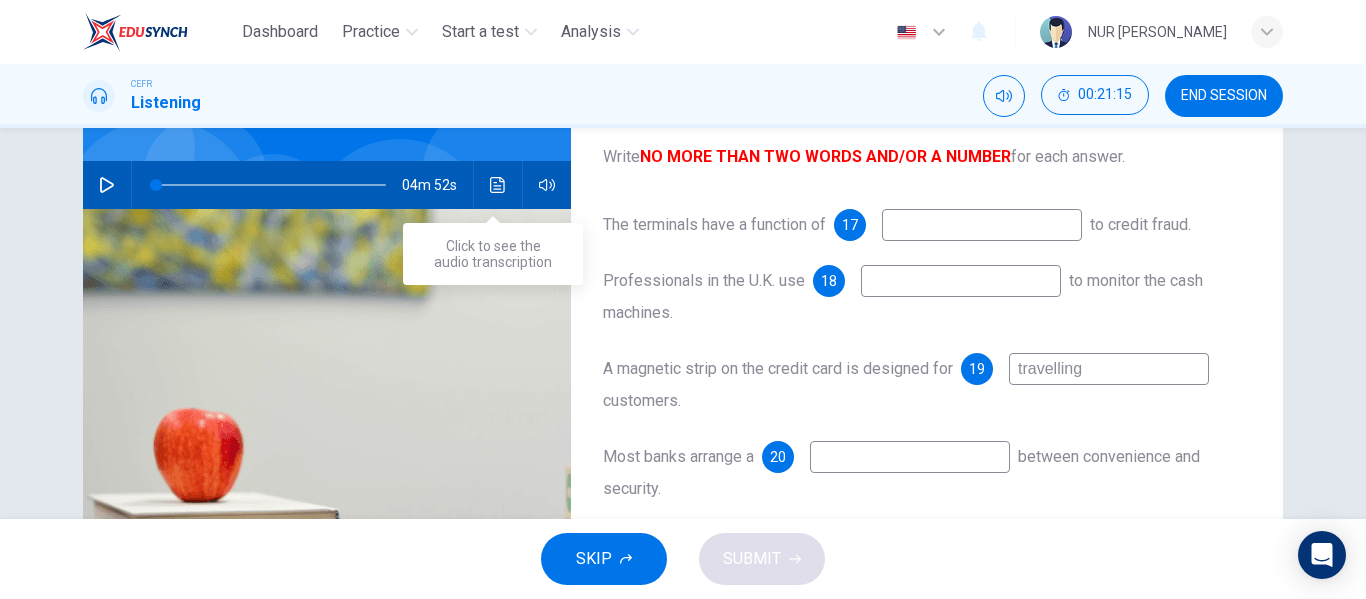 type on "travelling" 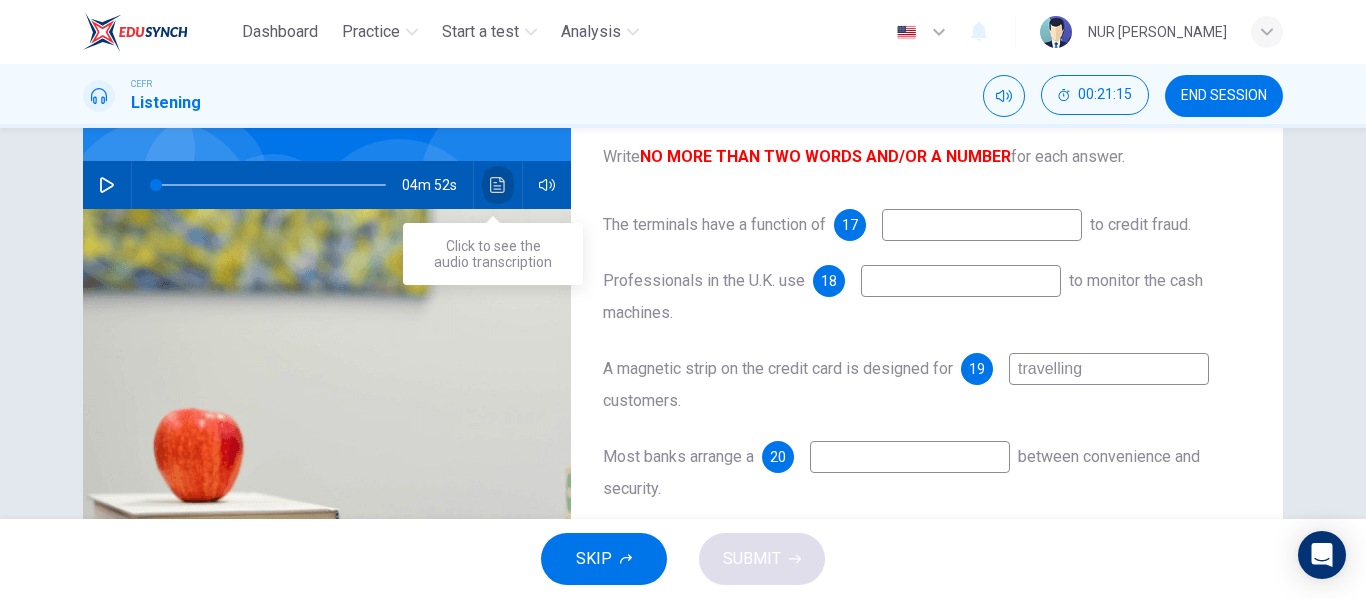 click at bounding box center (498, 185) 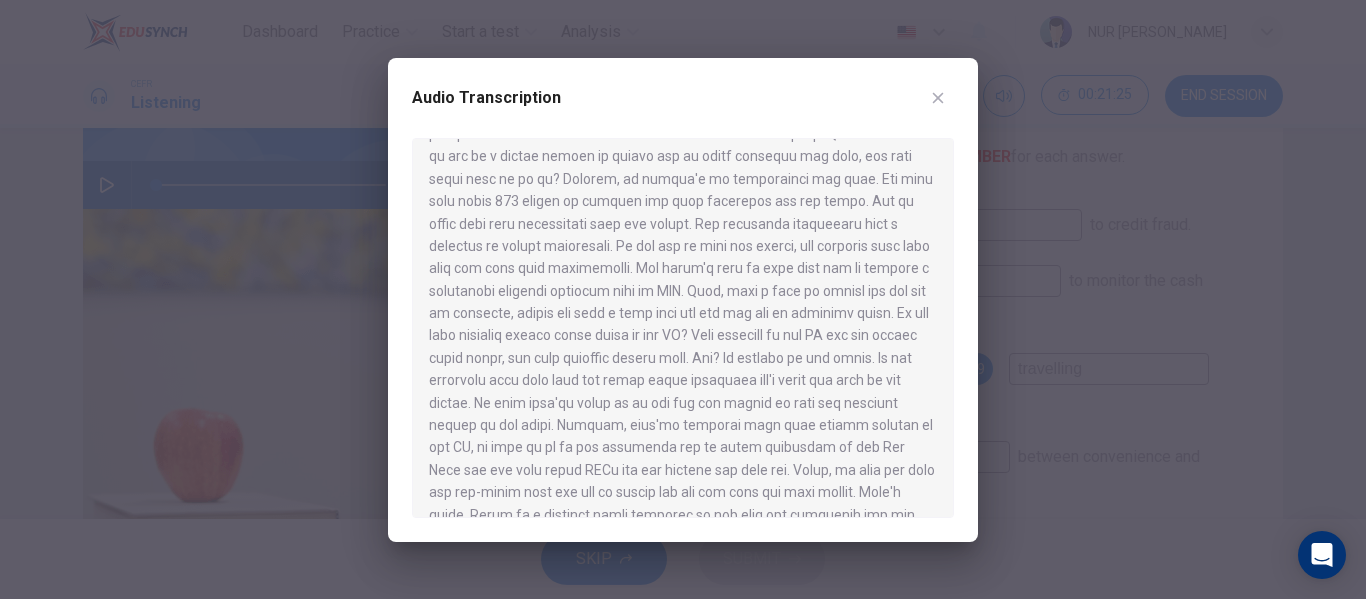 scroll, scrollTop: 333, scrollLeft: 0, axis: vertical 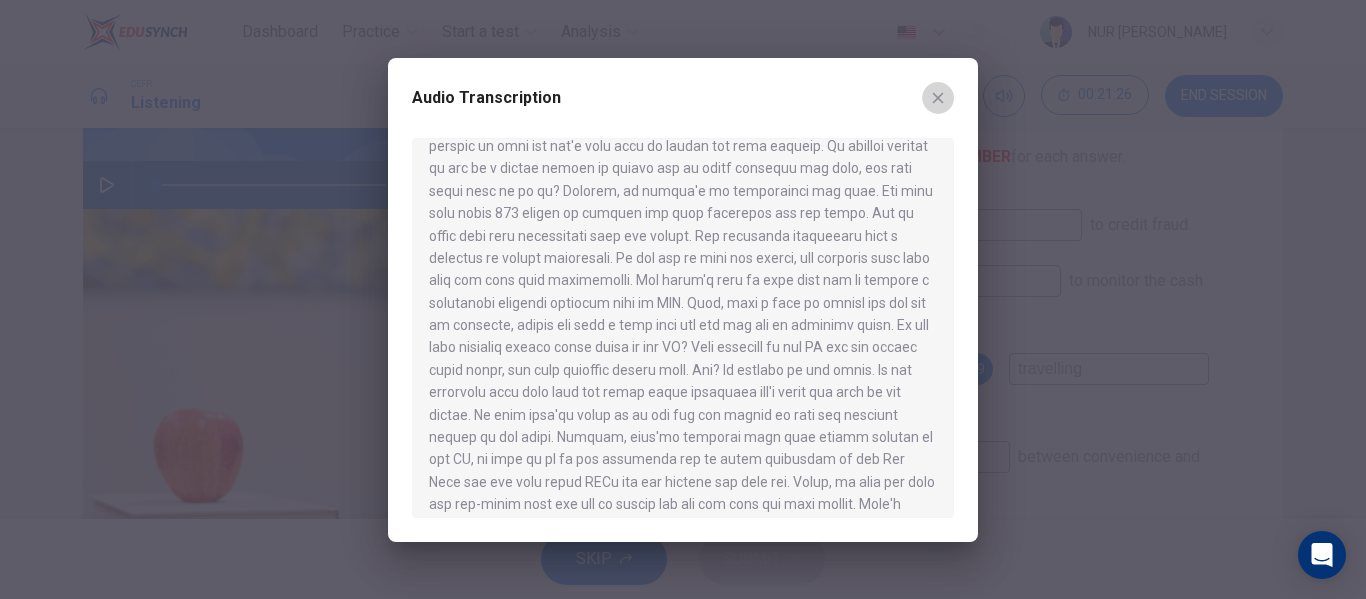 click 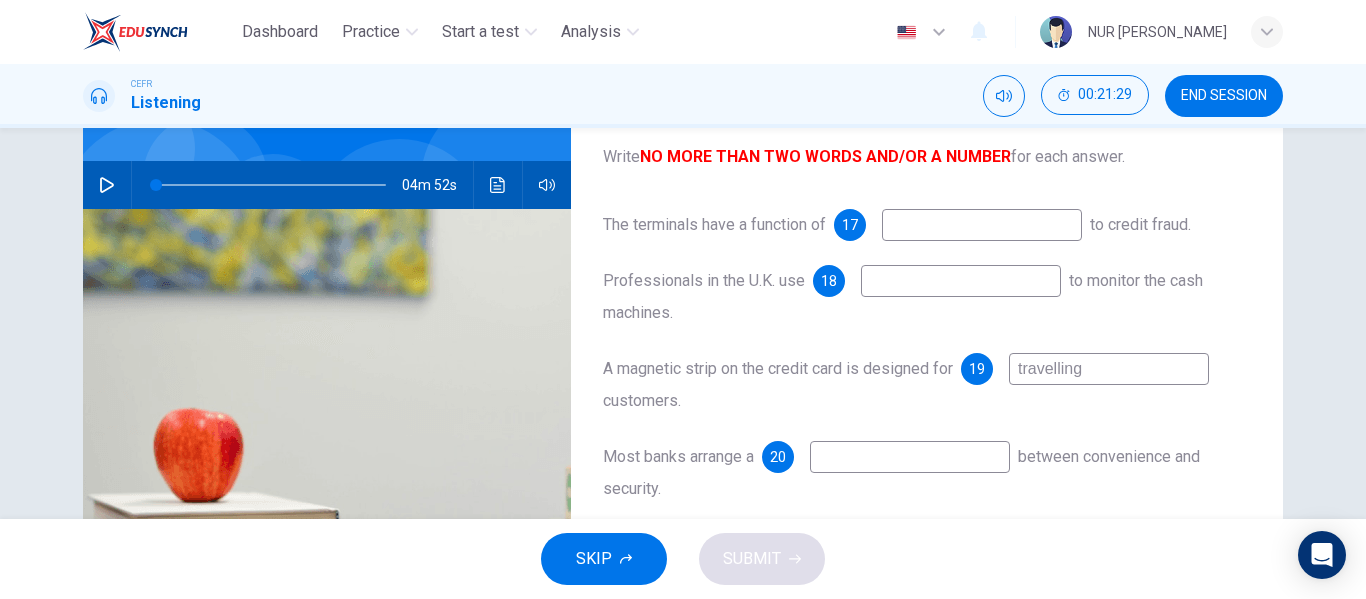 click at bounding box center [982, 225] 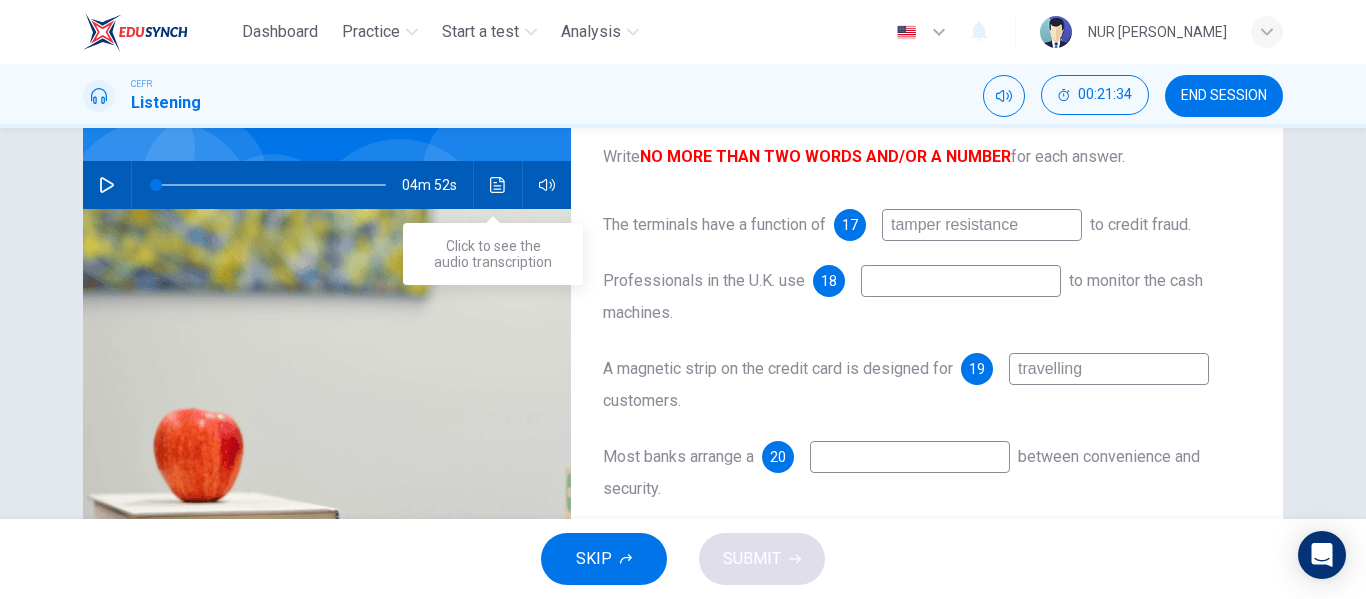 type on "tamper resistance" 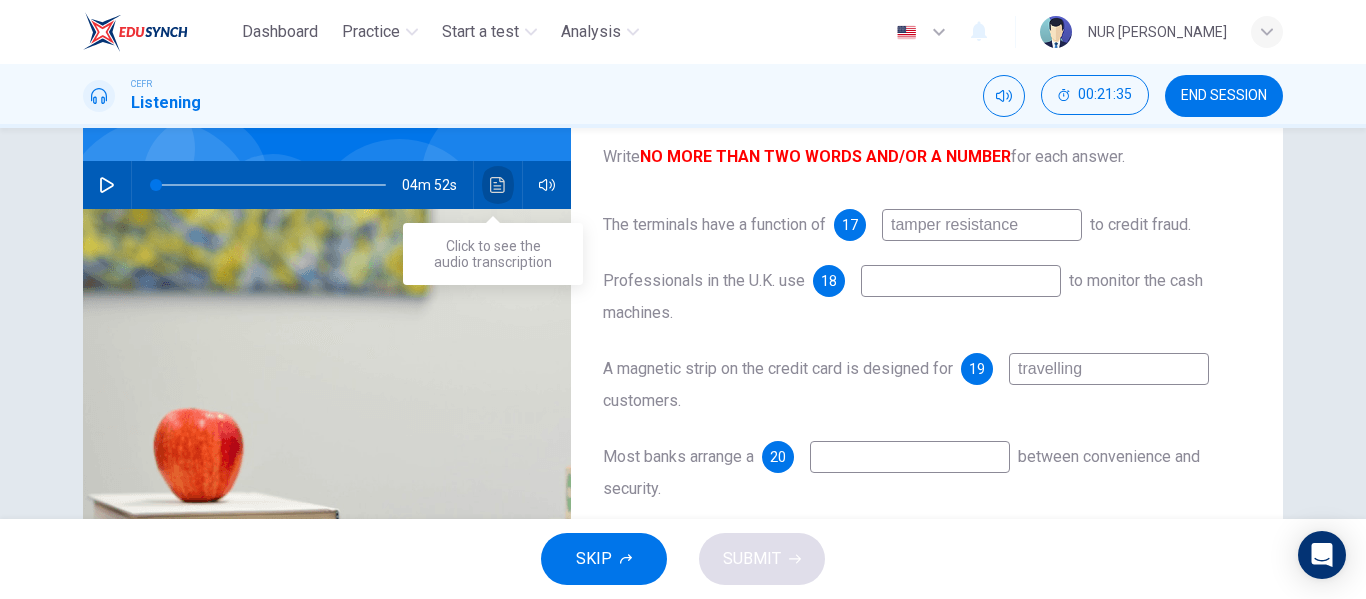 click 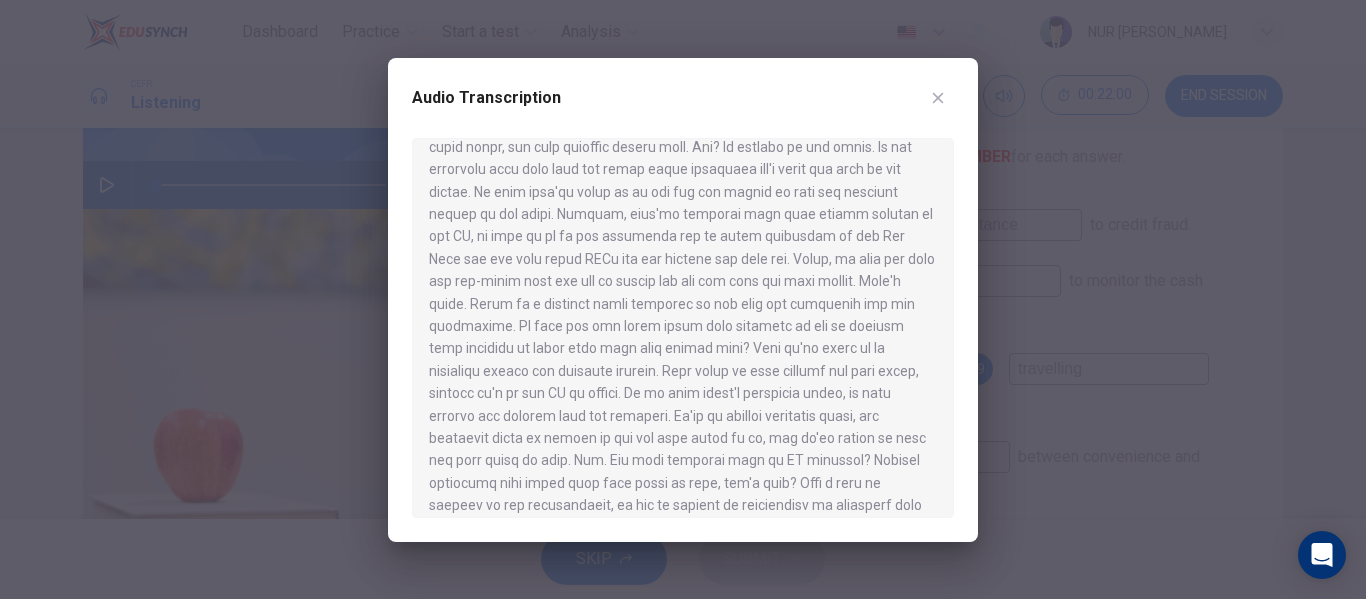 scroll, scrollTop: 557, scrollLeft: 0, axis: vertical 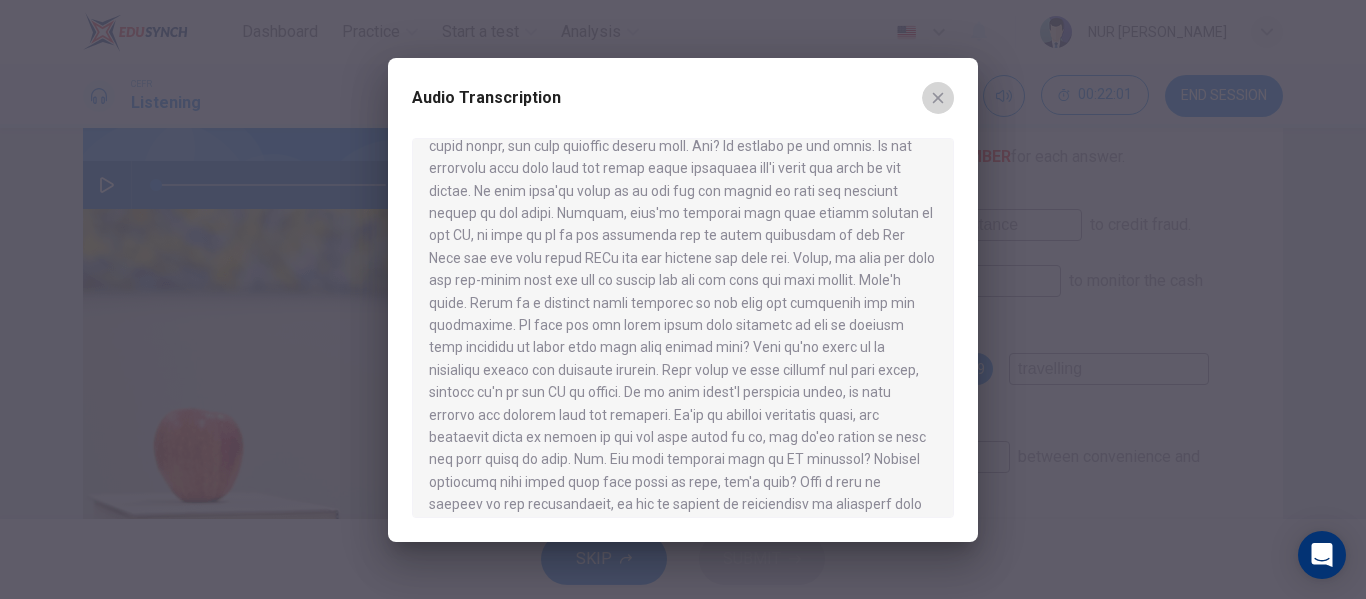 click at bounding box center (938, 98) 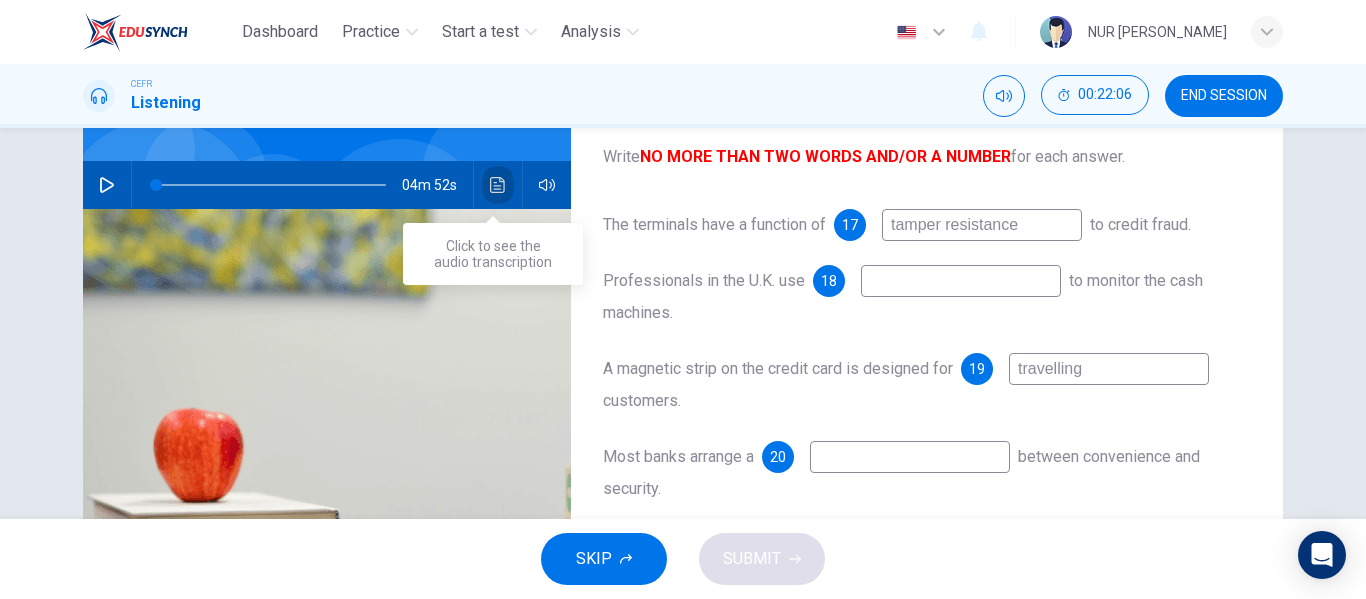 click 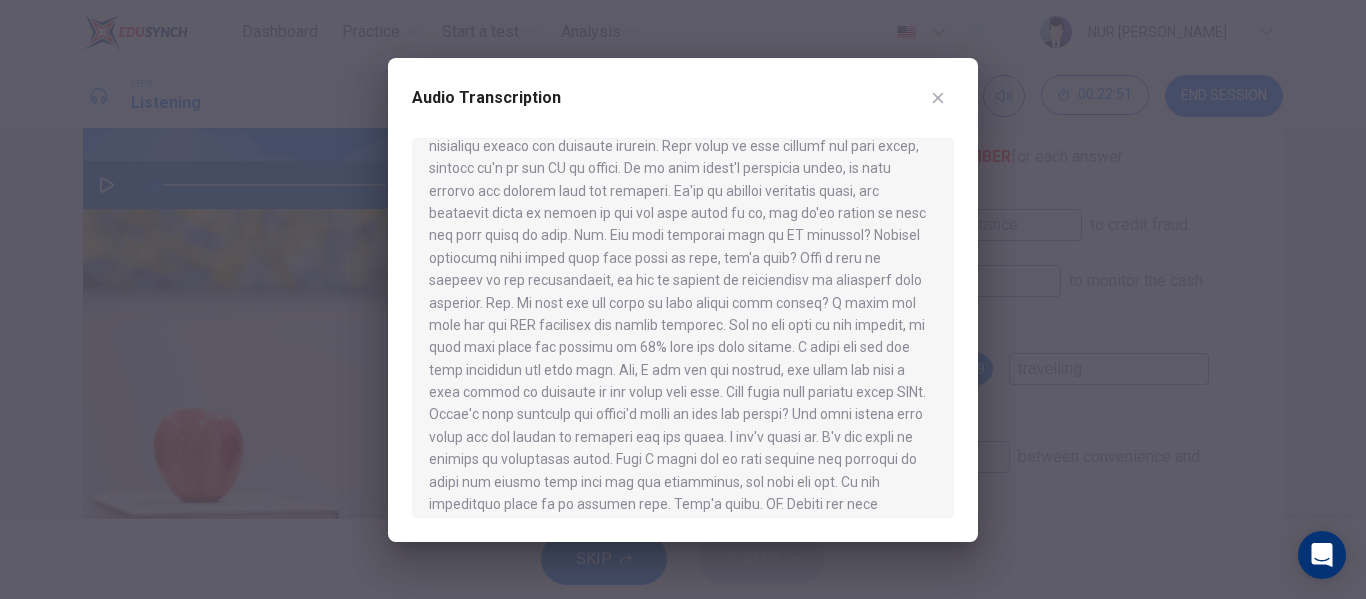 scroll, scrollTop: 782, scrollLeft: 0, axis: vertical 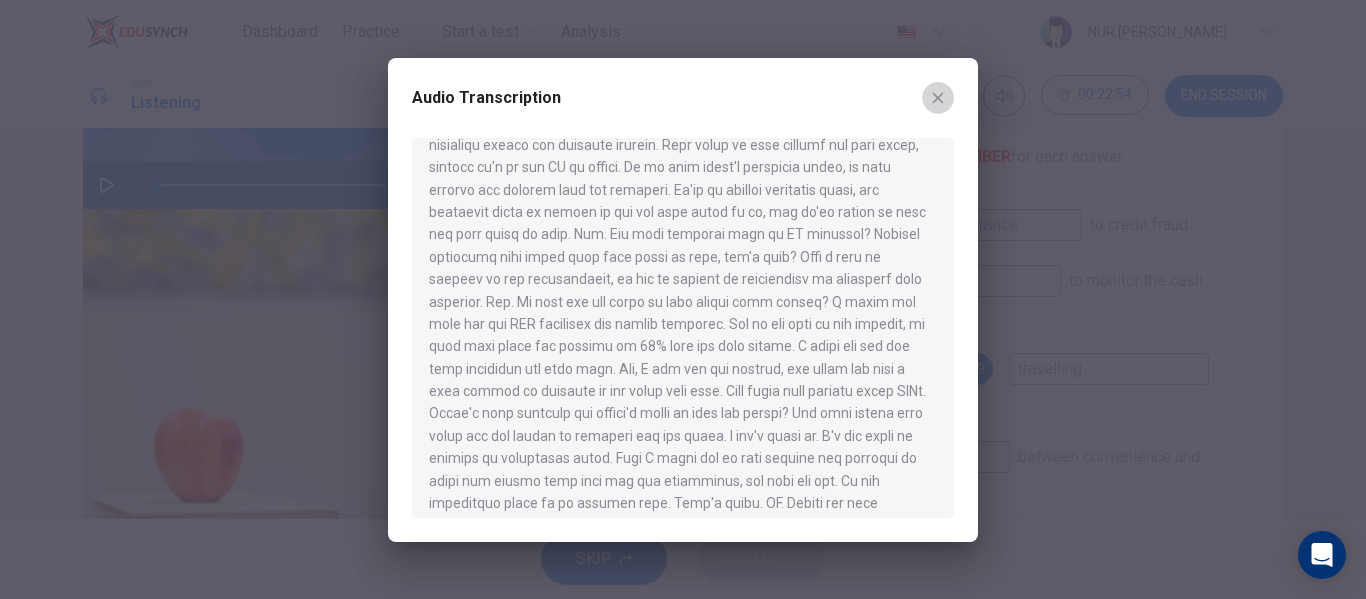 click 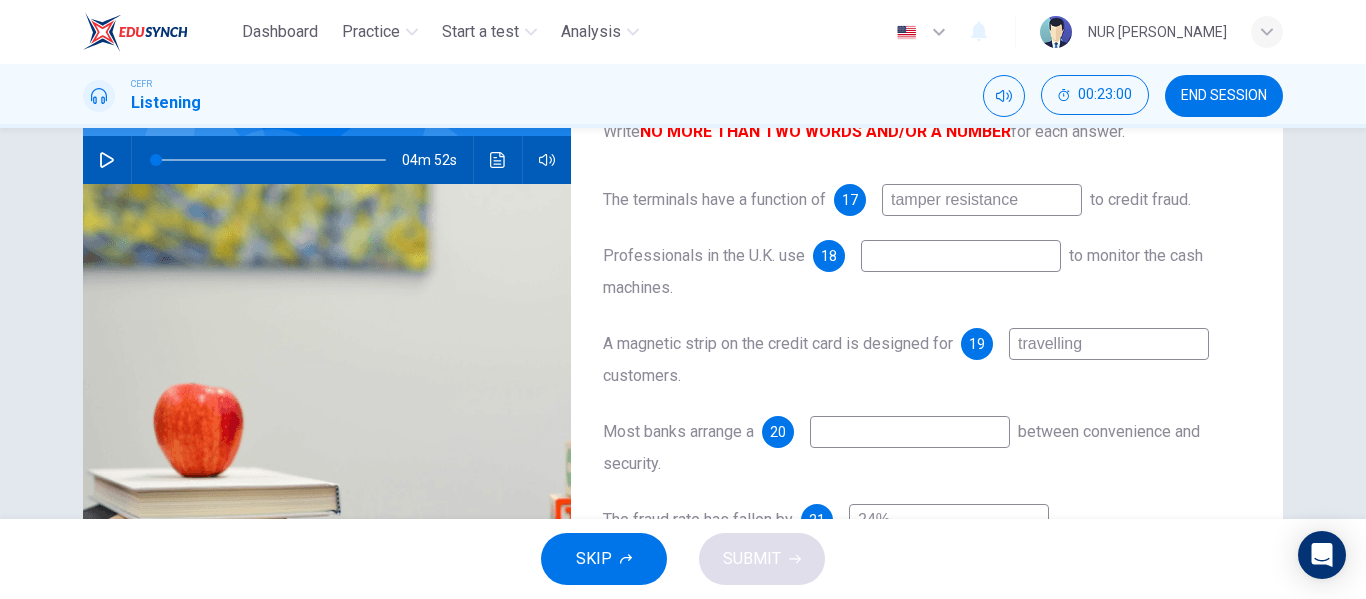 scroll, scrollTop: 187, scrollLeft: 0, axis: vertical 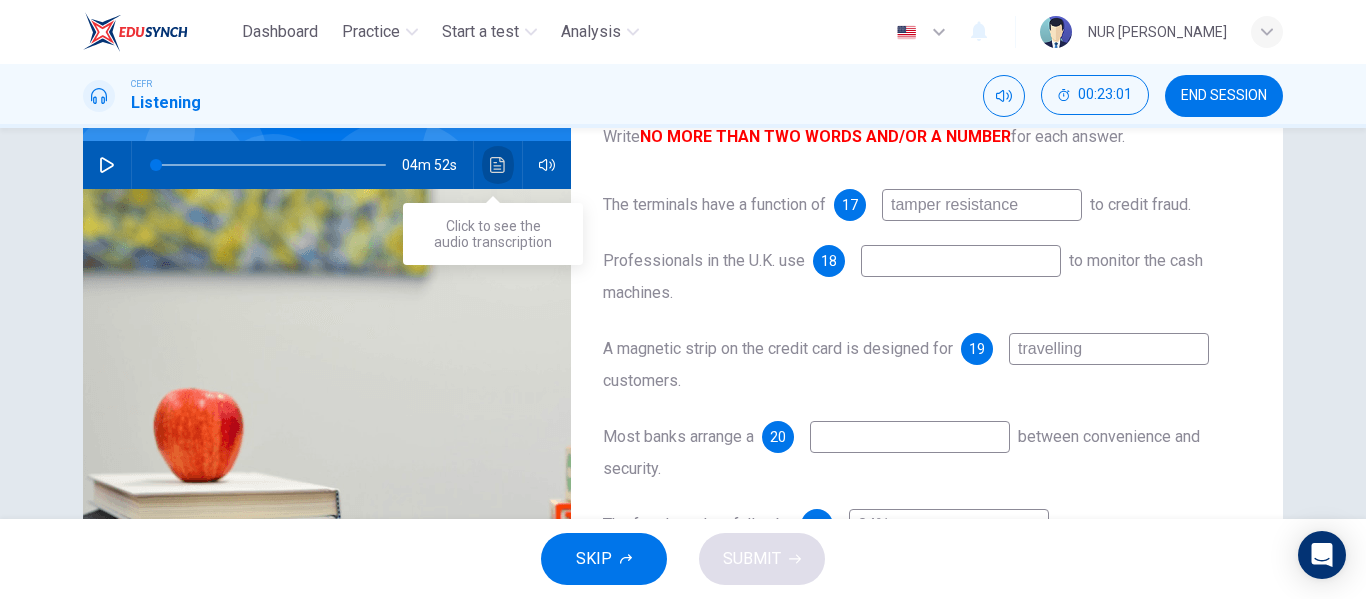click at bounding box center [498, 165] 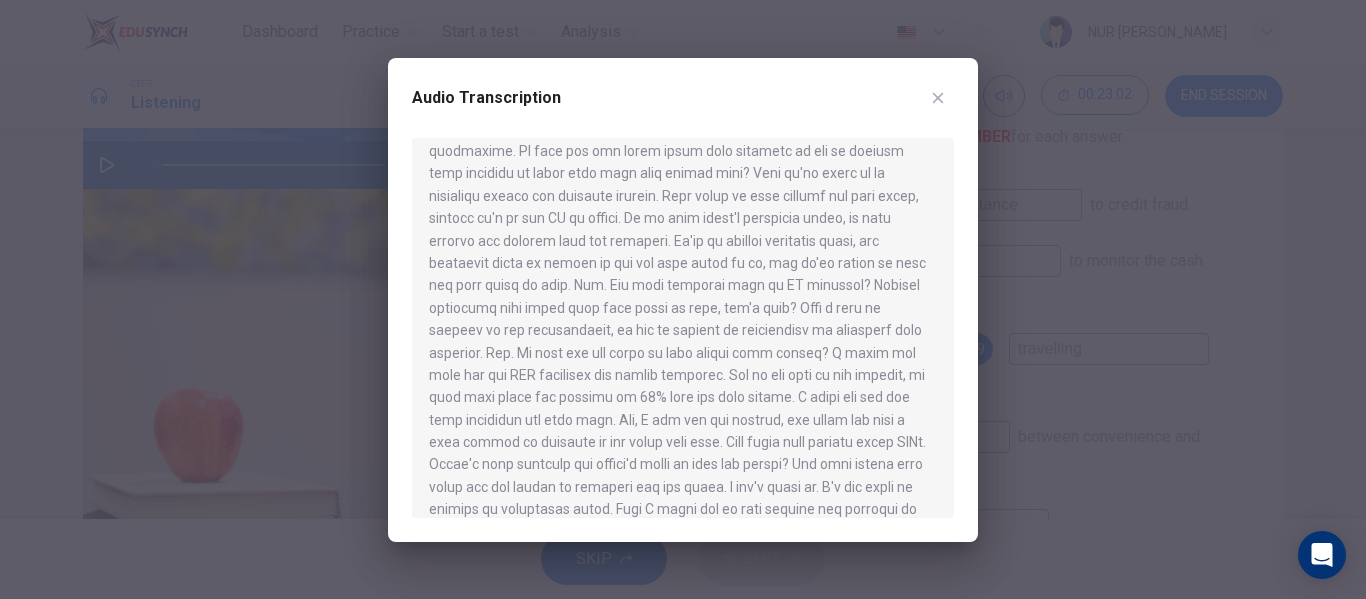 scroll, scrollTop: 840, scrollLeft: 0, axis: vertical 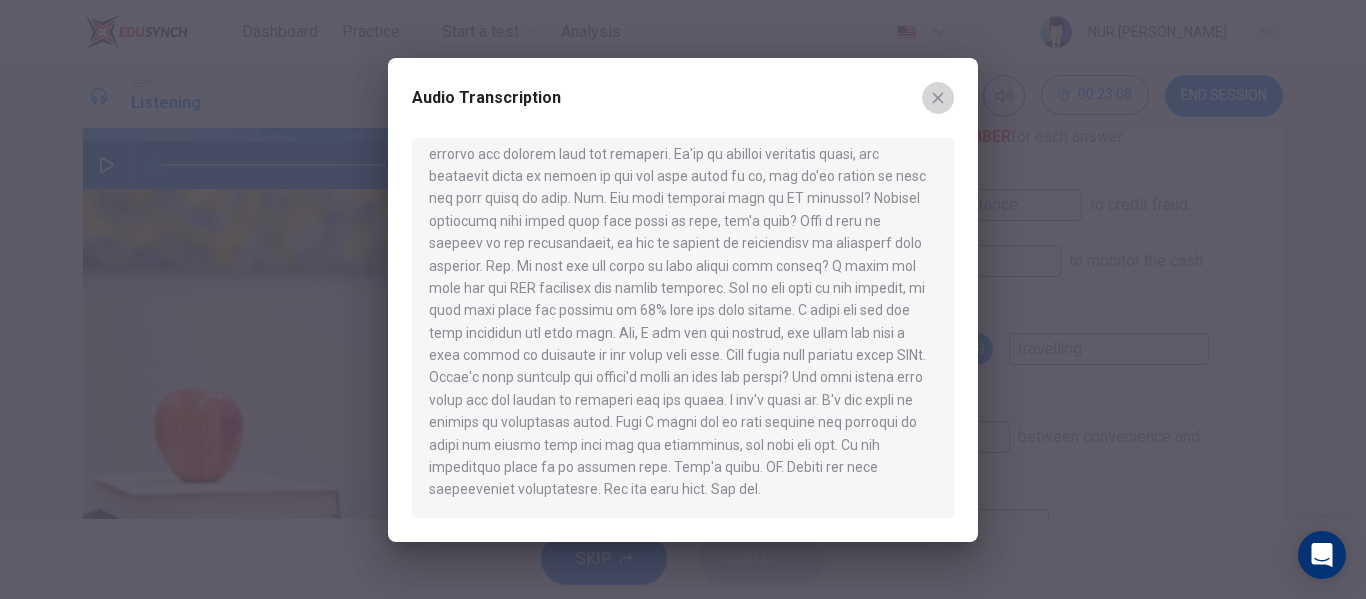click 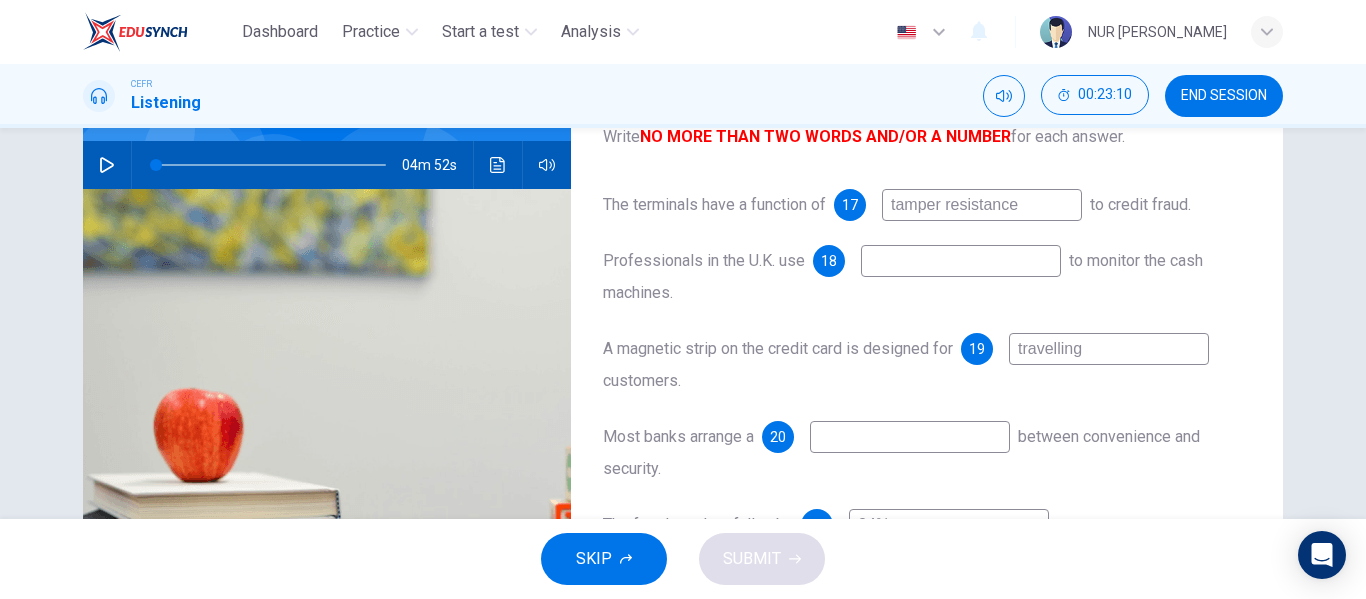 click at bounding box center (910, 437) 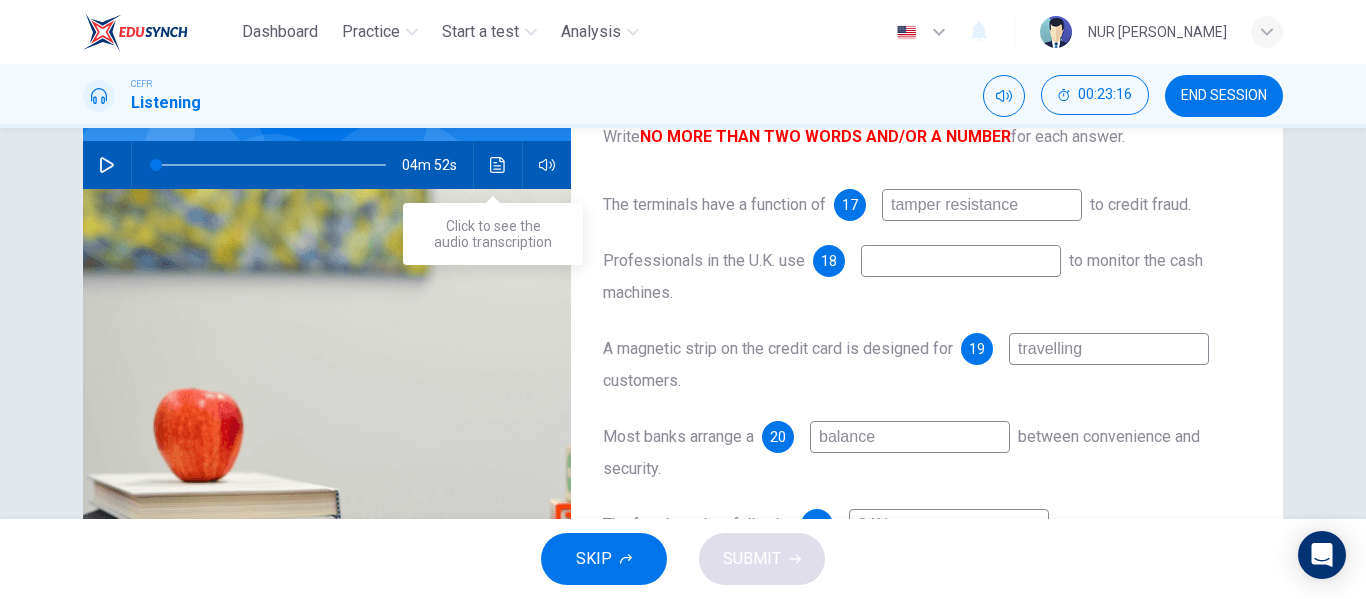 type on "balance" 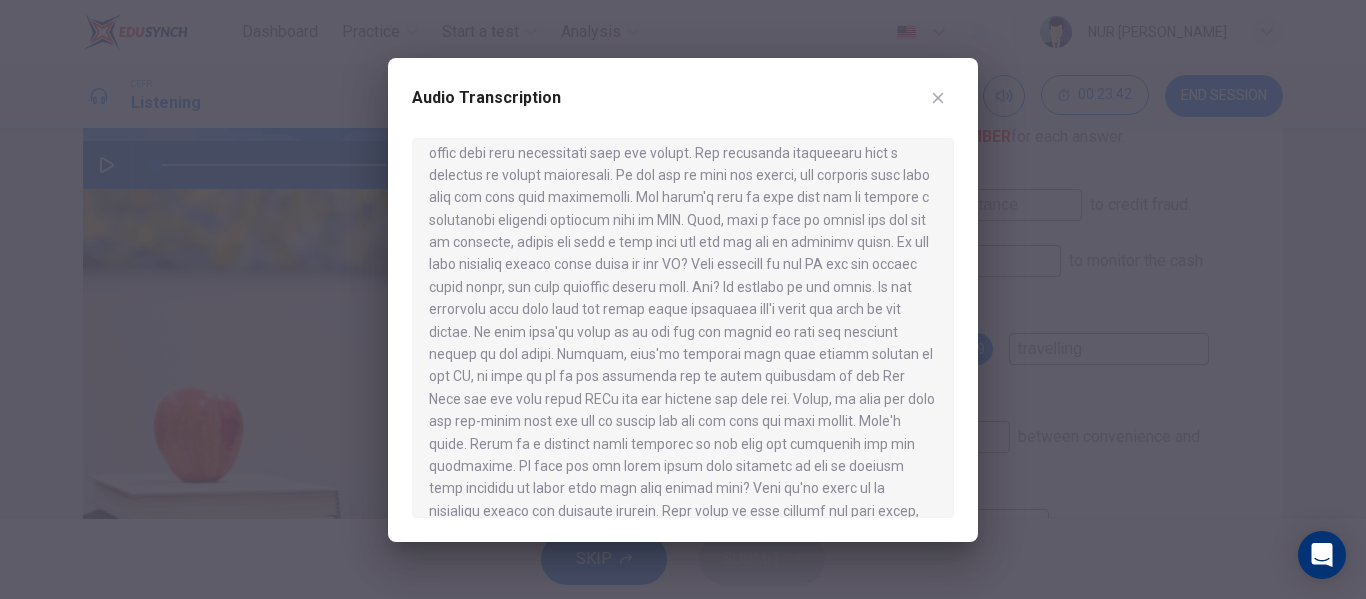 scroll, scrollTop: 416, scrollLeft: 0, axis: vertical 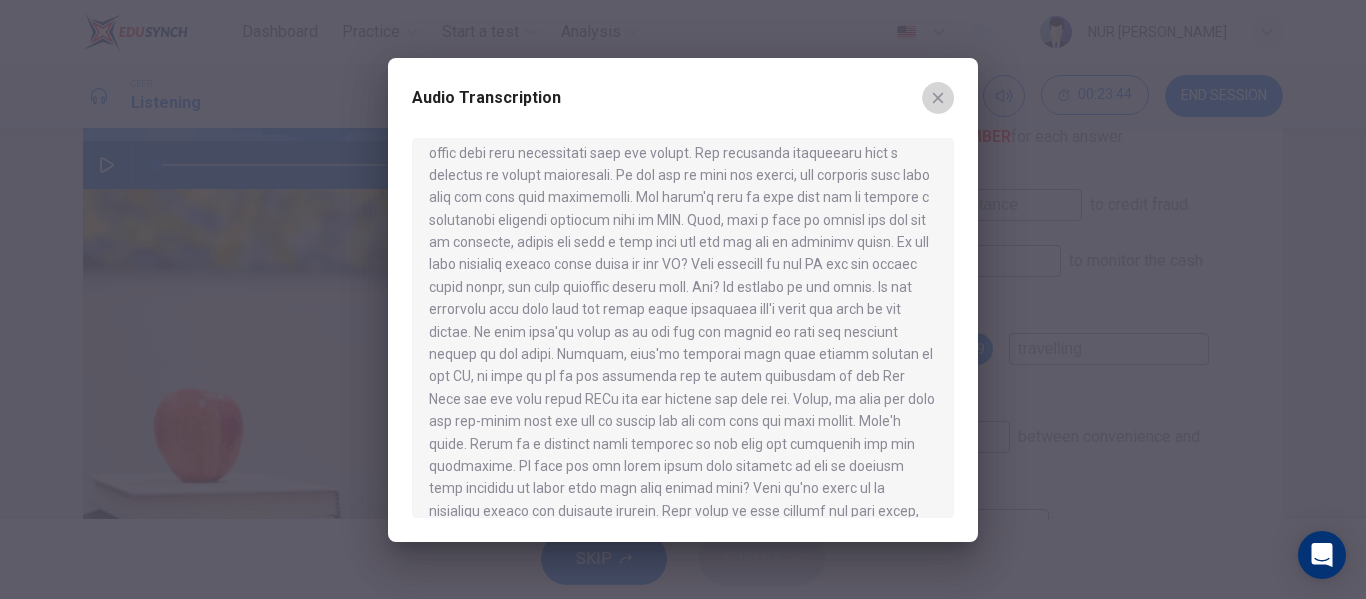 click 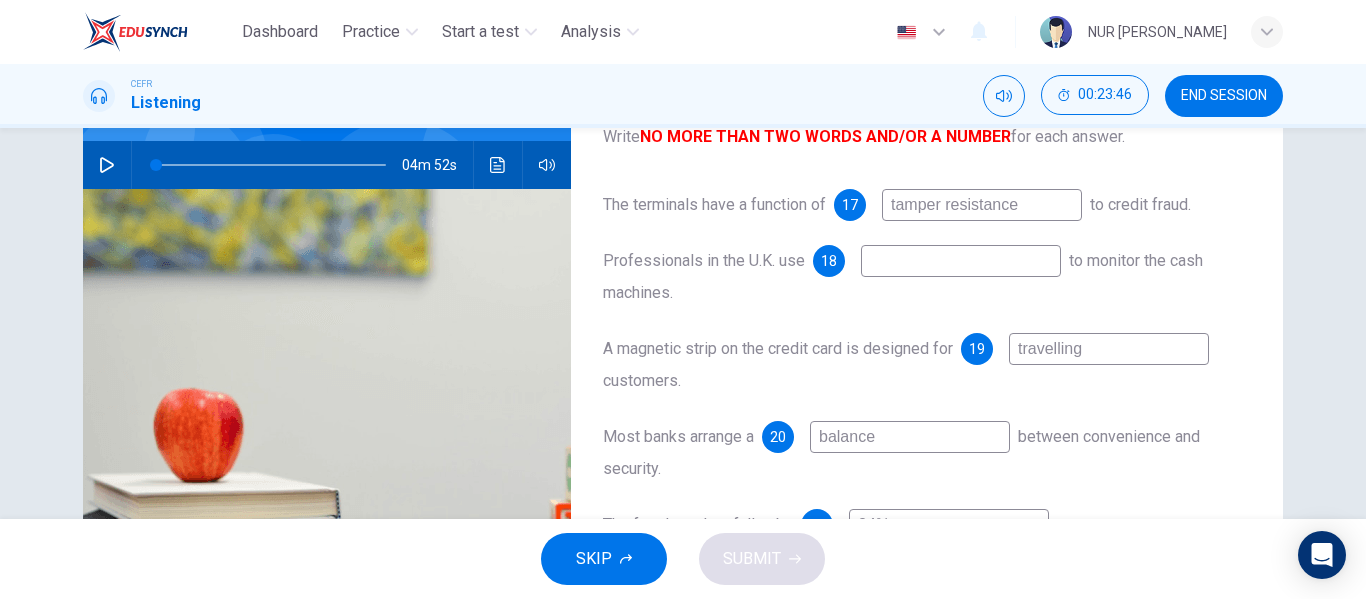 click at bounding box center (961, 261) 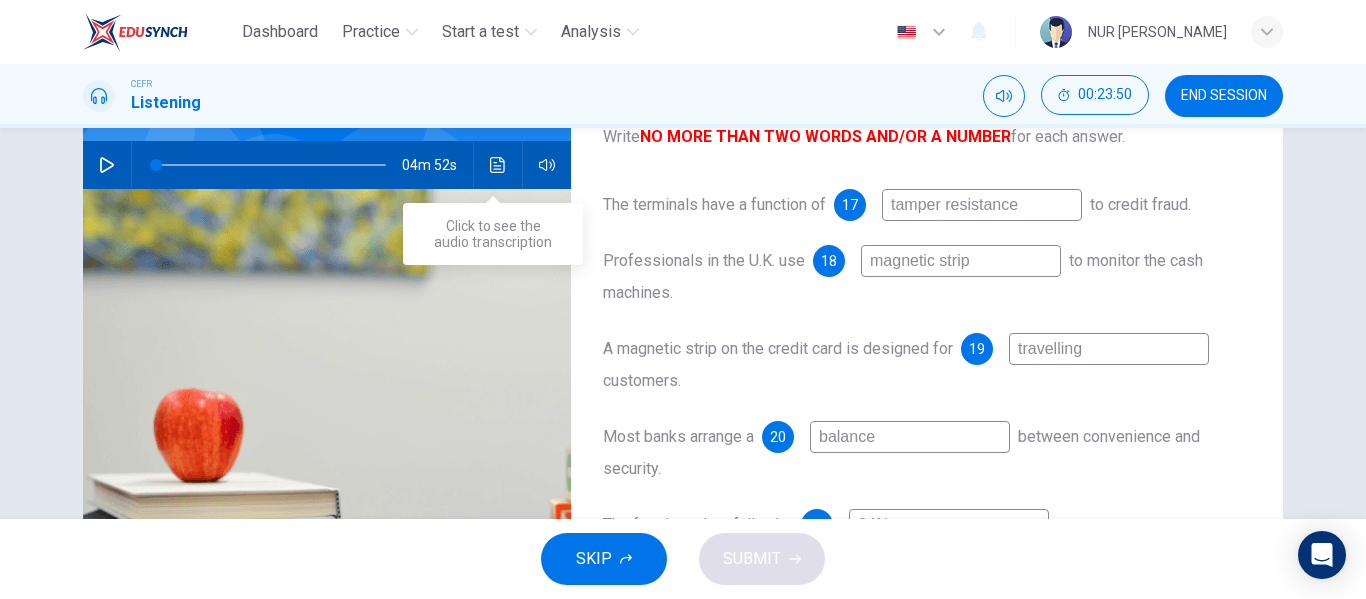 click at bounding box center (498, 165) 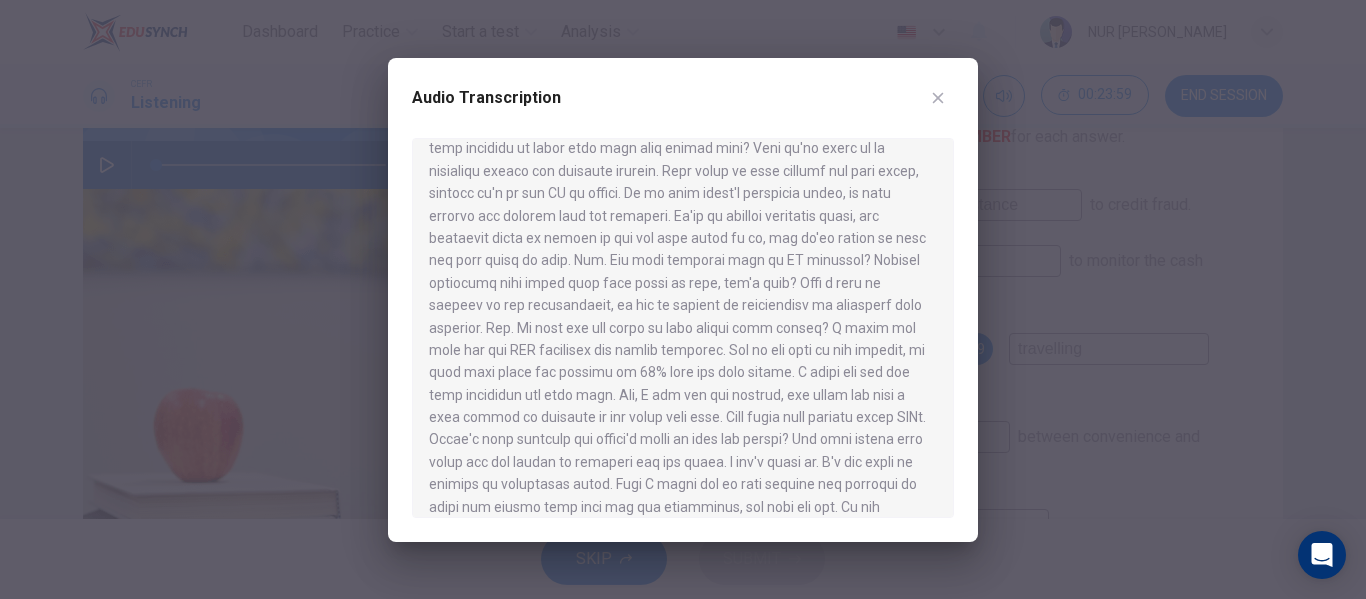 scroll, scrollTop: 753, scrollLeft: 0, axis: vertical 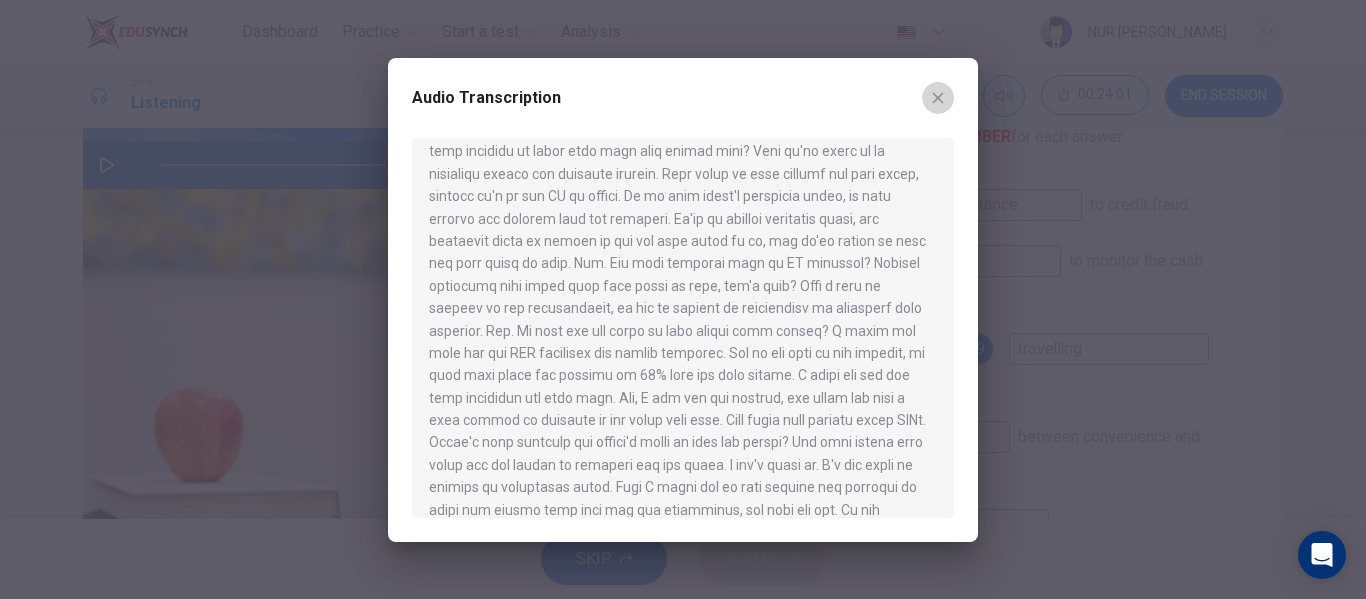click 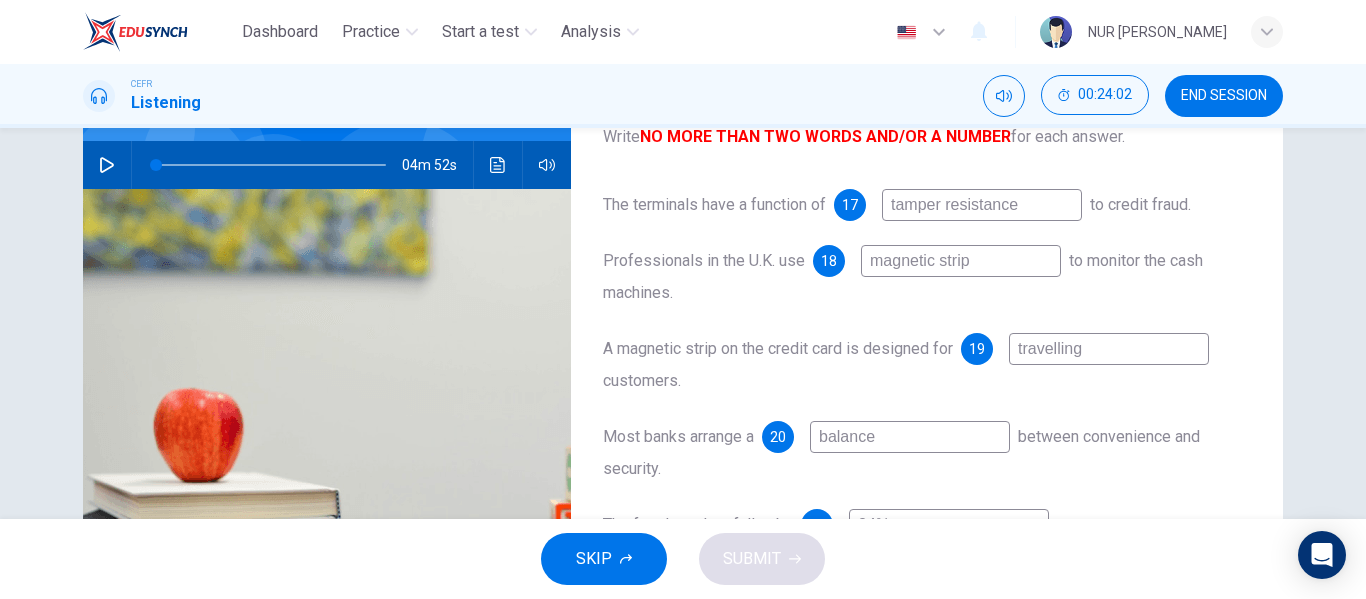drag, startPoint x: 970, startPoint y: 261, endPoint x: 844, endPoint y: 256, distance: 126.09917 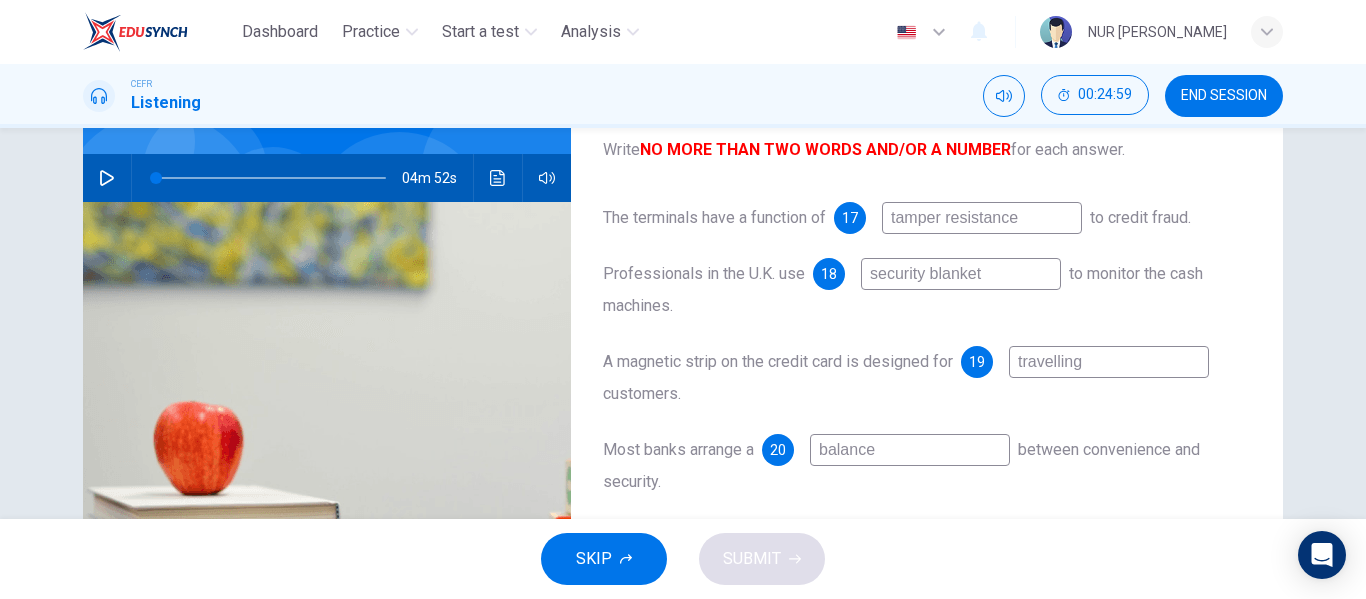 scroll, scrollTop: 175, scrollLeft: 0, axis: vertical 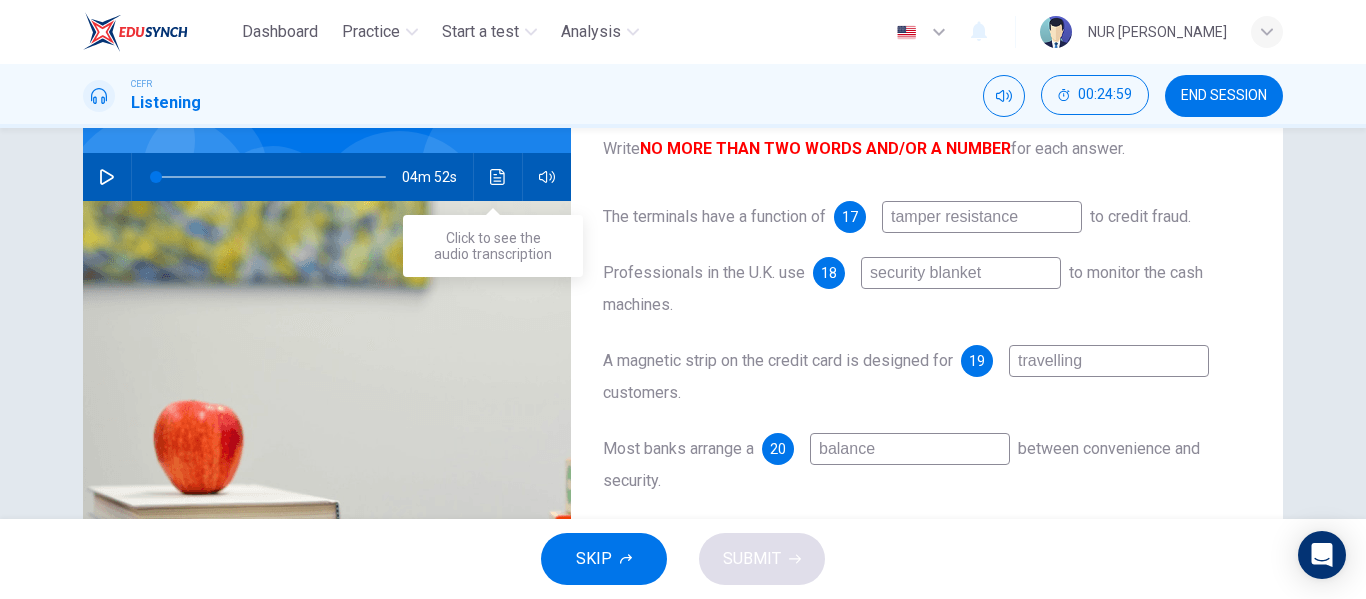 type on "security blanket" 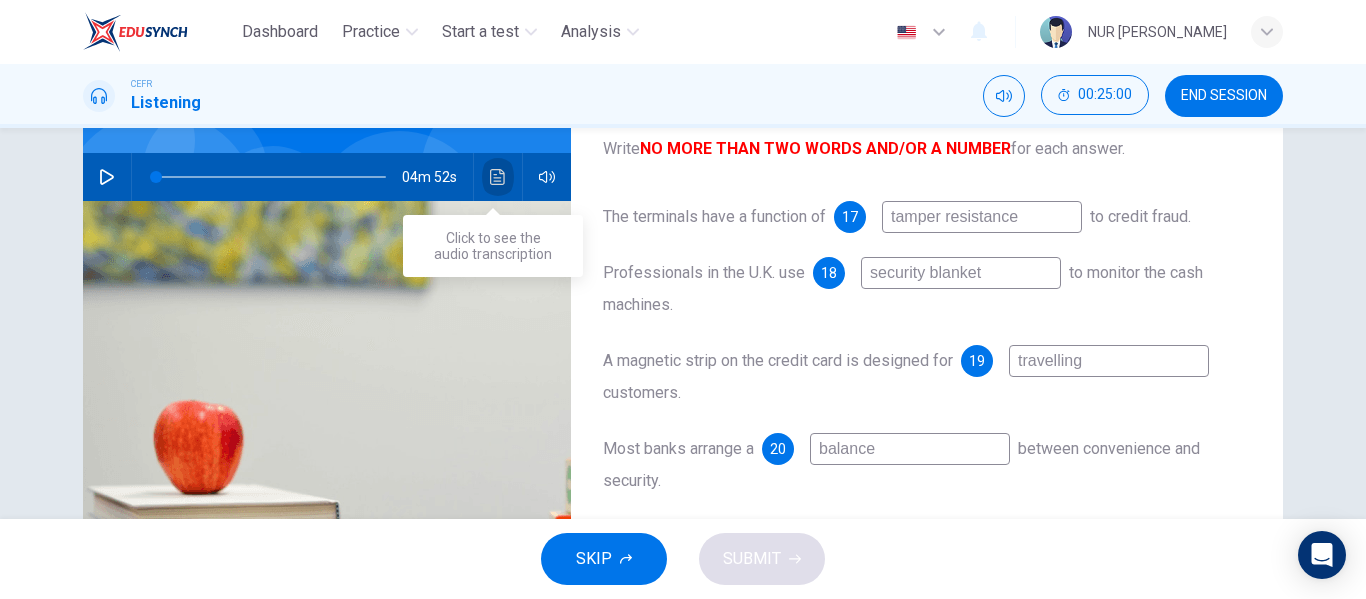 click at bounding box center [498, 177] 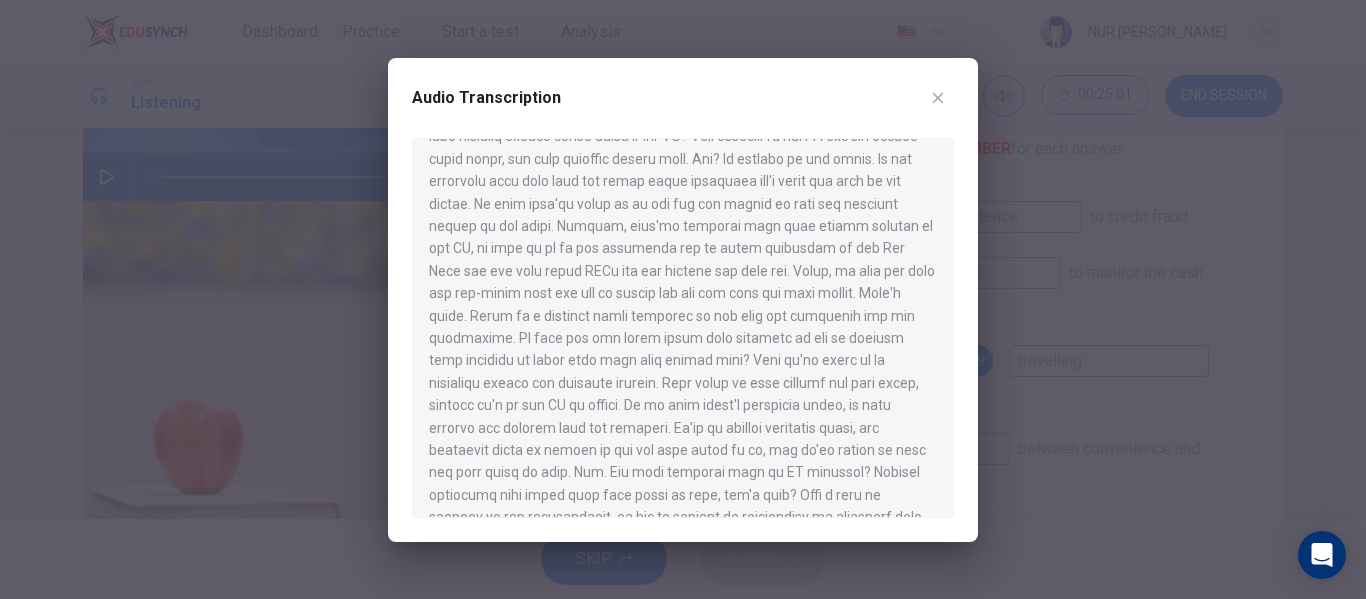scroll, scrollTop: 840, scrollLeft: 0, axis: vertical 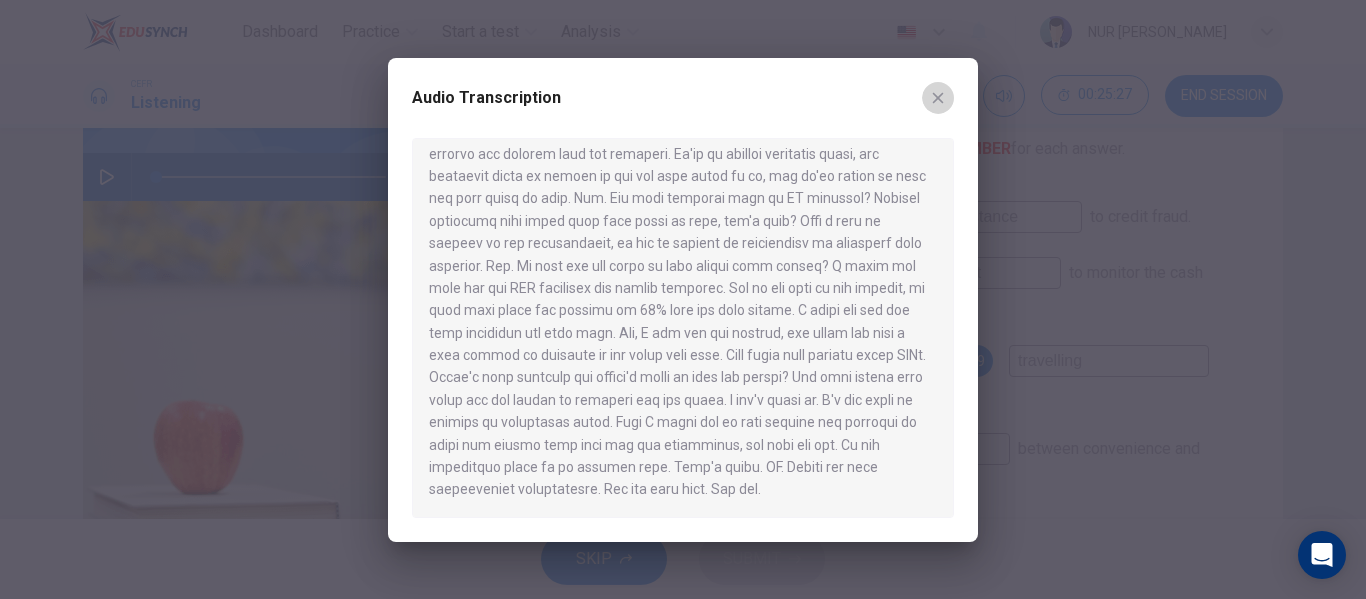 click at bounding box center (938, 98) 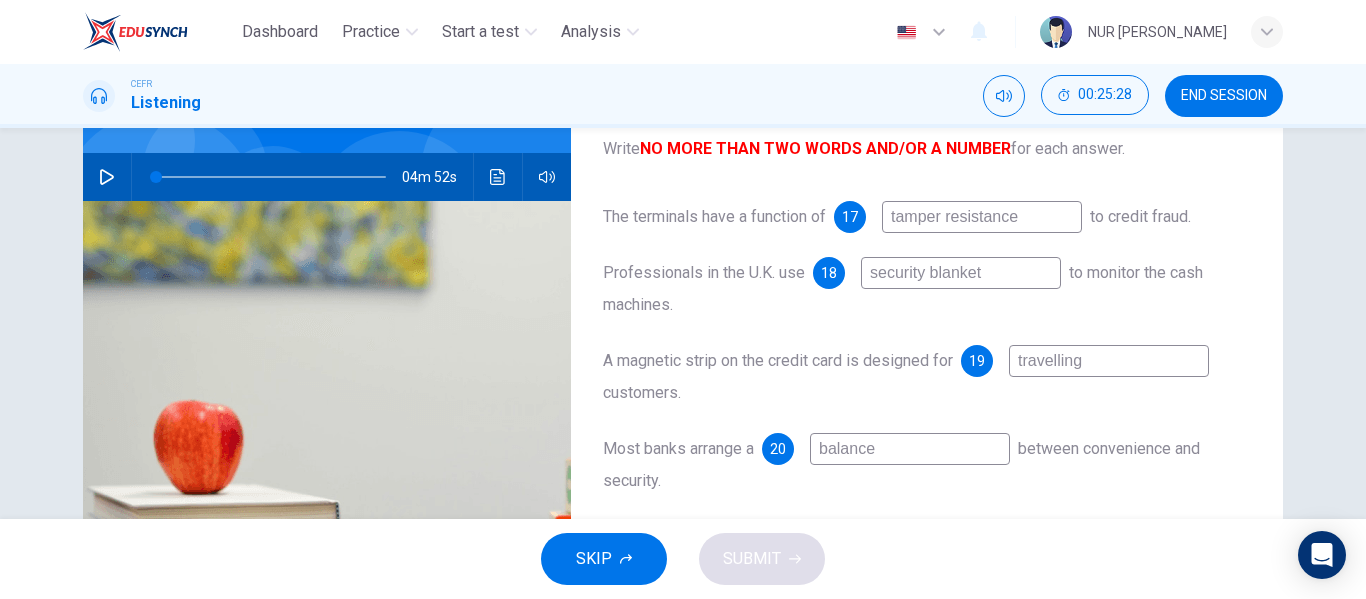 scroll, scrollTop: 384, scrollLeft: 0, axis: vertical 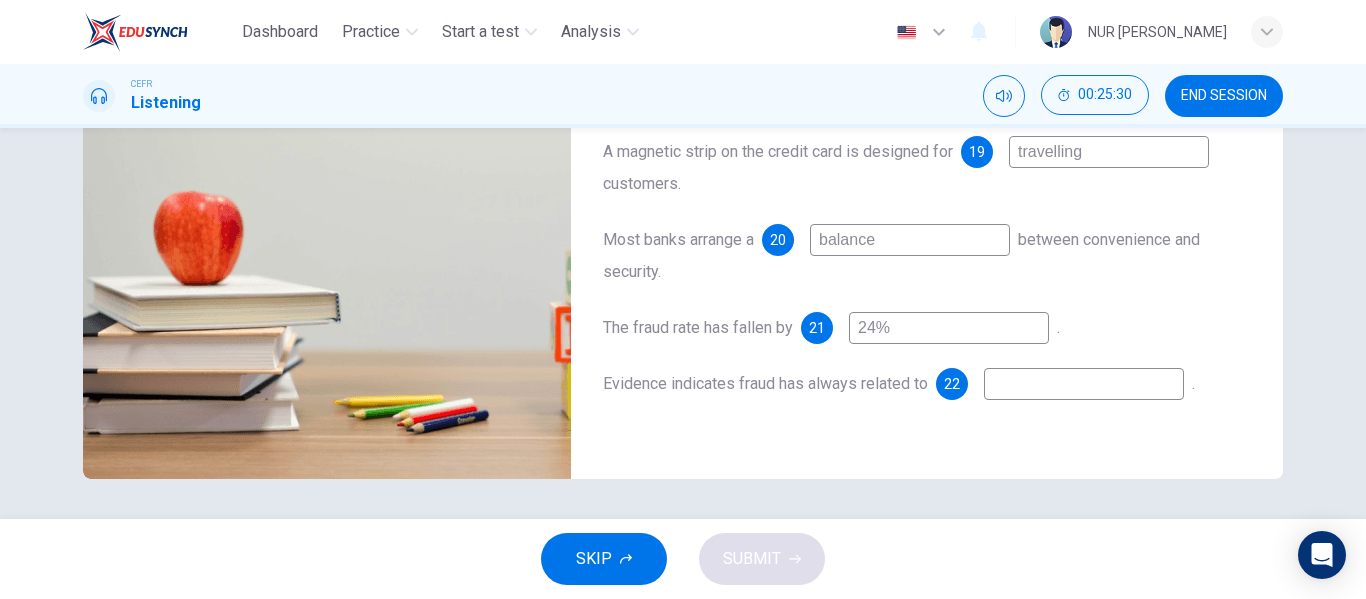 click at bounding box center (1084, 384) 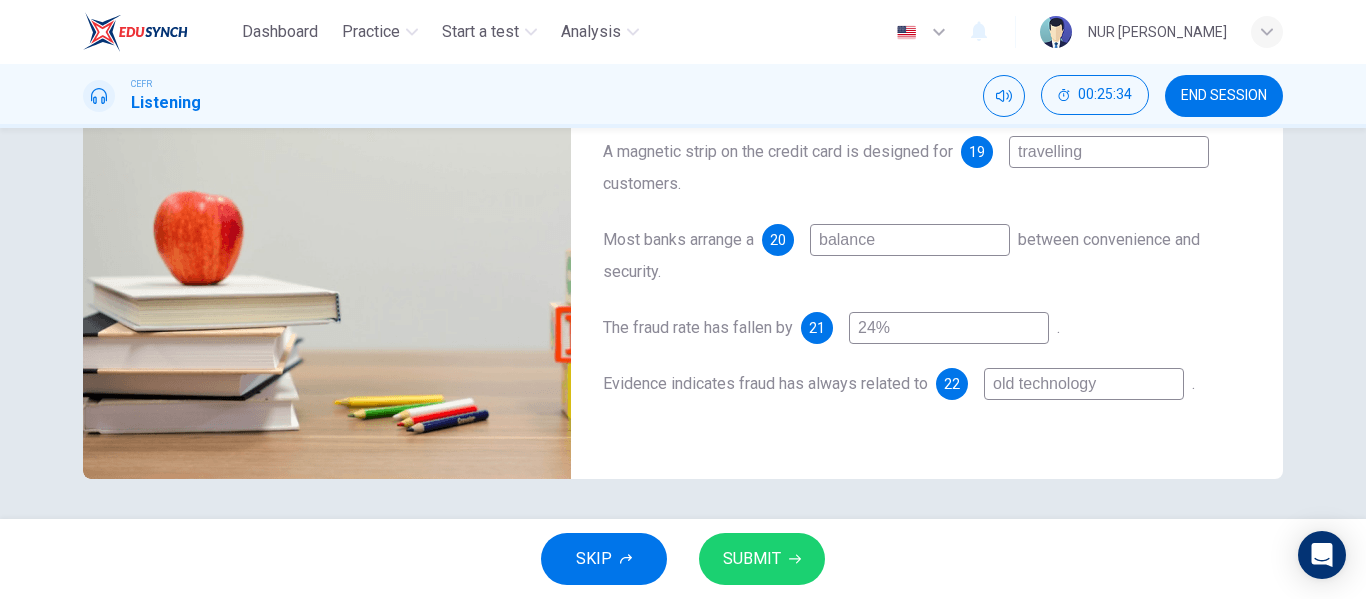 type on "old technology" 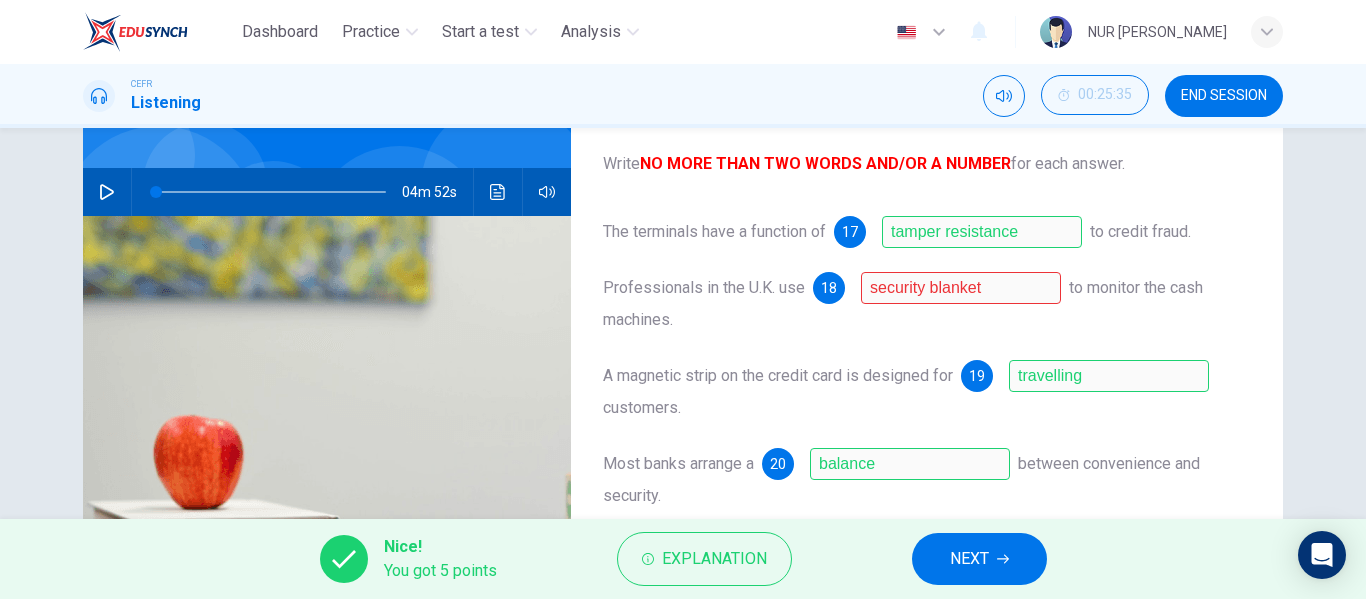 scroll, scrollTop: 384, scrollLeft: 0, axis: vertical 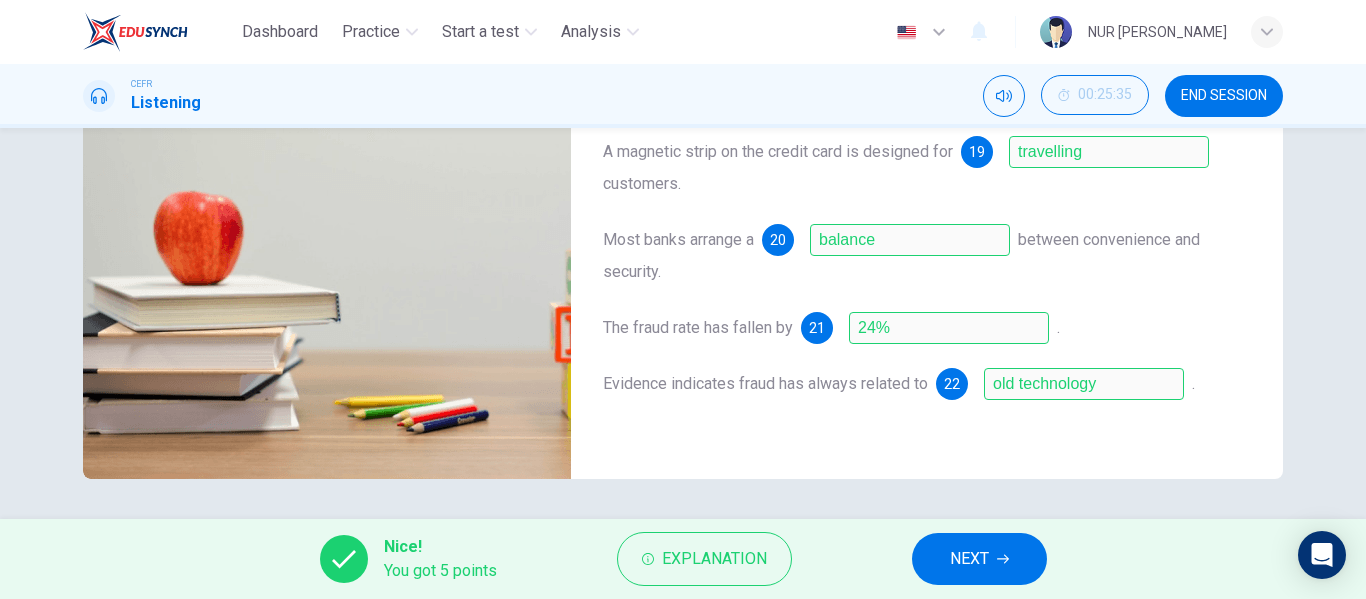 click on "NEXT" at bounding box center (979, 559) 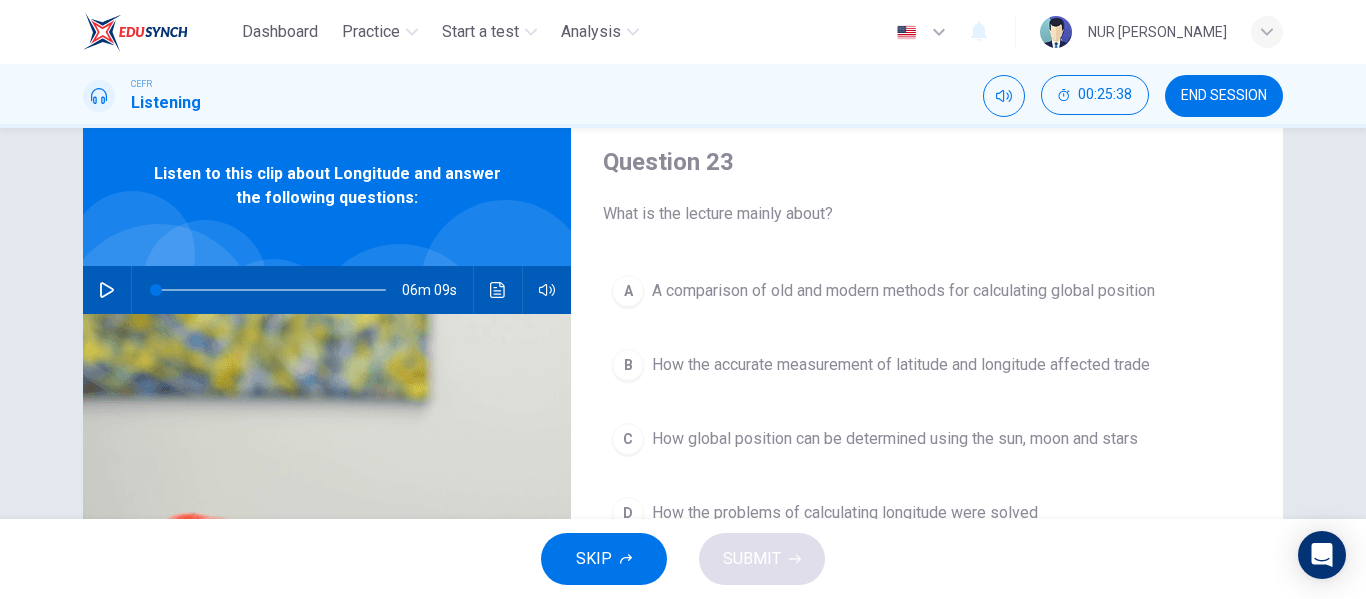 scroll, scrollTop: 63, scrollLeft: 0, axis: vertical 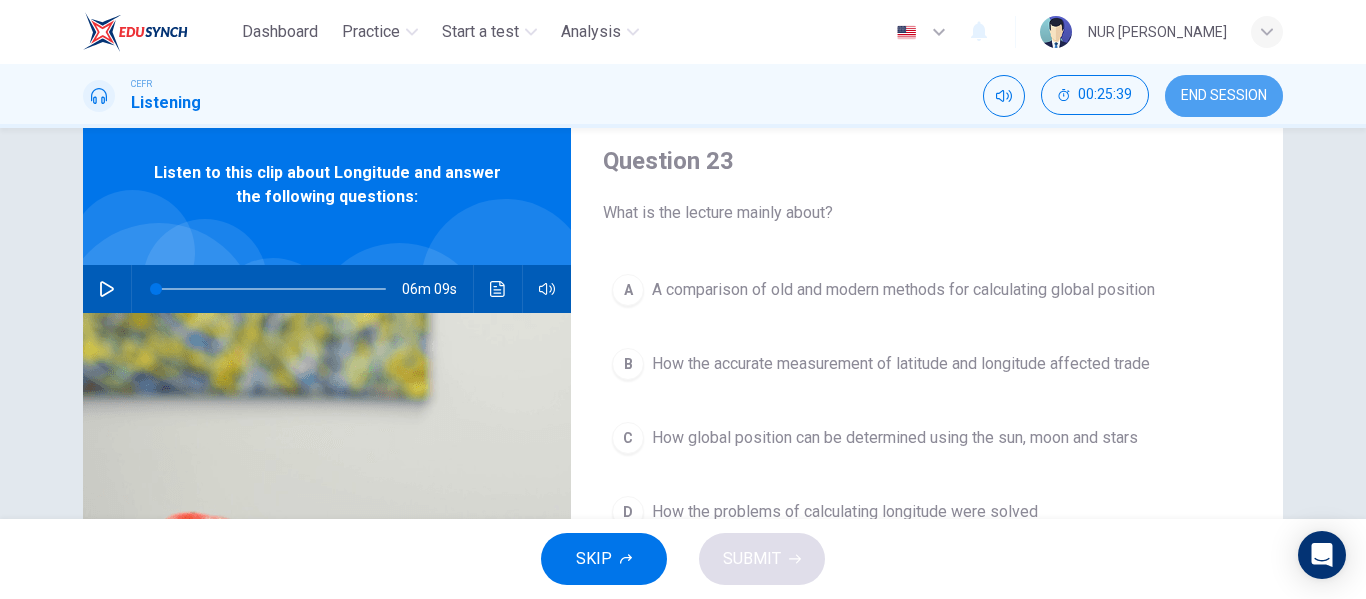 click on "END SESSION" at bounding box center [1224, 96] 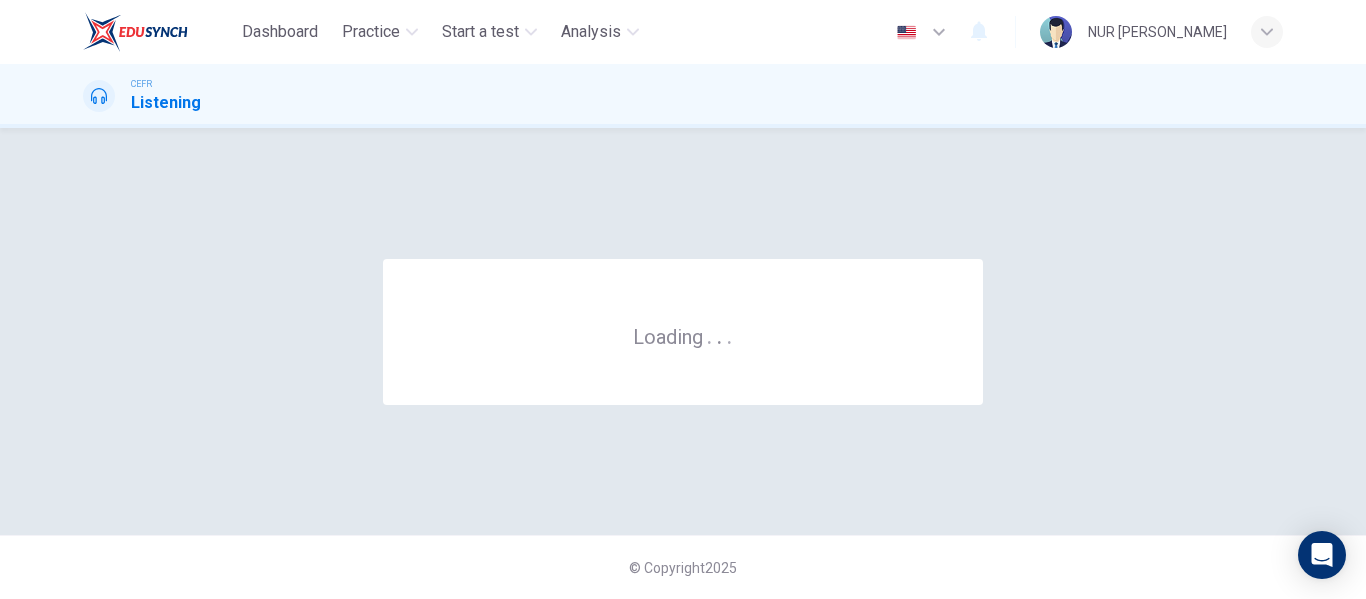 scroll, scrollTop: 0, scrollLeft: 0, axis: both 